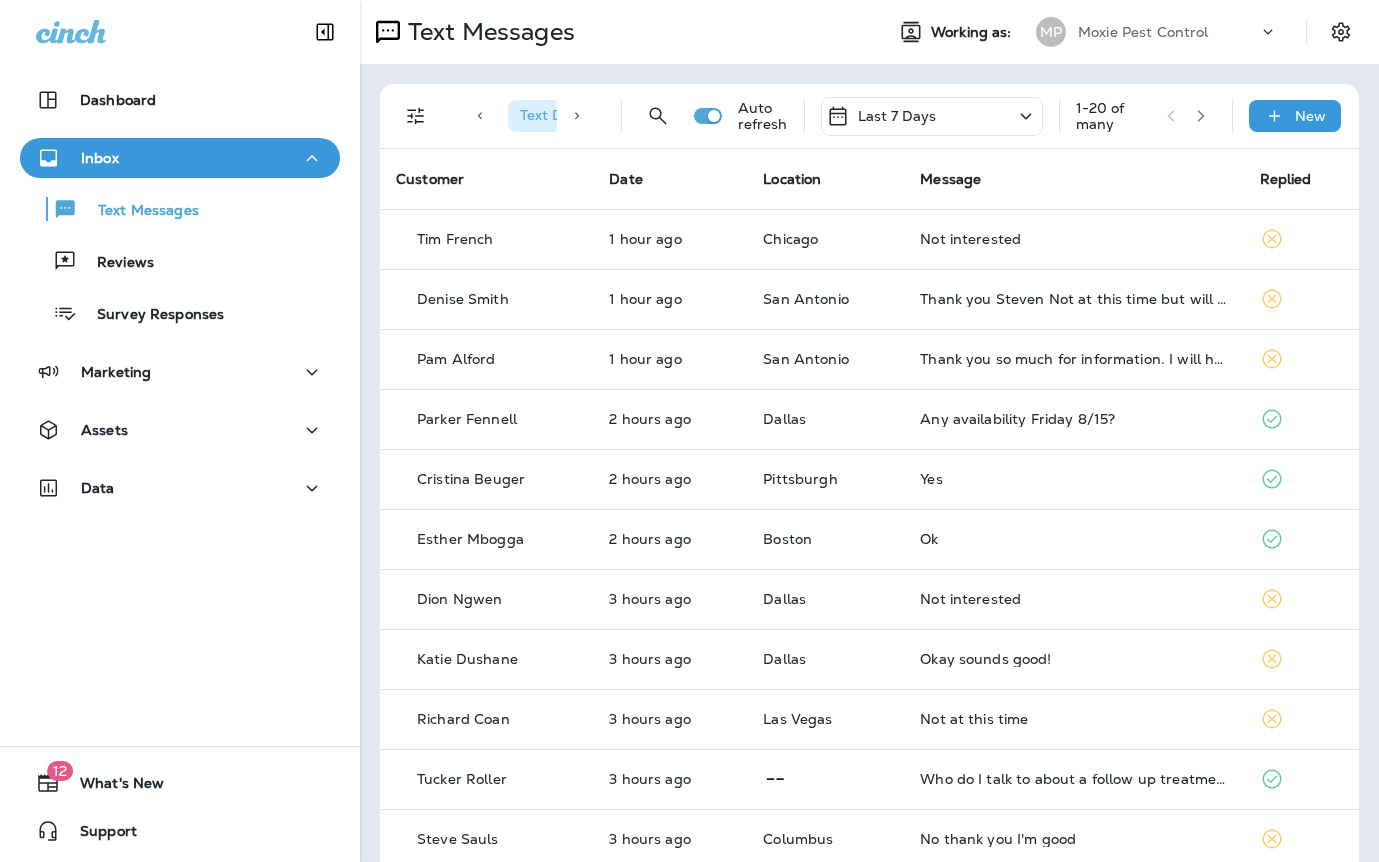 scroll, scrollTop: 0, scrollLeft: 0, axis: both 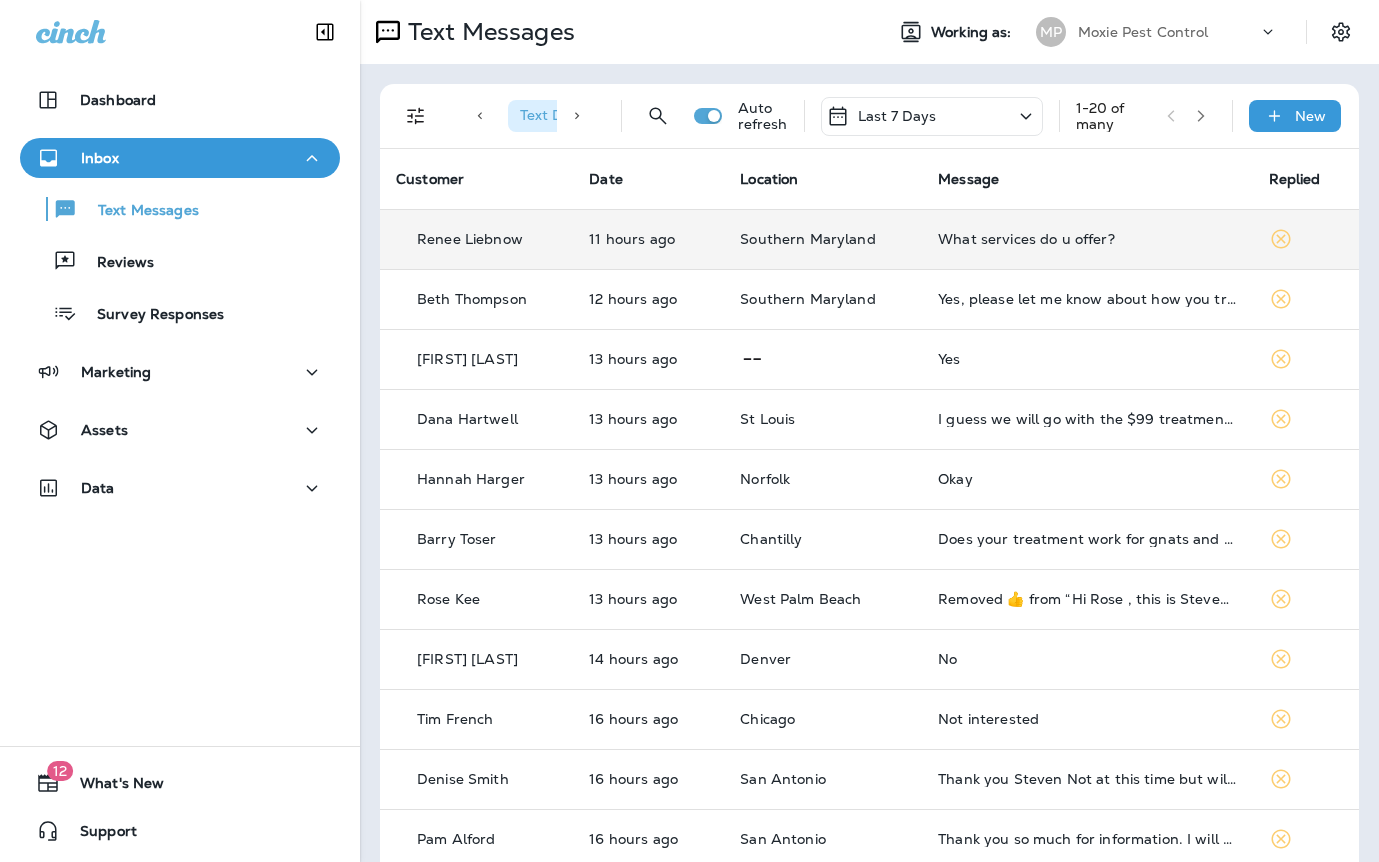click on "What services do u offer?" at bounding box center (1087, 239) 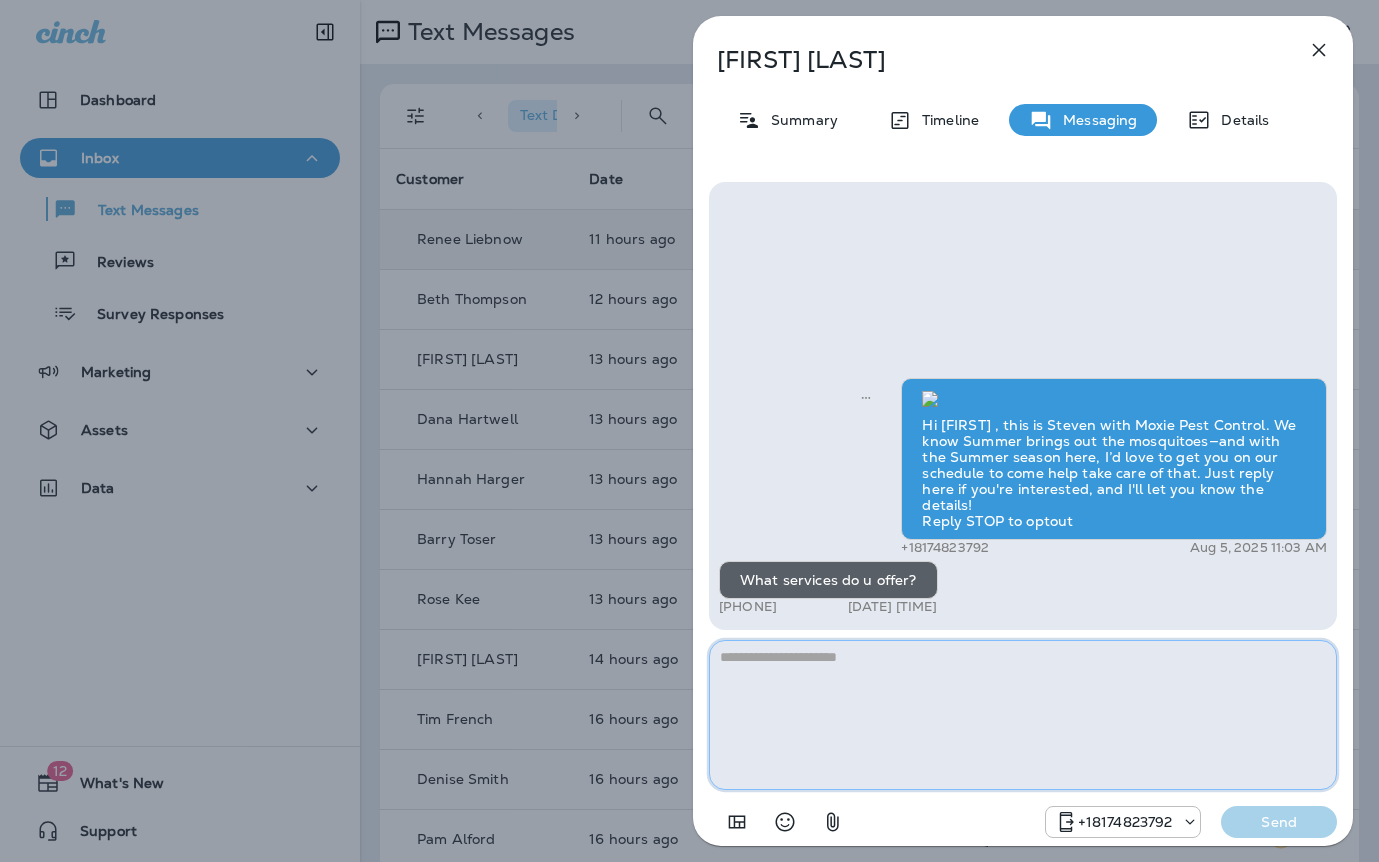 paste on "**********" 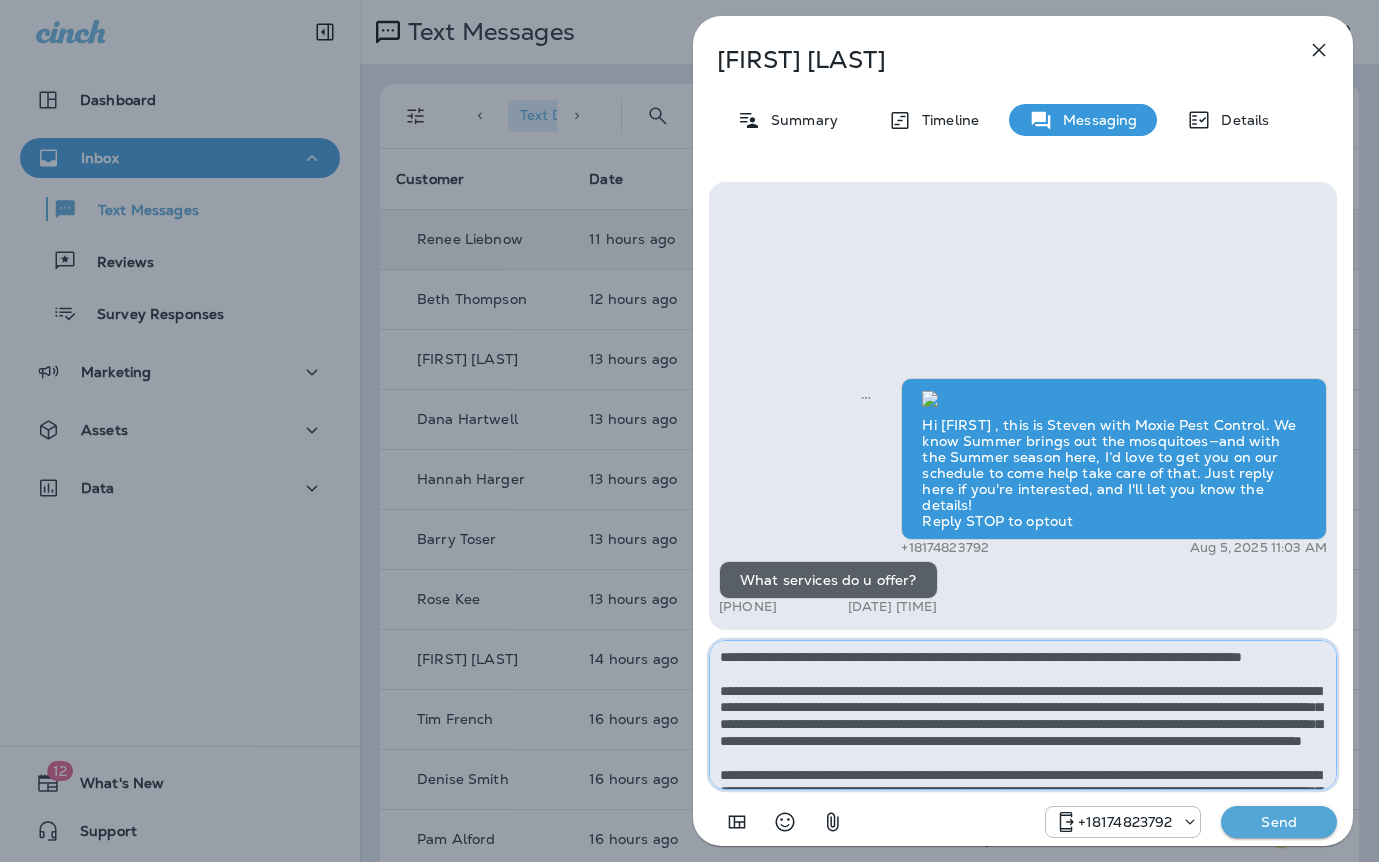scroll, scrollTop: 128, scrollLeft: 0, axis: vertical 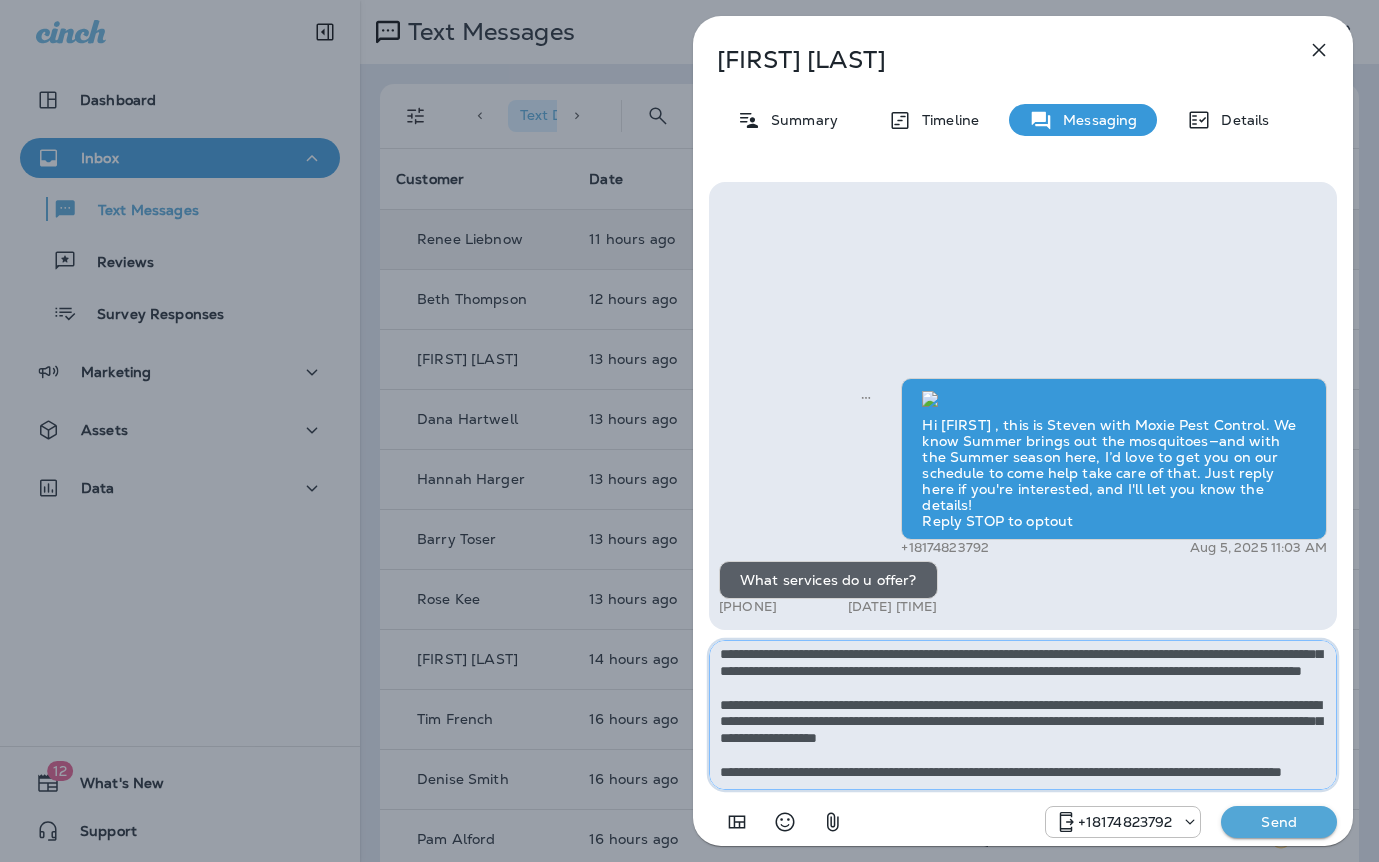 type on "**********" 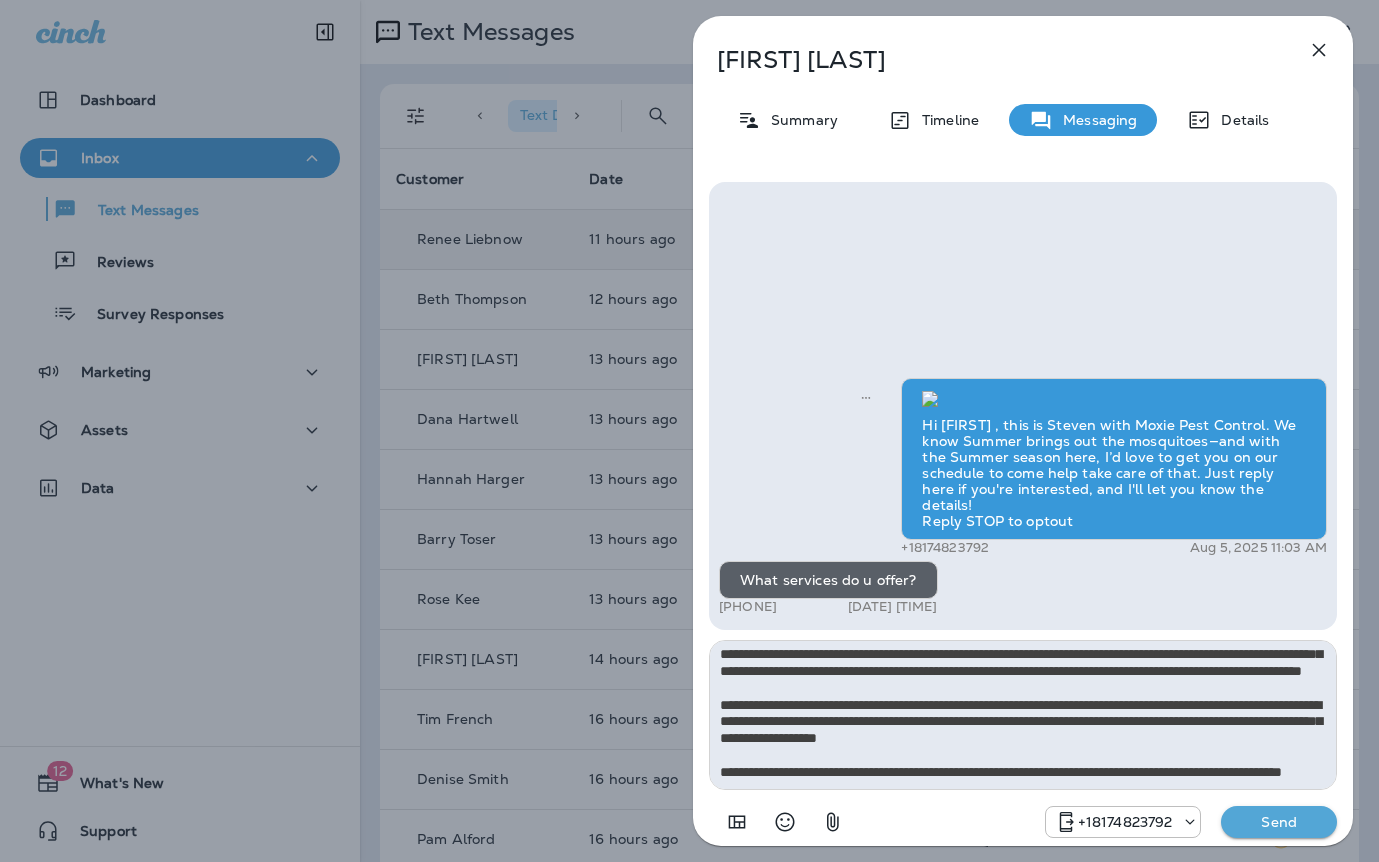 click on "Send" at bounding box center [1279, 822] 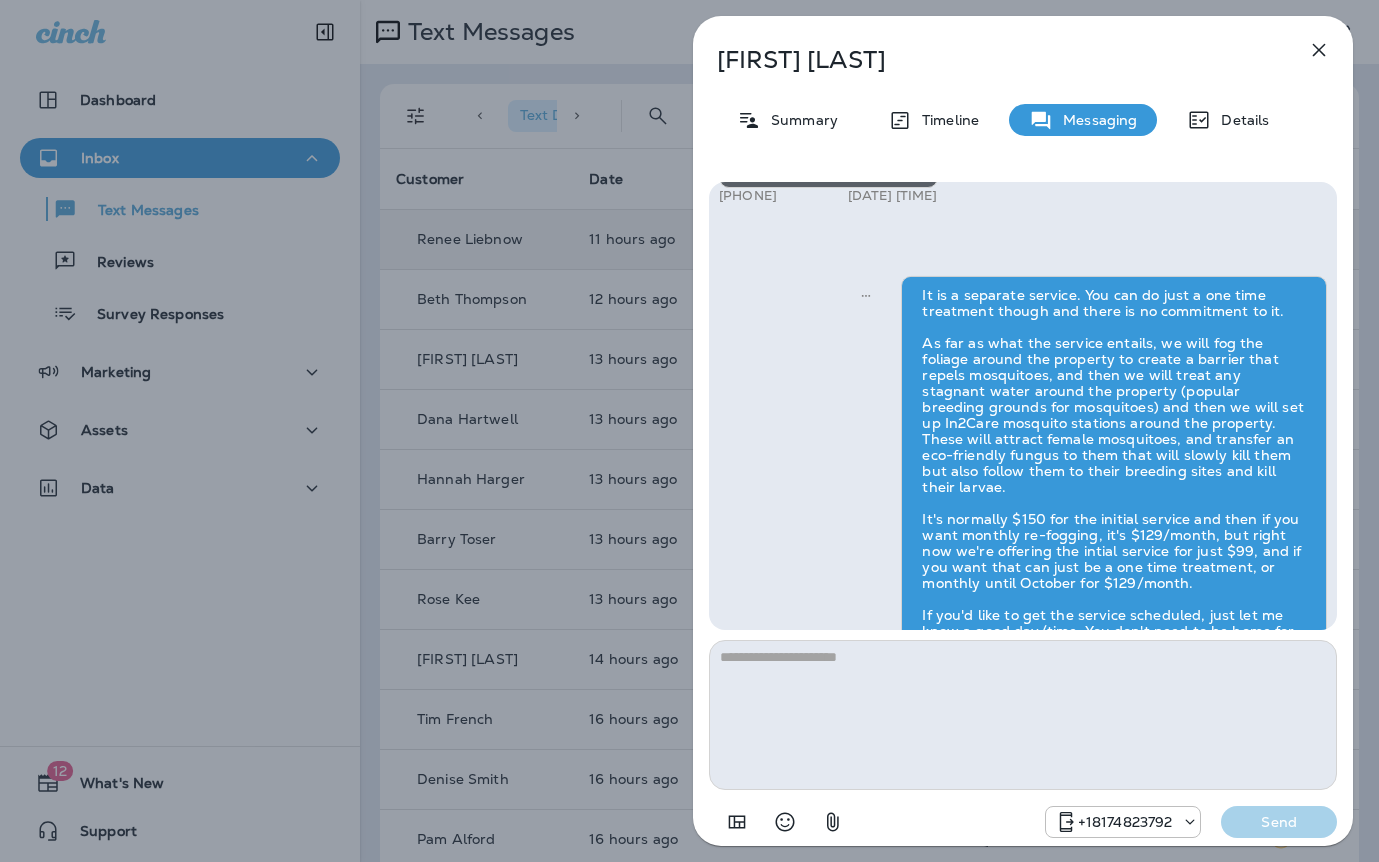 scroll, scrollTop: 0, scrollLeft: 0, axis: both 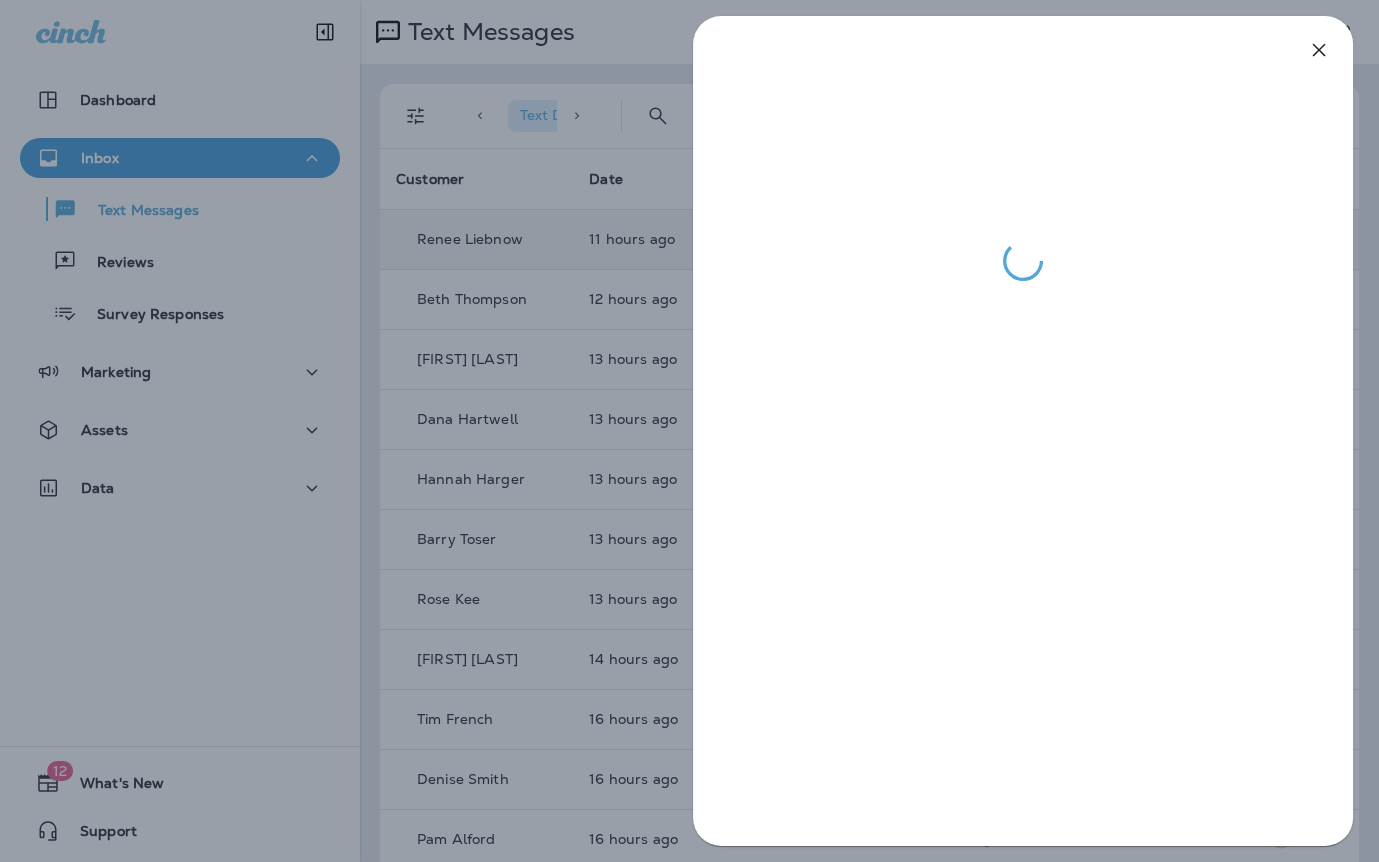 click at bounding box center [689, 431] 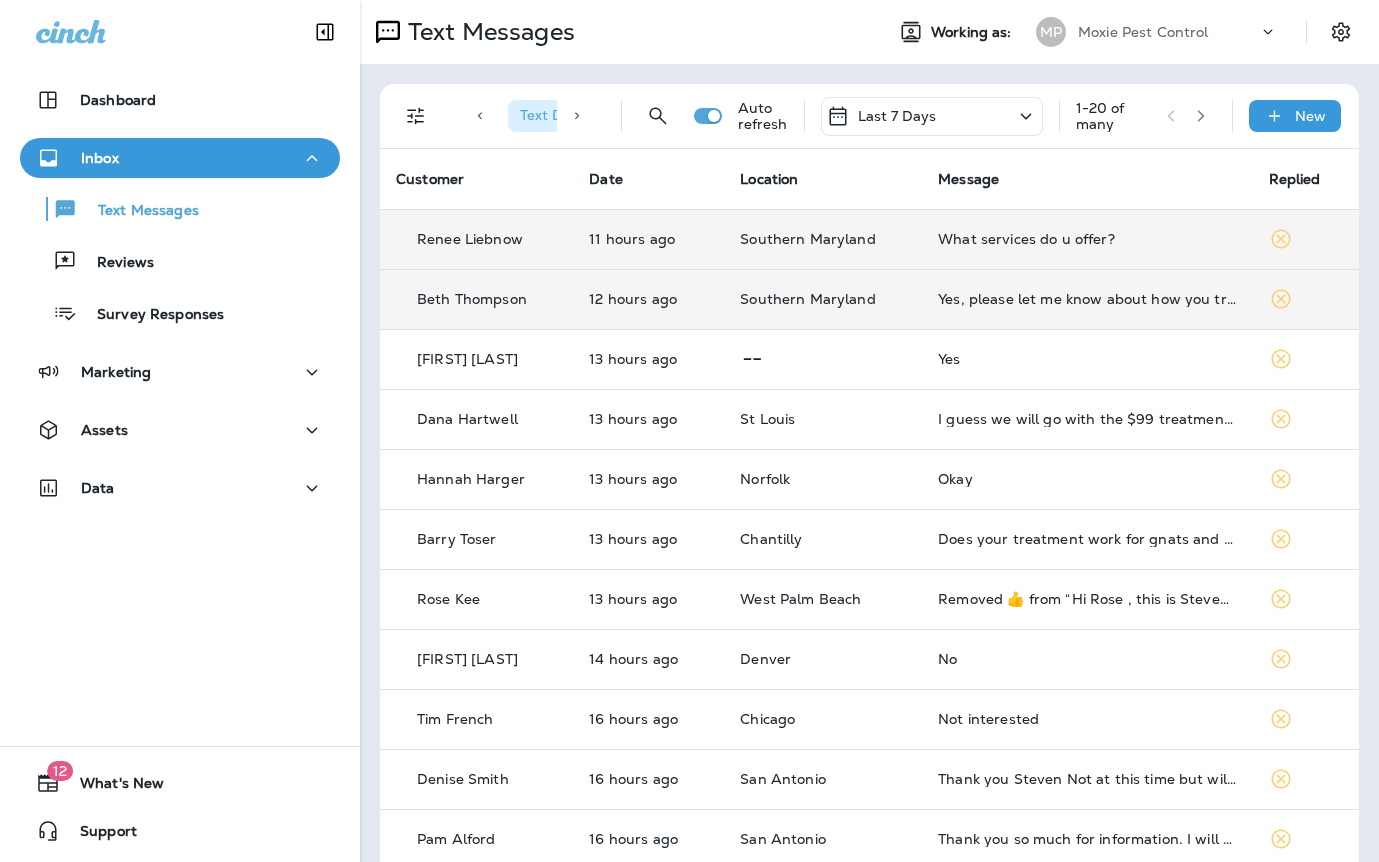 click on "Yes, please let me know about how you treat for mosquitos." at bounding box center (1087, 299) 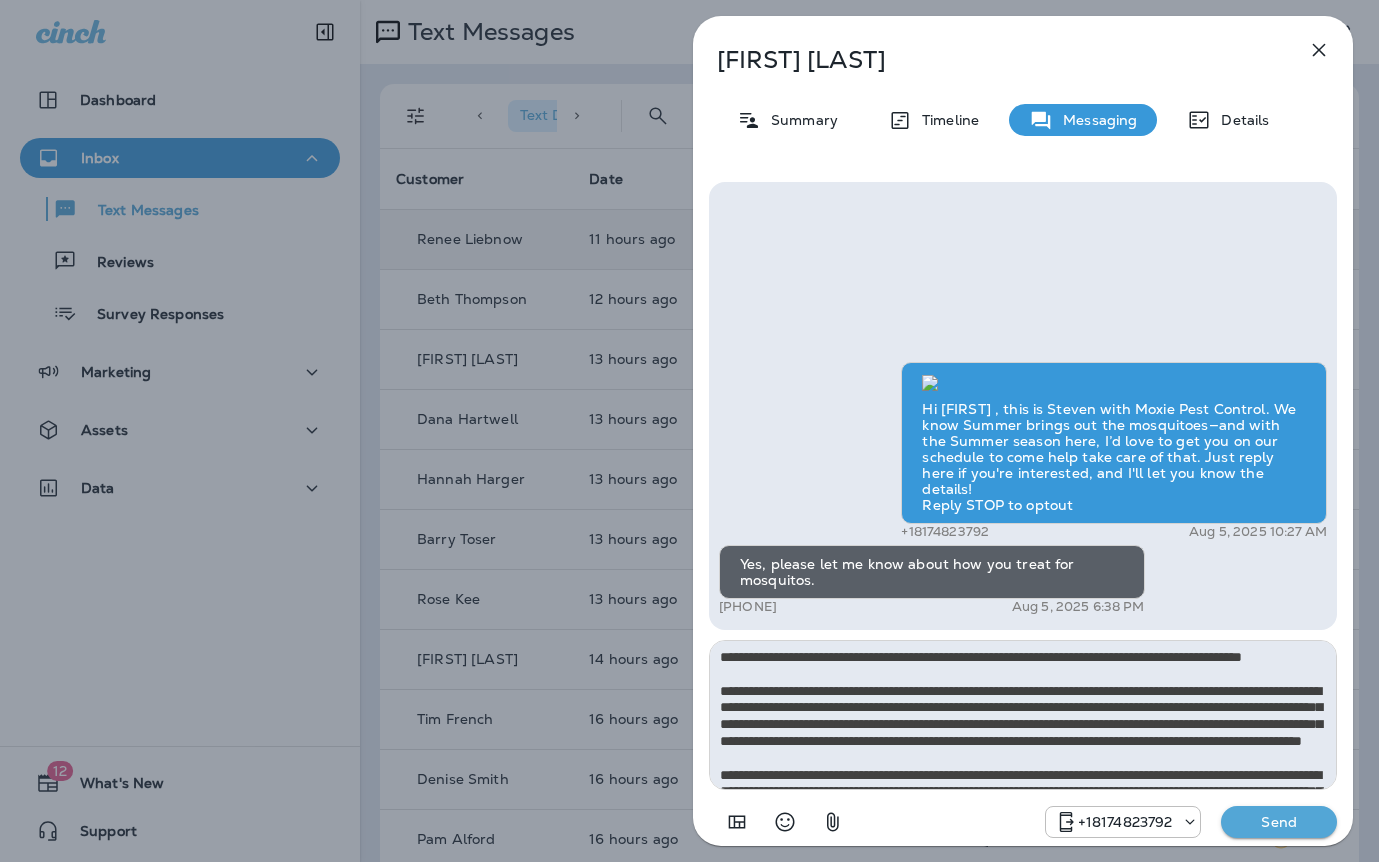 scroll, scrollTop: 128, scrollLeft: 0, axis: vertical 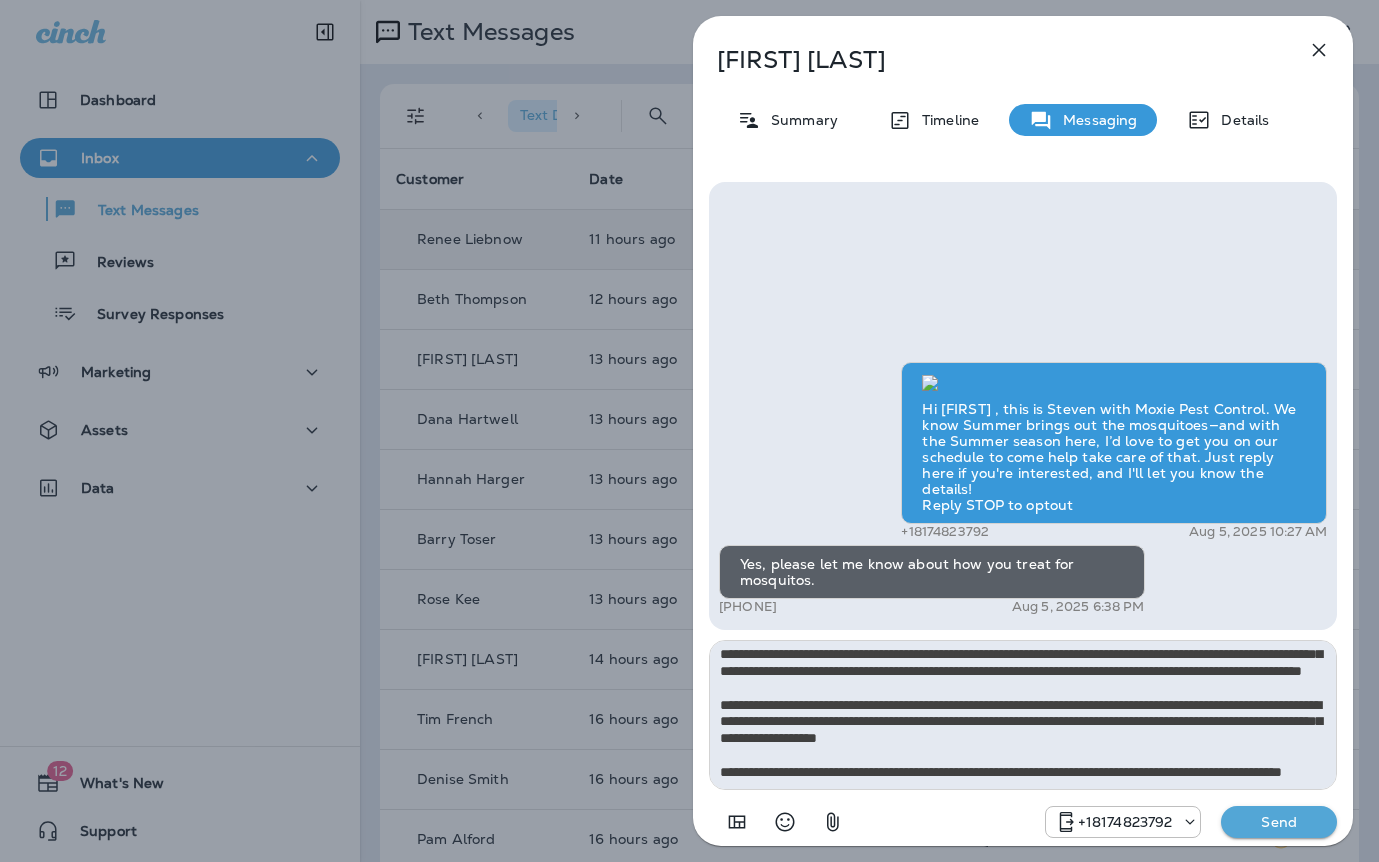 type on "**********" 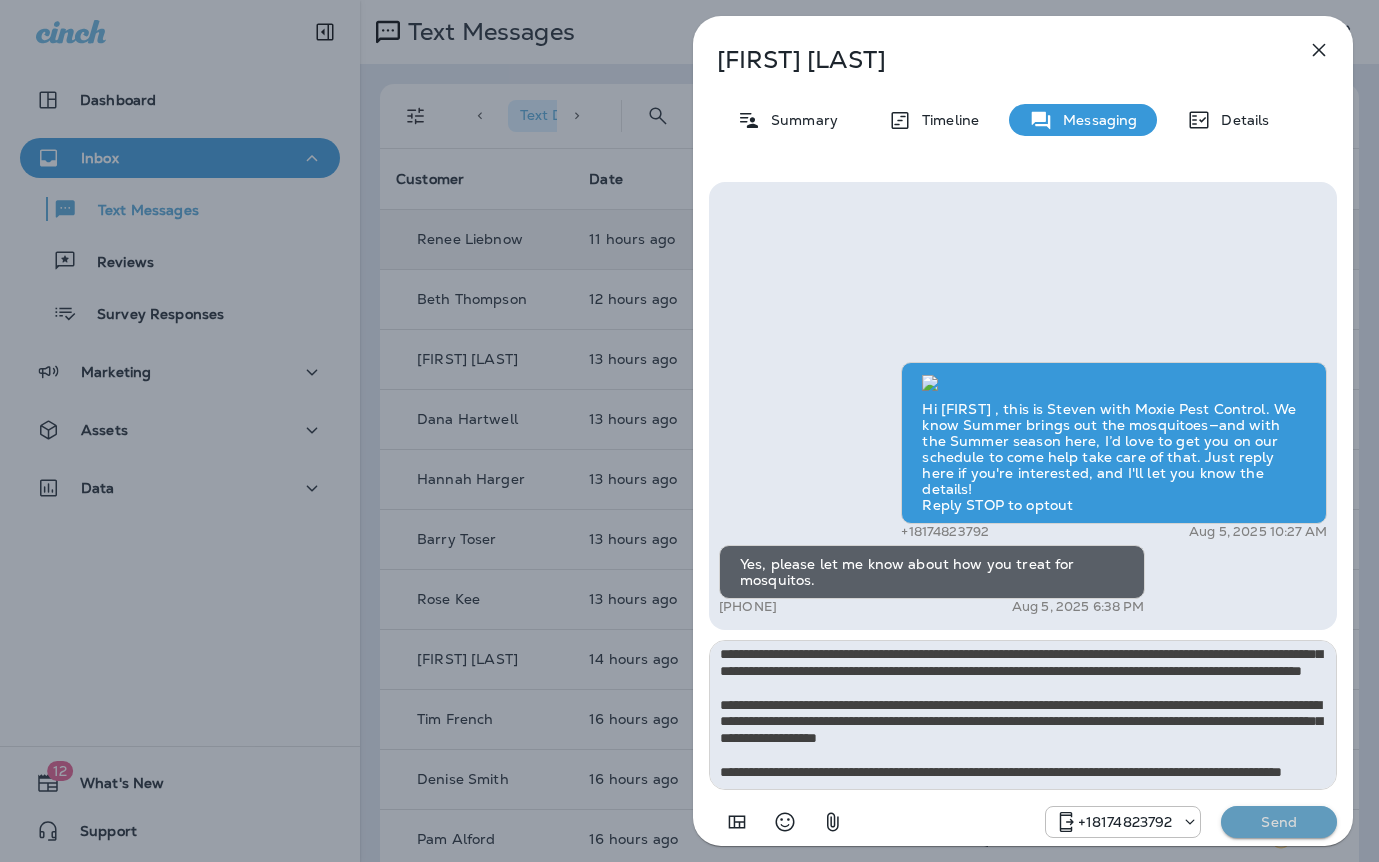 click on "Send" at bounding box center (1279, 822) 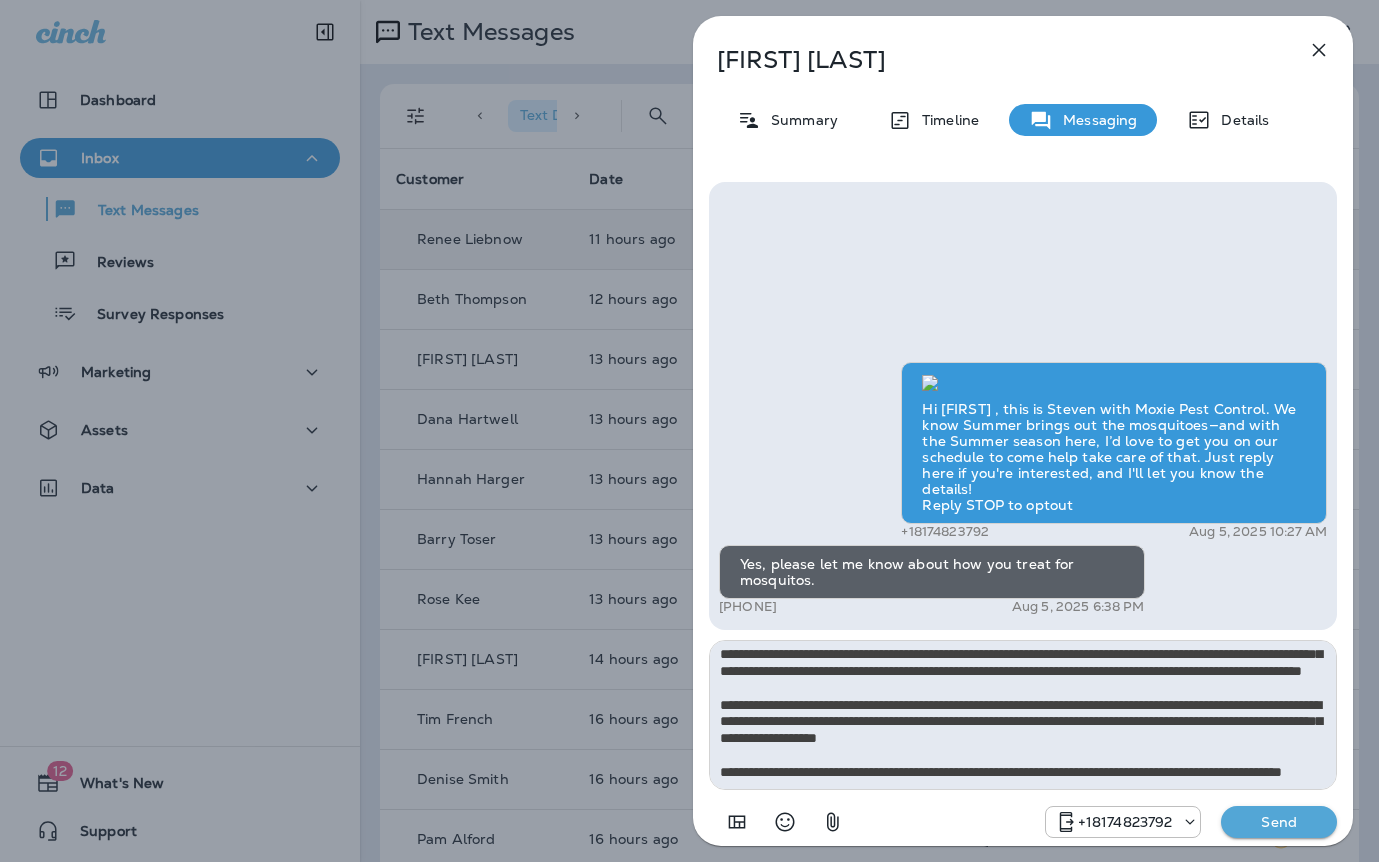 type 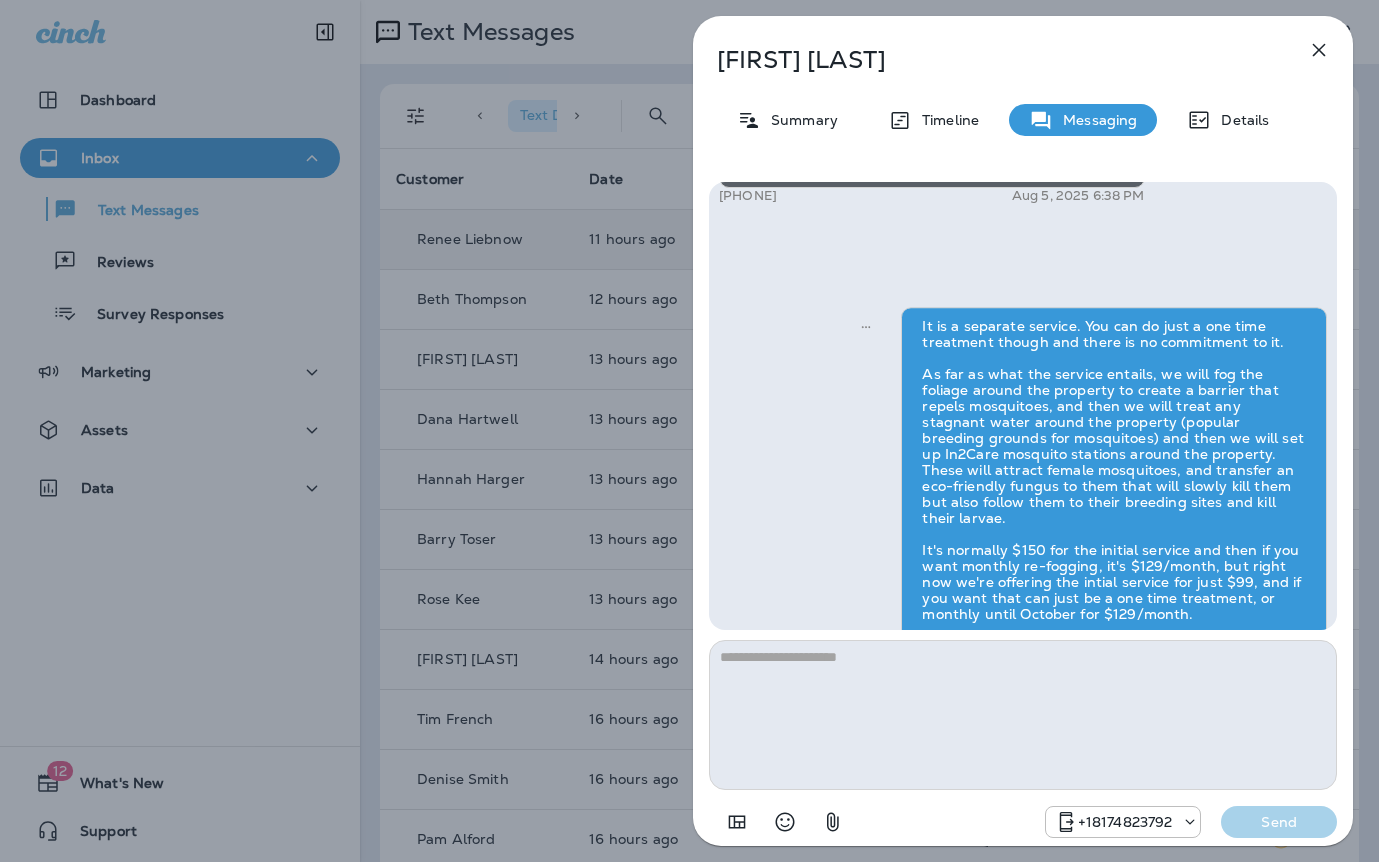 scroll, scrollTop: 0, scrollLeft: 0, axis: both 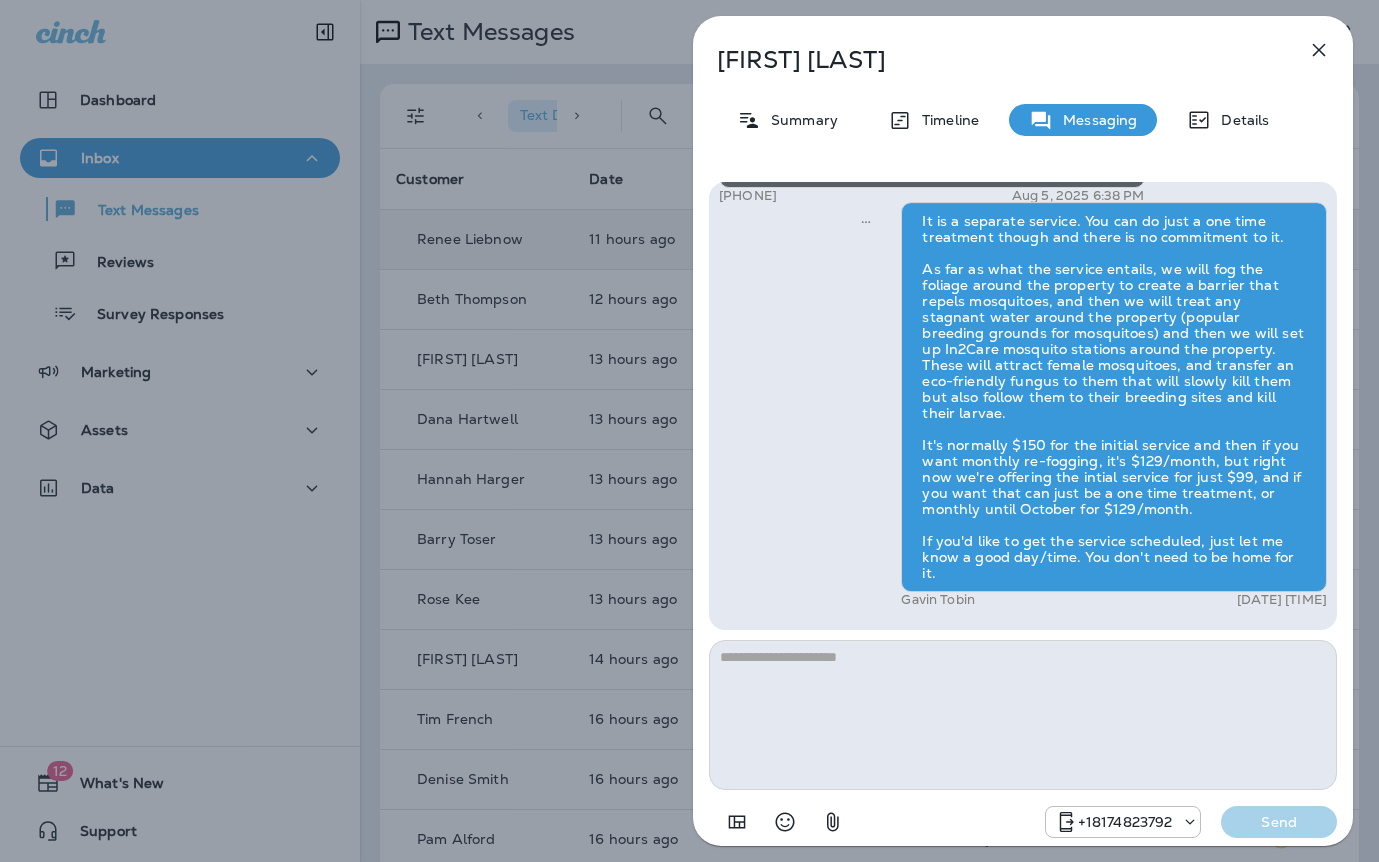 click on "Beth   Thompson Summary   Timeline   Messaging   Details   Hi Beth , this is Steven with Moxie Pest Control. We know Summer brings out the mosquitoes—and with the Summer season here, I’d love to get you on our schedule to come help take care of that. Just reply here if you're interested, and I'll let you know the details!
Reply STOP to optout +18174823792 Aug 5, 2025 10:27 AM Yes, please let me know about how you treat for mosquitos.  +1 (410) 212-8494 Aug 5, 2025 6:38 PM   Gavin Tobin Aug 6, 2025 7:30 AM +18174823792 Send" at bounding box center [689, 431] 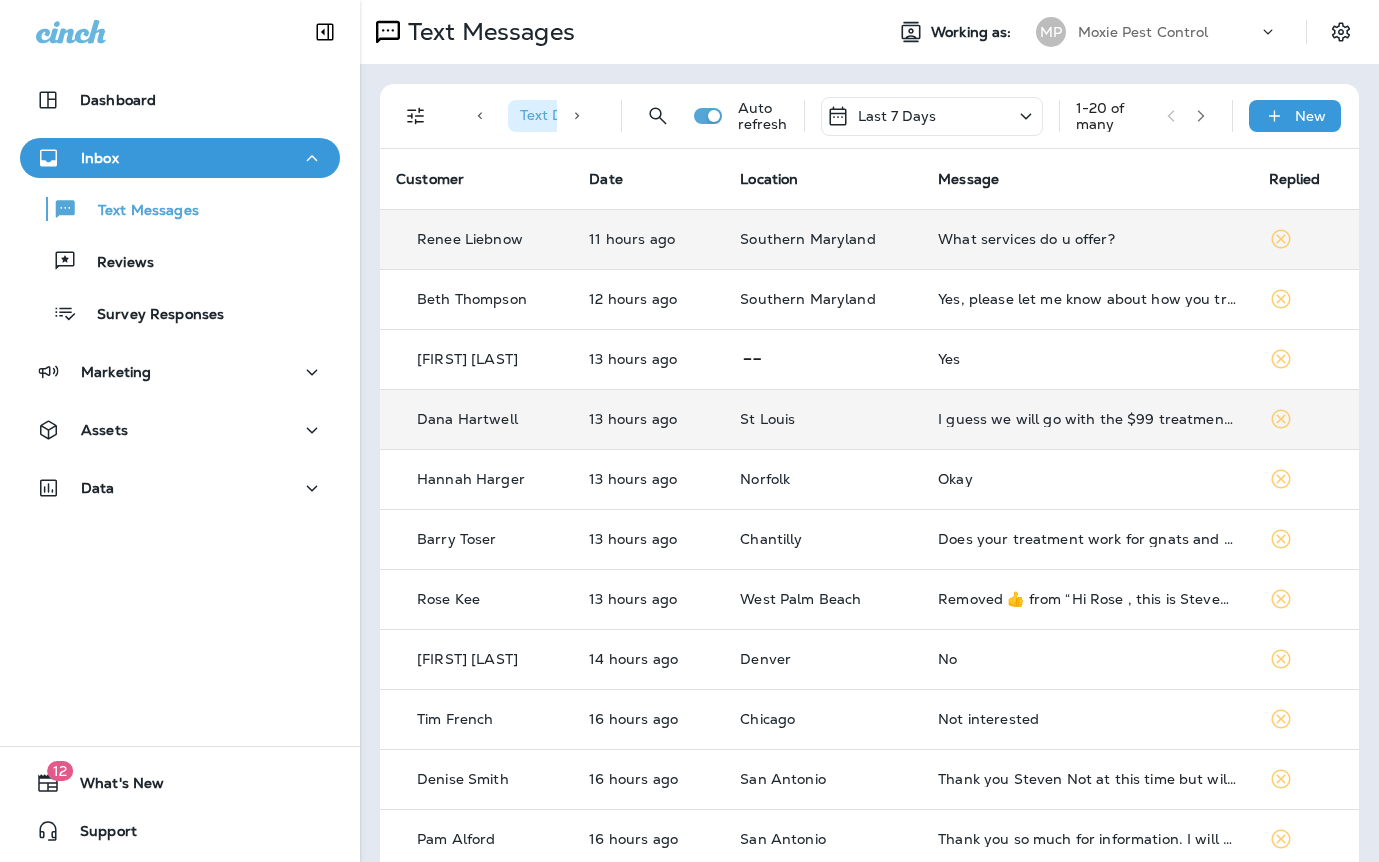 click on "I guess we will go with the $99 treatment to start.  Now this will kill wood ants? Correct?" at bounding box center (1087, 419) 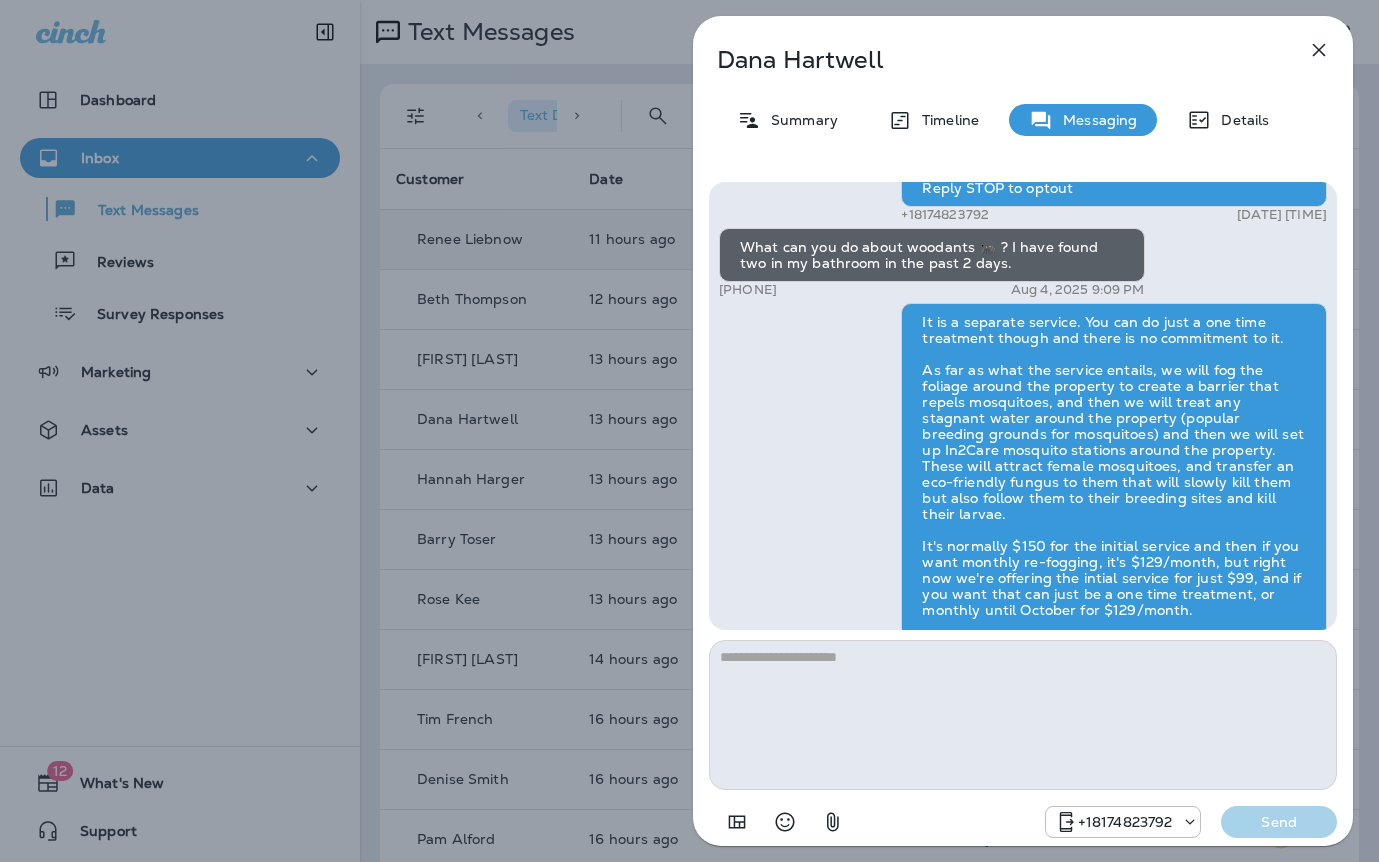 scroll, scrollTop: 0, scrollLeft: 0, axis: both 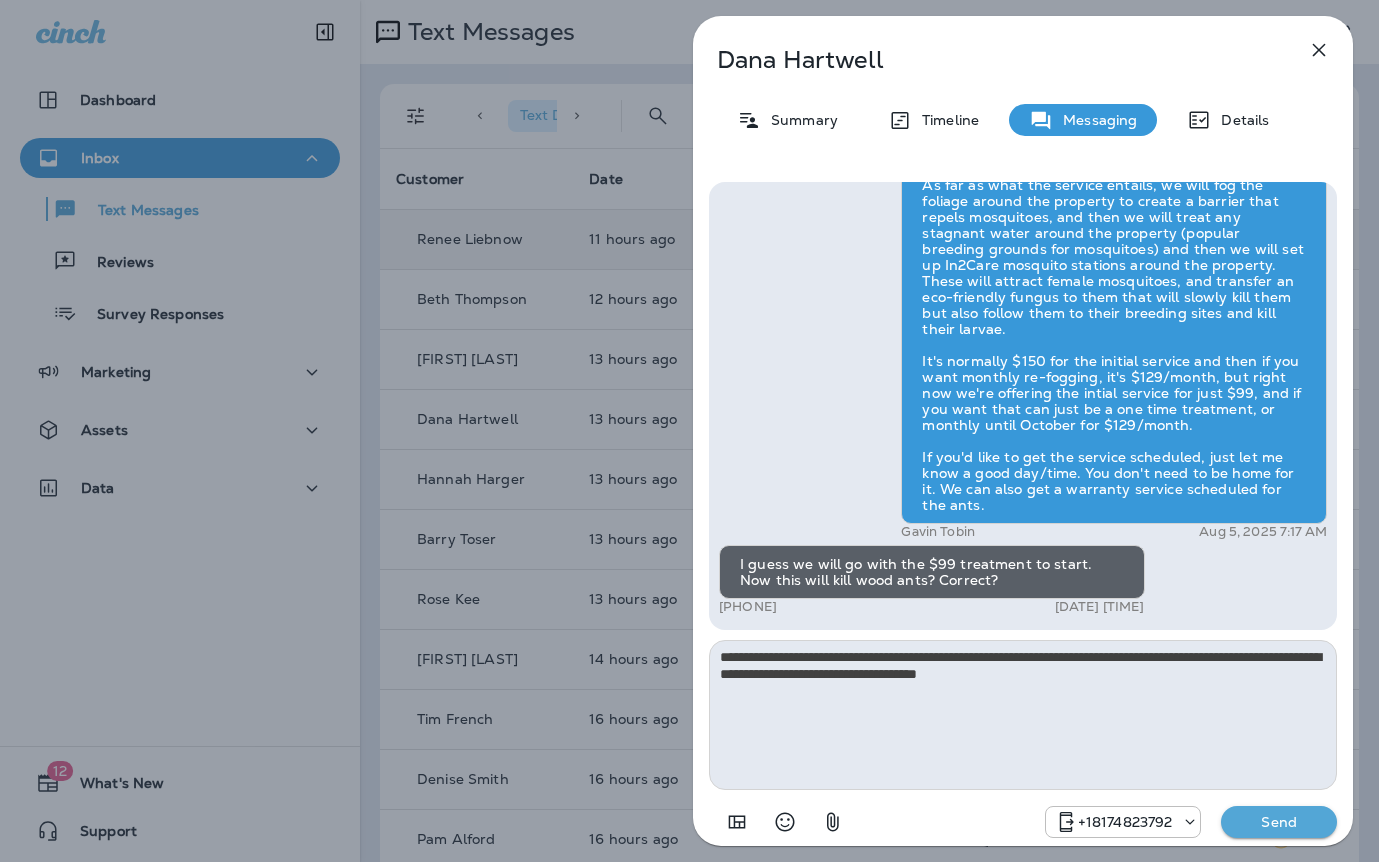 type on "**********" 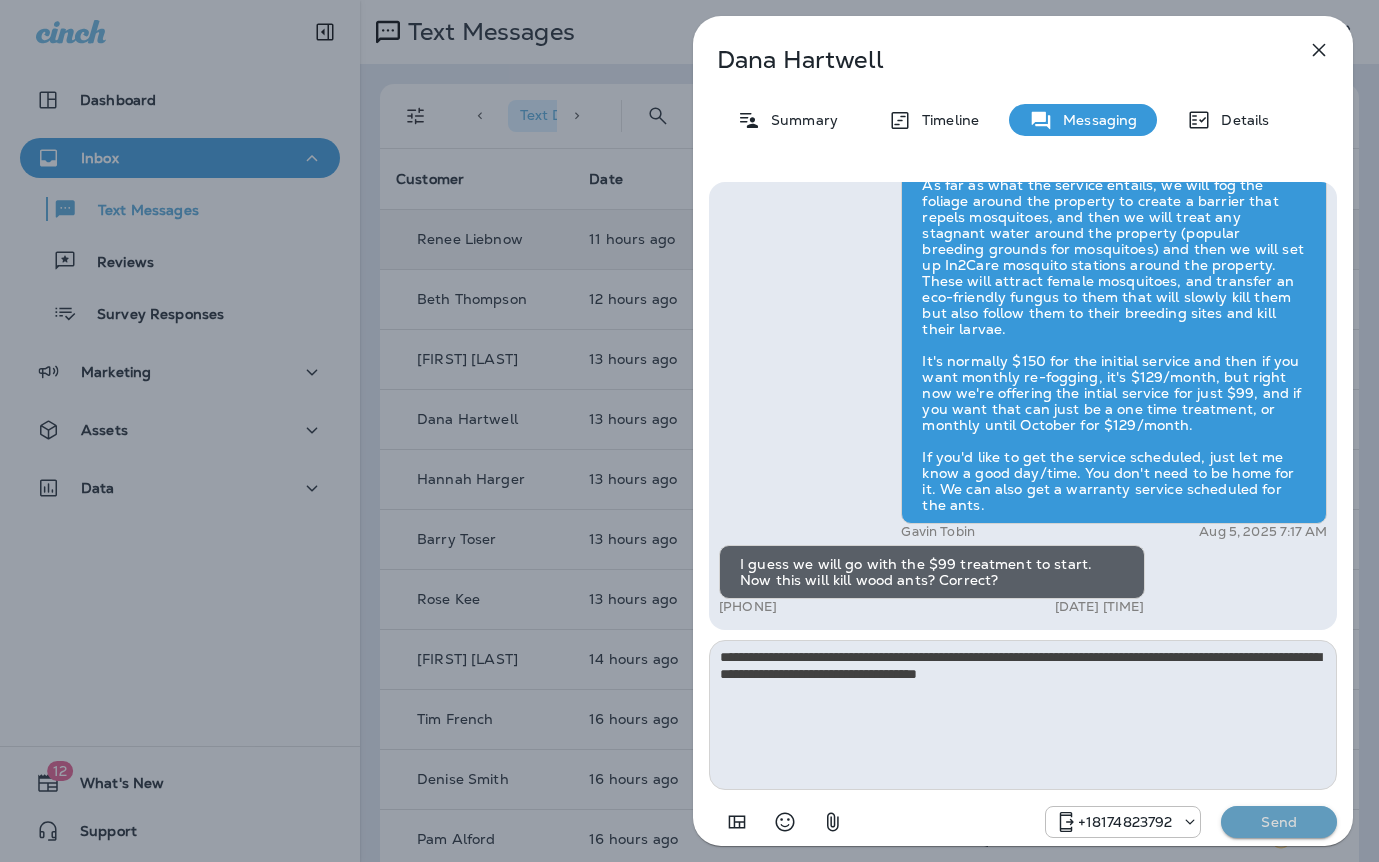 click on "Send" at bounding box center (1279, 822) 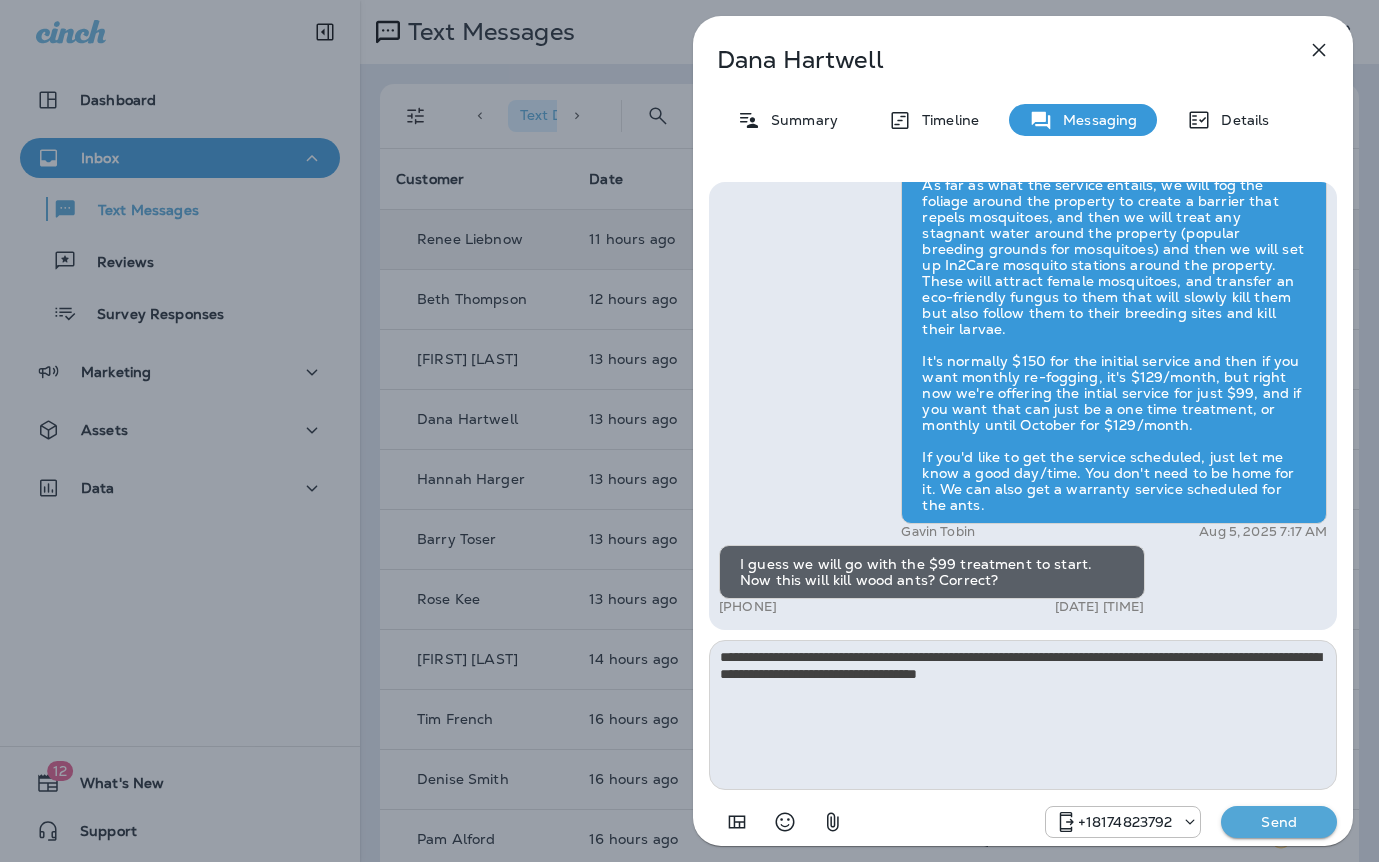 type 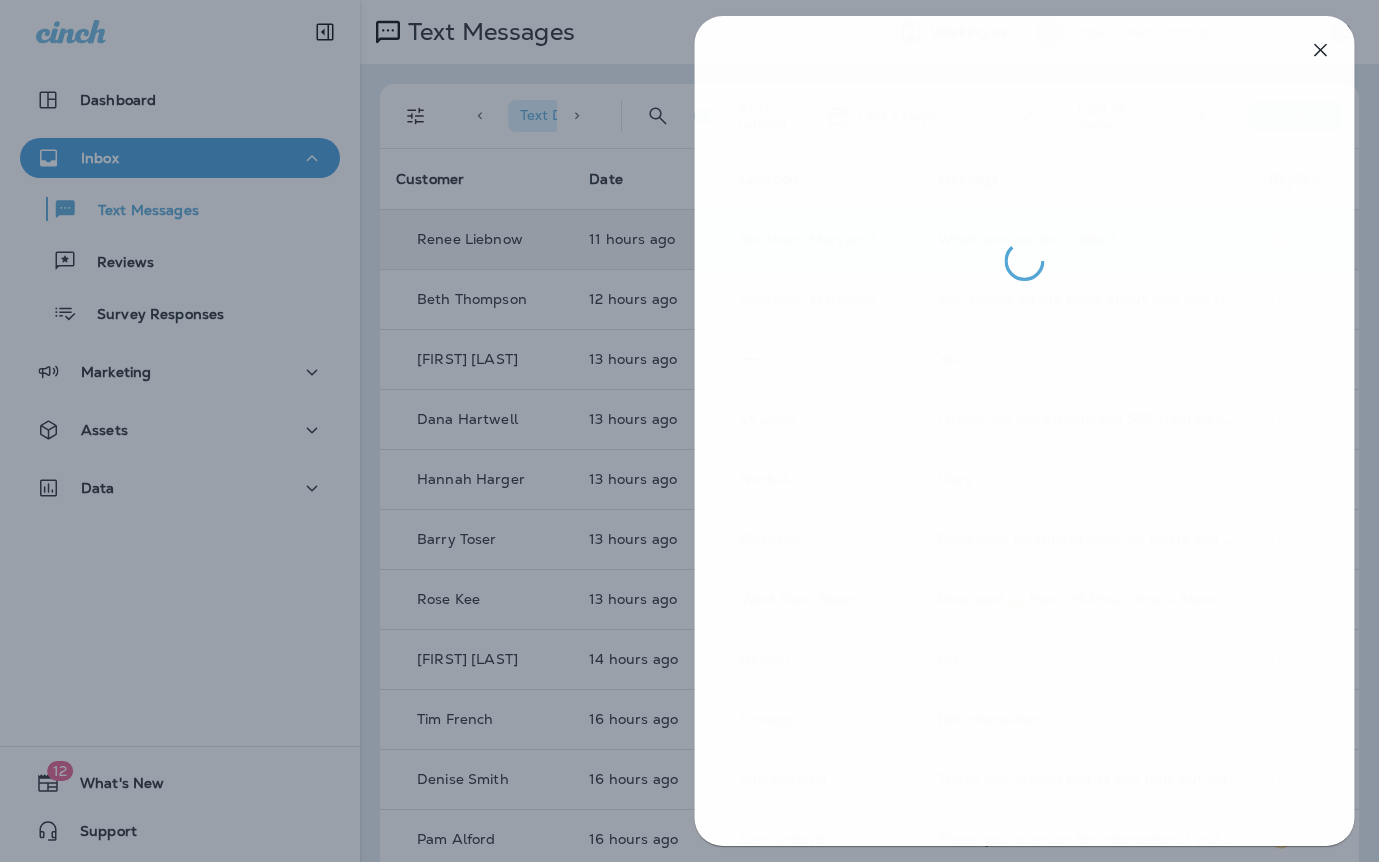click at bounding box center (1024, 431) 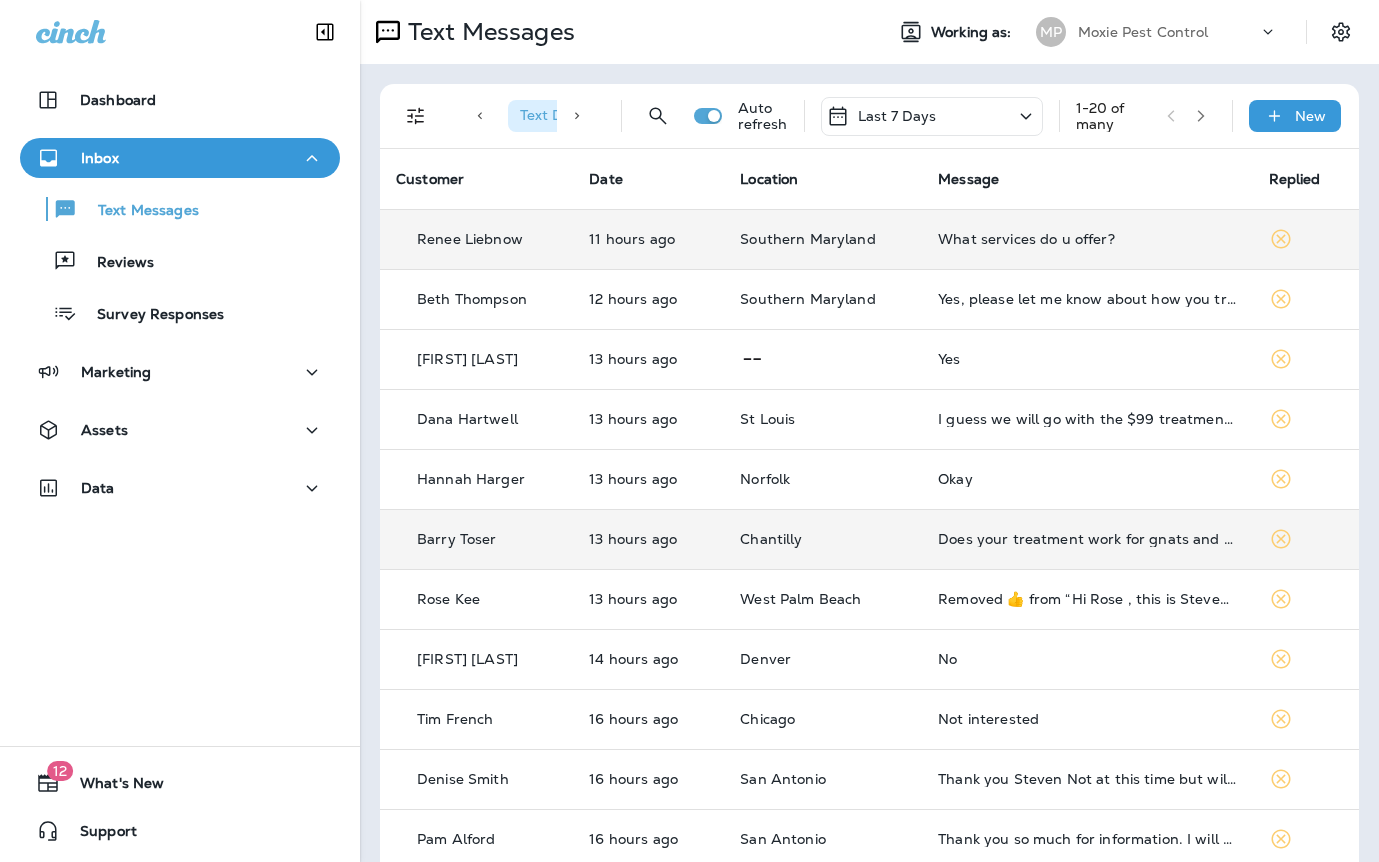 click on "Does your treatment work for gnats and noseeums?" at bounding box center [1087, 539] 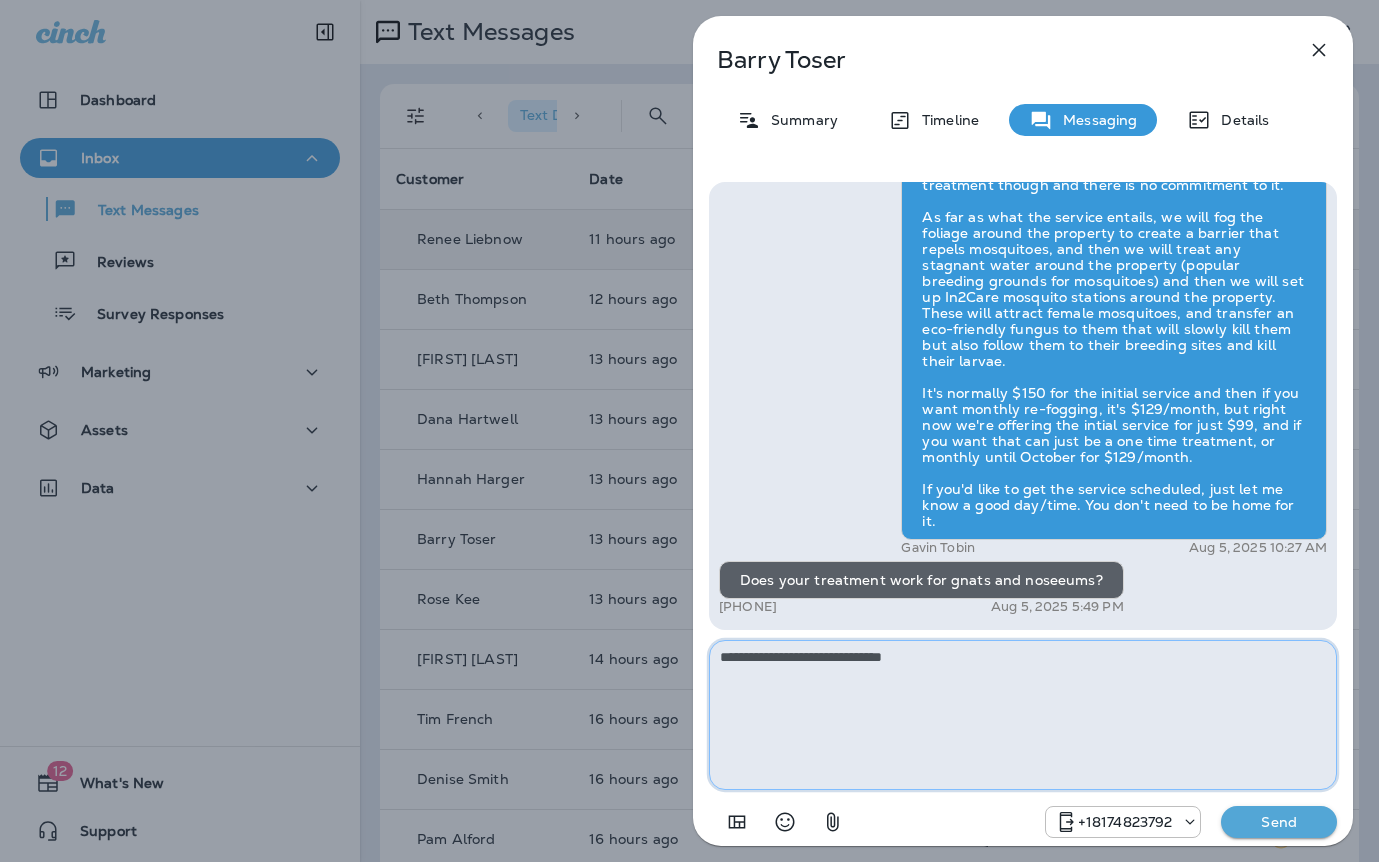 type on "**********" 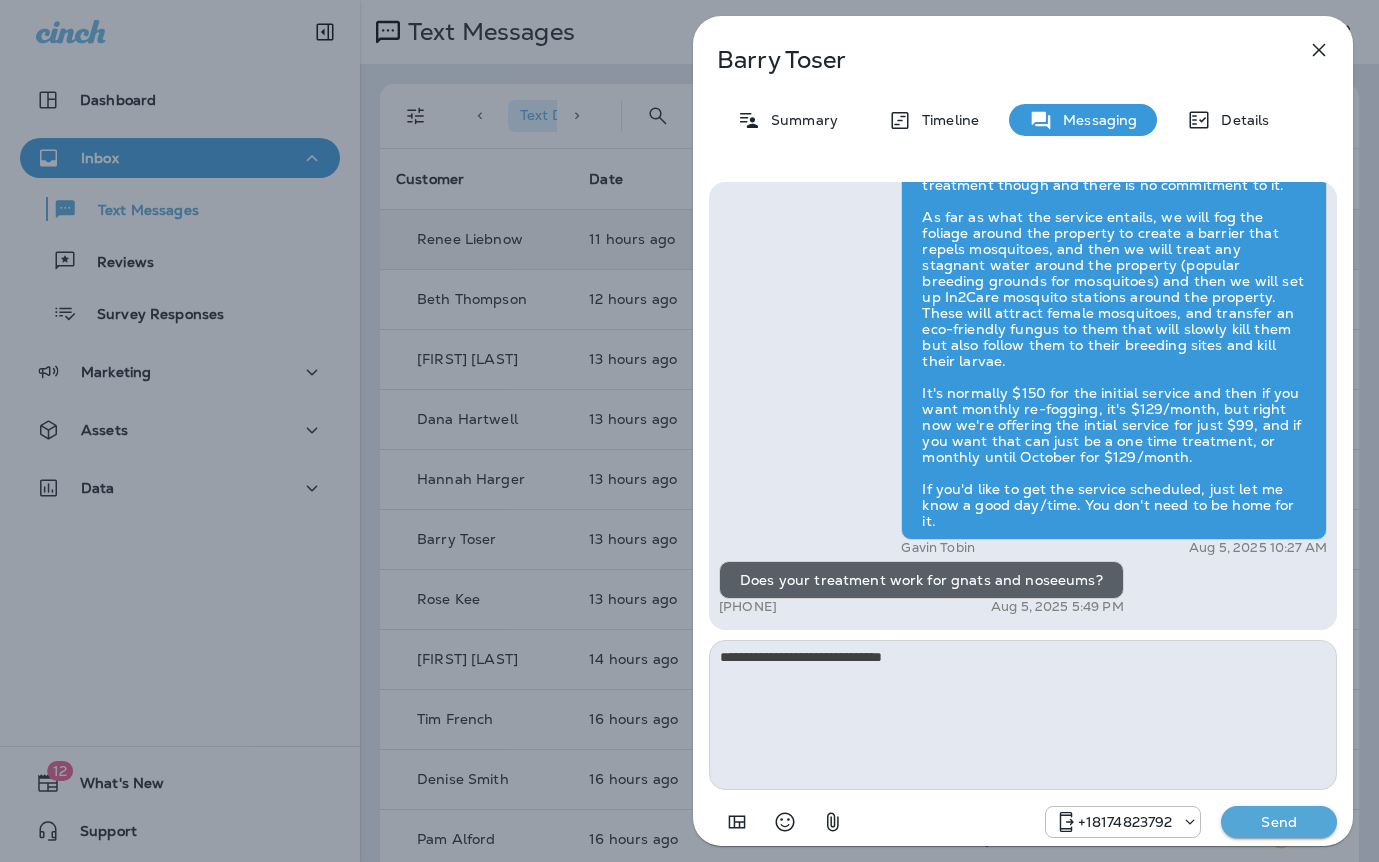 click on "Send" at bounding box center [1279, 822] 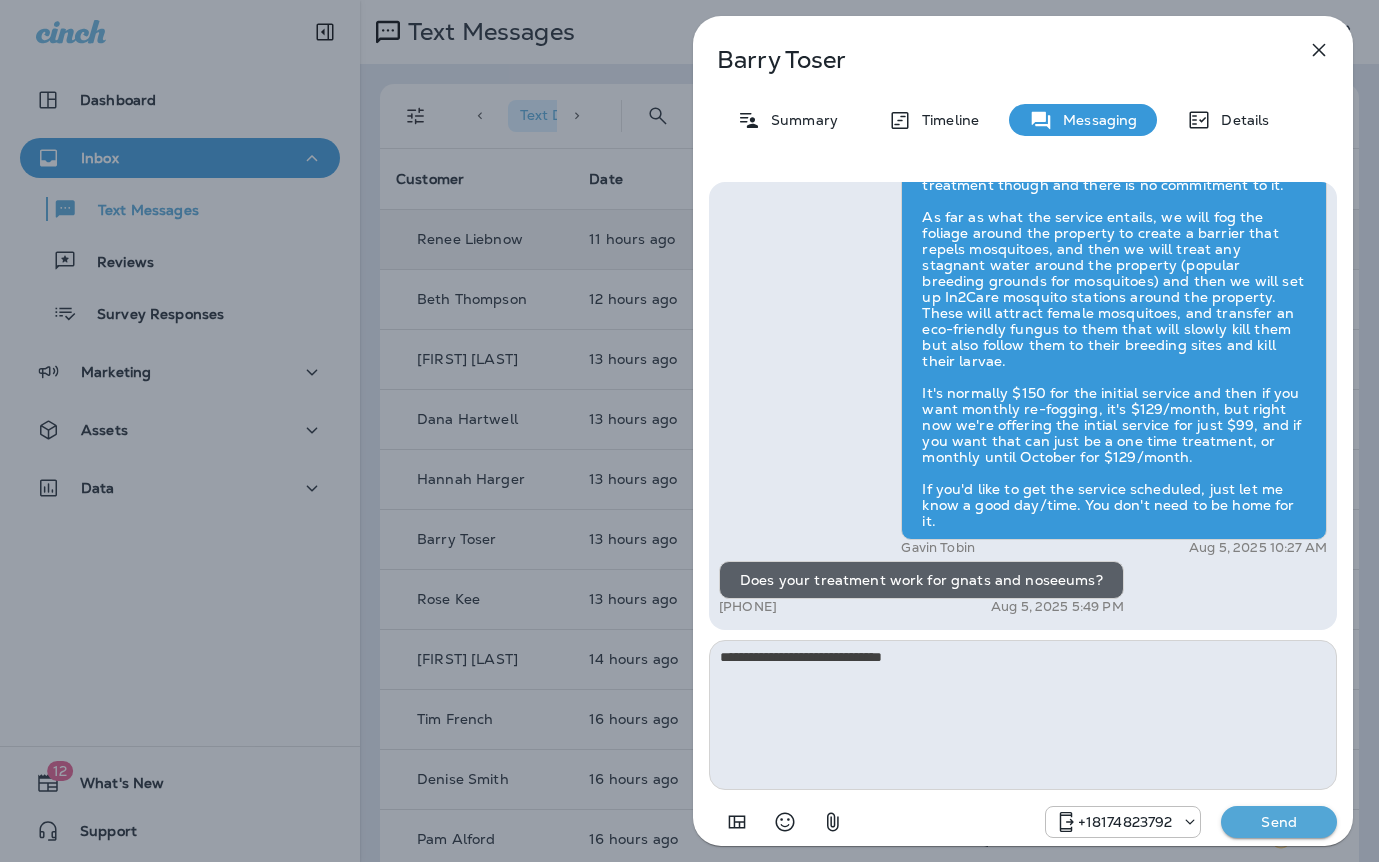 type 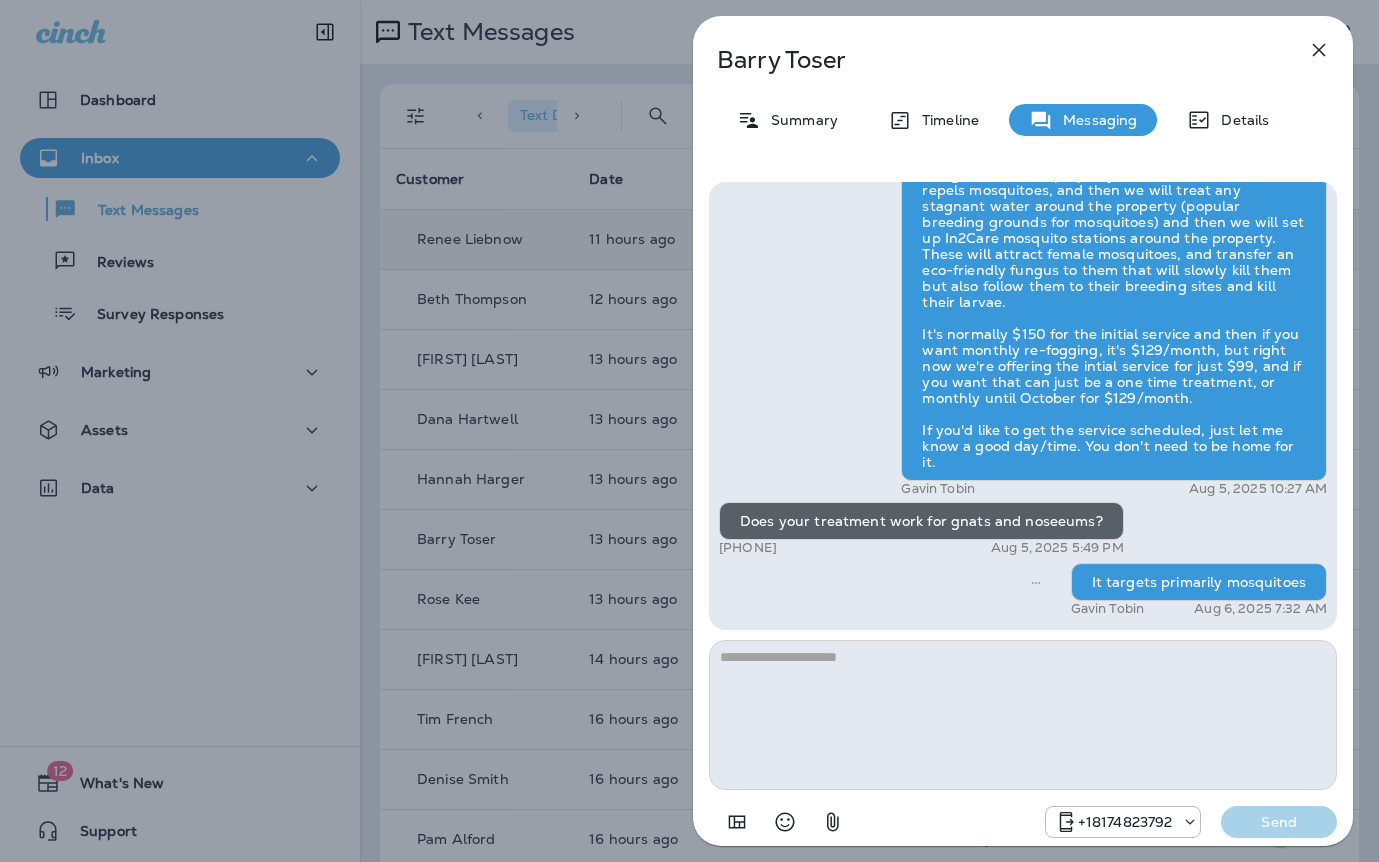 click on "Barry   Toser Summary   Timeline   Messaging   Details   Hi Barry , this is Steven with Moxie Pest Control. We know Summer brings out the mosquitoes—and with the Summer season here, I’d love to get you on our schedule to come help take care of that. Just reply here if you're interested, and I'll let you know the details!
Reply STOP to optout +18174823792 Aug 5, 2025 10:23 AM I'm curious. Please send me some details.  +1 (703) 850-7172 Aug 5, 2025 10:25 AM Gavin Tobin Aug 5, 2025 10:27 AM Does your treatment work for gnats and noseeums?  +1 (703) 850-7172 Aug 5, 2025 5:49 PM   It targets primarily mosquitoes Gavin Tobin Aug 6, 2025 7:32 AM +18174823792 Send" at bounding box center (689, 431) 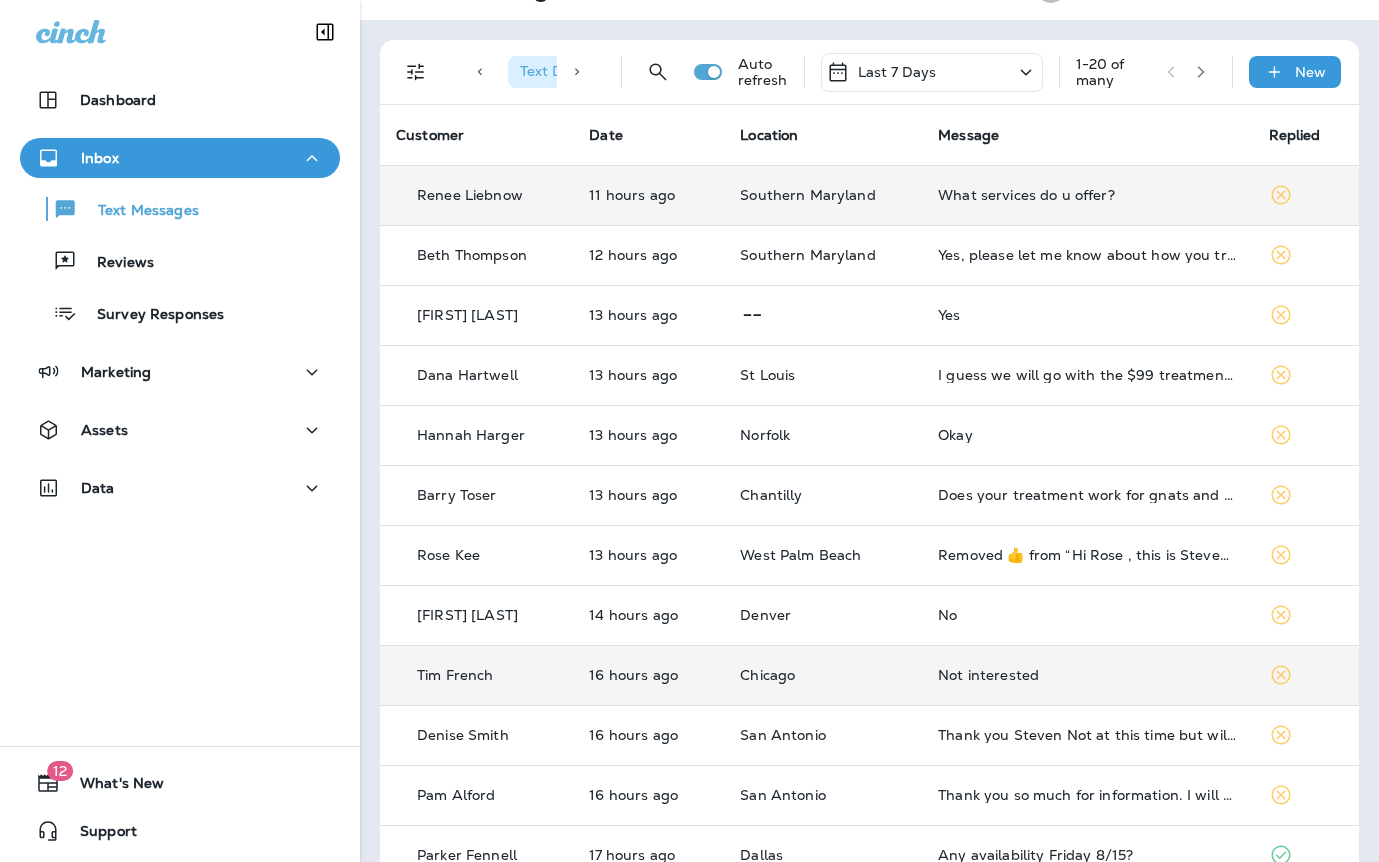 scroll, scrollTop: 0, scrollLeft: 0, axis: both 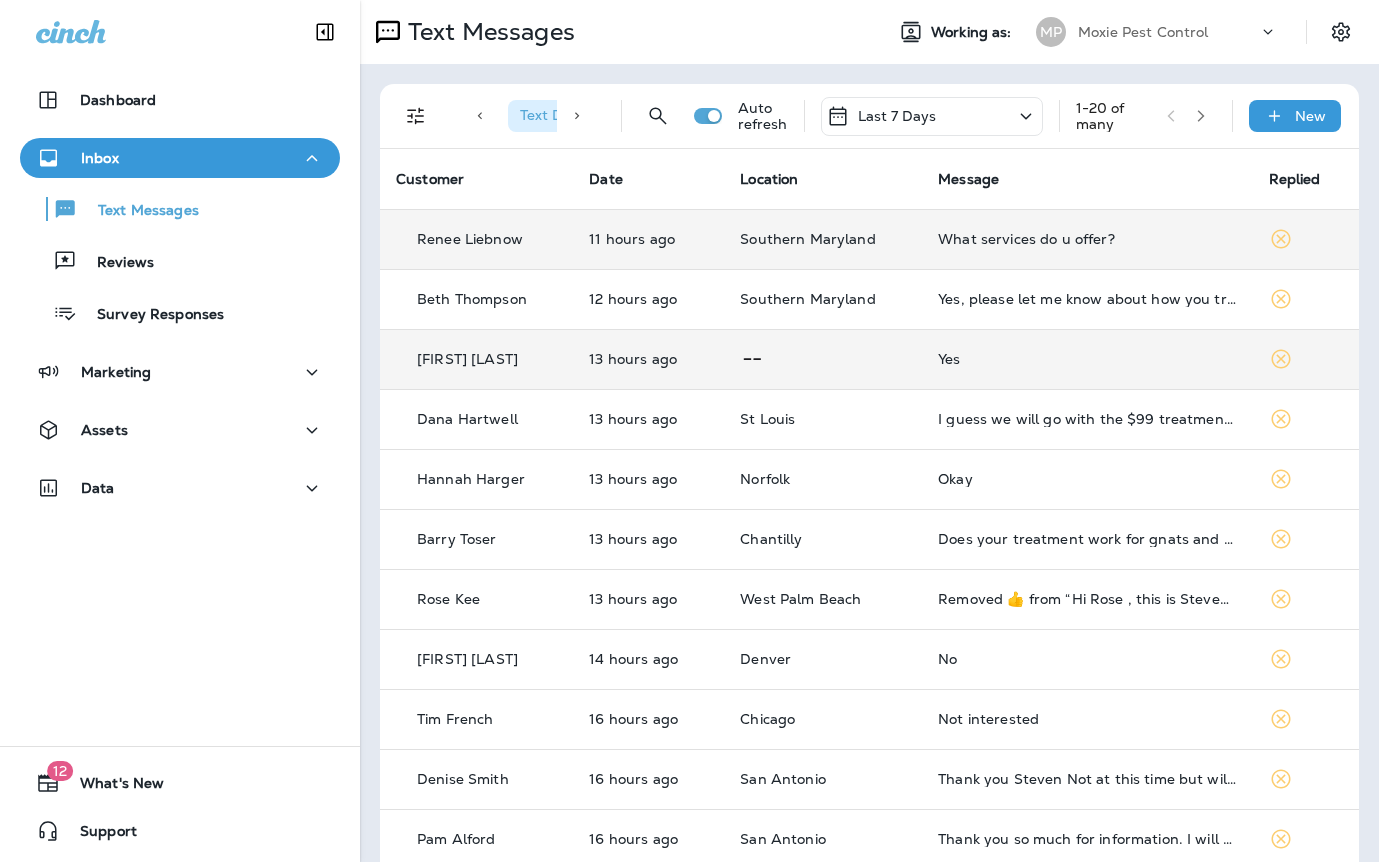 click on "Yes" at bounding box center (1087, 359) 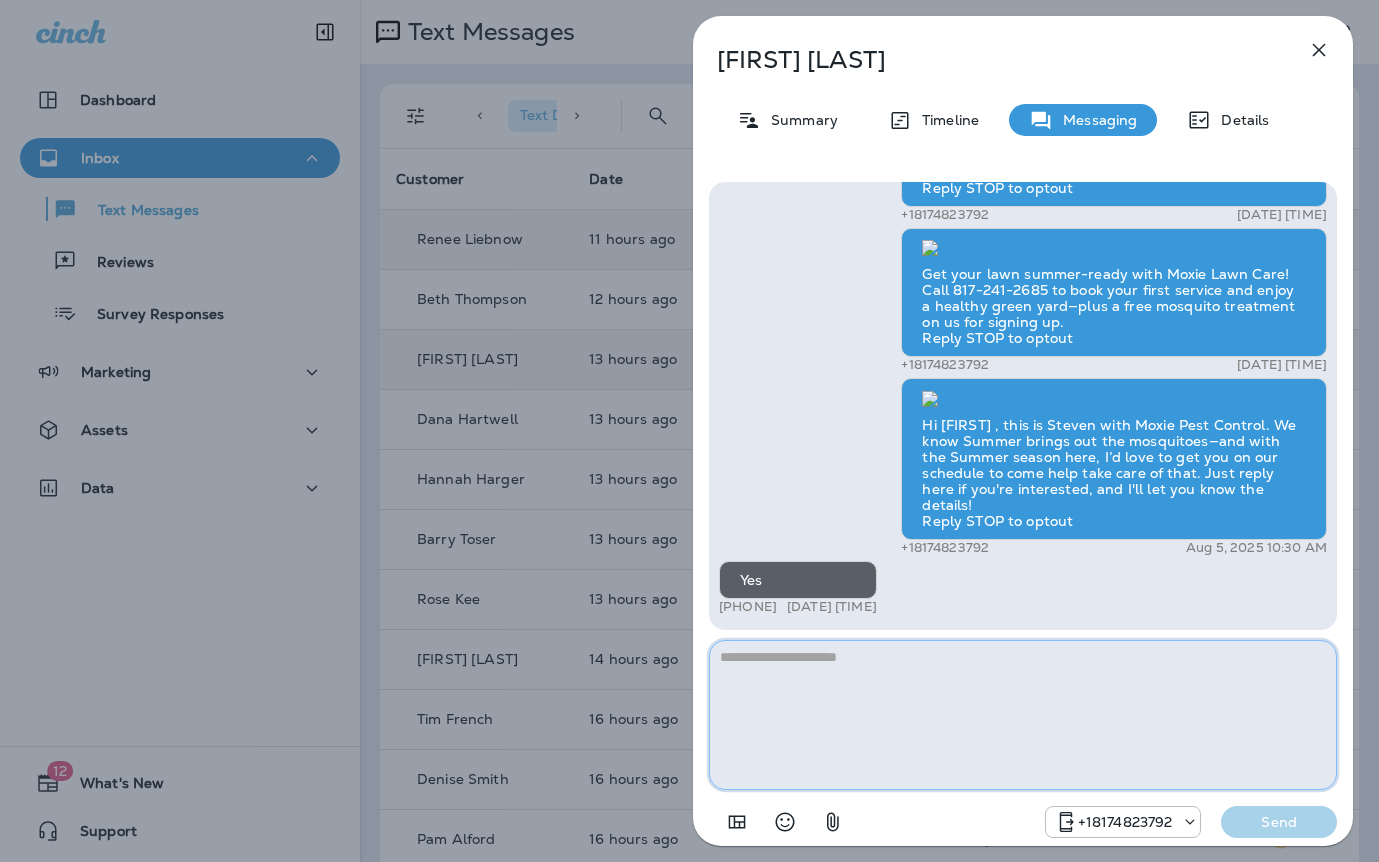 paste on "**********" 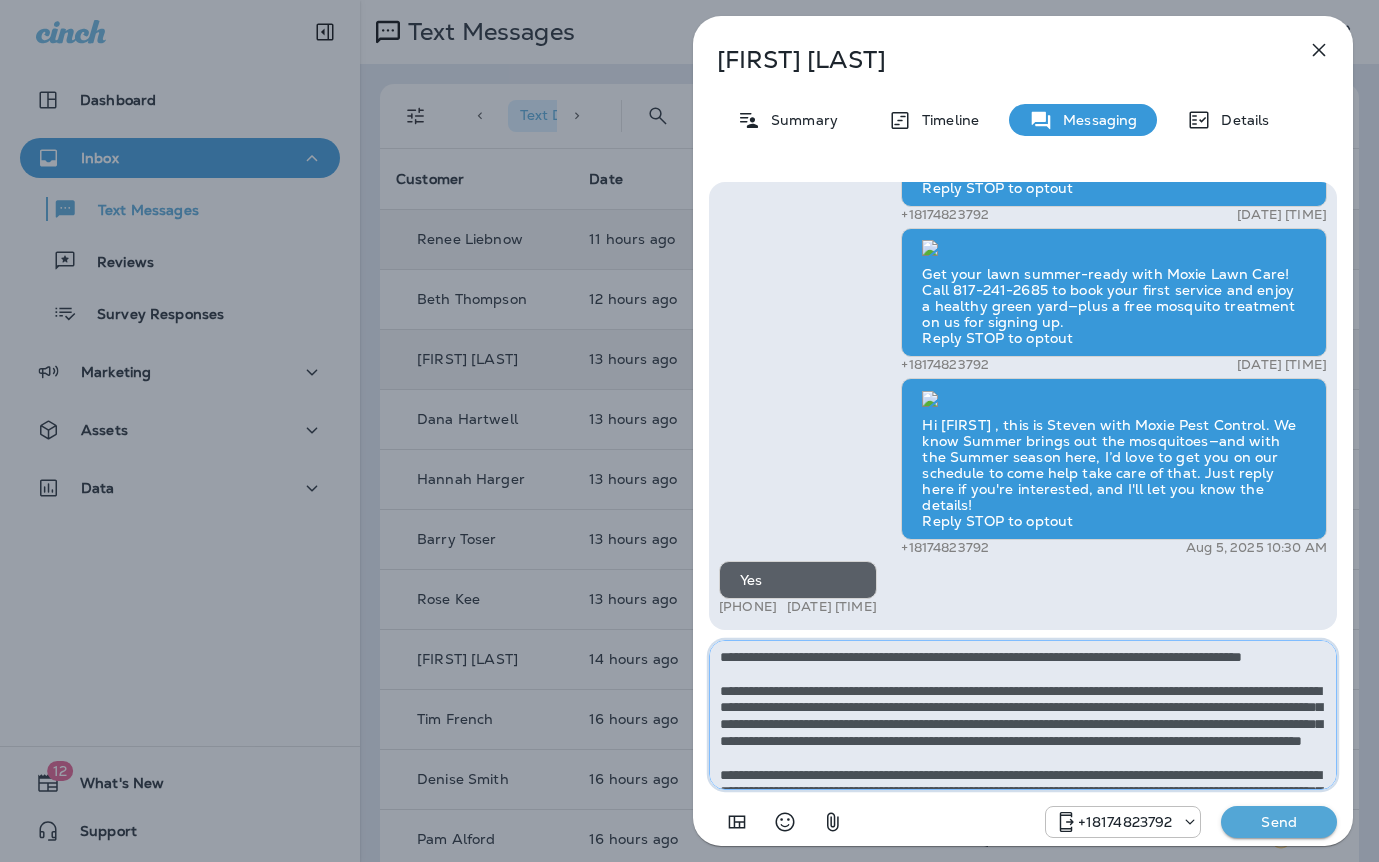 scroll, scrollTop: 128, scrollLeft: 0, axis: vertical 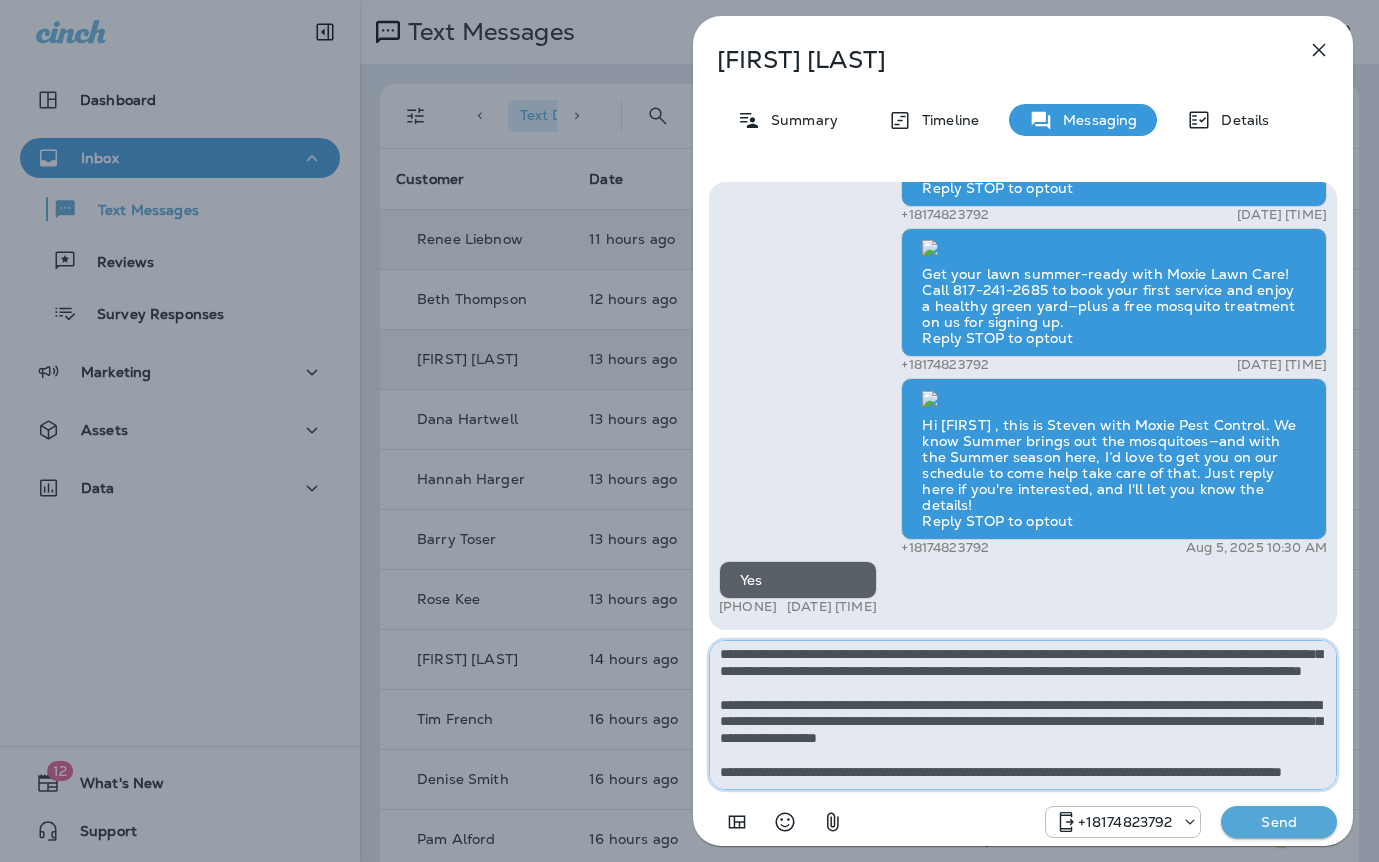 type on "**********" 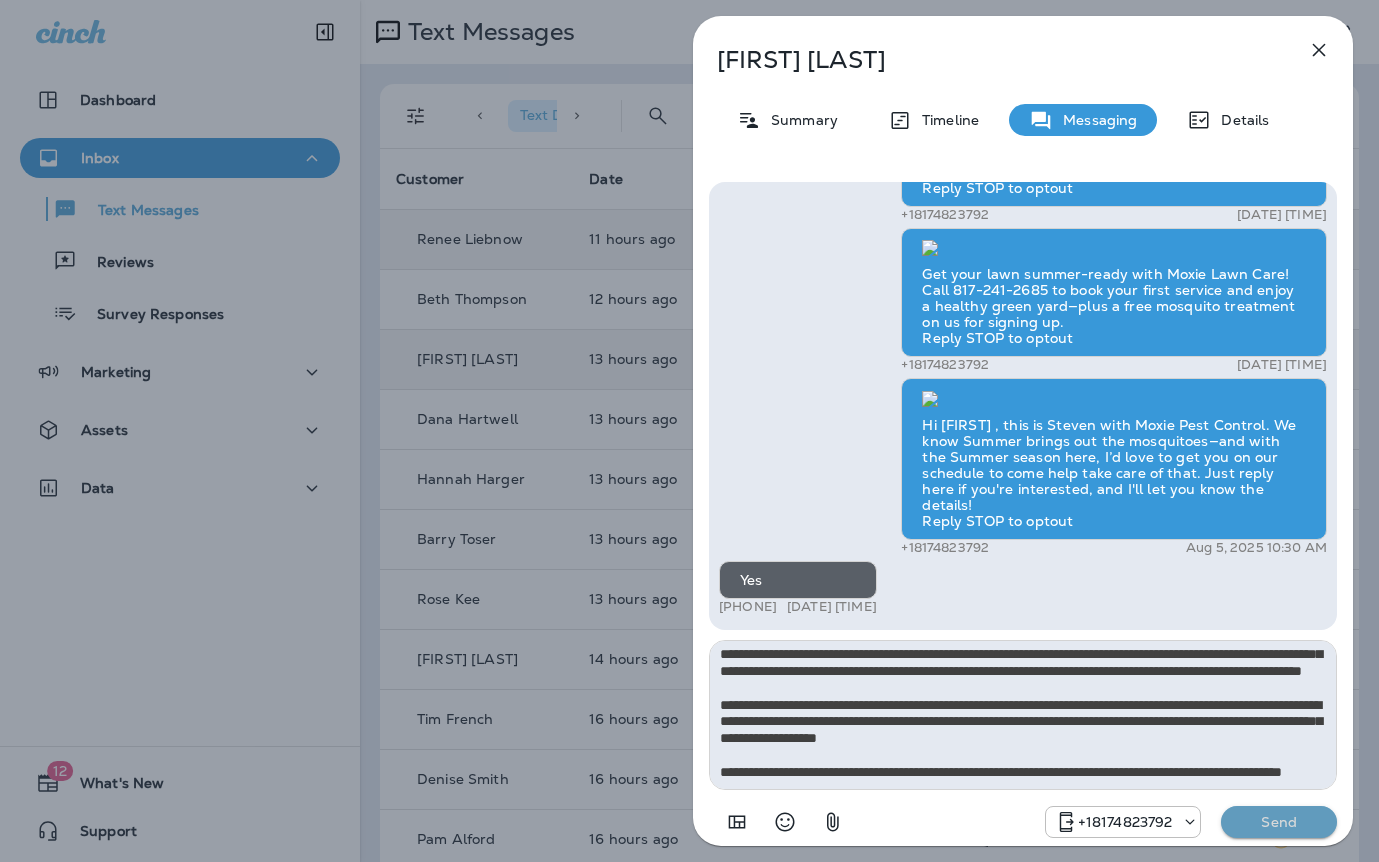 click on "Send" at bounding box center (1279, 822) 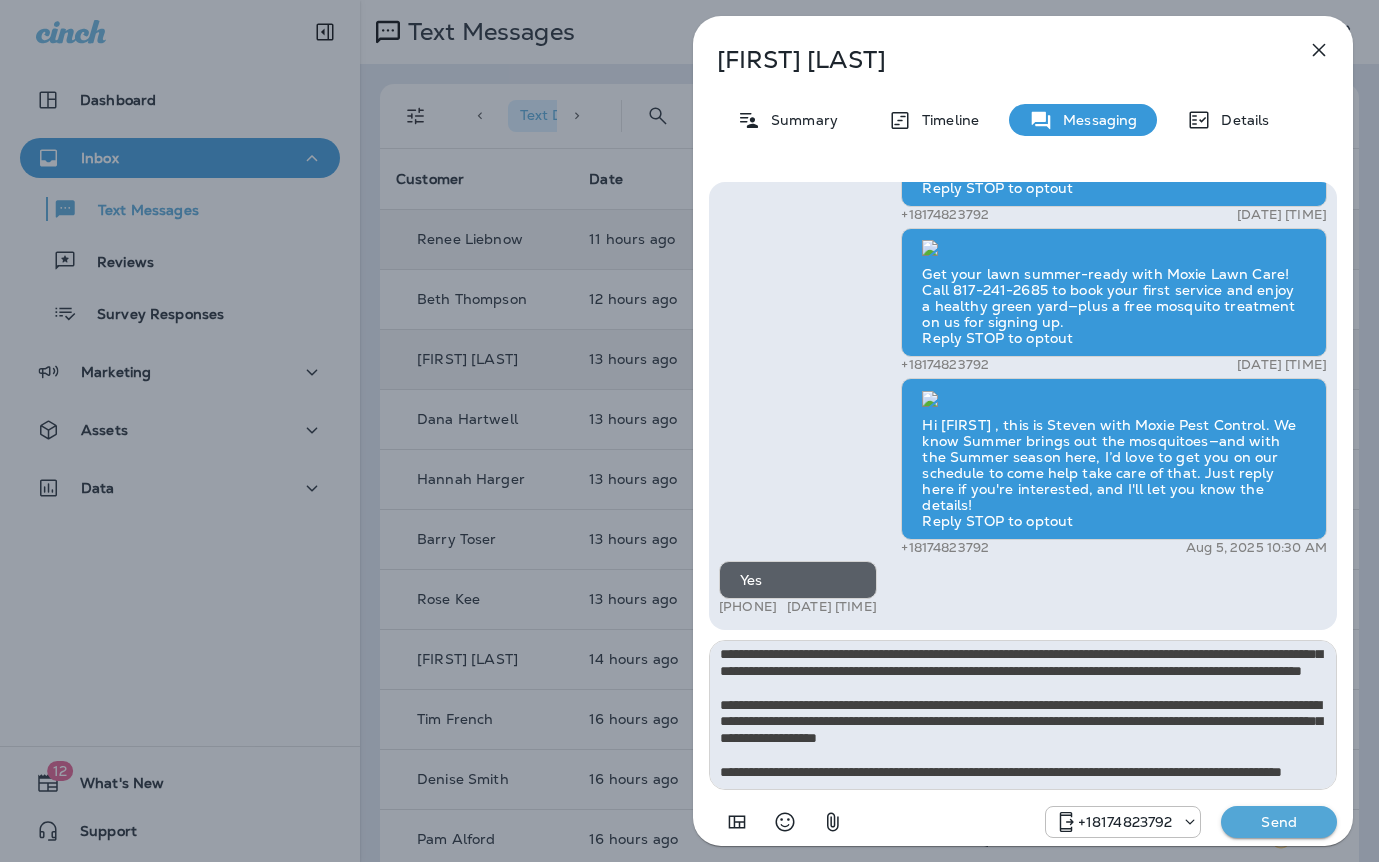 type 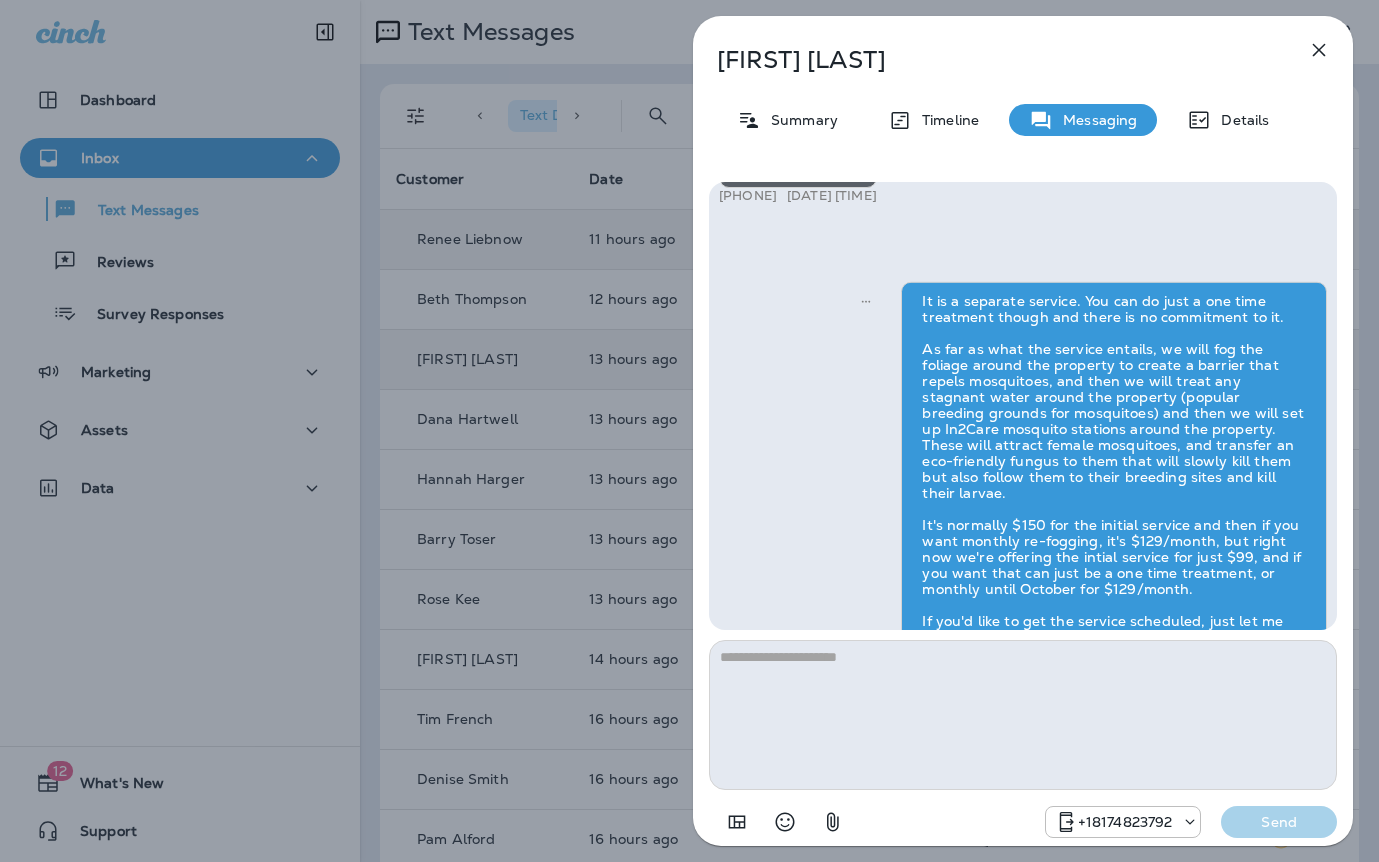 scroll, scrollTop: 0, scrollLeft: 0, axis: both 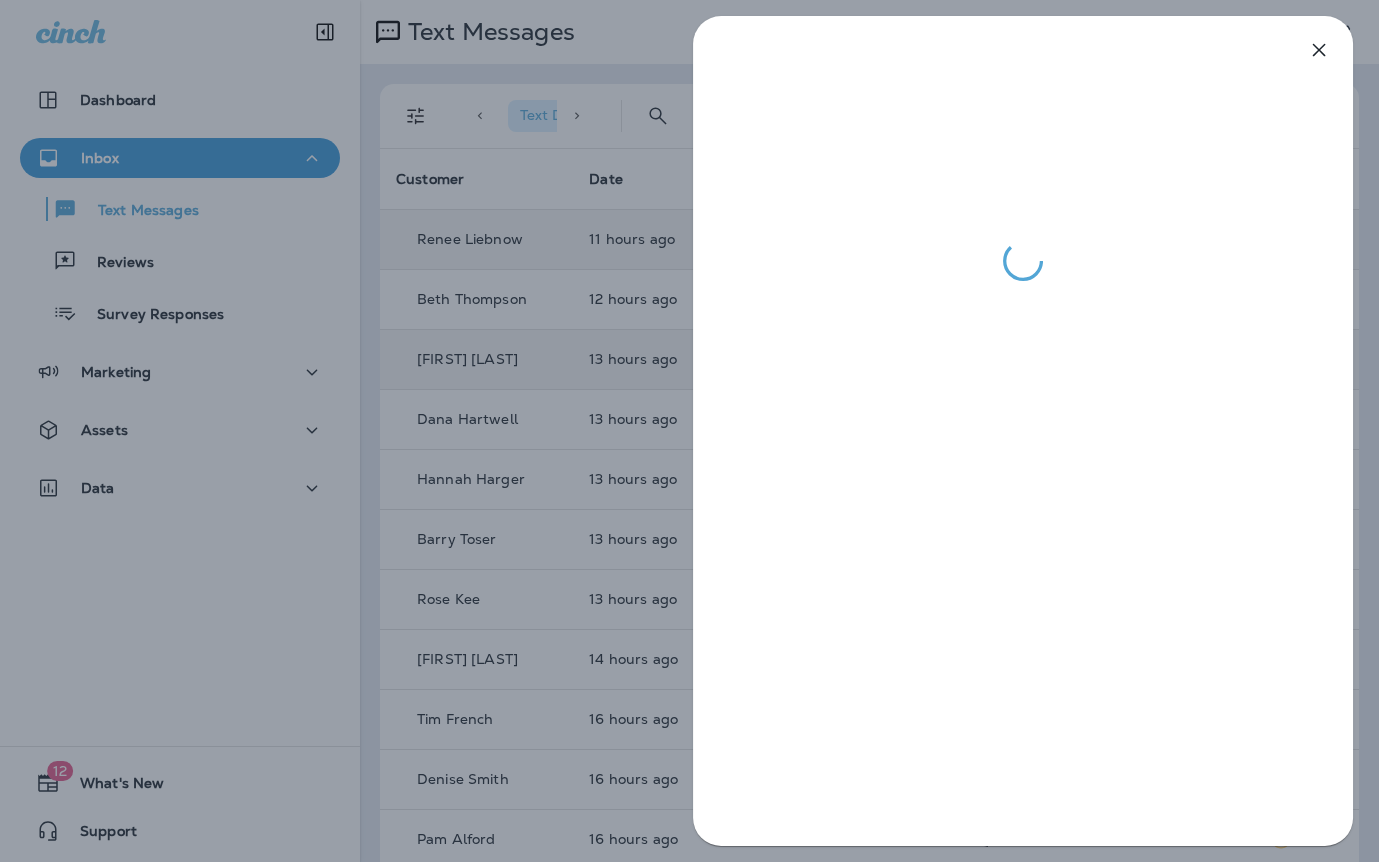 click at bounding box center [689, 431] 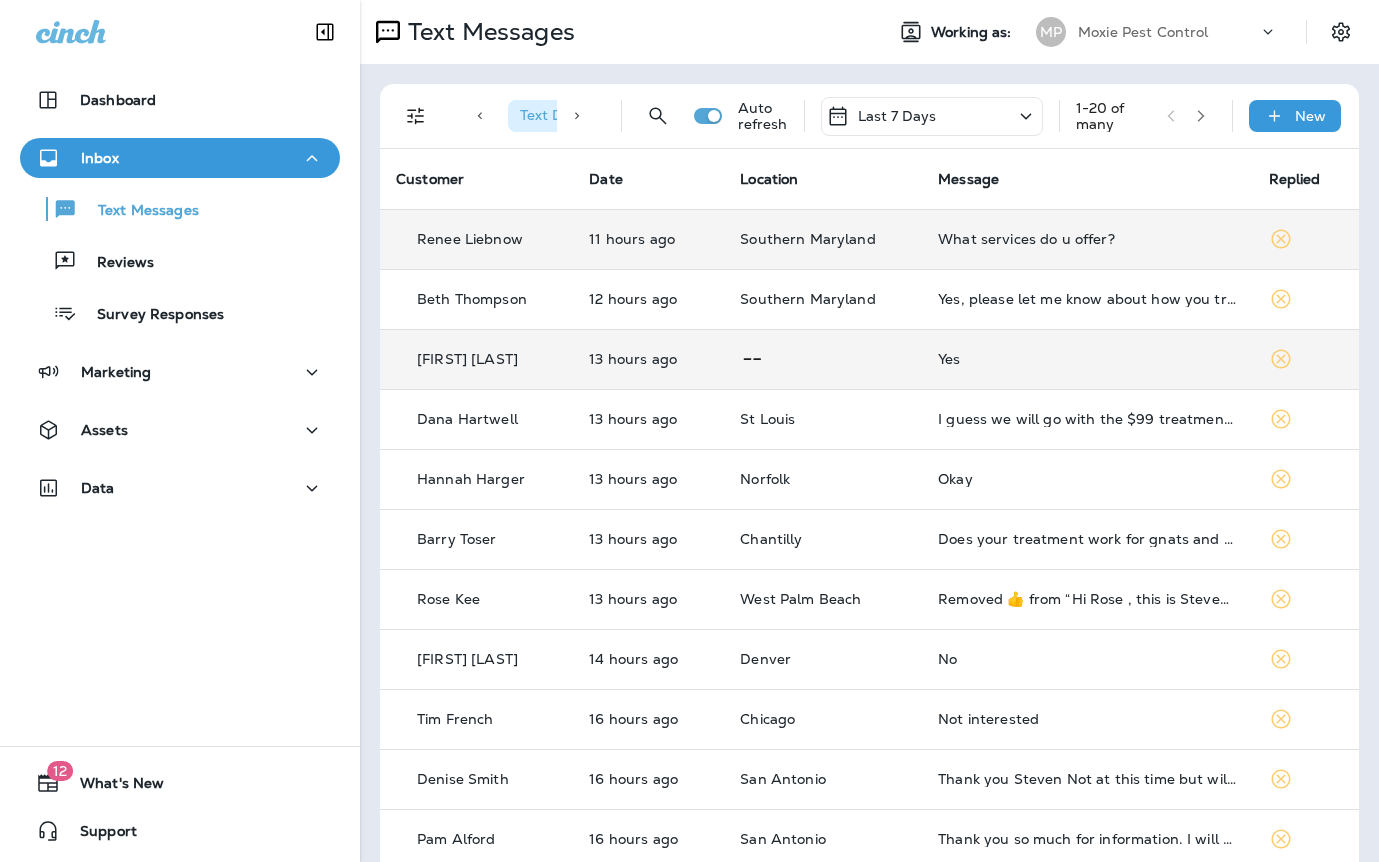 click on "What services do u offer?" at bounding box center [1087, 239] 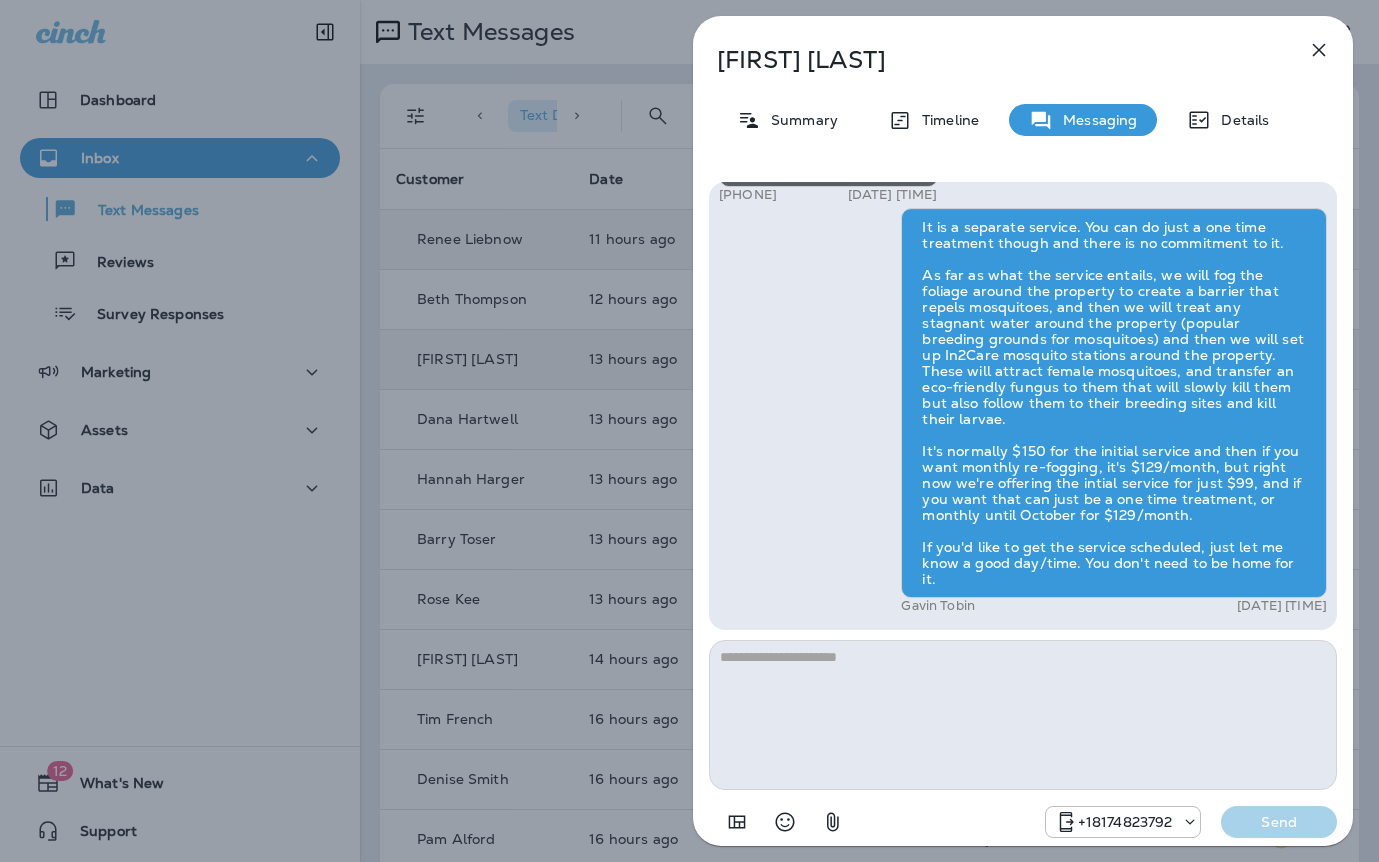 click on "Renee   Liebnow Summary   Timeline   Messaging   Details     Hi Renee , this is Steven with Moxie Pest Control. We know Summer brings out the mosquitoes—and with the Summer season here, I’d love to get you on our schedule to come help take care of that. Just reply here if you're interested, and I'll let you know the details!
Reply STOP to optout +18174823792 Aug 5, 2025 11:03 AM What services do u offer? +1 (303) 748-2938 Aug 5, 2025 7:50 PM Gavin Tobin Aug 6, 2025 7:30 AM +18174823792 Send" at bounding box center (689, 431) 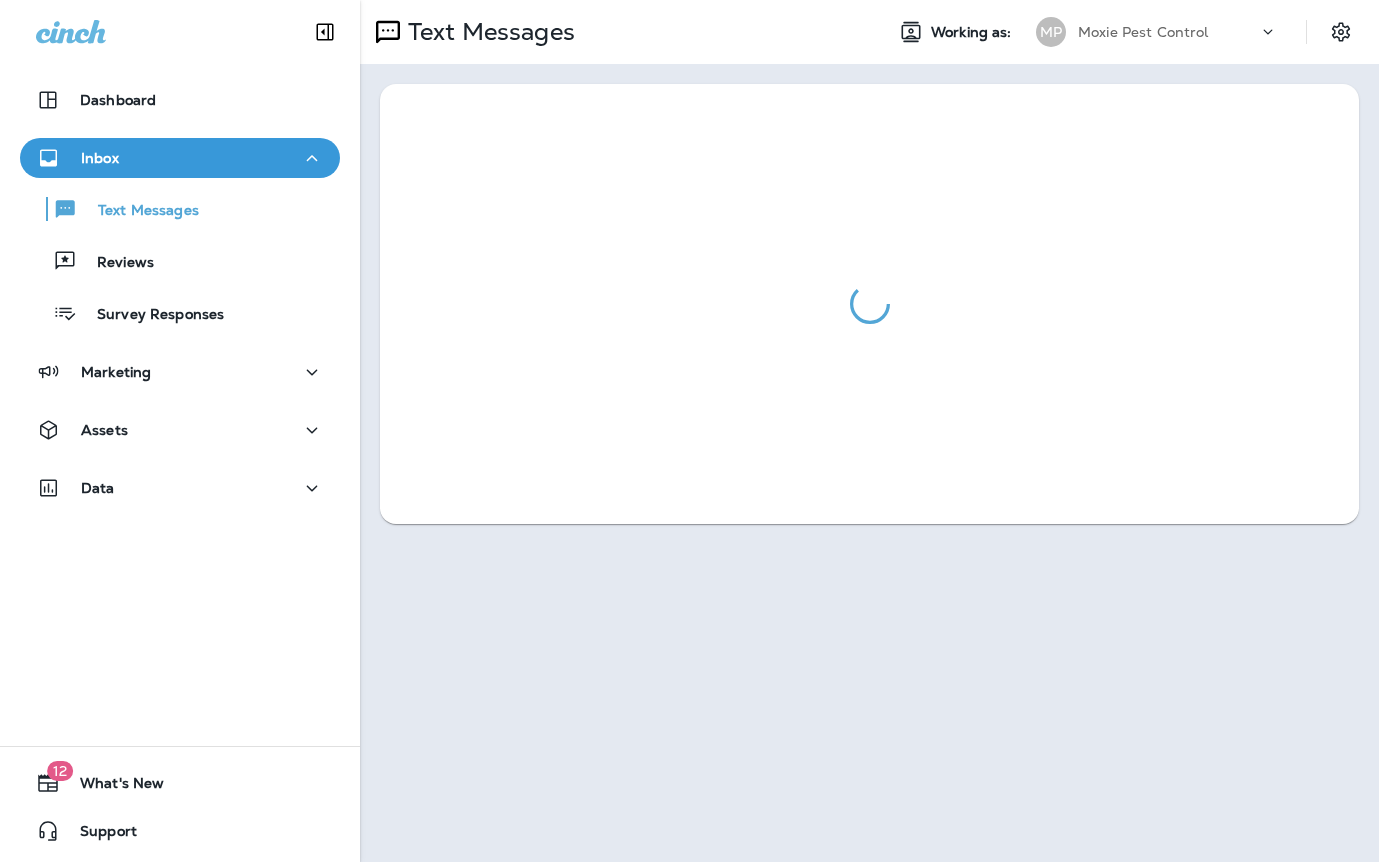 scroll, scrollTop: 0, scrollLeft: 0, axis: both 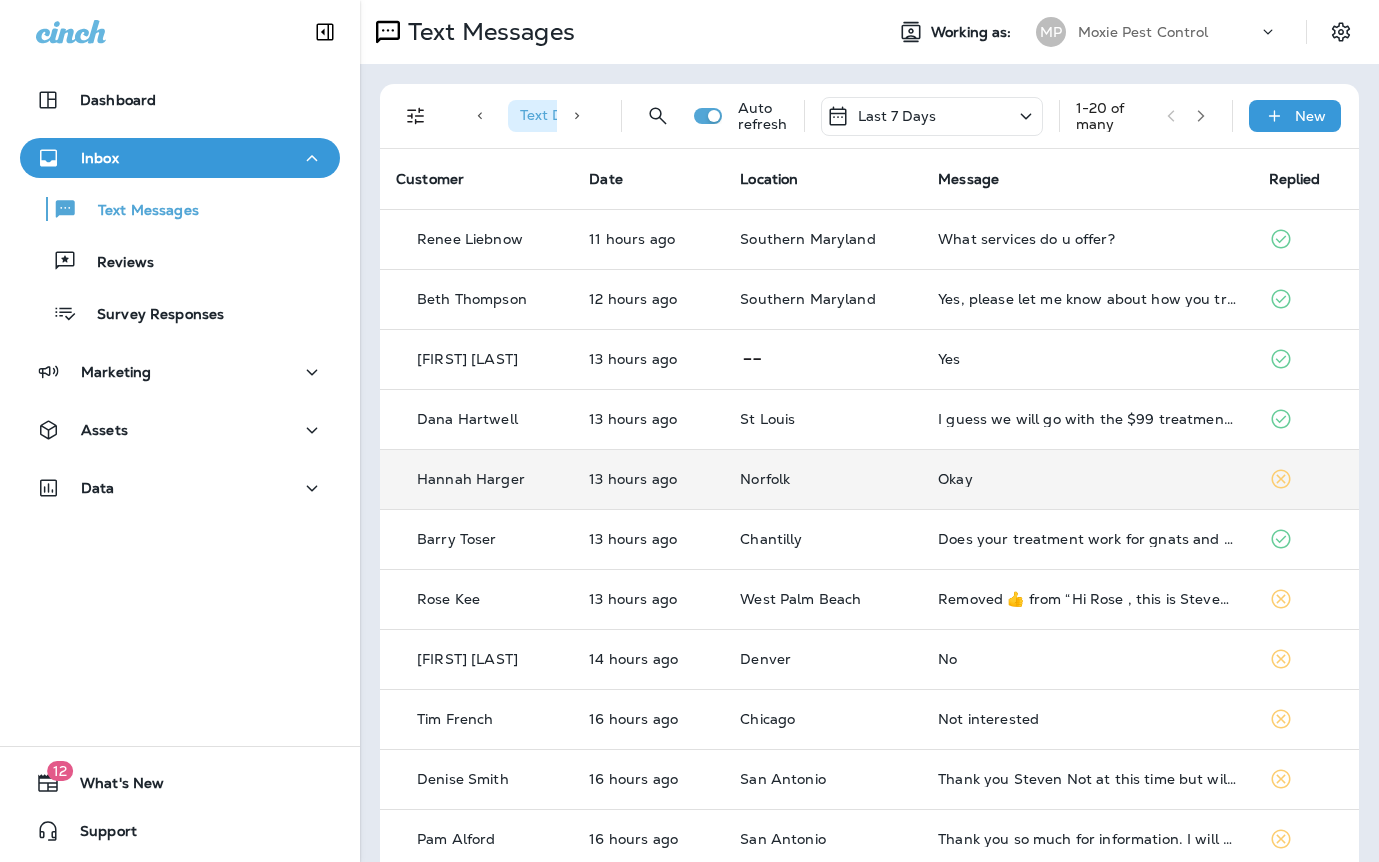 click on "Okay" at bounding box center (1087, 479) 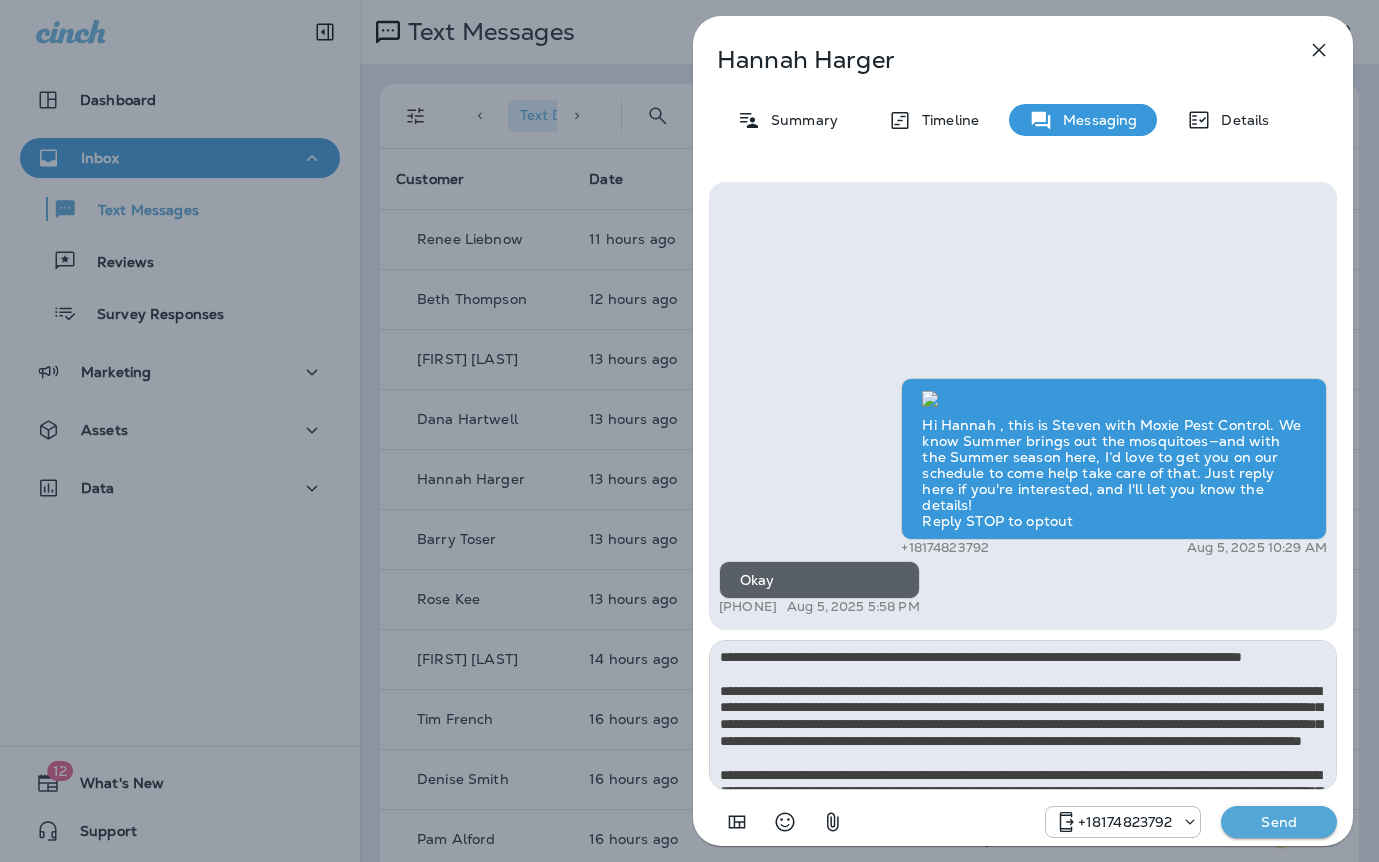 scroll, scrollTop: 128, scrollLeft: 0, axis: vertical 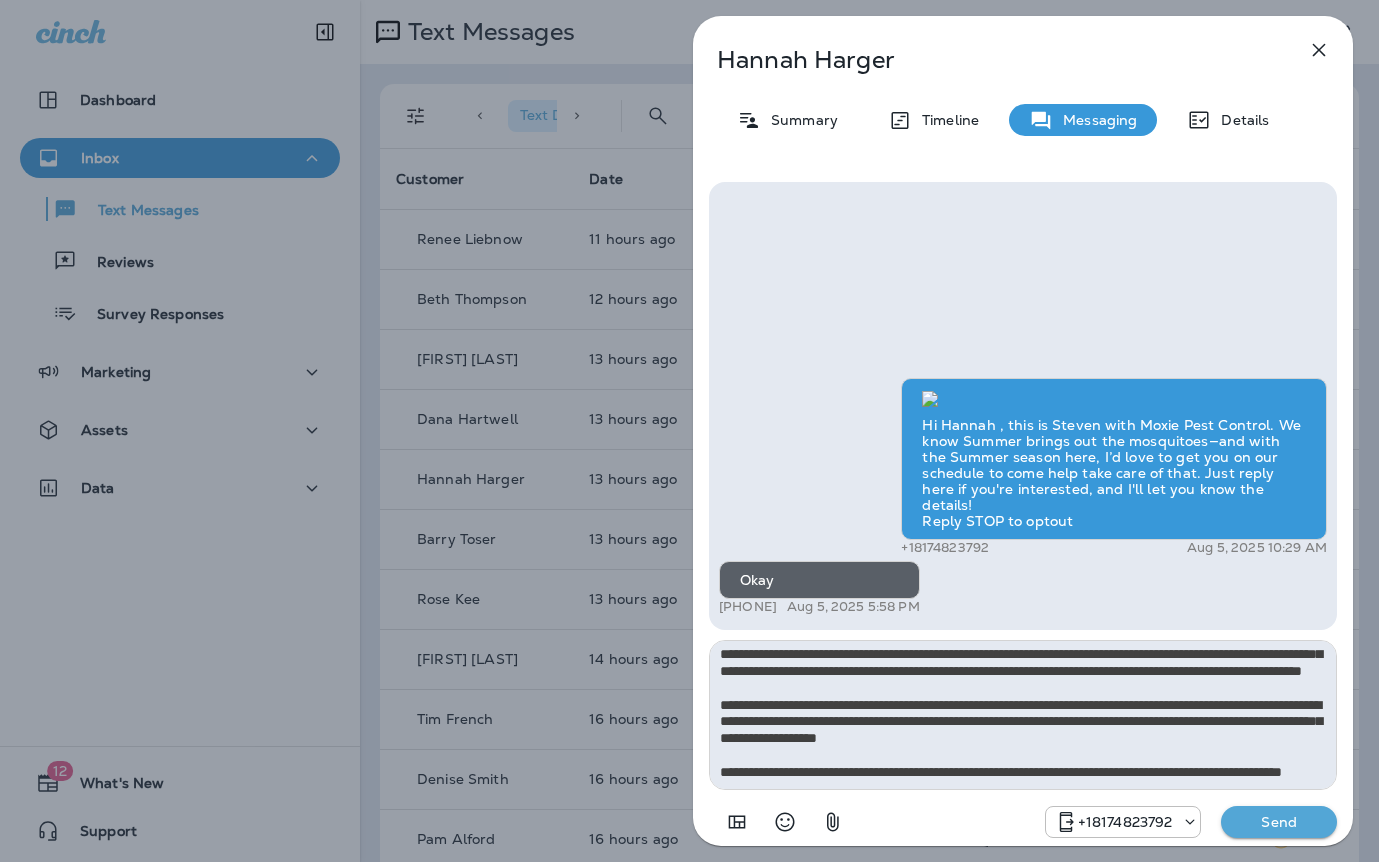 type on "**********" 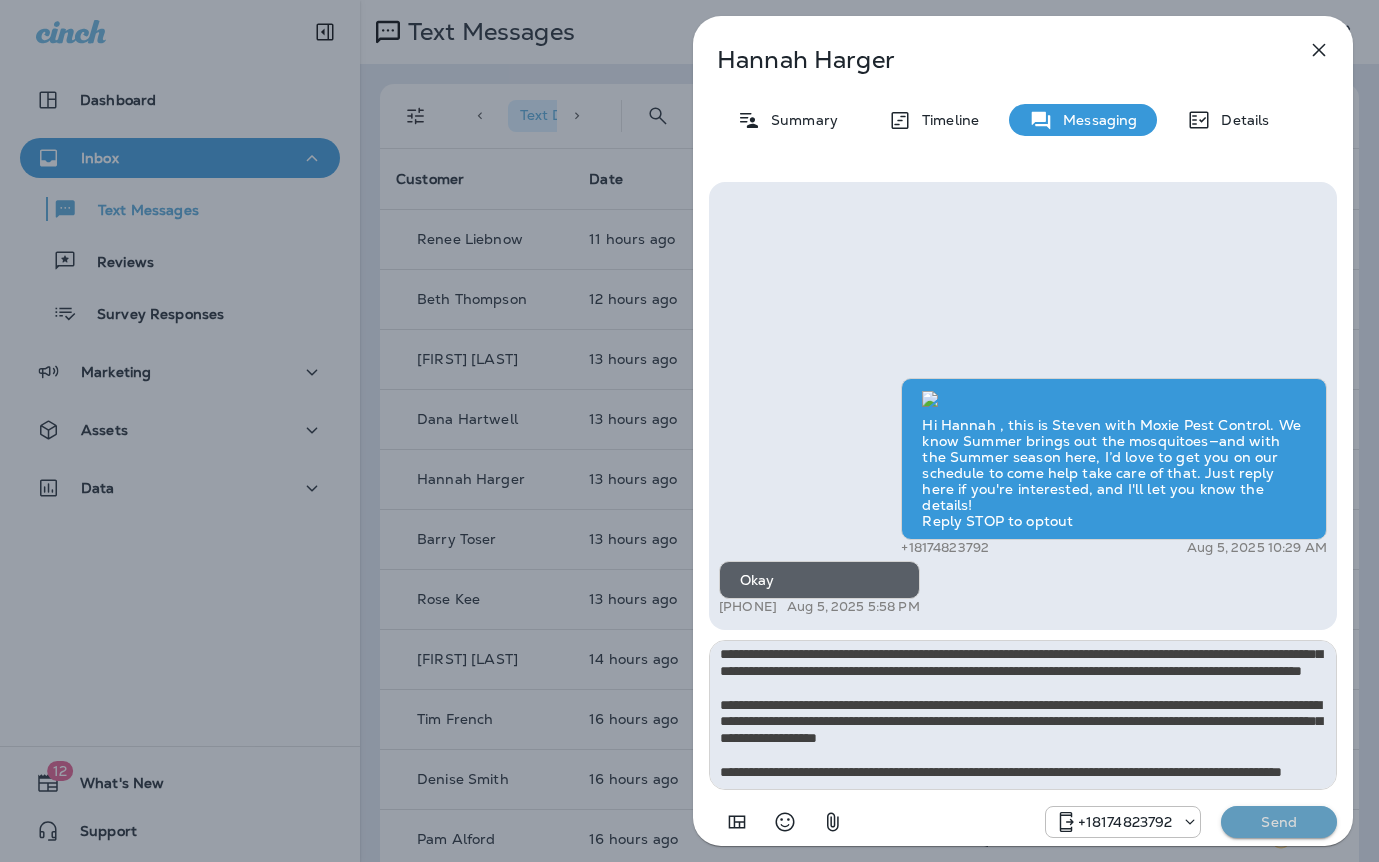click on "Send" at bounding box center [1279, 822] 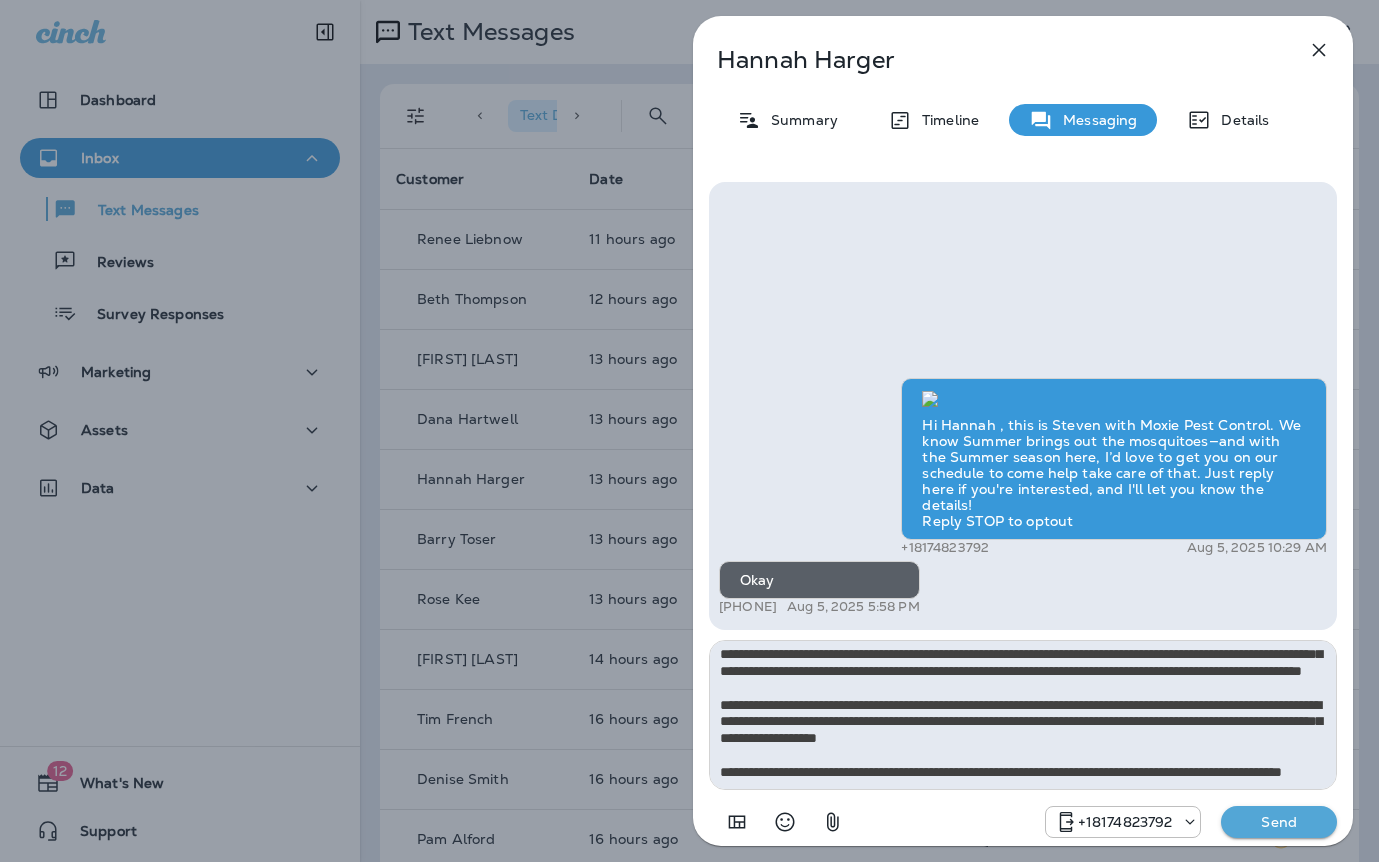 type 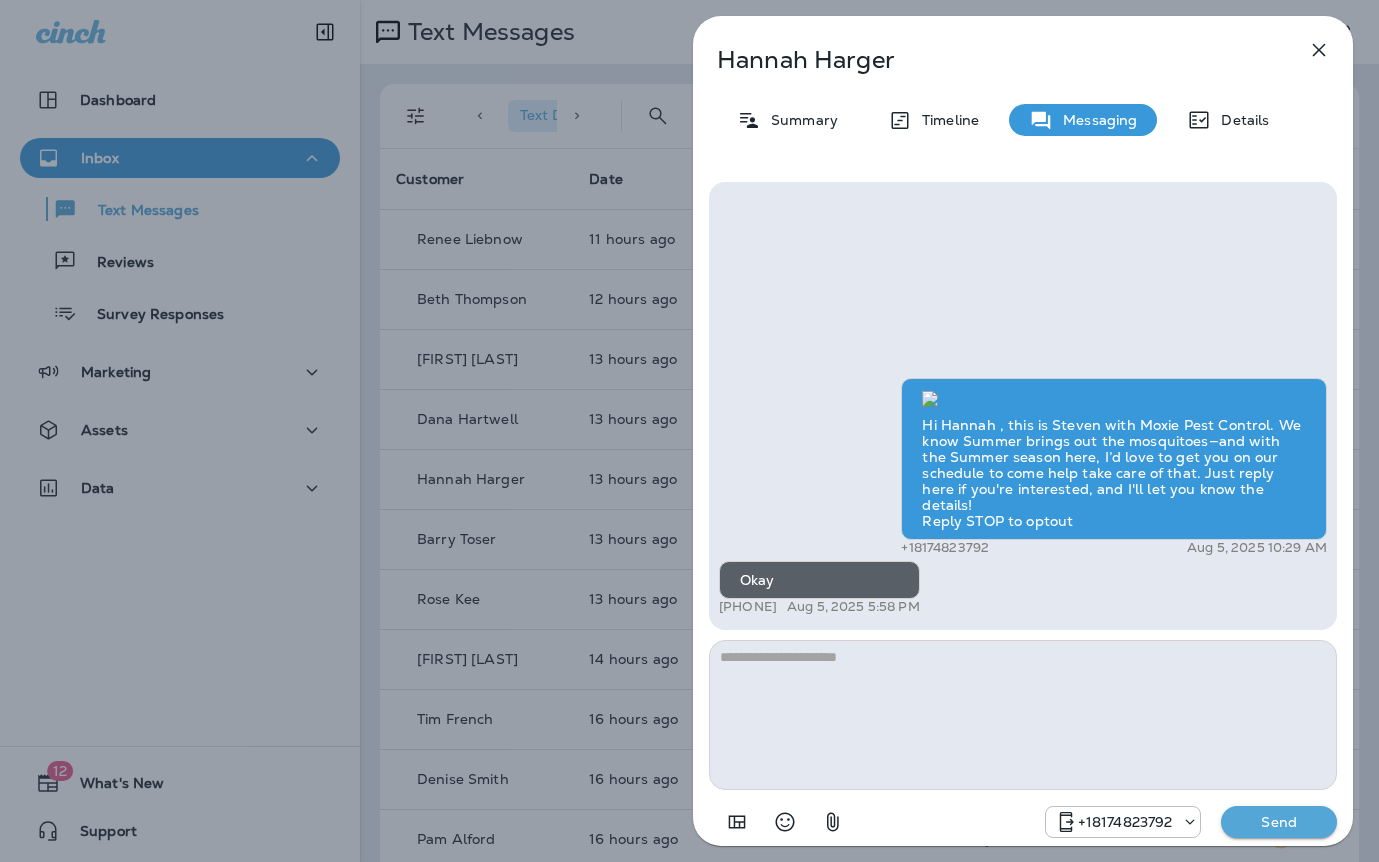 scroll, scrollTop: 0, scrollLeft: 0, axis: both 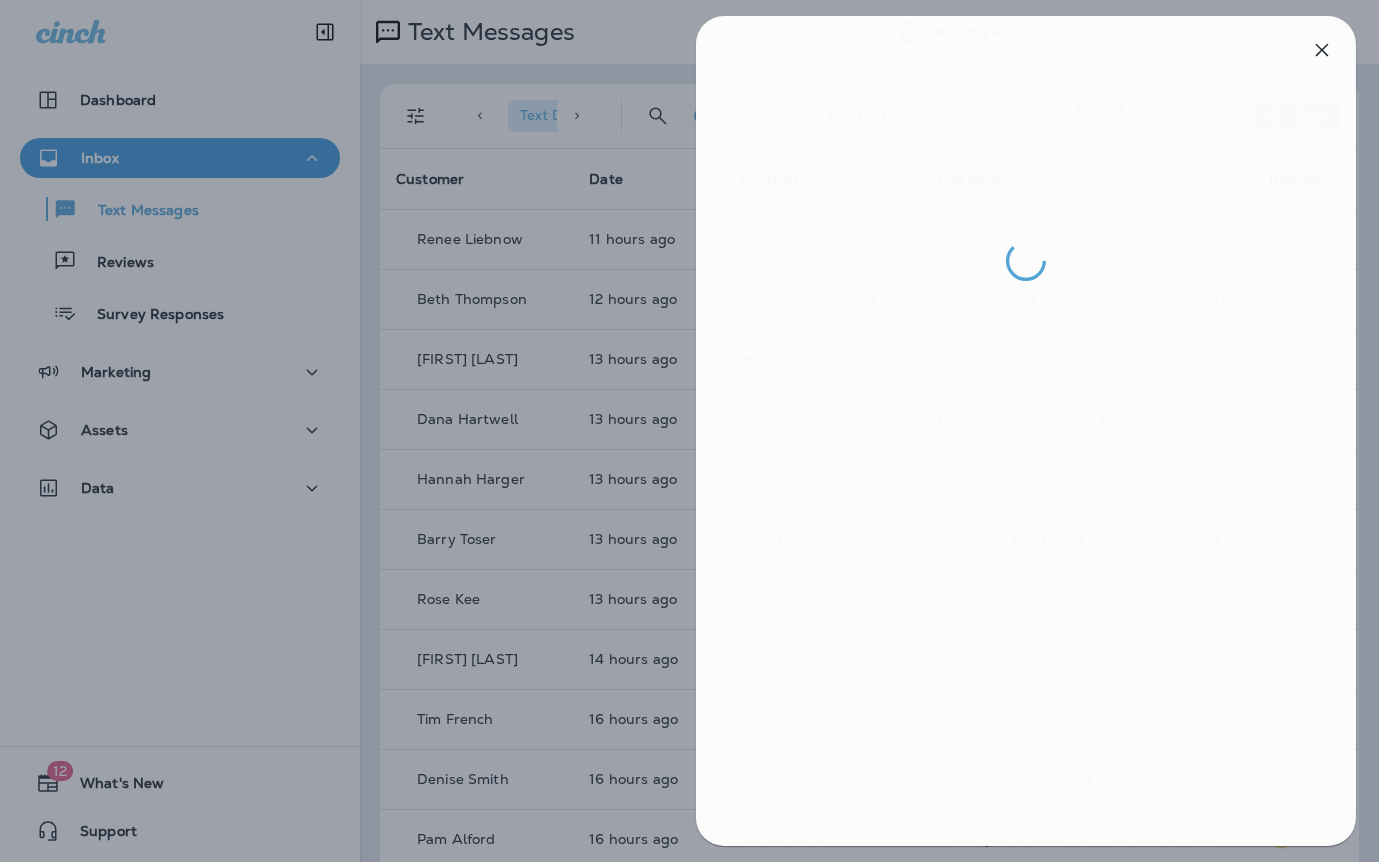 click at bounding box center [692, 431] 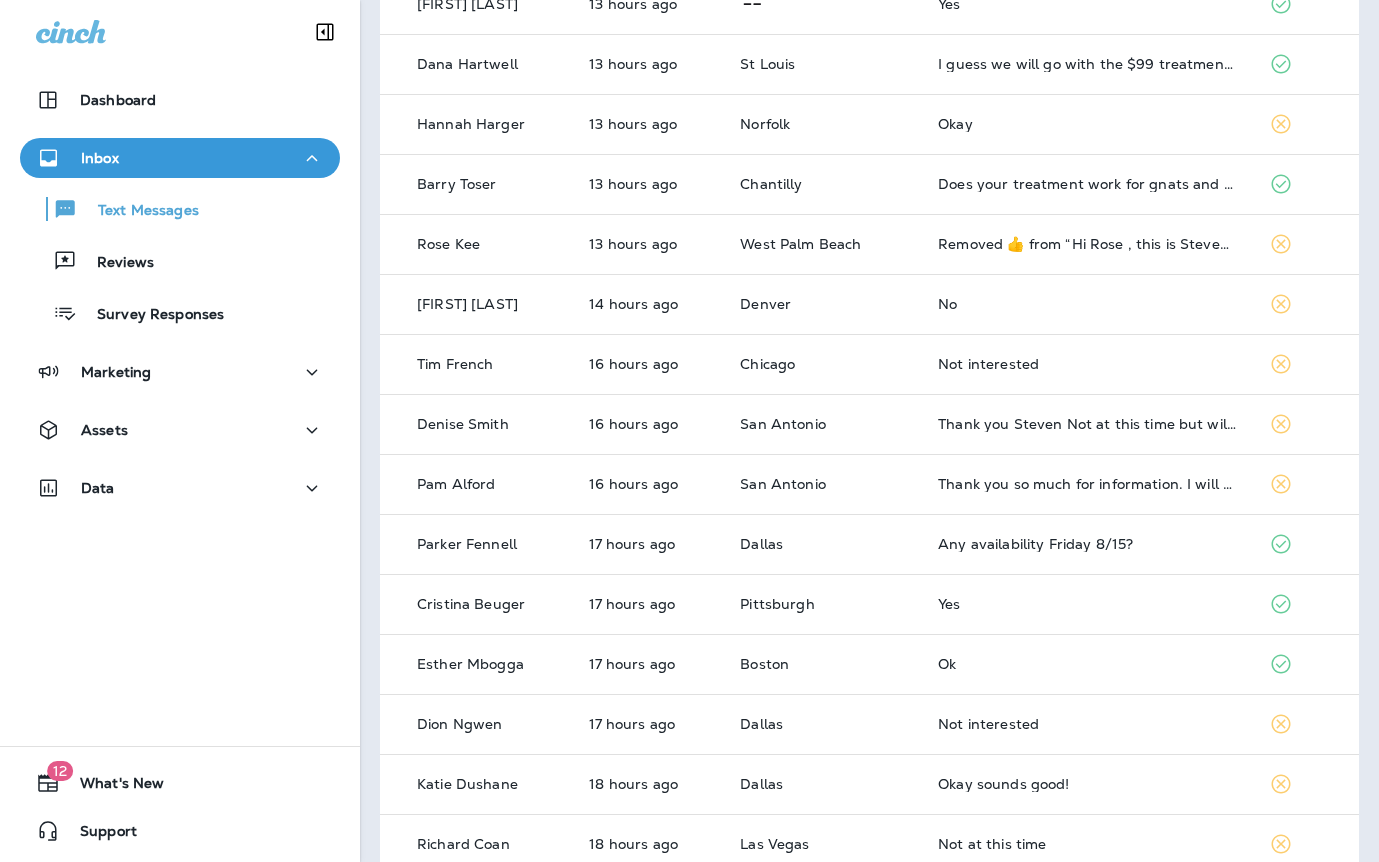 scroll, scrollTop: 0, scrollLeft: 0, axis: both 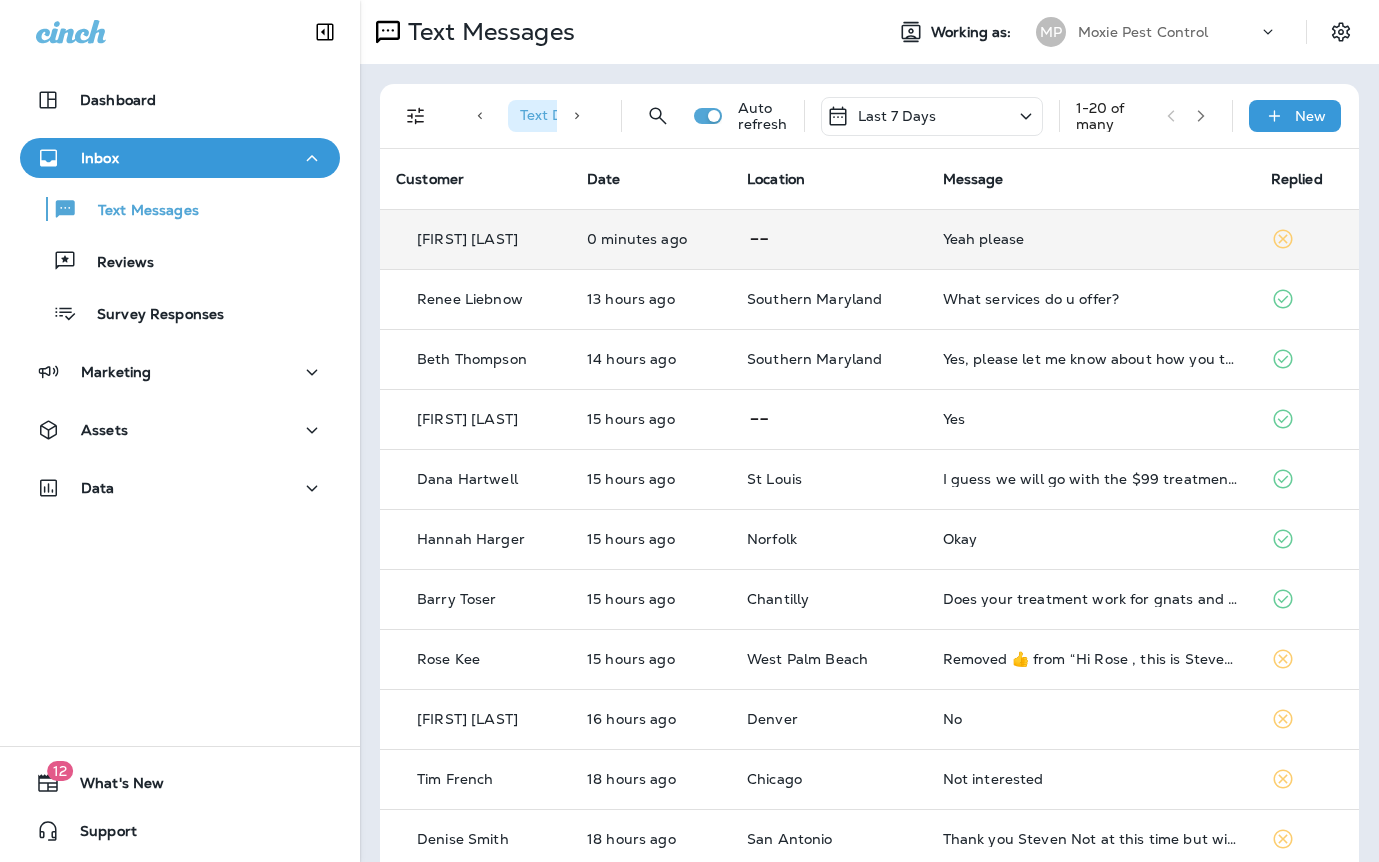 click on "Yeah please" at bounding box center (1091, 239) 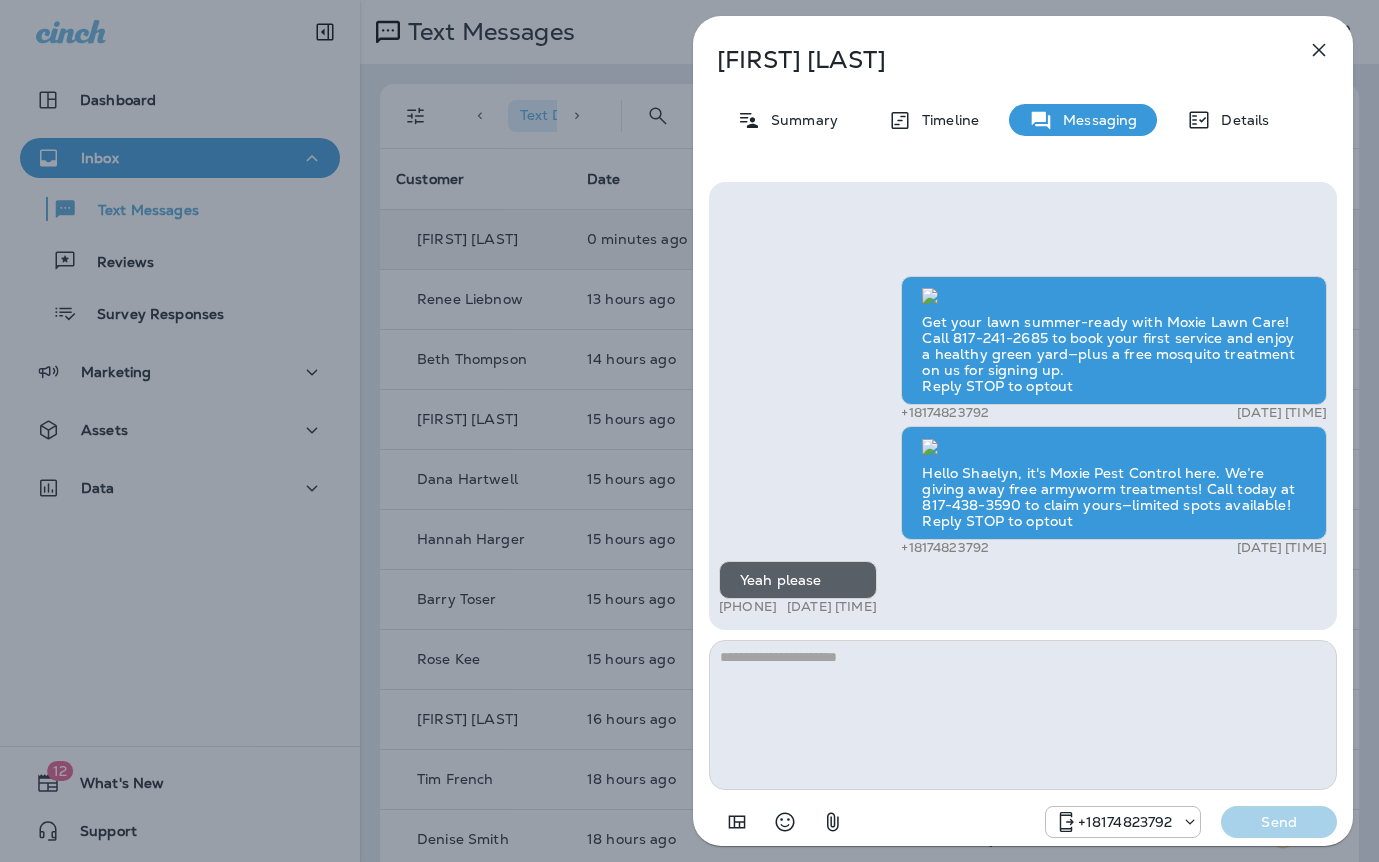 type on "**********" 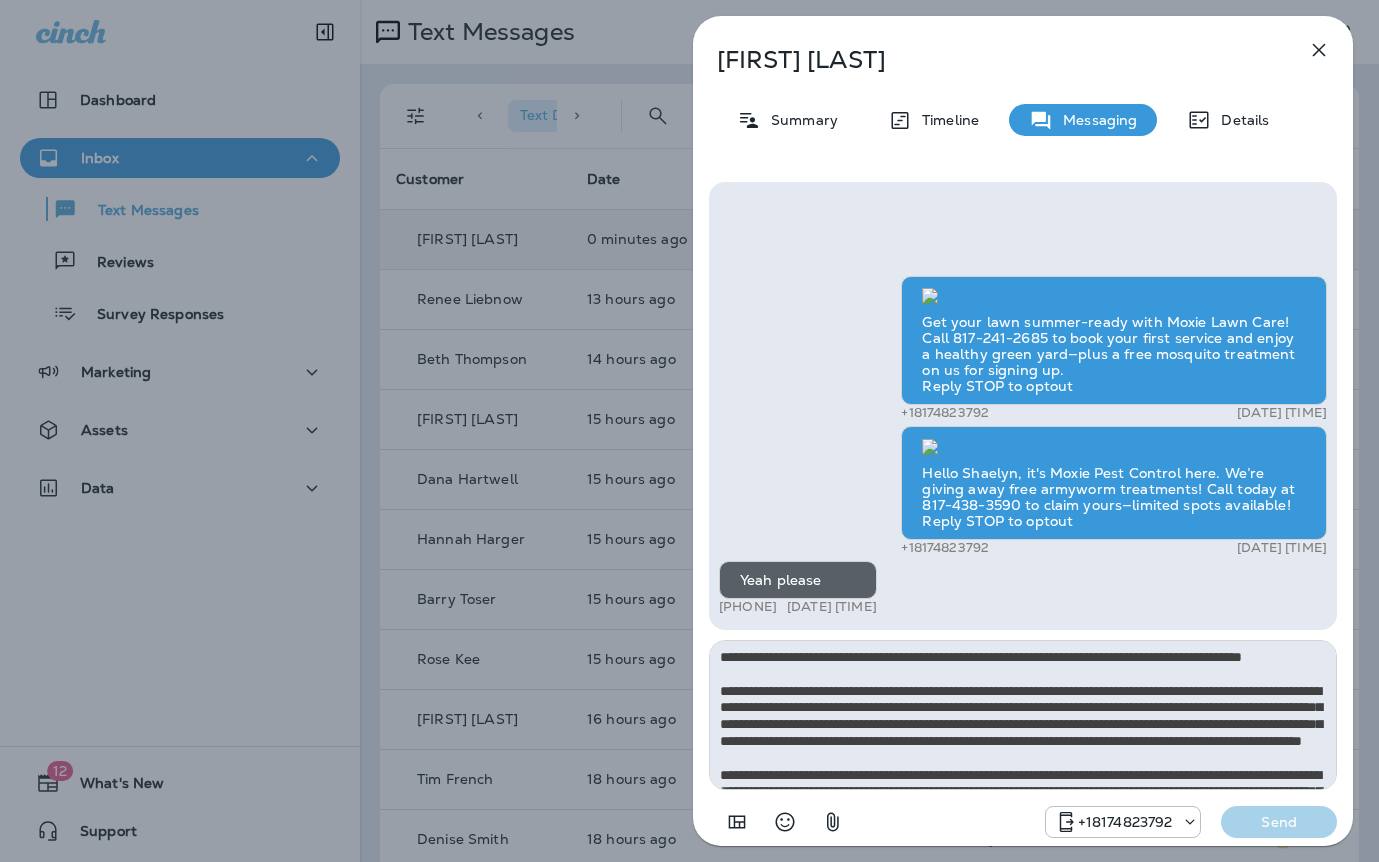 scroll, scrollTop: 128, scrollLeft: 0, axis: vertical 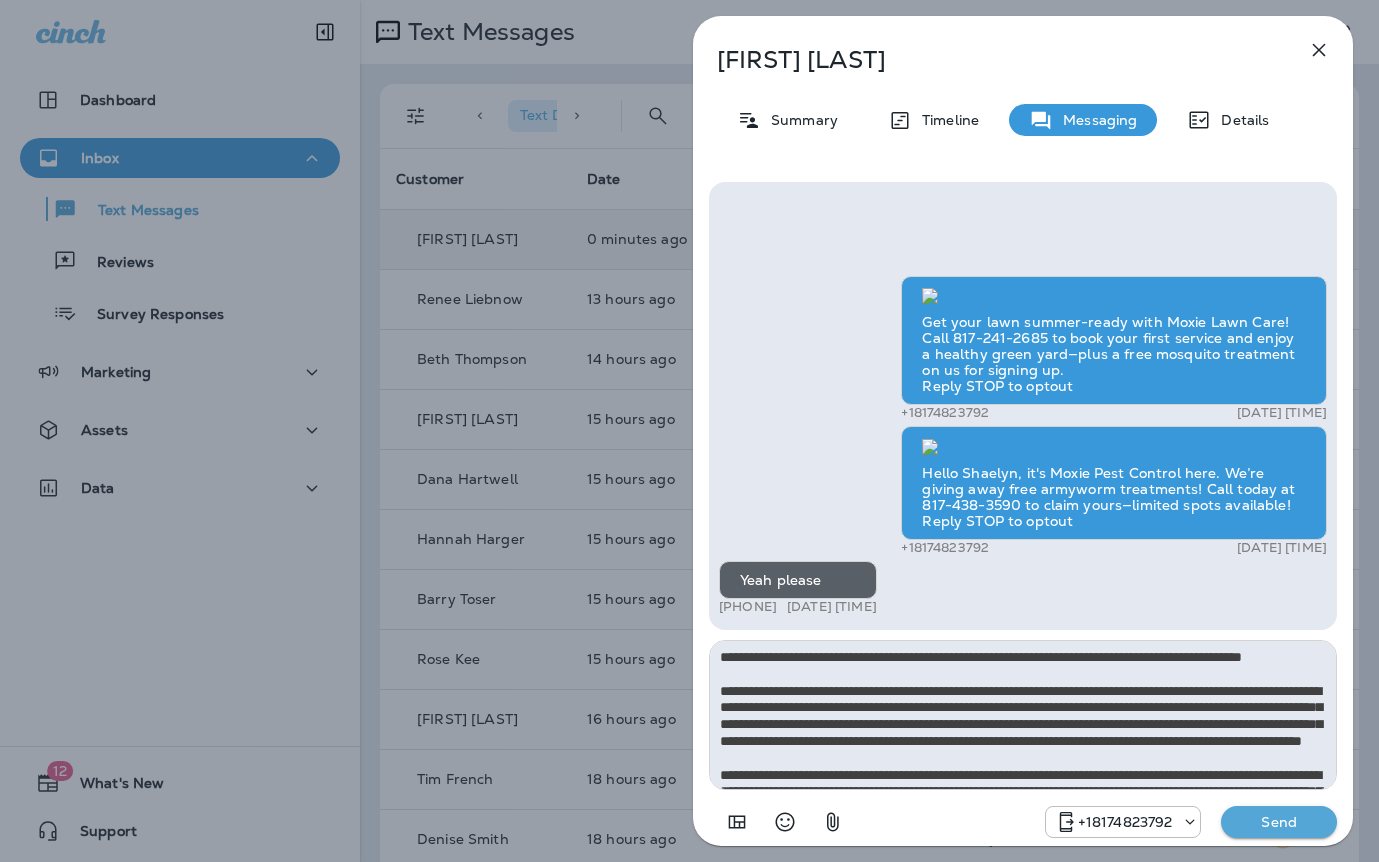 drag, startPoint x: 973, startPoint y: 752, endPoint x: 574, endPoint y: 622, distance: 419.6439 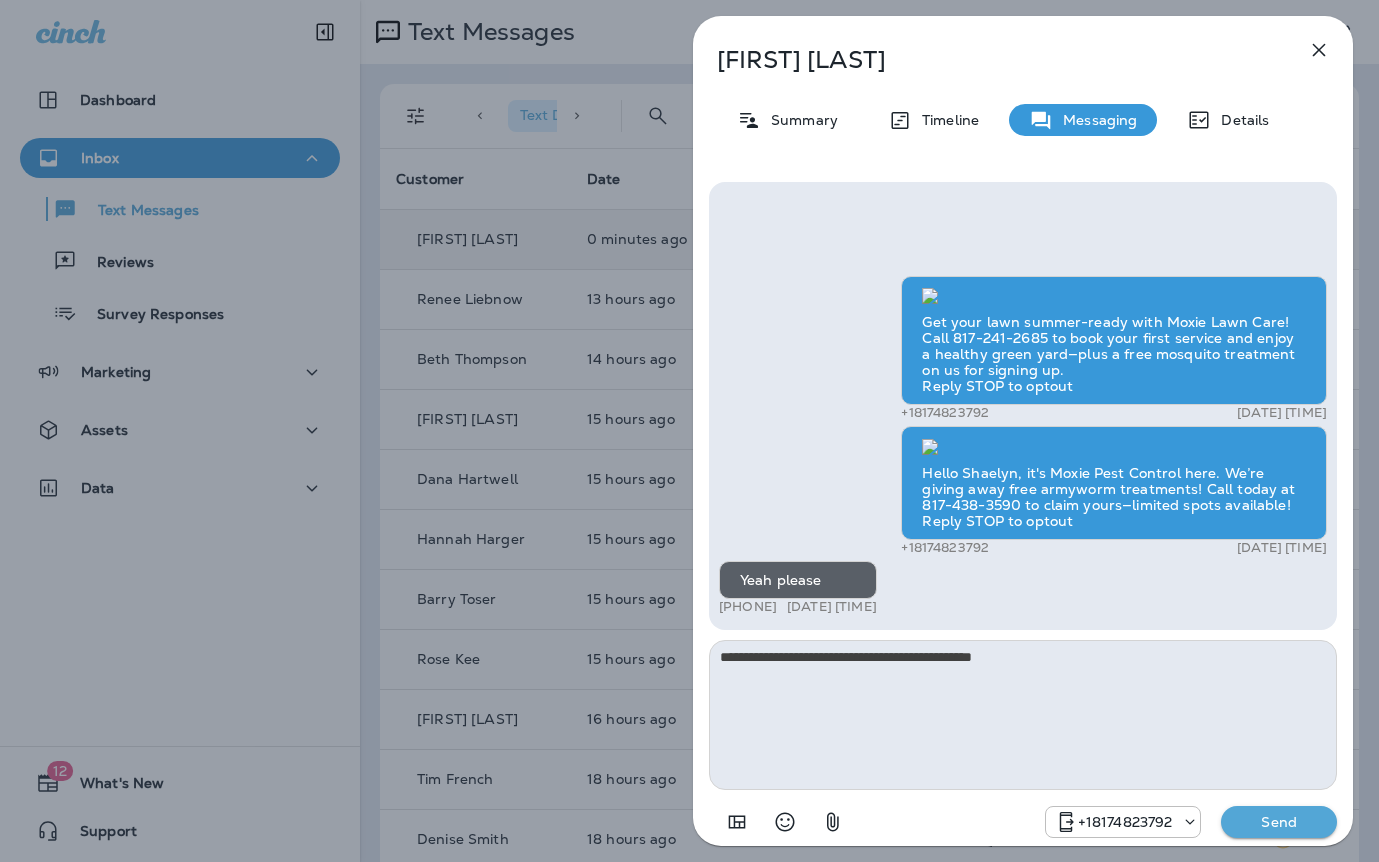 type on "**********" 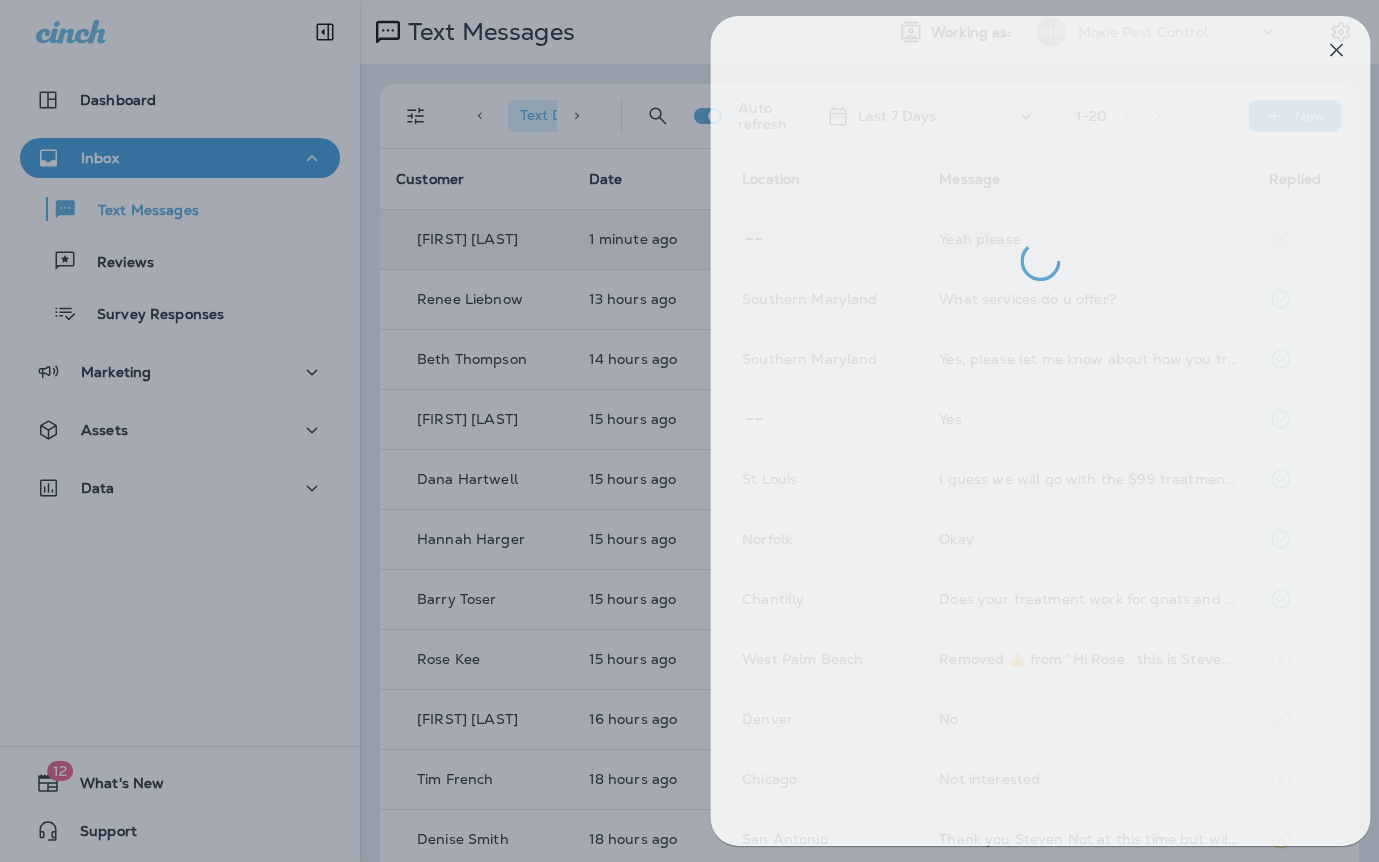click at bounding box center (707, 431) 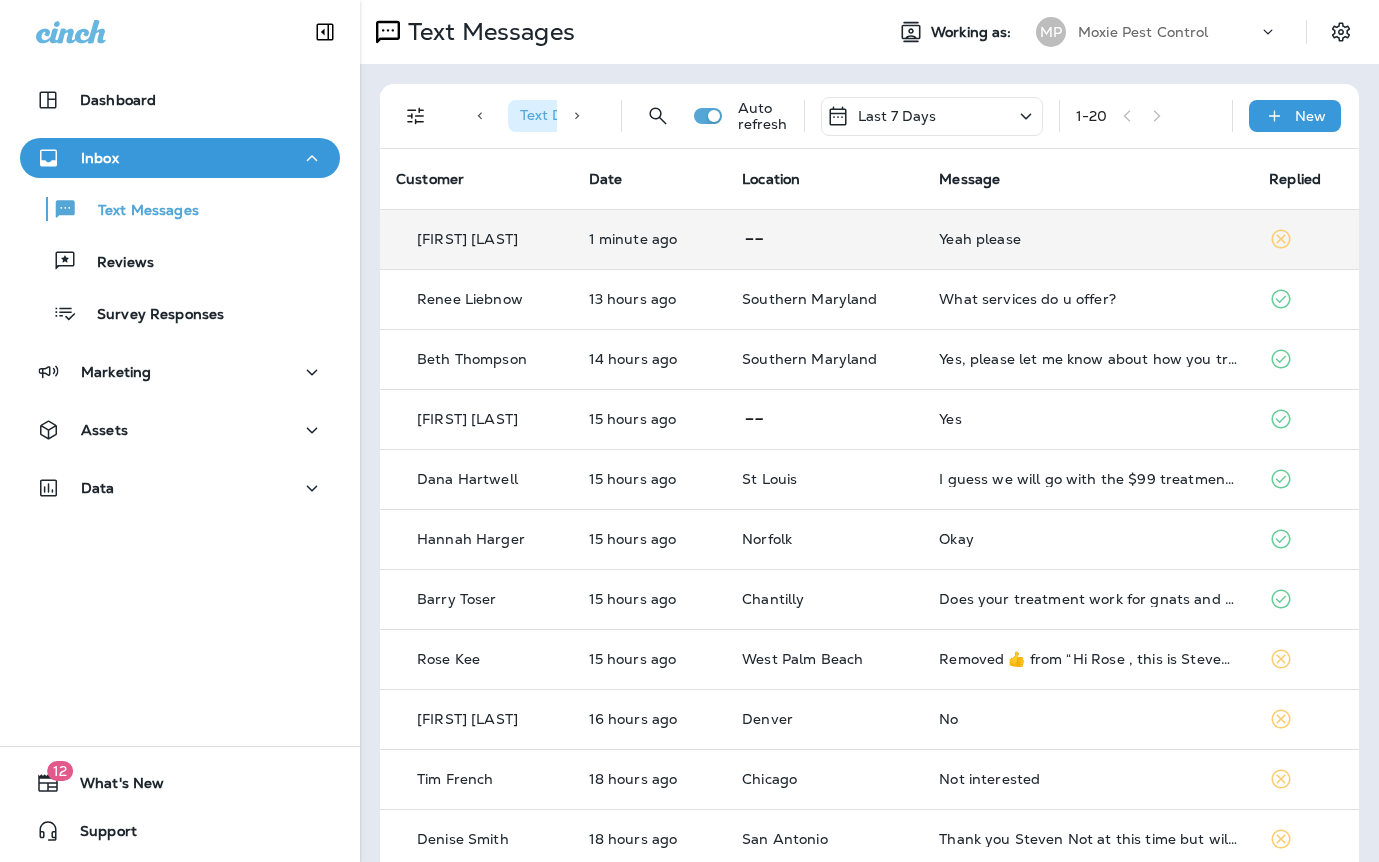 click on "Yeah please" at bounding box center [1088, 239] 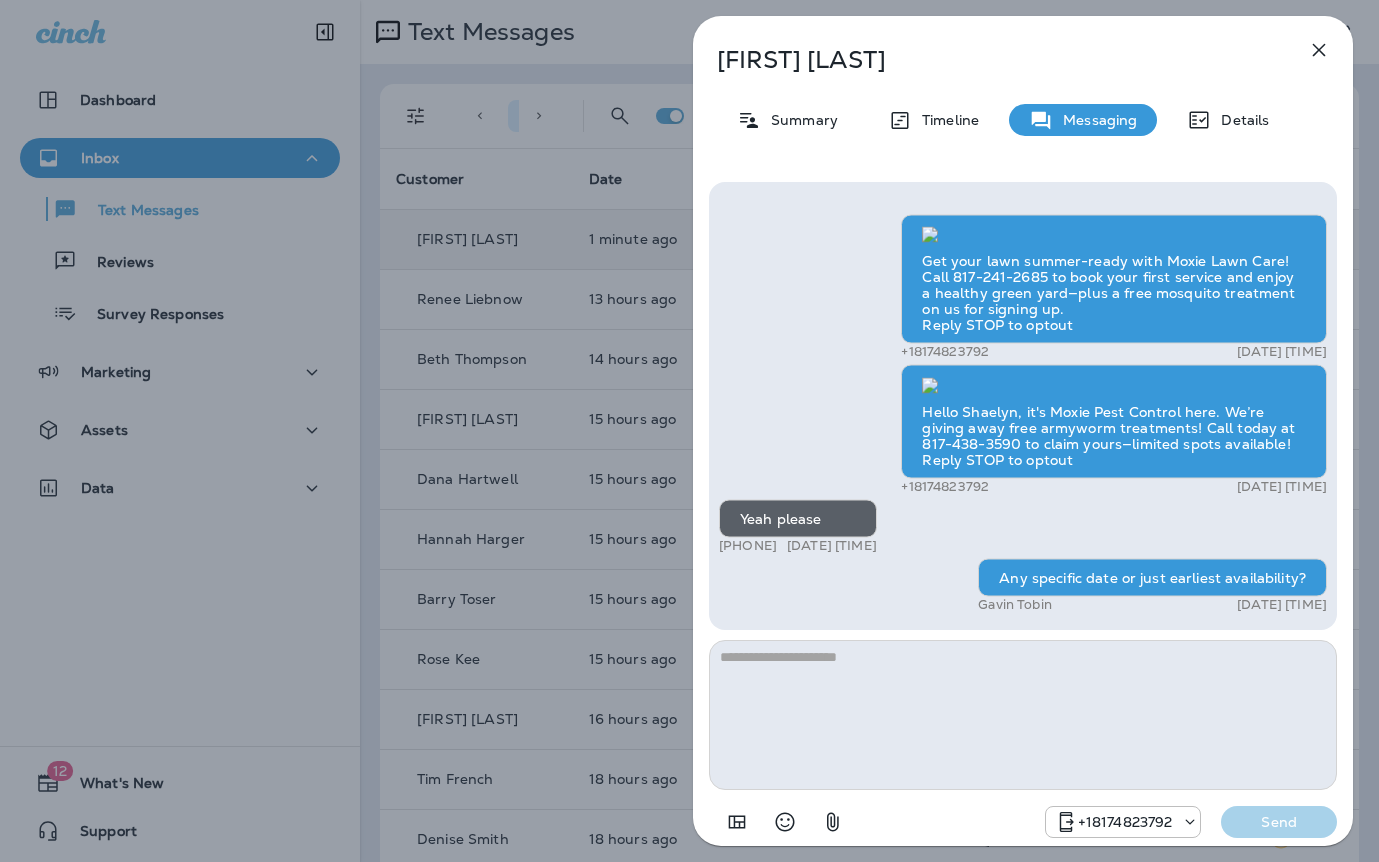 click on "Shaelyn   Hseih Summary   Timeline   Messaging   Details   Get your lawn summer-ready with Moxie Lawn Care! Call 817-241-2685 to book your first service and enjoy a healthy green yard—plus a free mosquito treatment on us for signing up.
Reply STOP to optout +18174823792 Apr 24, 2025 12:46 PM Hello Shaelyn, it's Moxie Pest Control here. We’re giving away free armyworm treatments! Call today at 817-438-3590 to claim yours—limited spots available!
Reply STOP to optout +18174823792 Aug 5, 2025 4:08 PM Yeah please  +1 (917) 969-2896 Aug 6, 2025 9:32 AM Any specific date or just earliest availability? Gavin Tobin Aug 6, 2025 9:33 AM +18174823792 Send" at bounding box center [689, 431] 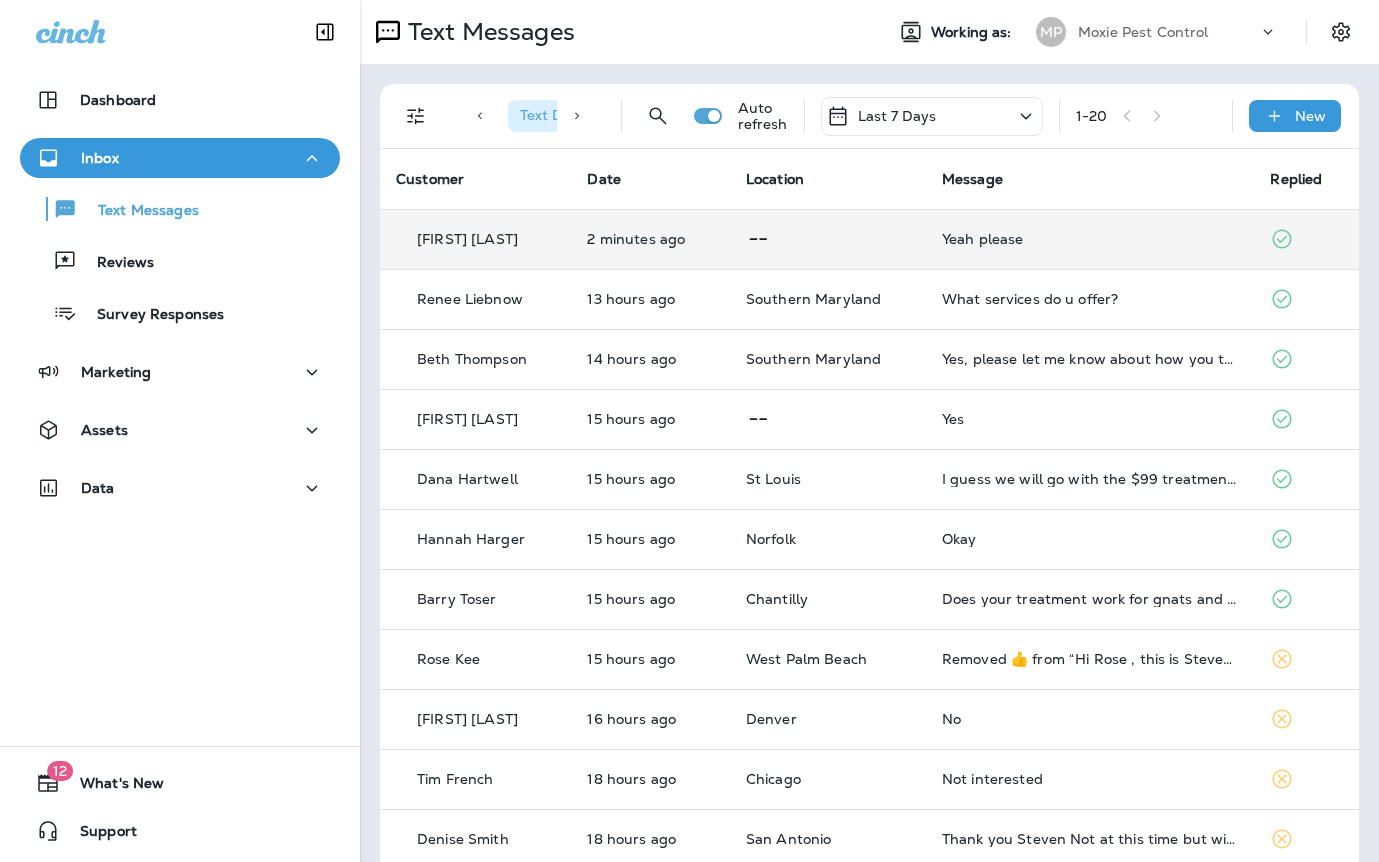 click on "Yeah please" at bounding box center (1090, 239) 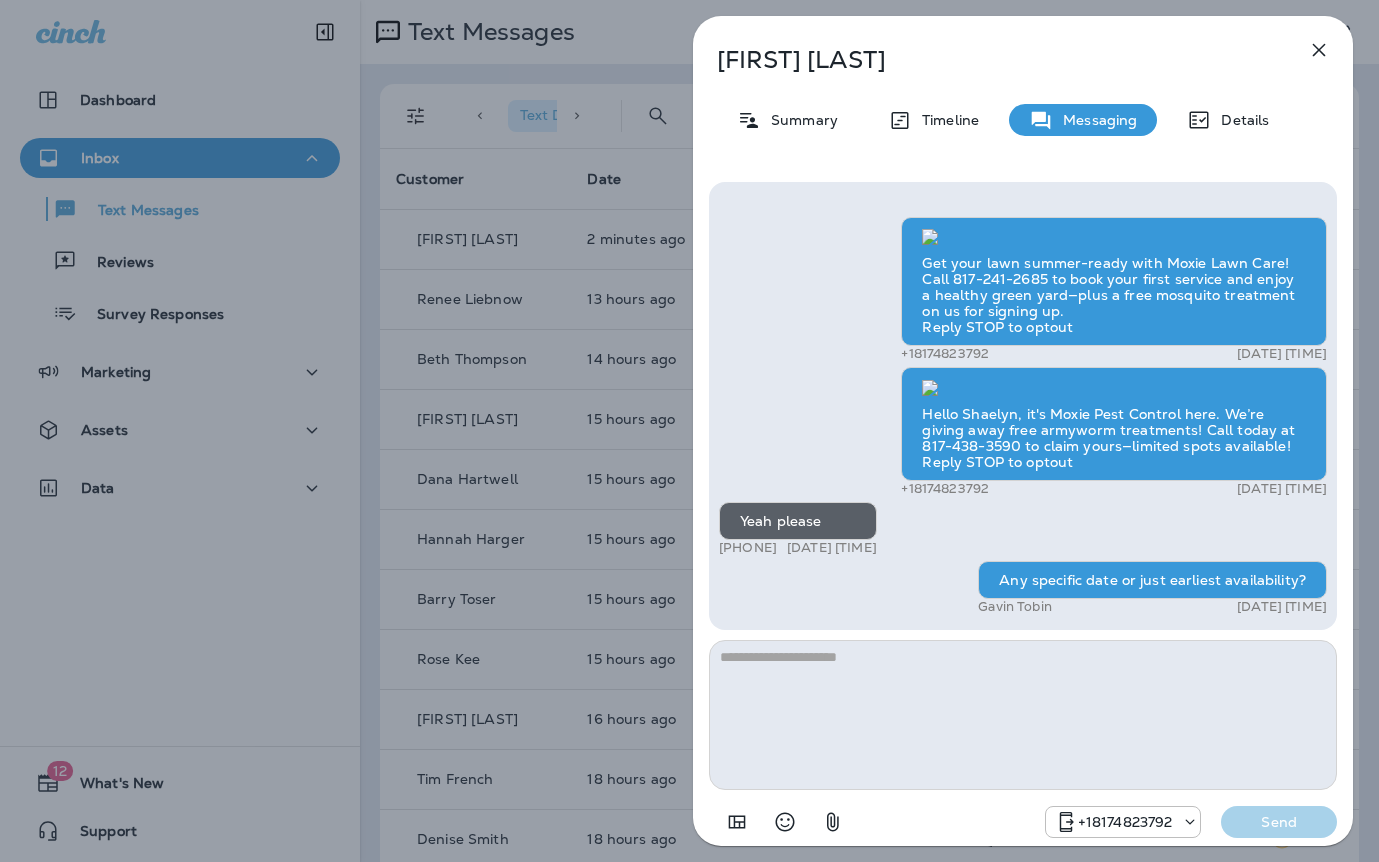 click on "Get your lawn summer-ready with Moxie Lawn Care! Call 817-241-2685 to book your first service and enjoy a healthy green yard—plus a free mosquito treatment on us for signing up.
Reply STOP to optout +18174823792 Apr 24, 2025 12:46 PM Hello Shaelyn, it's Moxie Pest Control here. We’re giving away free armyworm treatments! Call today at 817-438-3590 to claim yours—limited spots available!
Reply STOP to optout +18174823792 Aug 5, 2025 4:08 PM Yeah please  +1 (917) 969-2896 Aug 6, 2025 9:32 AM Any specific date or just earliest availability? Gavin Tobin Aug 6, 2025 9:33 AM +18174823792 Send" at bounding box center [1023, 512] 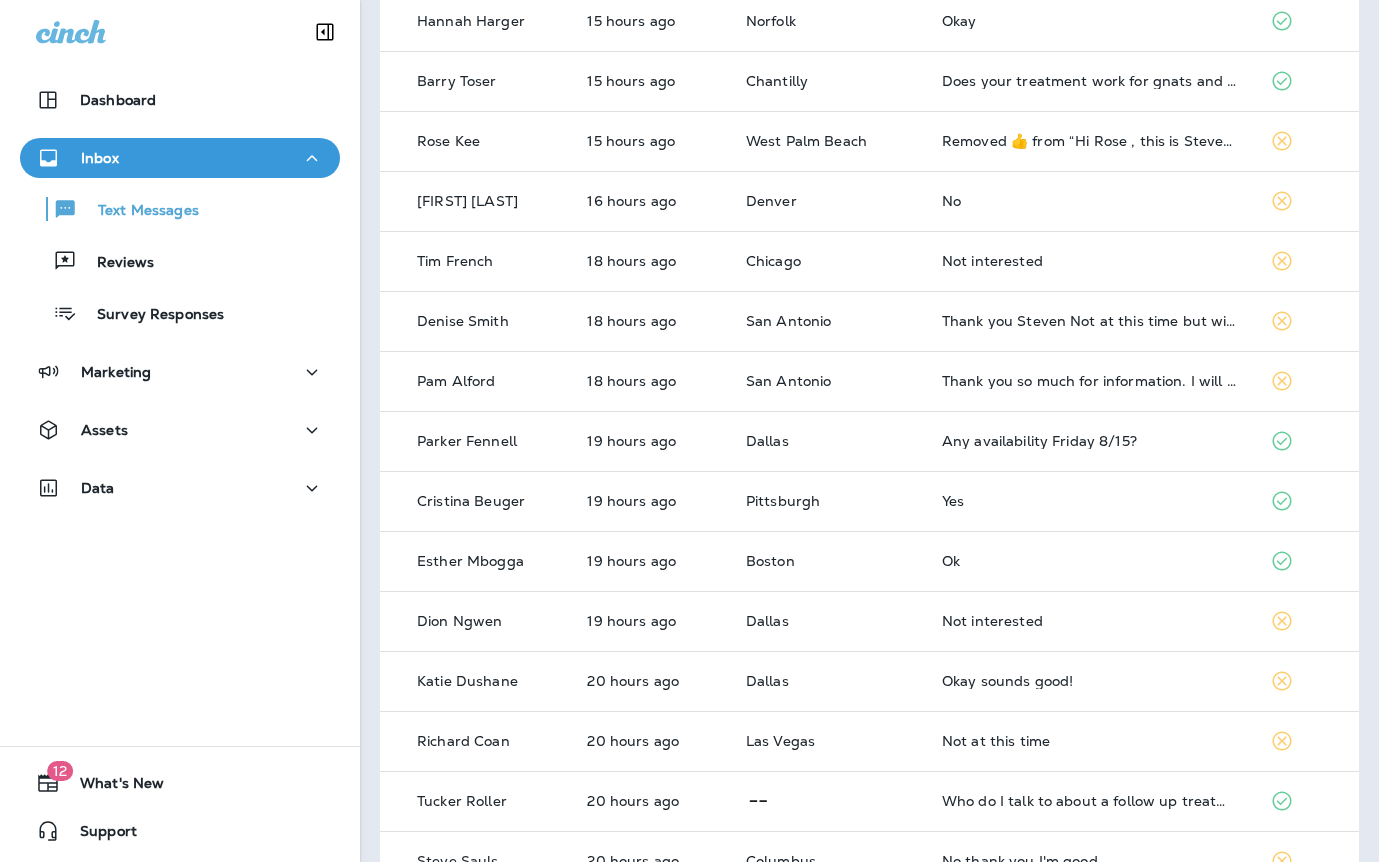 scroll, scrollTop: 0, scrollLeft: 0, axis: both 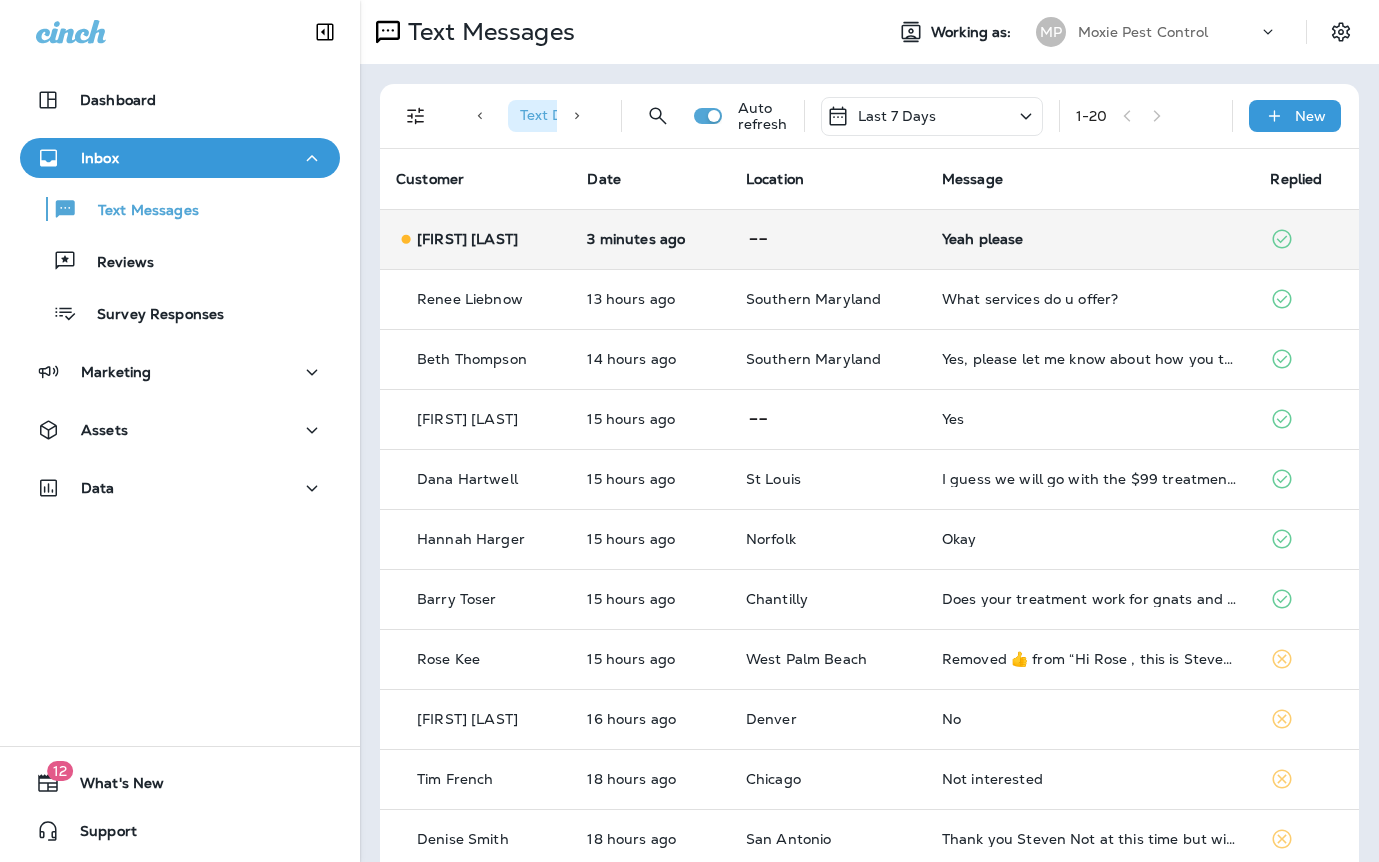click on "Yeah please" at bounding box center (1090, 239) 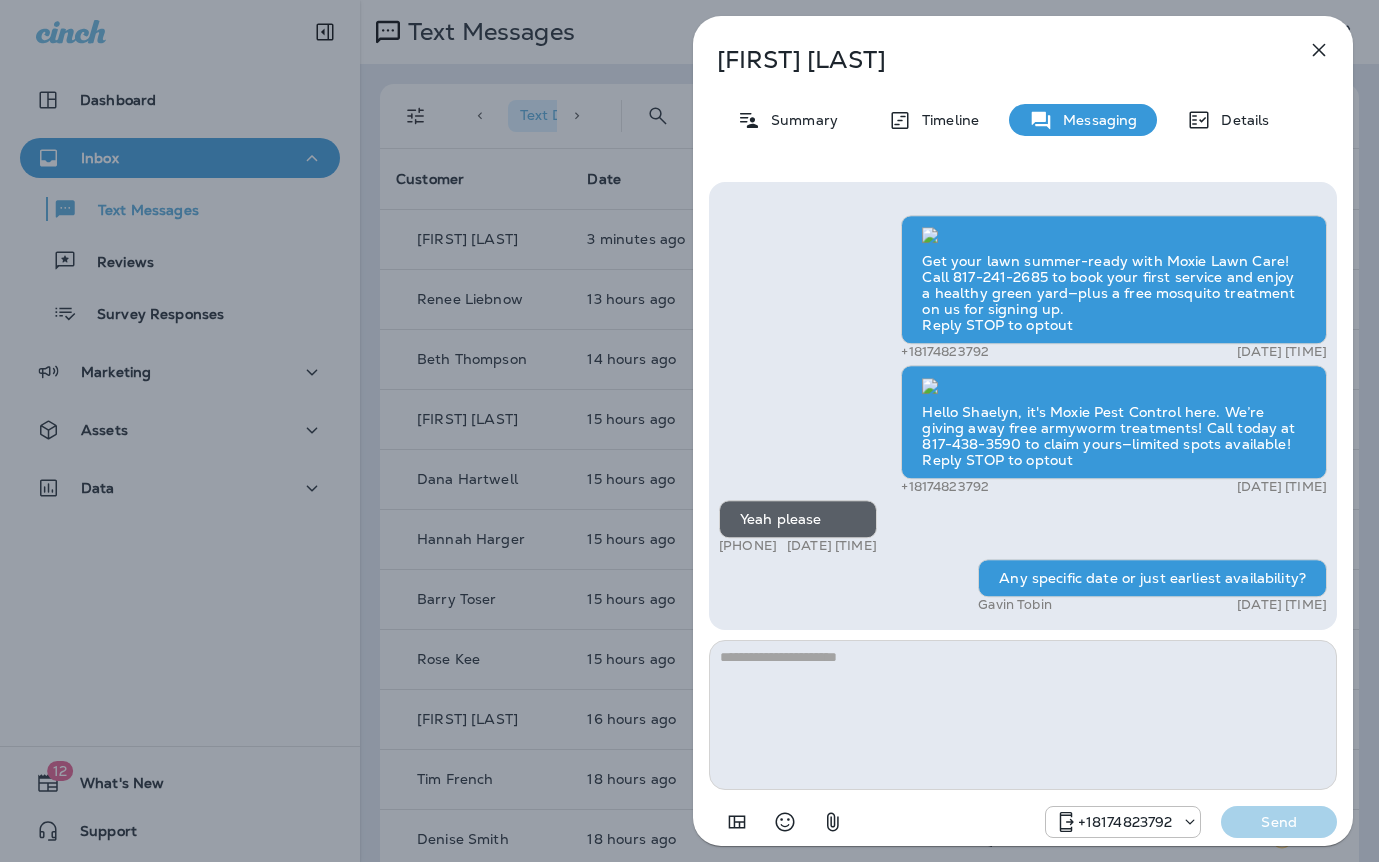click on "Shaelyn   Hseih Summary   Timeline   Messaging   Details   Get your lawn summer-ready with Moxie Lawn Care! Call 817-241-2685 to book your first service and enjoy a healthy green yard—plus a free mosquito treatment on us for signing up.
Reply STOP to optout +18174823792 Apr 24, 2025 12:46 PM Hello Shaelyn, it's Moxie Pest Control here. We’re giving away free armyworm treatments! Call today at 817-438-3590 to claim yours—limited spots available!
Reply STOP to optout +18174823792 Aug 5, 2025 4:08 PM Yeah please  +1 (917) 969-2896 Aug 6, 2025 9:32 AM Any specific date or just earliest availability? Gavin Tobin Aug 6, 2025 9:33 AM +18174823792 Send" at bounding box center [689, 431] 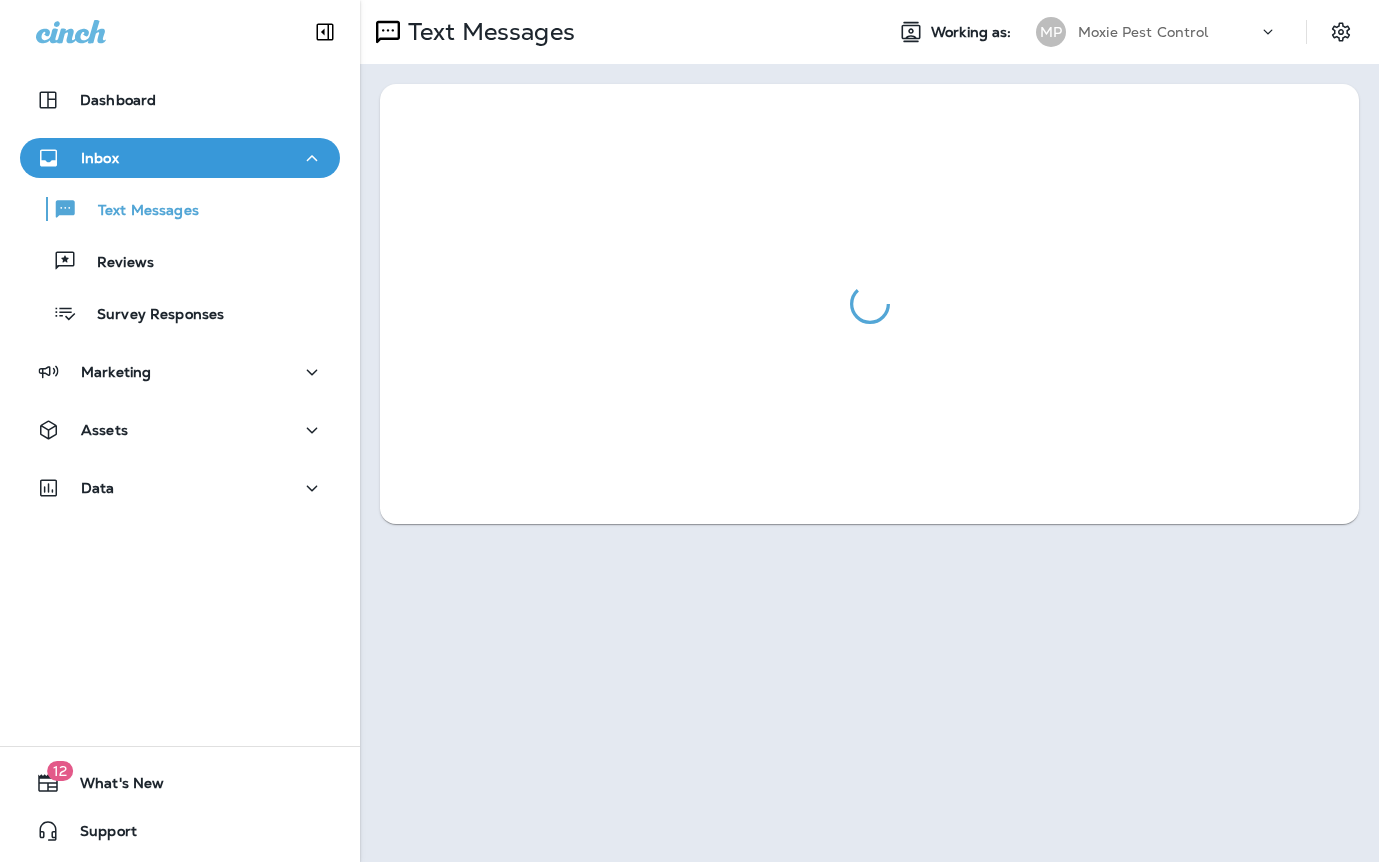 scroll, scrollTop: 0, scrollLeft: 0, axis: both 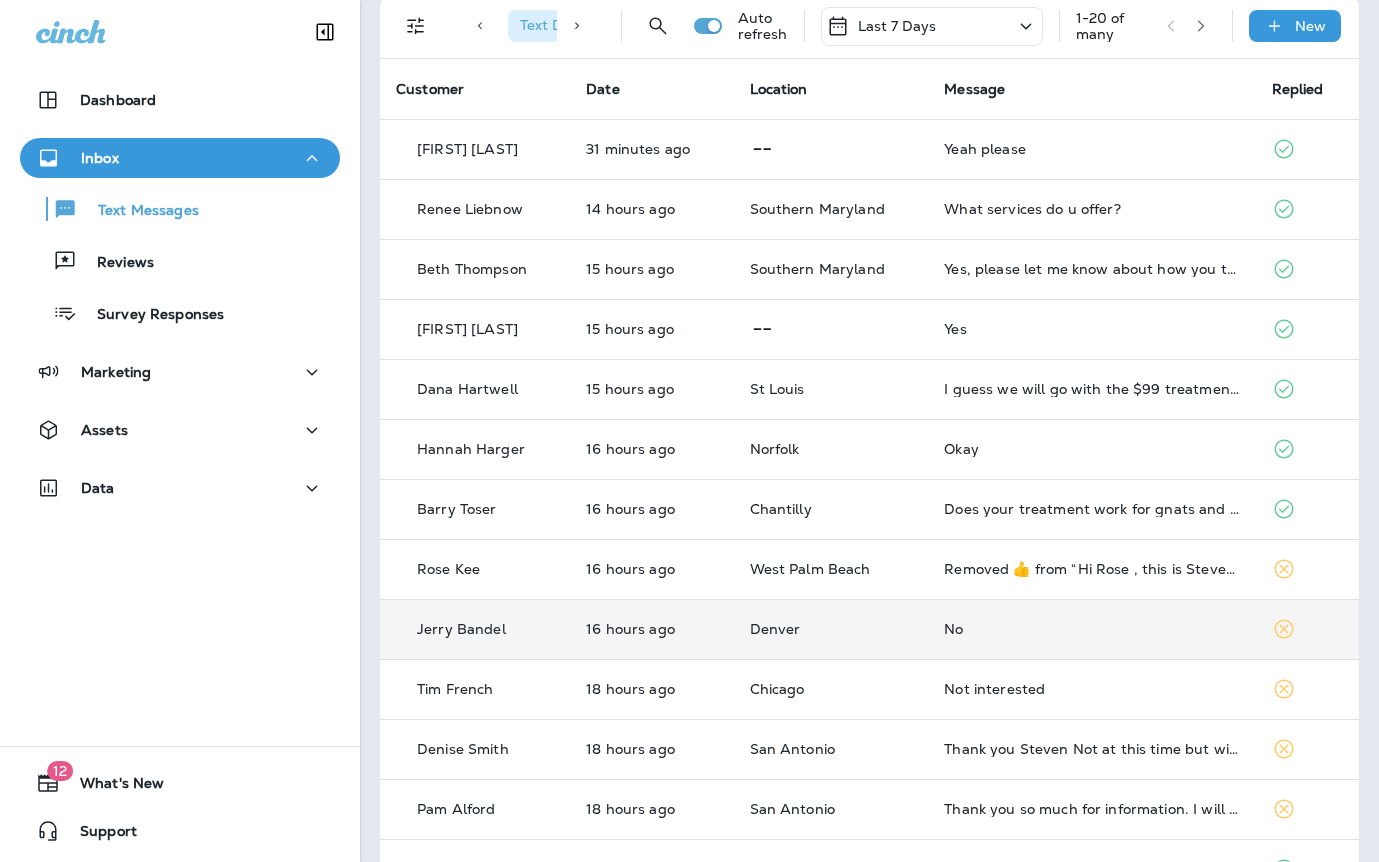 click on "No" at bounding box center (1091, 629) 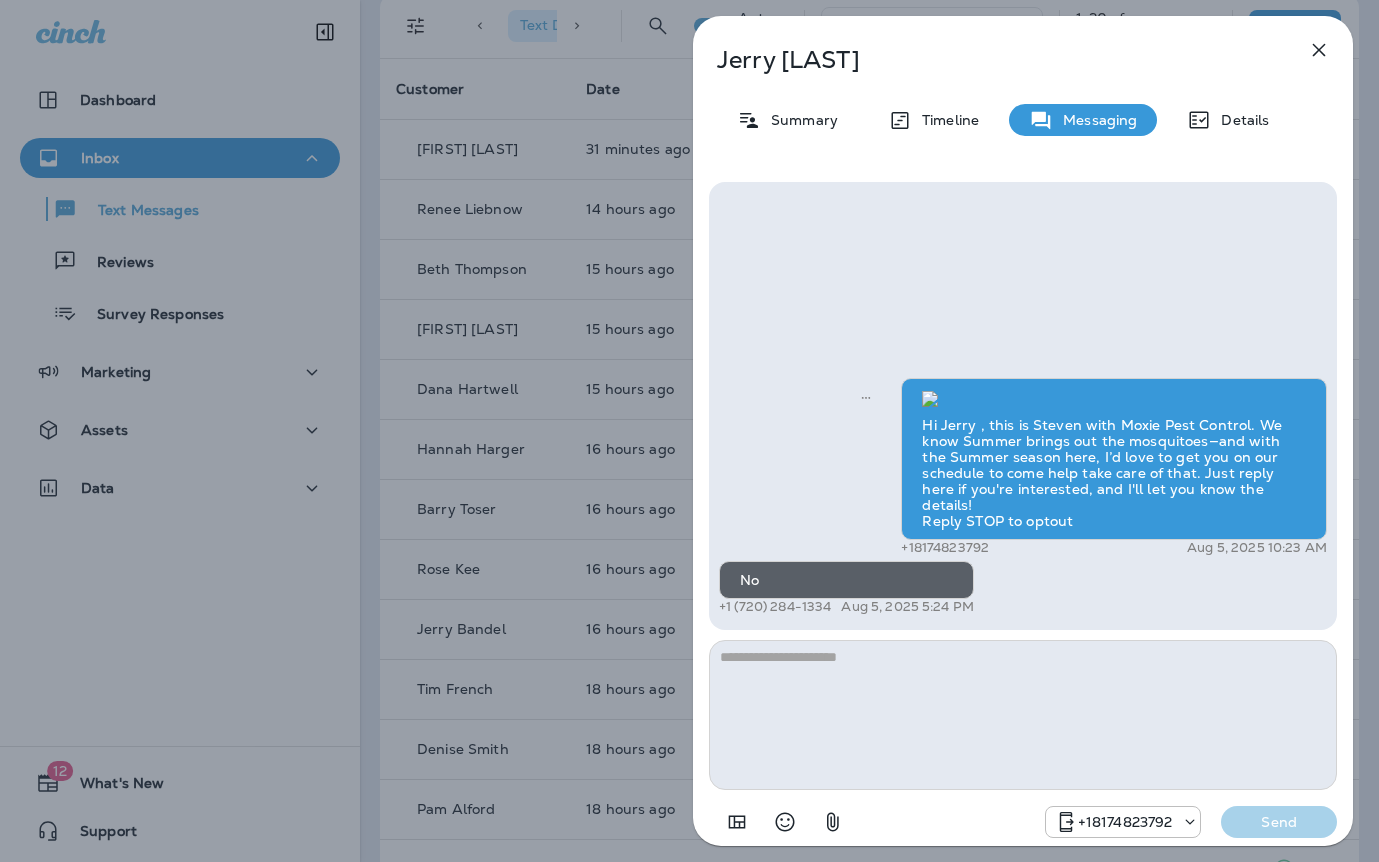 scroll, scrollTop: -455, scrollLeft: 0, axis: vertical 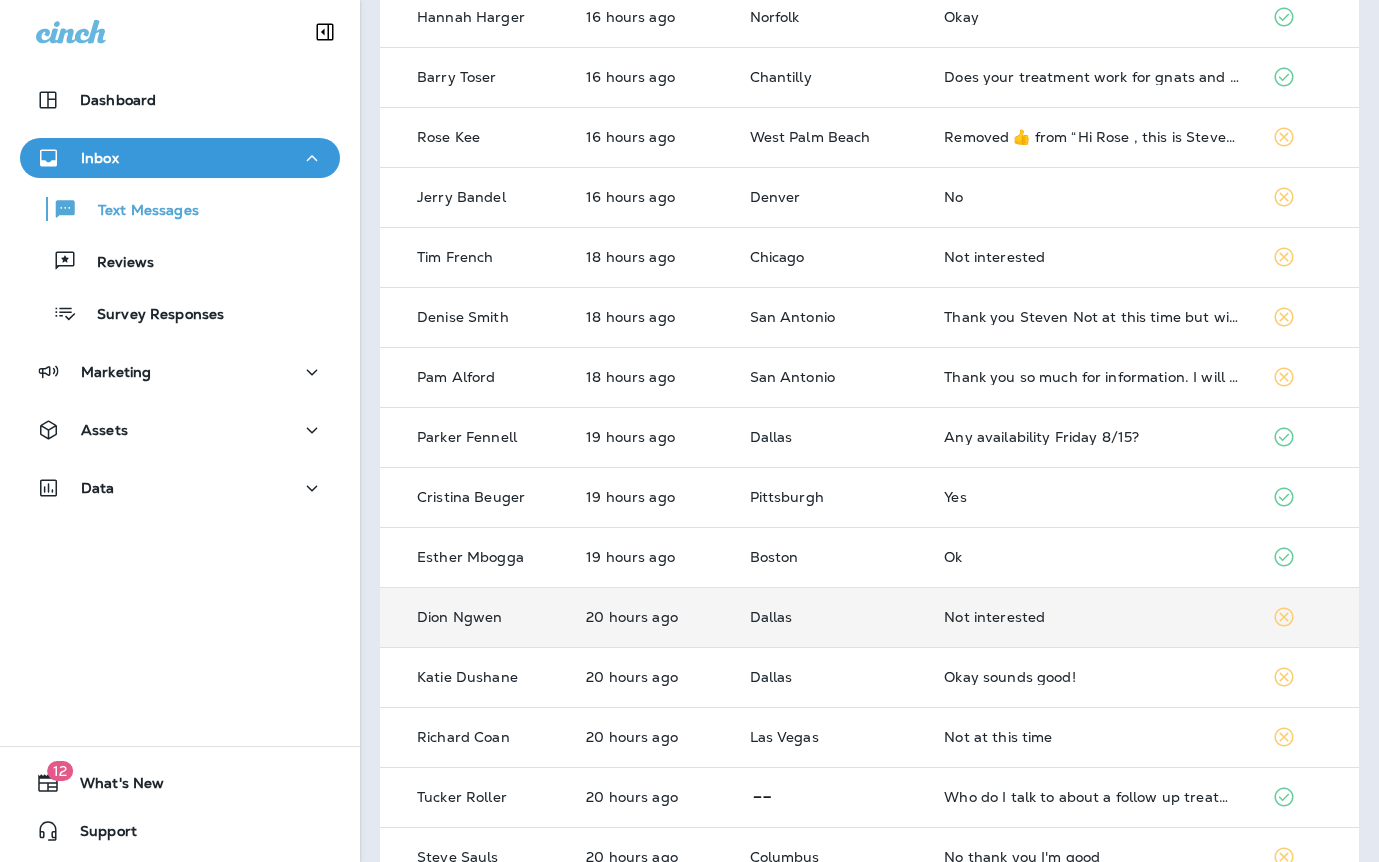 click on "Not interested" at bounding box center (1091, 617) 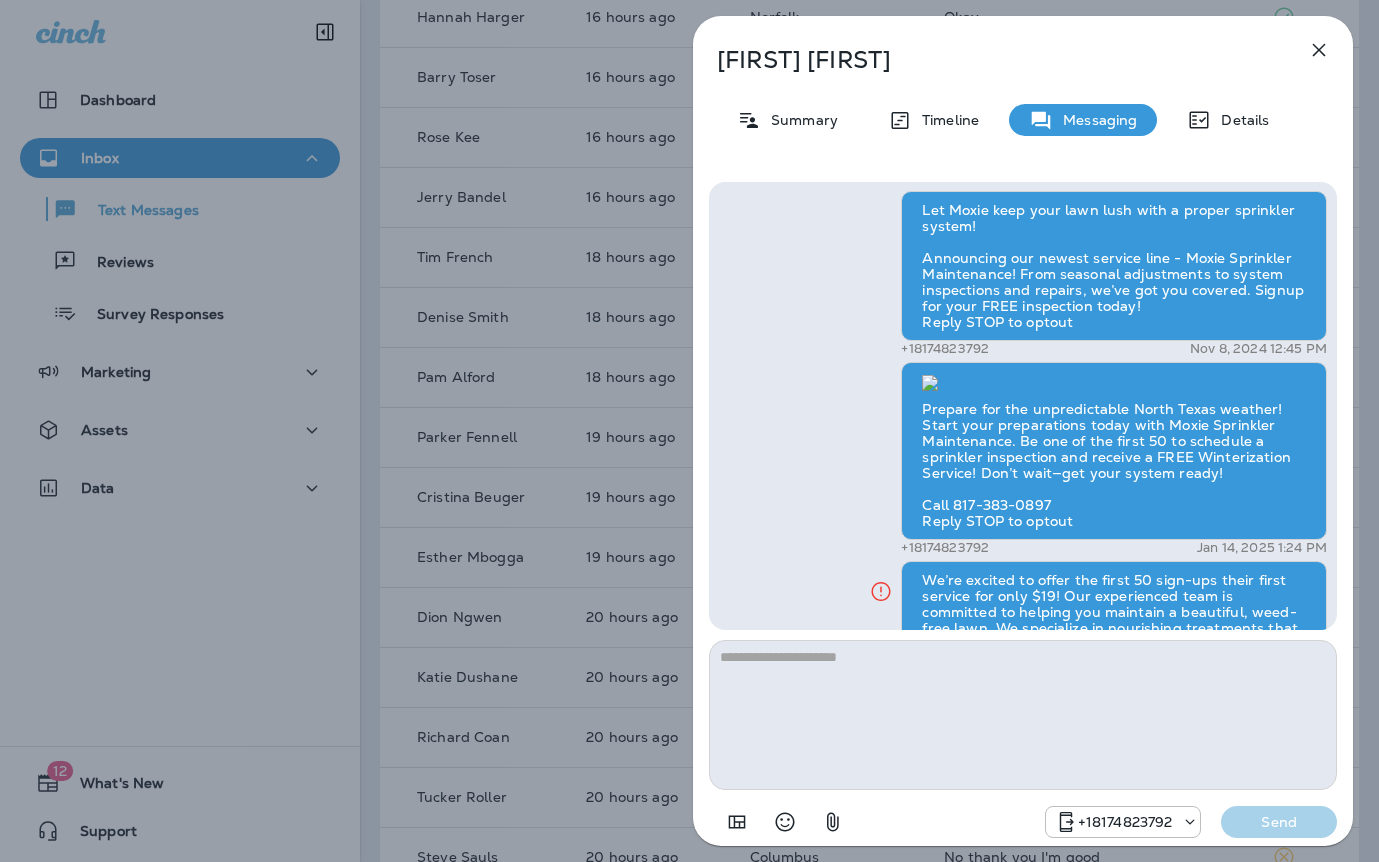 scroll, scrollTop: -2463, scrollLeft: 0, axis: vertical 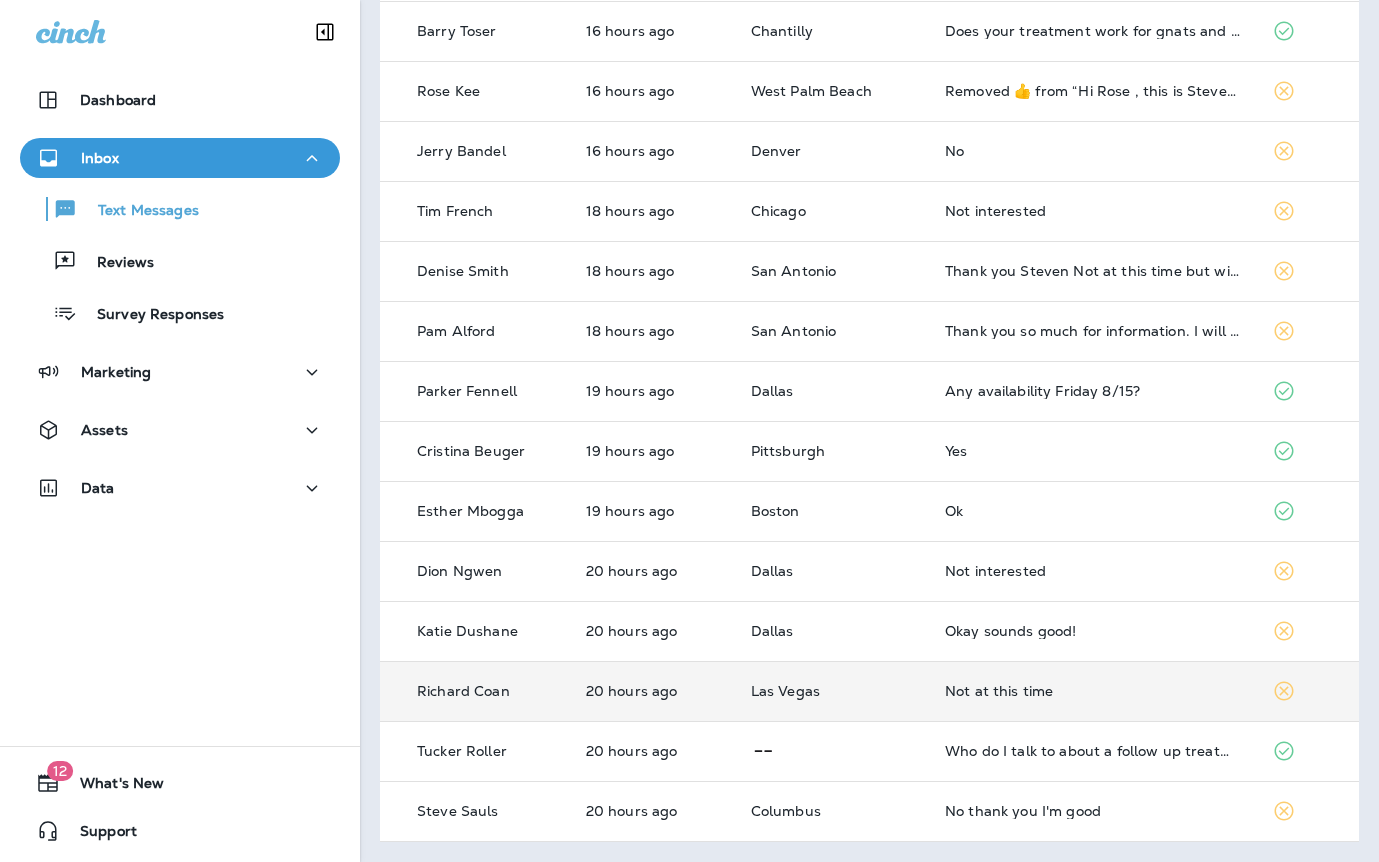 click on "Not at this time" at bounding box center (1092, 691) 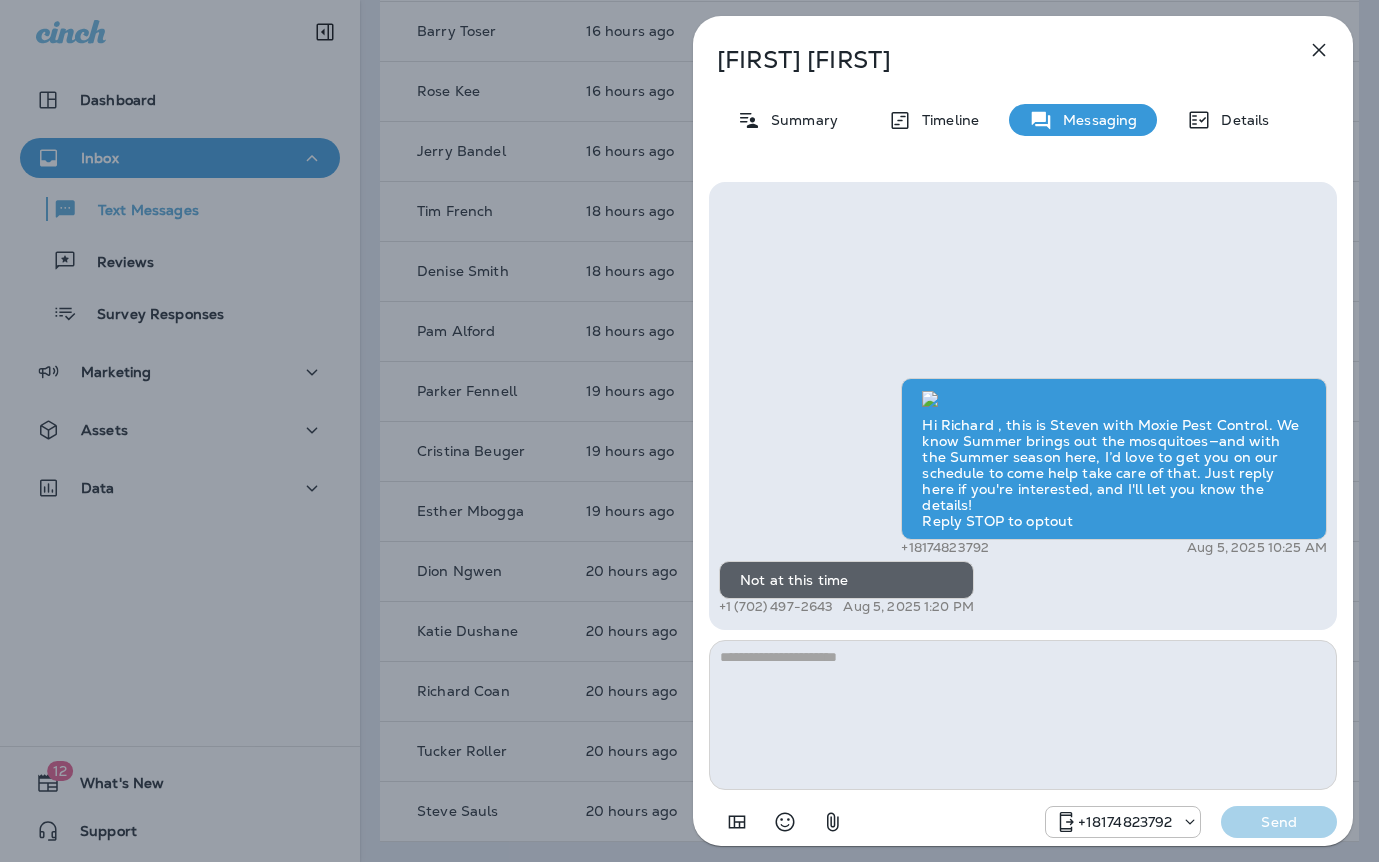drag, startPoint x: 756, startPoint y: 467, endPoint x: 772, endPoint y: 471, distance: 16.492422 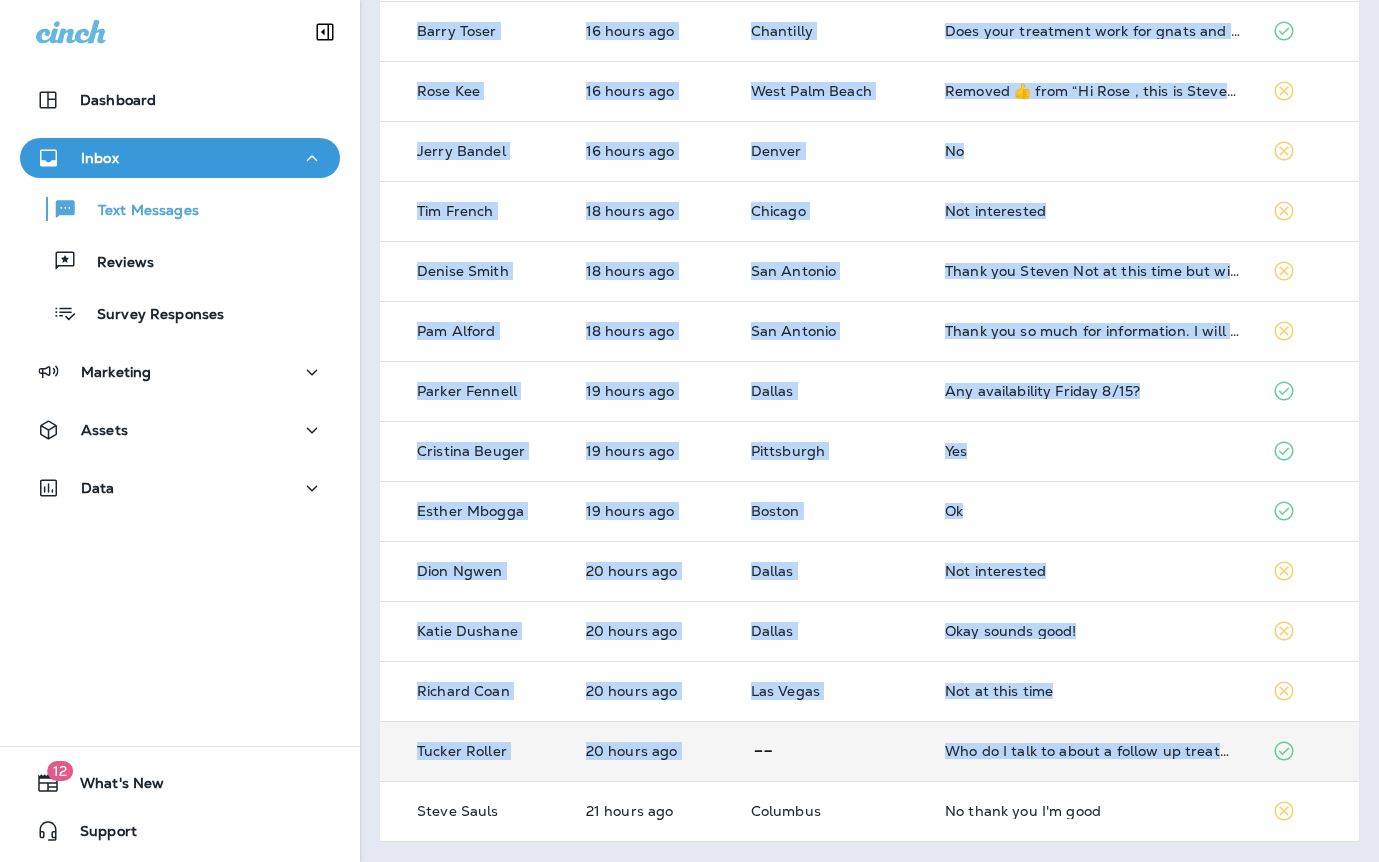 click on "Who do I talk to about a follow up treatment for the interior of my home?" at bounding box center (1092, 751) 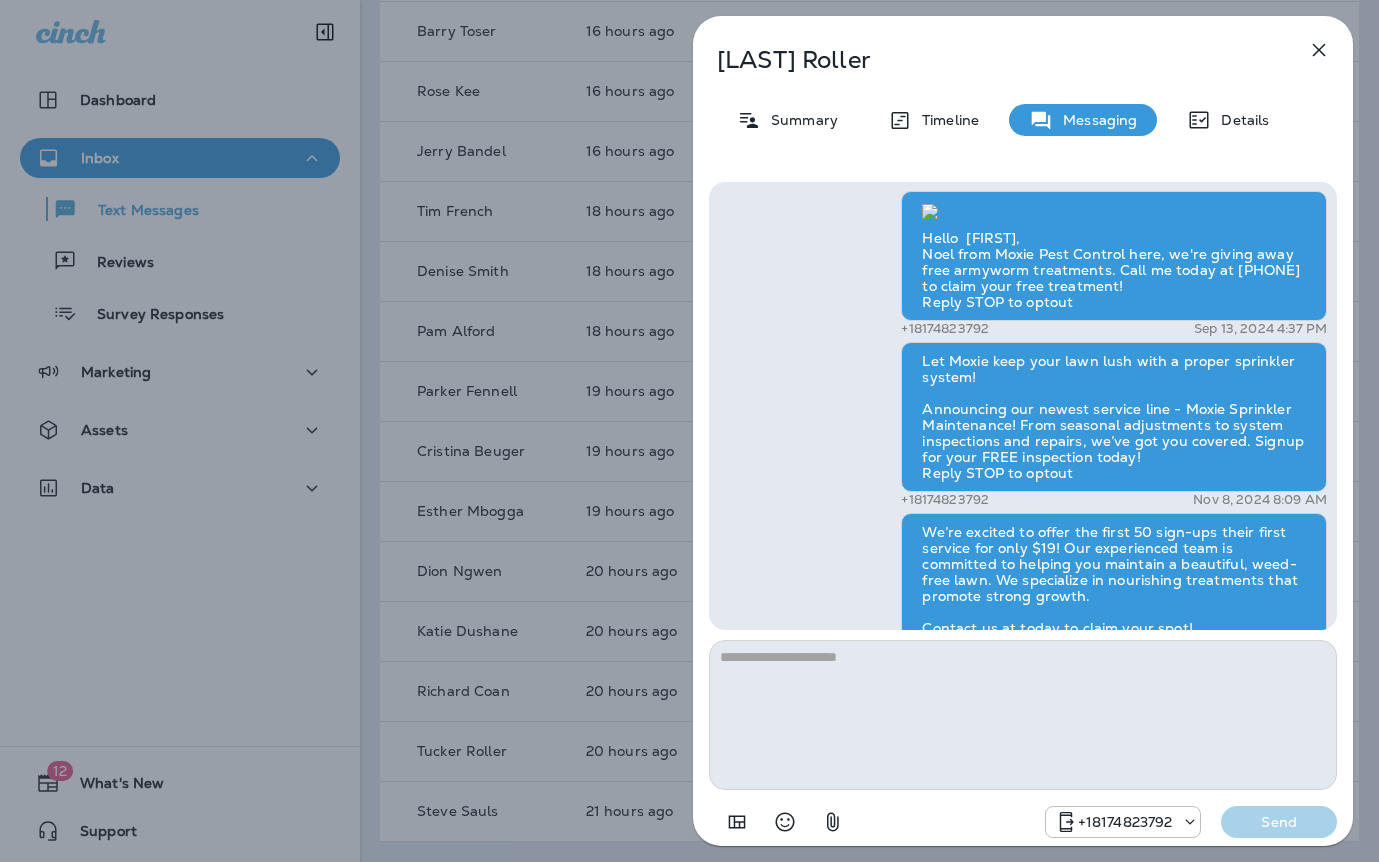 scroll, scrollTop: -2153, scrollLeft: 0, axis: vertical 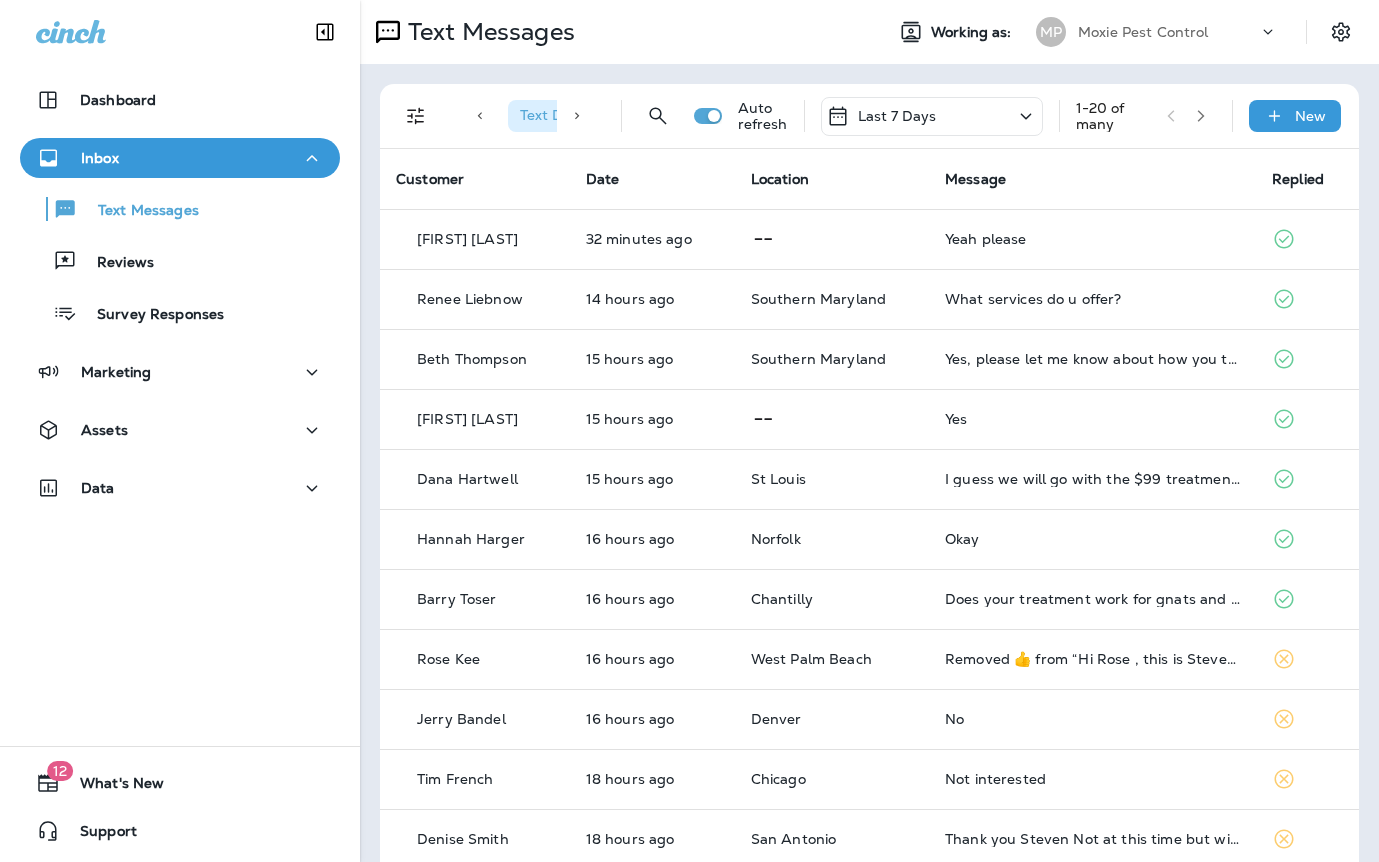 click 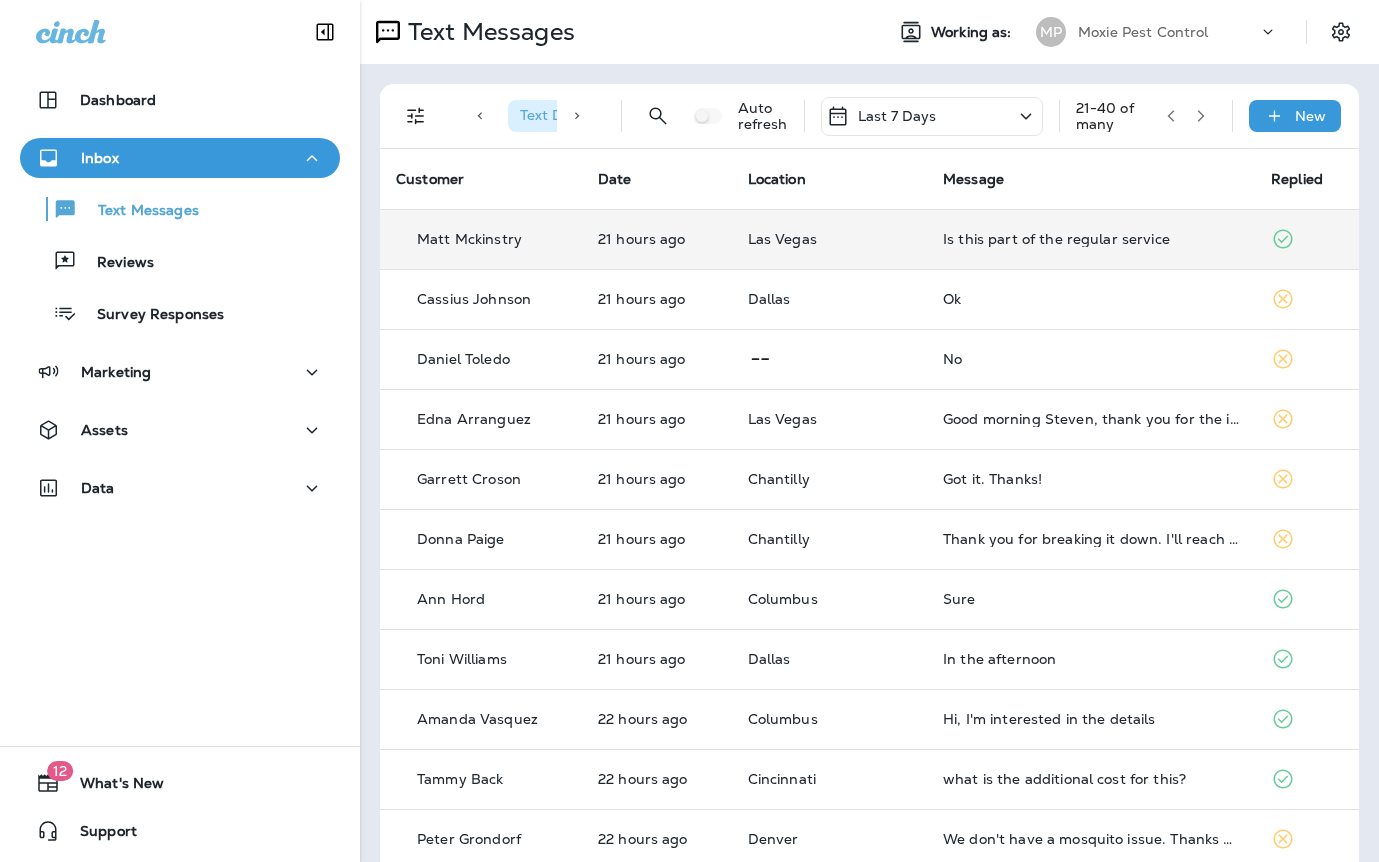 click on "Is this part of the regular service" at bounding box center (1091, 239) 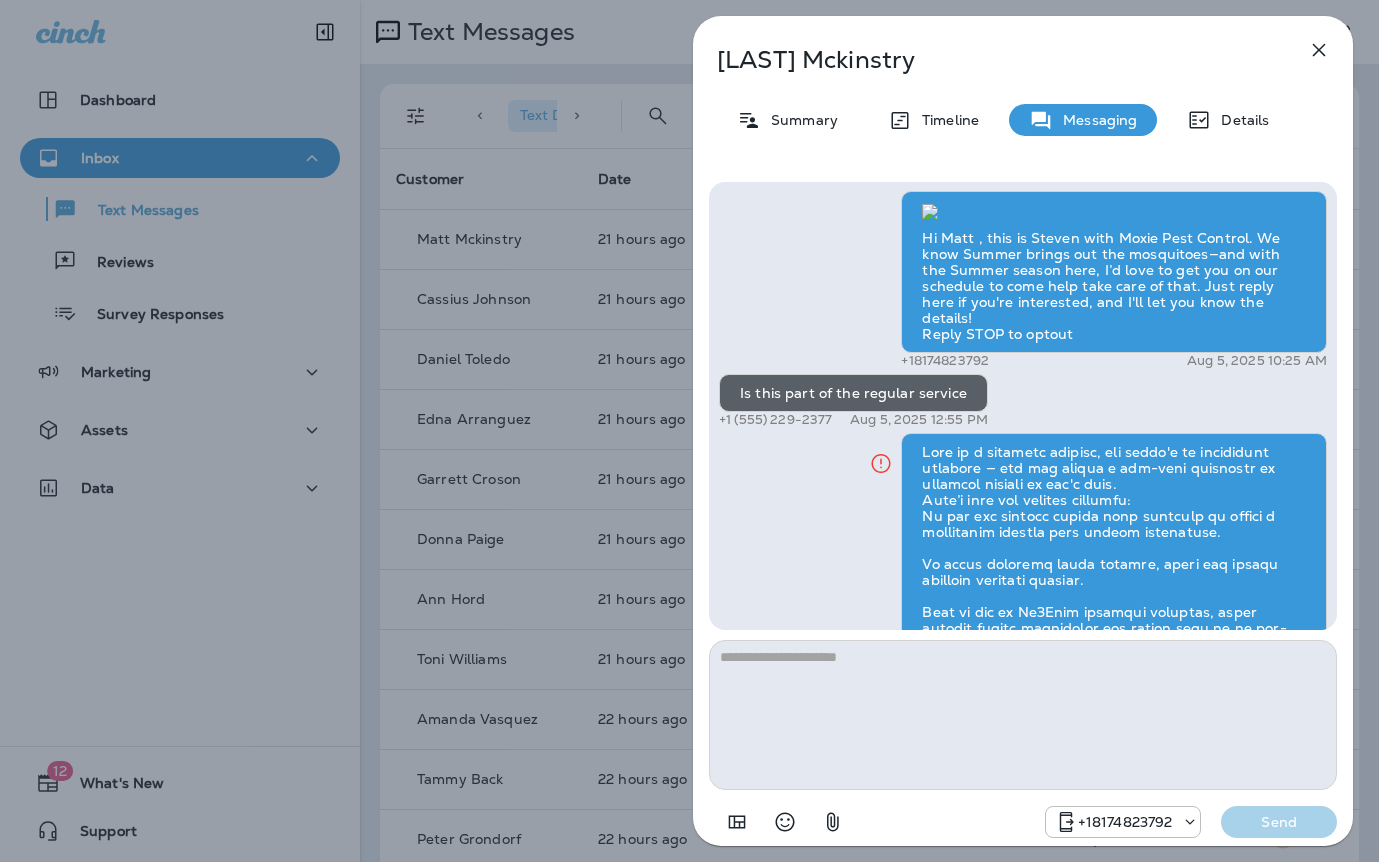 scroll, scrollTop: -774, scrollLeft: 0, axis: vertical 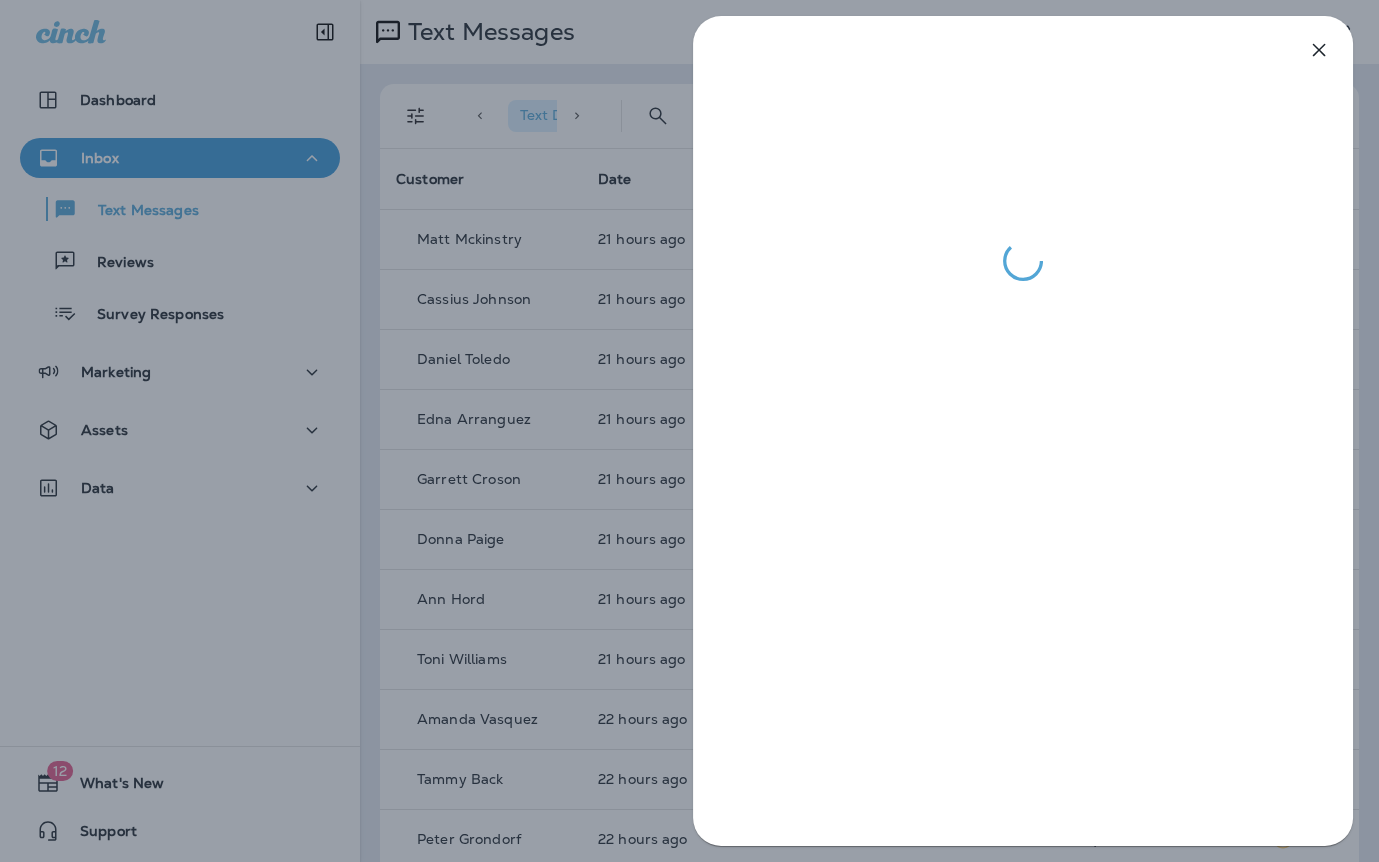 drag, startPoint x: 575, startPoint y: 398, endPoint x: 619, endPoint y: 401, distance: 44.102154 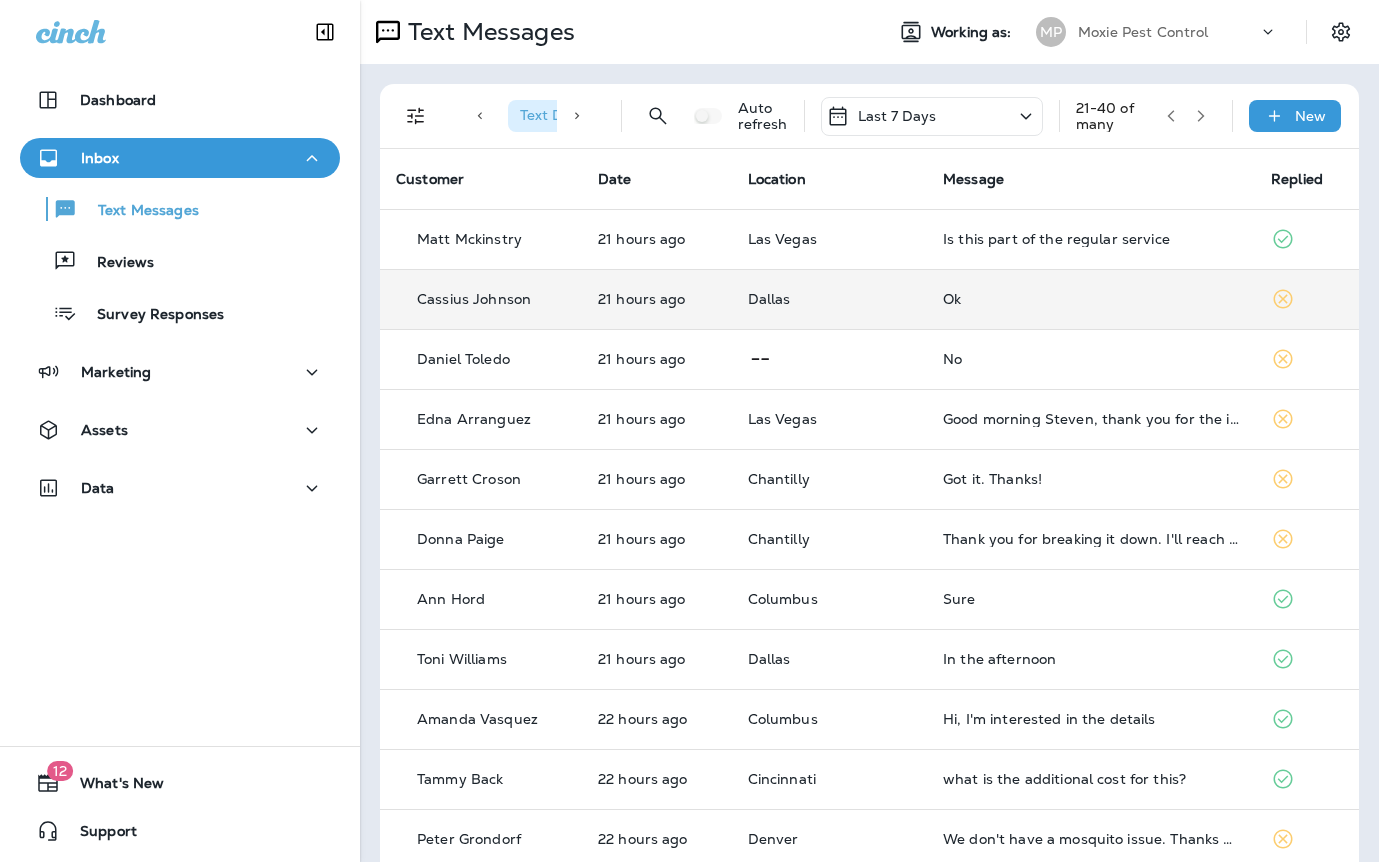 click on "Ok" at bounding box center (1091, 299) 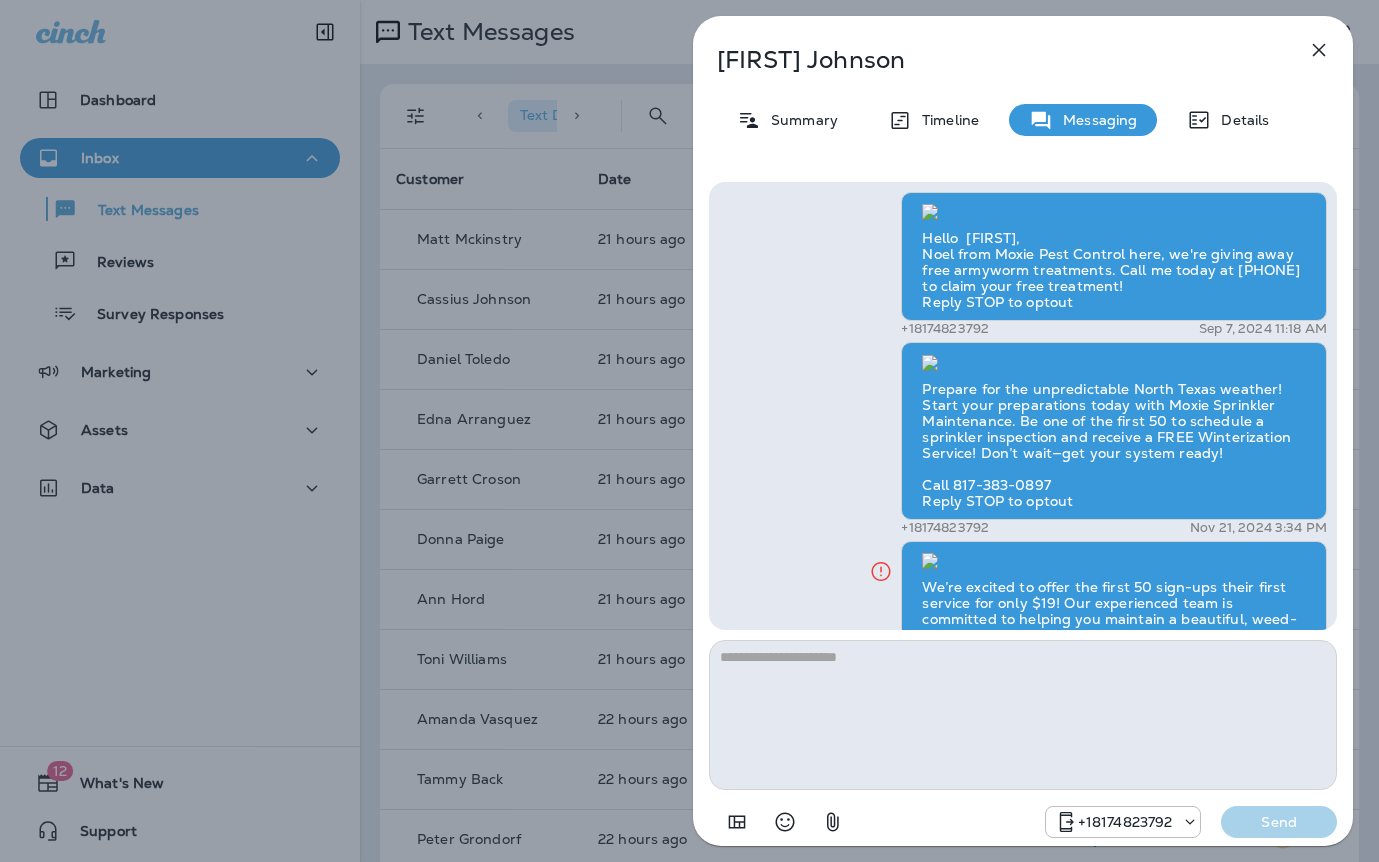 scroll, scrollTop: -961, scrollLeft: 0, axis: vertical 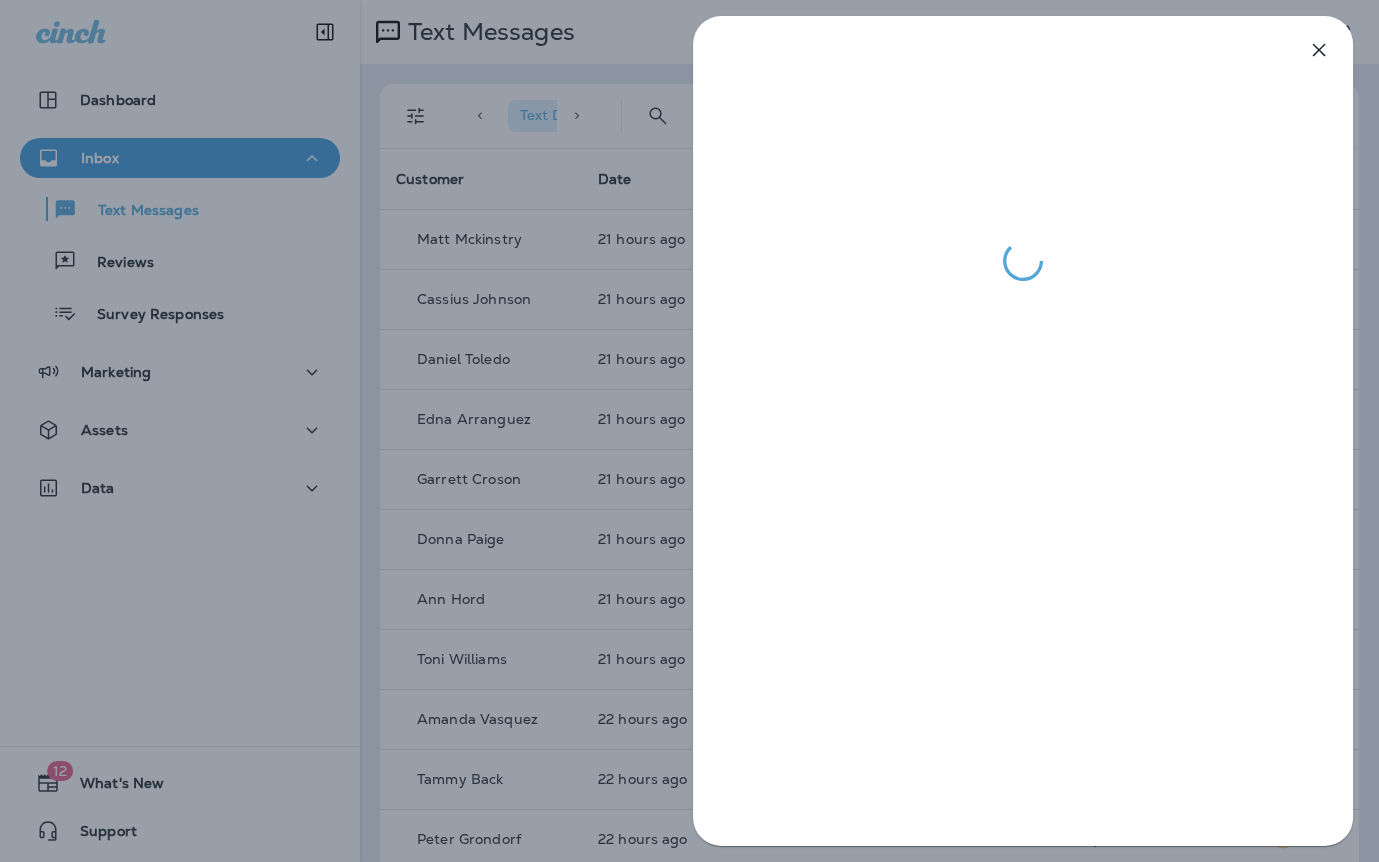 click at bounding box center (689, 431) 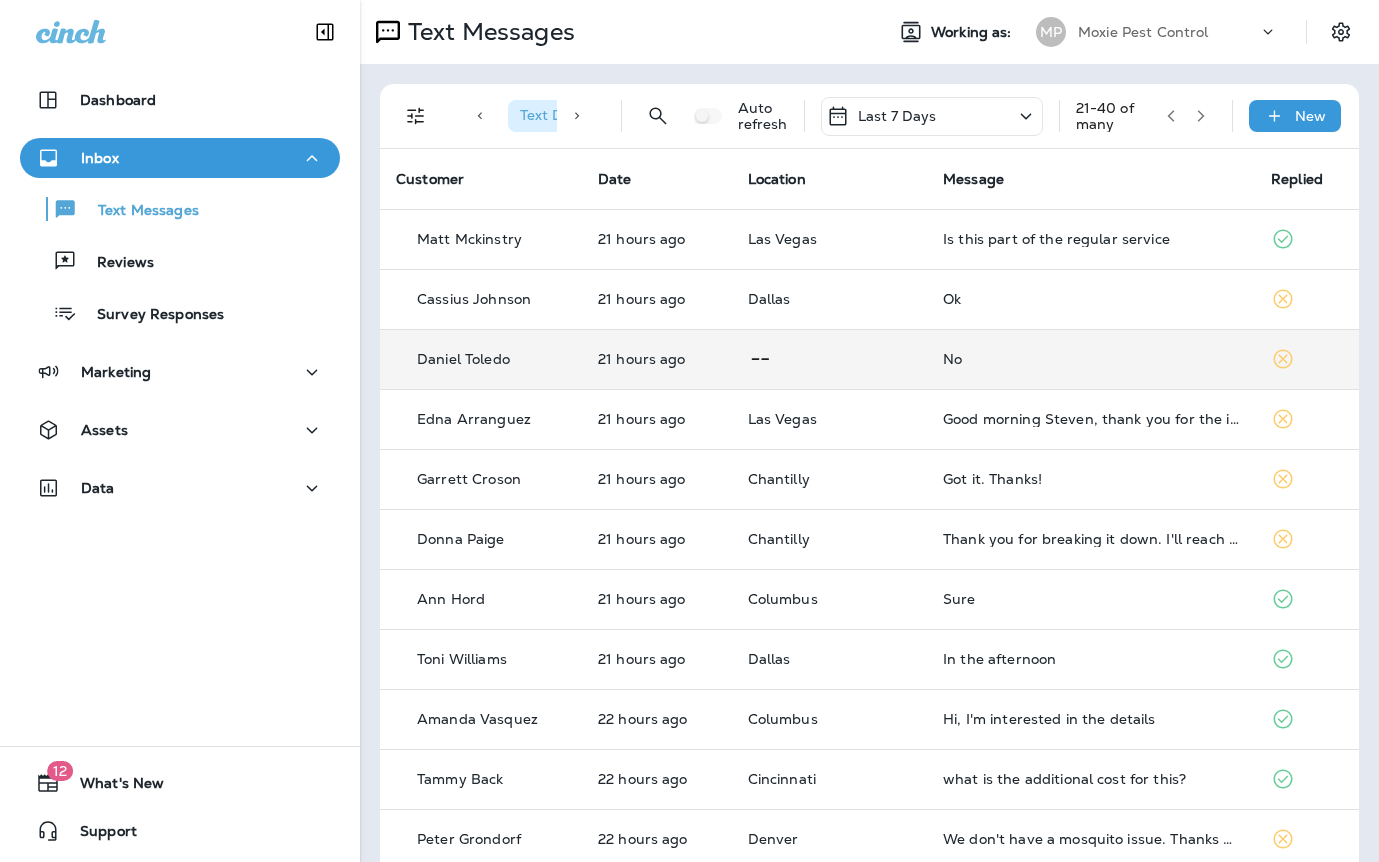 click on "No" at bounding box center (1091, 359) 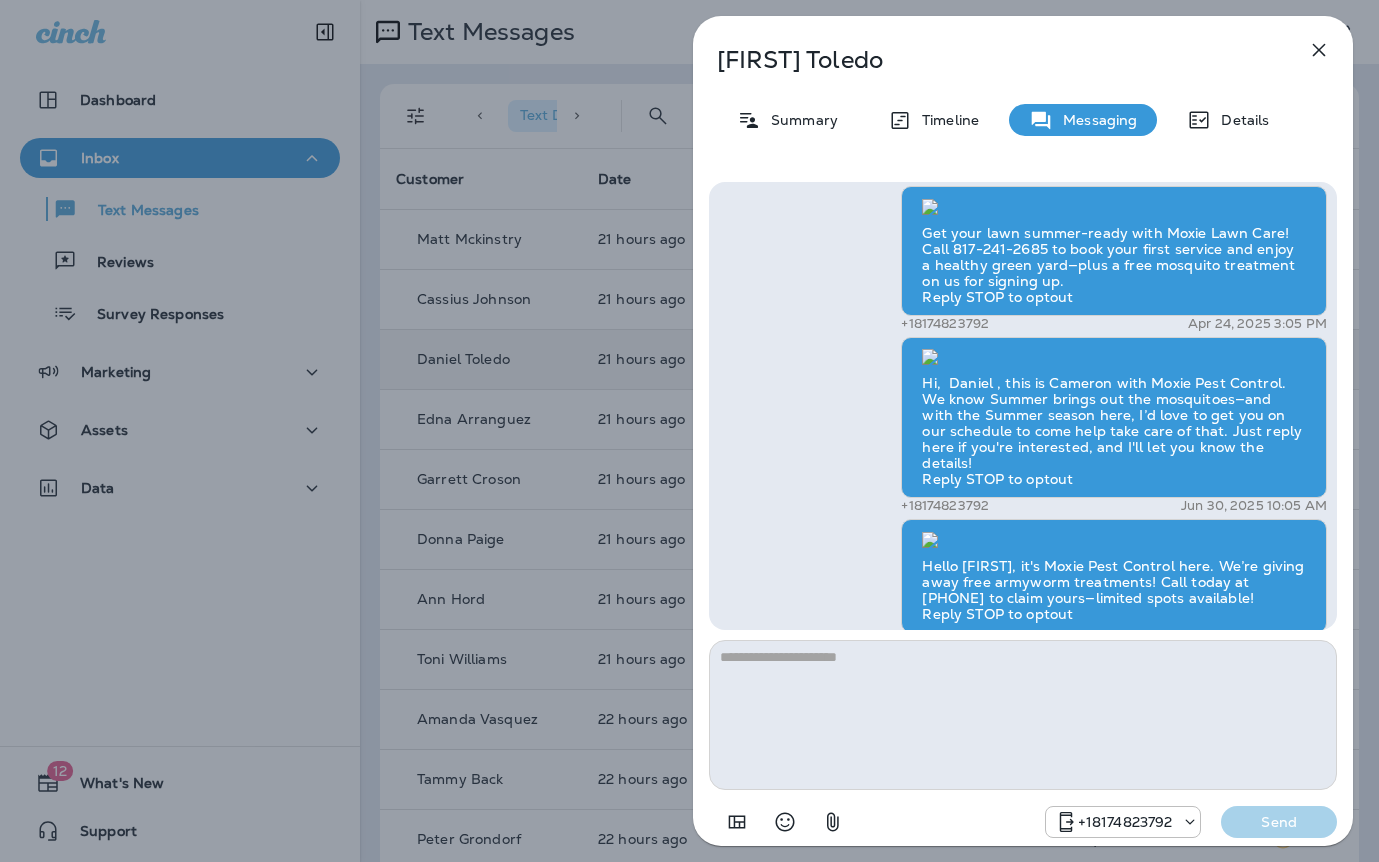 scroll, scrollTop: -258, scrollLeft: 0, axis: vertical 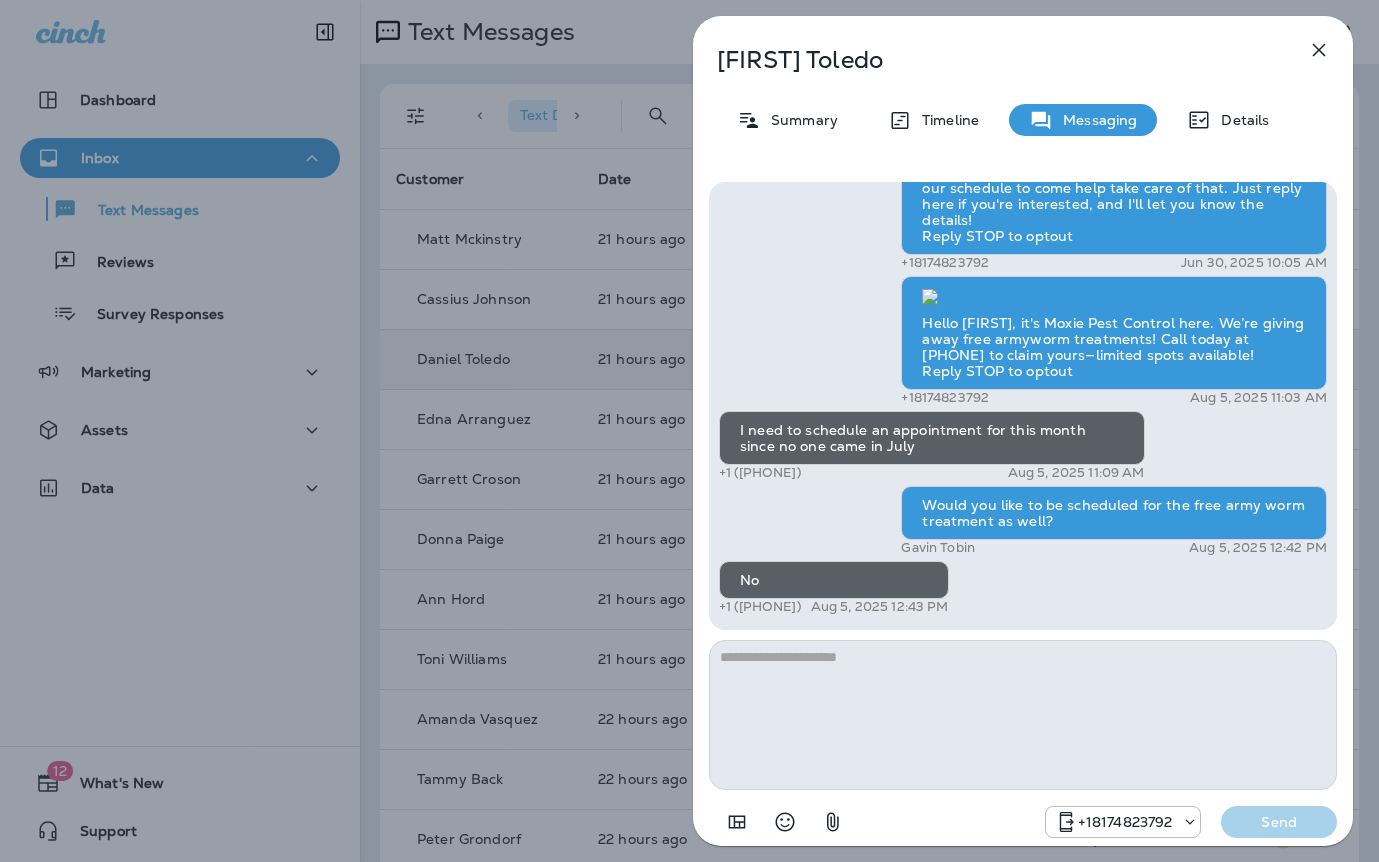 click on "Daniel   Toledo Summary   Timeline   Messaging   Details   Prepare for the unpredictable North Texas weather! Start your preparations today with Moxie Sprinkler Maintenance. Be one of the first 50 to schedule a sprinkler inspection and receive a FREE Winterization Service! Don’t wait—get your system ready!
Call 817-383-0897
Reply STOP to optout +18174823792 Nov 26, 2024 11:13 AM Spring is just around the corner—time to get those sprinklers ready for action! Schedule your free sprinkler checkup with Moxie Lawn Care today to set your lawn up for a vibrant summer! Call 817-383-0897 for your free inspection!
Reply STOP to optout +18174823792 Feb 5, 2025 1:21 PM We’re excited to offer the first 50 sign-ups their first service for only $19! Our experienced team is committed to helping you maintain a beautiful, weed-free lawn. We specialize in nourishing treatments that promote strong growth.
Contact us at today to claim your spot!
Reply STOP to optout +18174823792 Mar 5, 2025 8:22 AM +18174823792 No Send" at bounding box center (689, 431) 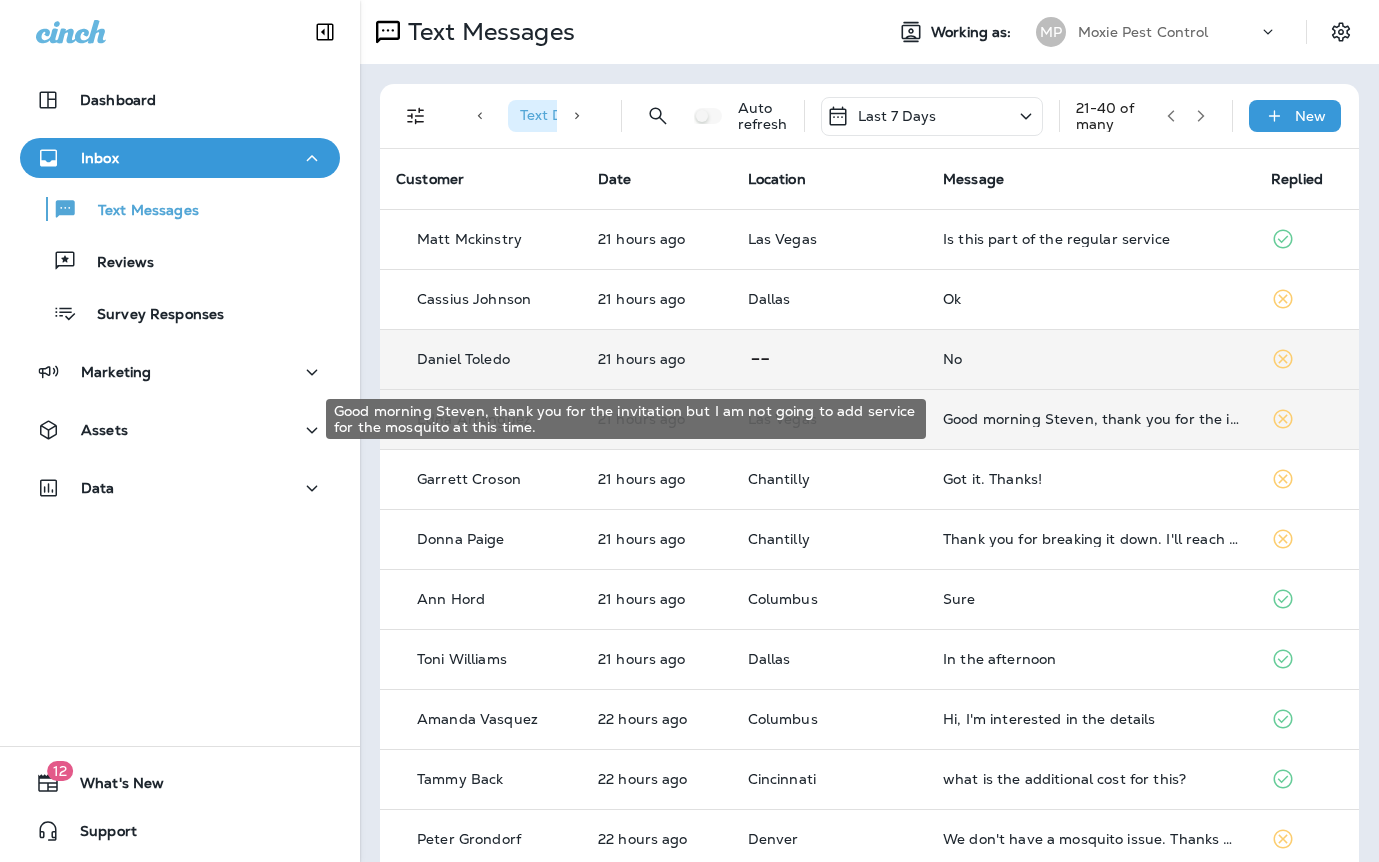 click on "Good morning Steven, thank you for the invitation but I am not going to add service for the mosquito at this time." at bounding box center [1091, 419] 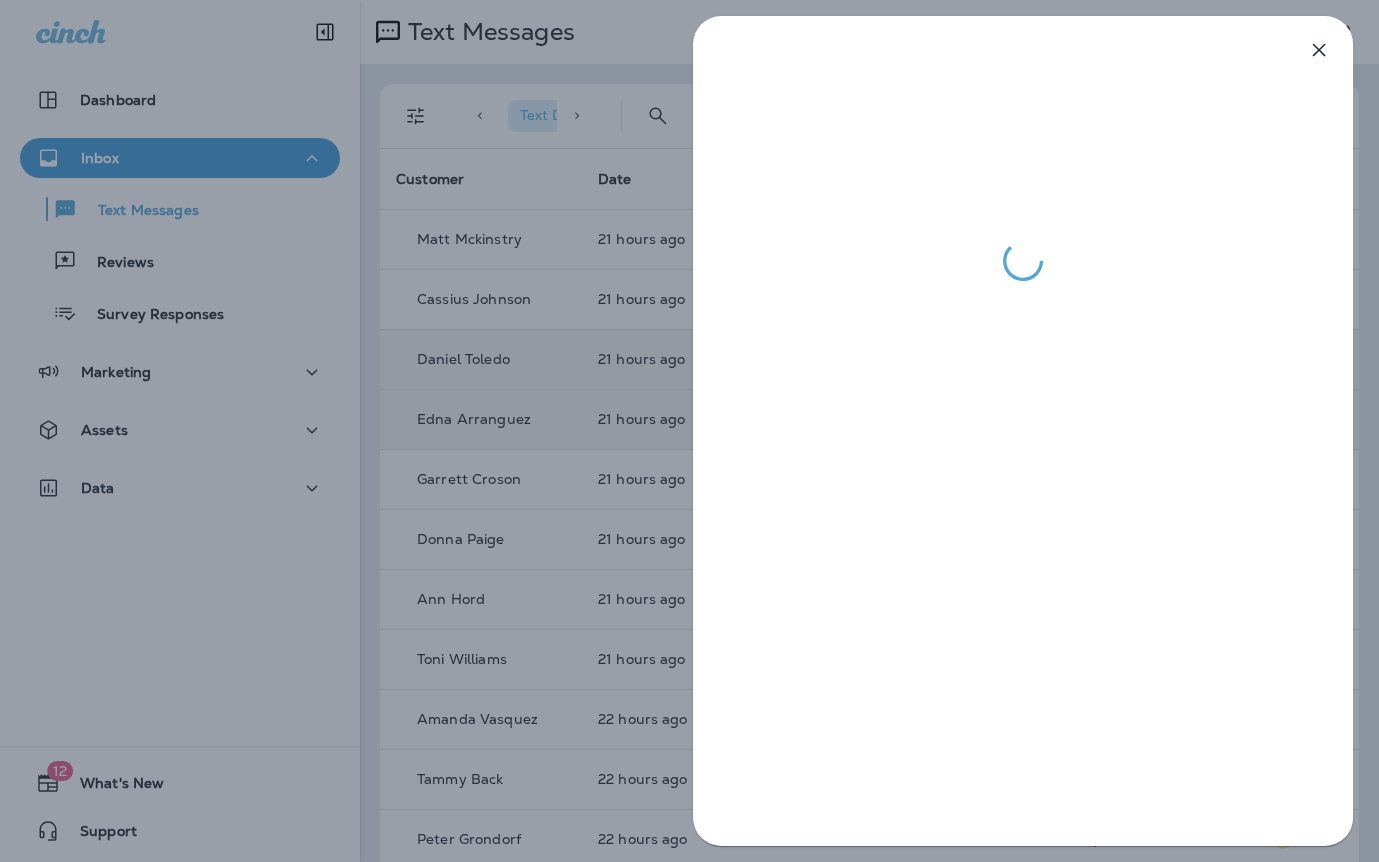 click at bounding box center [689, 431] 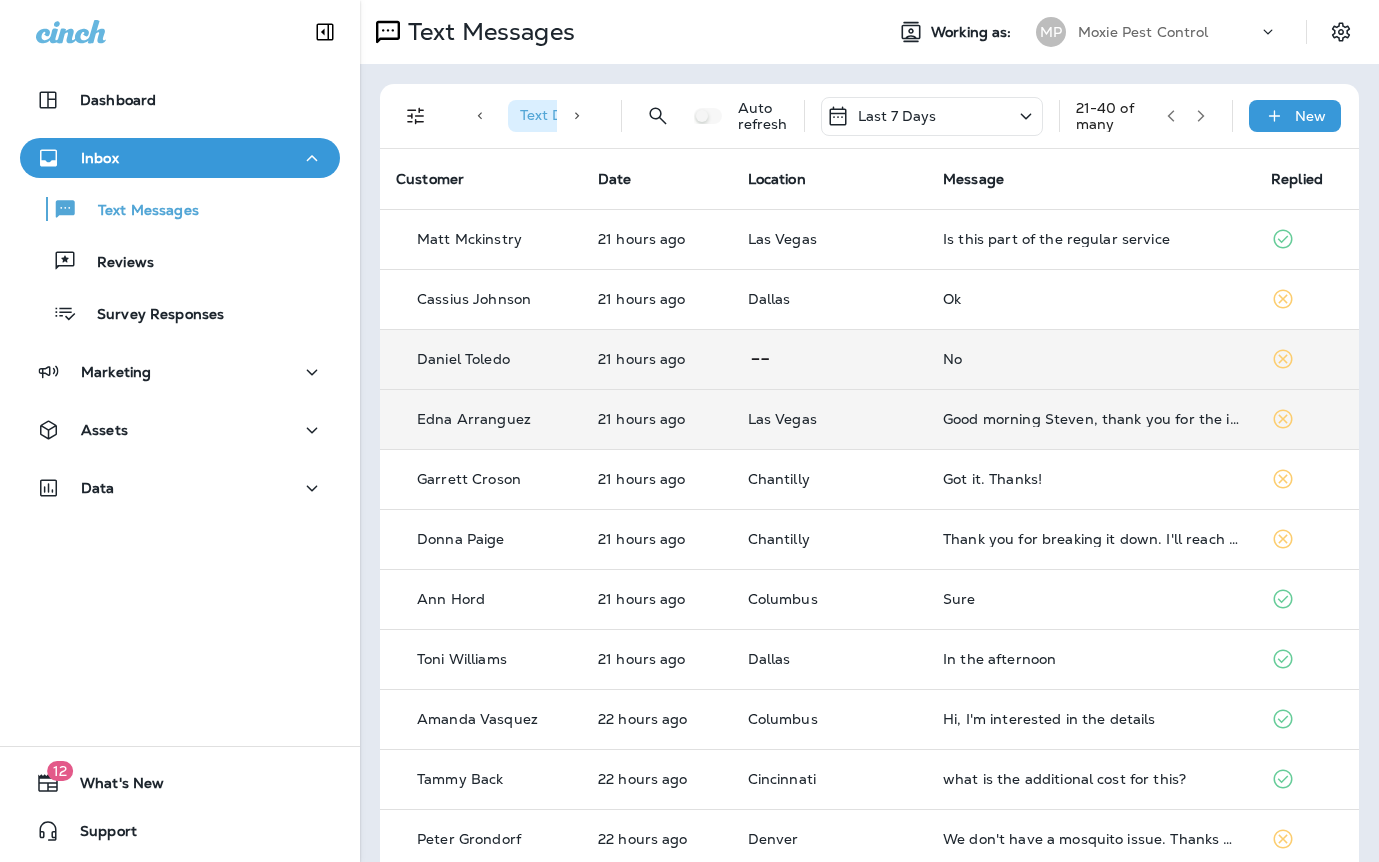 click on "Good morning Steven, thank you for the invitation but I am not going to add service for the mosquito at this time." at bounding box center (1091, 419) 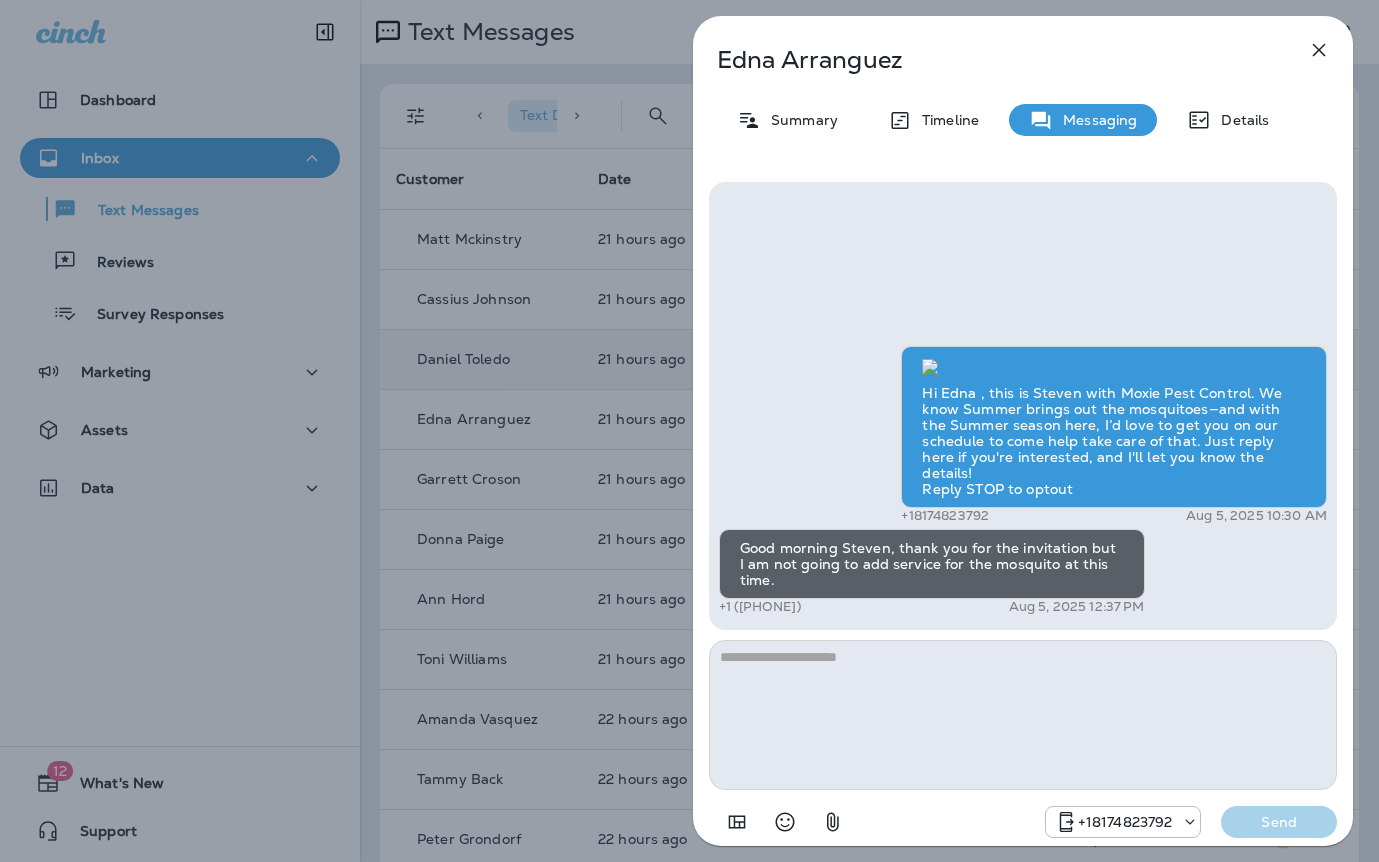 click on "Edna   Arranguez Summary   Timeline   Messaging   Details   Hi Edna , this is Steven with Moxie Pest Control. We know Summer brings out the mosquitoes—and with the Summer season here, I’d love to get you on our schedule to come help take care of that. Just reply here if you're interested, and I'll let you know the details!
Reply STOP to optout +18174823792 Aug 5, 2025 10:30 AM Good morning Steven, thank you for the invitation but I am not going to add service for the mosquito at this time. +1 (919) 802-7770 Aug 5, 2025 12:37 PM +18174823792 Send" at bounding box center (689, 431) 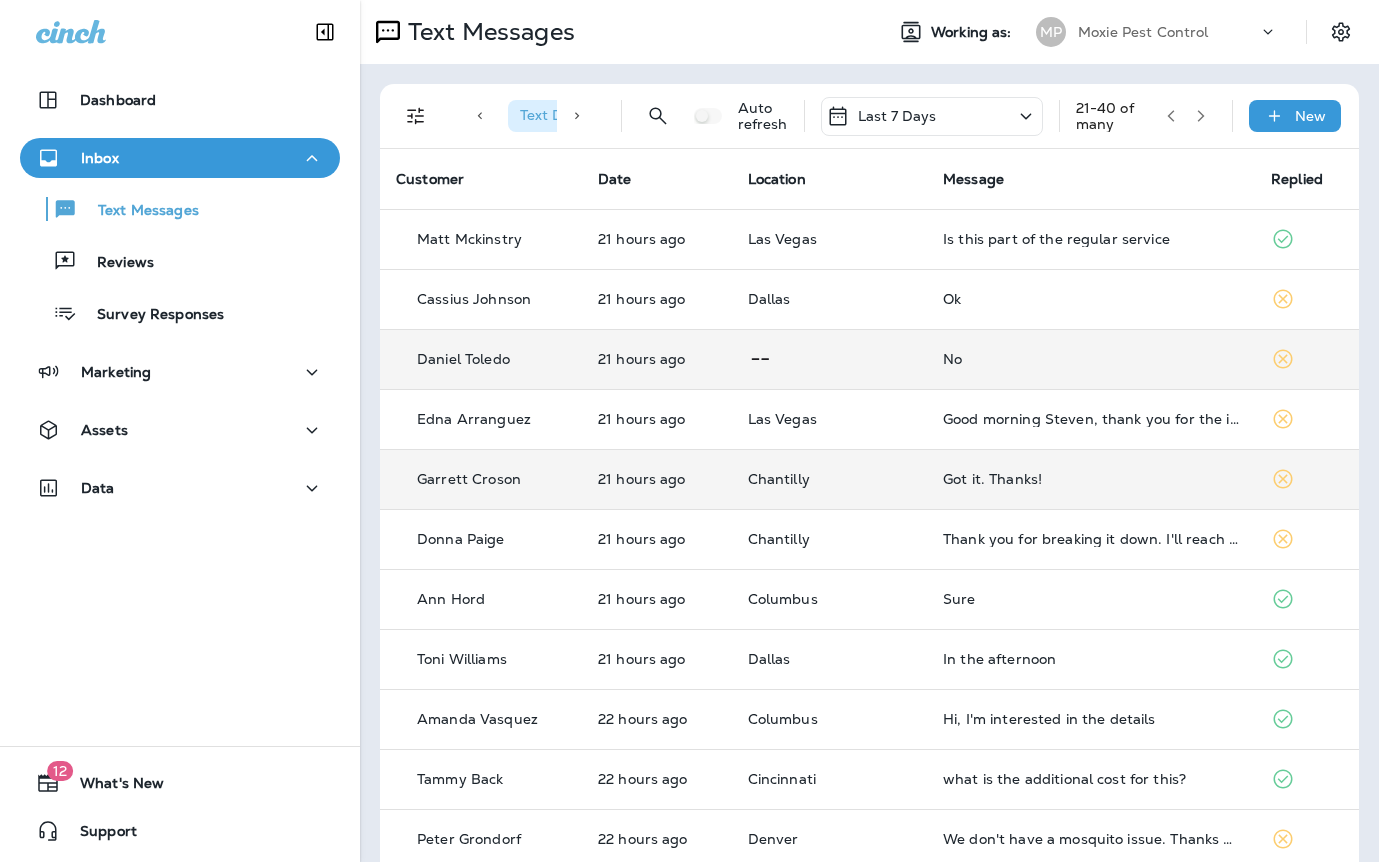 click on "Got it. Thanks!" at bounding box center (1091, 479) 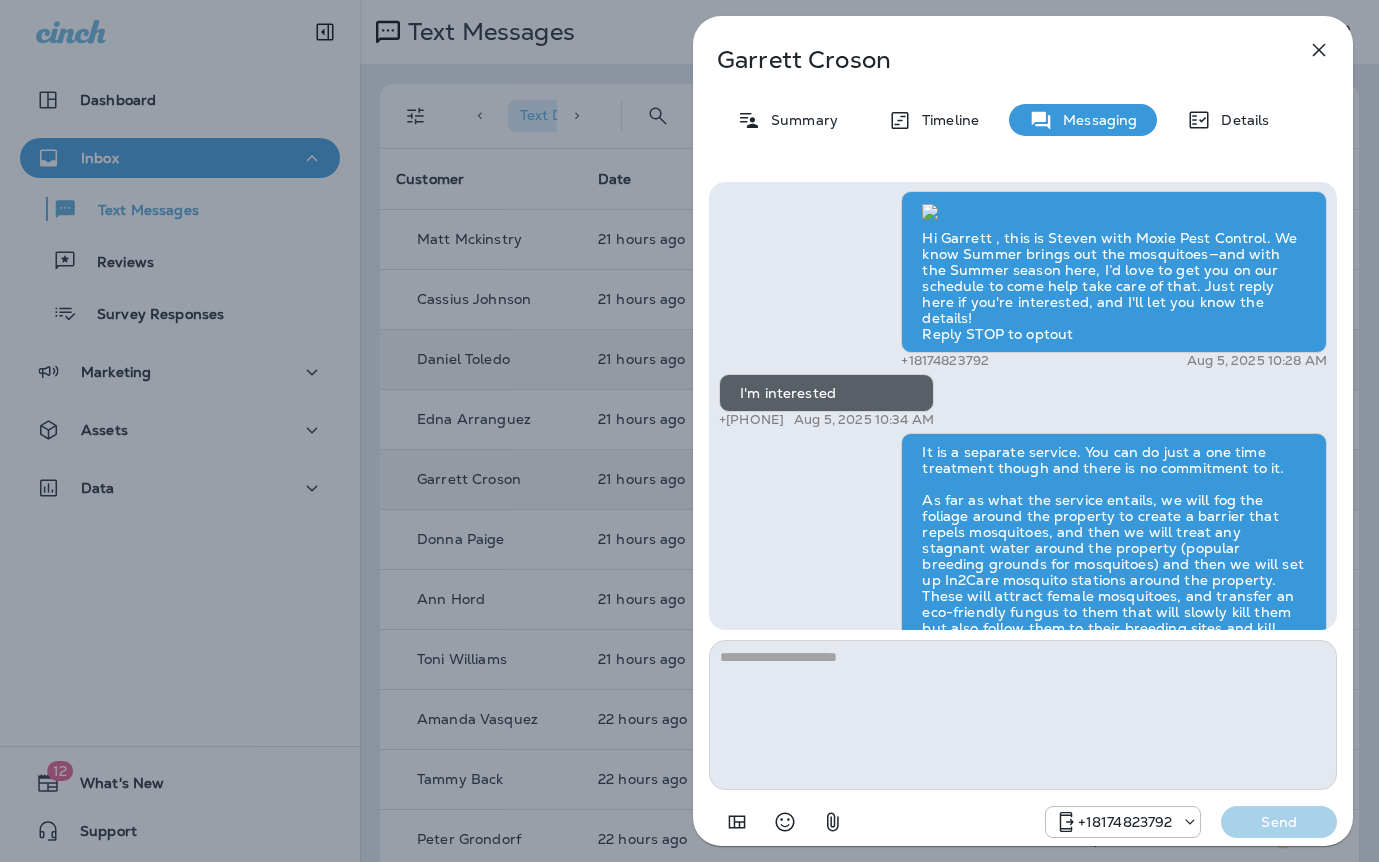 scroll, scrollTop: -802, scrollLeft: 0, axis: vertical 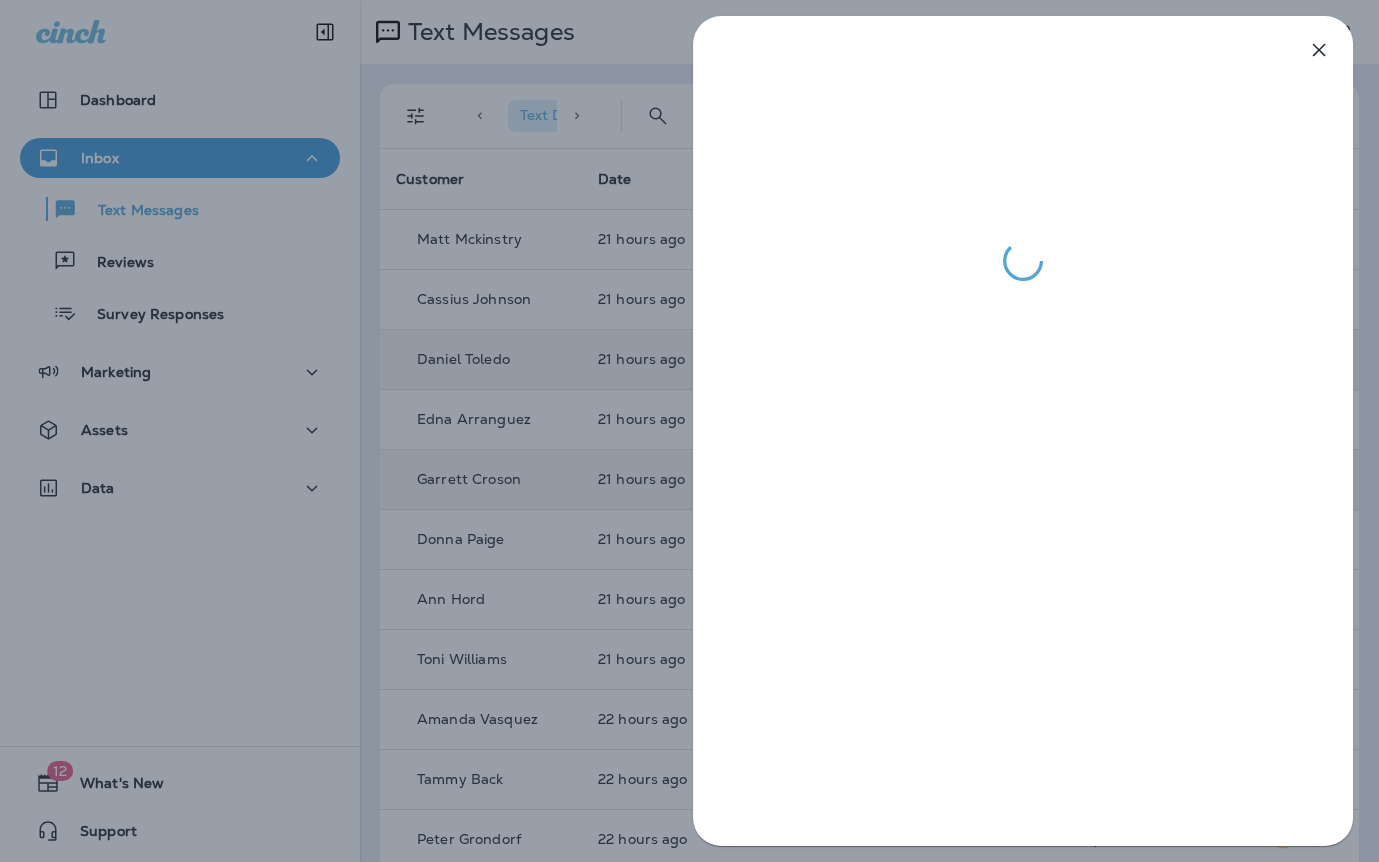 drag, startPoint x: 461, startPoint y: 410, endPoint x: 509, endPoint y: 432, distance: 52.801514 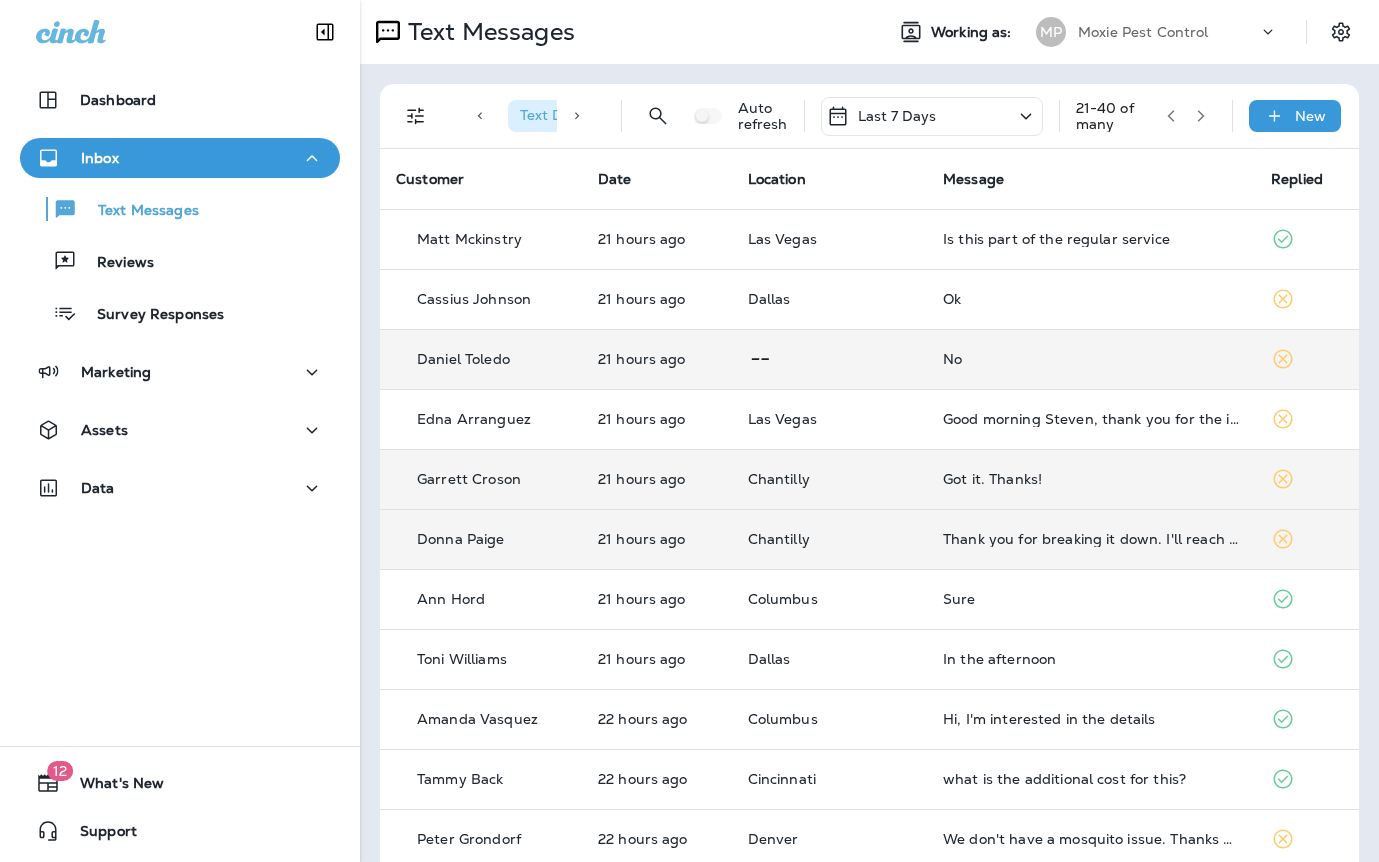 click on "Thank you for breaking it down. I'll reach out if we decide to get this done." at bounding box center (1091, 539) 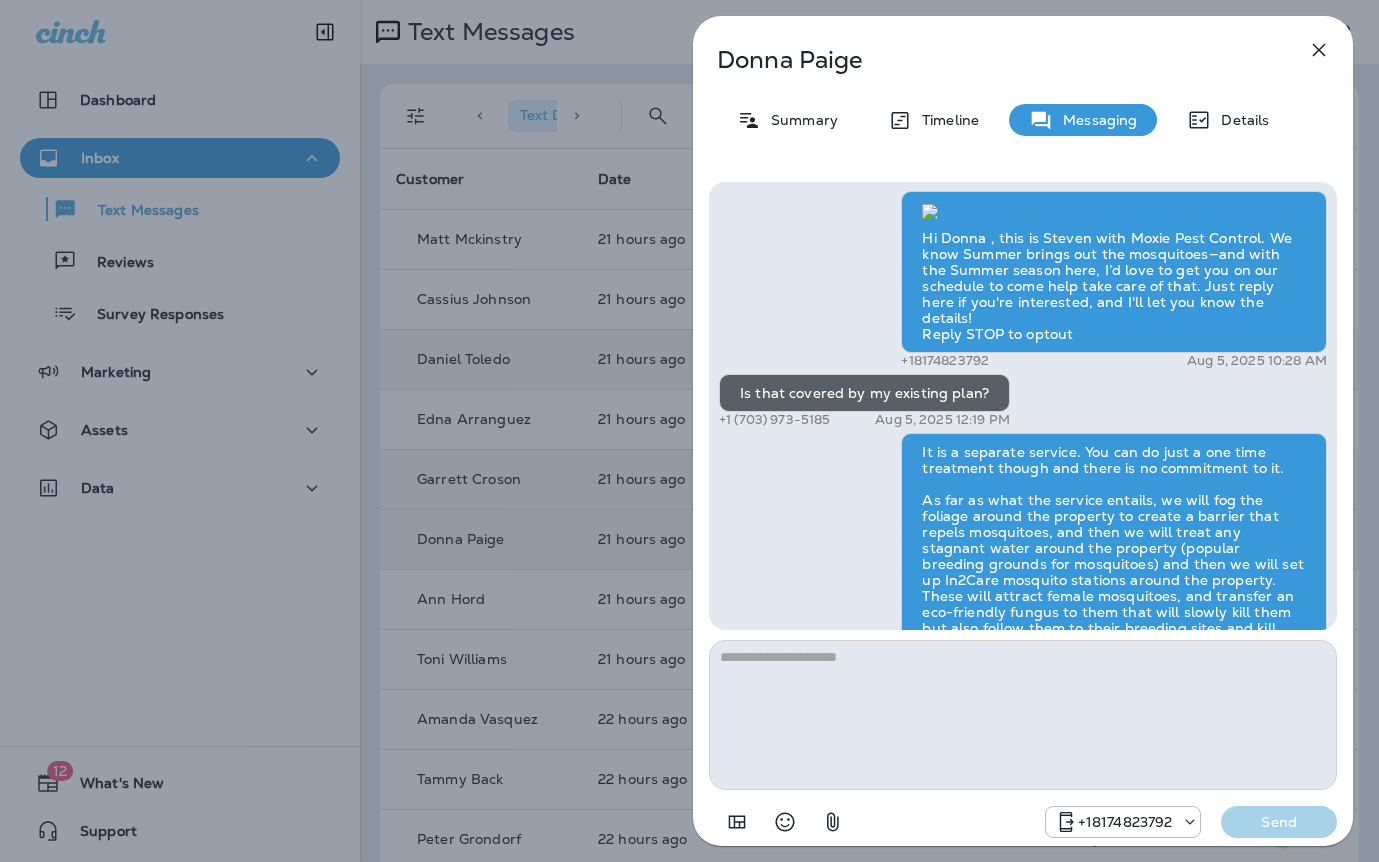 scroll, scrollTop: -444, scrollLeft: 0, axis: vertical 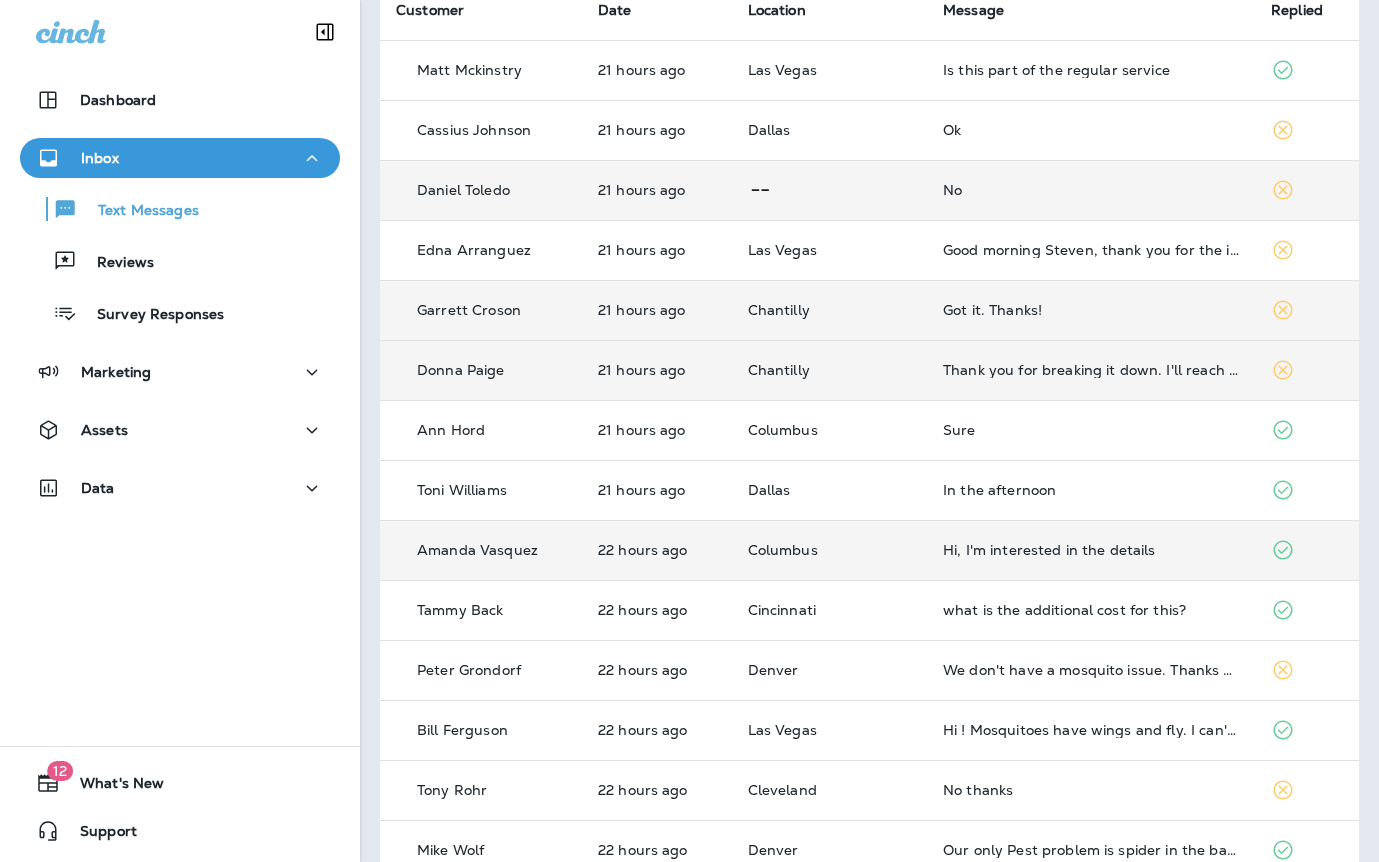 click on "Hi, I'm interested in the details" at bounding box center [1091, 550] 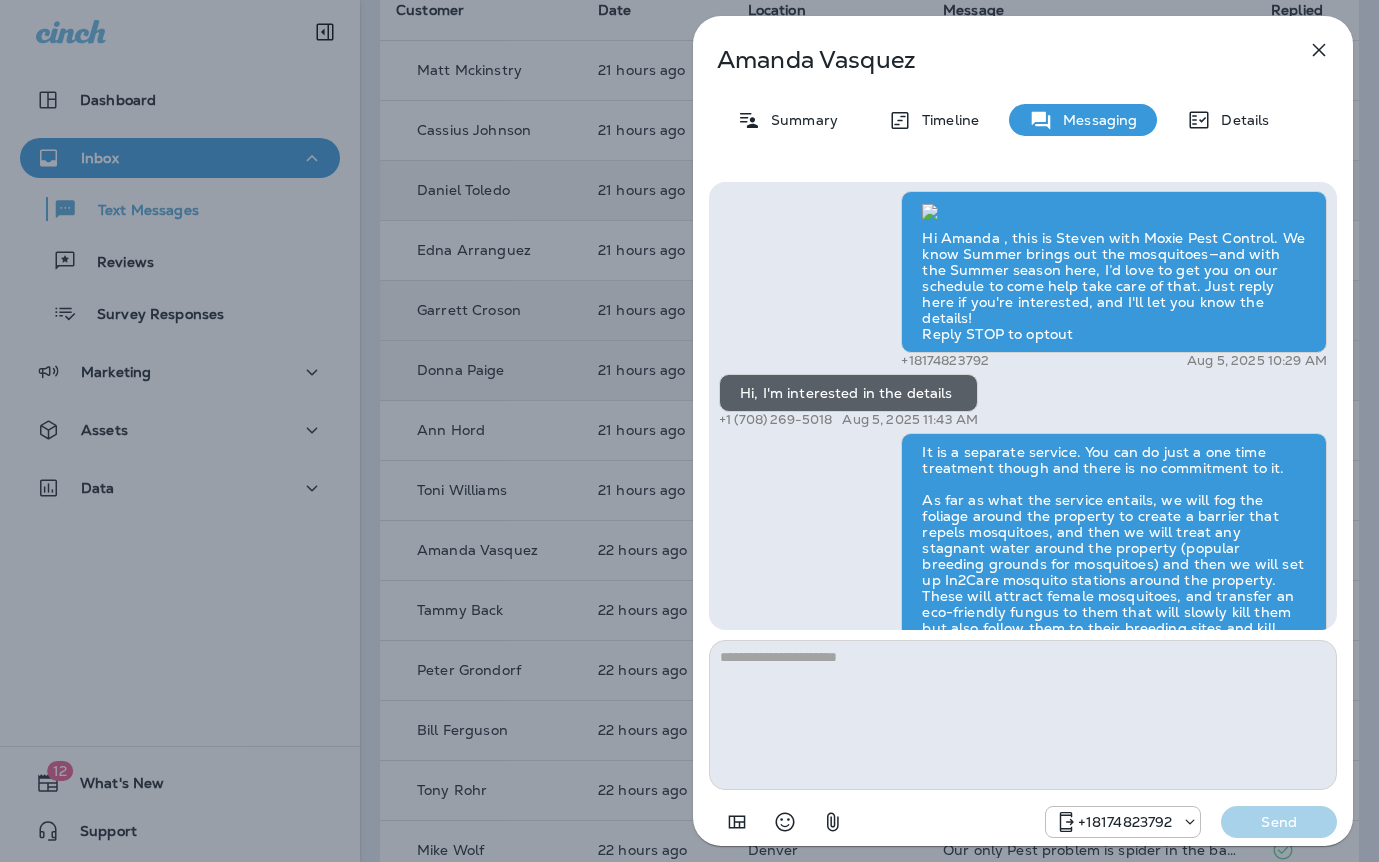 scroll, scrollTop: -409, scrollLeft: 0, axis: vertical 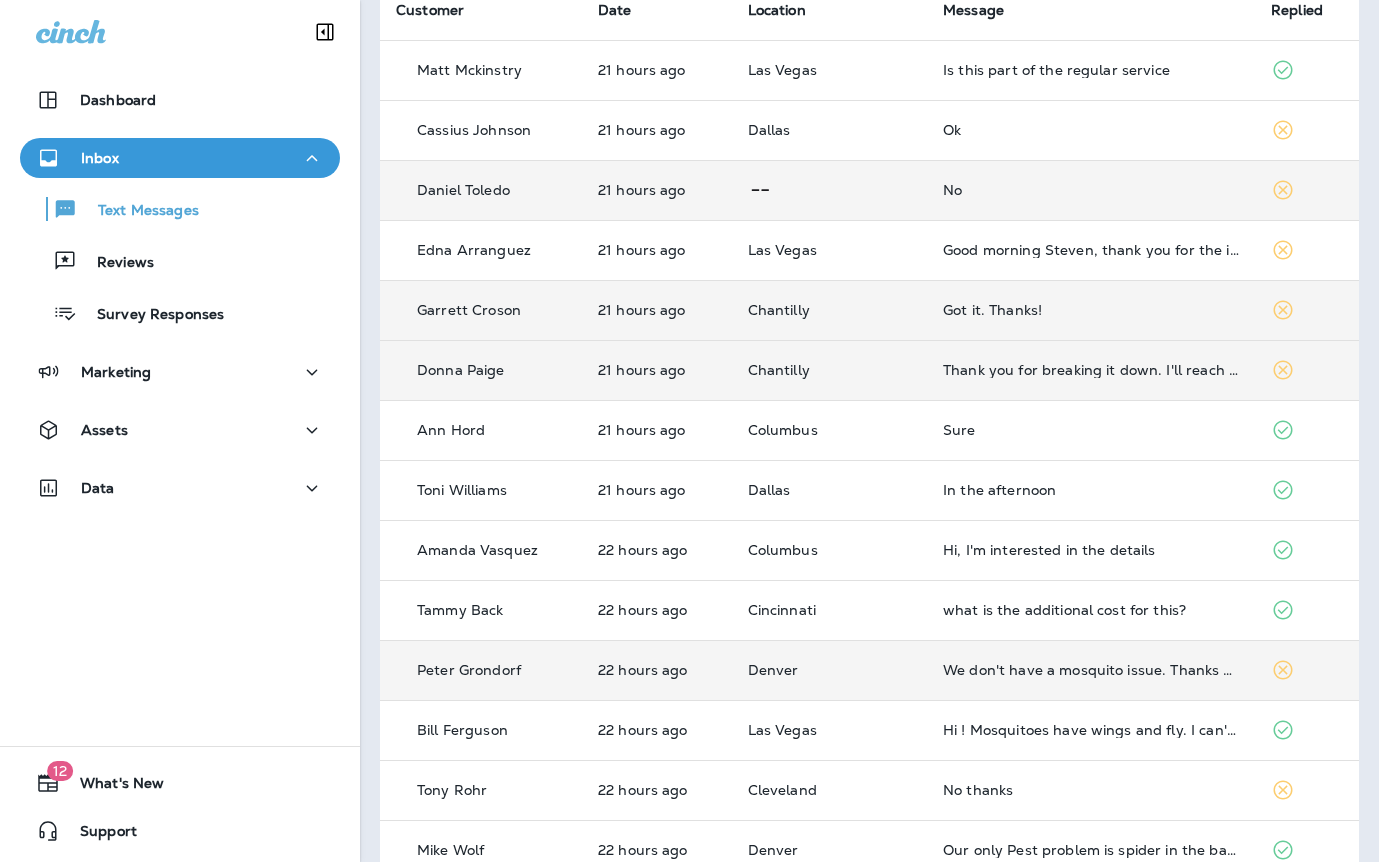 click on "We don't have a mosquito issue.  Thanks anyway." at bounding box center [1091, 670] 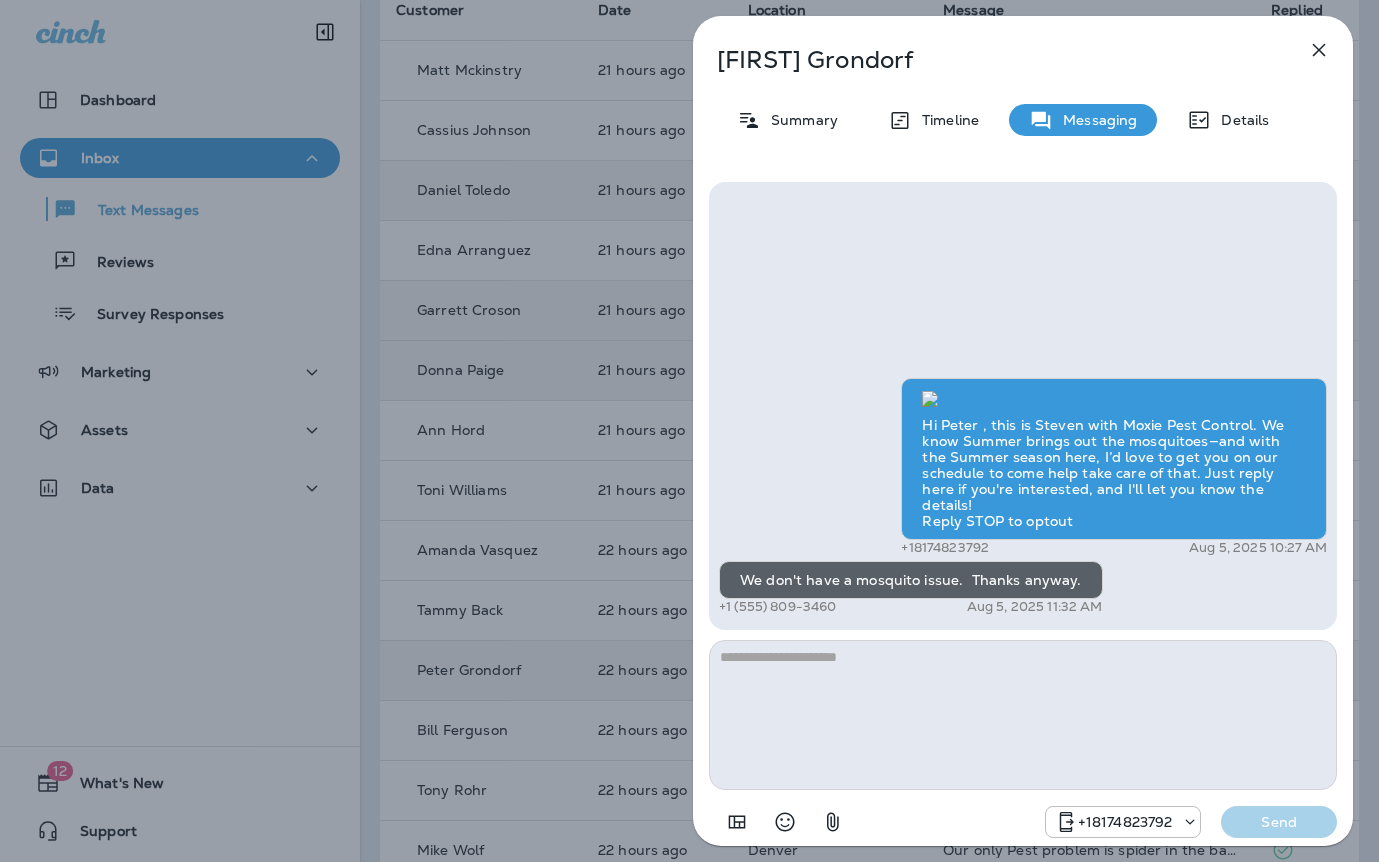 click on "Peter   Grondorf Summary   Timeline   Messaging   Details   Hi Peter , this is Steven with Moxie Pest Control. We know Summer brings out the mosquitoes—and with the Summer season here, I’d love to get you on our schedule to come help take care of that. Just reply here if you're interested, and I'll let you know the details!
Reply STOP to optout +18174823792 Aug 5, 2025 10:27 AM We don't have a mosquito issue.  Thanks anyway. +1 (303) 809-3460 Aug 5, 2025 11:32 AM +18174823792 Send" at bounding box center [689, 431] 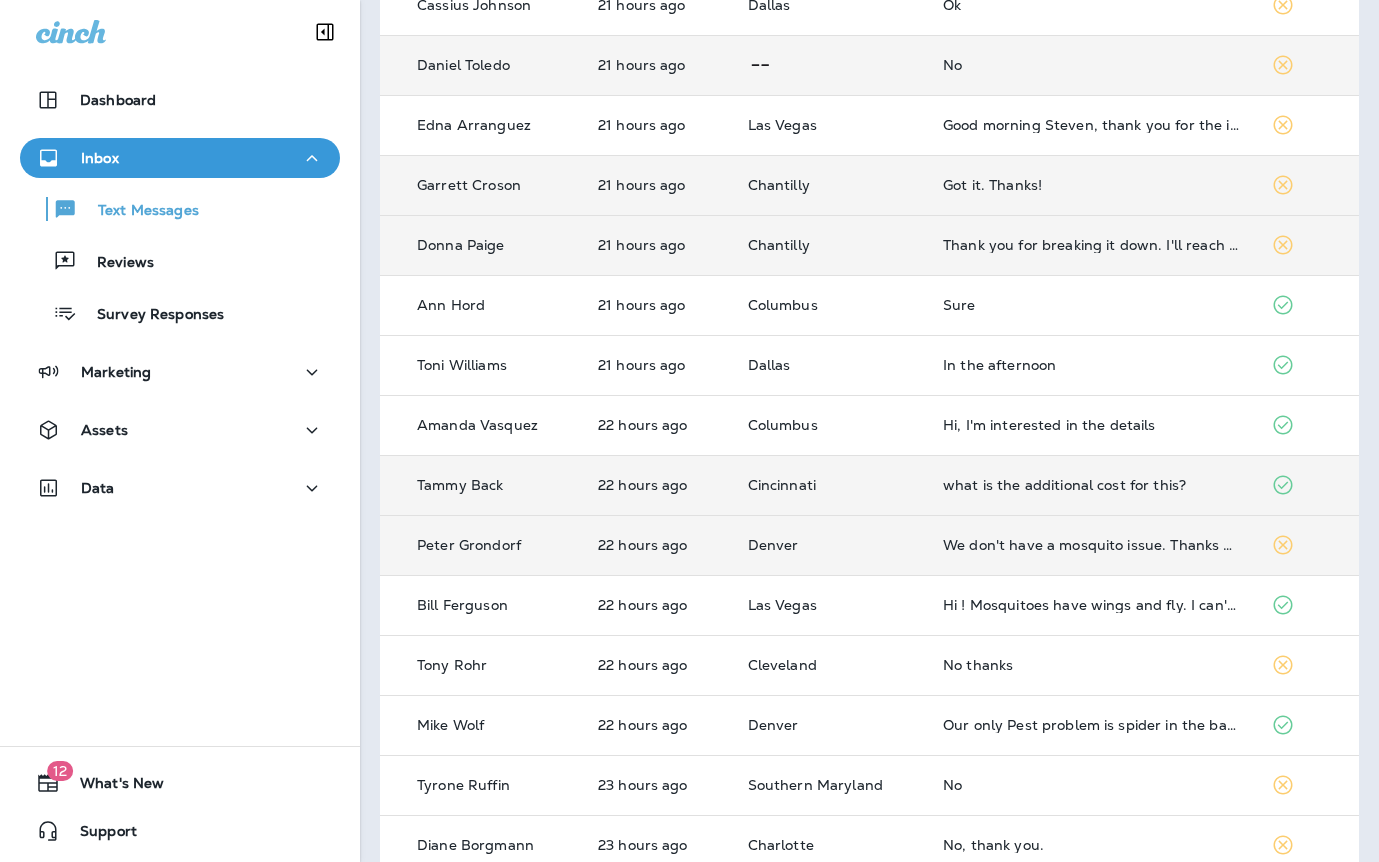 scroll, scrollTop: 305, scrollLeft: 0, axis: vertical 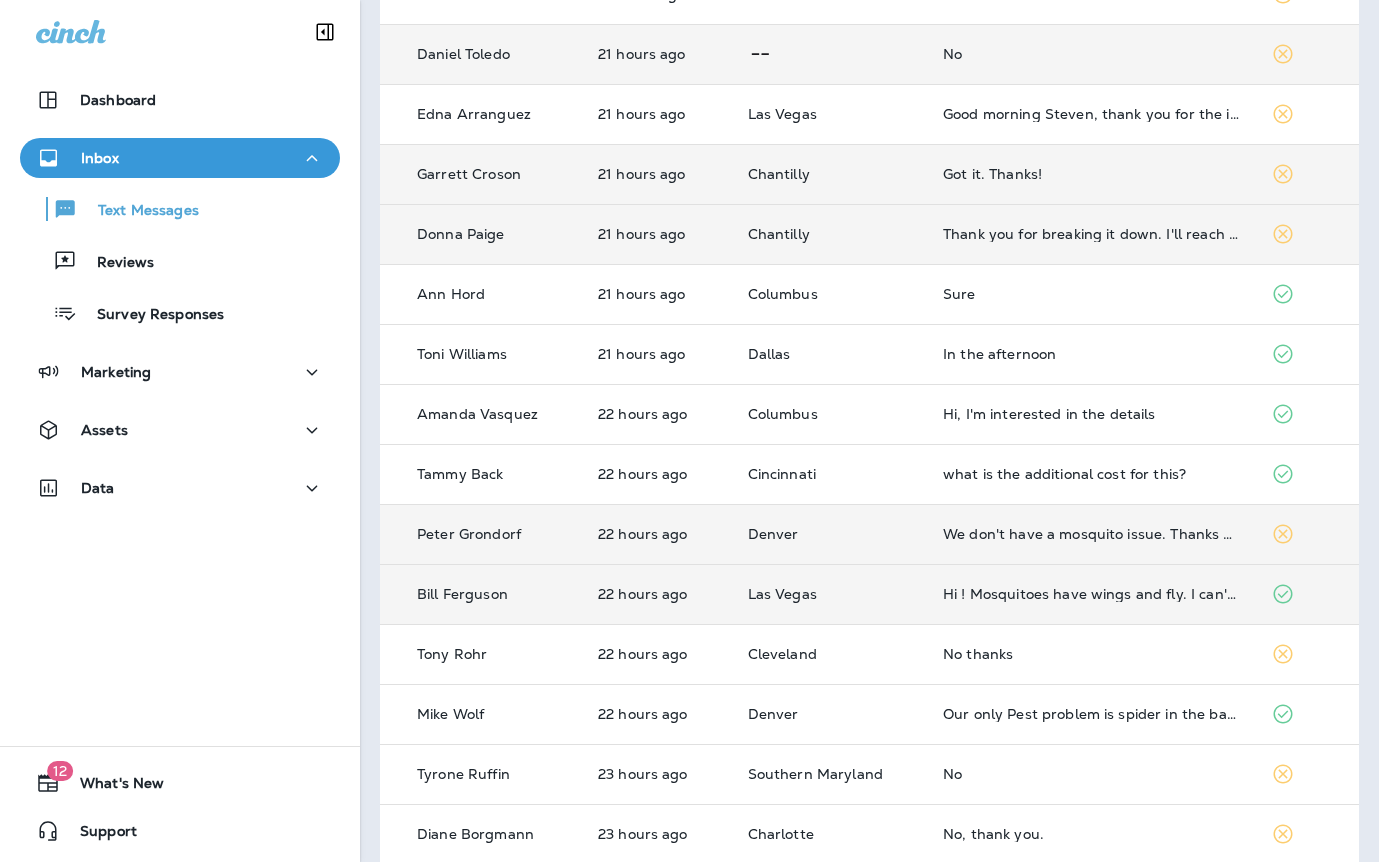 click on "Hi ! Mosquitoes have wings and fly. I can't imagine how you would be able to control that if the entire neighborhood doesn't do any kind of control..." at bounding box center (1091, 594) 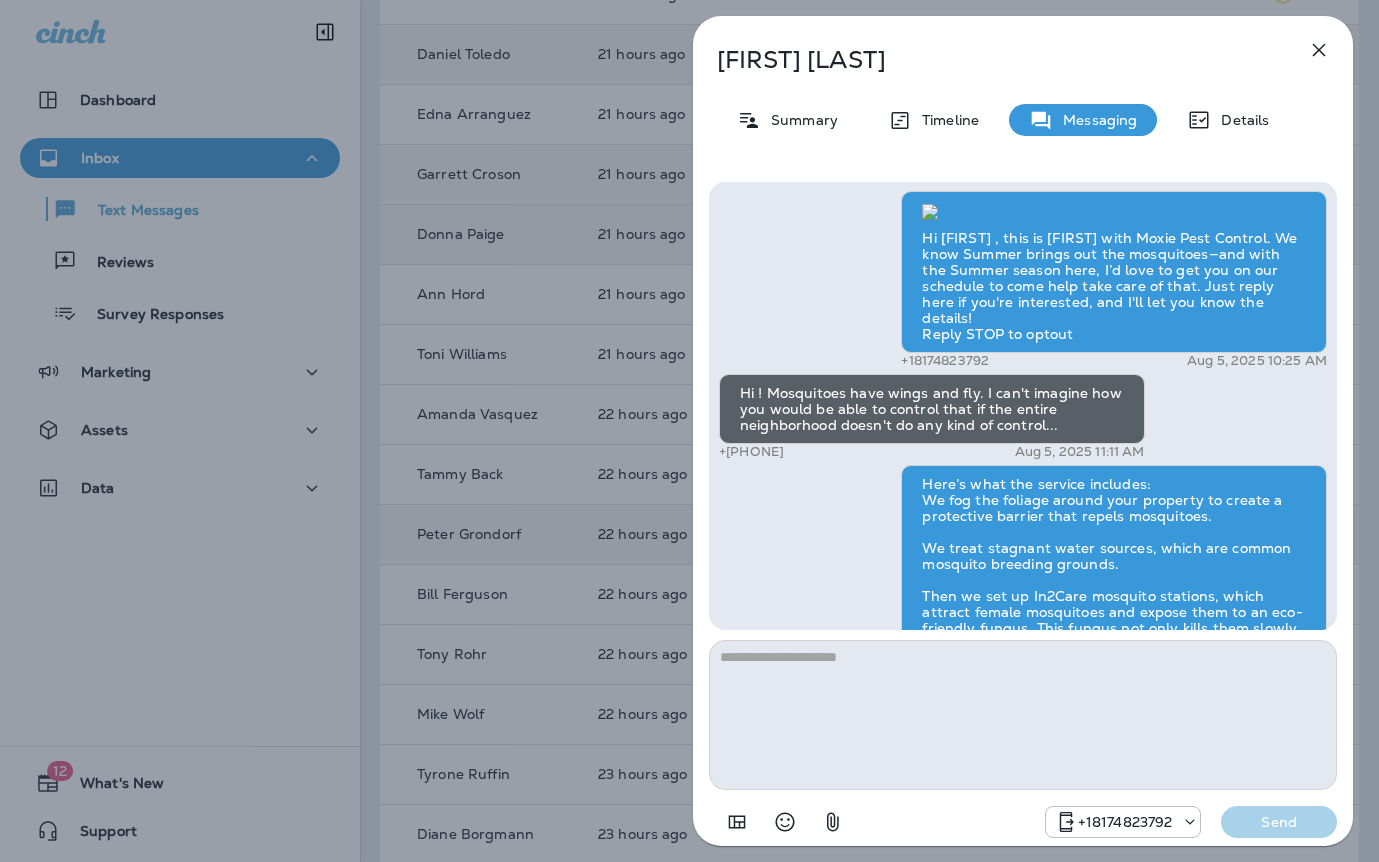 scroll, scrollTop: -275, scrollLeft: 0, axis: vertical 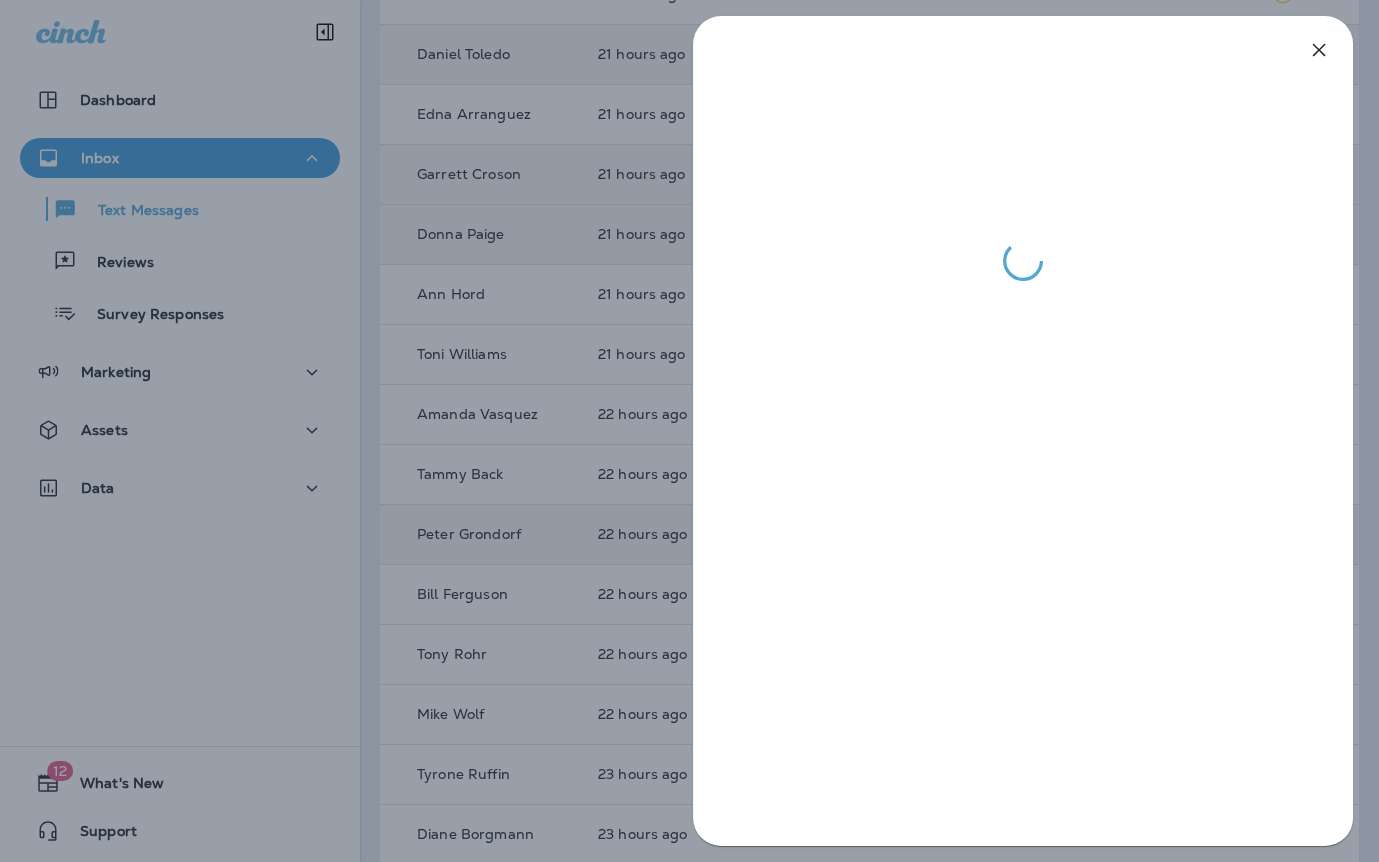 click at bounding box center (689, 431) 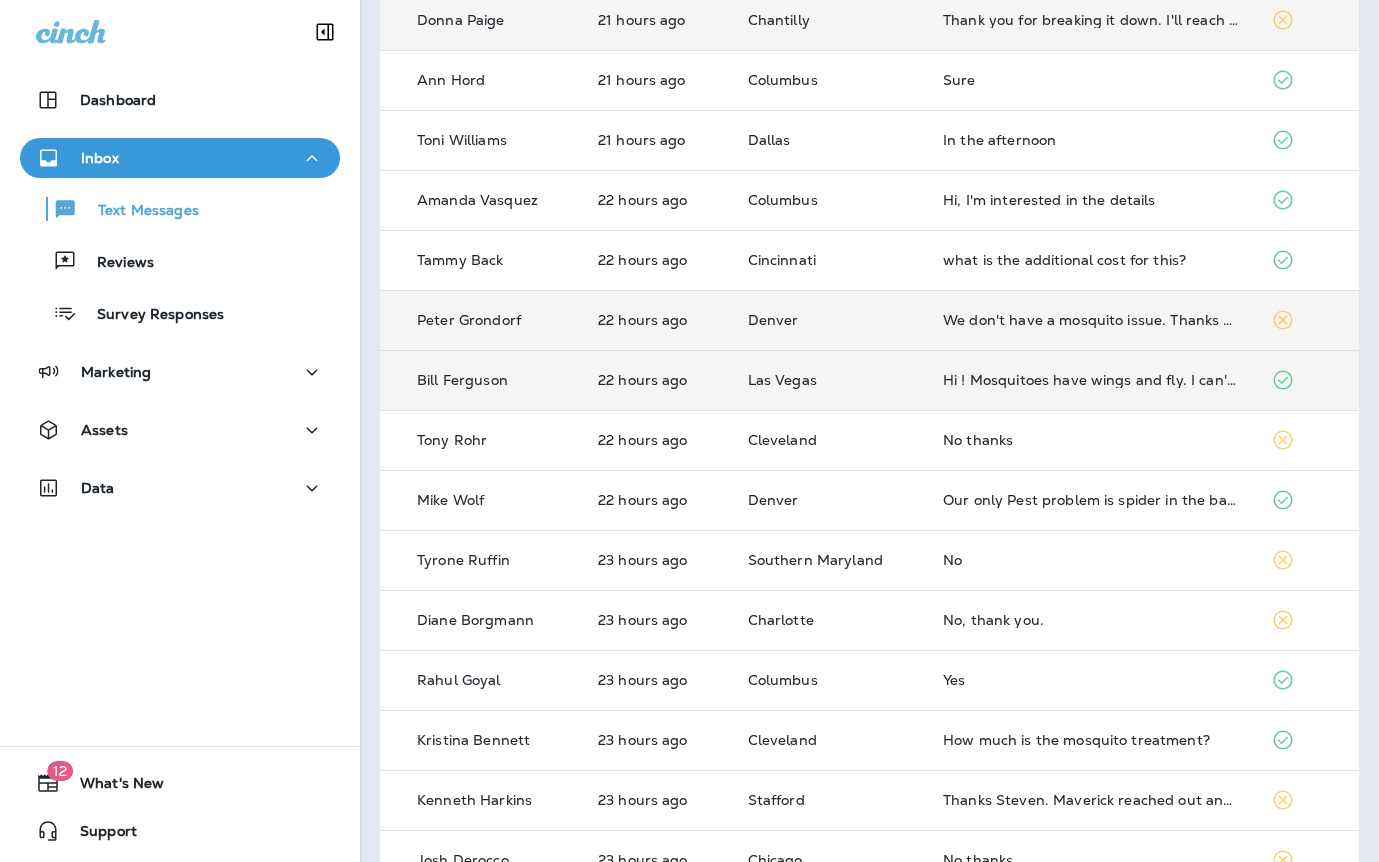 scroll, scrollTop: 568, scrollLeft: 0, axis: vertical 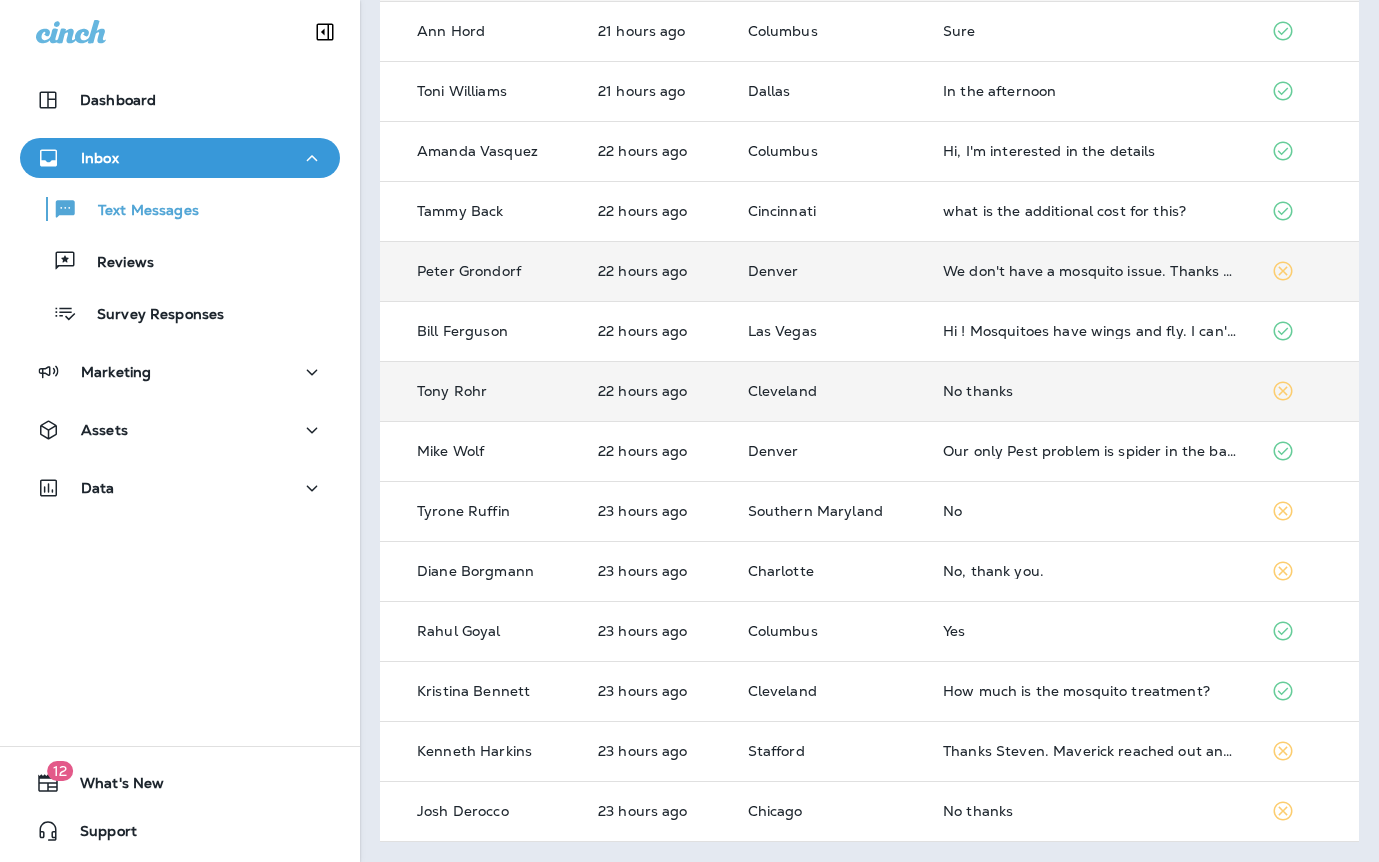 click on "No thanks" at bounding box center [1091, 391] 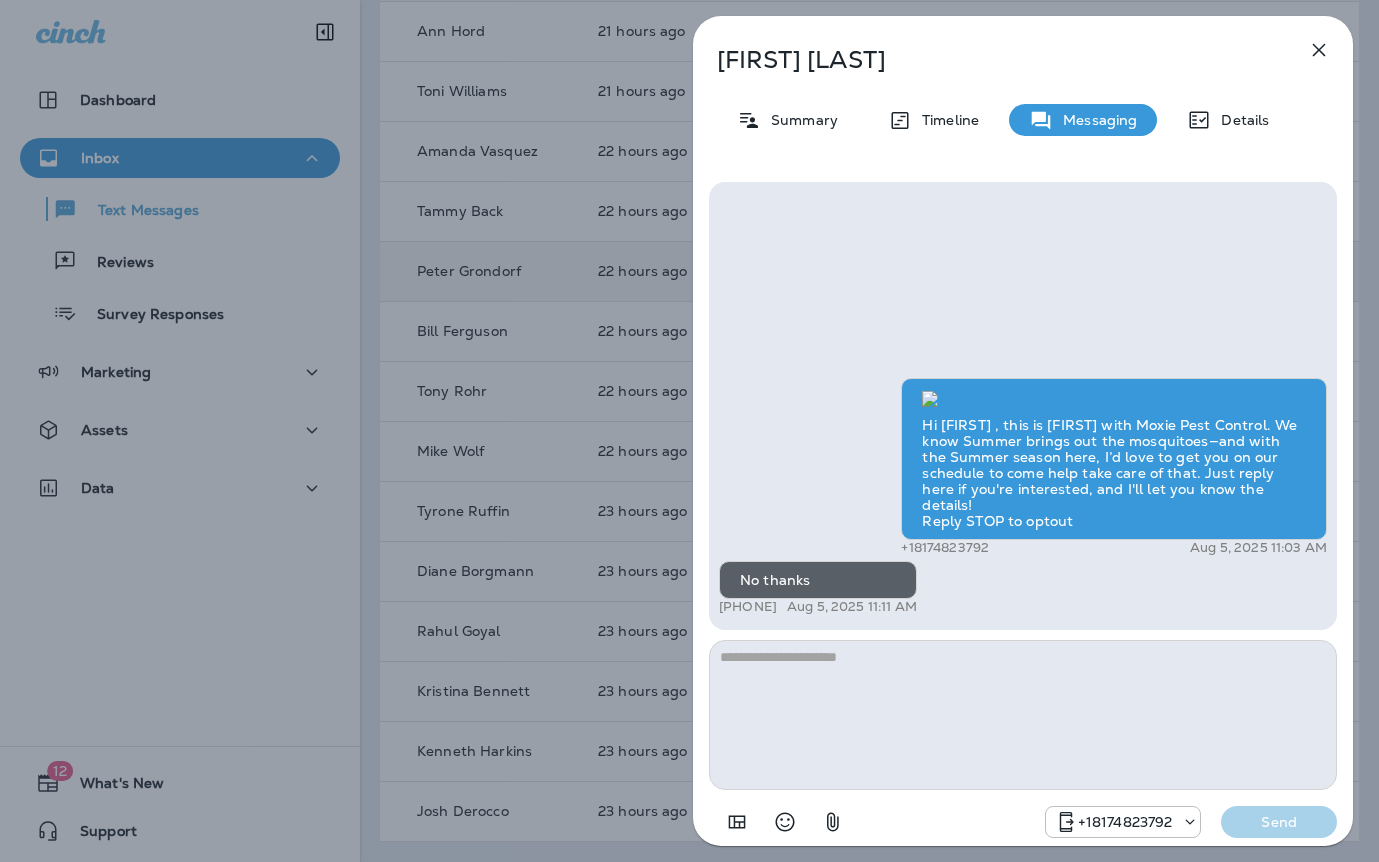 click on "Tony   Rohr Summary   Timeline   Messaging   Details   Hi Tony , this is Steven with Moxie Pest Control. We know Summer brings out the mosquitoes—and with the Summer season here, I’d love to get you on our schedule to come help take care of that. Just reply here if you're interested, and I'll let you know the details!
Reply STOP to optout +18174823792 Aug 5, 2025 11:03 AM No thanks  +1 (330) 685-0741 Aug 5, 2025 11:11 AM +18174823792 Send" at bounding box center (689, 431) 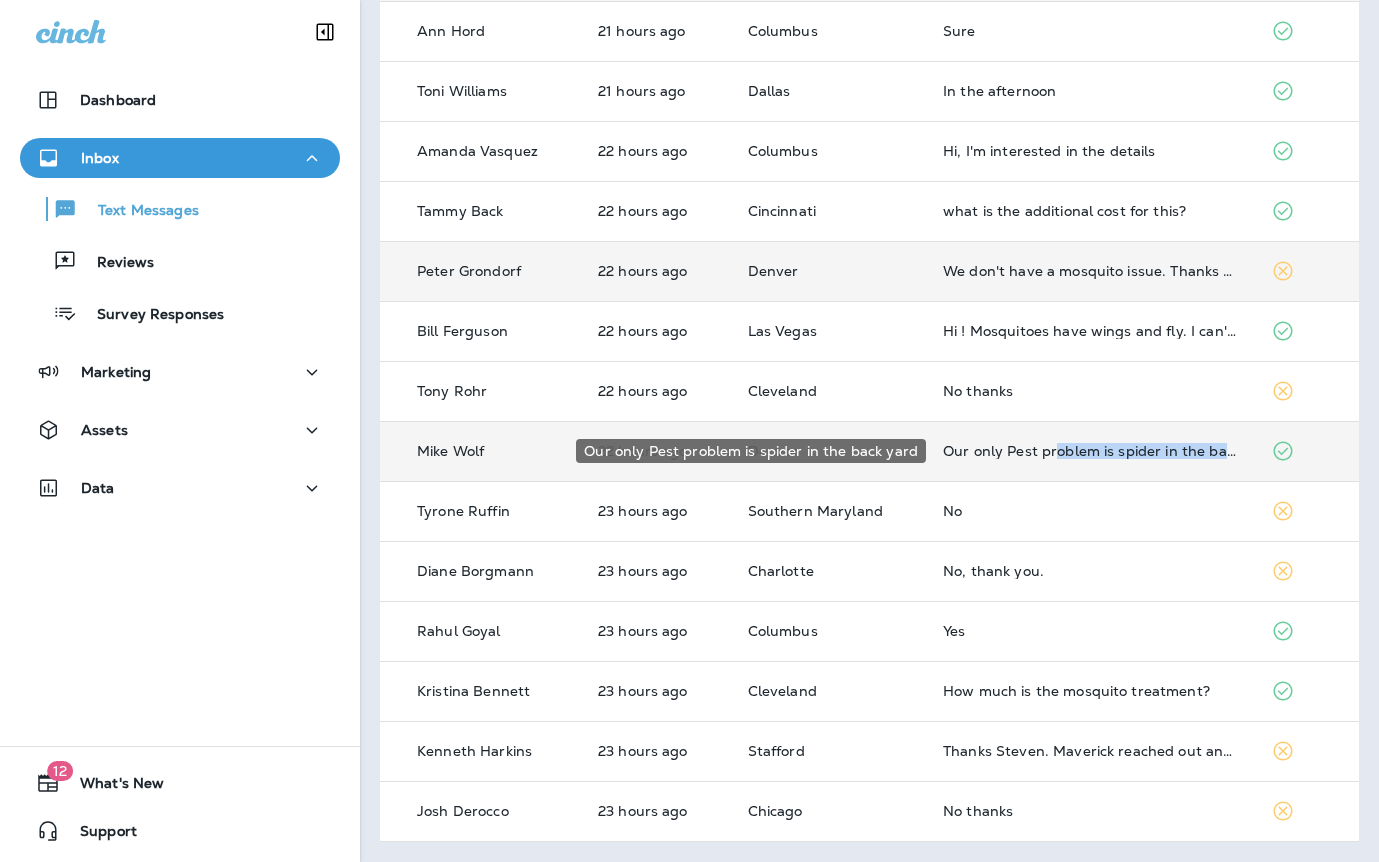 click on "Our only Pest problem is spider in the back yard" at bounding box center [1091, 451] 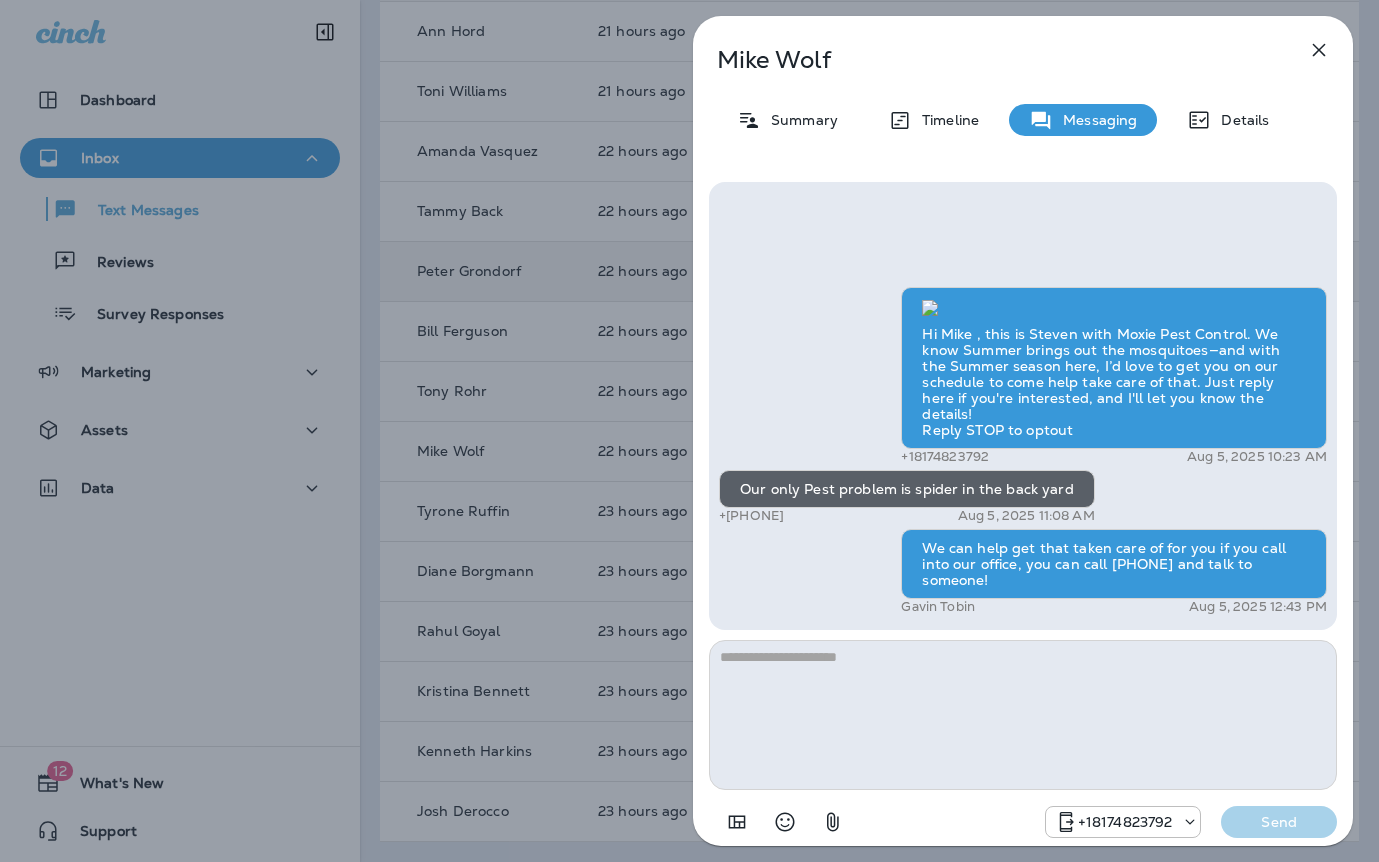 click on "Mike   Wolf Summary   Timeline   Messaging   Details   Hi Mike , this is Steven with Moxie Pest Control. We know Summer brings out the mosquitoes—and with the Summer season here, I’d love to get you on our schedule to come help take care of that. Just reply here if you're interested, and I'll let you know the details!
Reply STOP to optout +18174823792 Aug 5, 2025 10:23 AM Our only Pest problem is spider in the back yard +1 (303) 818-1816 Aug 5, 2025 11:08 AM We can help get that taken care of for you if you call into our office, you can call (817) 659-2888 and talk to someone! Gavin Tobin Aug 5, 2025 12:43 PM +18174823792 Send" at bounding box center [689, 431] 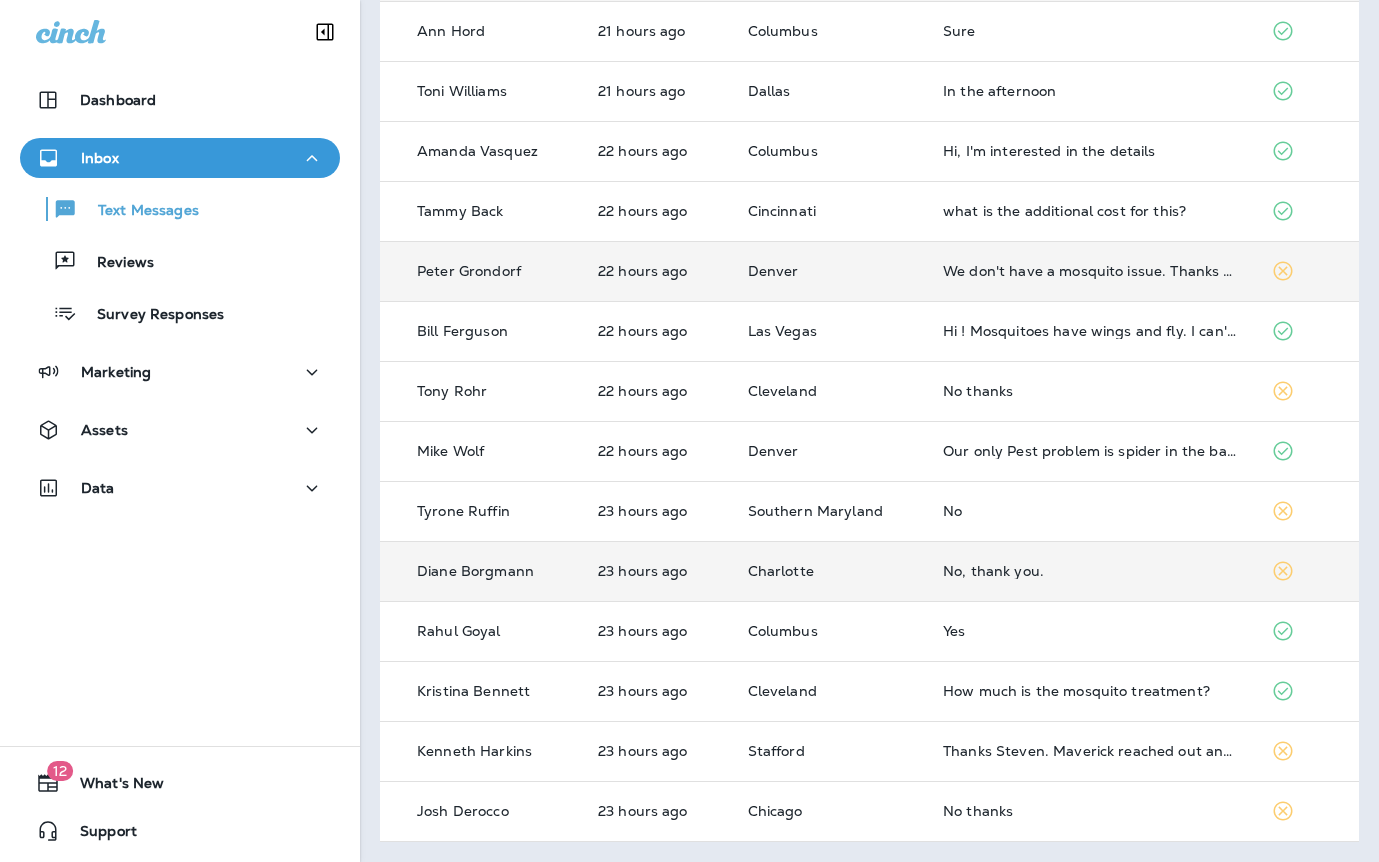 click on "No, thank you." at bounding box center (1091, 571) 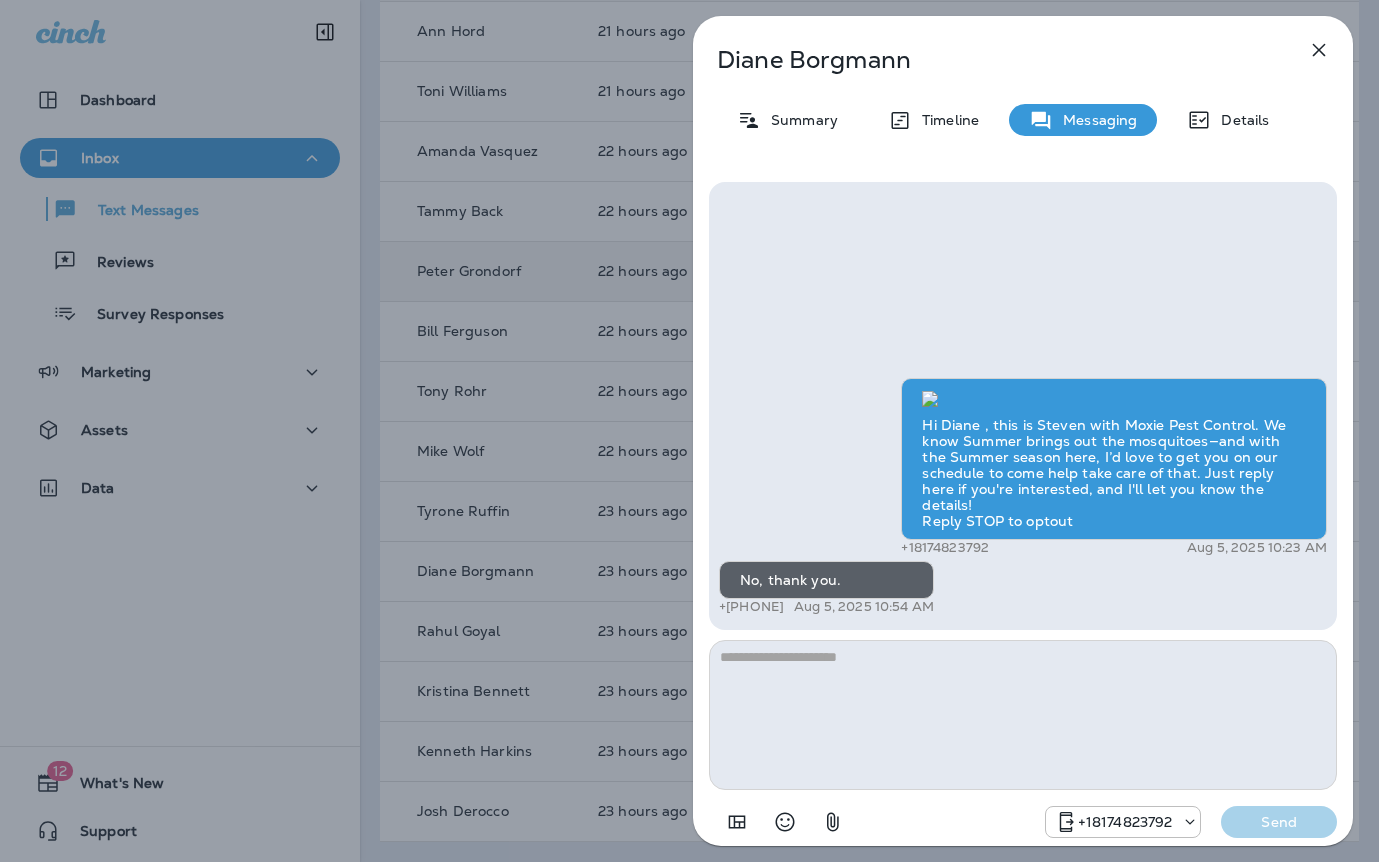 click on "Diane   Borgmann Summary   Timeline   Messaging   Details   Hi Diane , this is Steven with Moxie Pest Control. We know Summer brings out the mosquitoes—and with the Summer season here, I’d love to get you on our schedule to come help take care of that. Just reply here if you're interested, and I'll let you know the details!
Reply STOP to optout +18174823792 Aug 5, 2025 10:23 AM No, thank you. +1 (317) 459-5900 Aug 5, 2025 10:54 AM +18174823792 Send" at bounding box center (689, 431) 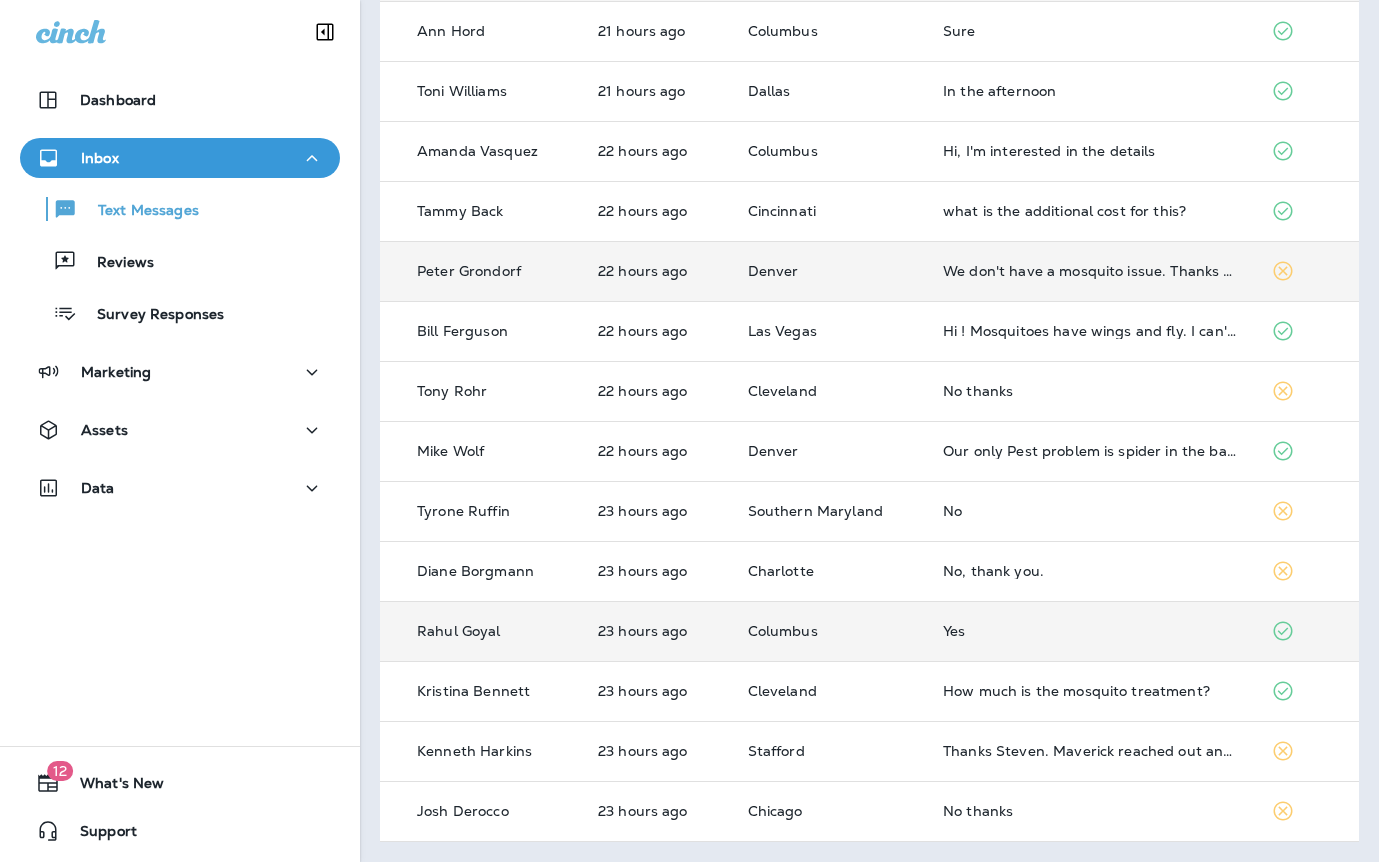 click on "Yes" at bounding box center (1091, 631) 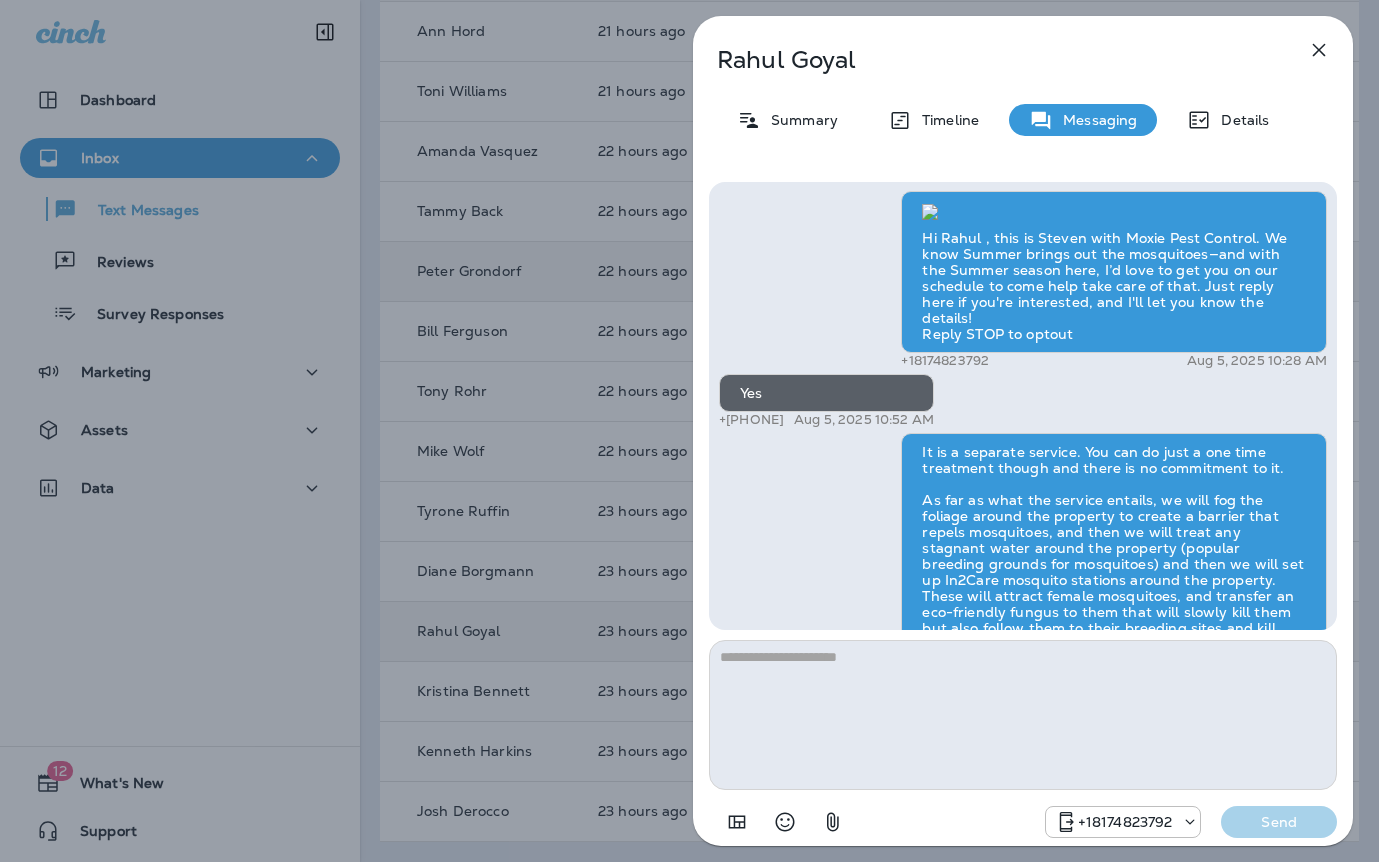 scroll, scrollTop: -154, scrollLeft: 0, axis: vertical 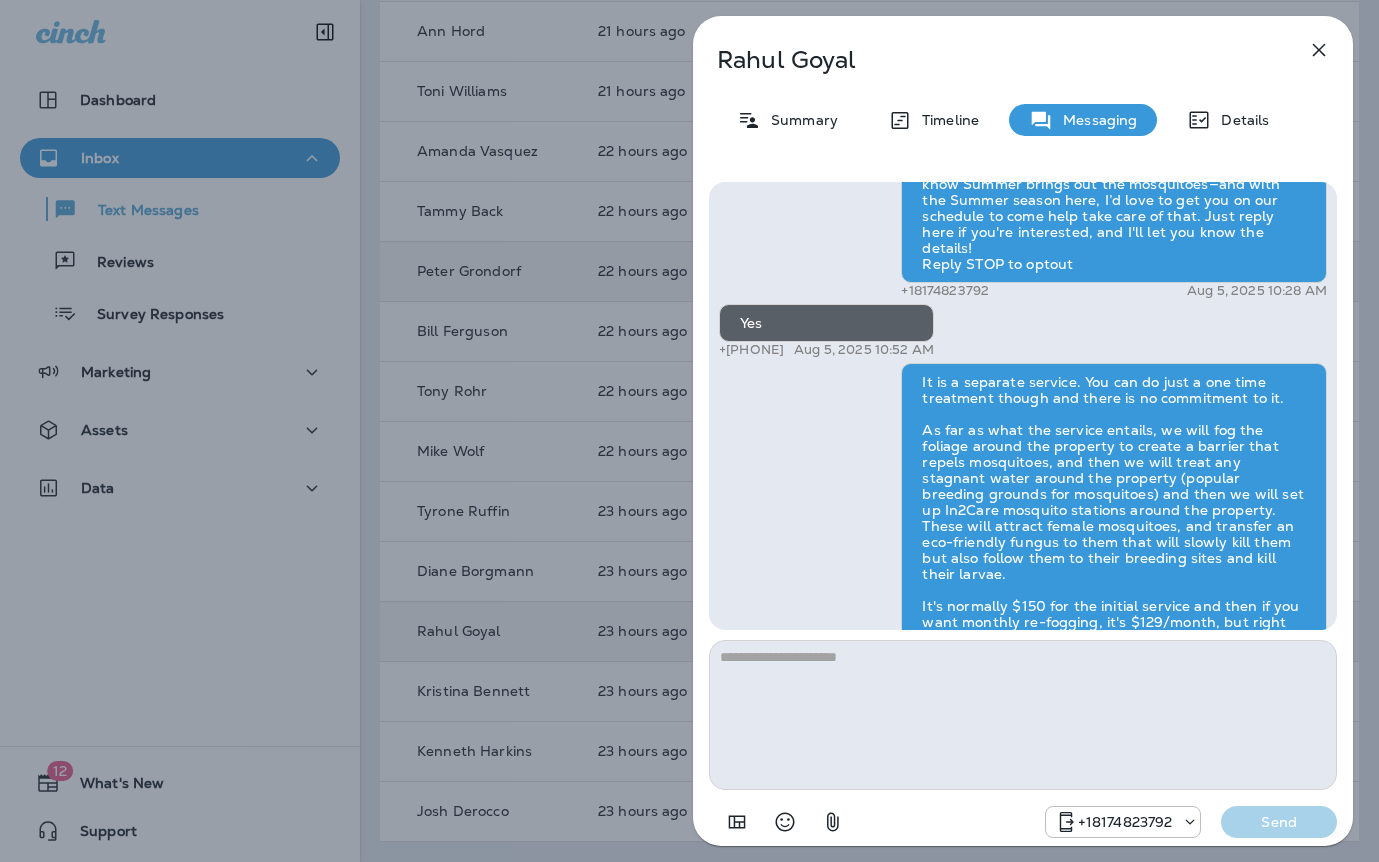 click on "Rahul   Goyal Summary   Timeline   Messaging   Details   Hi Rahul , this is Steven with Moxie Pest Control. We know Summer brings out the mosquitoes—and with the Summer season here, I’d love to get you on our schedule to come help take care of that. Just reply here if you're interested, and I'll let you know the details!
Reply STOP to optout +18174823792 Aug 5, 2025 10:28 AM Yes +1 (614) 973-9939 Aug 5, 2025 10:52 AM Gavin Tobin Aug 5, 2025 10:54 AM +18174823792 Send" at bounding box center [689, 431] 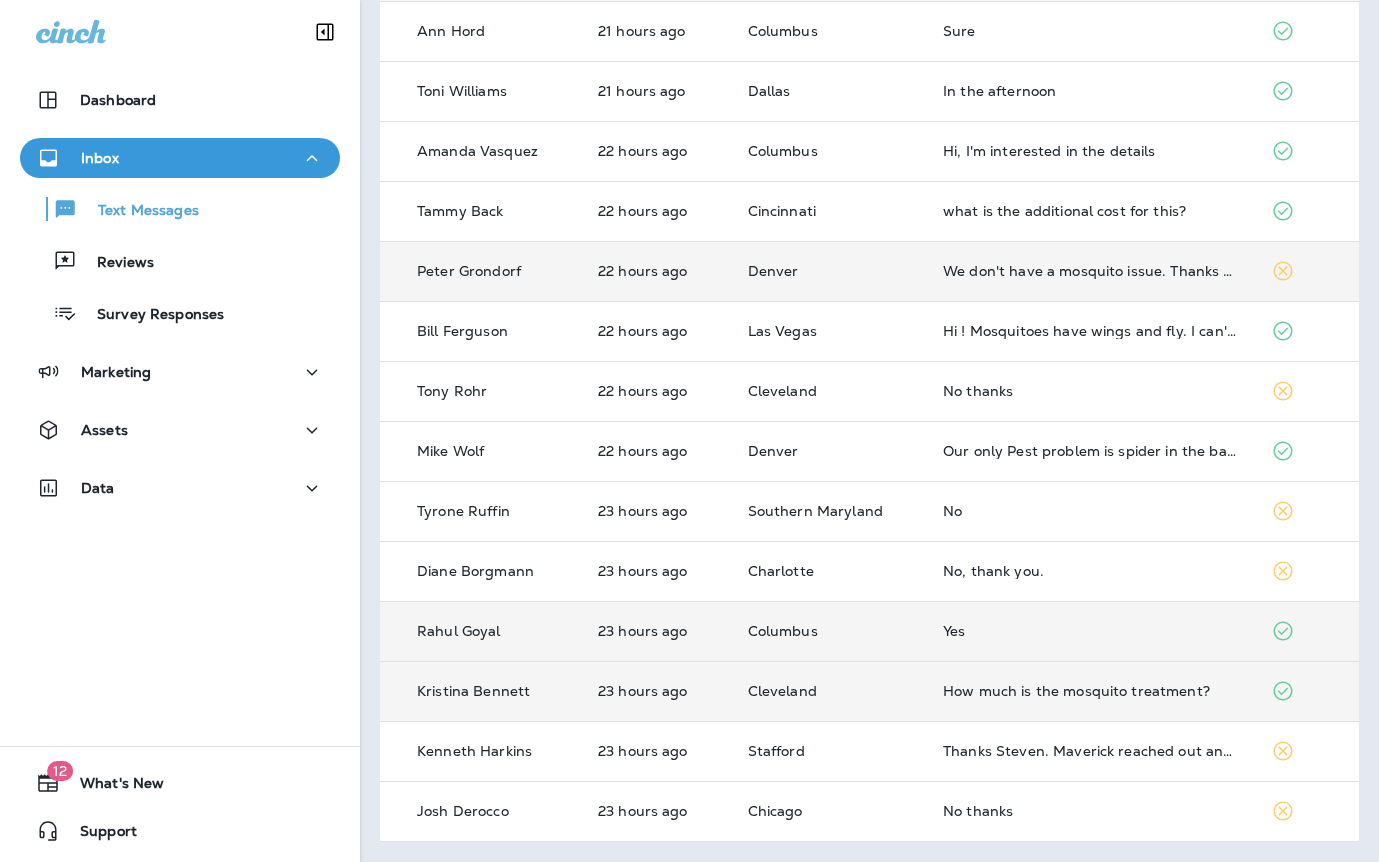 click on "How much is the mosquito treatment?" at bounding box center [1091, 691] 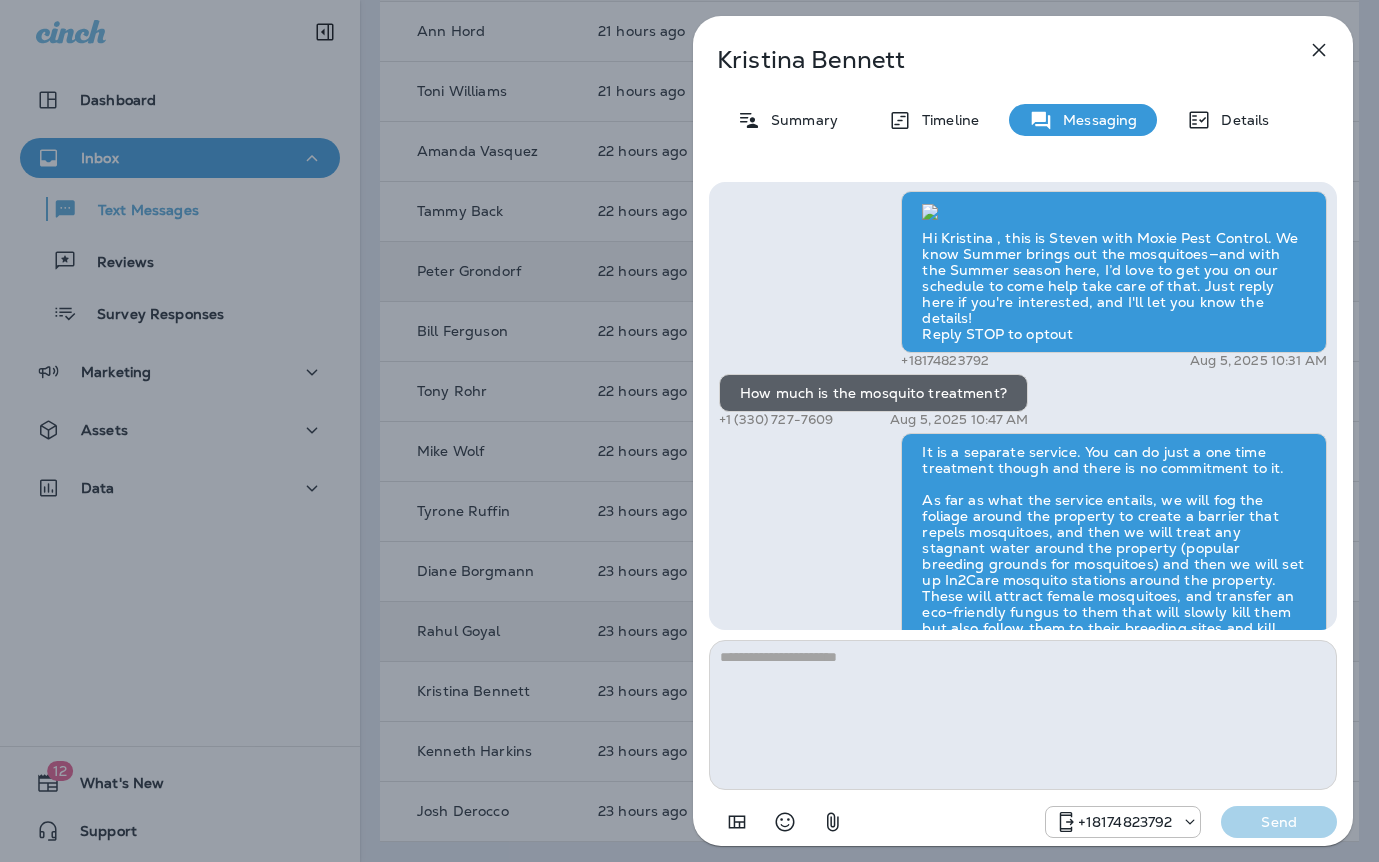 scroll, scrollTop: -834, scrollLeft: 0, axis: vertical 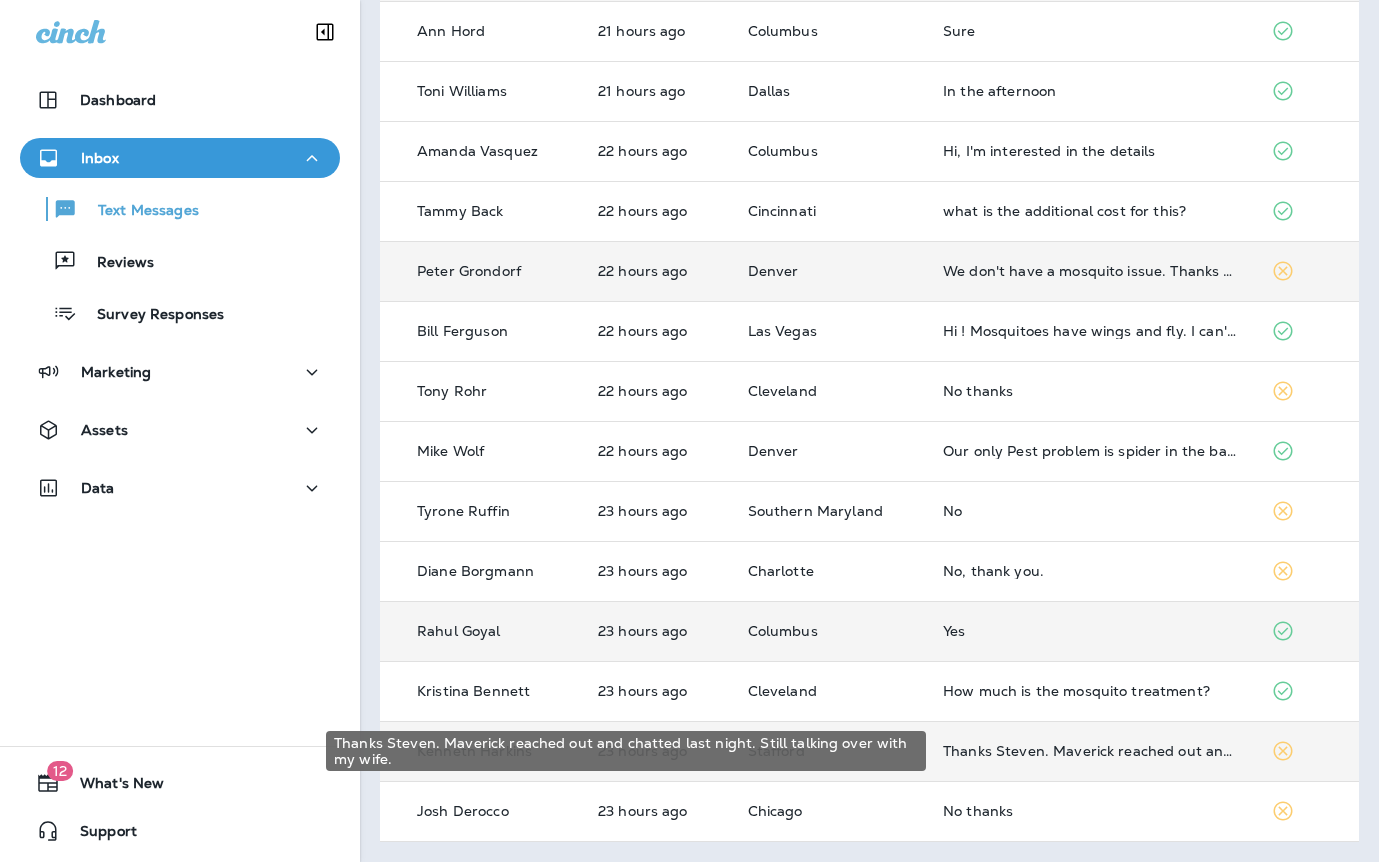 click on "Thanks Steven. Maverick reached out and chatted last night. Still talking over with my wife." at bounding box center [1091, 751] 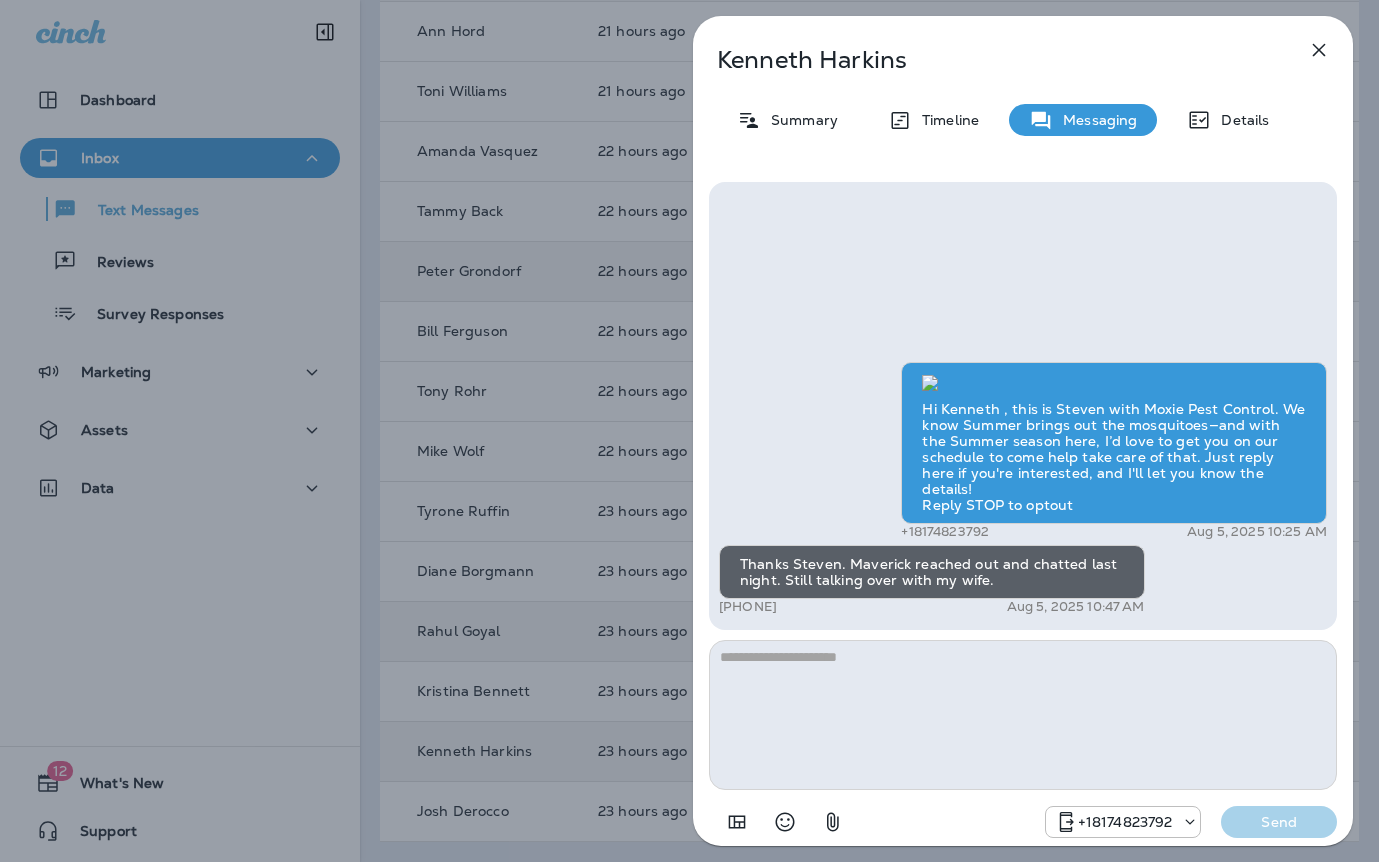 drag, startPoint x: 508, startPoint y: 545, endPoint x: 572, endPoint y: 590, distance: 78.23682 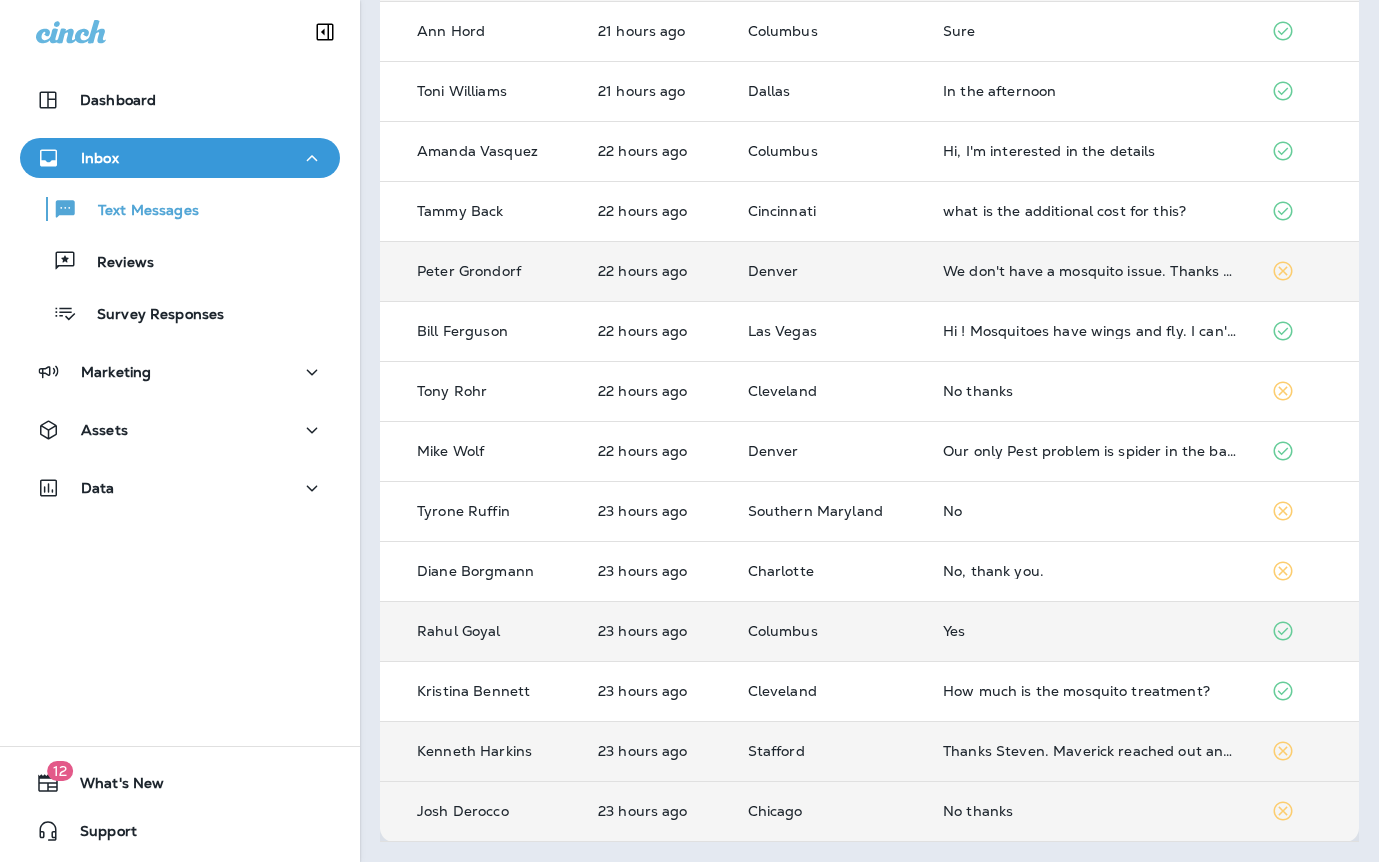 click on "No thanks" at bounding box center (1091, 811) 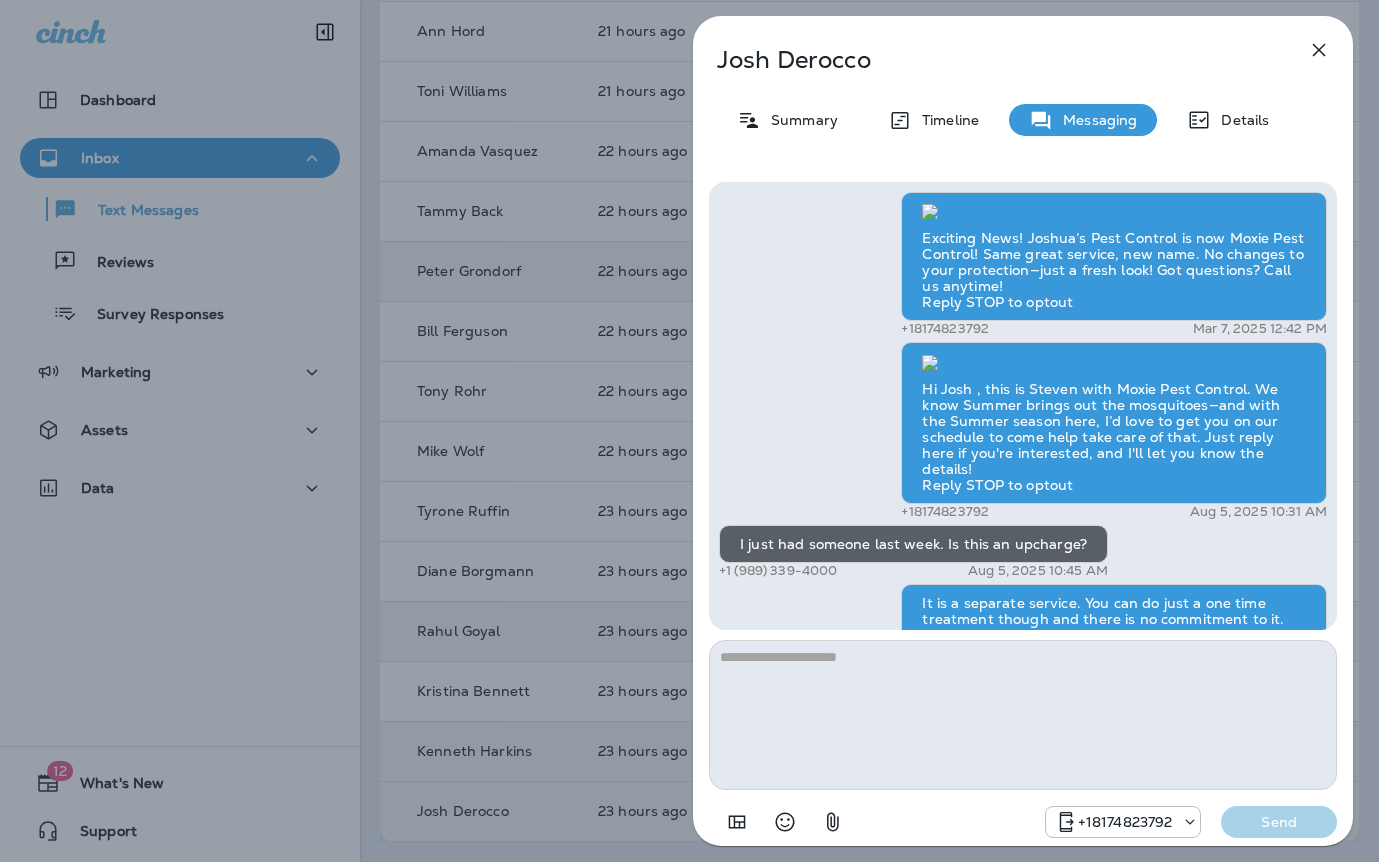 scroll, scrollTop: -521, scrollLeft: 0, axis: vertical 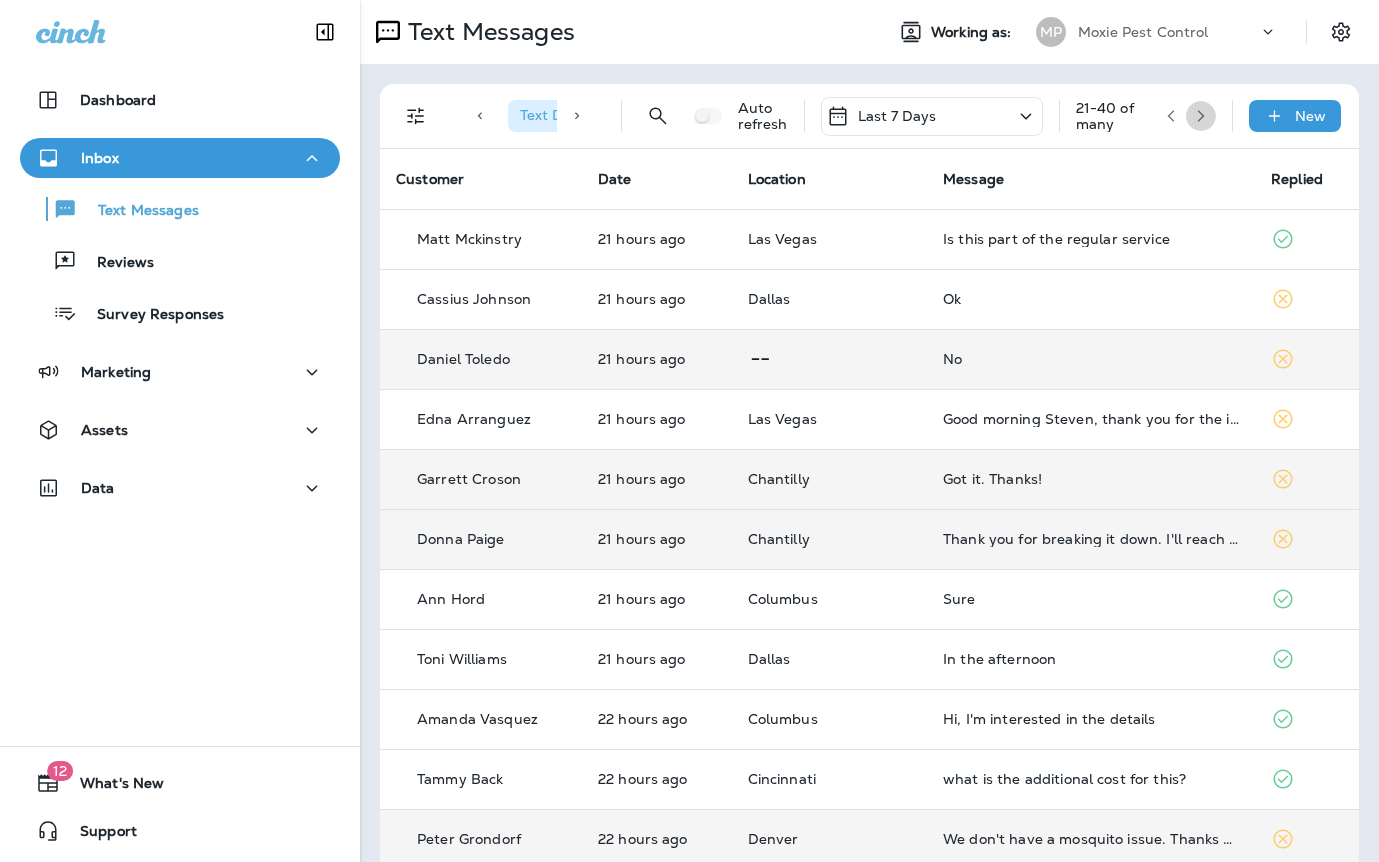 click at bounding box center [1201, 116] 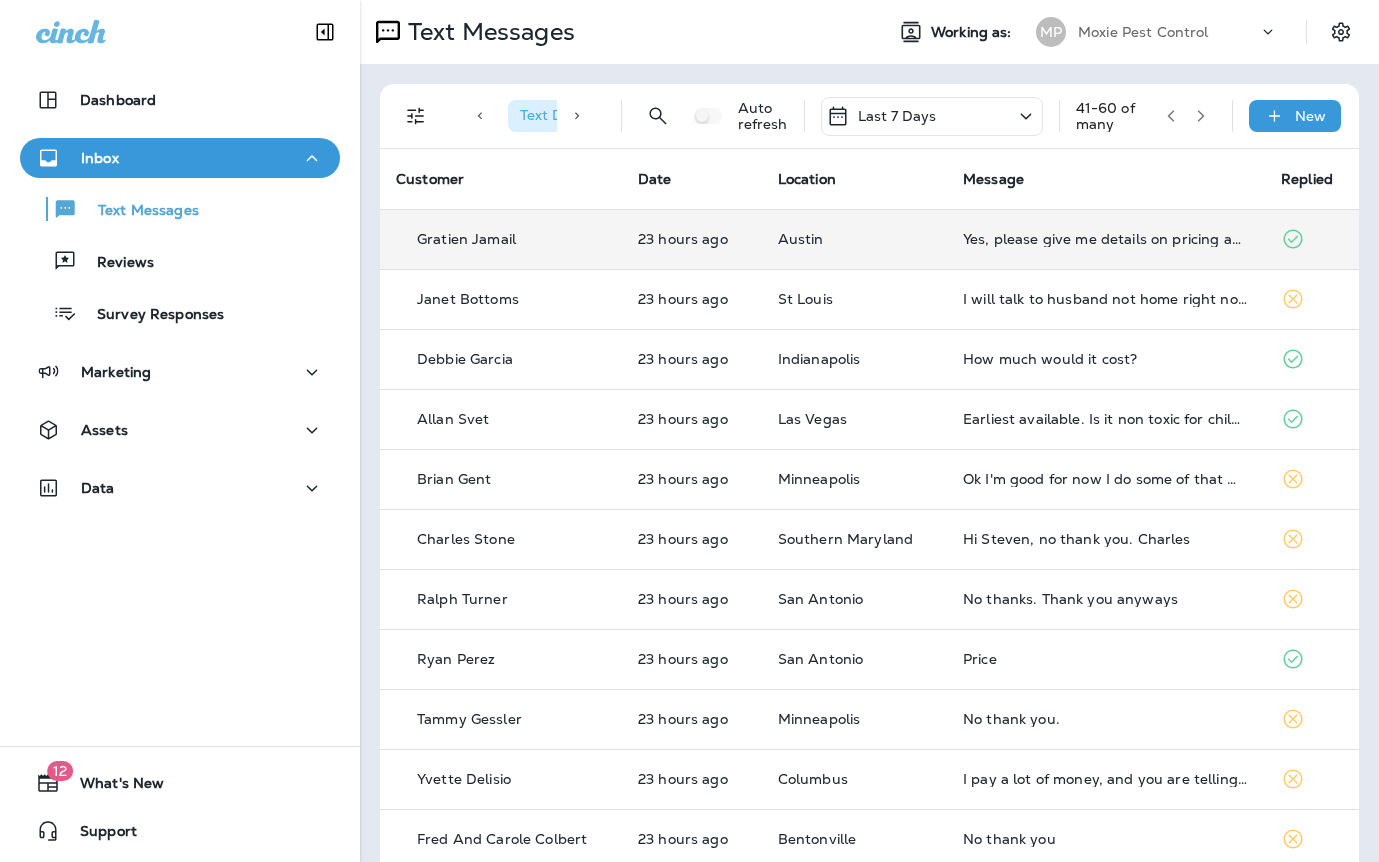 click on "Yes, please give me details on pricing and frequency" at bounding box center [1106, 239] 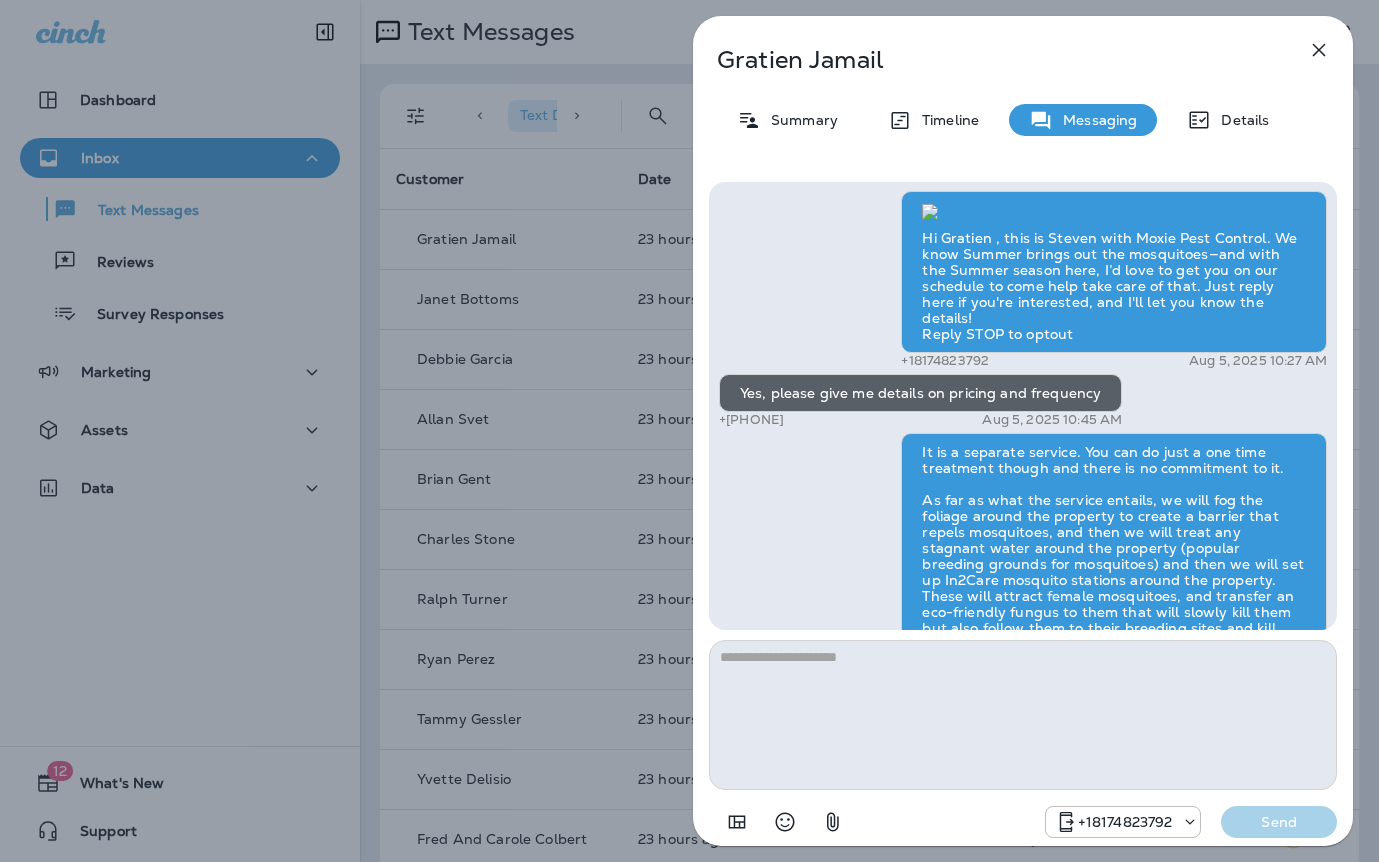 scroll, scrollTop: -397, scrollLeft: 0, axis: vertical 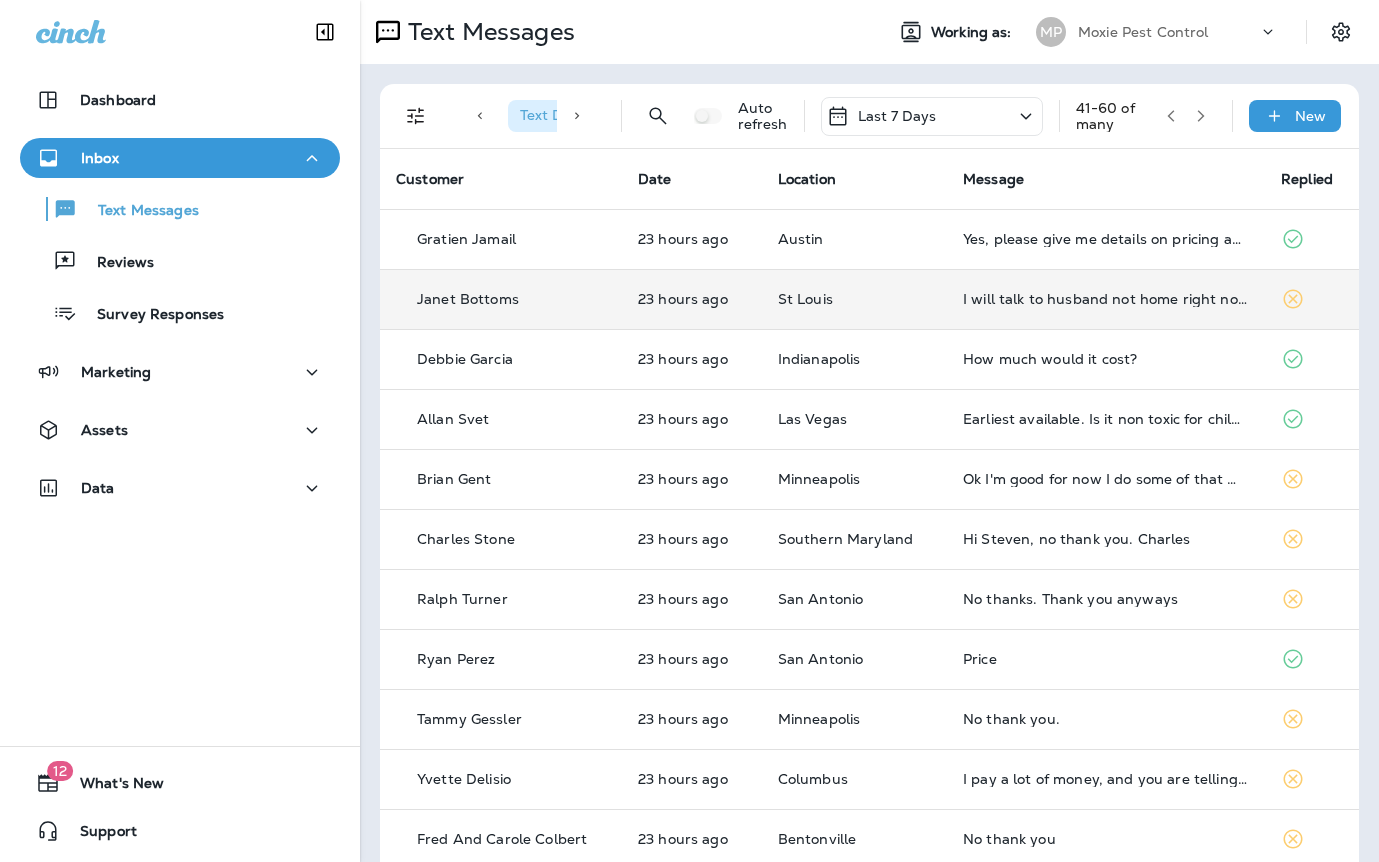 click on "I will talk to husband not home right now" at bounding box center [1106, 299] 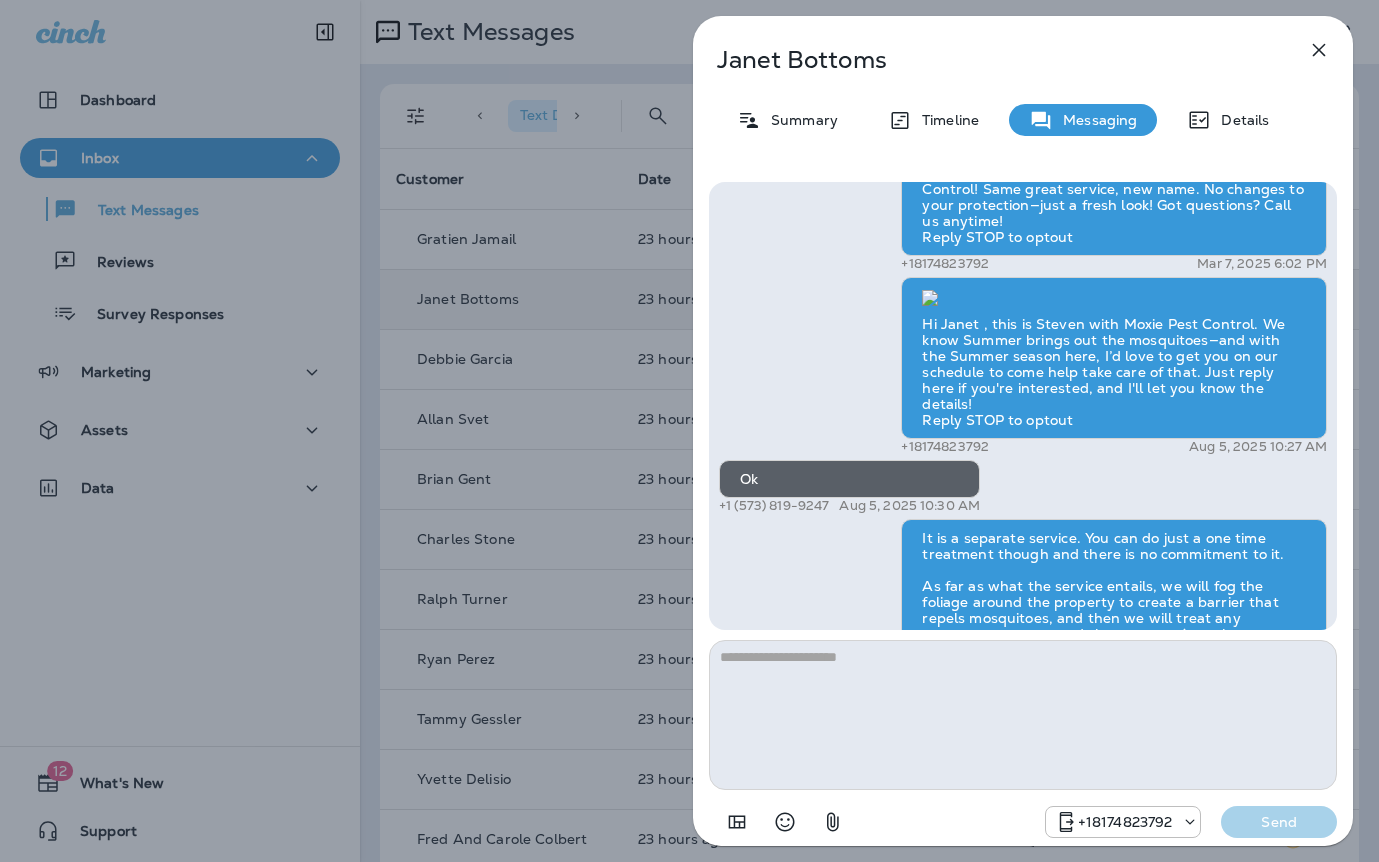 scroll, scrollTop: -373, scrollLeft: 0, axis: vertical 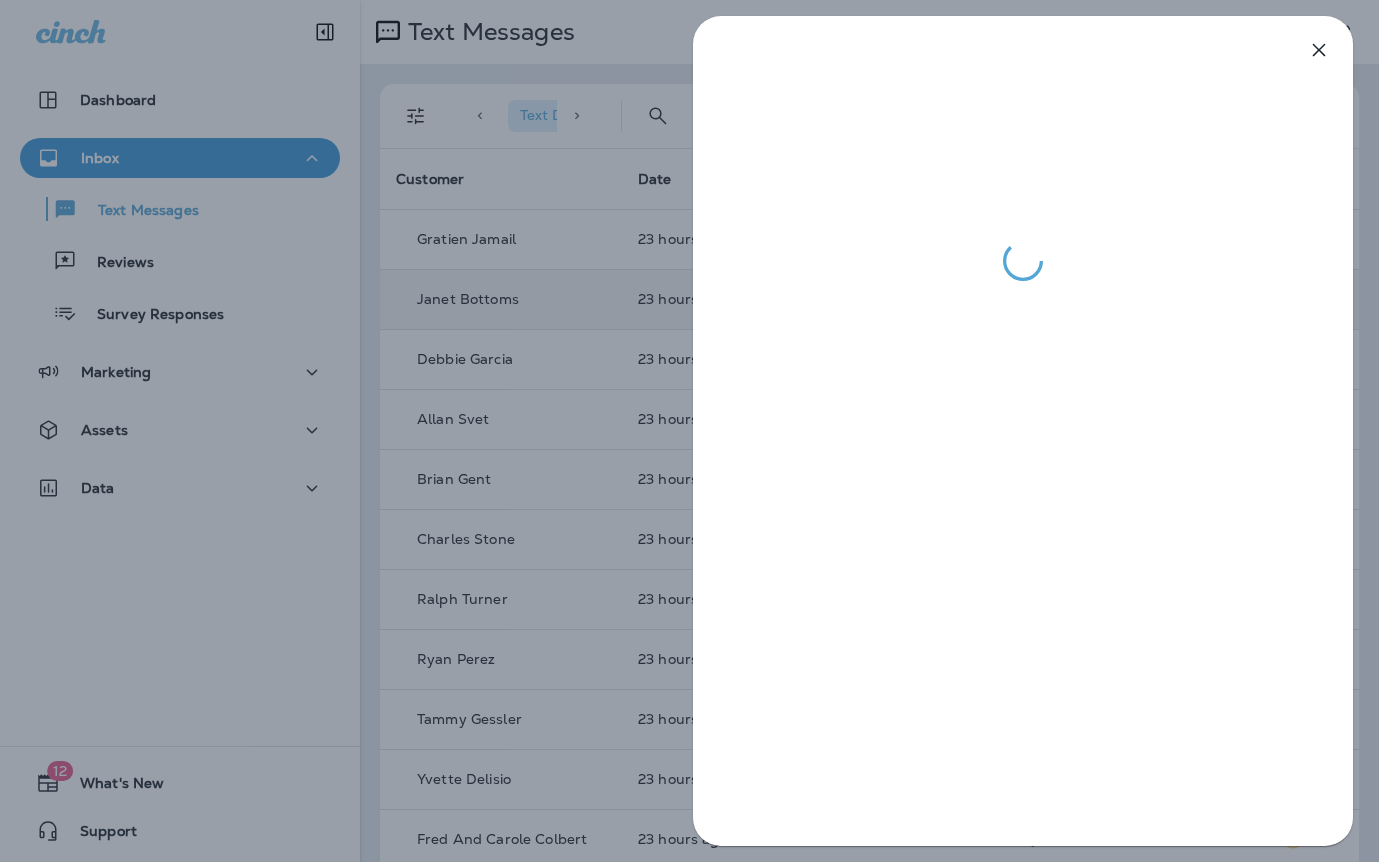 drag, startPoint x: 515, startPoint y: 368, endPoint x: 563, endPoint y: 372, distance: 48.166378 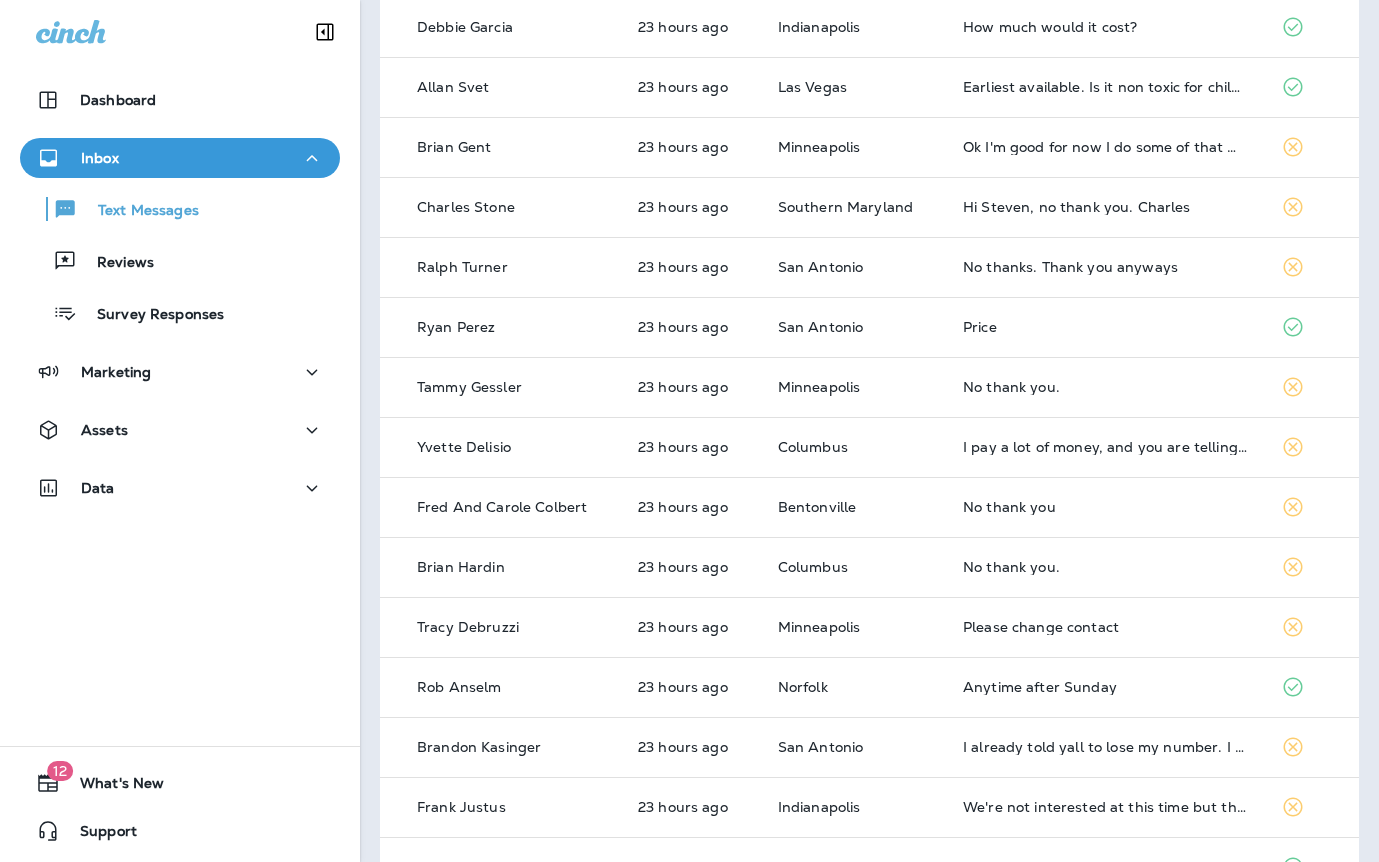 scroll, scrollTop: 0, scrollLeft: 0, axis: both 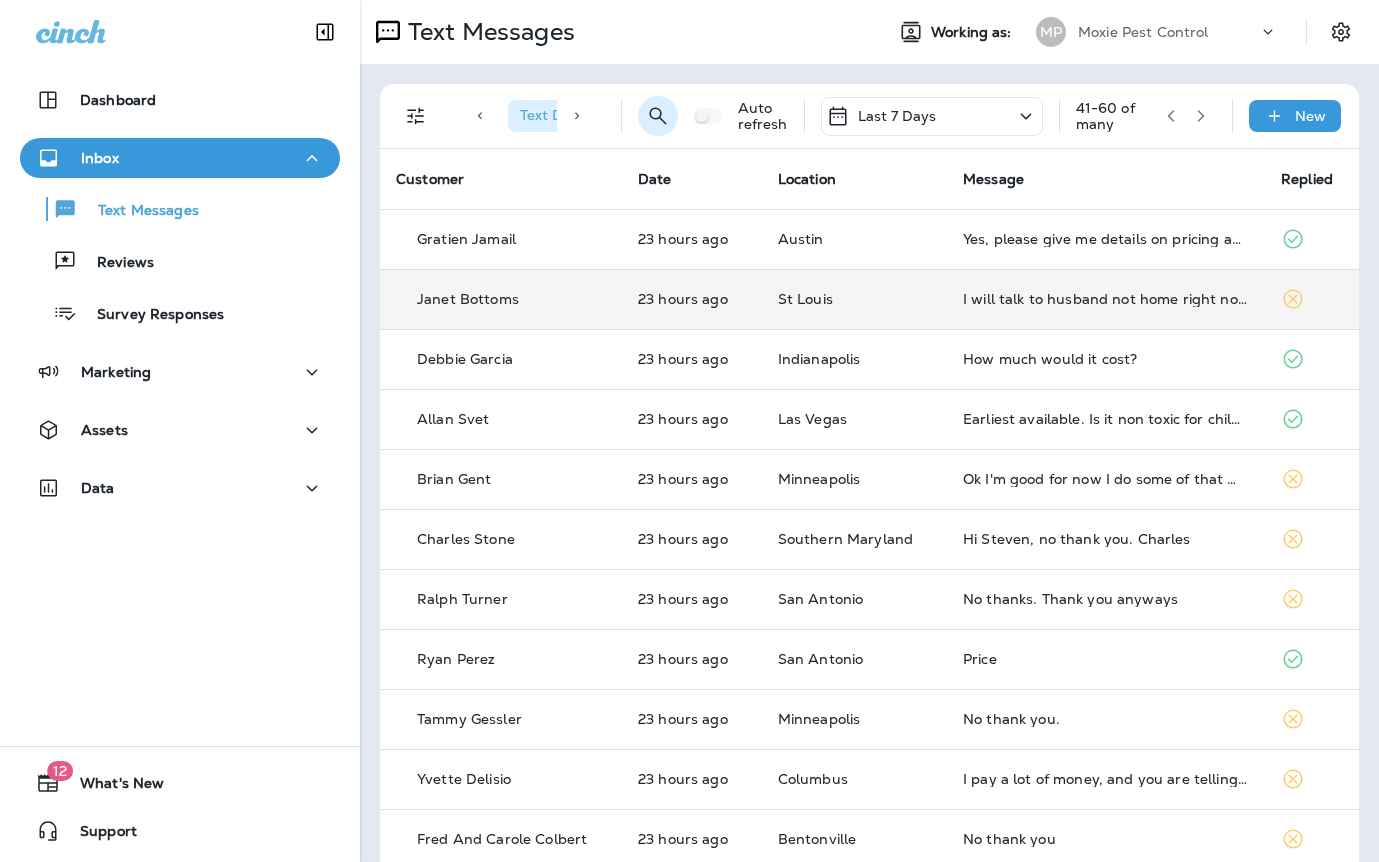 click 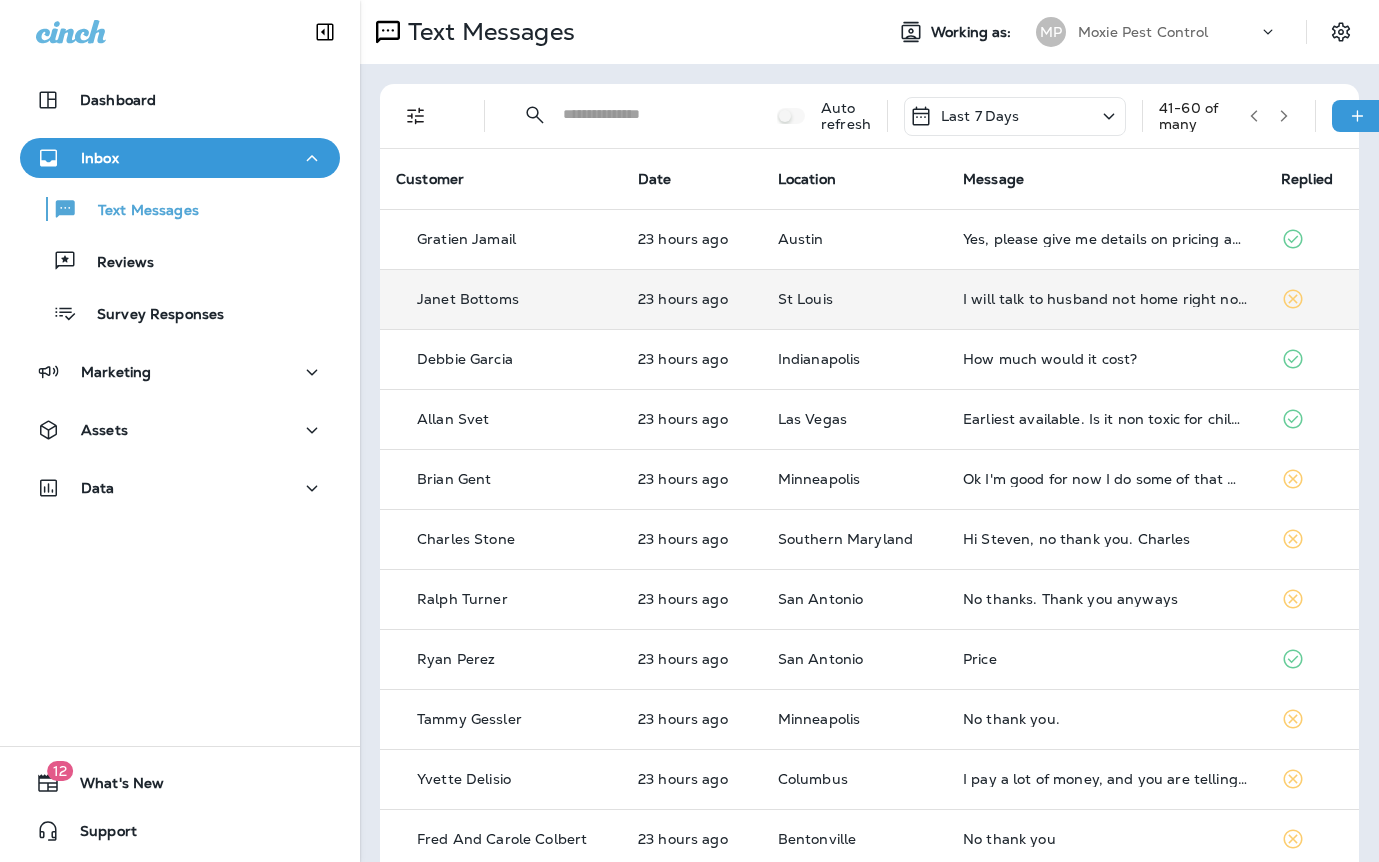 click at bounding box center [652, 114] 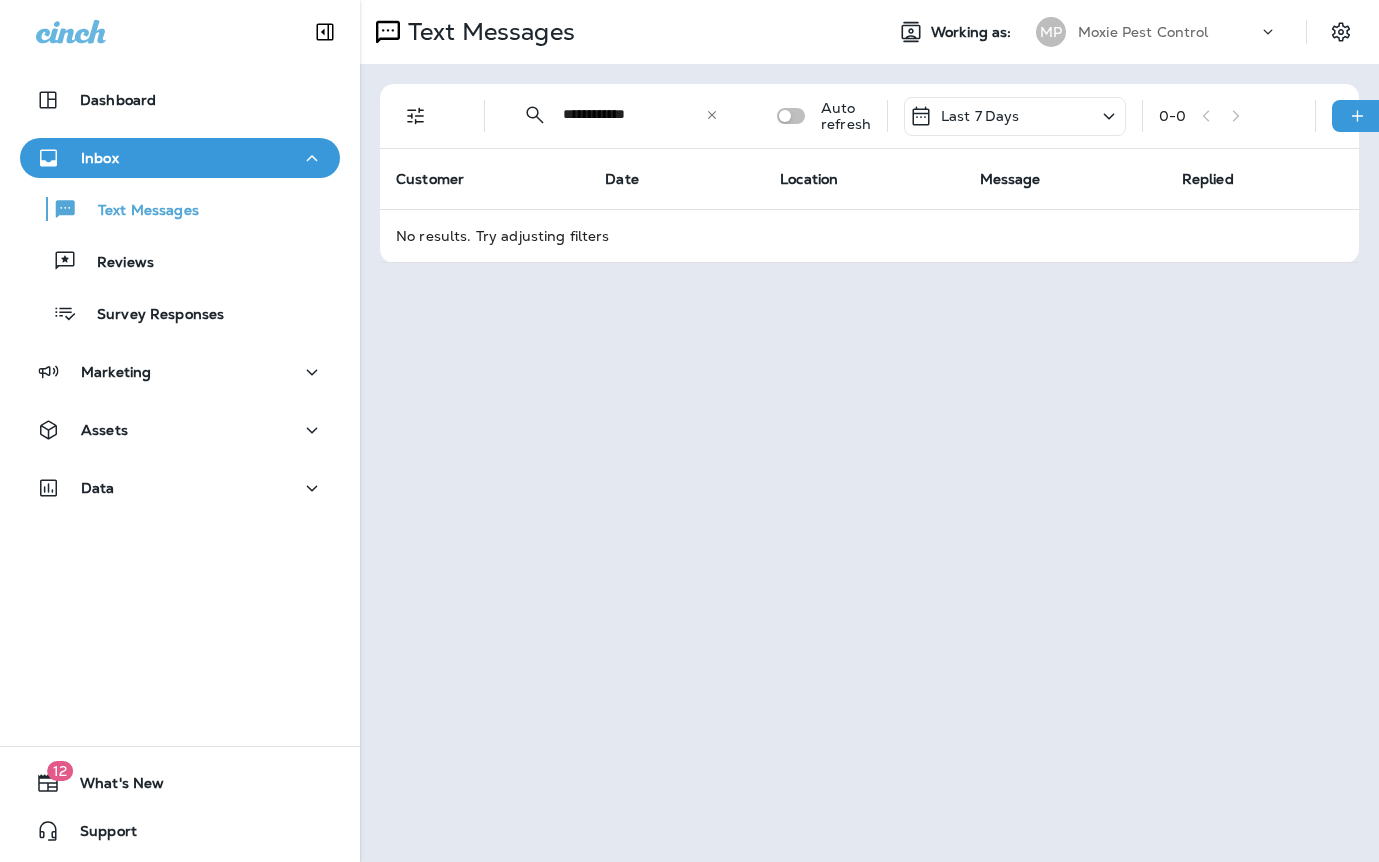 type on "**********" 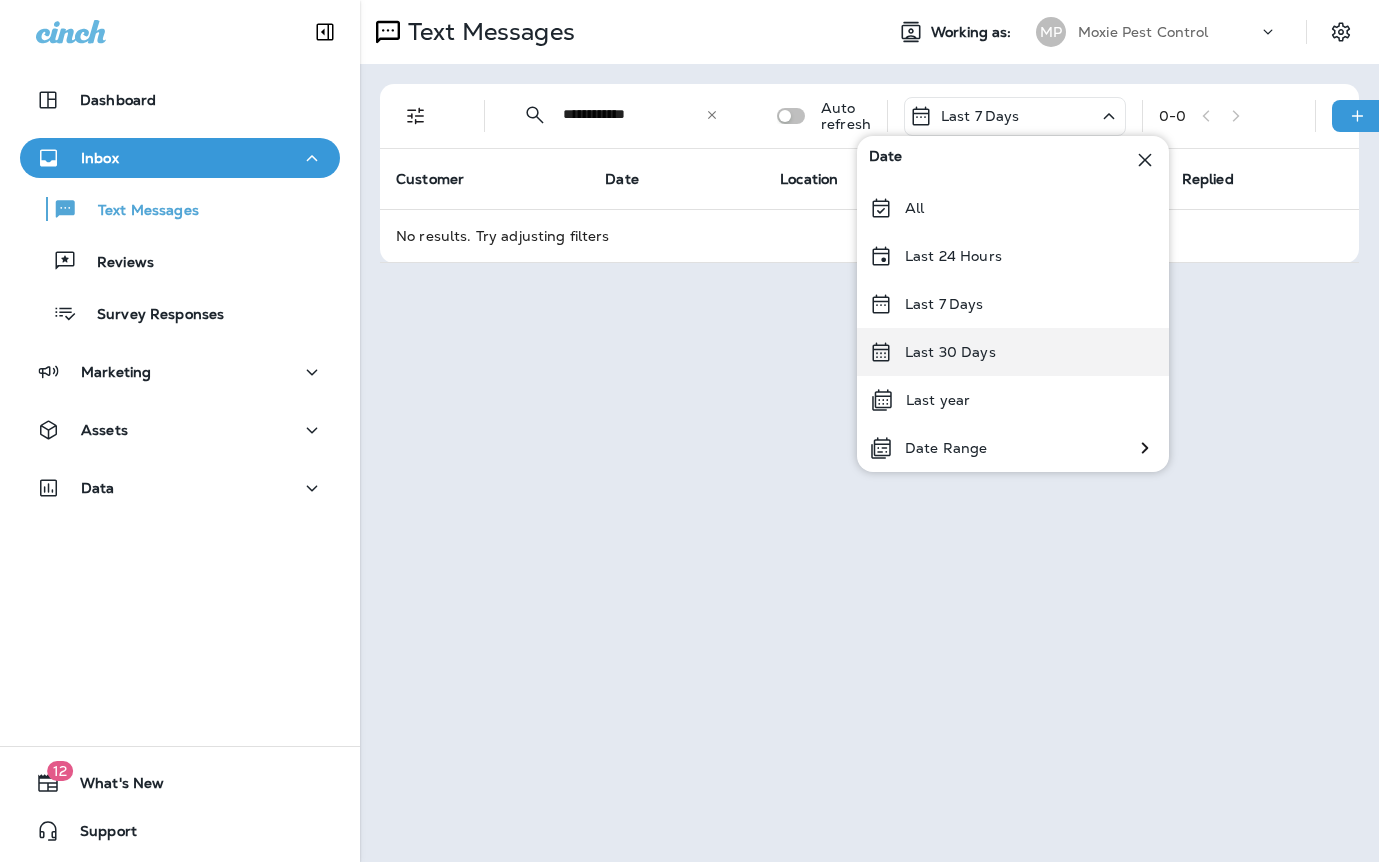 click on "Last 30 Days" at bounding box center [1013, 352] 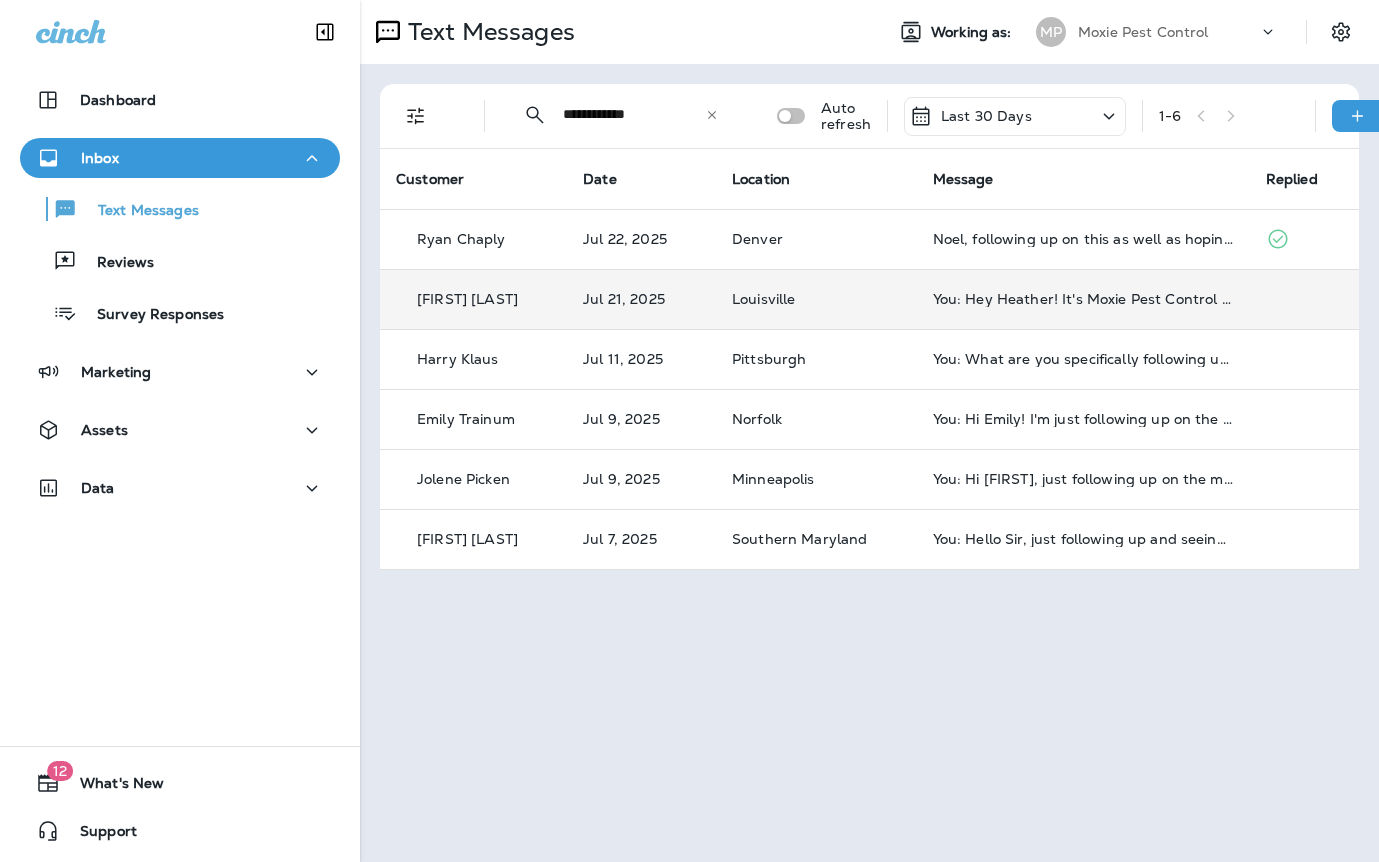 click on "You: Hey Heather! It's Moxie Pest Control following up as requested.It is a separate service. You can do just a one time treatment though and there is no commitment to it.
As far as what the service entails, we will fog the foliage around the property to create a barrier that repels mosquitoes, and then we will treat any stagnant water around the property (popular breeding grounds for mosquitoes) and then we will set up In2Care mosquito stations around the property. These will attract female mosquitoes, and transfer an eco-friendly fungus to them that will slowly kill them but also follow them to their breeding sites and kill their larvae.
It's normally $150 for the initial service and then if you want monthly re-fogging, it's $129/month, but right now we're offering the intial service for just $99, and if you want that can just be a one time treatment, or monthly until October for $129/month.
If you'd like to get the service scheduled, just let me know a good day/time. You don't need to be home for it." at bounding box center [1083, 299] 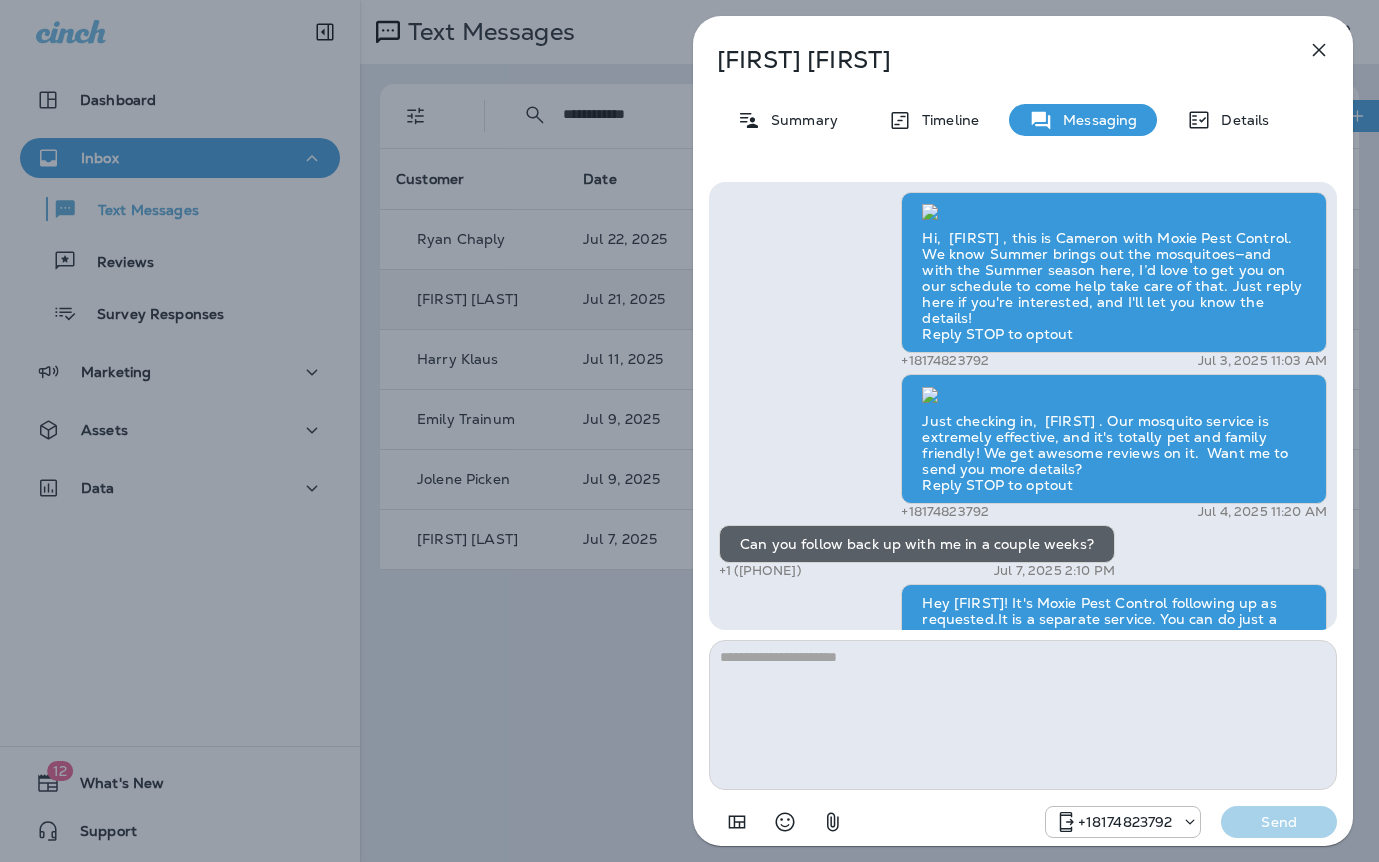 scroll, scrollTop: -421, scrollLeft: 0, axis: vertical 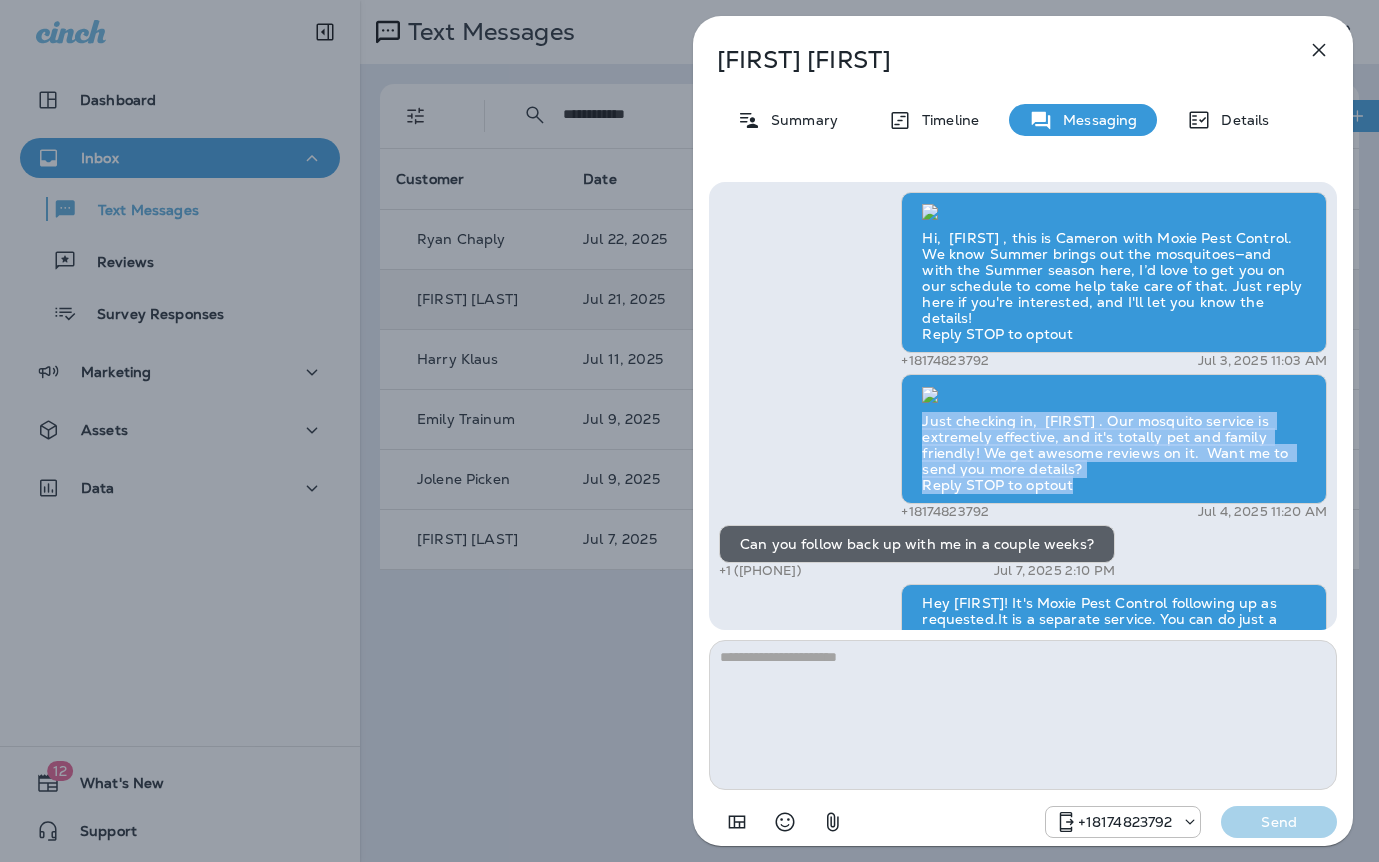 drag, startPoint x: 922, startPoint y: 467, endPoint x: 1069, endPoint y: 538, distance: 163.24828 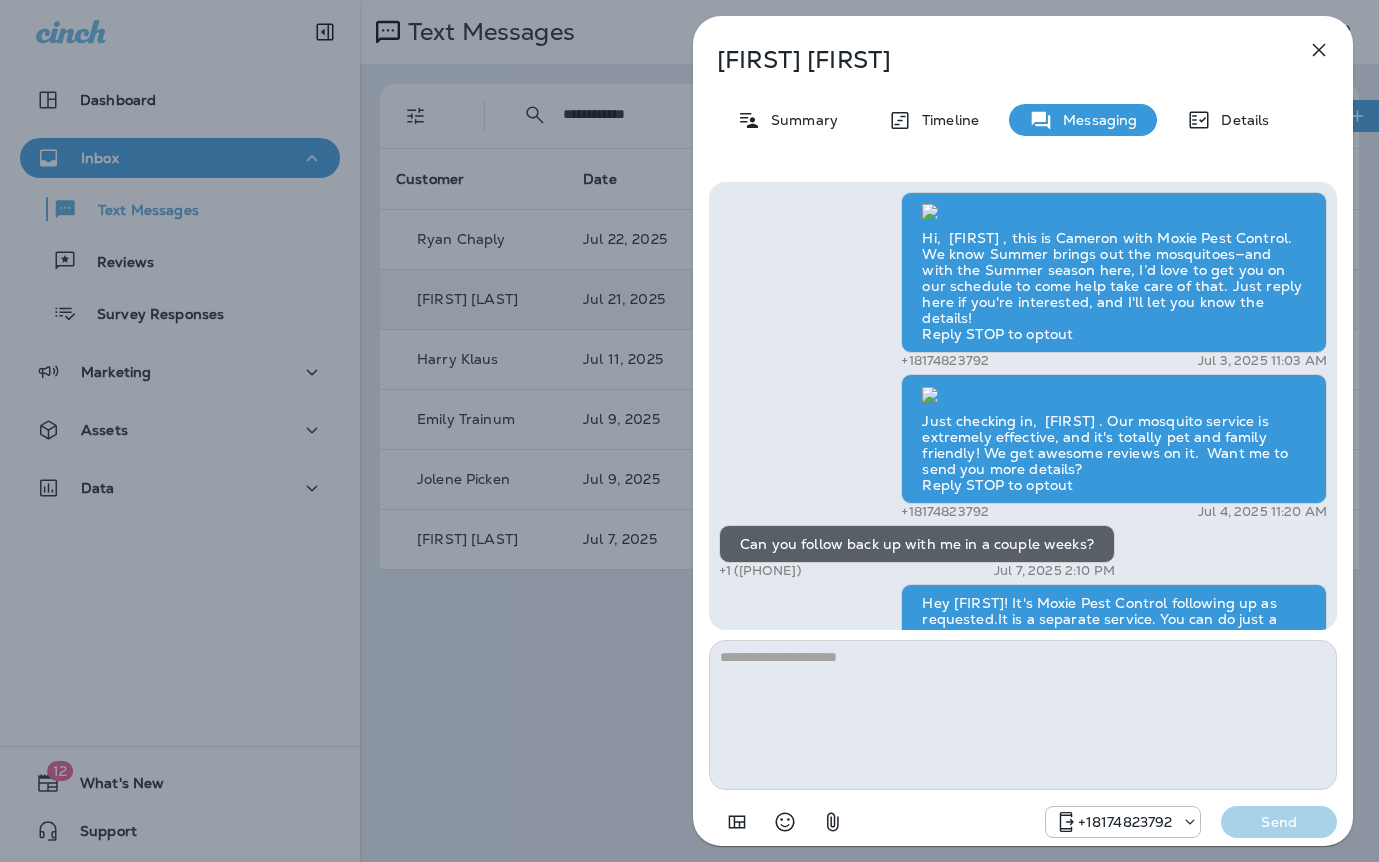 click on "Heather   Lowrey Summary   Timeline   Messaging   Details   Hi,  Heather , this is Cameron with Moxie Pest Control. We know Summer brings out the mosquitoes—and with the Summer season here, I’d love to get you on our schedule to come help take care of that. Just reply here if you're interested, and I'll let you know the details!
Reply STOP to optout +18174823792 Jul 3, 2025 11:03 AM Just checking in,  Heather . Our mosquito service is extremely effective, and it's totally pet and family friendly! We get awesome reviews on it.  Want me to send you more details?
Reply STOP to optout +18174823792 Jul 4, 2025 11:20 AM Can you follow back up with me in a couple weeks? +1 (502) 599-2344 Jul 7, 2025 2:10 PM Gavin Tobin Jul 21, 2025 12:52 PM +18174823792 Send" at bounding box center (689, 431) 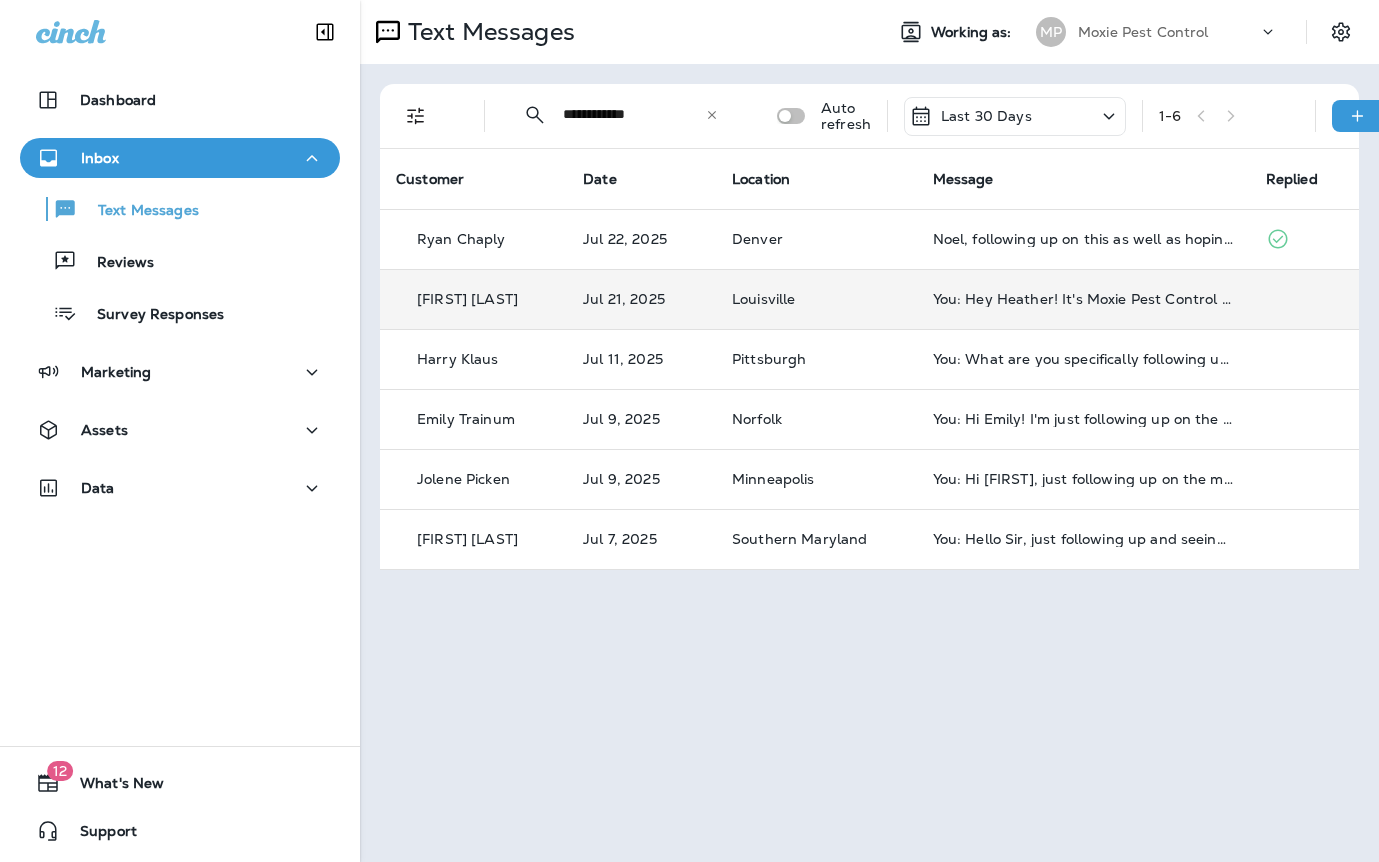 click 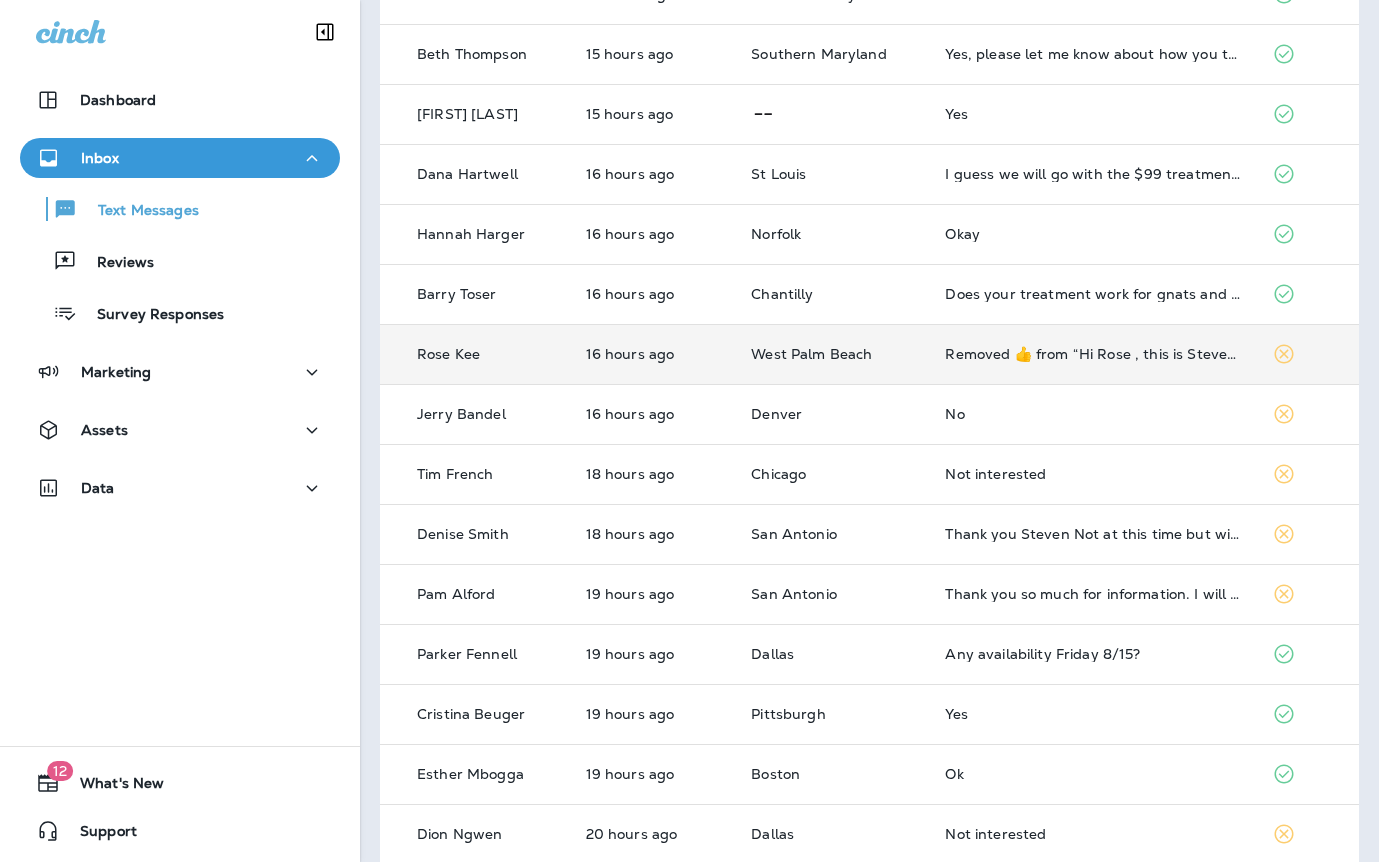 scroll, scrollTop: 0, scrollLeft: 0, axis: both 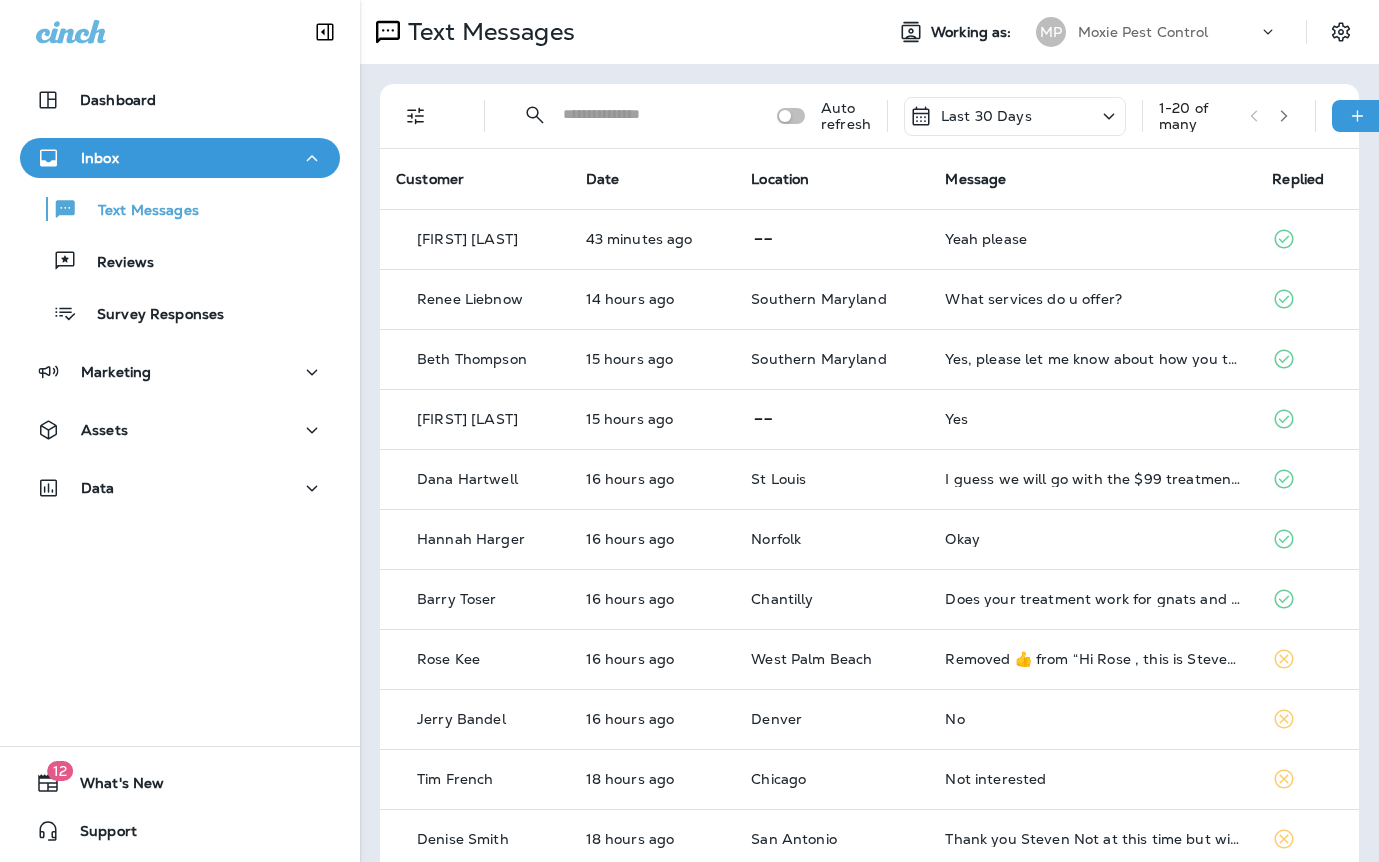 click at bounding box center (1284, 116) 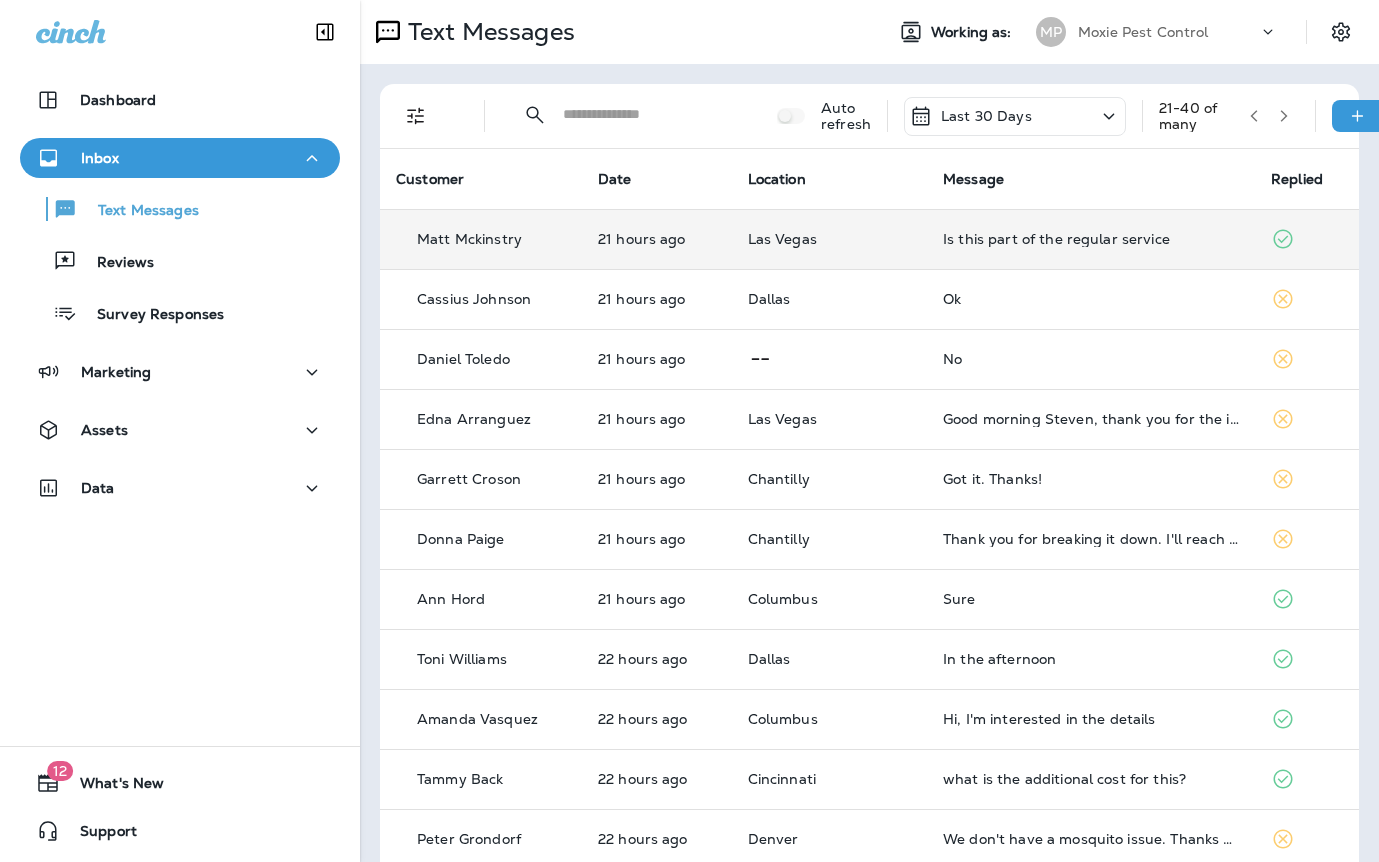 click on "Is this part of the regular service" at bounding box center [1091, 239] 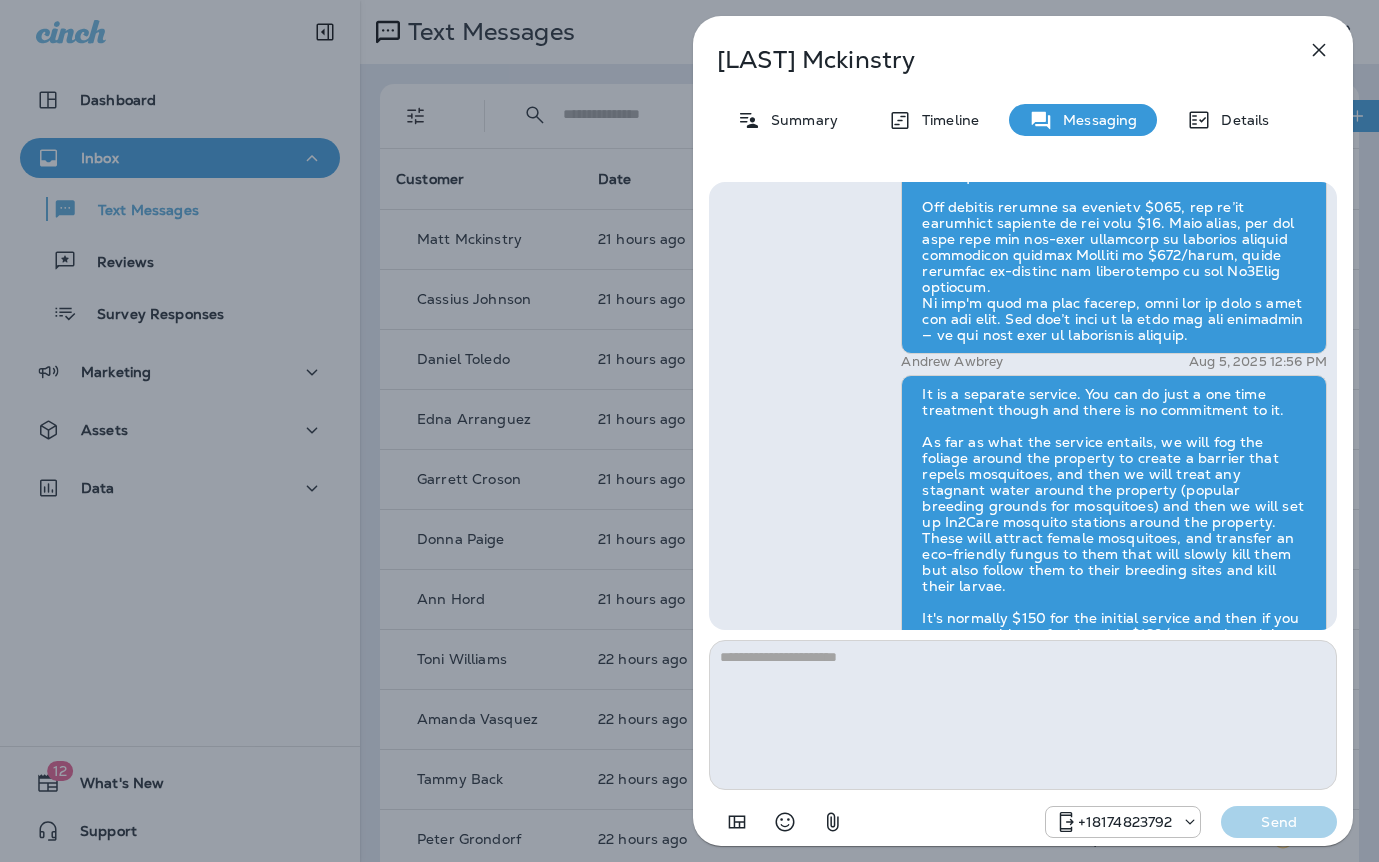 scroll, scrollTop: -171, scrollLeft: 0, axis: vertical 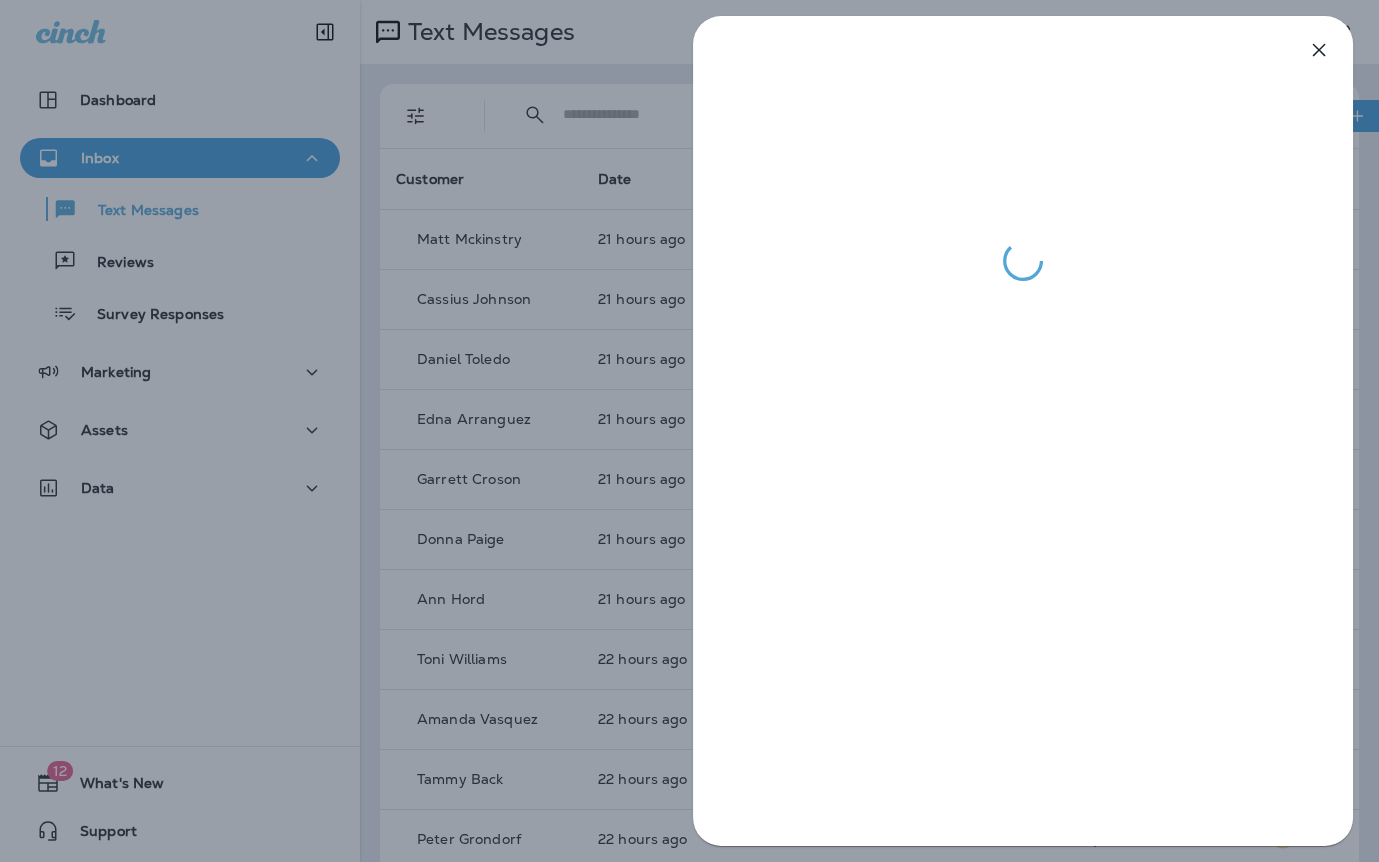 click at bounding box center (689, 431) 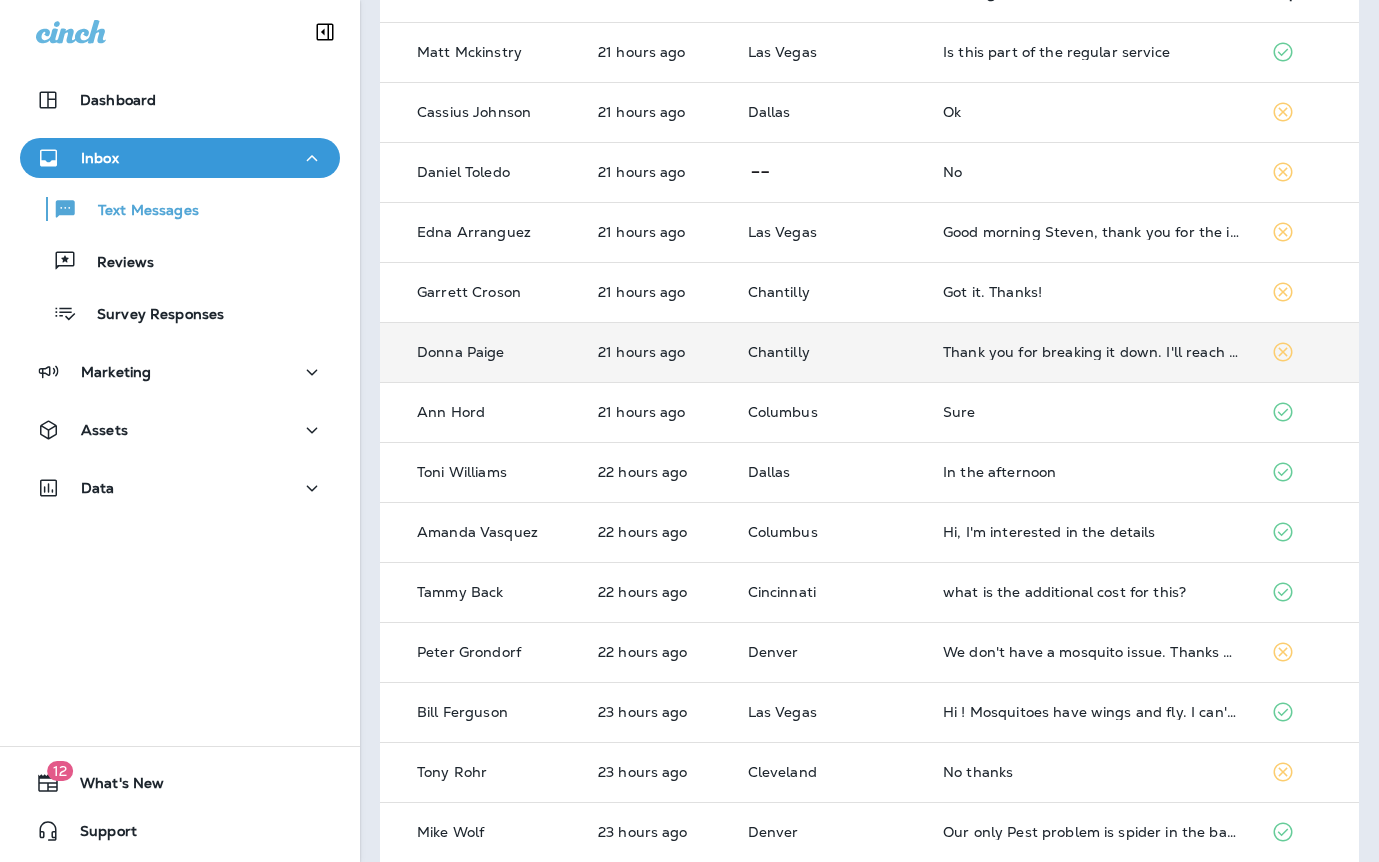 scroll, scrollTop: 201, scrollLeft: 0, axis: vertical 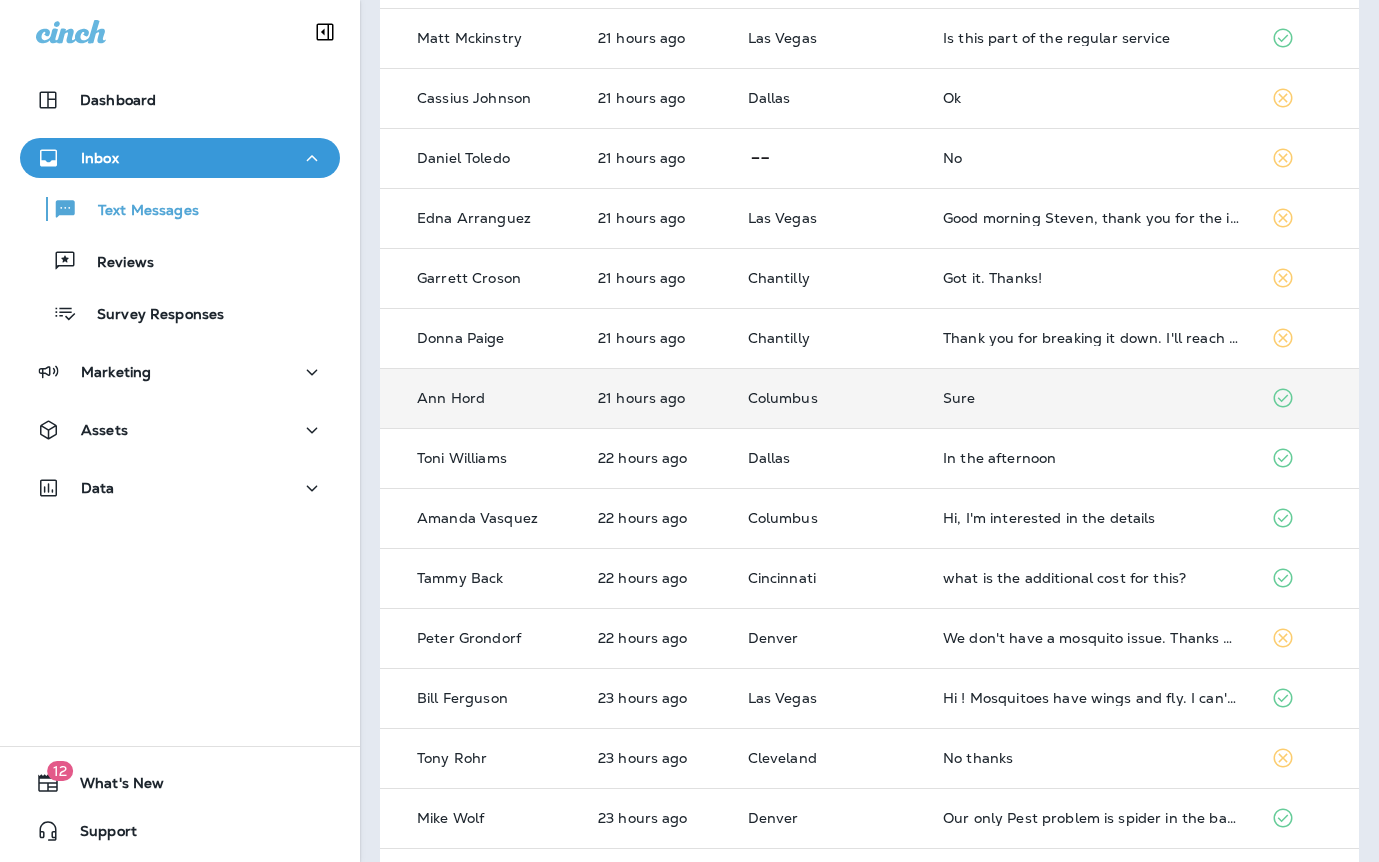 click on "Sure" at bounding box center [1091, 398] 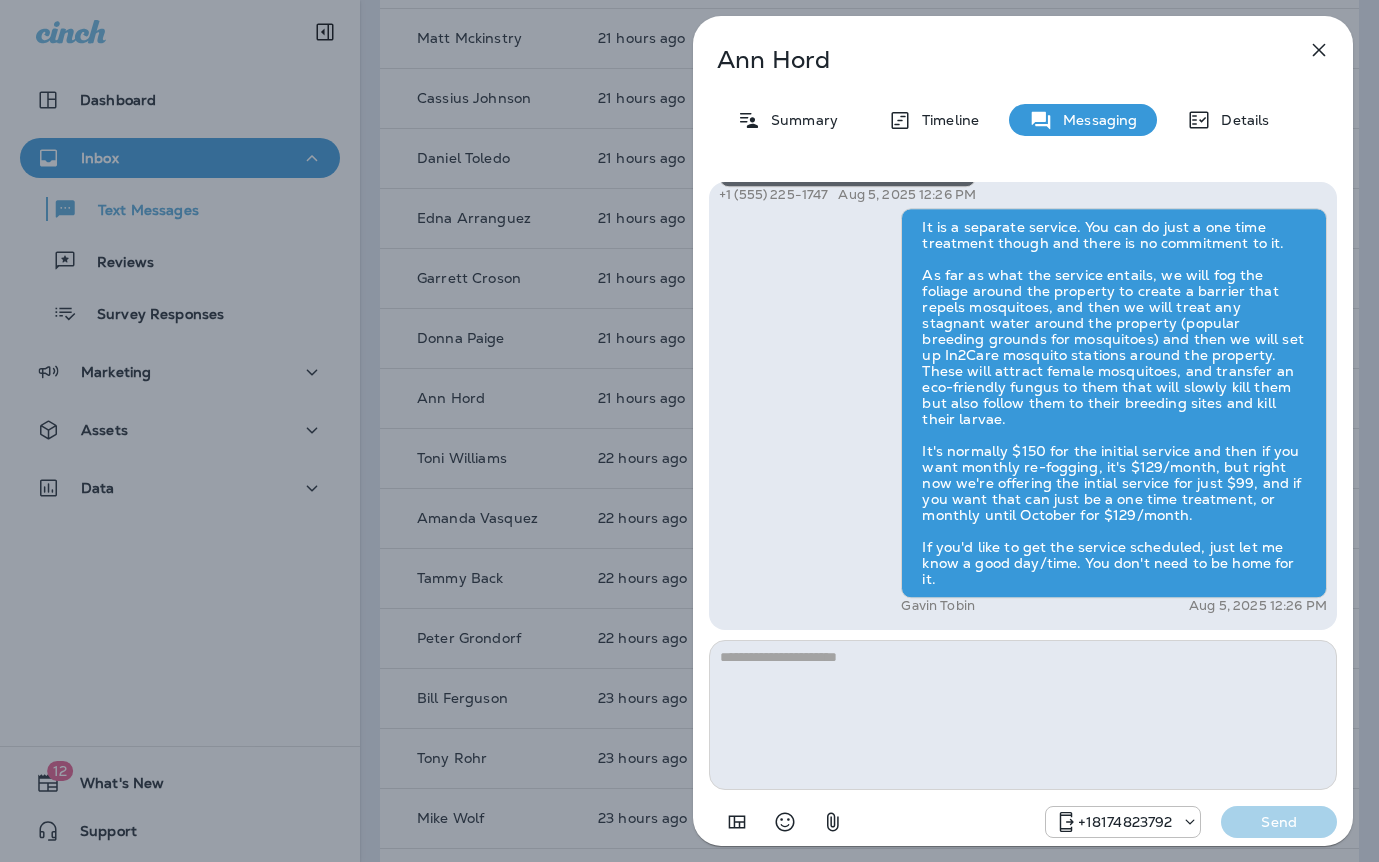 click on "Ann   Hord Summary   Timeline   Messaging   Details   Hi Ann , this is Steven with Moxie Pest Control. We know Summer brings out the mosquitoes—and with the Summer season here, I’d love to get you on our schedule to come help take care of that. Just reply here if you're interested, and I'll let you know the details!
Reply STOP to optout +18174823792 Aug 5, 2025 10:25 AM Sure +1 (740) 225-1747 Aug 5, 2025 12:26 PM Gavin Tobin Aug 5, 2025 12:26 PM +18174823792 Send" at bounding box center (689, 431) 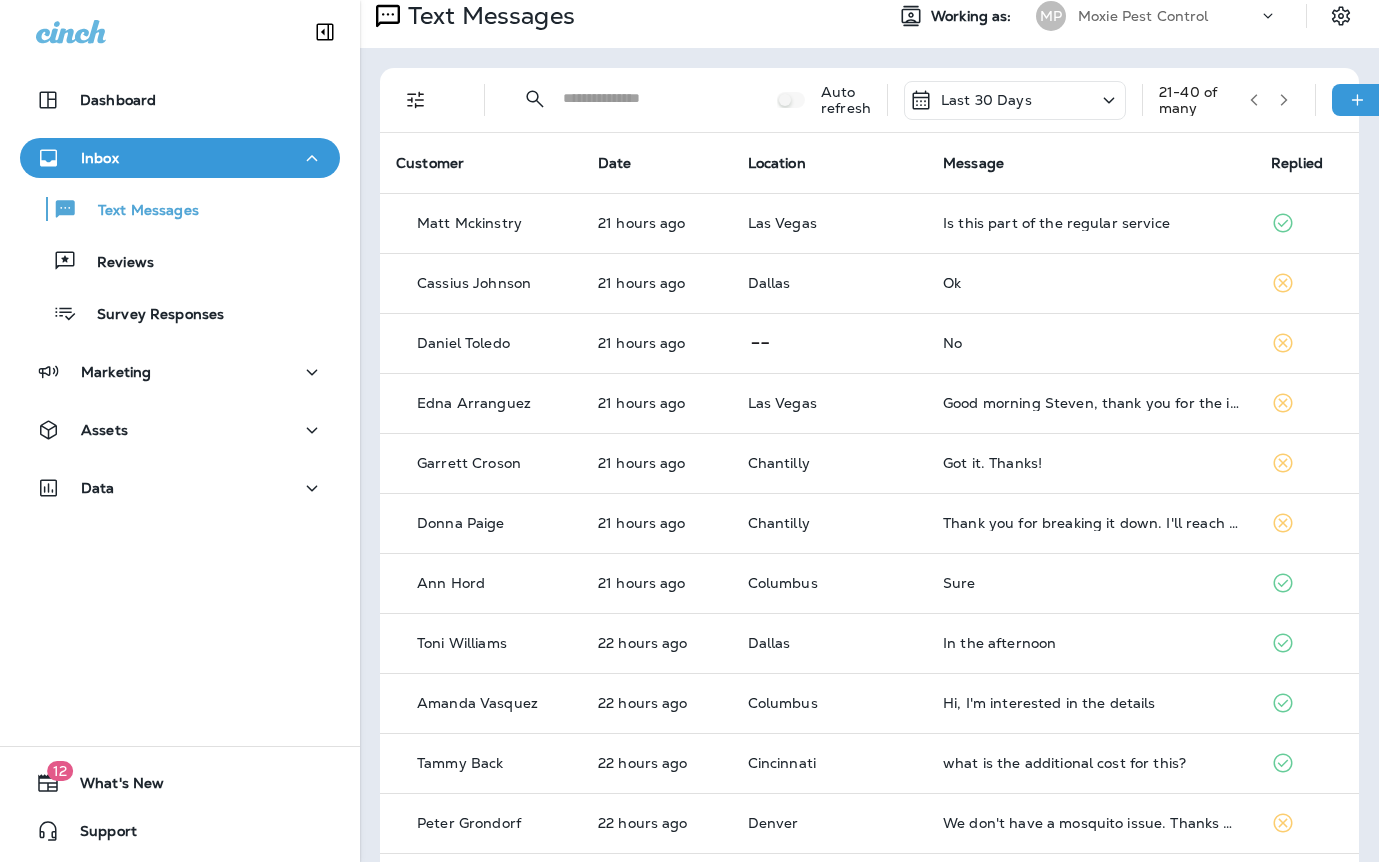 scroll, scrollTop: 0, scrollLeft: 0, axis: both 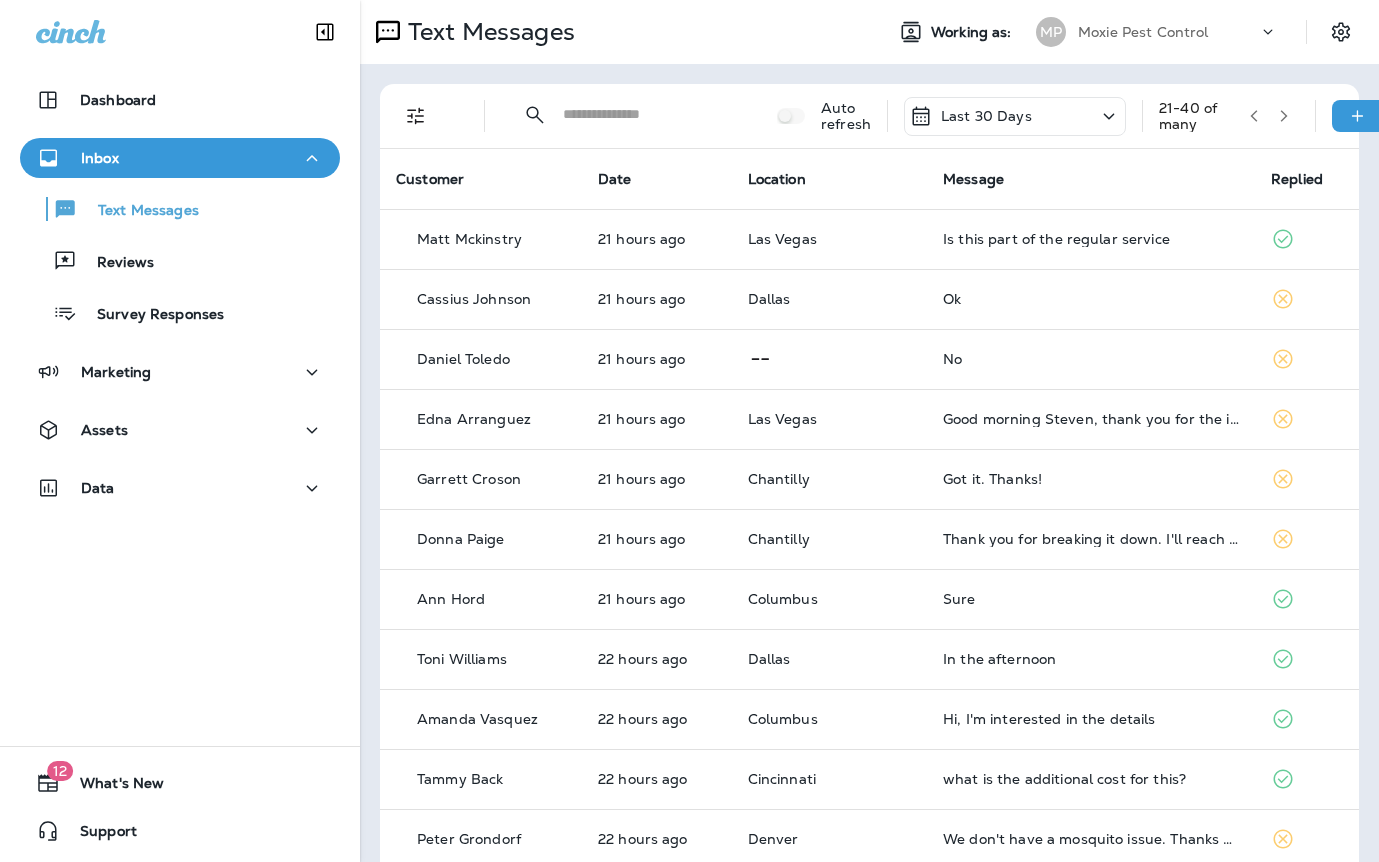 click 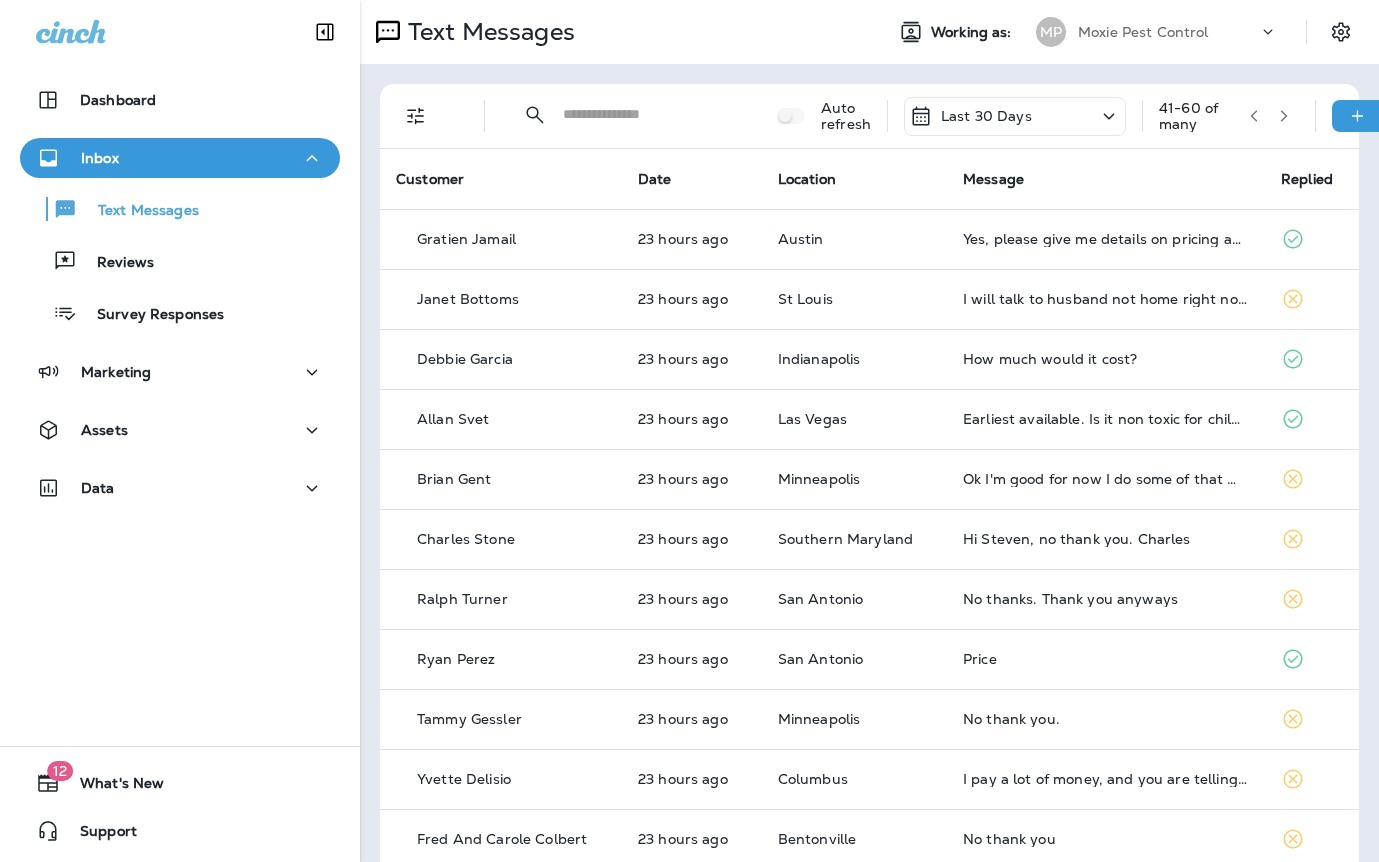 click 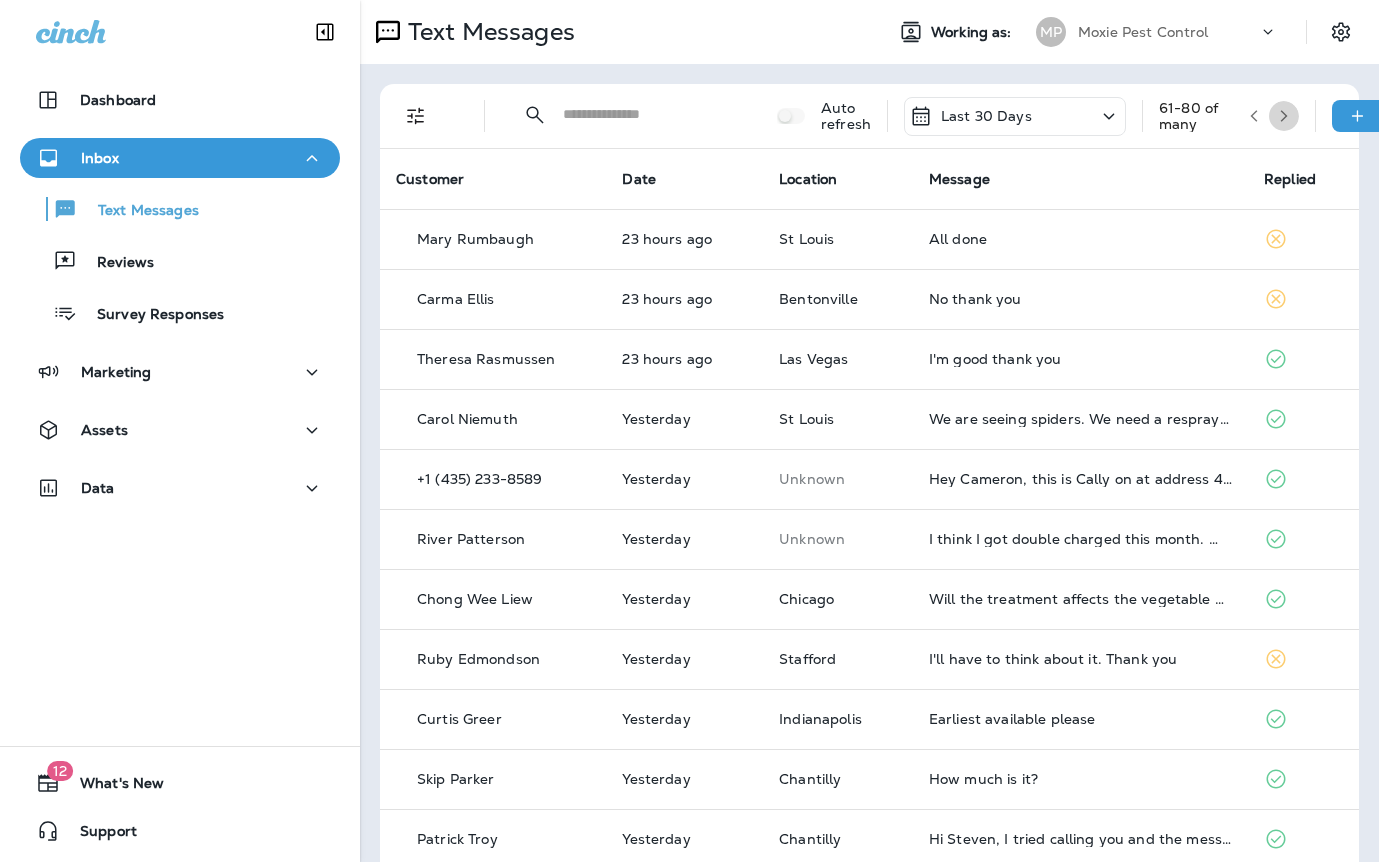 click 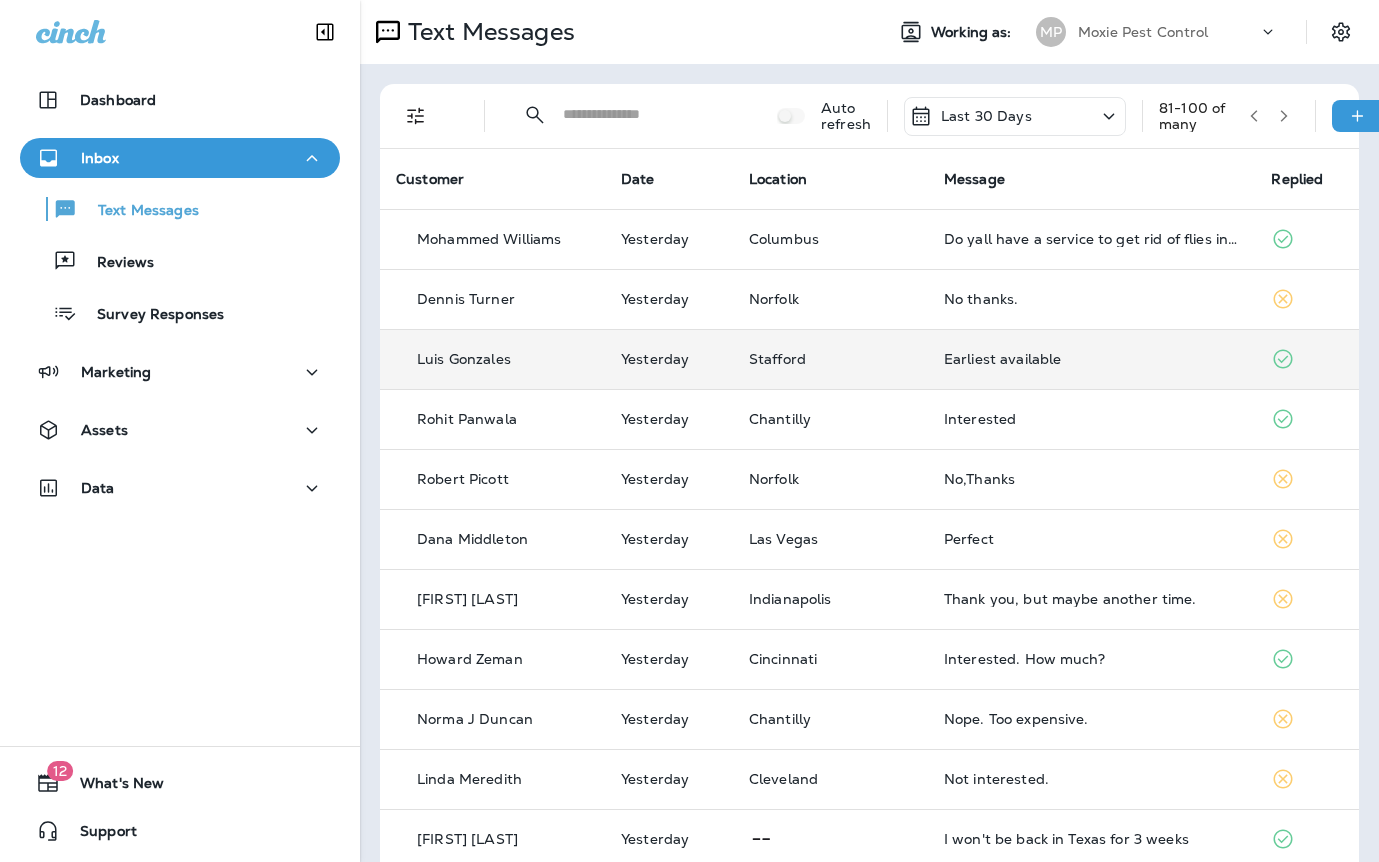 click on "Earliest available" at bounding box center (1092, 359) 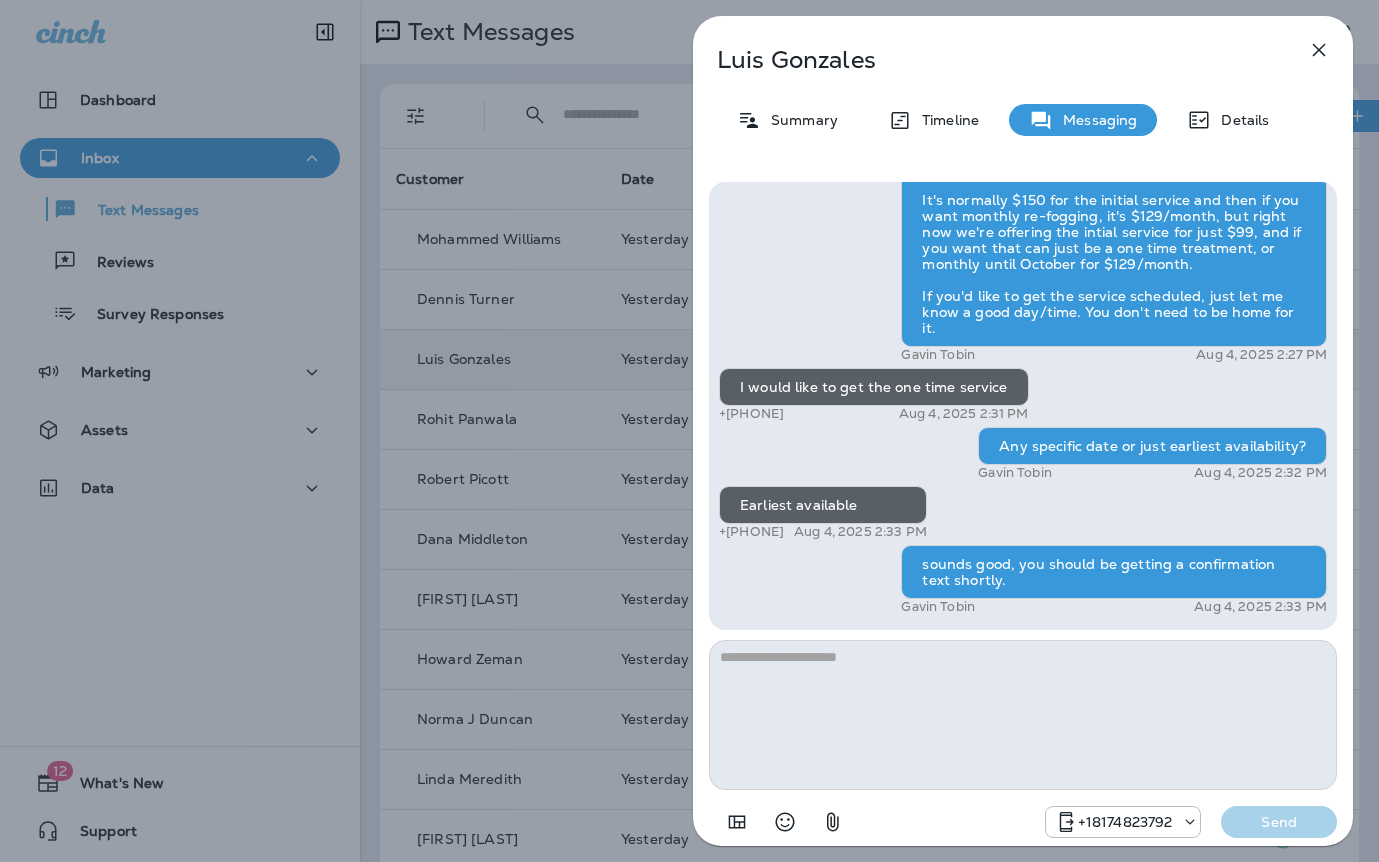 click on "Luis   Gonzales Summary   Timeline   Messaging   Details   Hi Luis , this is Steven with Moxie Pest Control. We know Summer brings out the mosquitoes—and with the Summer season here, I’d love to get you on our schedule to come help take care of that. Just reply here if you're interested, and I'll let you know the details!
Reply STOP to optout +18174823792 Aug 4, 2025 12:59 PM Moxie came to our house last week +1 (720) 234-2801 Aug 4, 2025 2:26 PM However we have a lot of mosquitos and now flies. +1 (720) 234-2801 Aug 4, 2025 2:26 PM We would like for Moxie to come back to our home, especially in our front yard. +1 (720) 234-2801 Aug 4, 2025 2:26 PM Gavin Tobin Aug 4, 2025 2:27 PM I would like to get the one time service  +1 (720) 234-2801 Aug 4, 2025 2:31 PM Any specific date or just earliest availability? Gavin Tobin Aug 4, 2025 2:32 PM Earliest available  +1 (720) 234-2801 Aug 4, 2025 2:33 PM sounds good, you should be getting a confirmation text shortly. Gavin Tobin Aug 4, 2025 2:33 PM +18174823792" at bounding box center [689, 431] 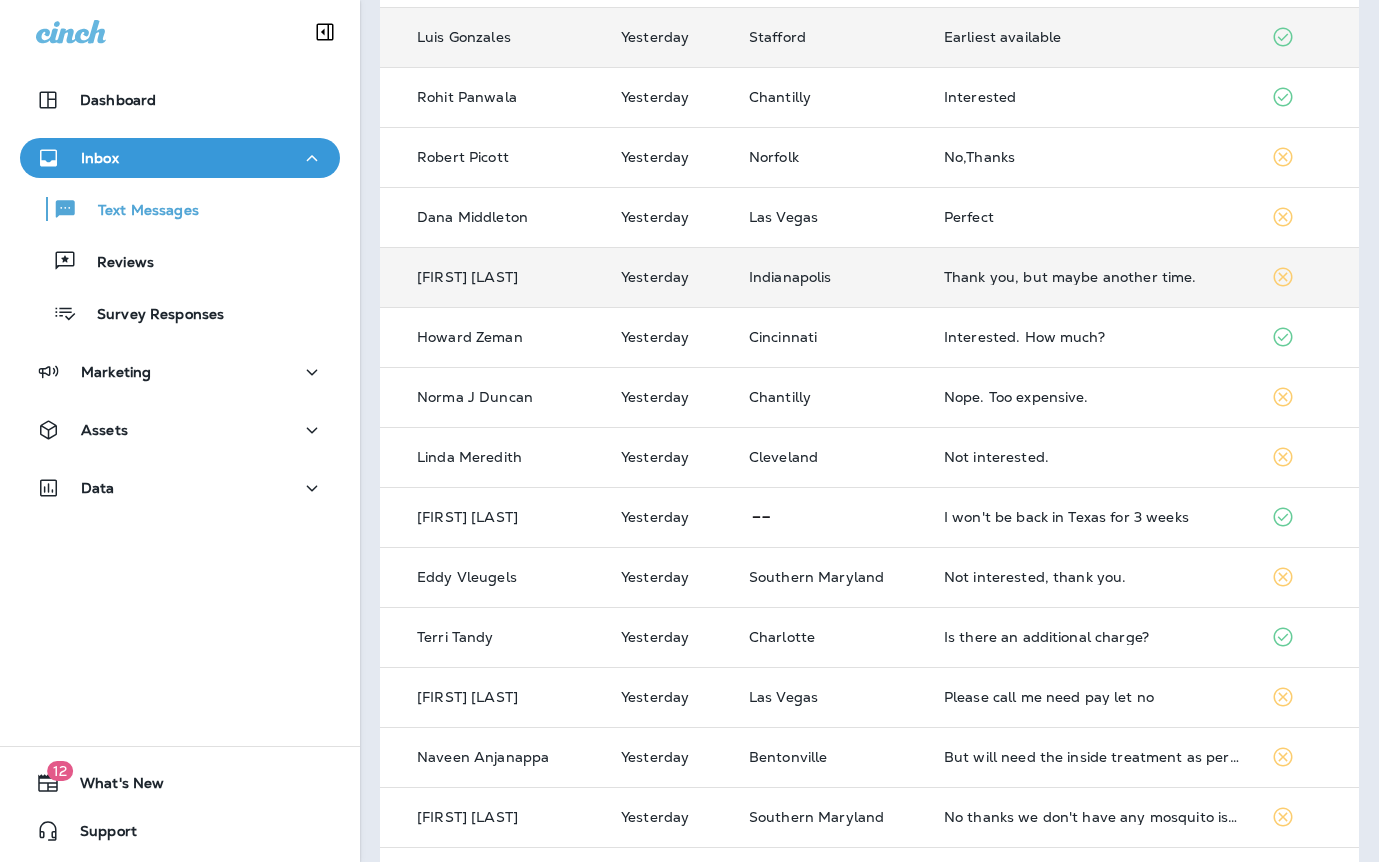 scroll, scrollTop: 331, scrollLeft: 0, axis: vertical 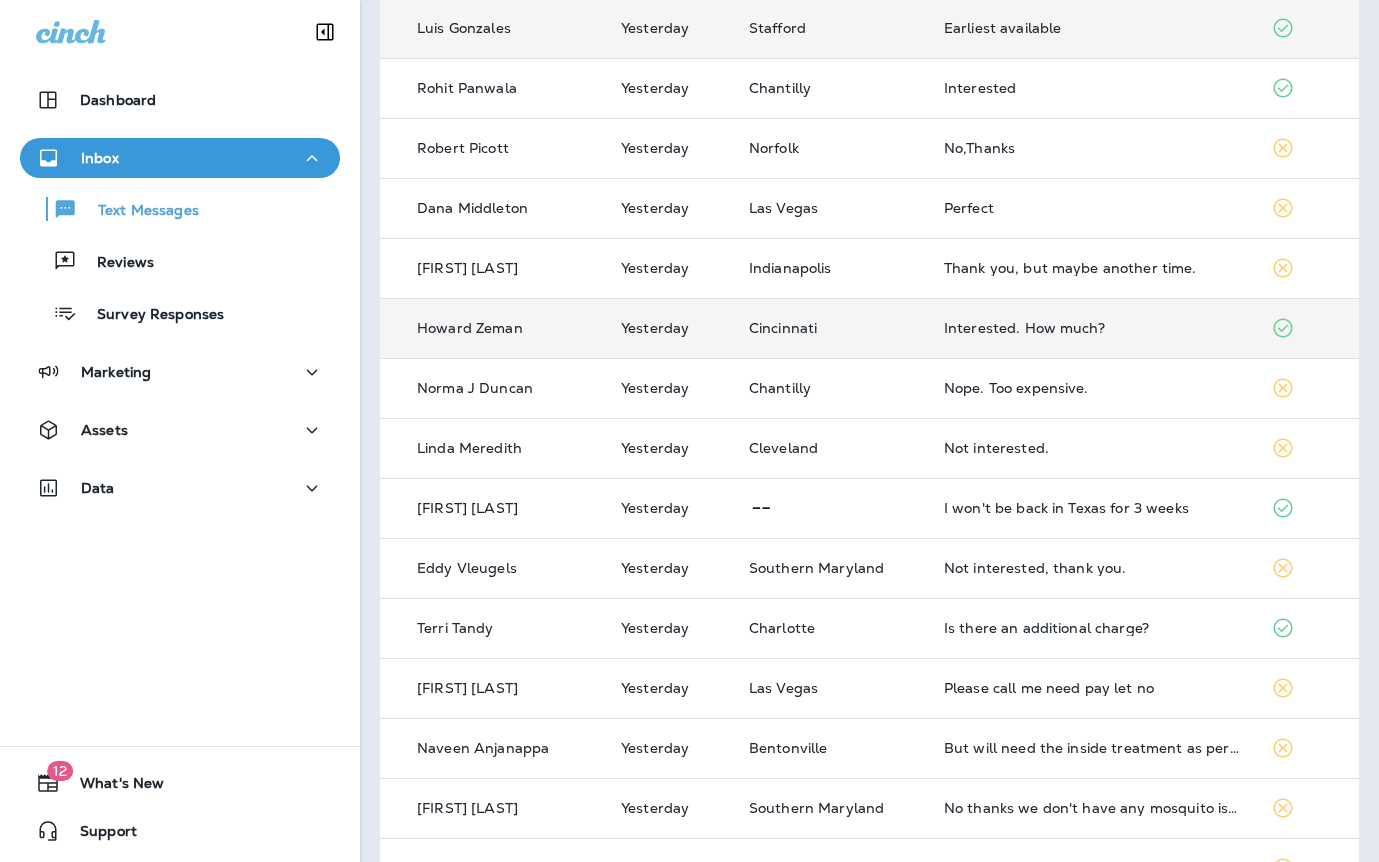 click on "Interested. How much?" at bounding box center (1092, 328) 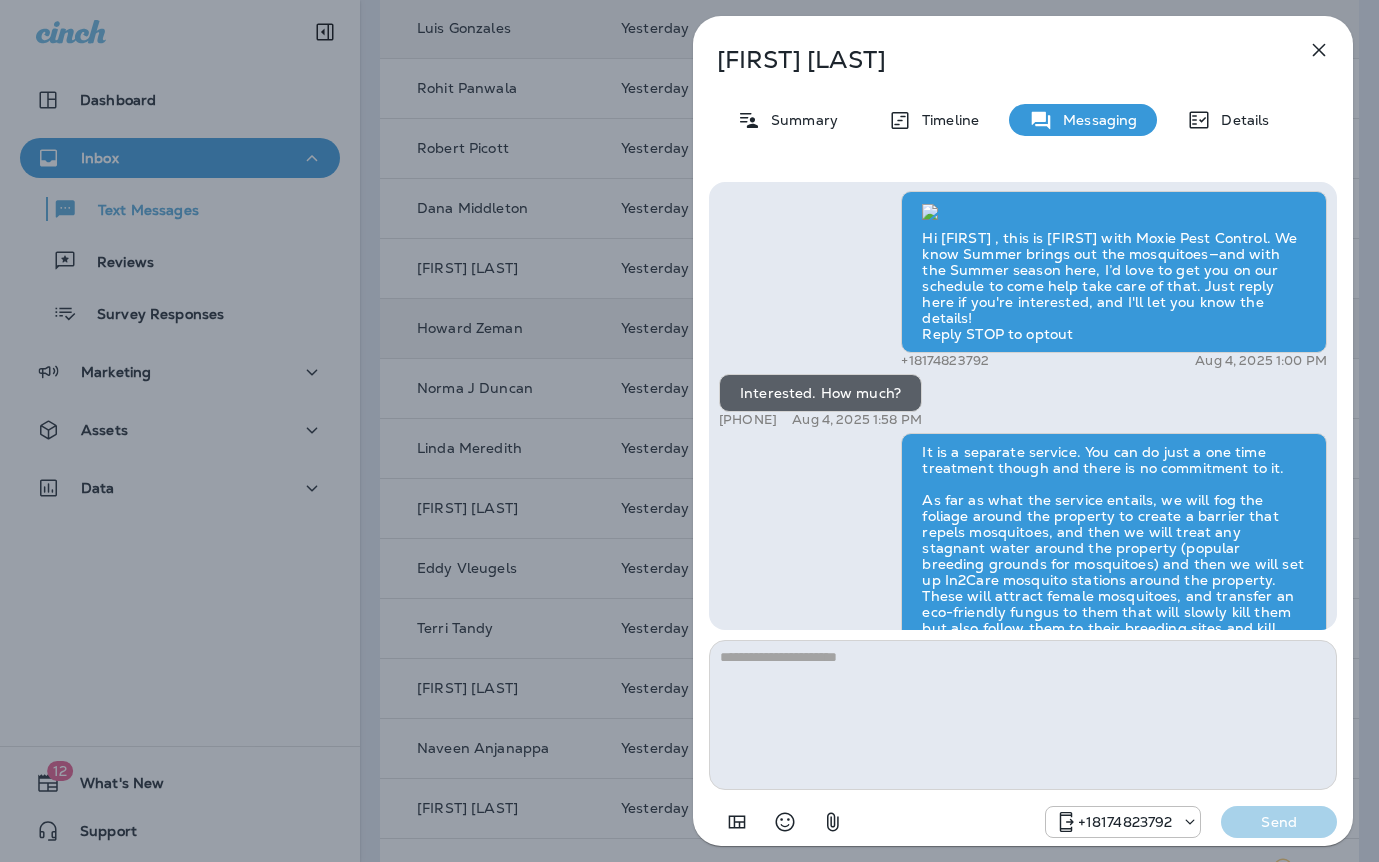 scroll, scrollTop: 1, scrollLeft: 0, axis: vertical 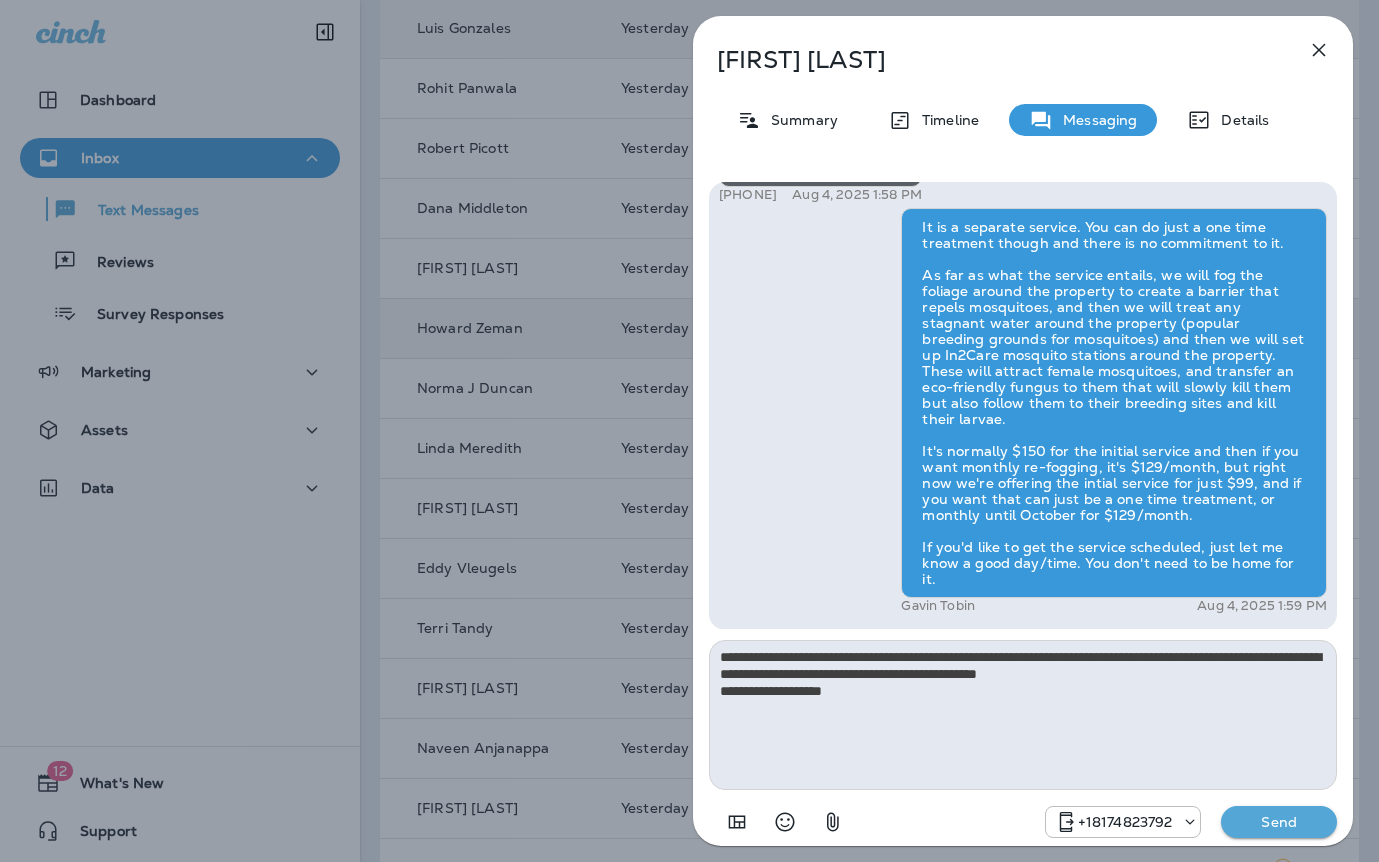 type on "**********" 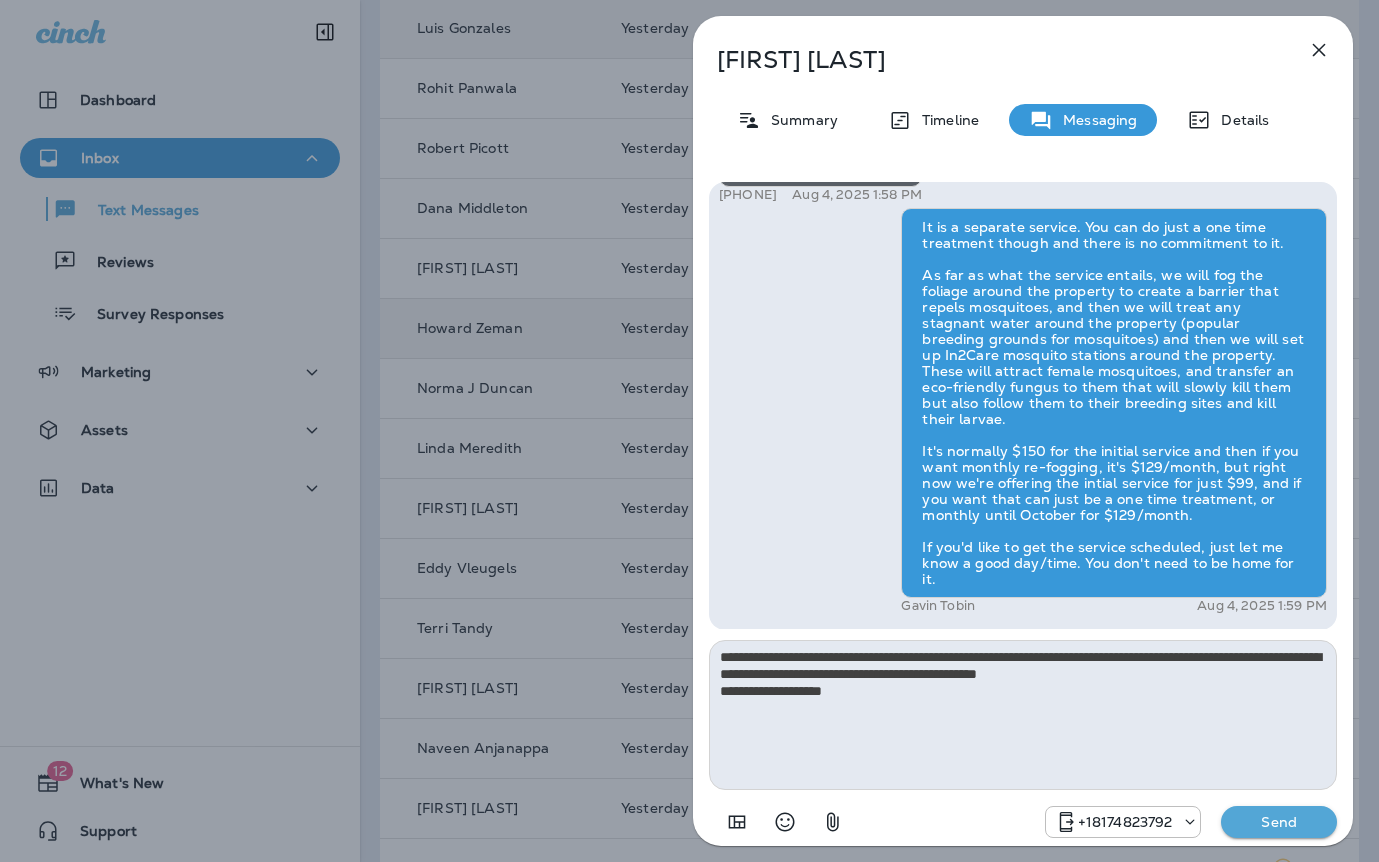 click on "Send" at bounding box center (1279, 822) 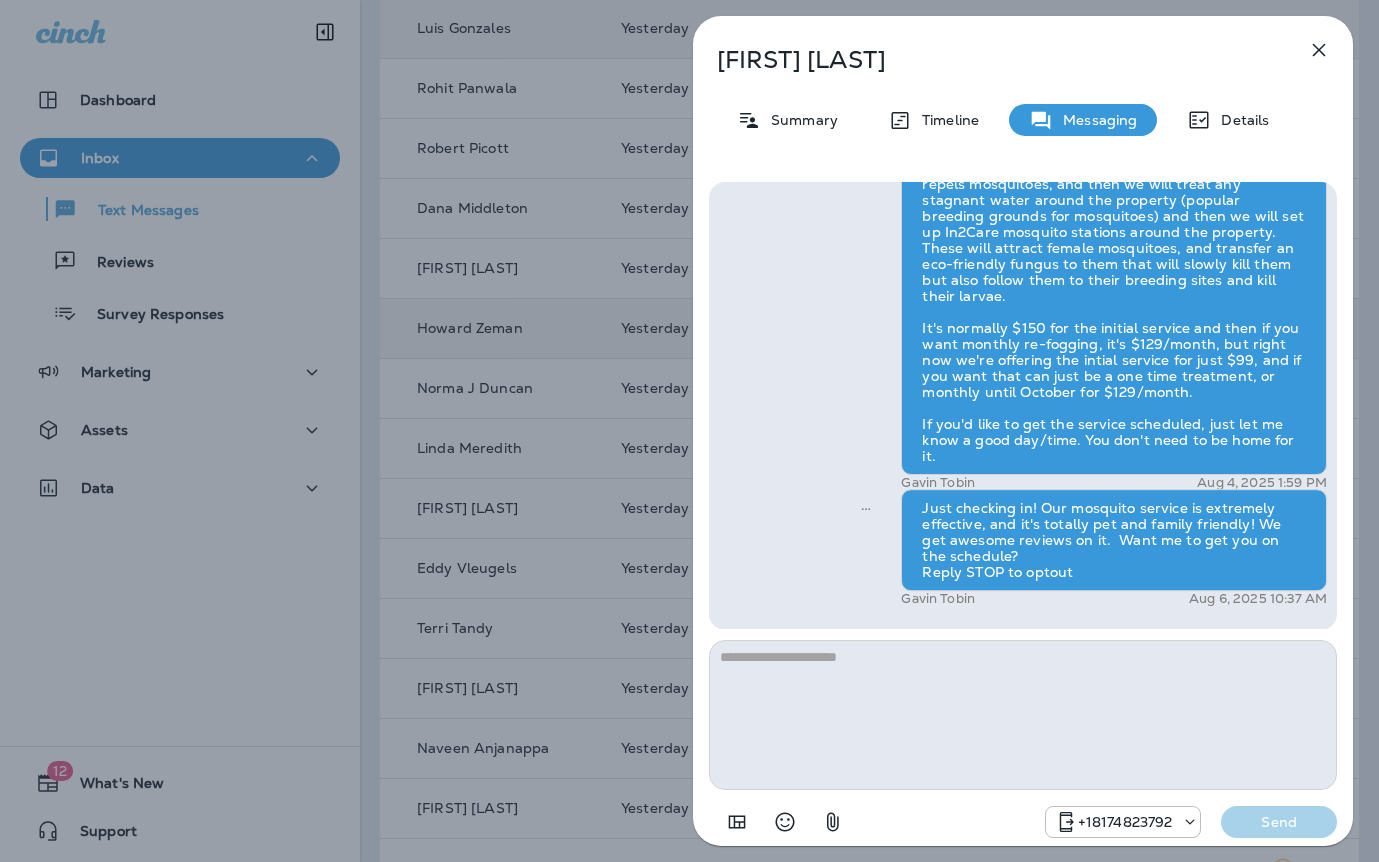 drag, startPoint x: 558, startPoint y: 402, endPoint x: 580, endPoint y: 413, distance: 24.596748 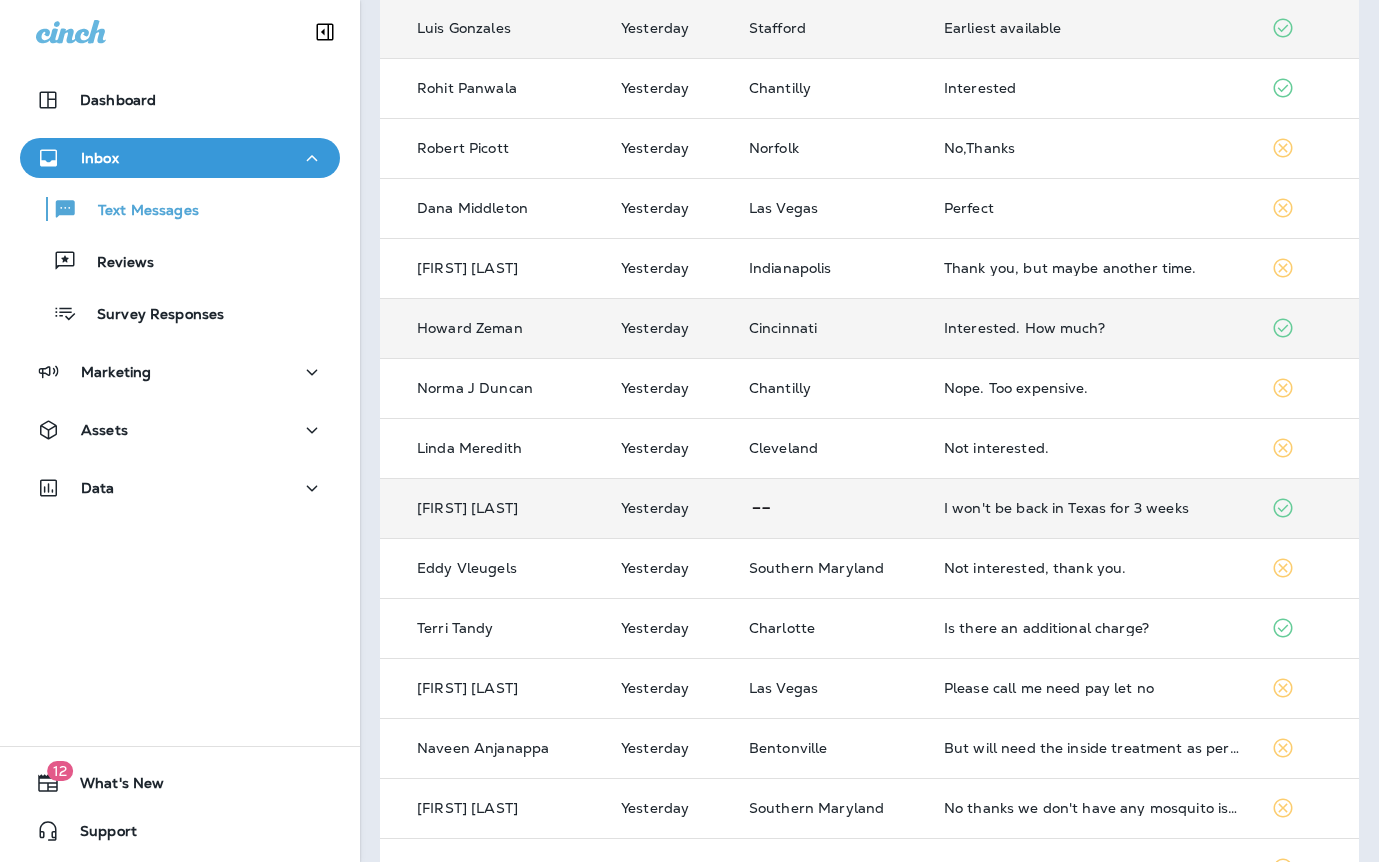 click on "I won't be back in Texas for 3 weeks" at bounding box center (1092, 508) 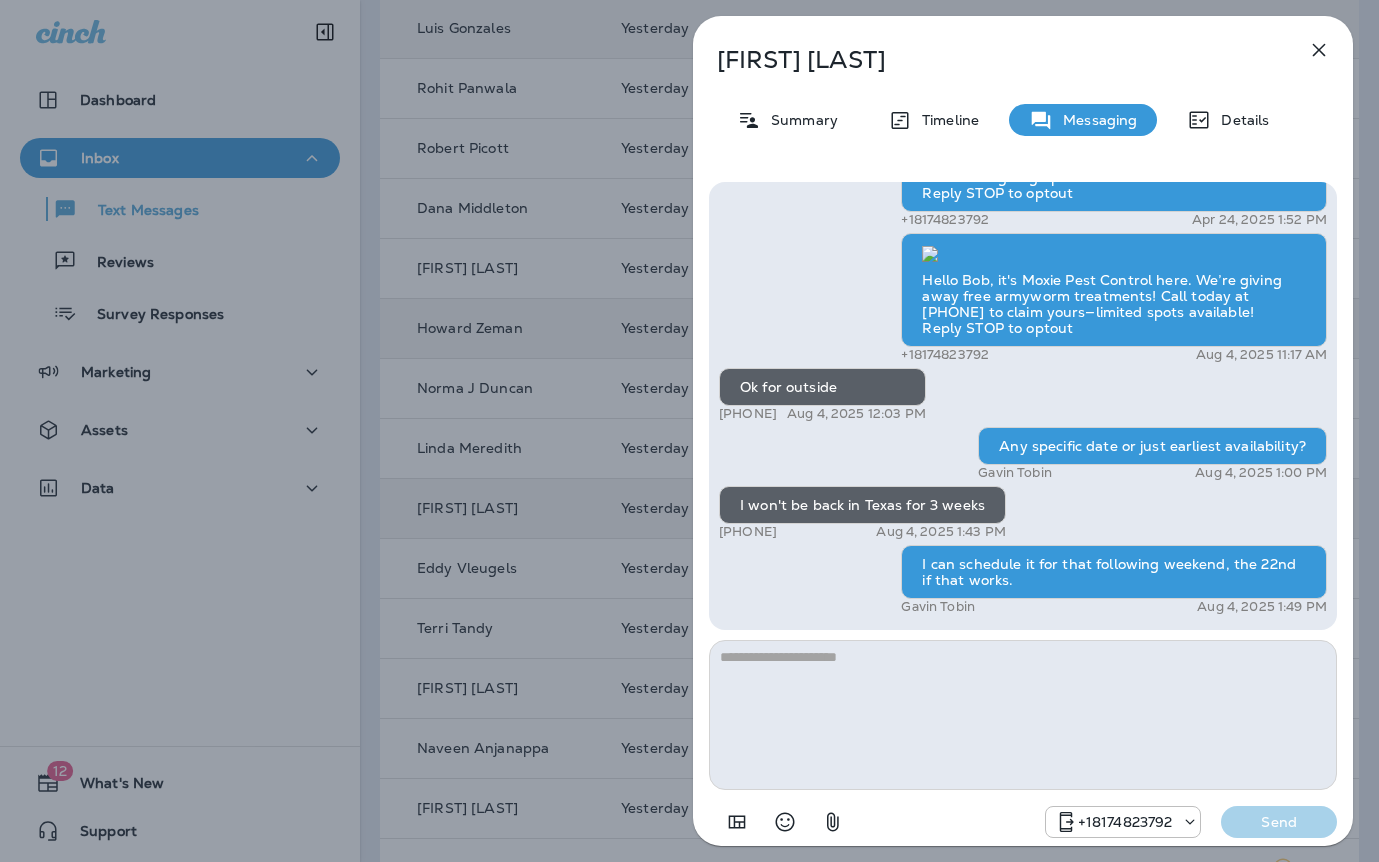 click at bounding box center [1023, 715] 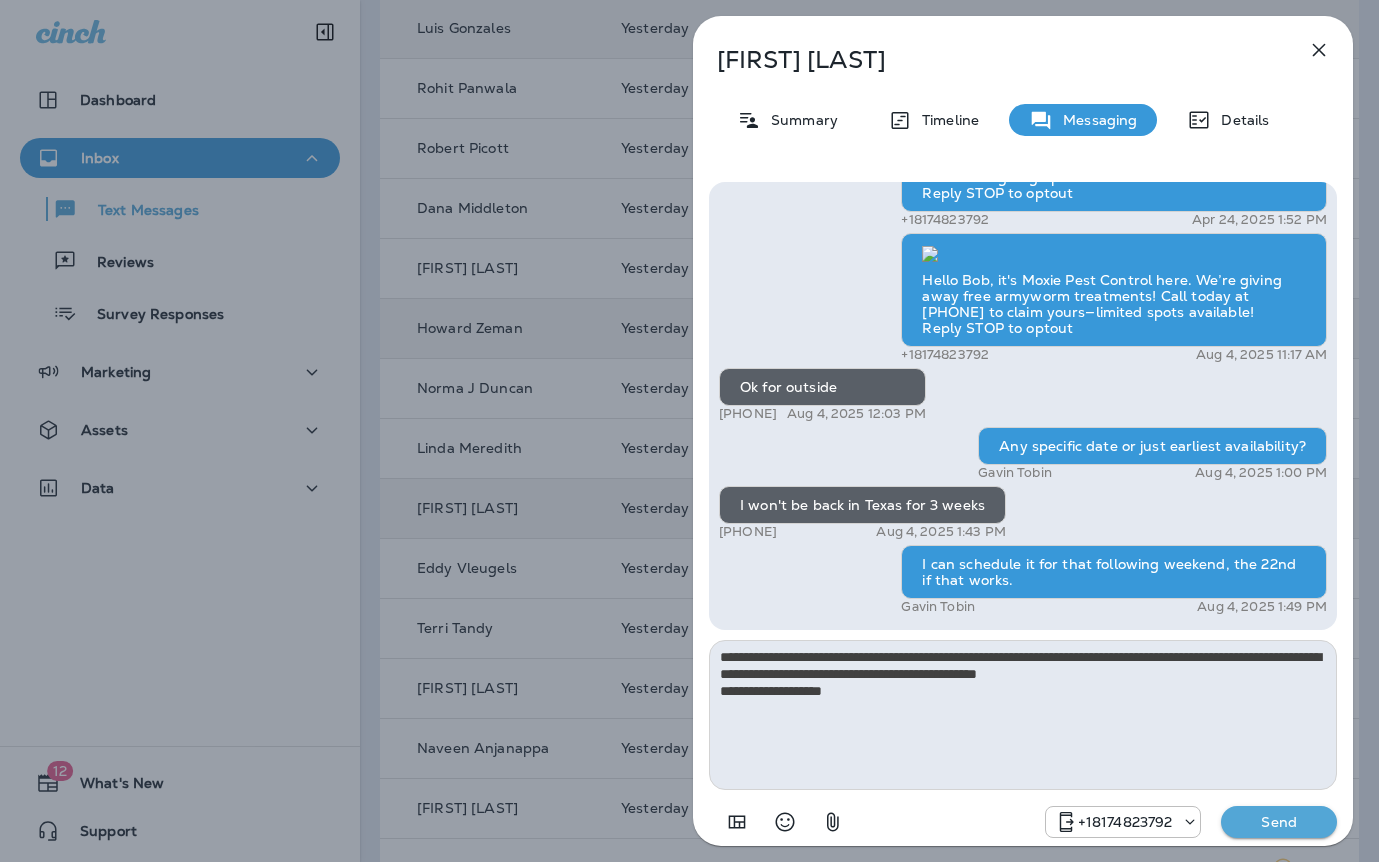 drag, startPoint x: 424, startPoint y: 519, endPoint x: 438, endPoint y: 527, distance: 16.124516 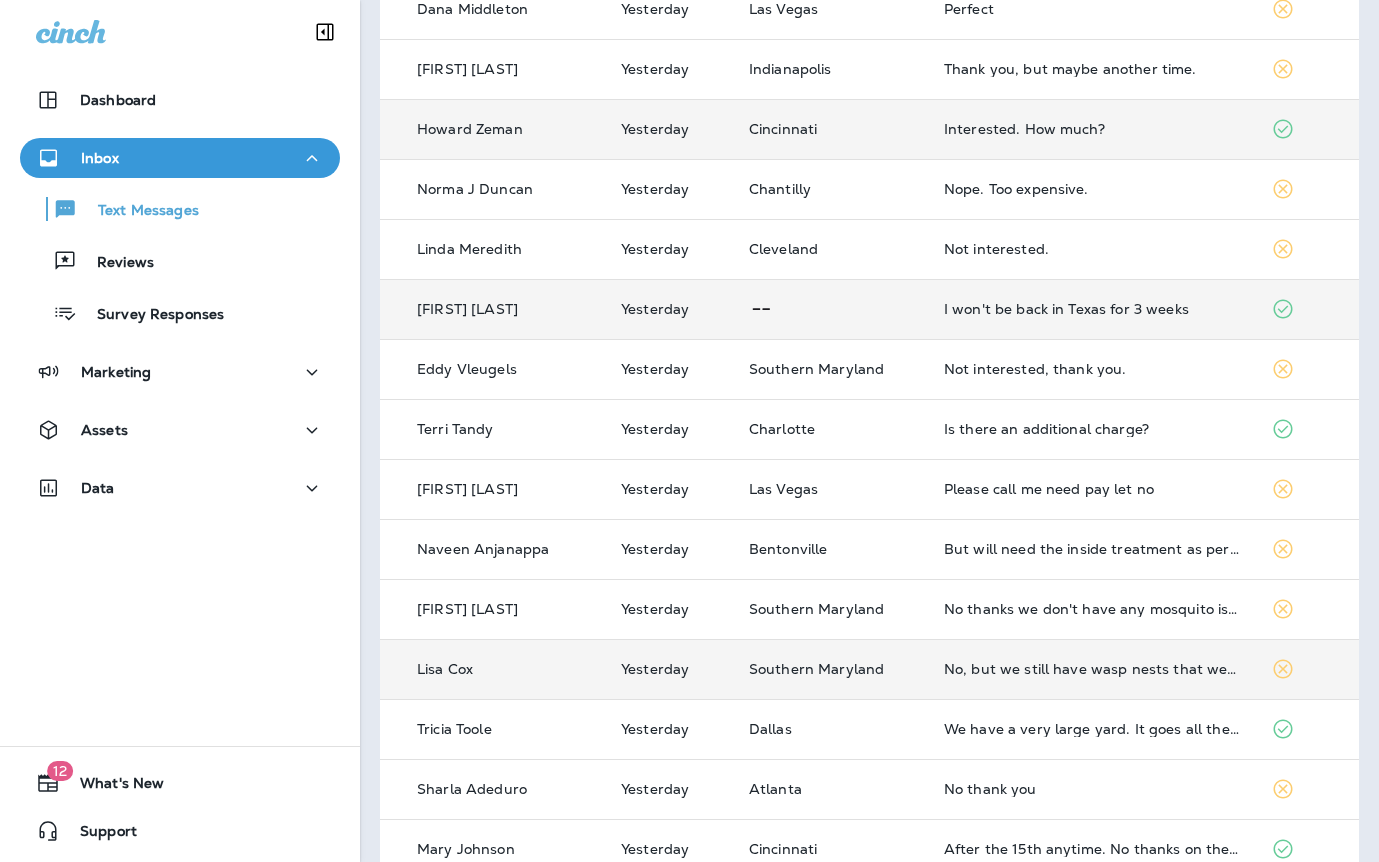 scroll, scrollTop: 568, scrollLeft: 0, axis: vertical 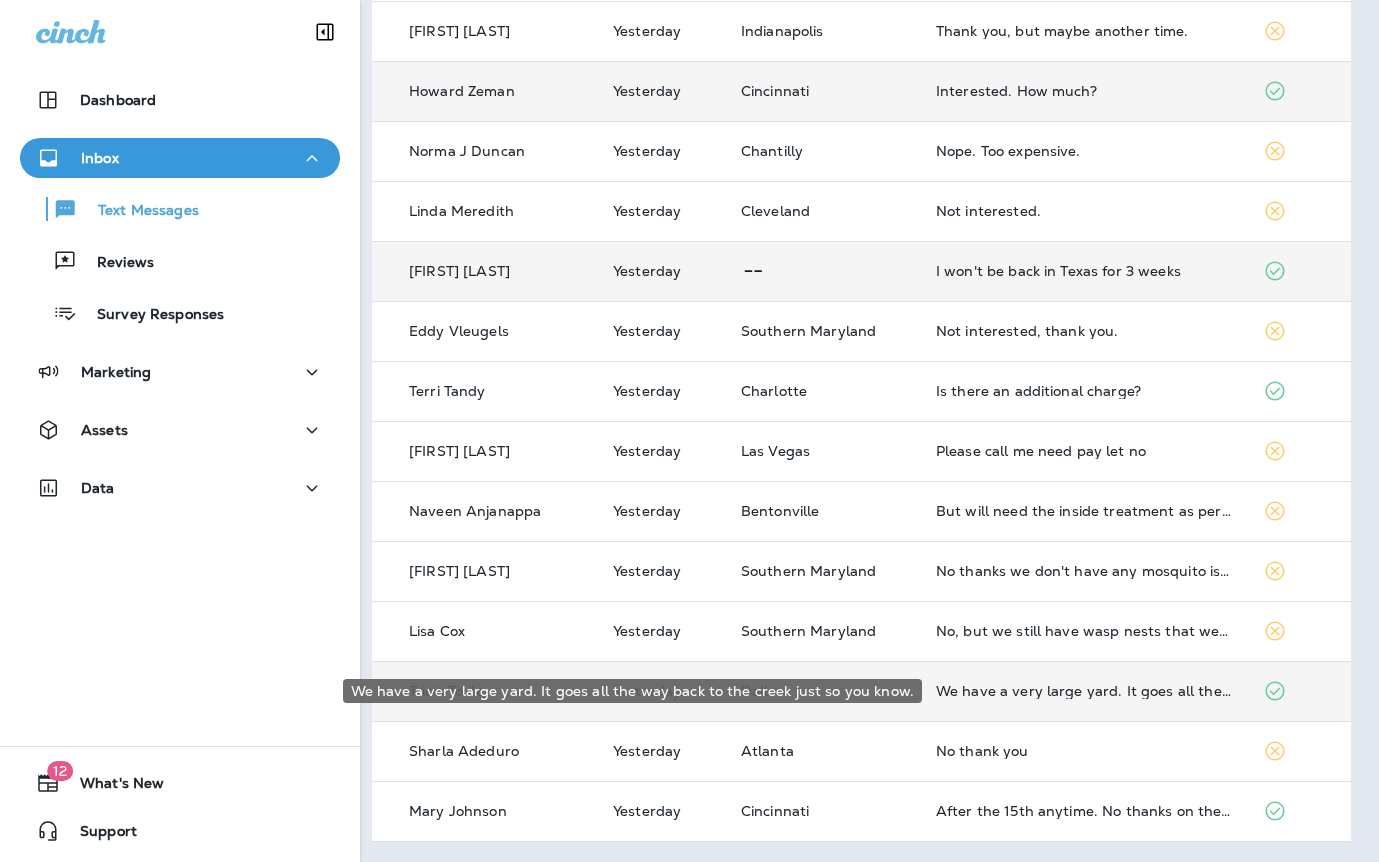 click on "We have a very large yard. It goes all the way back to the creek just so you know." at bounding box center [1084, 691] 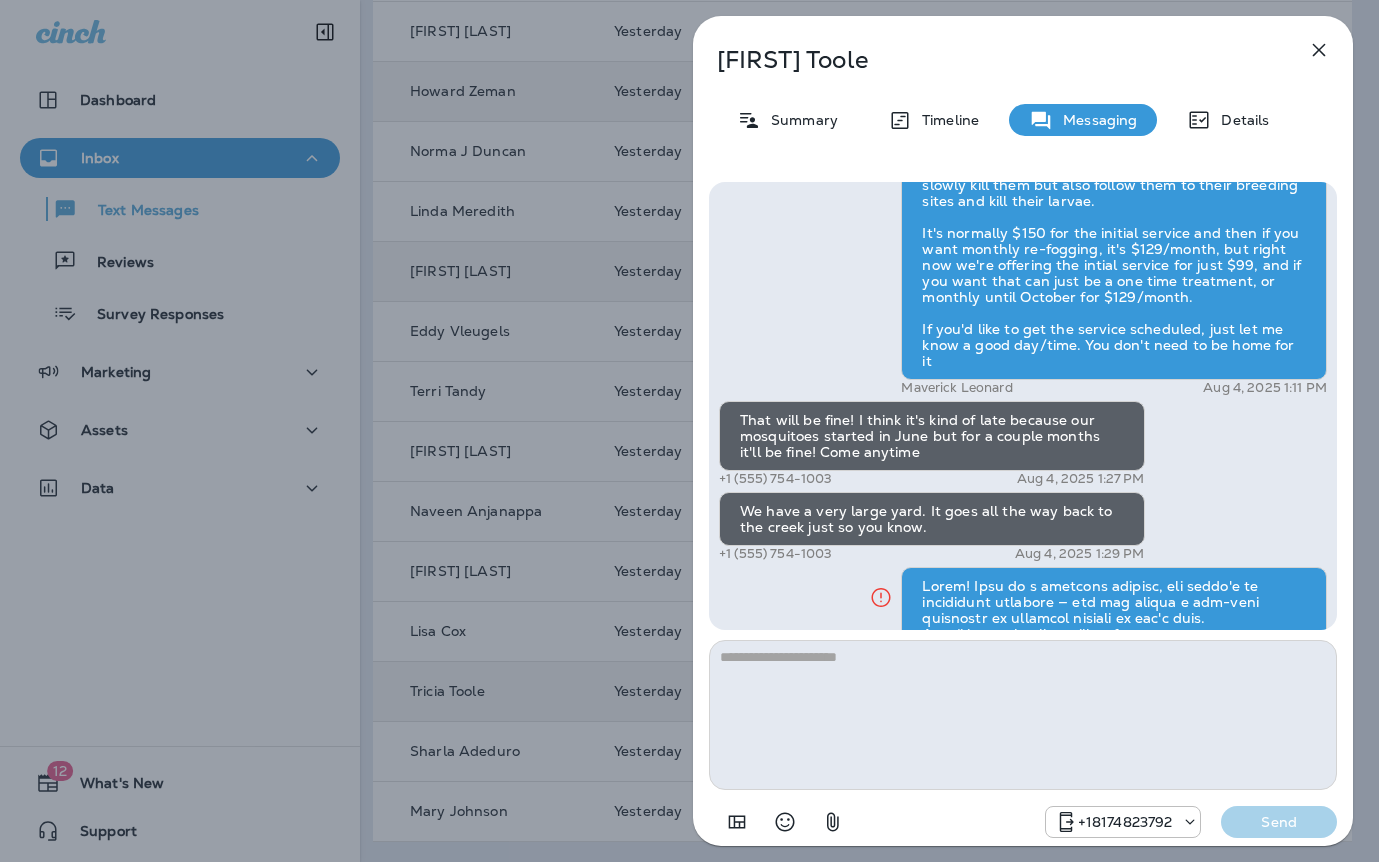 scroll, scrollTop: -409, scrollLeft: 0, axis: vertical 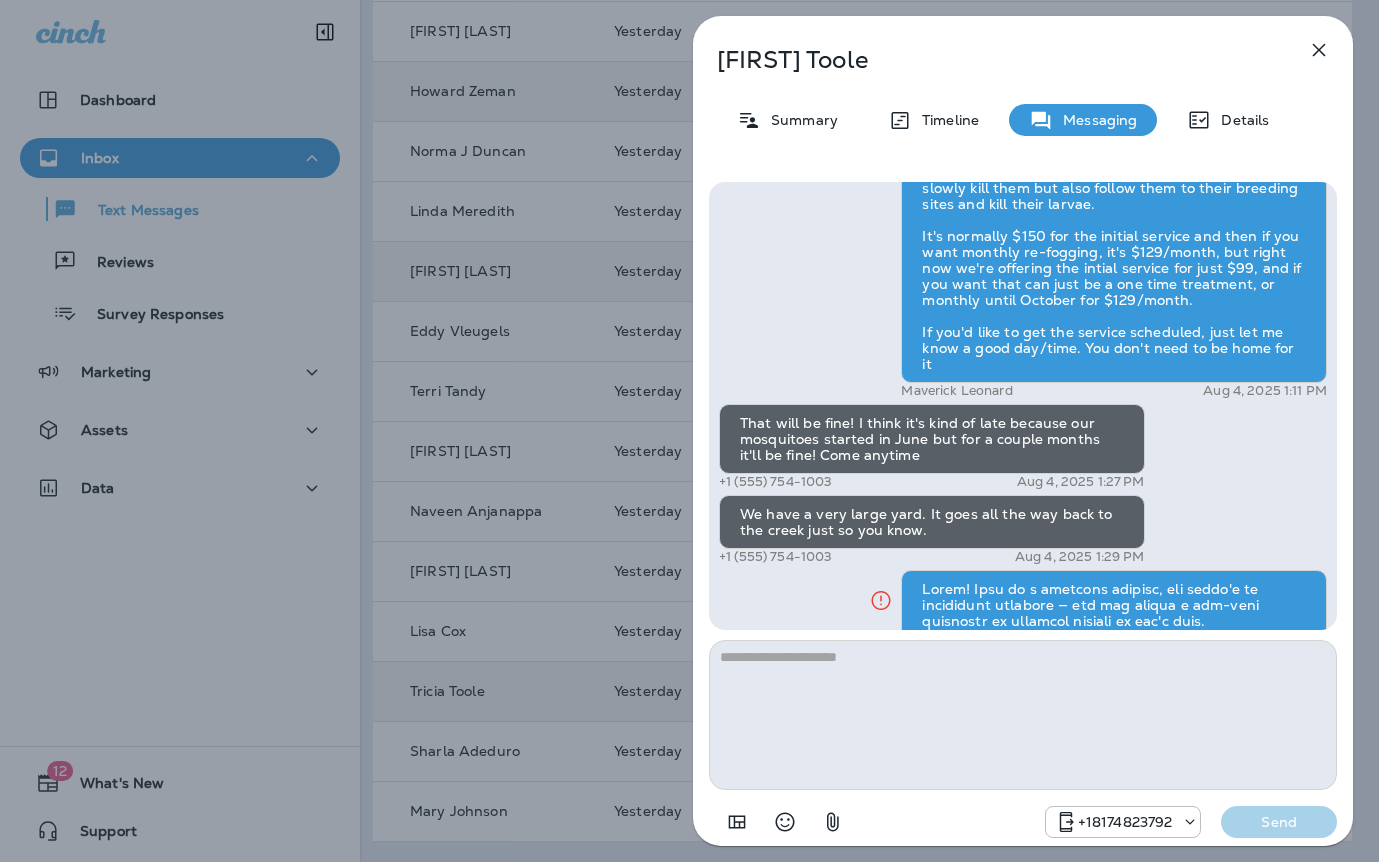 click on "Tricia   Toole Summary   Timeline   Messaging   Details     Psst! Don't miss this limited-time offer: $50 off Moxie Lawn Care services. Call 817-854-4836 today!
Reply STOP to cancel +18174823792 Mar 26, 2024 9:05 AM Hello  Tricia,
Noel from Moxie Pest Control here, we're giving away free armyworm treatments. Call me today at 817-438-3590 to claim your free treatment!
Reply STOP to optout +18174823792 Sep 10, 2024 1:23 PM Prepare for the unpredictable North Texas weather! Start your preparations today with Moxie Sprinkler Maintenance. Be one of the first 50 to schedule a sprinkler inspection and receive a FREE Winterization Service! Don’t wait—get your system ready!
Call 817-383-0897
Reply STOP to optout +18174823792 Nov 25, 2024 1:23 PM Get your lawn summer-ready with Moxie Lawn Care! Call 817-241-2685 to book your first service and enjoy a healthy green yard—plus a free mosquito treatment on us for signing up.
Reply STOP to optout +18174823792 Apr 24, 2025 4:55 PM +18174823792 Aug 4, 2025 1:04 PM Yes" at bounding box center (689, 431) 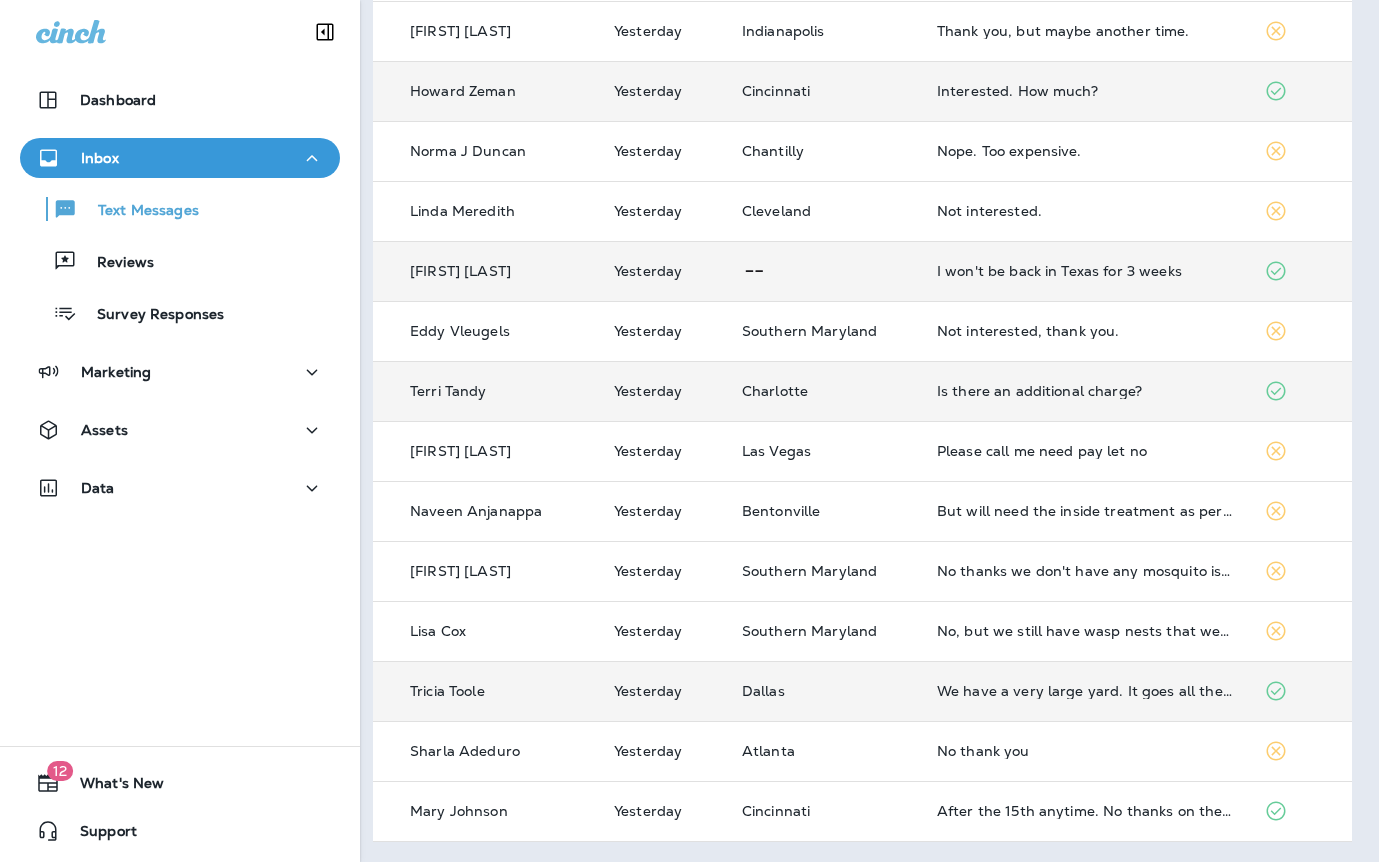 scroll, scrollTop: 0, scrollLeft: 7, axis: horizontal 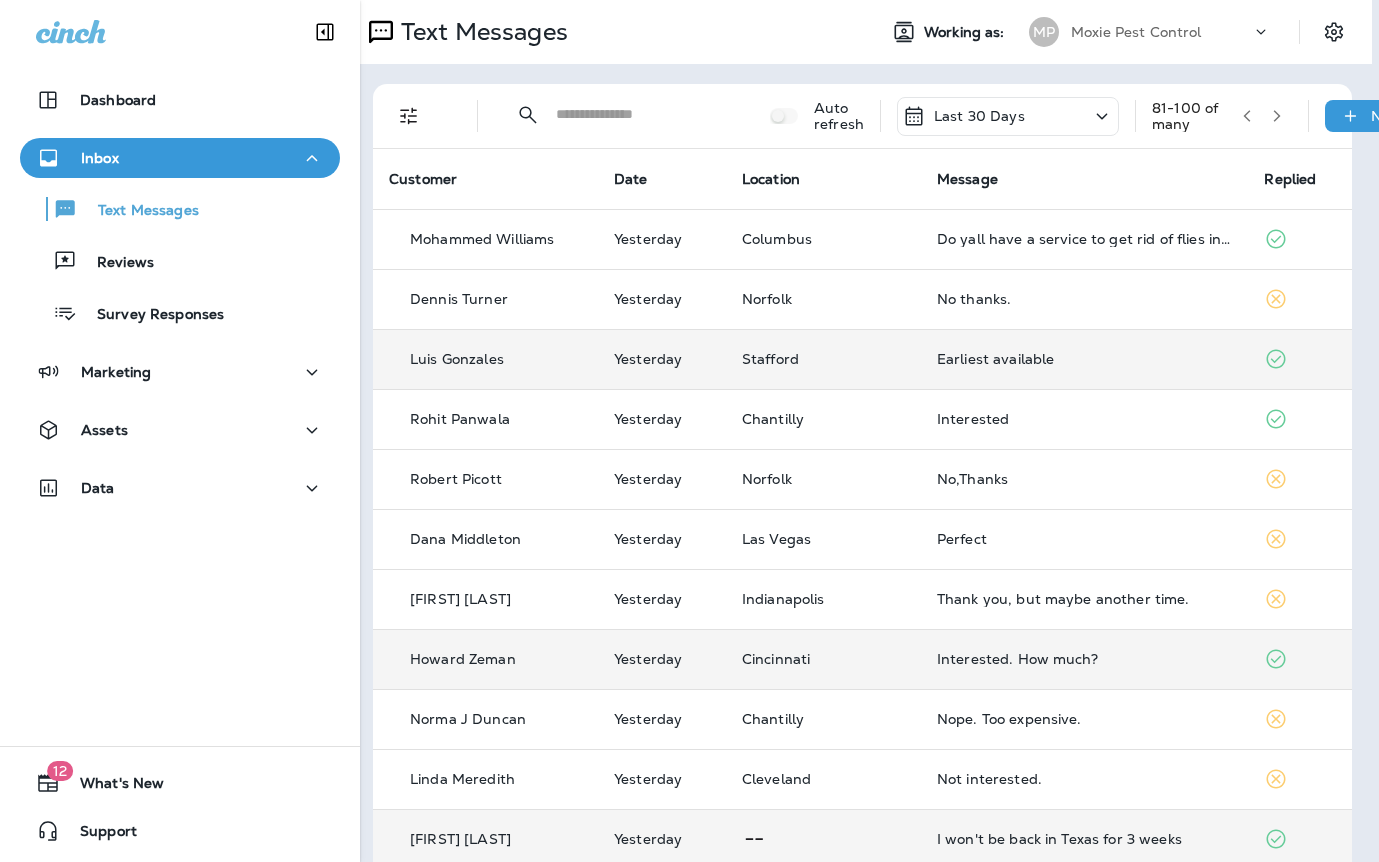 click at bounding box center [1277, 116] 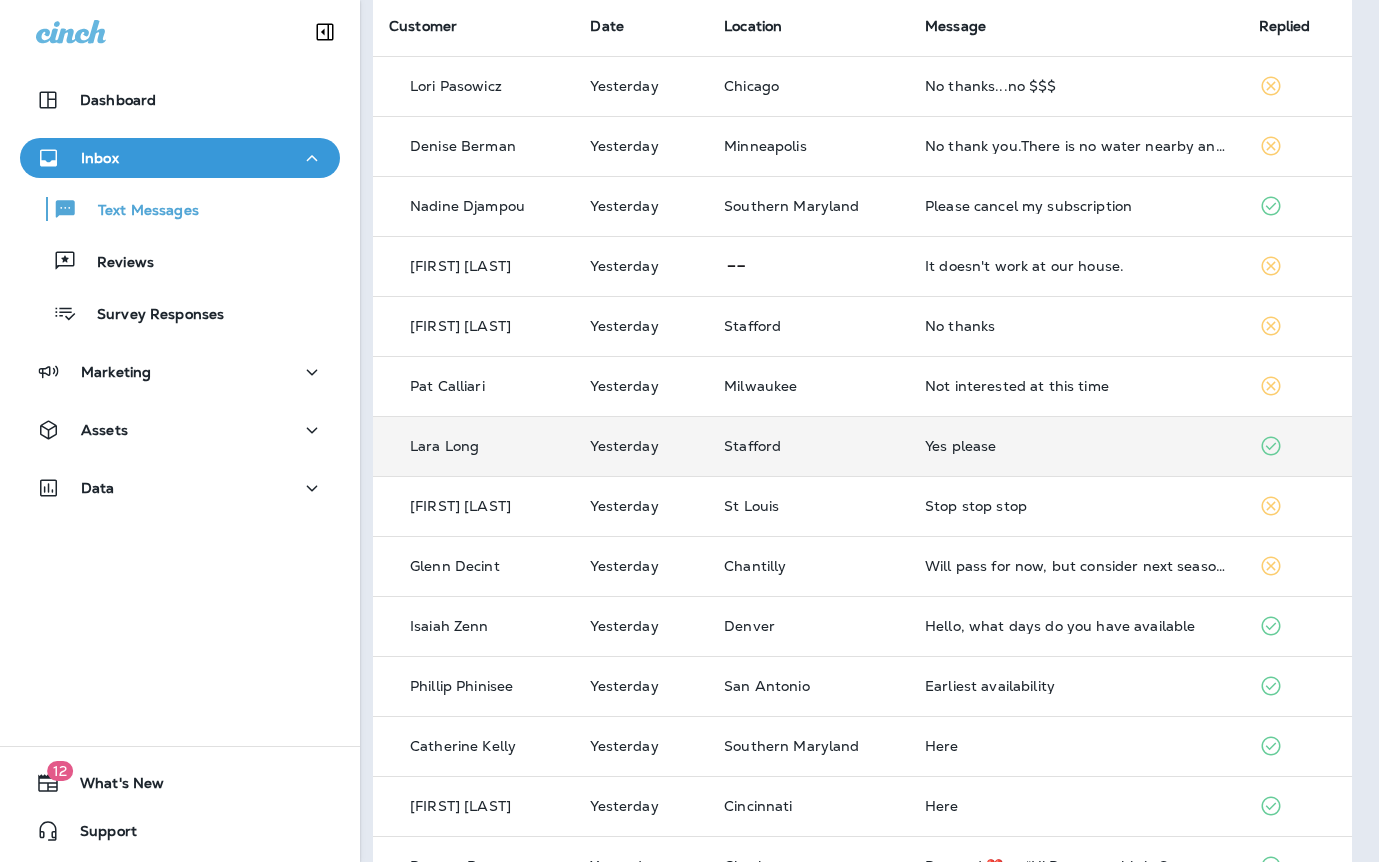 scroll, scrollTop: 157, scrollLeft: 7, axis: both 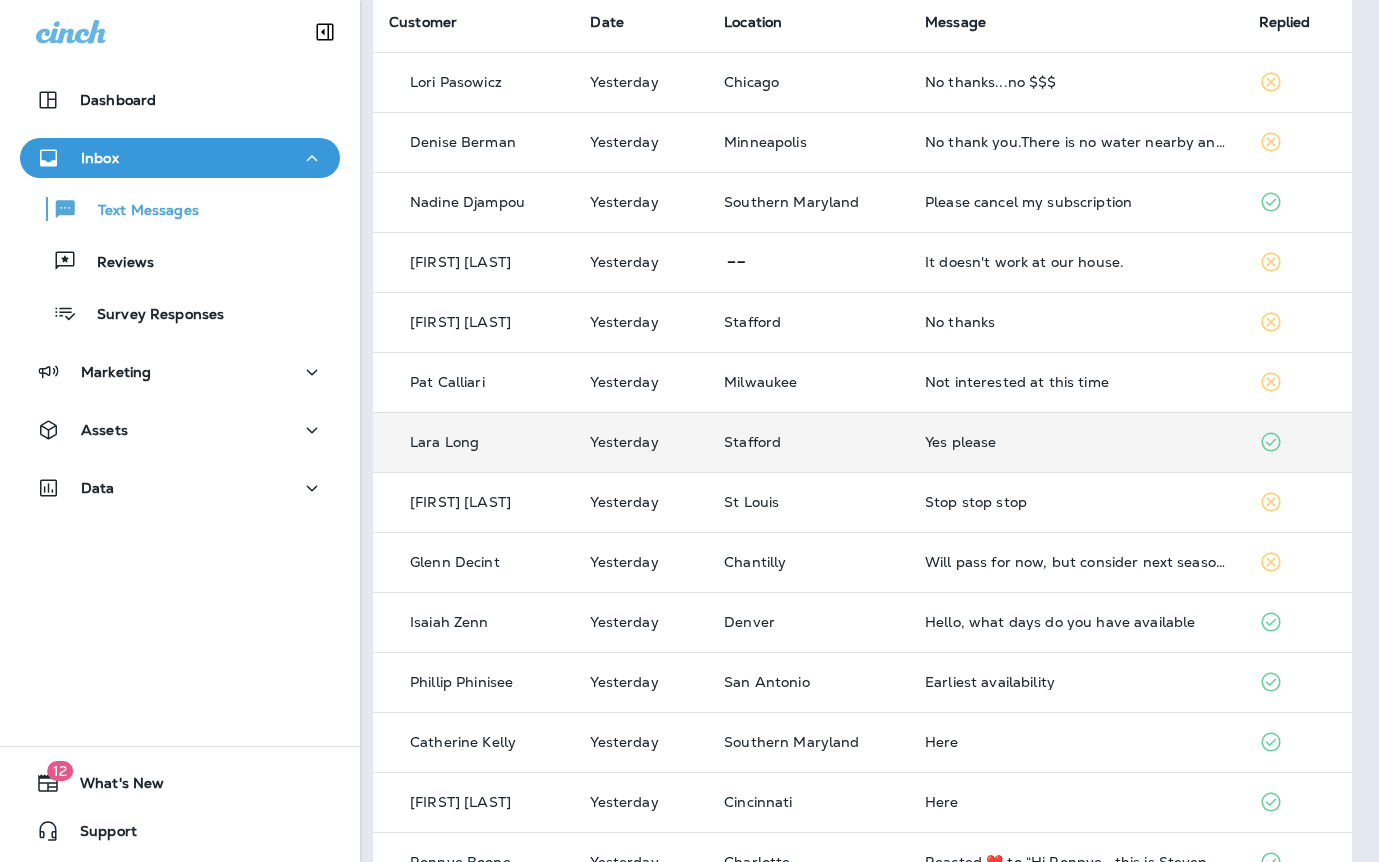 click on "Yes please" at bounding box center [1075, 442] 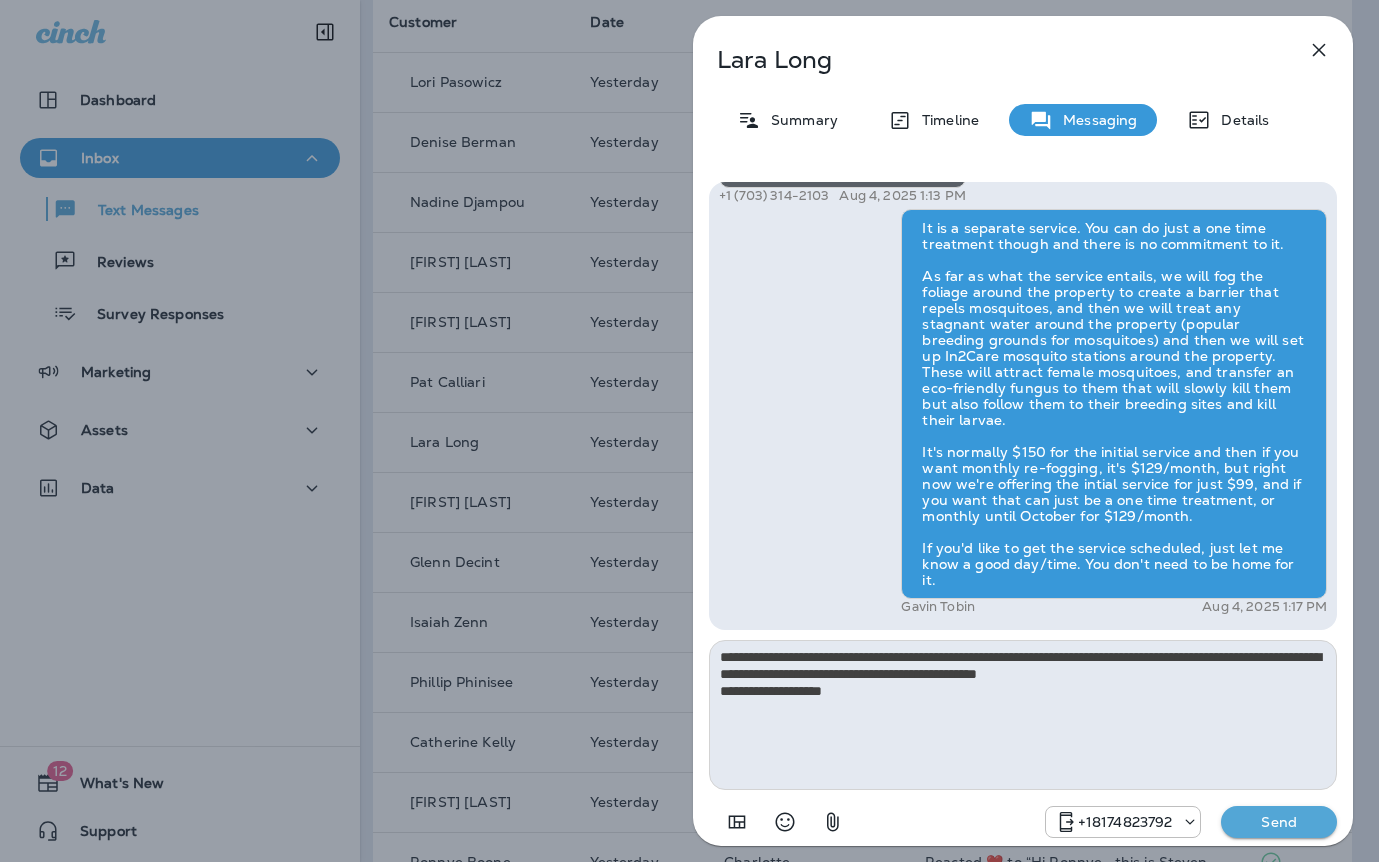type on "**********" 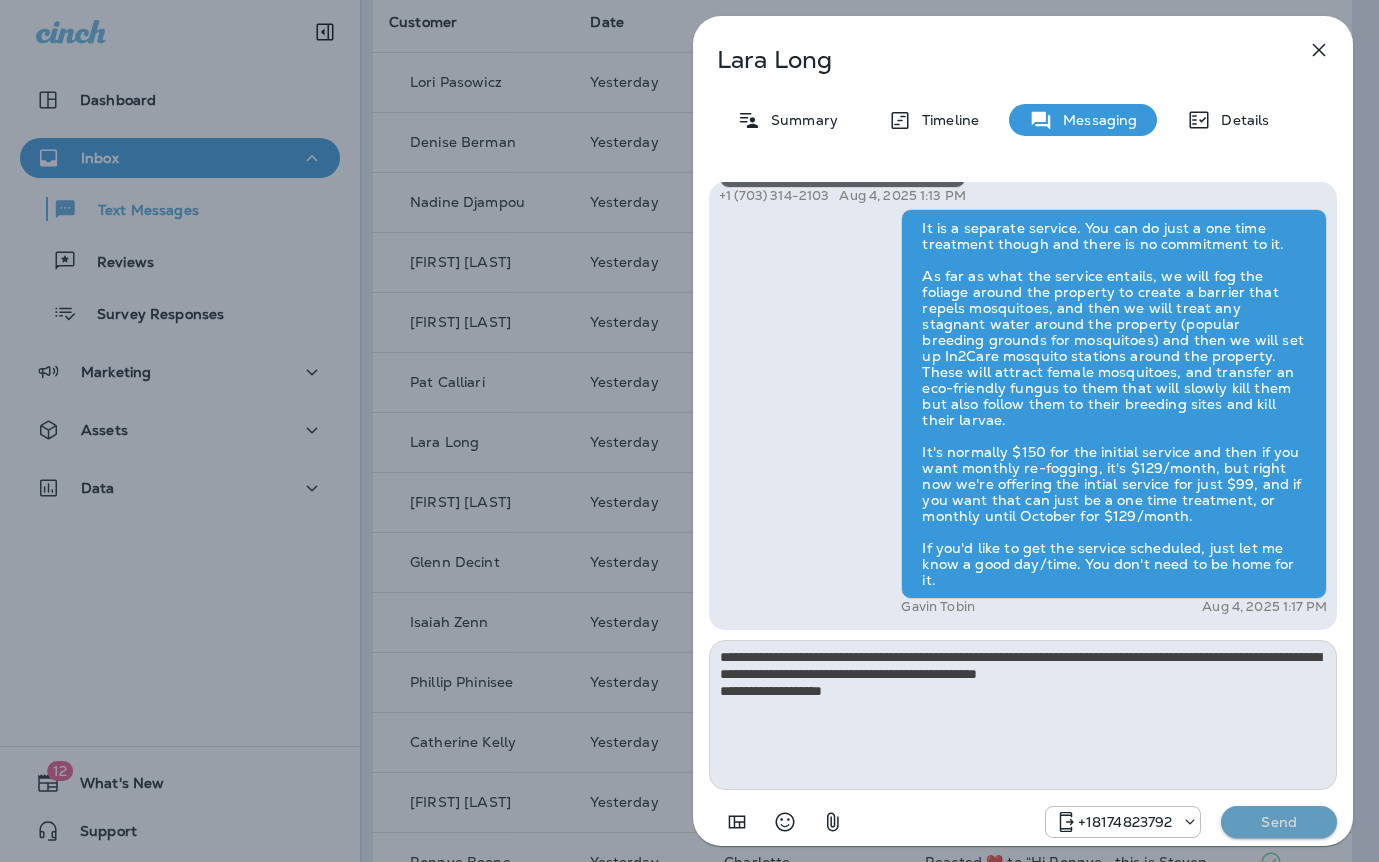 click on "Send" at bounding box center (1279, 822) 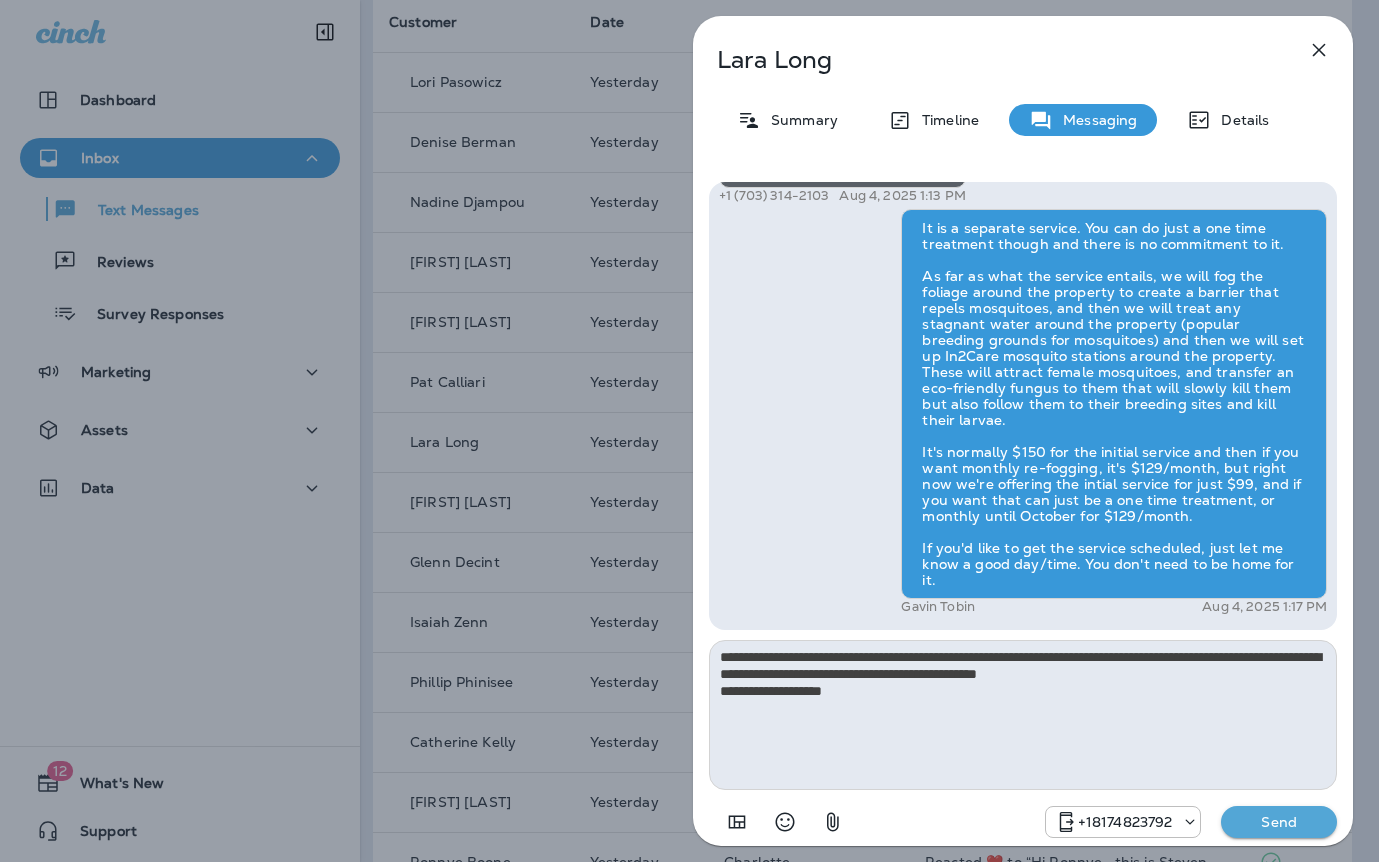 type 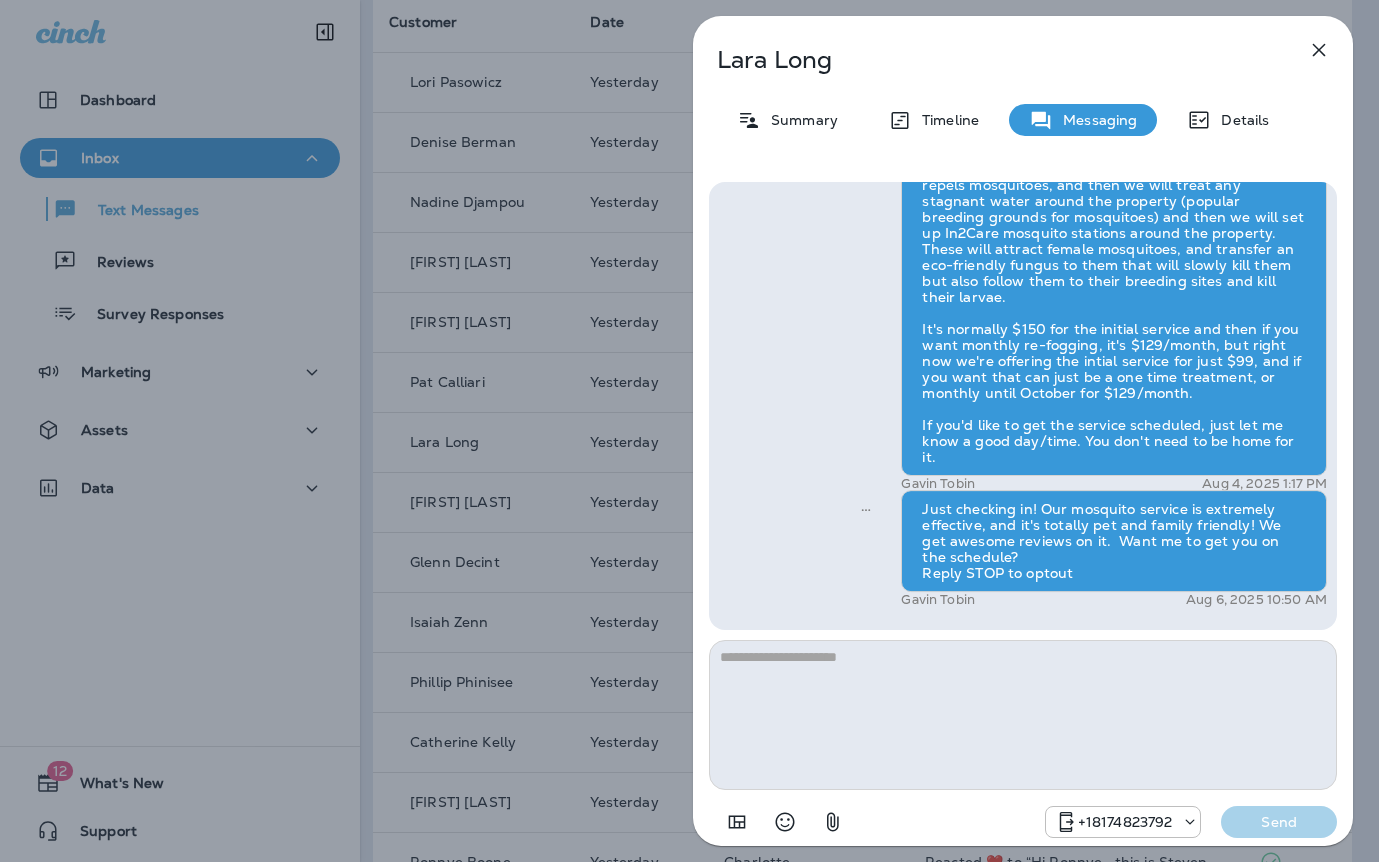 drag, startPoint x: 579, startPoint y: 499, endPoint x: 606, endPoint y: 512, distance: 29.966648 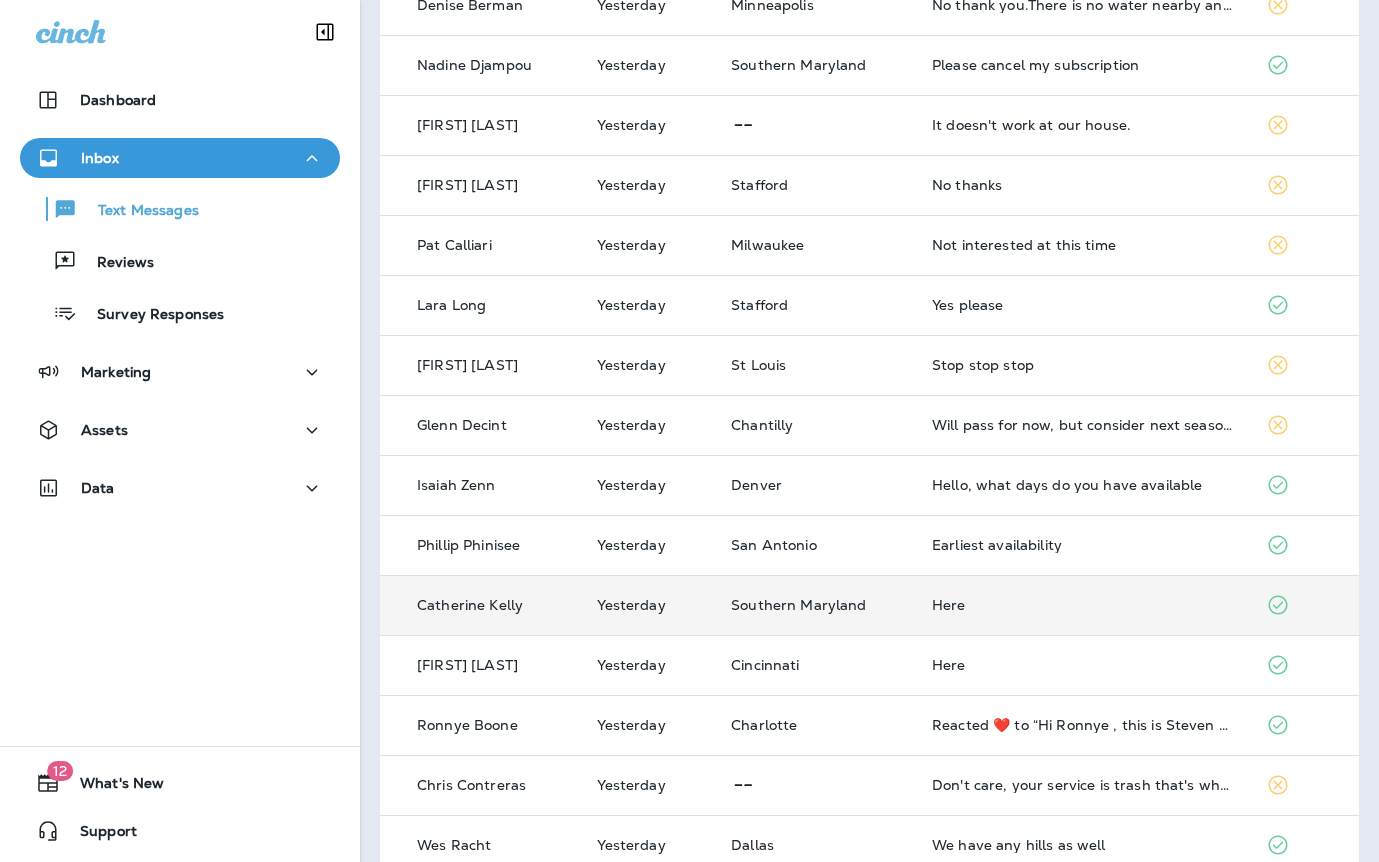 scroll, scrollTop: 292, scrollLeft: 0, axis: vertical 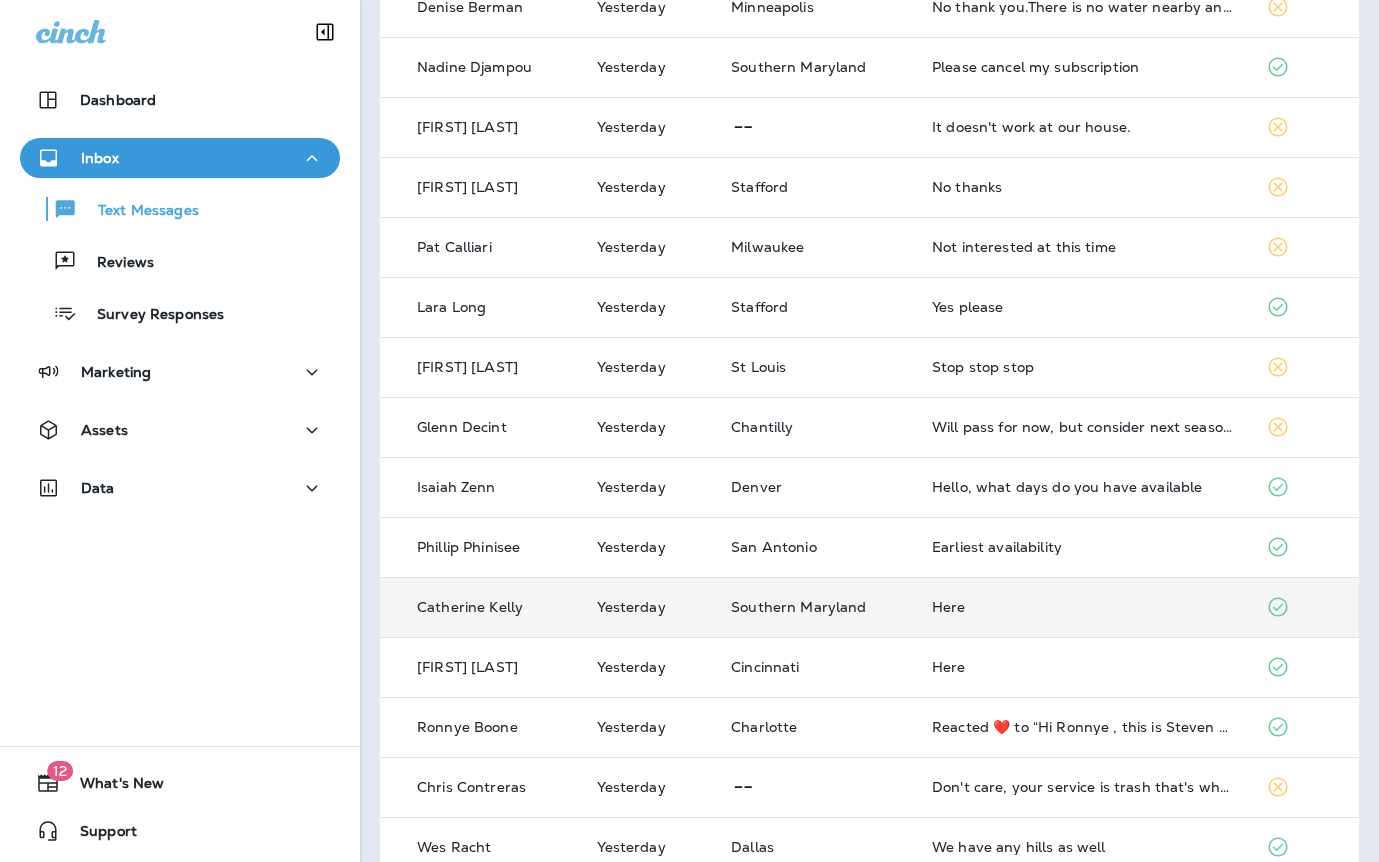 click on "Here" at bounding box center [1082, 607] 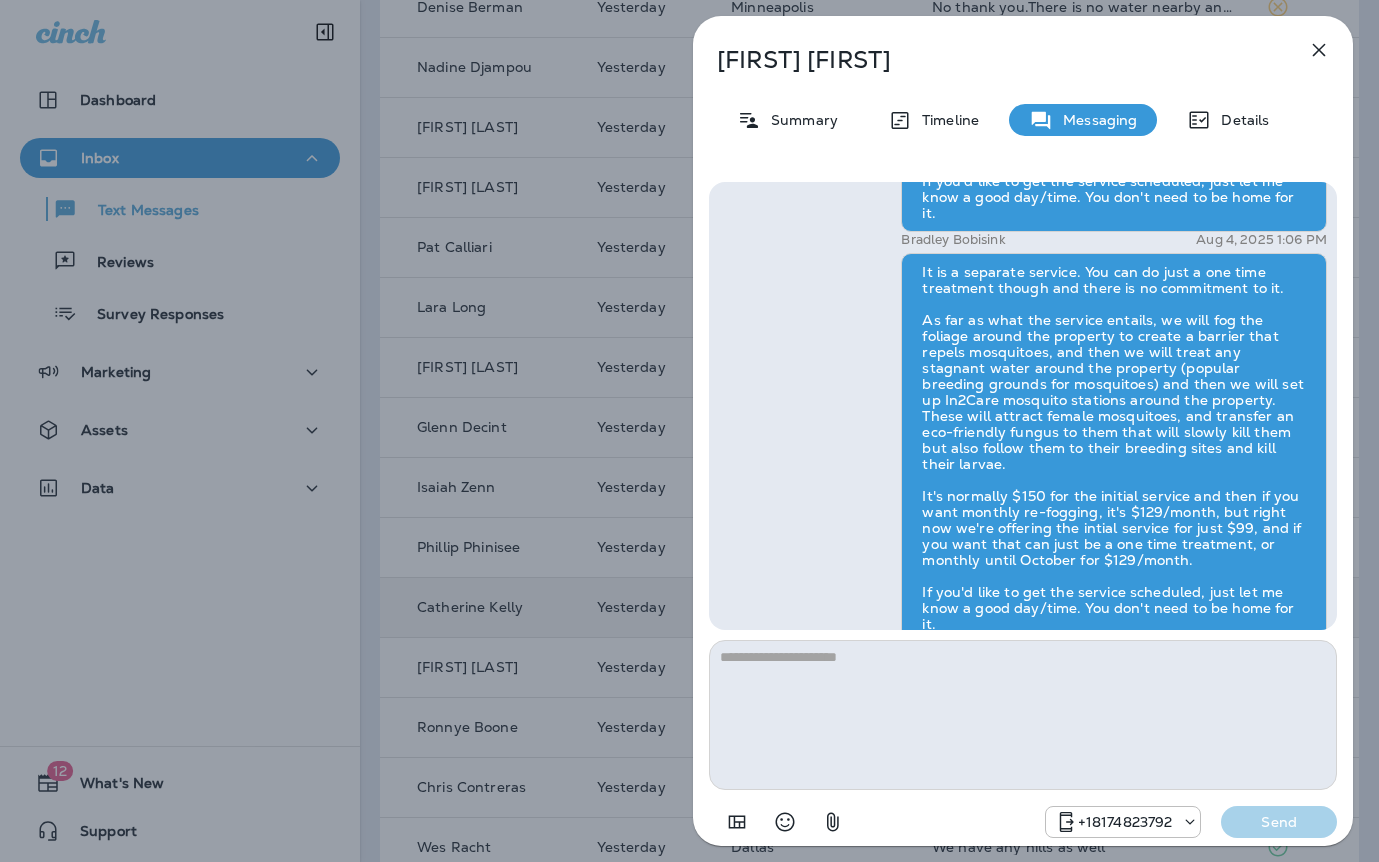 scroll, scrollTop: 1, scrollLeft: 0, axis: vertical 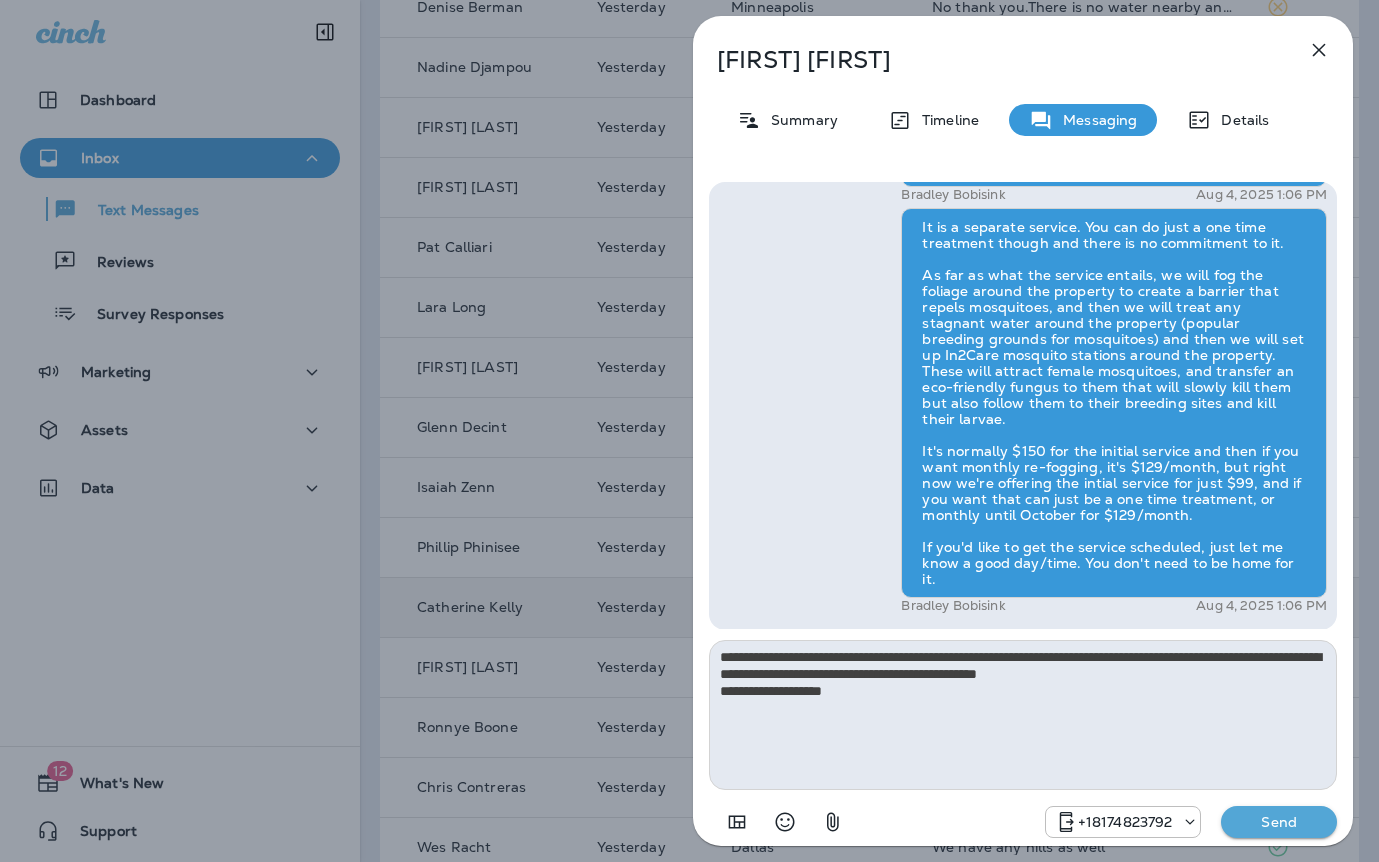 type on "**********" 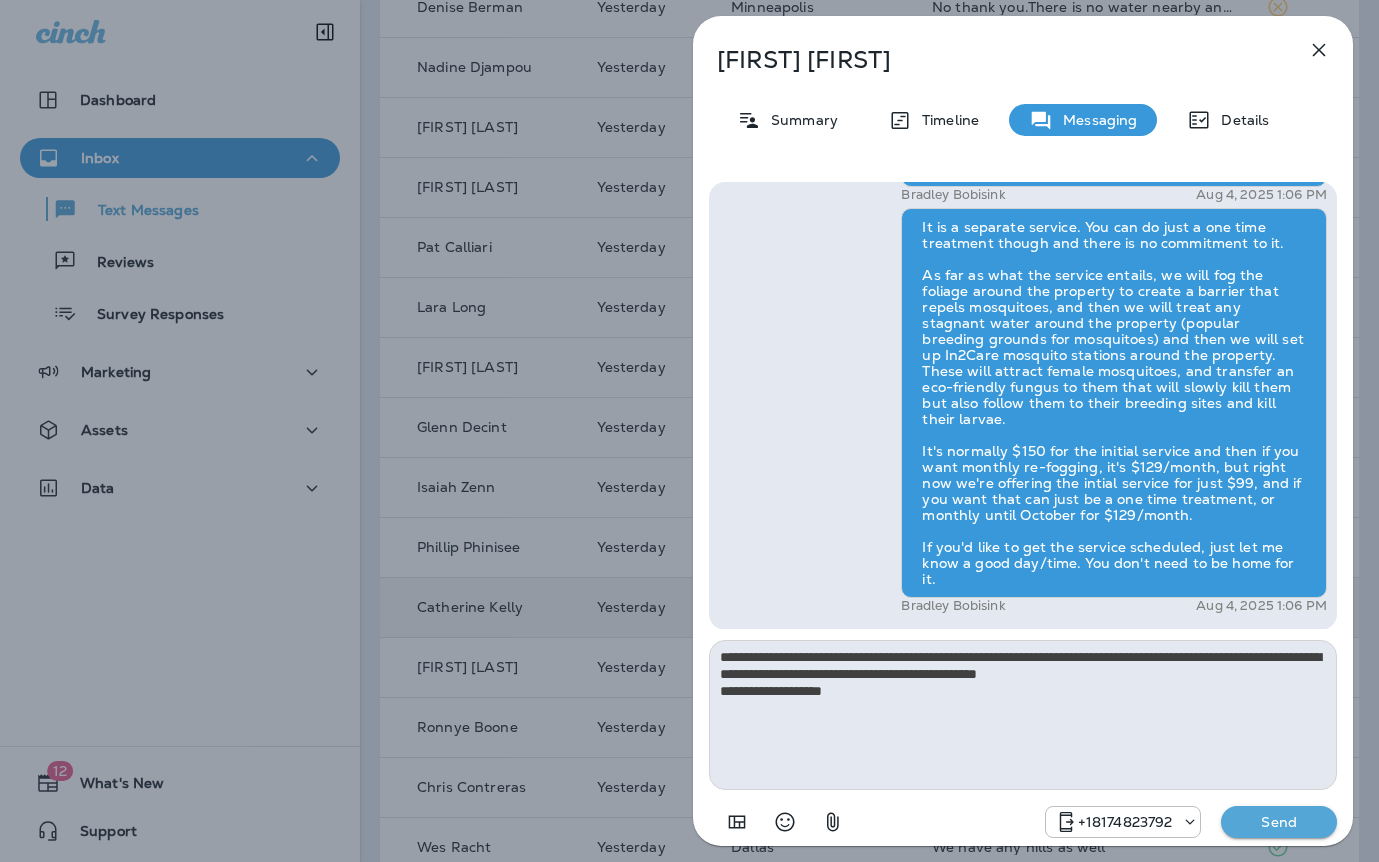 click on "**********" at bounding box center (1023, 512) 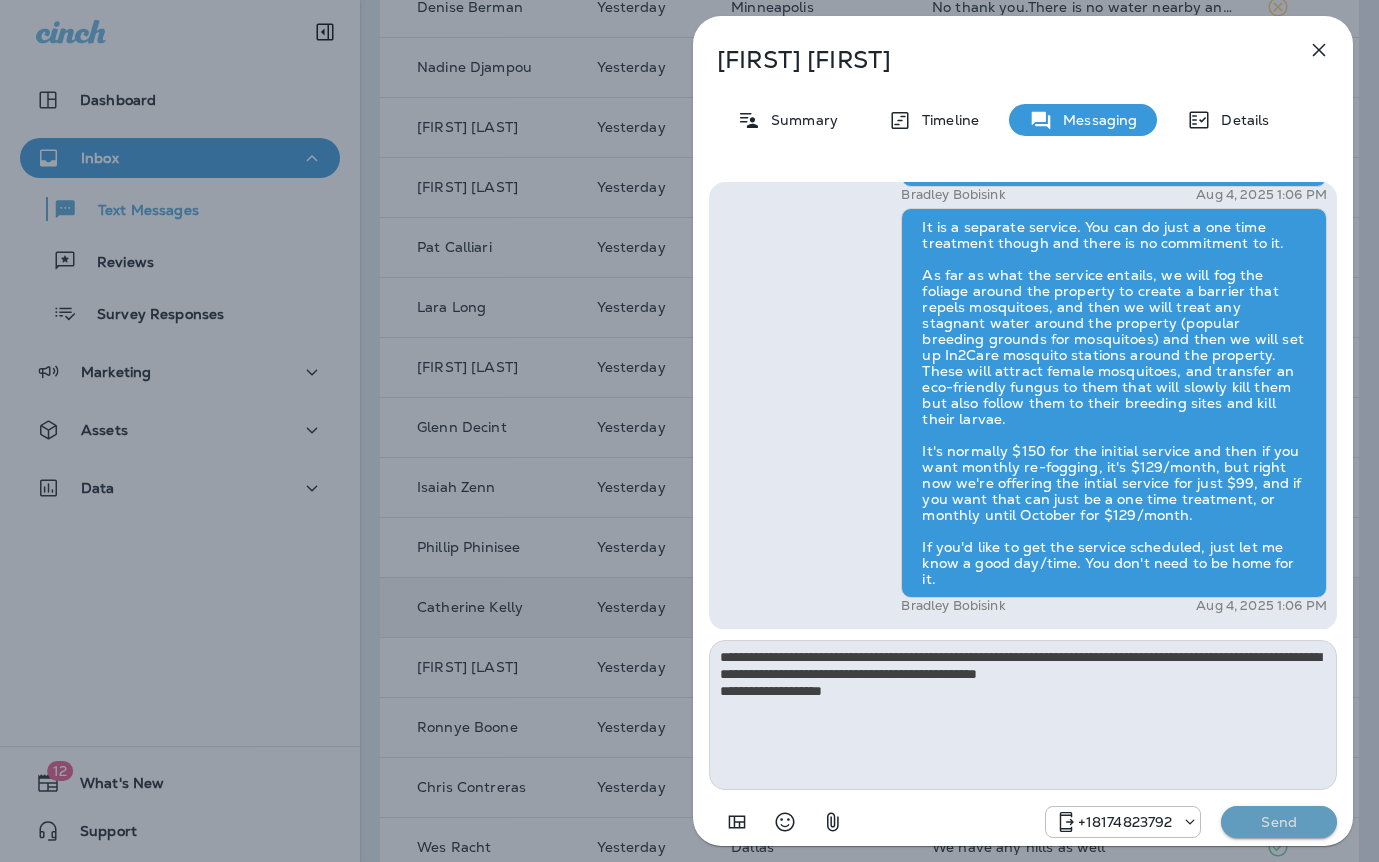 click on "Send" at bounding box center (1279, 822) 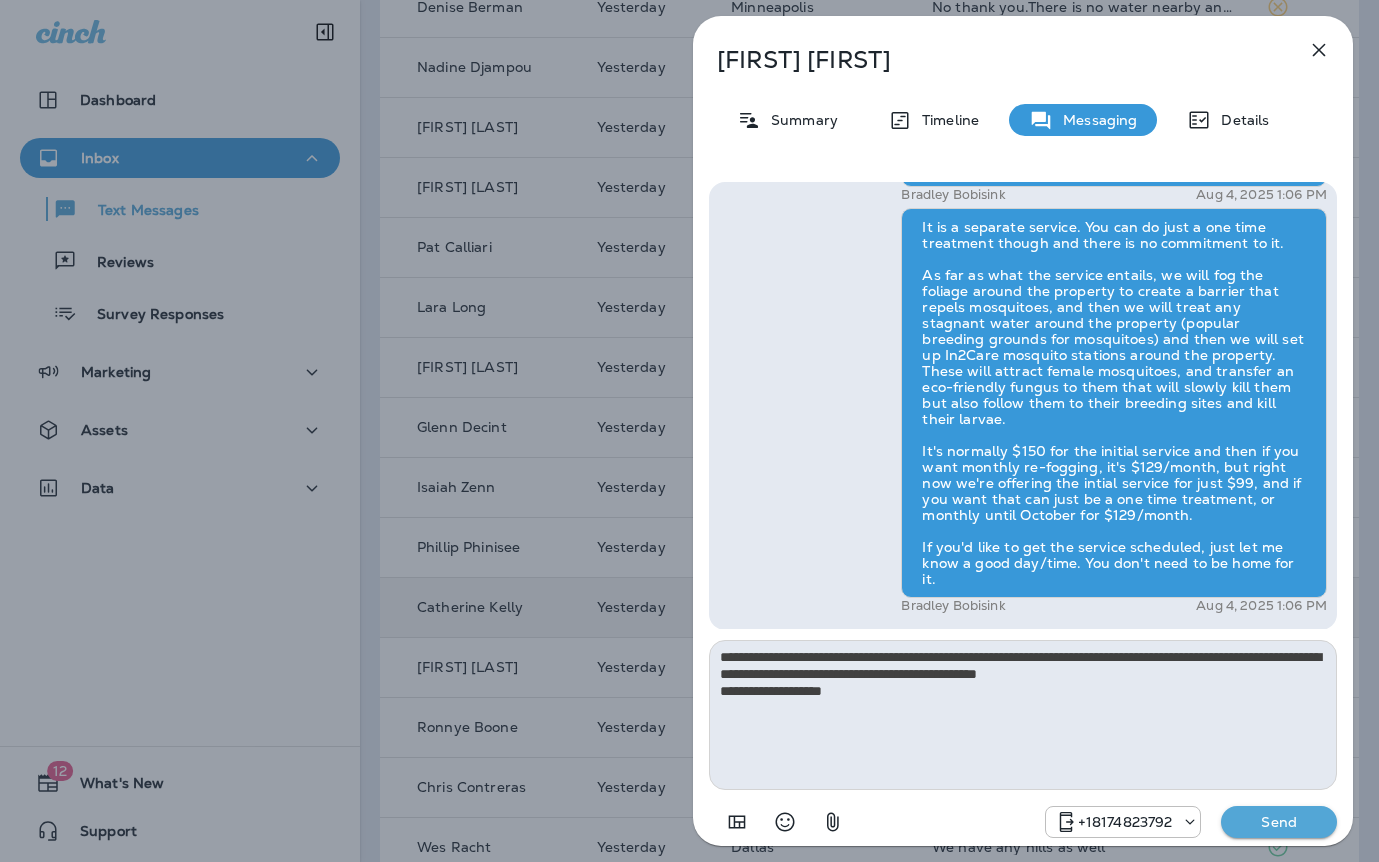 type 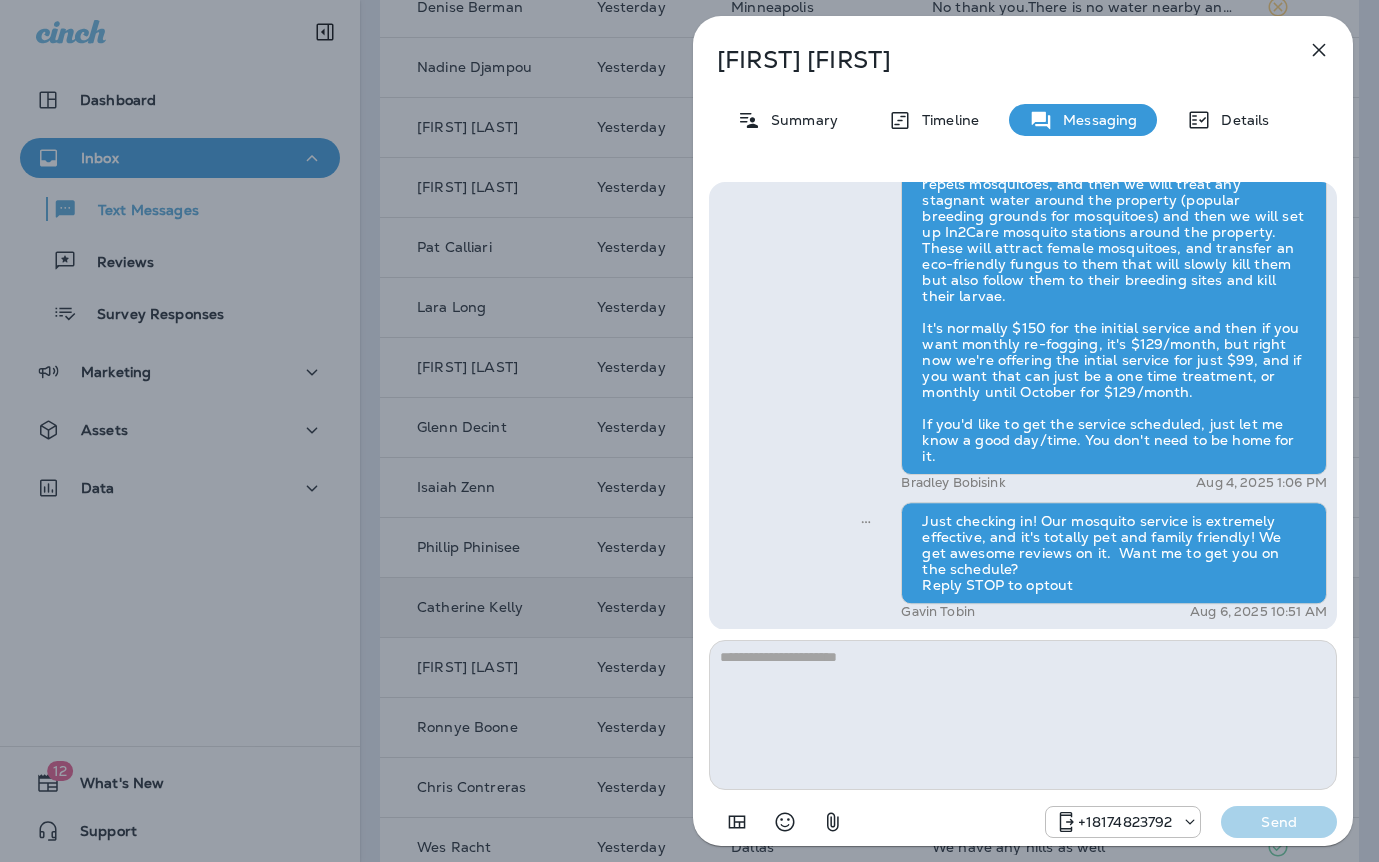 click on "Catherine   Kelly Summary   Timeline   Messaging   Details   Hi Catherine , this is Steven with Moxie Pest Control. We know Summer brings out the mosquitoes—and with the Summer season here, I’d love to get you on our schedule to come help take care of that. Just reply here if you're interested, and I'll let you know the details!
Reply STOP to optout +18174823792 Aug 4, 2025 12:59 PM Here +1 (202) 251-9312 Aug 4, 2025 1:05 PM Bradley Bobisink Aug 4, 2025 1:06 PM Bradley Bobisink Aug 4, 2025 1:06 PM   Just checking in! Our mosquito service is extremely effective, and it's totally pet and family friendly! We get awesome reviews on it.  Want me to get you on the schedule?
Reply STOP to optout Gavin Tobin Aug 6, 2025 10:51 AM +18174823792 Send" at bounding box center [689, 431] 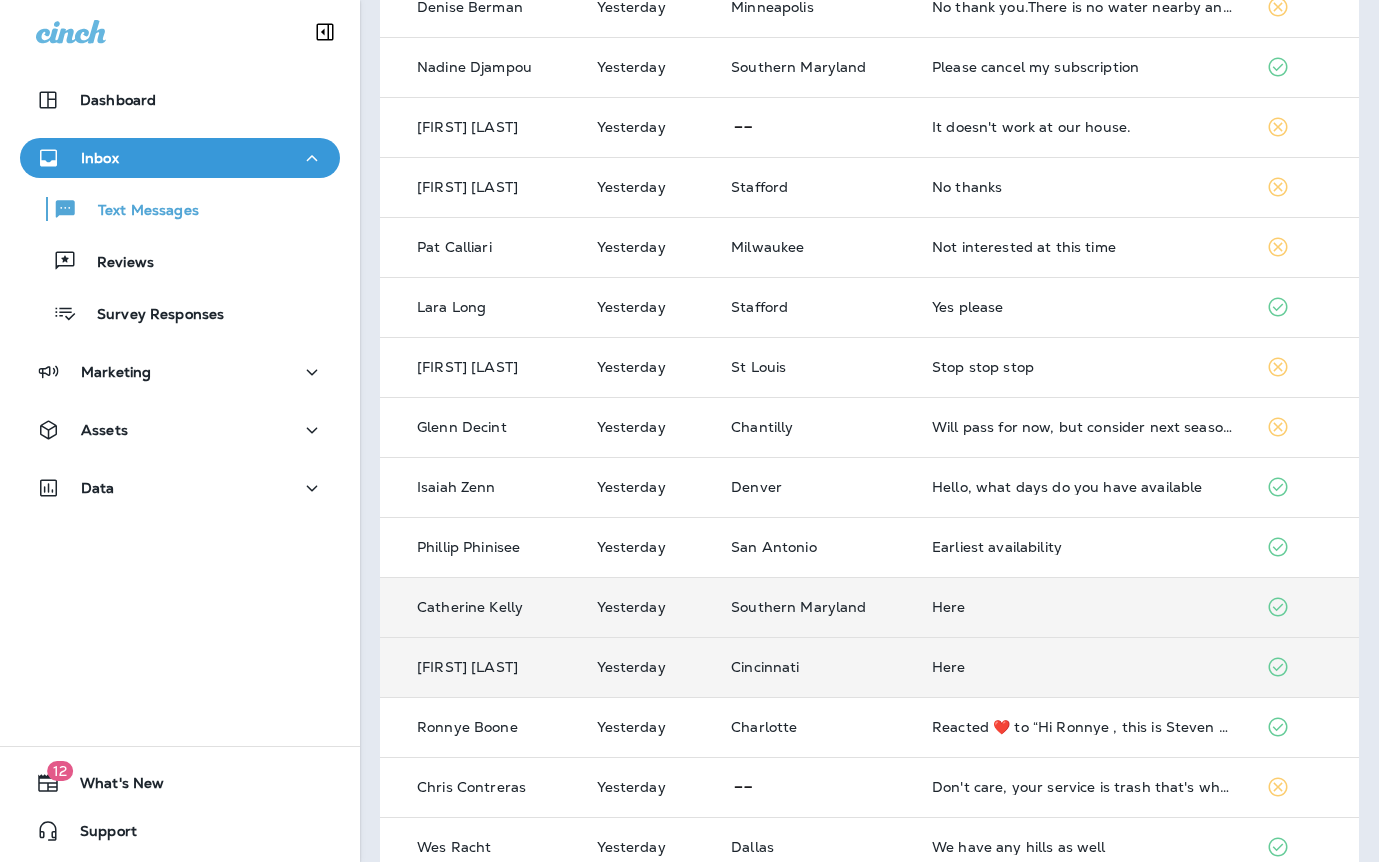 click on "Here" at bounding box center (1082, 667) 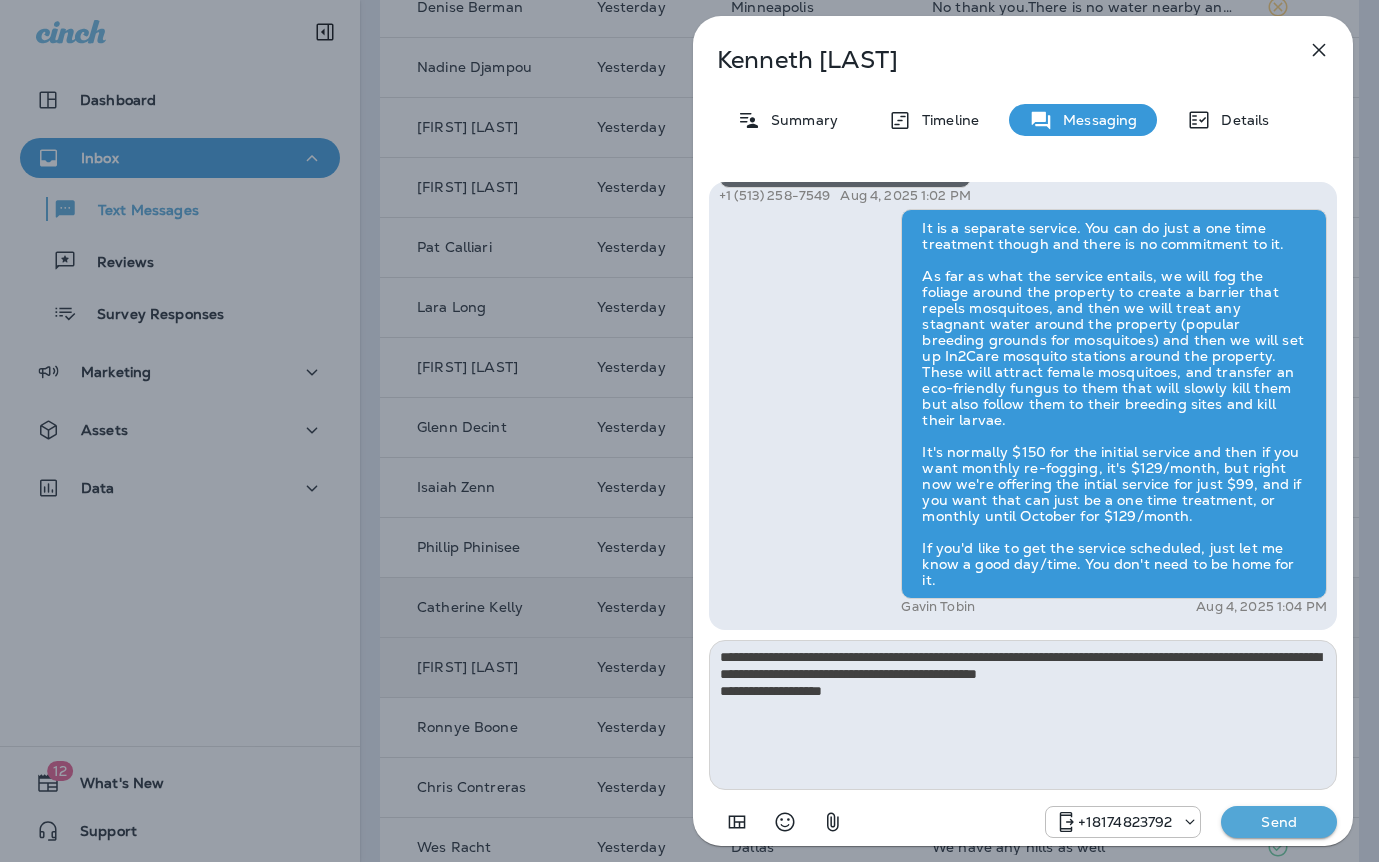 type on "**********" 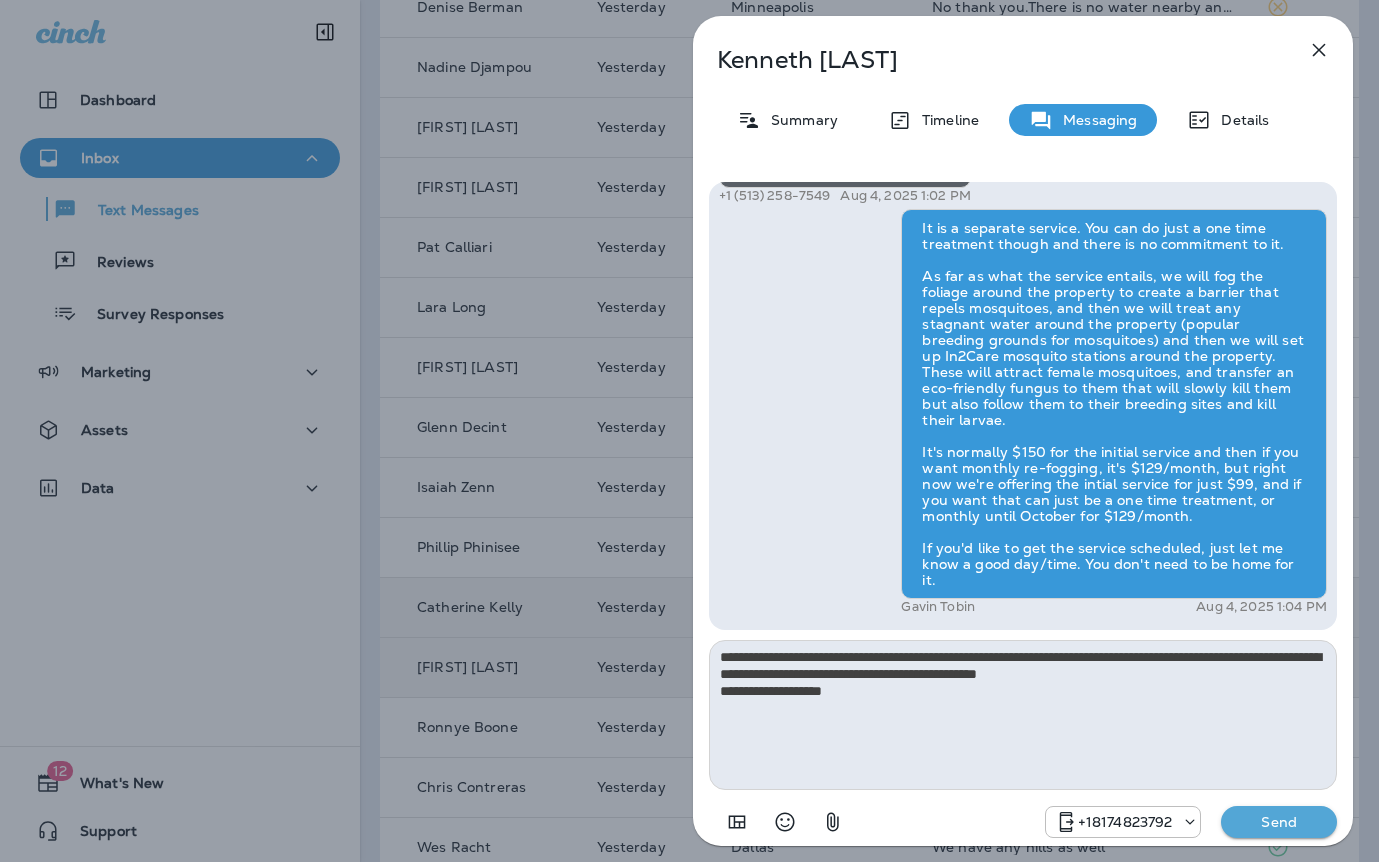 type 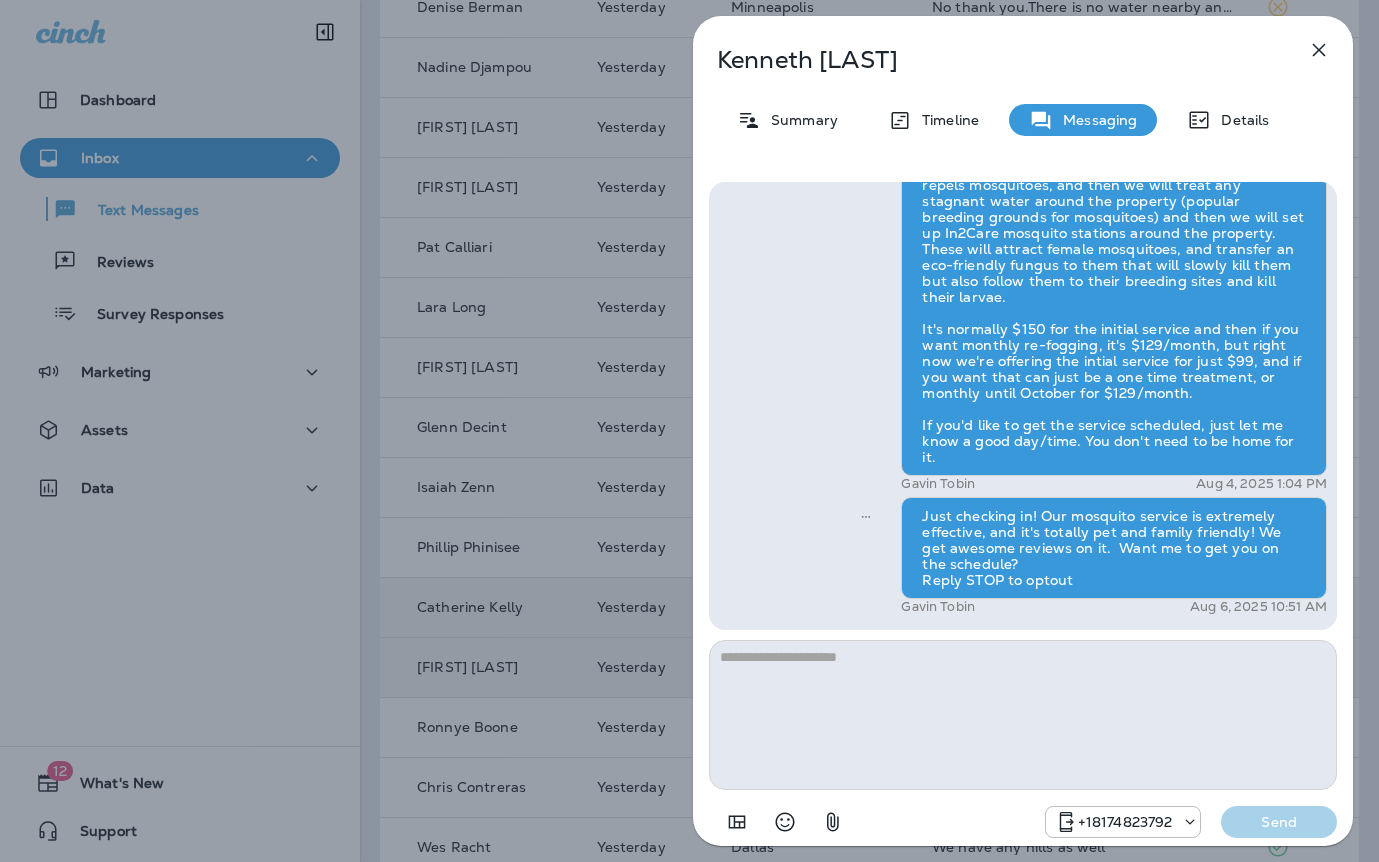 click on "Kenneth   Epperson Summary   Timeline   Messaging   Details   Hi Kenneth , this is Steven with Moxie Pest Control. We know Summer brings out the mosquitoes—and with the Summer season here, I’d love to get you on our schedule to come help take care of that. Just reply here if you're interested, and I'll let you know the details!
Reply STOP to optout +18174823792 Aug 4, 2025 12:58 PM Here +1 (513) 258-7549 Aug 4, 2025 1:02 PM Gavin Tobin Aug 4, 2025 1:04 PM   Just checking in! Our mosquito service is extremely effective, and it's totally pet and family friendly! We get awesome reviews on it.  Want me to get you on the schedule?
Reply STOP to optout Gavin Tobin Aug 6, 2025 10:51 AM +18174823792 Send" at bounding box center (689, 431) 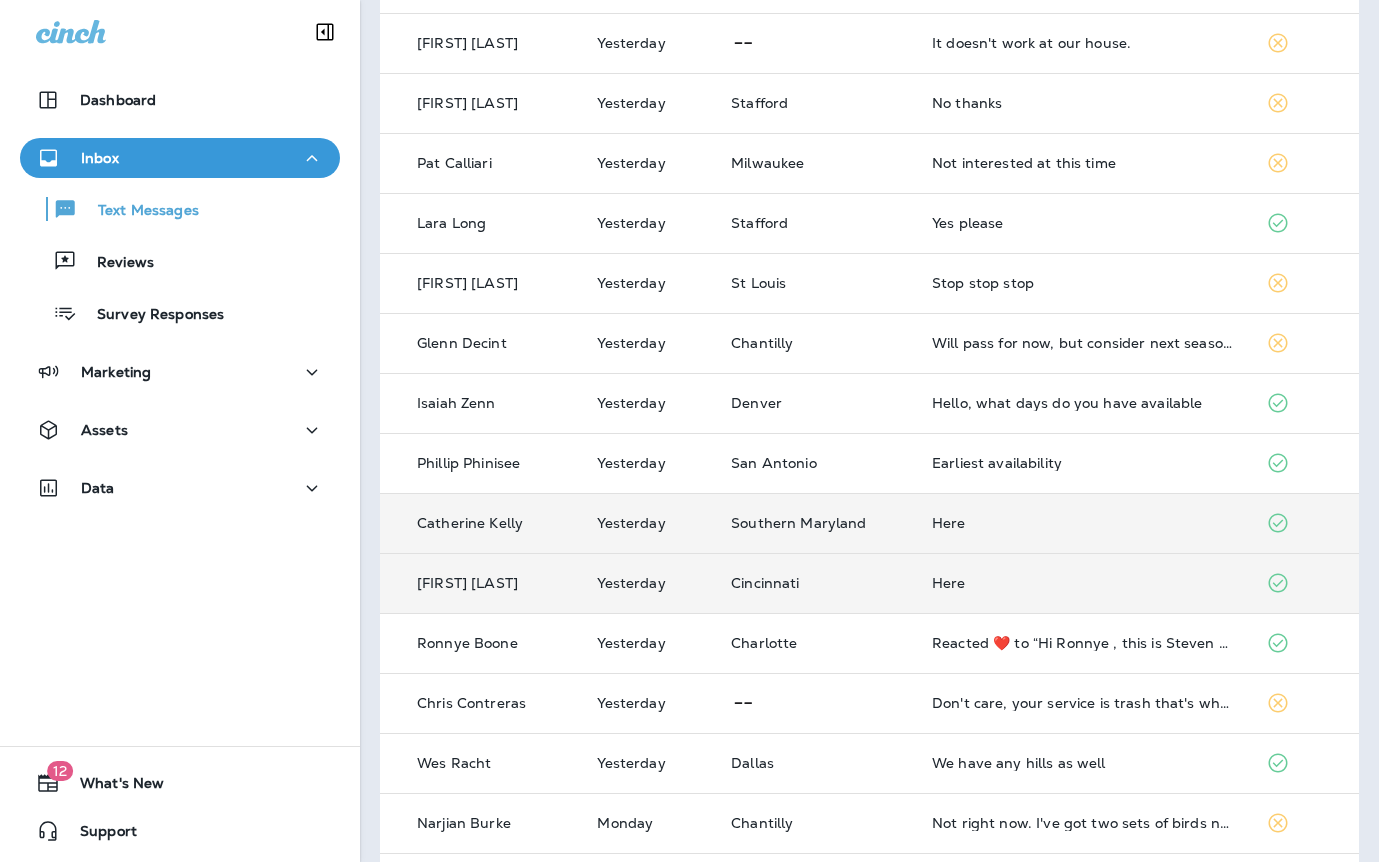 scroll, scrollTop: 379, scrollLeft: 0, axis: vertical 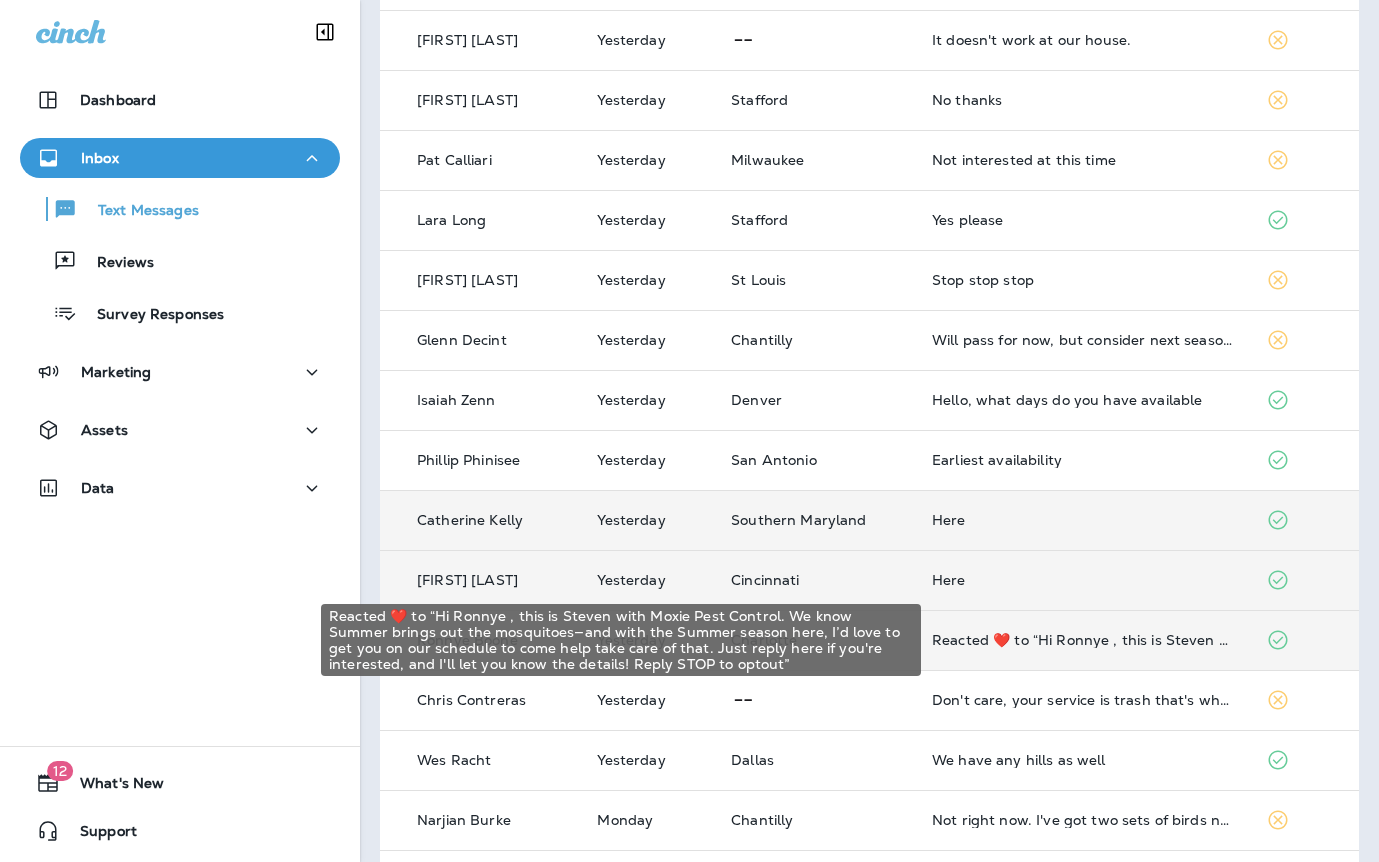 click on "Reacted ❤️ to “Hi Ronnye , this is Steven with Moxie Pest Control. We know Summer brings out the mosquitoes—and with the Summer season here, I’d love to get you on our schedule to come help take care of that. Just reply here if you're interested, and I'll let you know the details!
Reply STOP to optout”" at bounding box center (1082, 640) 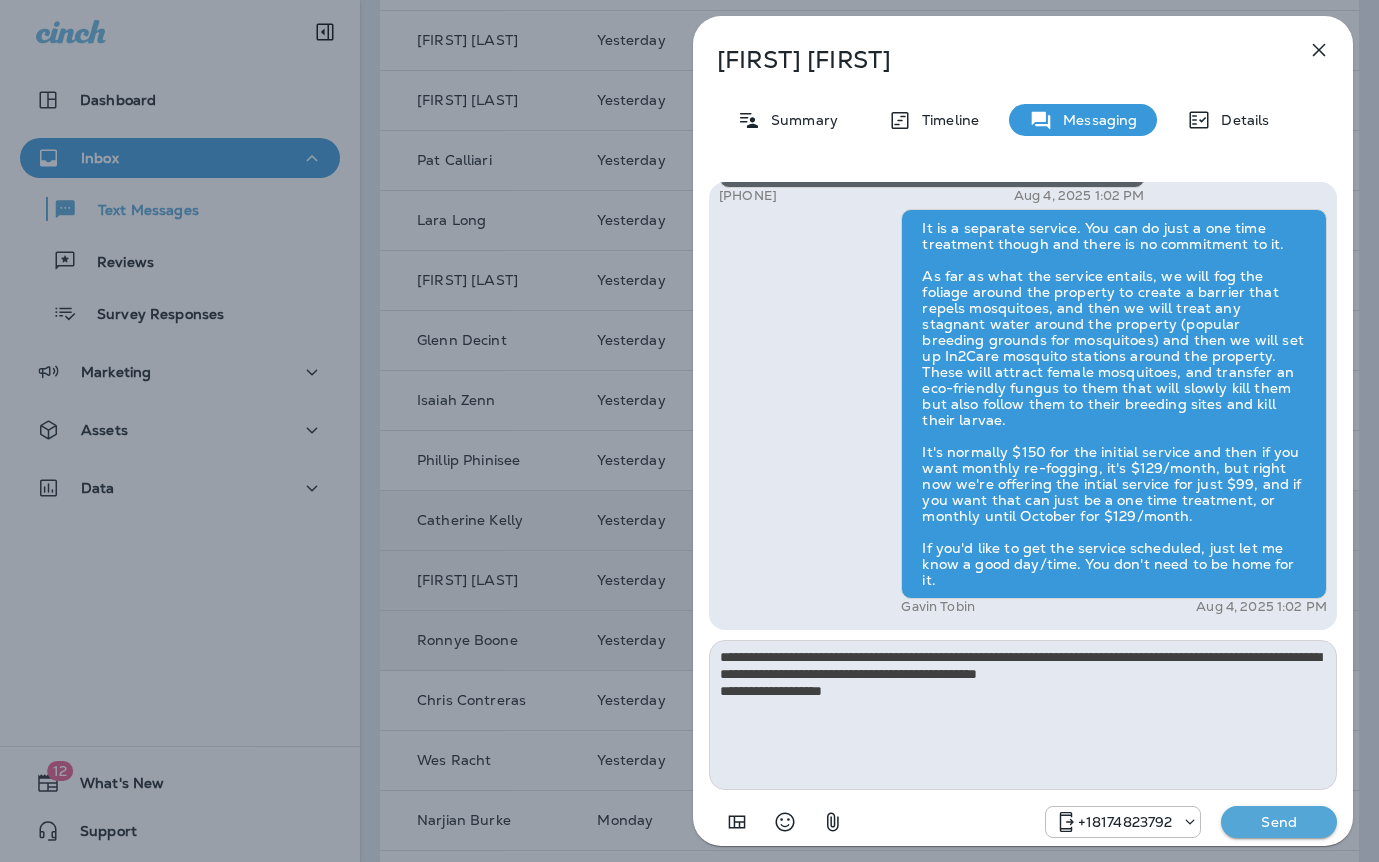 type on "**********" 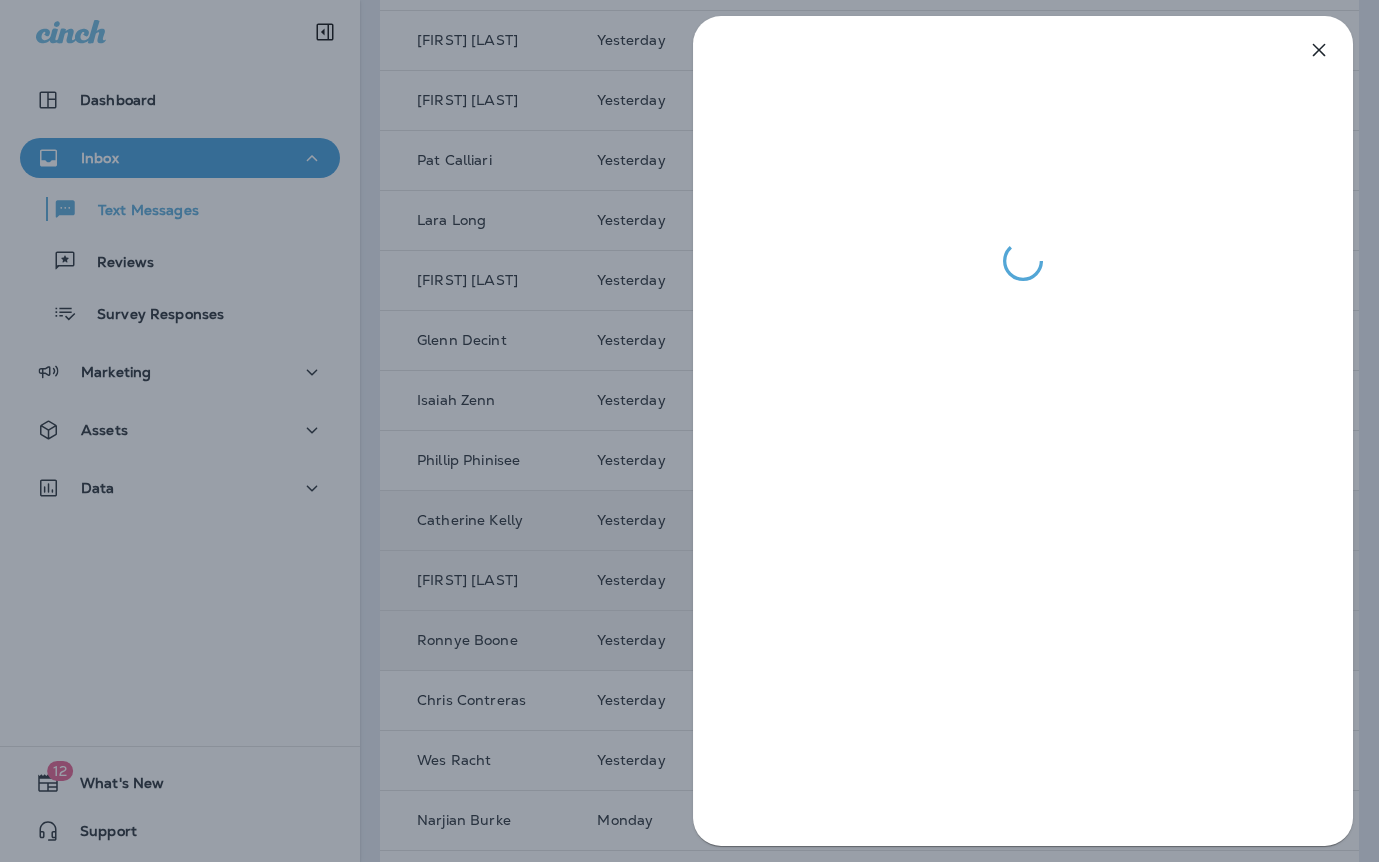 drag, startPoint x: 637, startPoint y: 531, endPoint x: 716, endPoint y: 545, distance: 80.23092 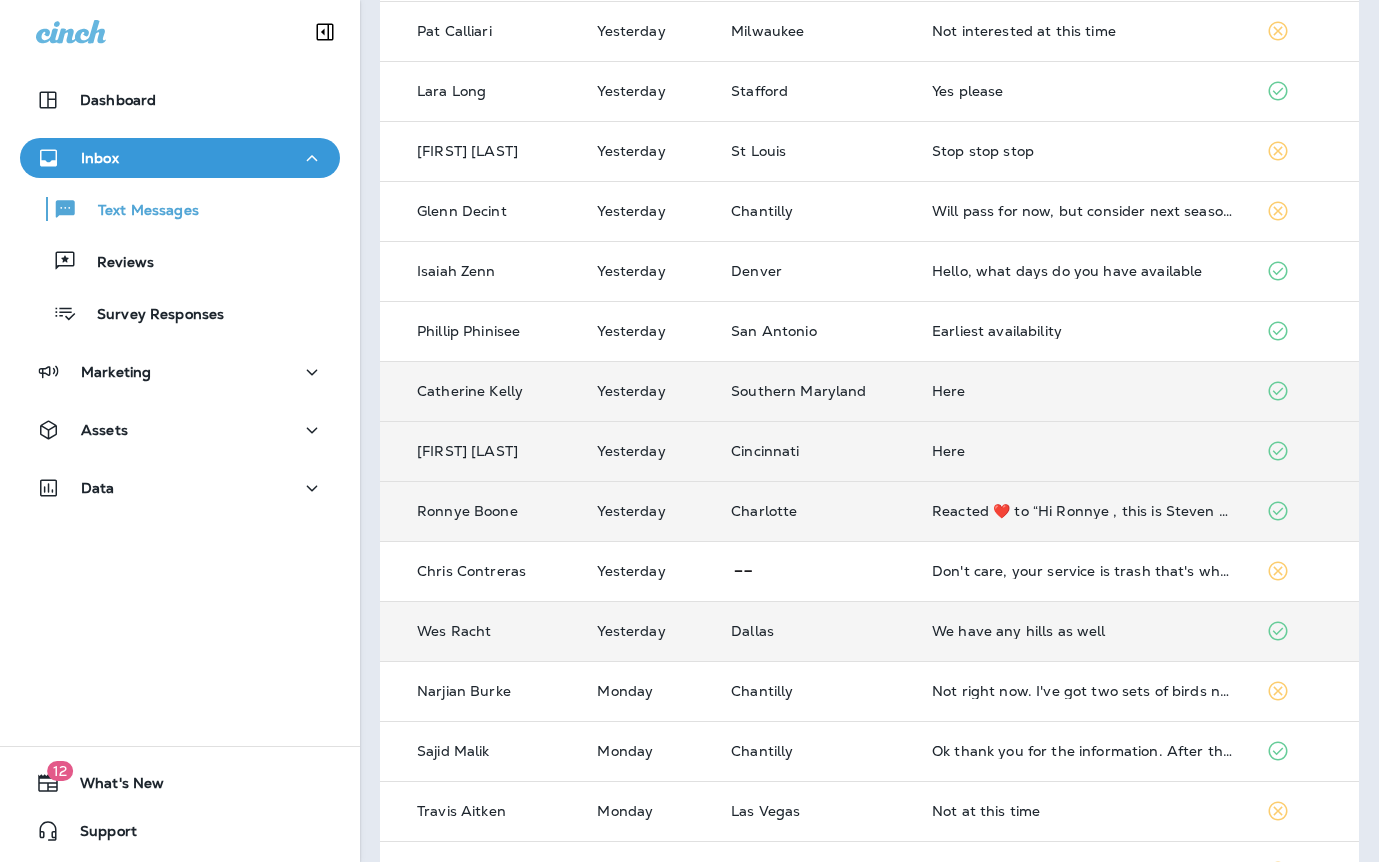 scroll, scrollTop: 514, scrollLeft: 0, axis: vertical 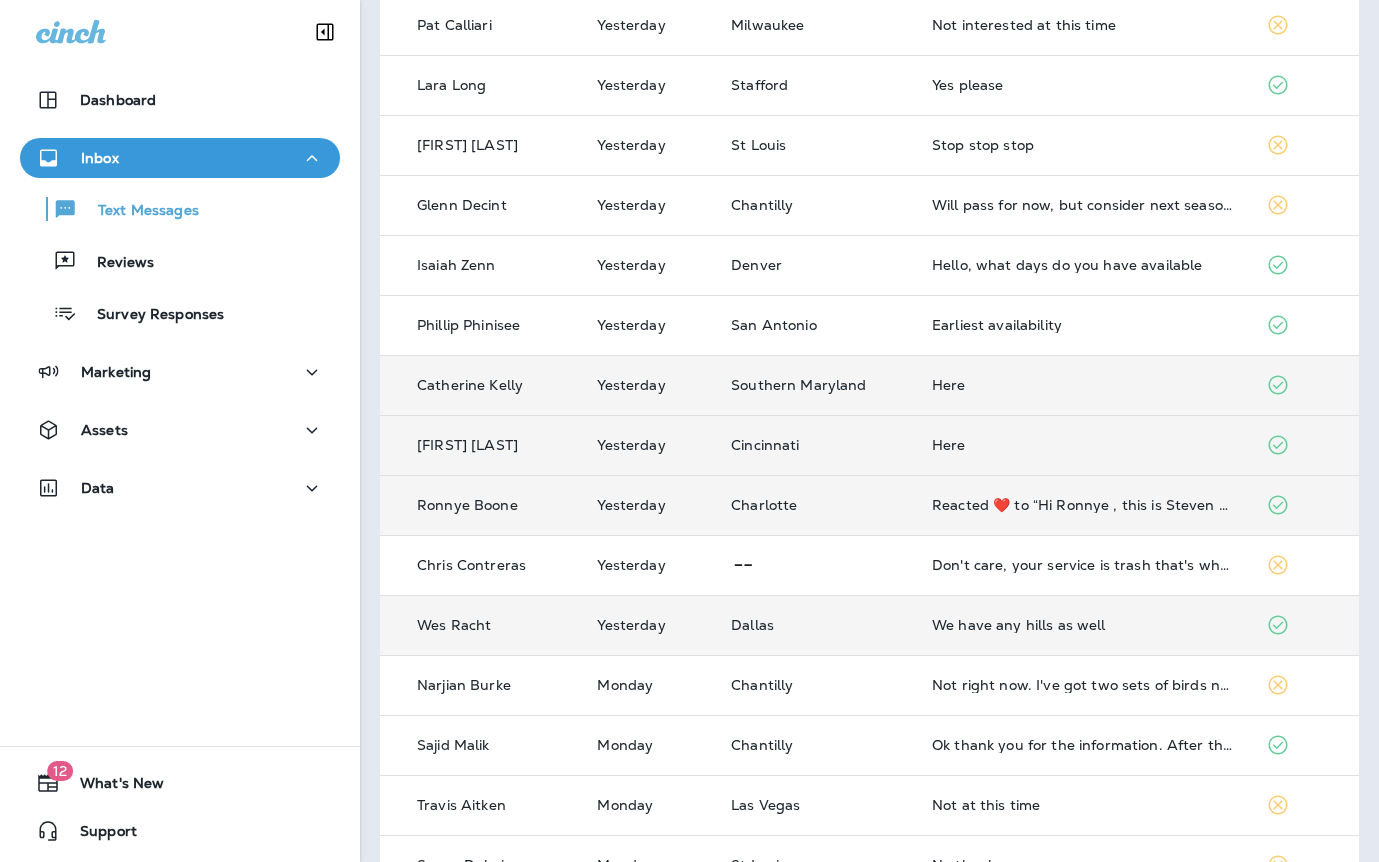 click on "We have any hills as well" at bounding box center [1082, 625] 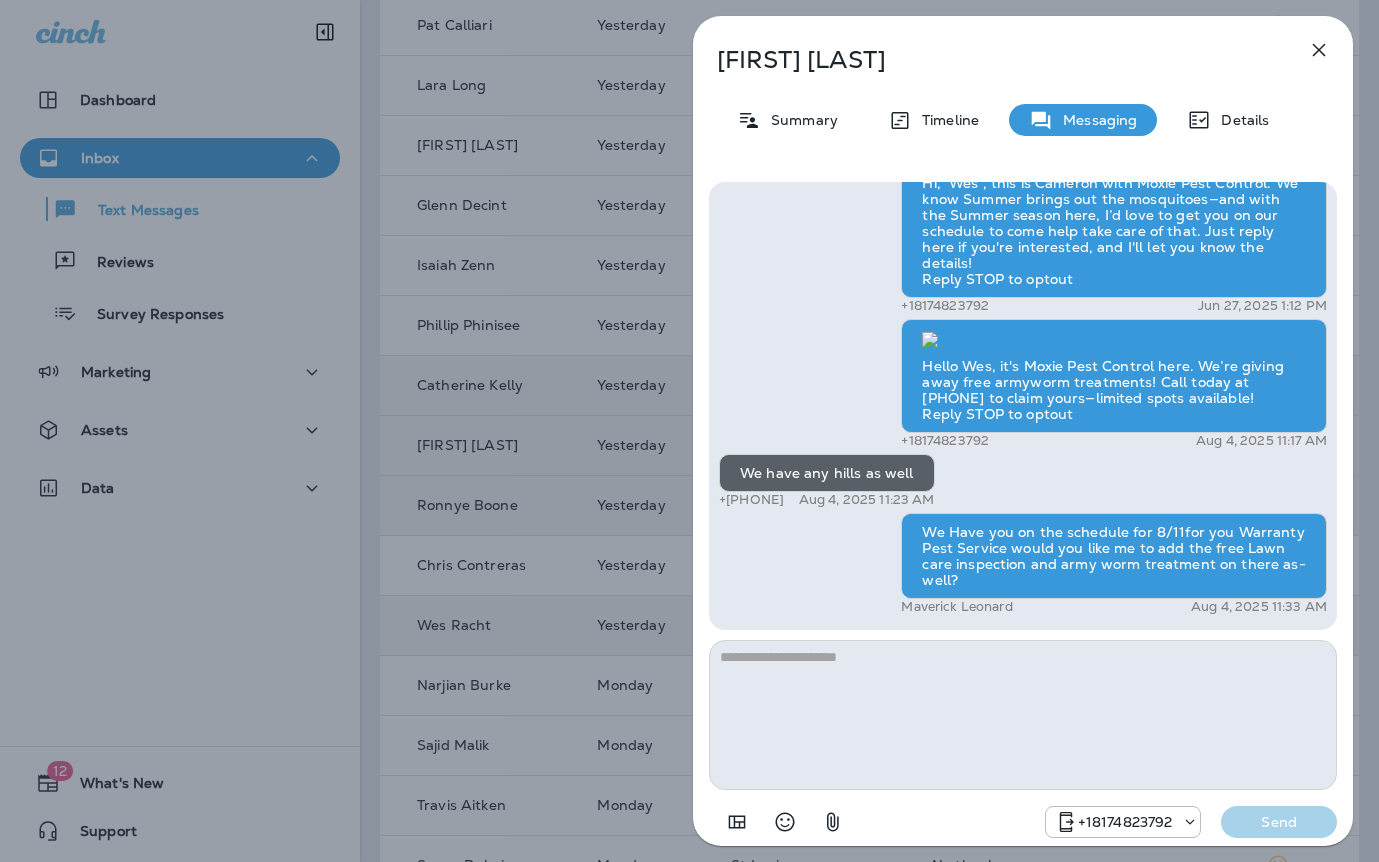 drag, startPoint x: 577, startPoint y: 528, endPoint x: 615, endPoint y: 538, distance: 39.293766 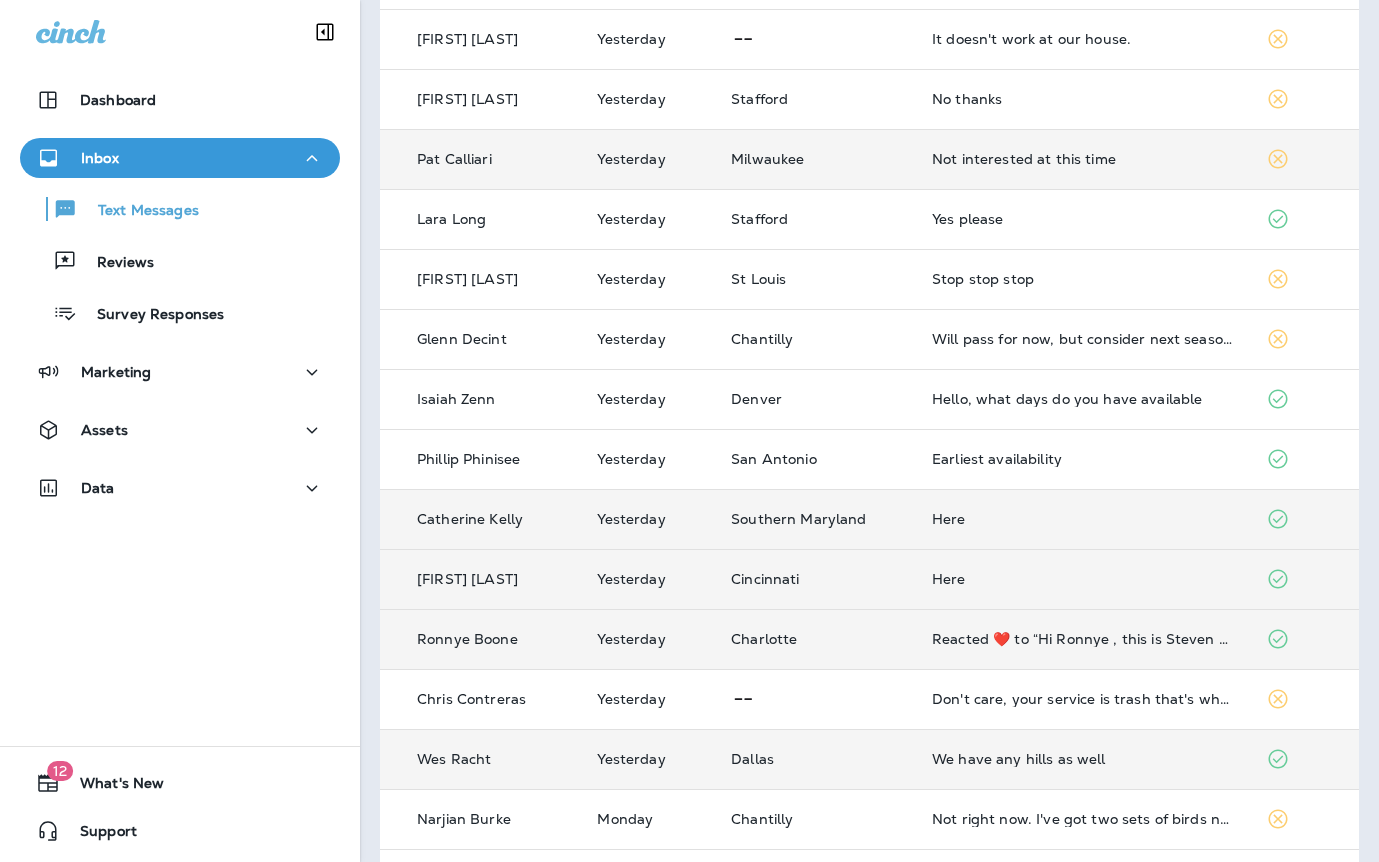 scroll, scrollTop: 0, scrollLeft: 0, axis: both 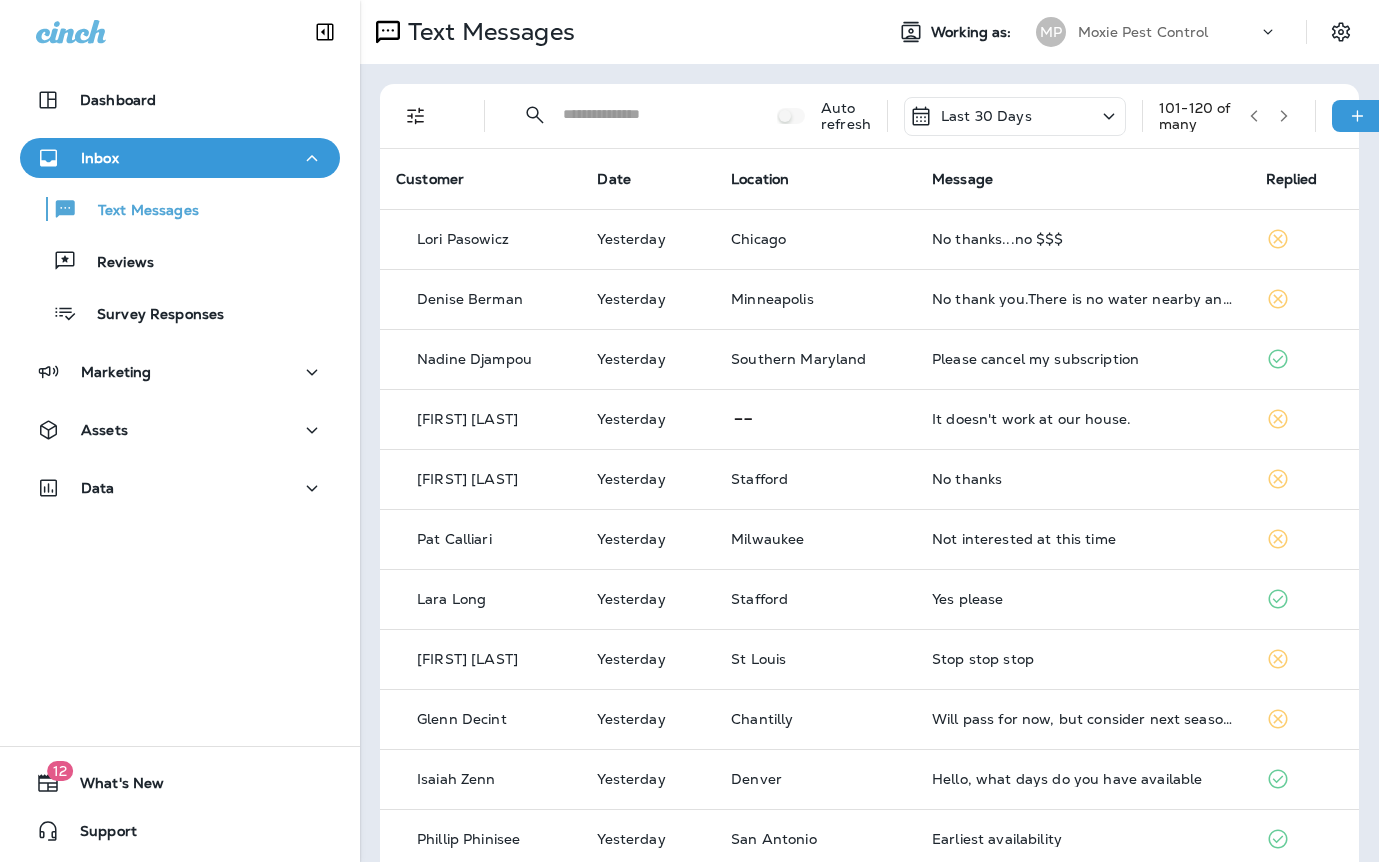 click at bounding box center [1284, 116] 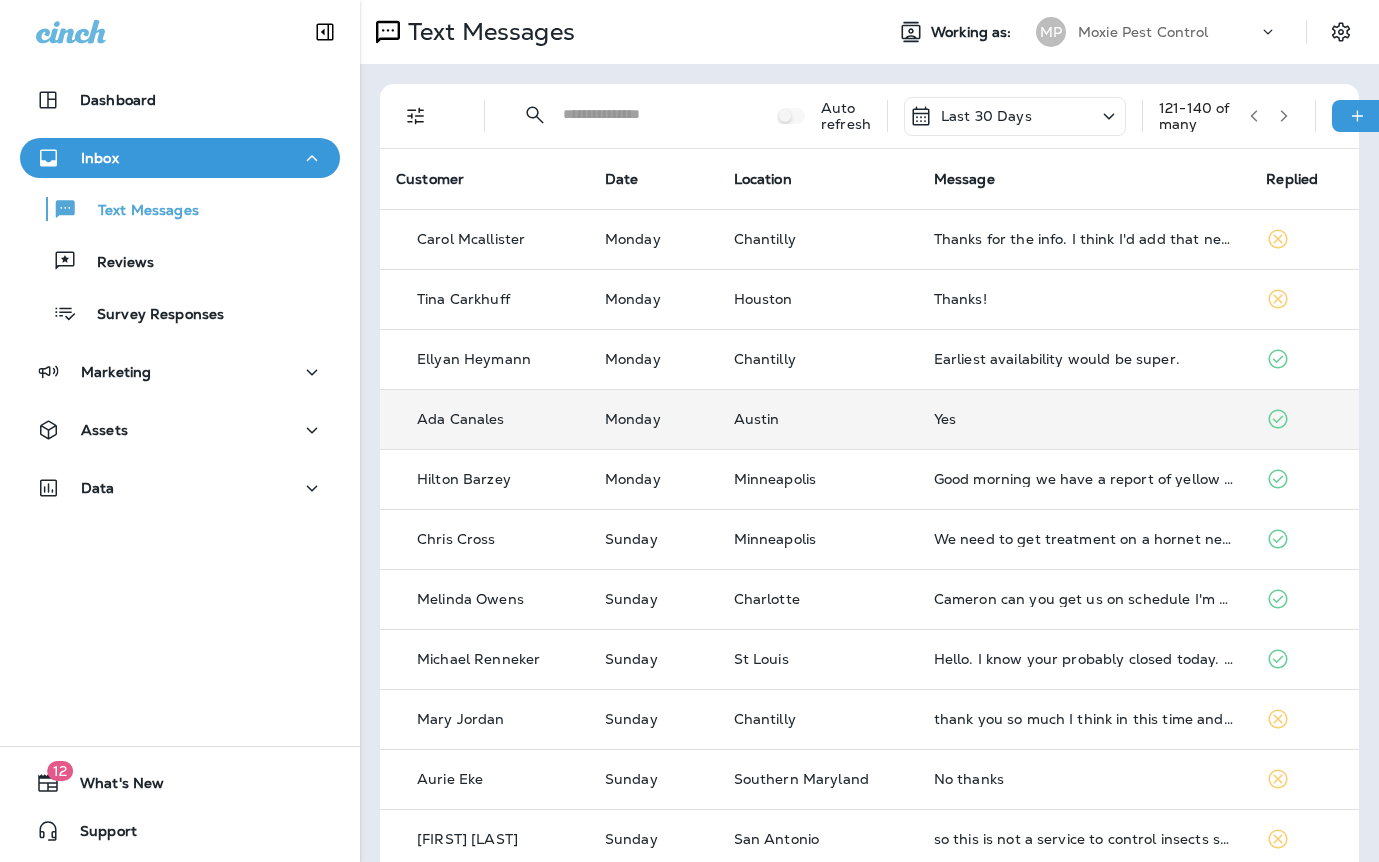 click on "Yes" at bounding box center (1084, 419) 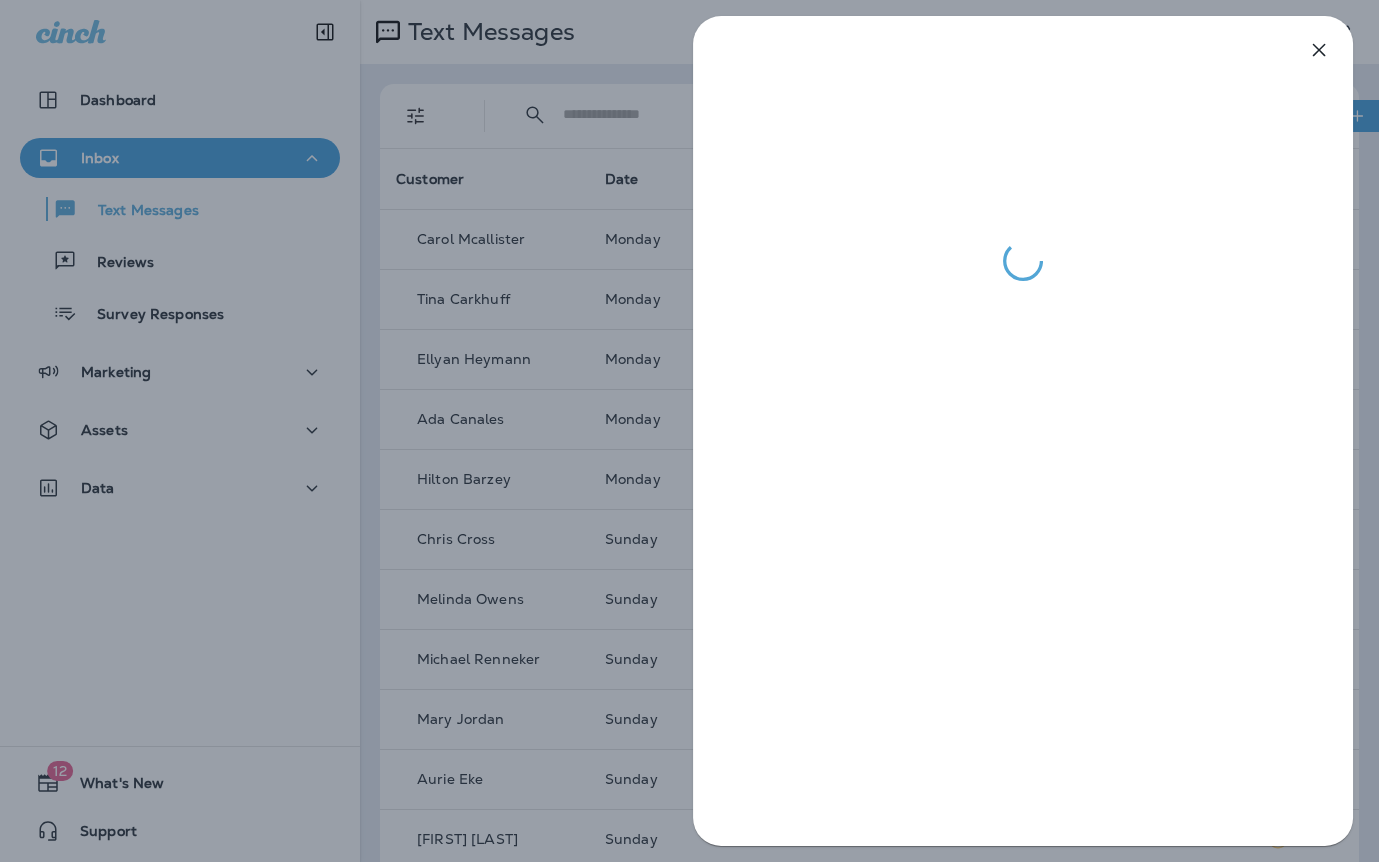 click at bounding box center [689, 431] 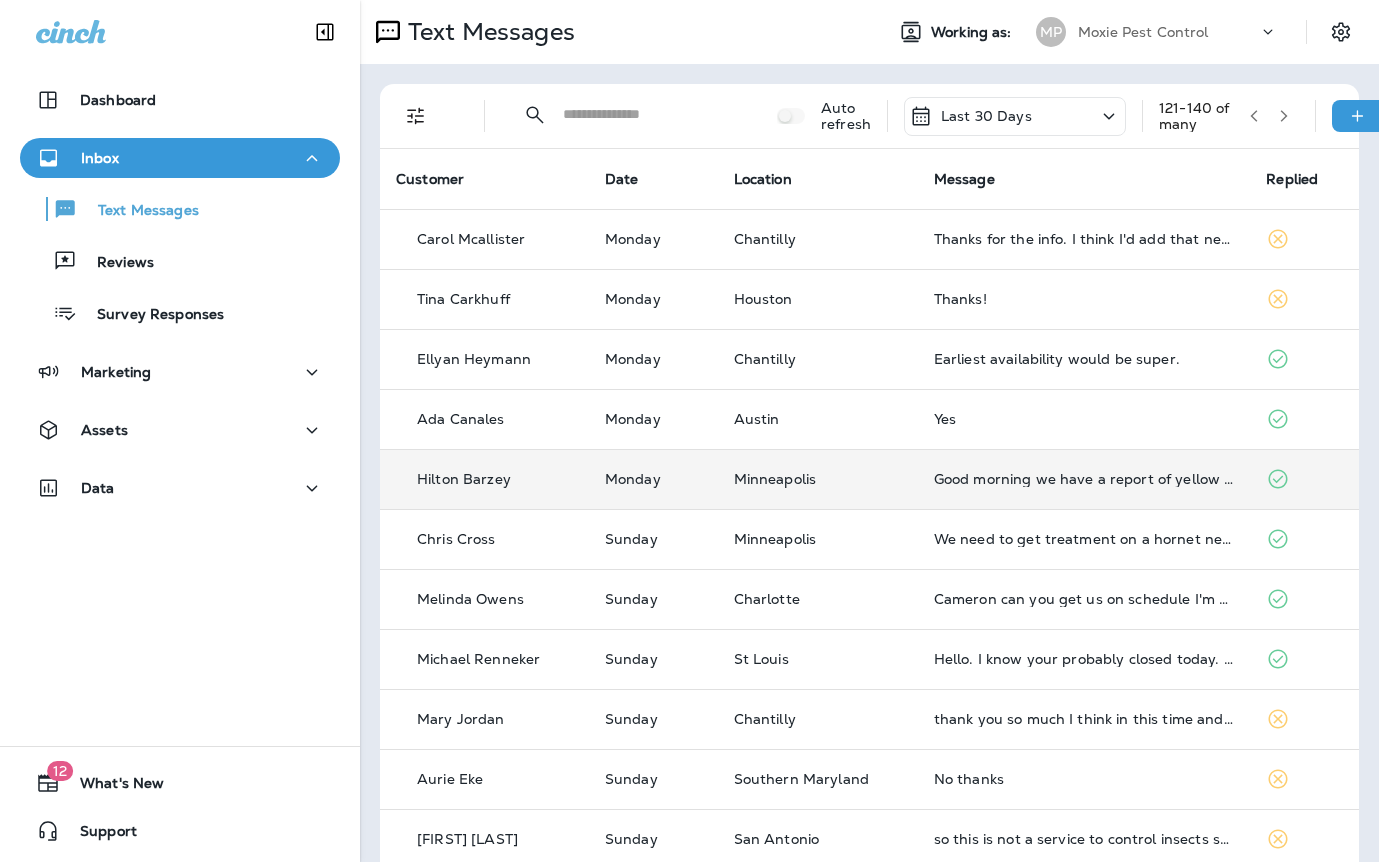 click on "Good morning we have a report of yellow jackets in our porch light" at bounding box center (1084, 479) 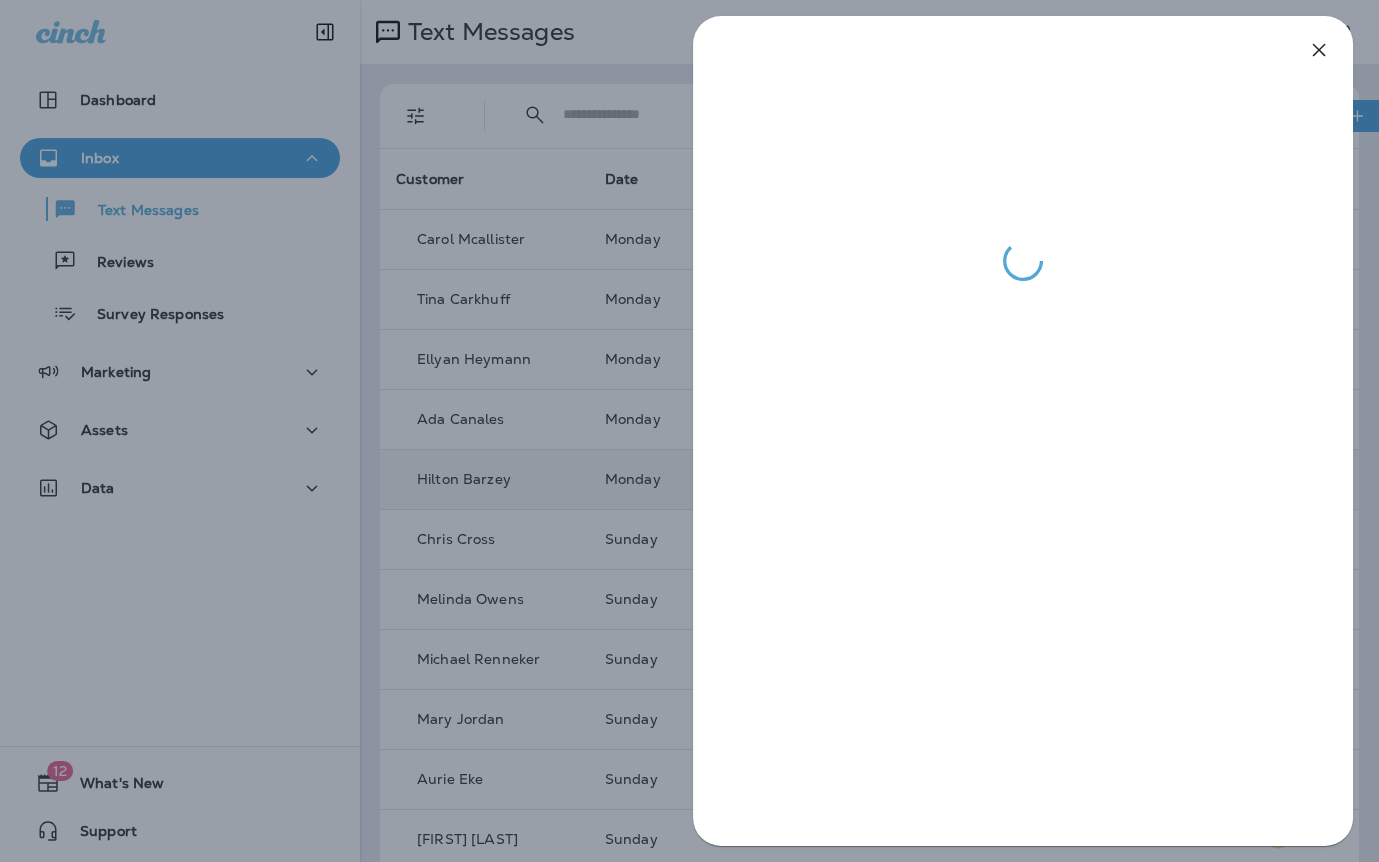 drag, startPoint x: 648, startPoint y: 505, endPoint x: 663, endPoint y: 511, distance: 16.155495 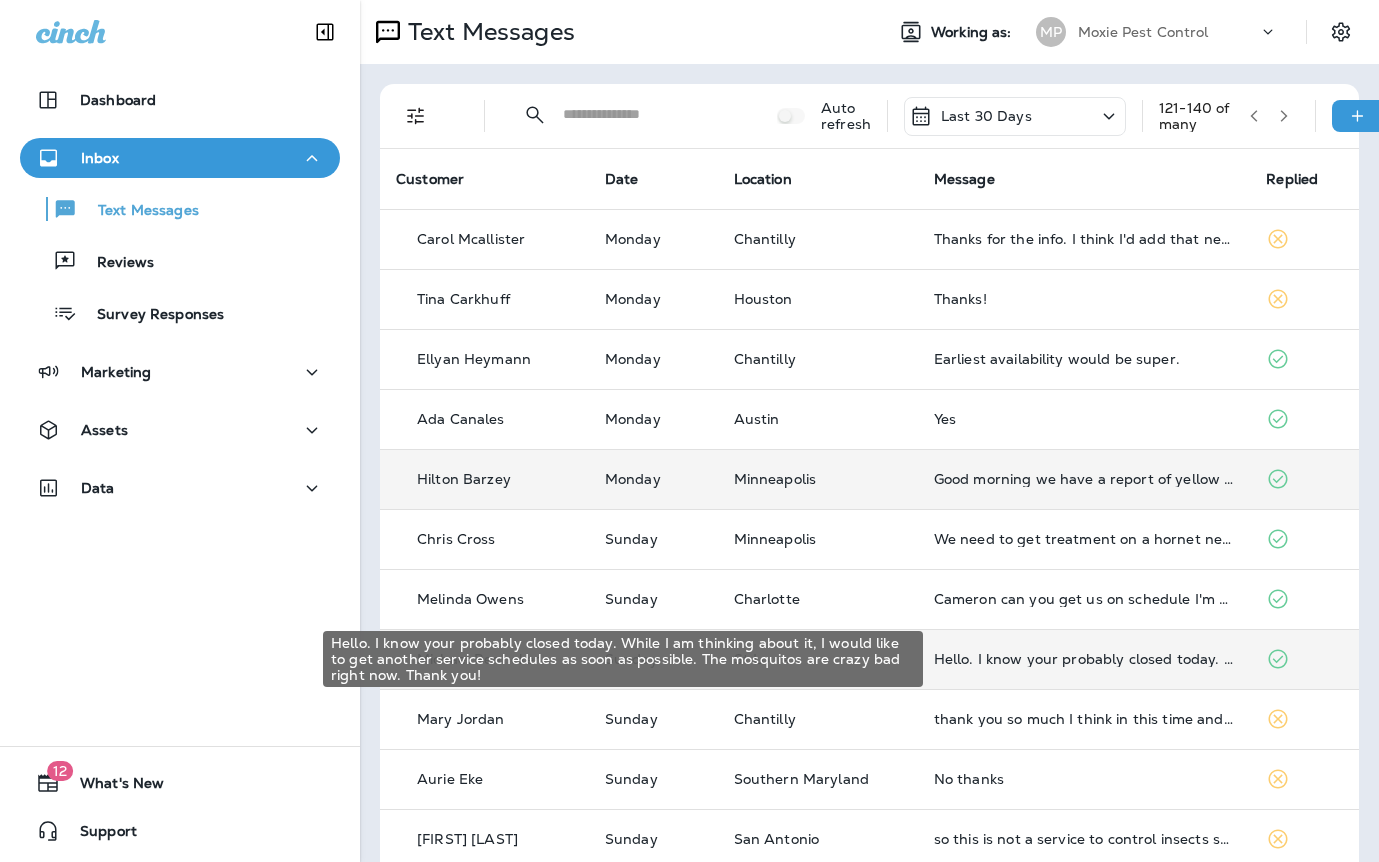 click on "Hello. I know your probably closed today. While I am thinking about it, I would like to get another service schedules as soon as possible. The mosquitos are crazy bad right now. Thank you!" at bounding box center (1084, 659) 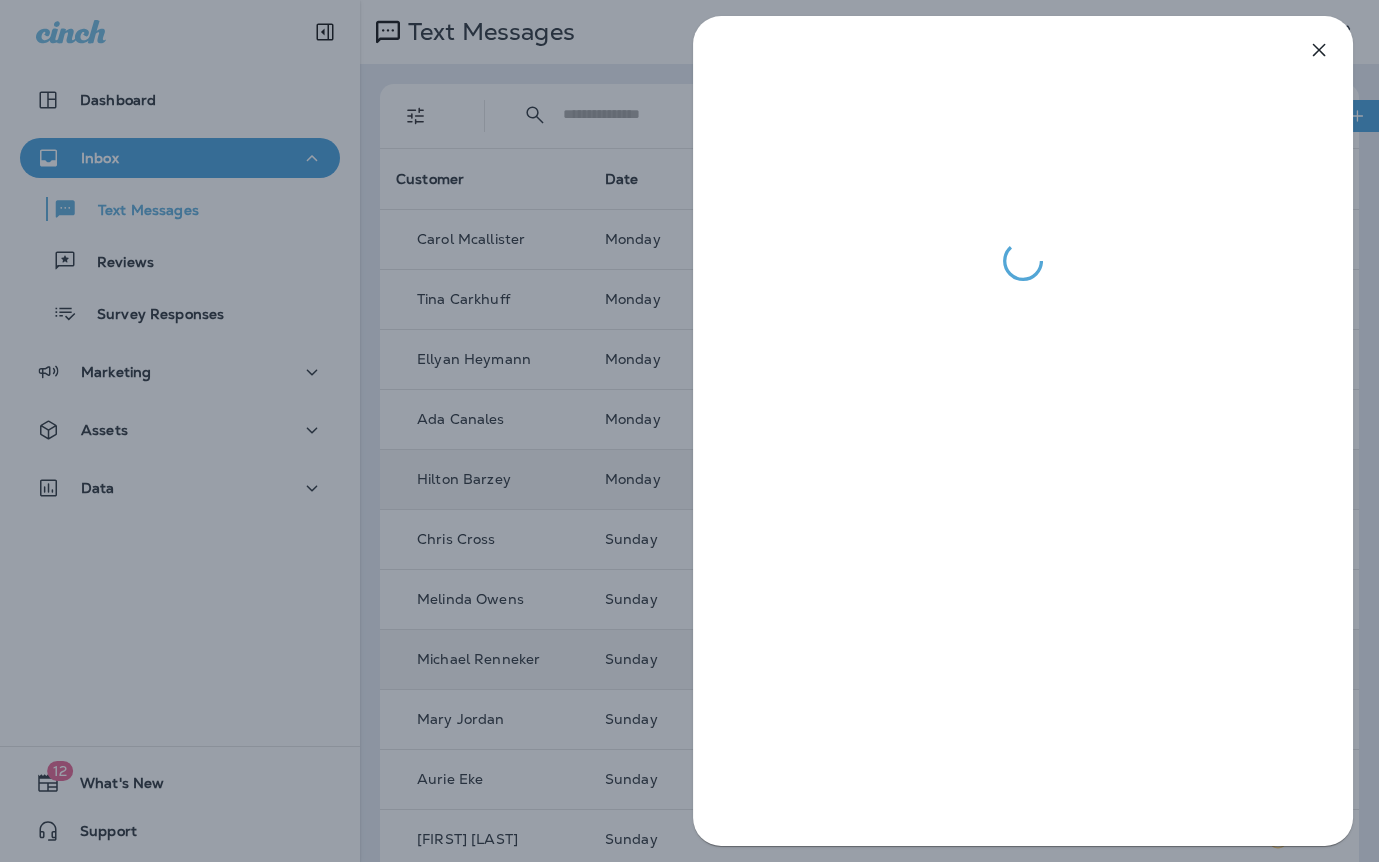 drag, startPoint x: 601, startPoint y: 529, endPoint x: 777, endPoint y: 552, distance: 177.49648 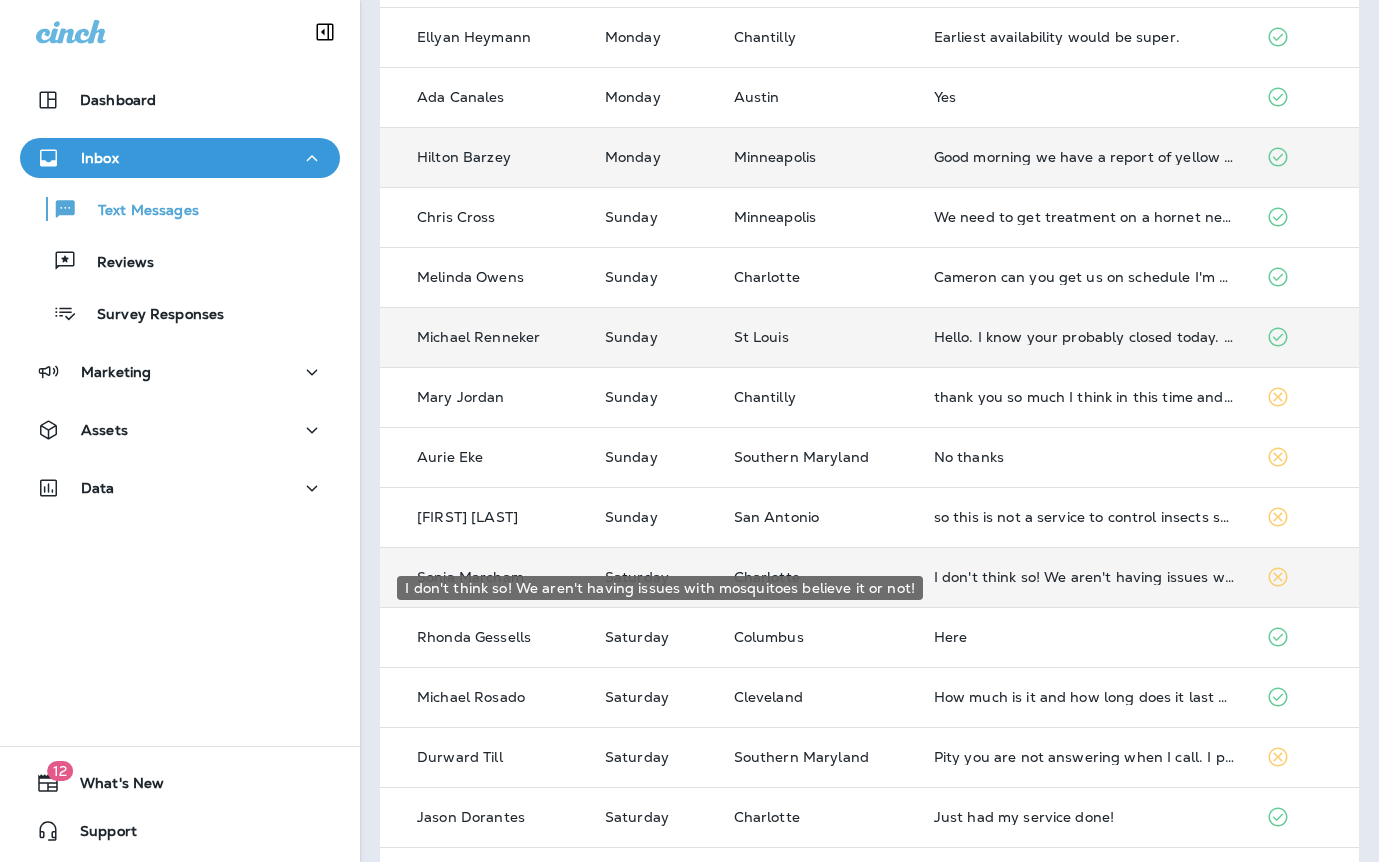 scroll, scrollTop: 326, scrollLeft: 0, axis: vertical 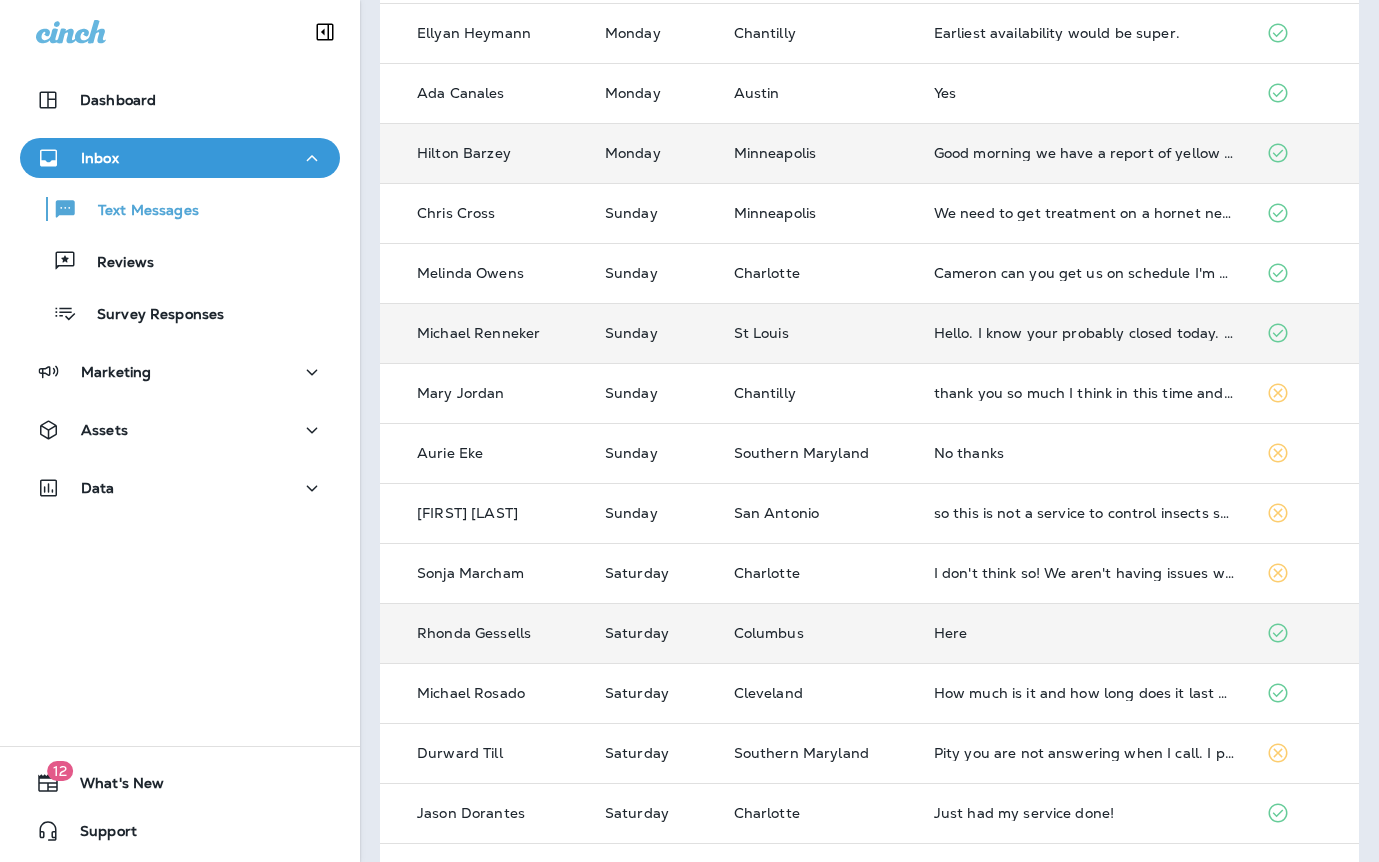 click on "Here" at bounding box center (1084, 633) 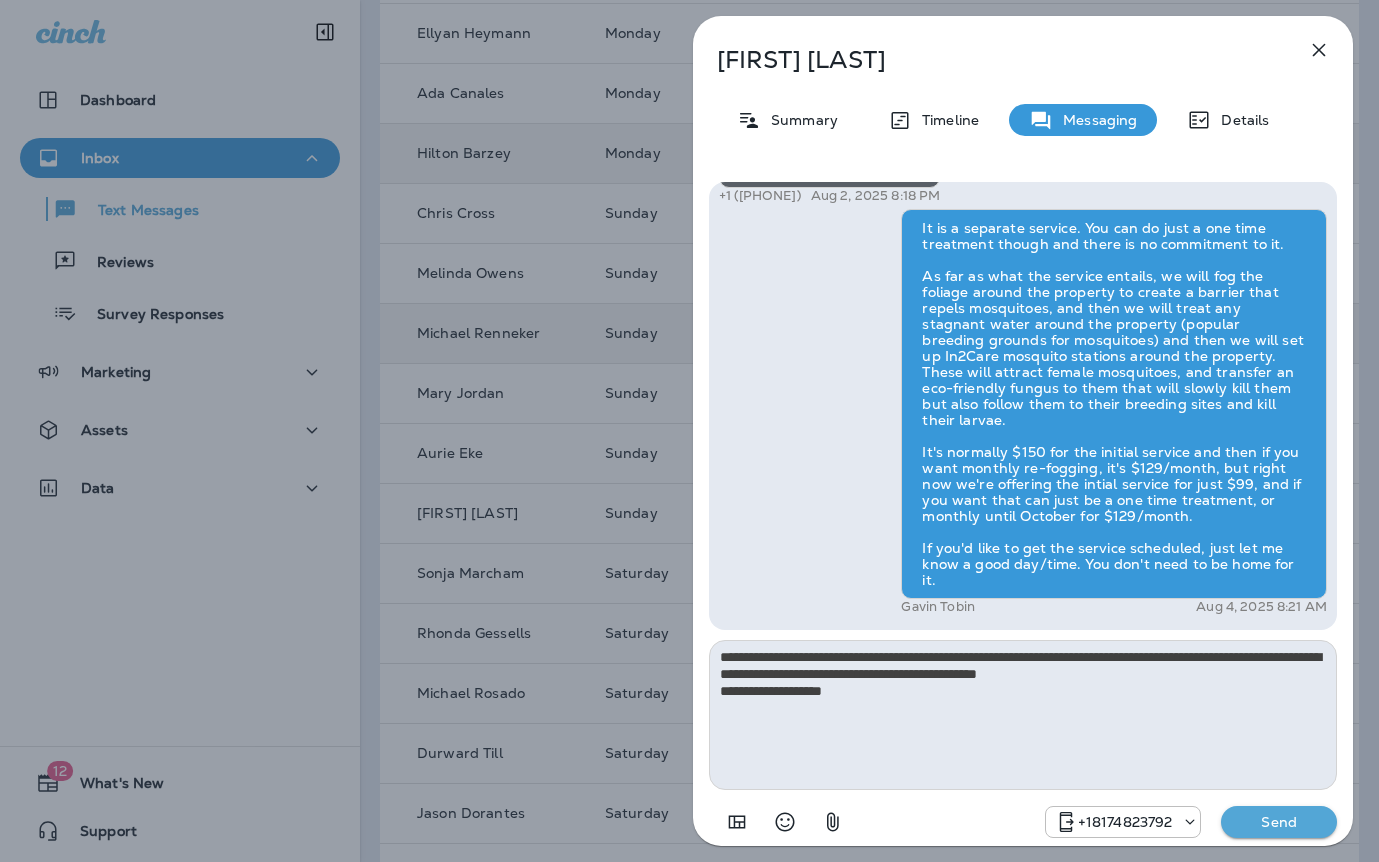 type on "**********" 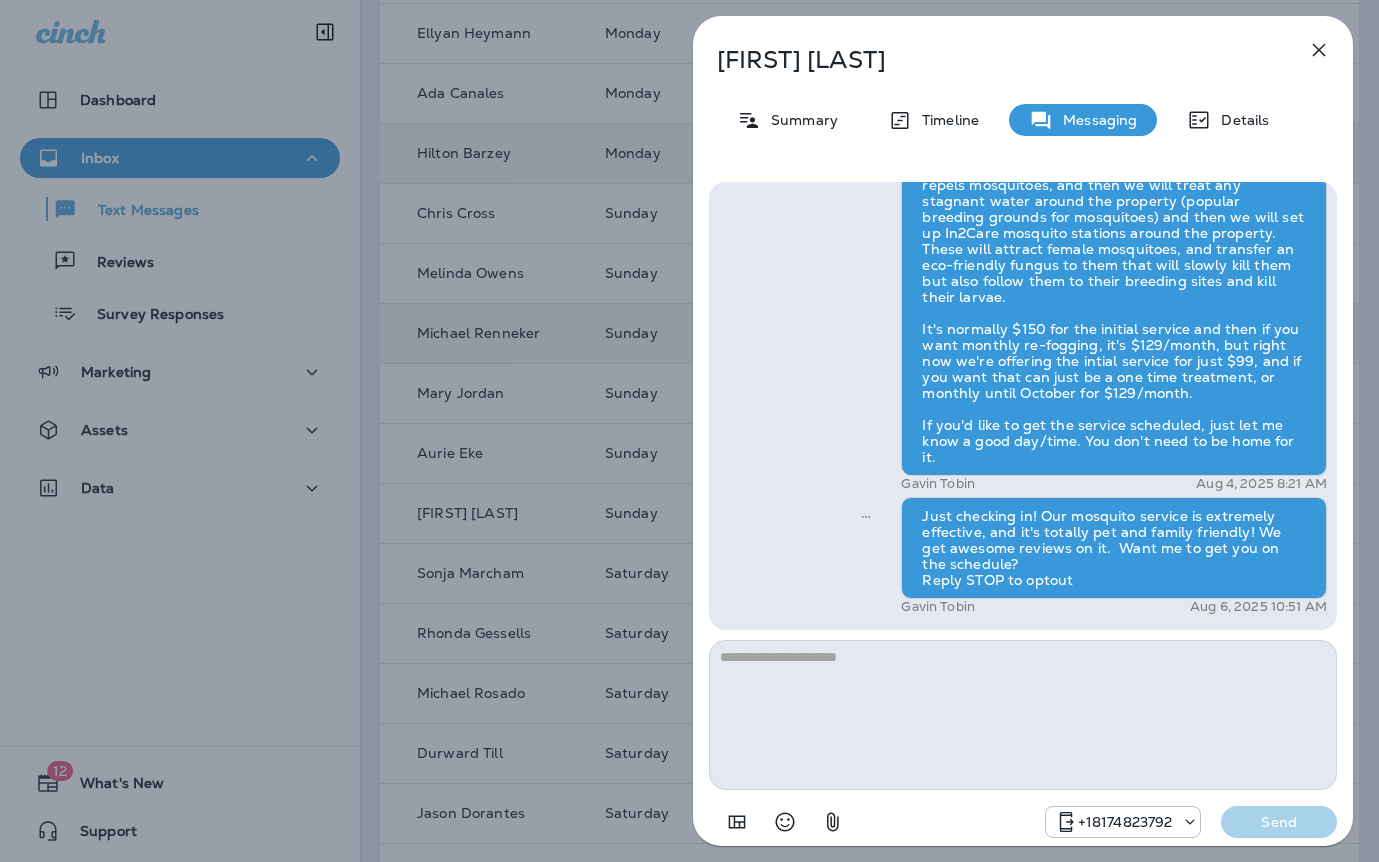 click on "Rhonda   Gessells Summary   Timeline   Messaging   Details   Hi Rhonda , this is Steven with Moxie Pest Control. We know Summer brings out the mosquitoes—and with the Summer season here, I’d love to get you on our schedule to come help take care of that. Just reply here if you're interested, and I'll let you know the details!
Reply STOP to optout +18174823792 Aug 2, 2025 9:48 AM Here +1 (614) 460-1358 Aug 2, 2025 8:18 PM Gavin Tobin Aug 4, 2025 8:21 AM   Just checking in! Our mosquito service is extremely effective, and it's totally pet and family friendly! We get awesome reviews on it.  Want me to get you on the schedule?
Reply STOP to optout Gavin Tobin Aug 6, 2025 10:51 AM +18174823792 Send" at bounding box center (689, 431) 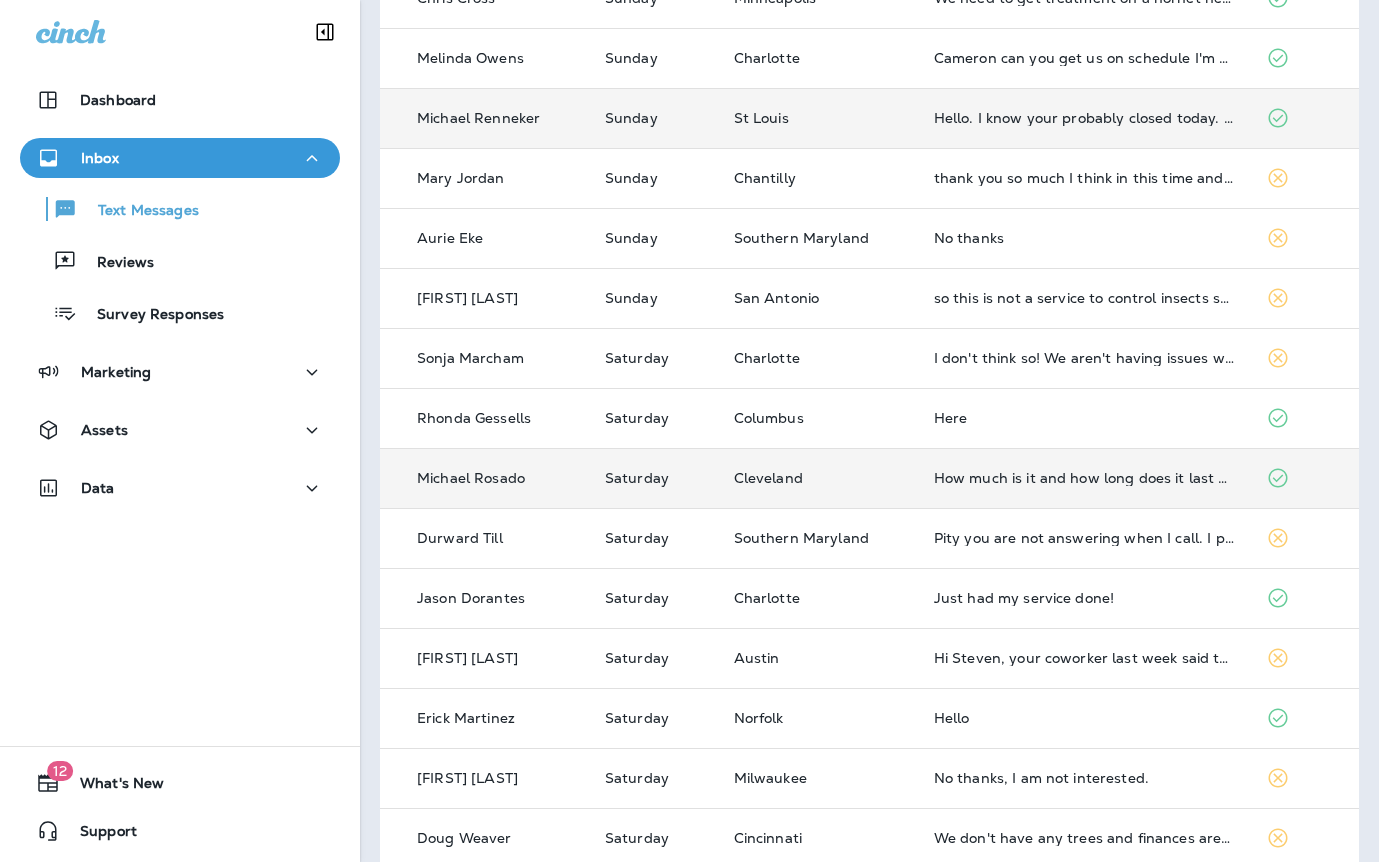 scroll, scrollTop: 568, scrollLeft: 0, axis: vertical 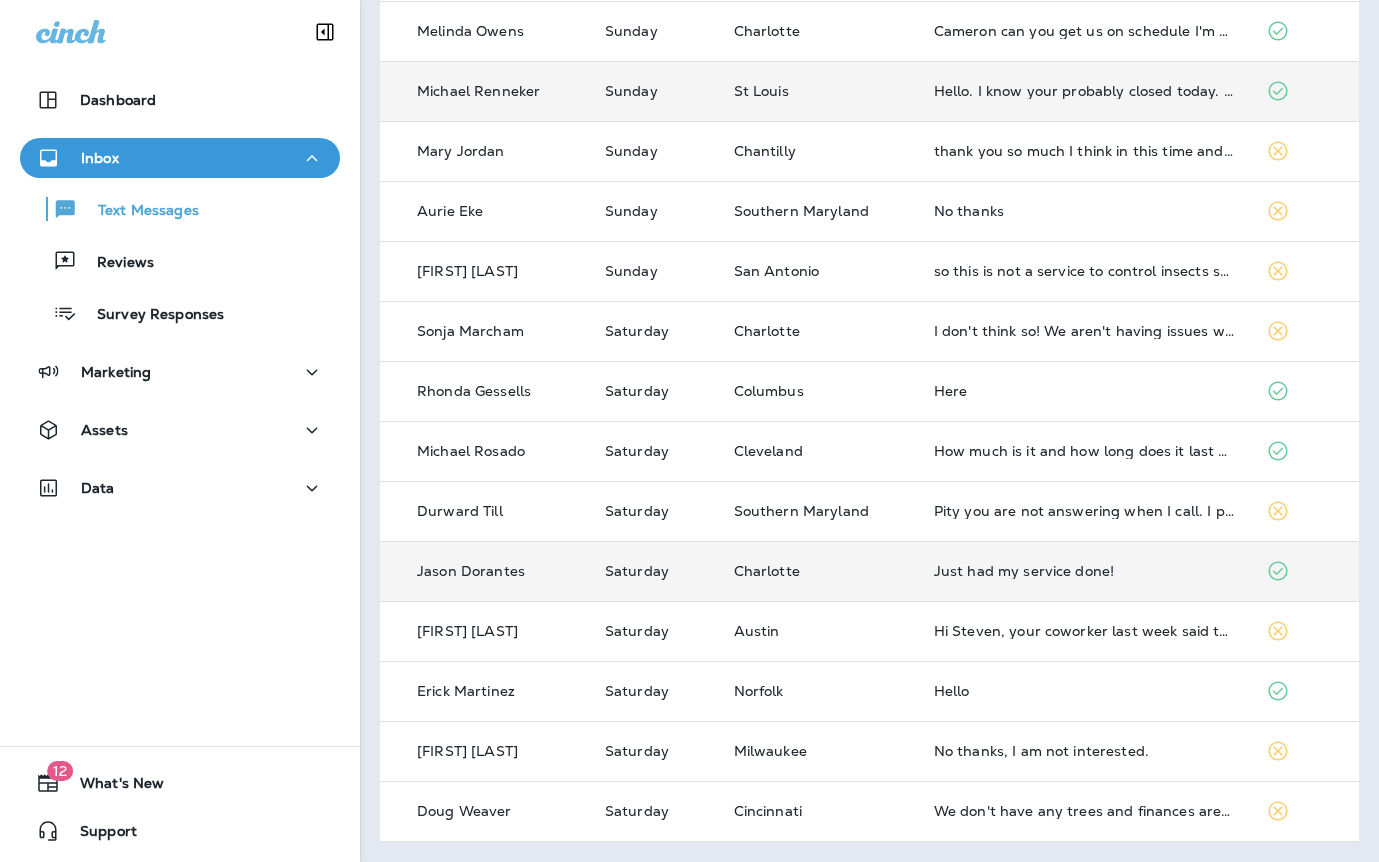 click on "Just had my service done!" at bounding box center [1084, 571] 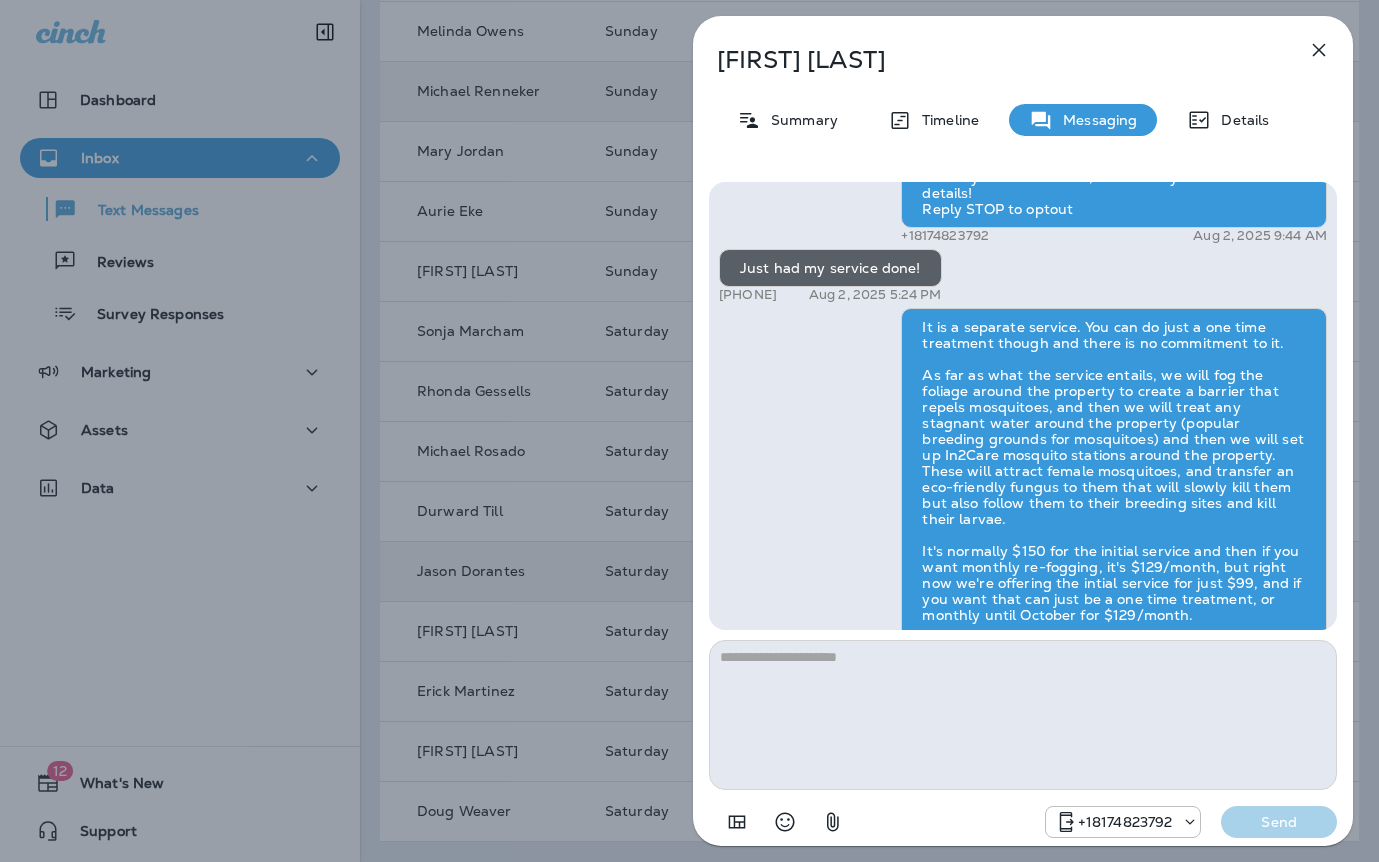 scroll, scrollTop: 1, scrollLeft: 0, axis: vertical 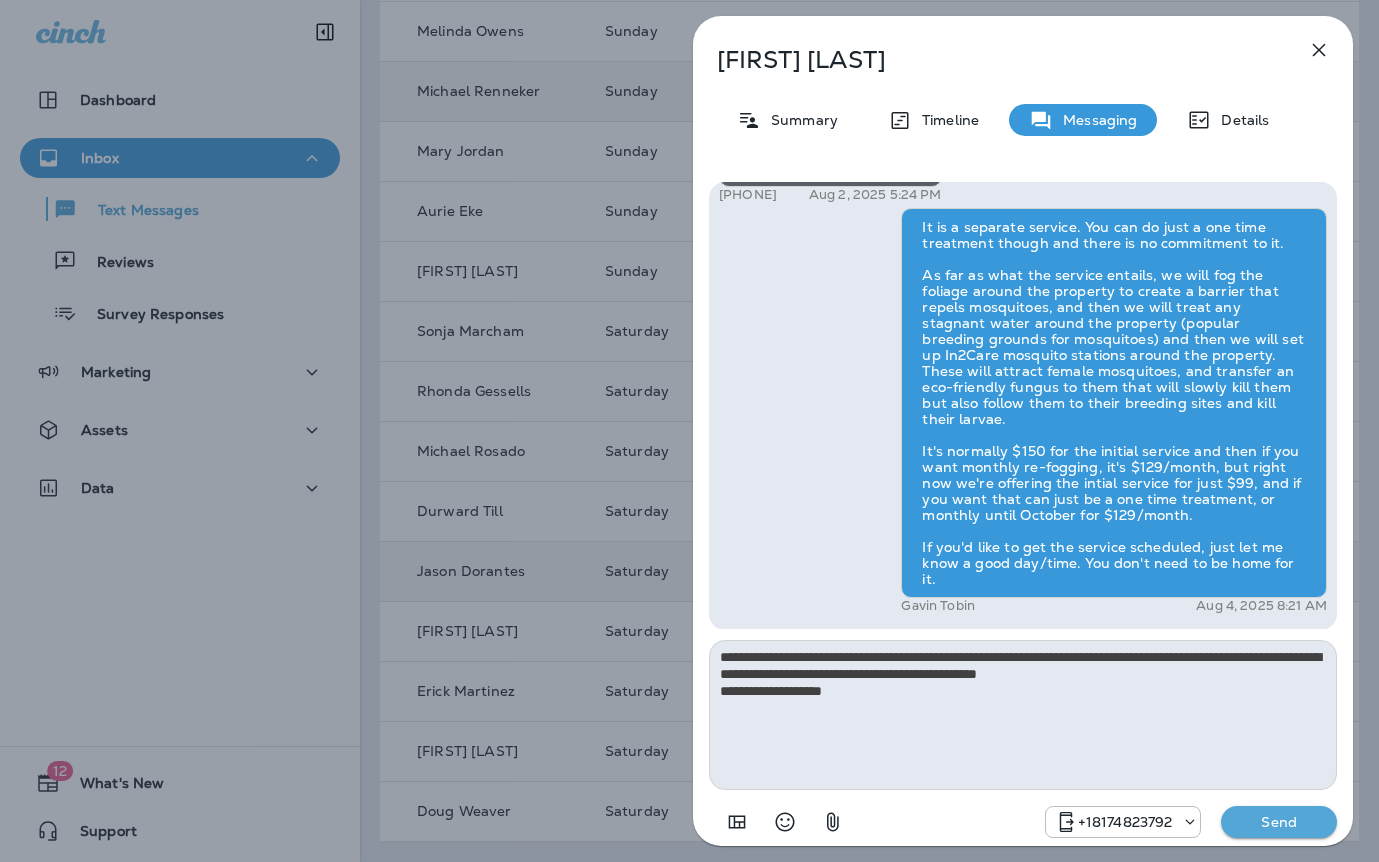 type on "**********" 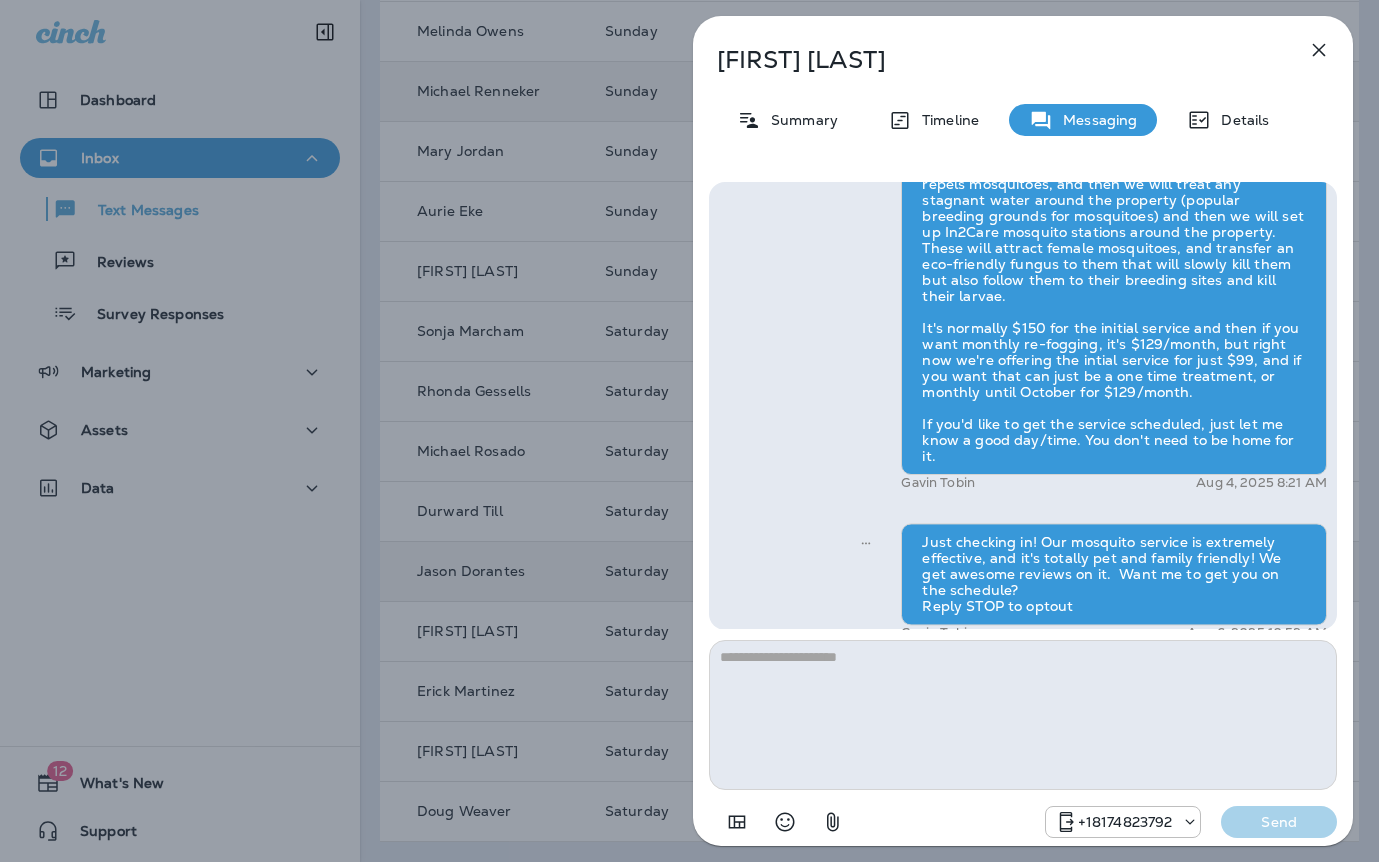 click on "Jason   Dorantes Summary   Timeline   Messaging   Details   Hi Jason , this is Steven with Moxie Pest Control. We know Summer brings out the mosquitoes—and with the Summer season here, I’d love to get you on our schedule to come help take care of that. Just reply here if you're interested, and I'll let you know the details!
Reply STOP to optout +18174823792 Aug 2, 2025 9:44 AM Just had my service done! +1 (704) 963-6918 Aug 2, 2025 5:24 PM Gavin Tobin Aug 4, 2025 8:21 AM   Just checking in! Our mosquito service is extremely effective, and it's totally pet and family friendly! We get awesome reviews on it.  Want me to get you on the schedule?
Reply STOP to optout Gavin Tobin Aug 6, 2025 10:52 AM +18174823792 Send" at bounding box center (689, 431) 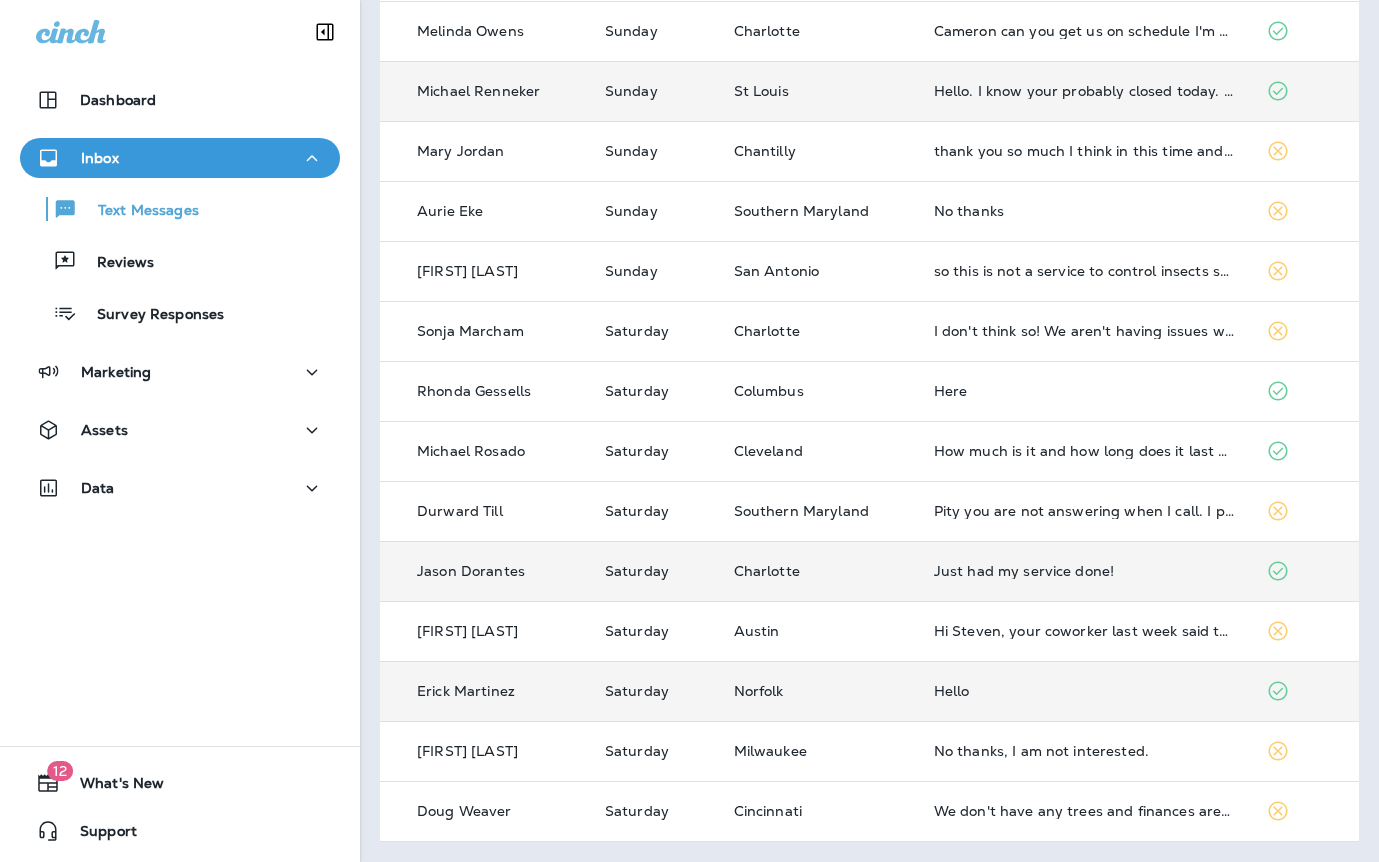 click on "Hello" at bounding box center (1084, 691) 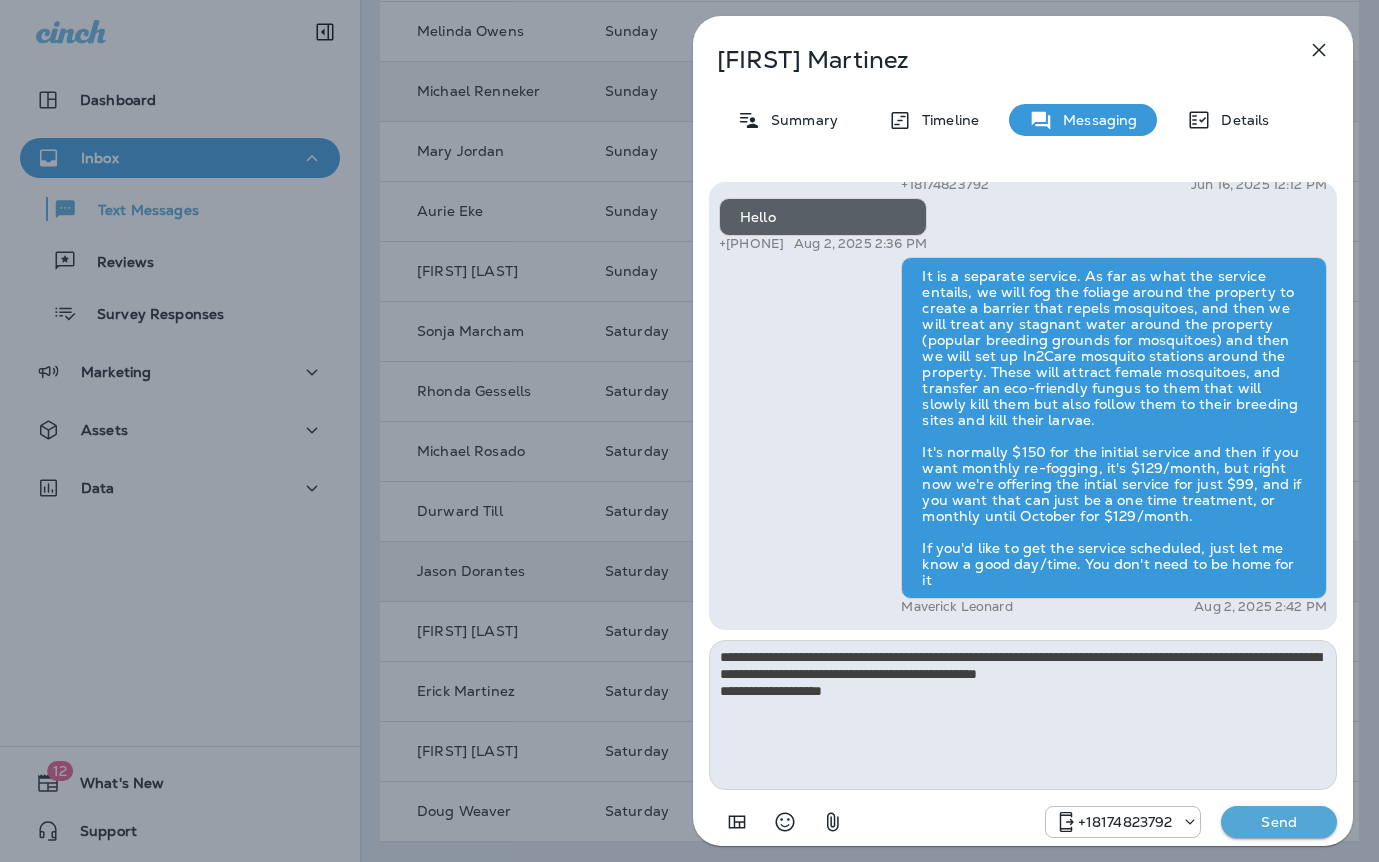 type on "**********" 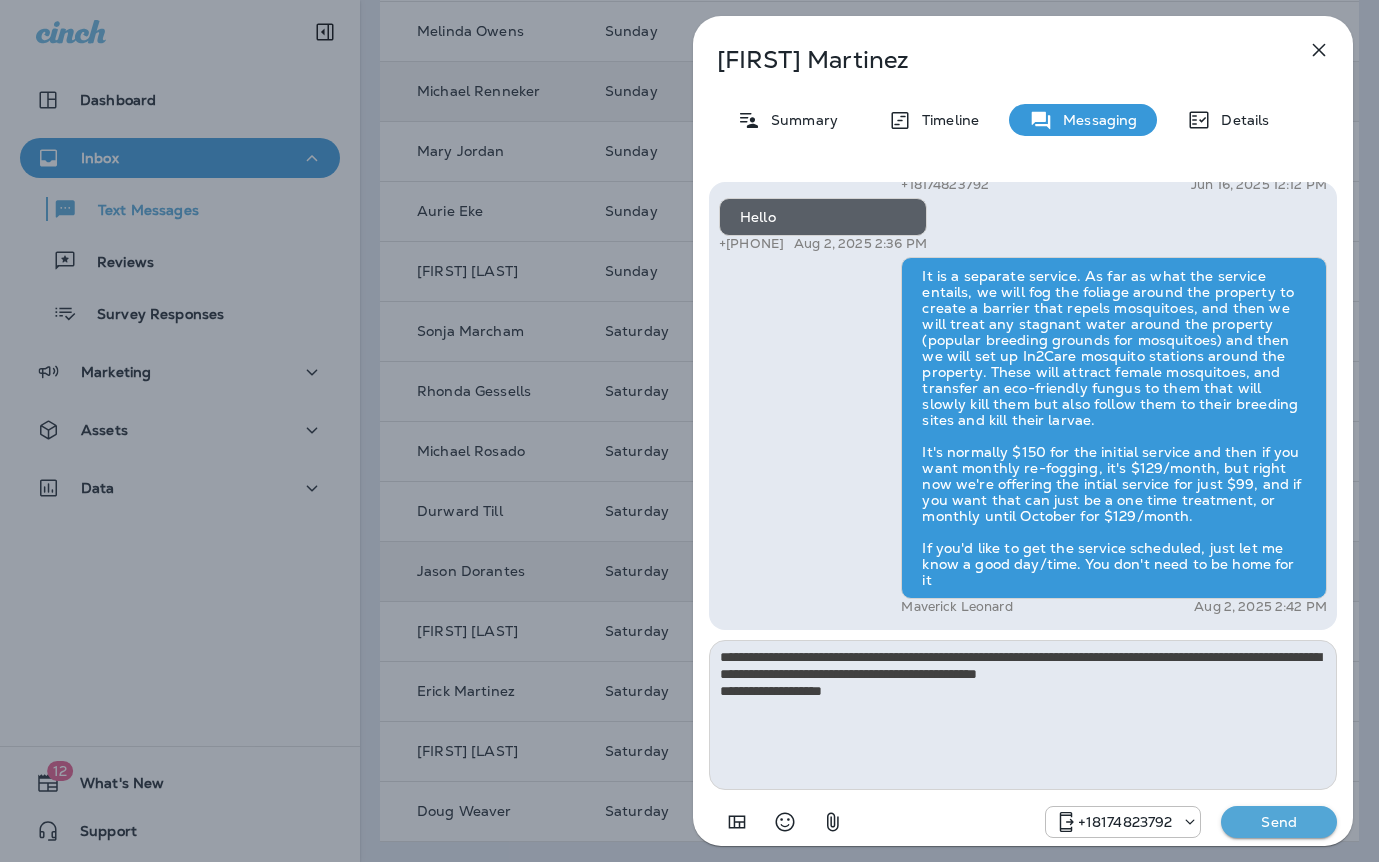type 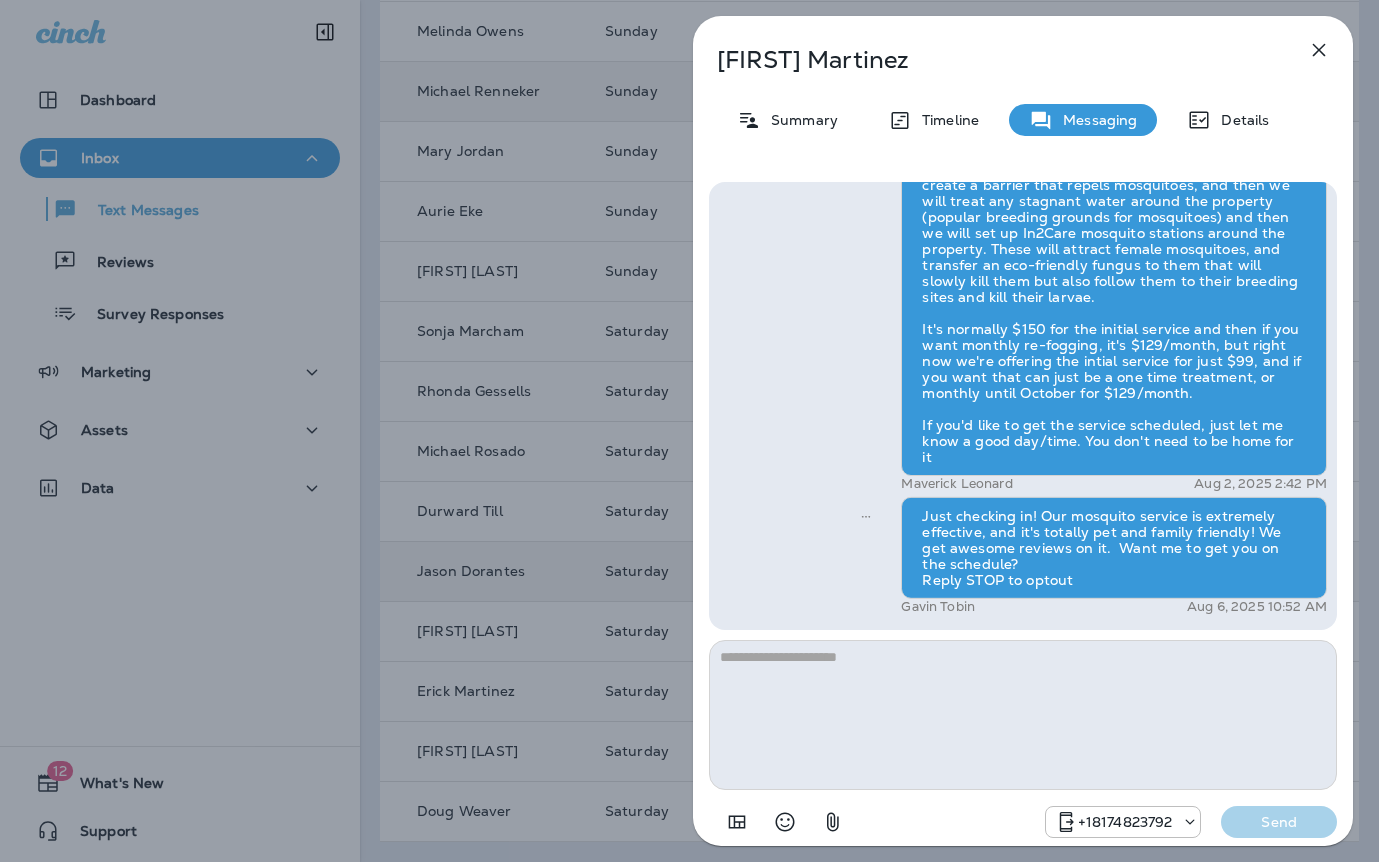 click on "Erick   Martinez Summary   Timeline   Messaging   Details   Hi,  Erick , this is Noel with Moxie Pest Control. We know Summer brings out the mosquitoes—and with the Summer season here, I’d love to get you on our schedule to come help take care of that. Just reply here and I’ll take care of the rest!
Reply STOP to optout +18174823792 Jun 16, 2025 12:12 PM Hello +1 (757) 707-2242 Aug 2, 2025 2:36 PM Maverick Leonard Aug 2, 2025 2:42 PM   Just checking in! Our mosquito service is extremely effective, and it's totally pet and family friendly! We get awesome reviews on it.  Want me to get you on the schedule?
Reply STOP to optout Gavin Tobin Aug 6, 2025 10:52 AM +18174823792 Send" at bounding box center [689, 431] 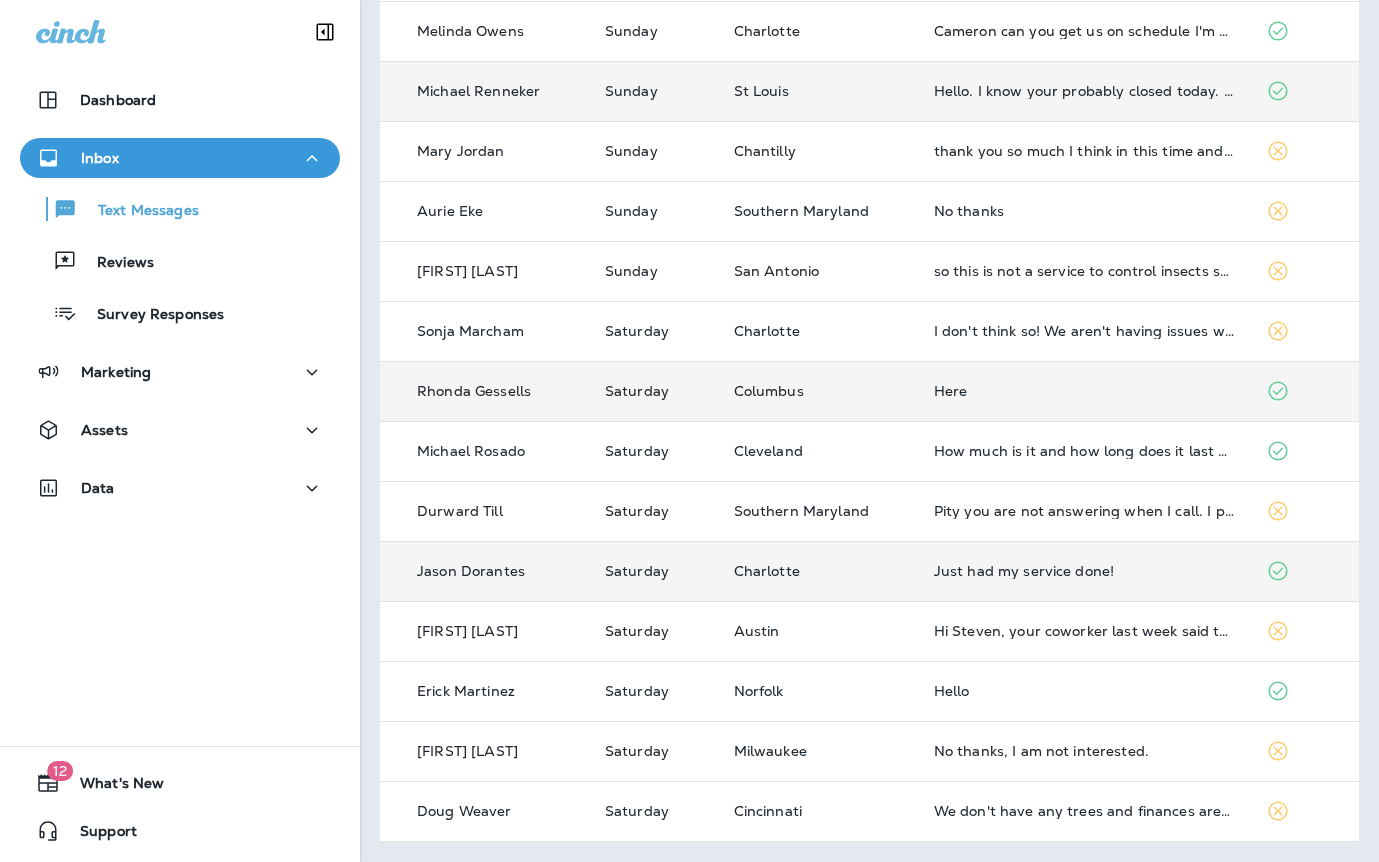 scroll, scrollTop: 106, scrollLeft: 0, axis: vertical 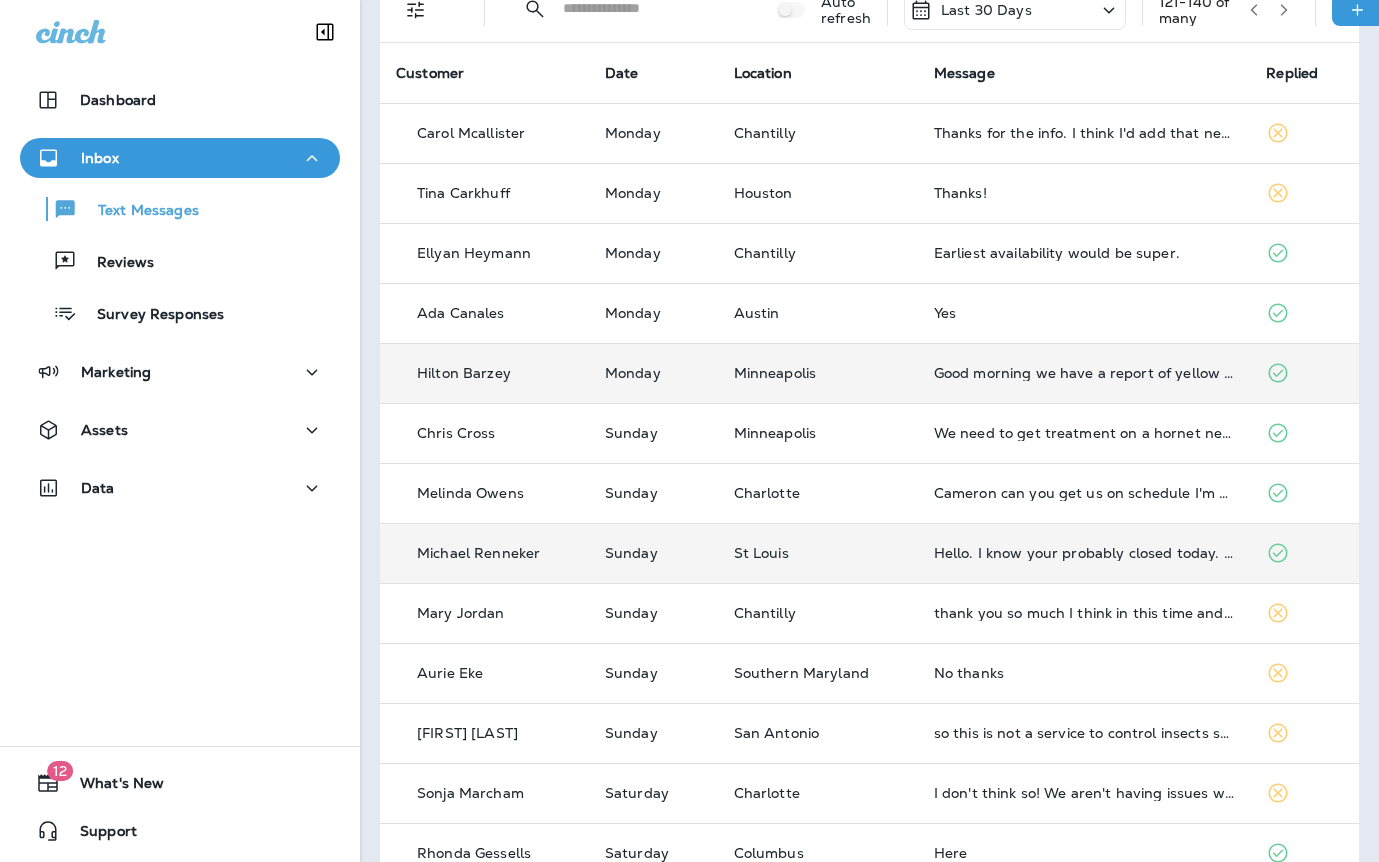 click at bounding box center [1284, 10] 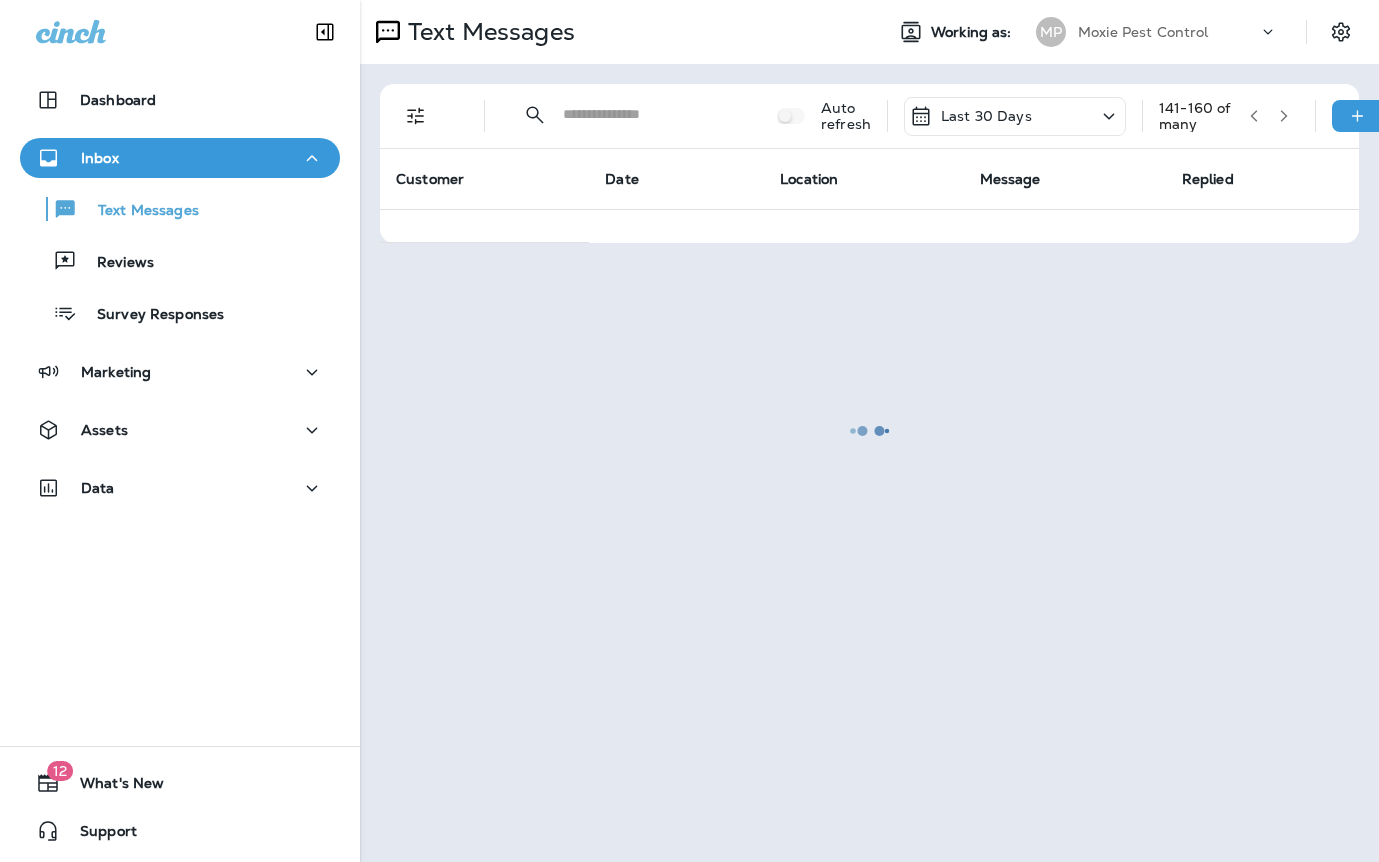 scroll, scrollTop: 0, scrollLeft: 0, axis: both 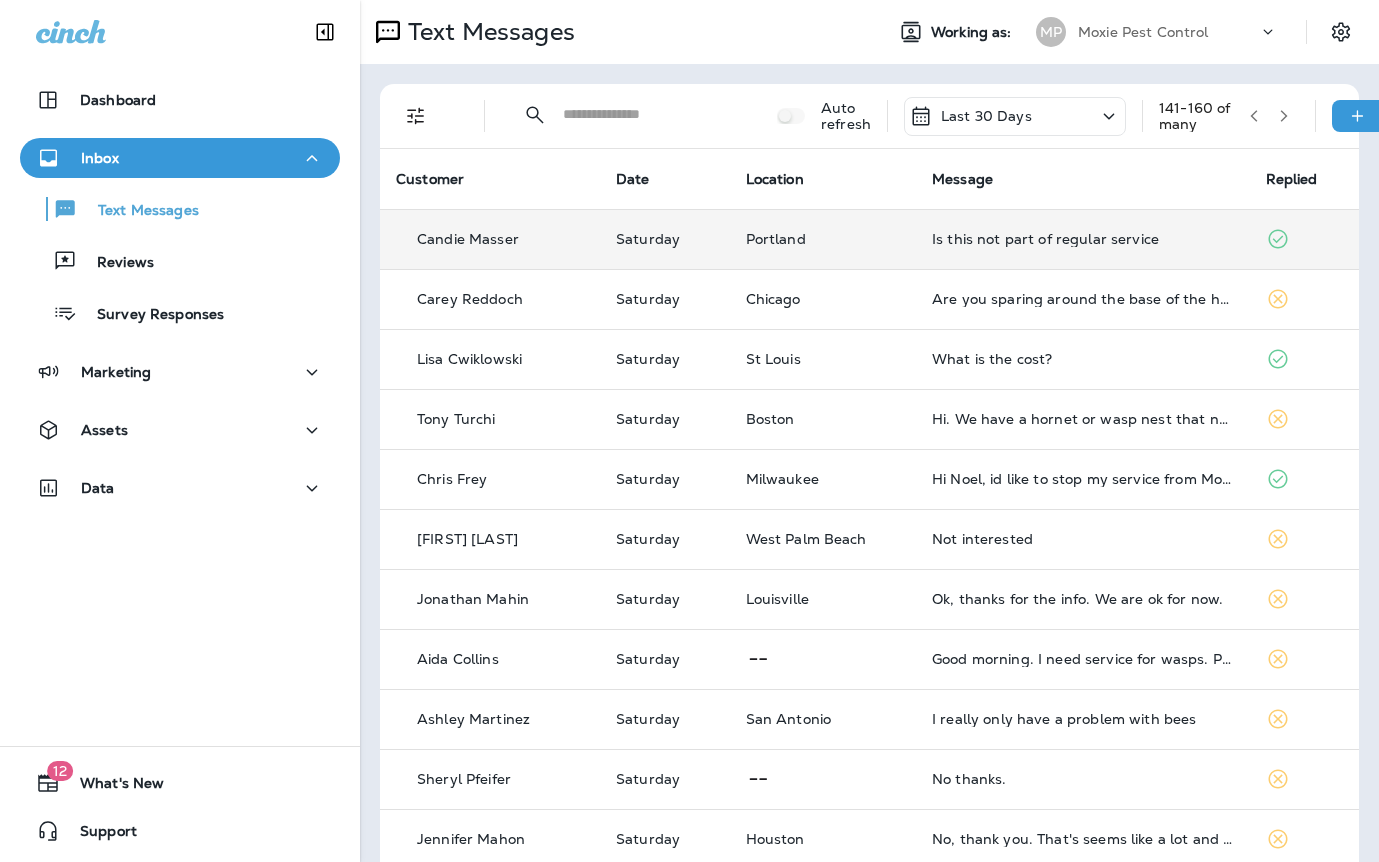 click on "Is this not part of regular service" at bounding box center (1082, 239) 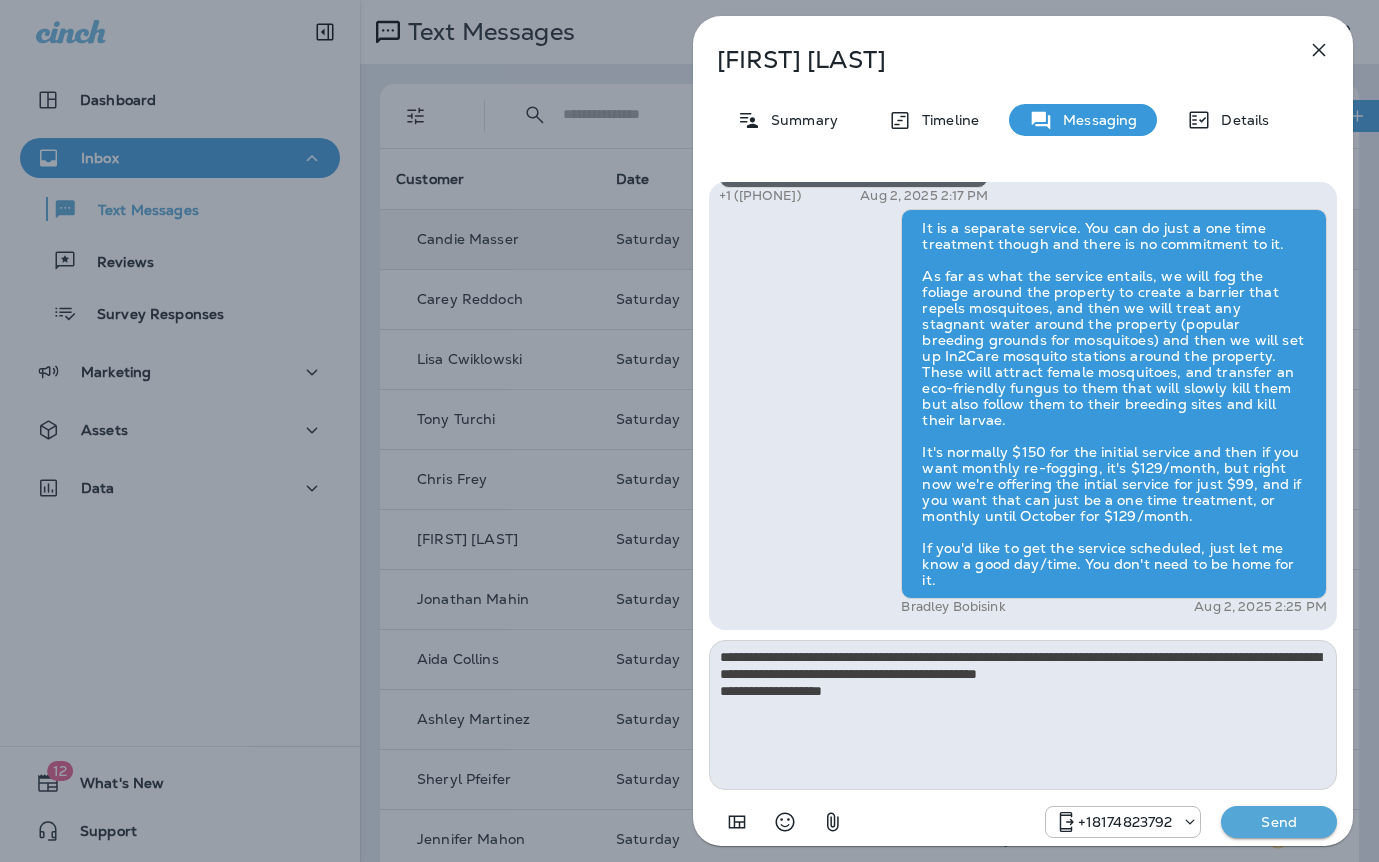 type on "**********" 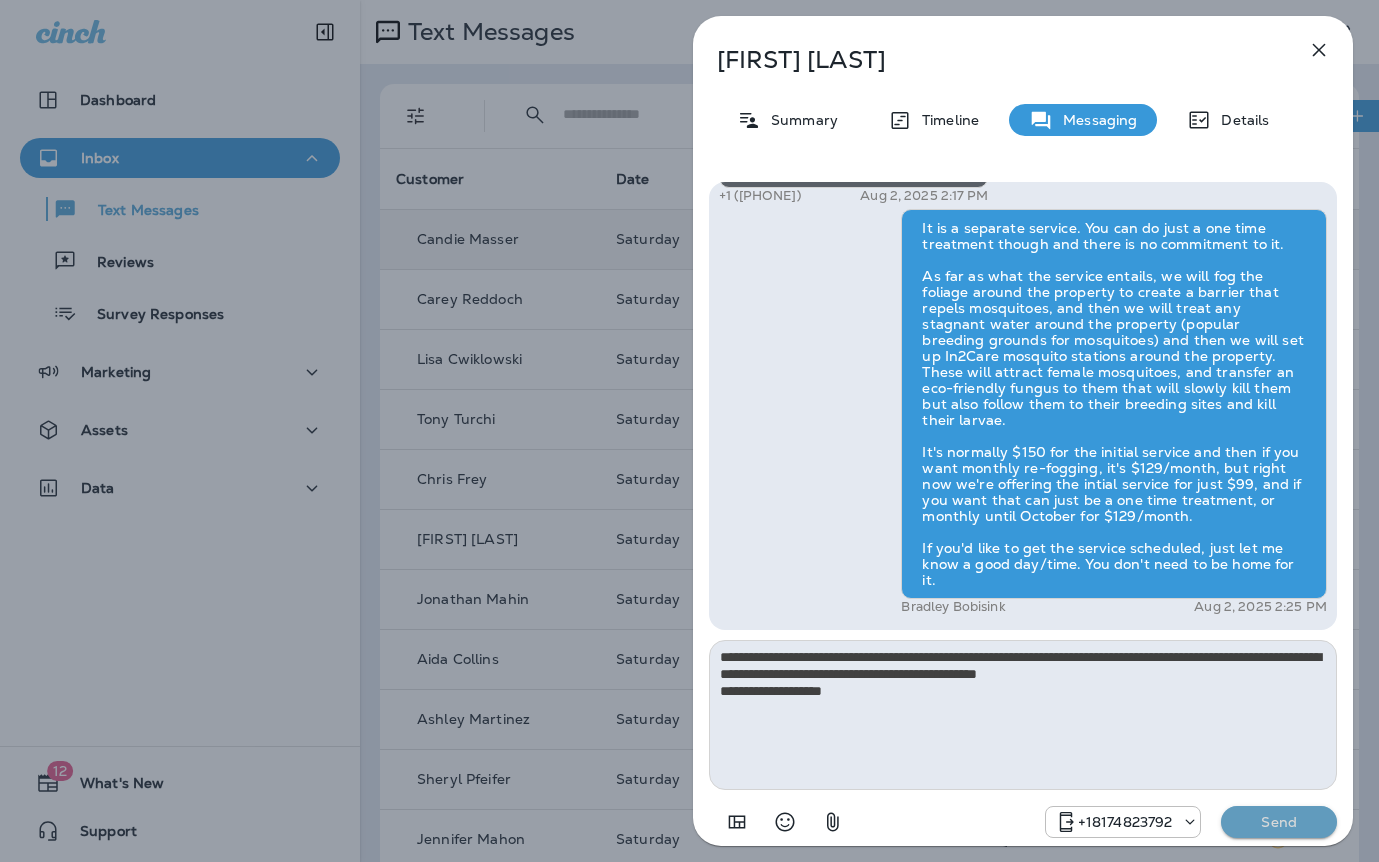 click on "Send" at bounding box center [1279, 822] 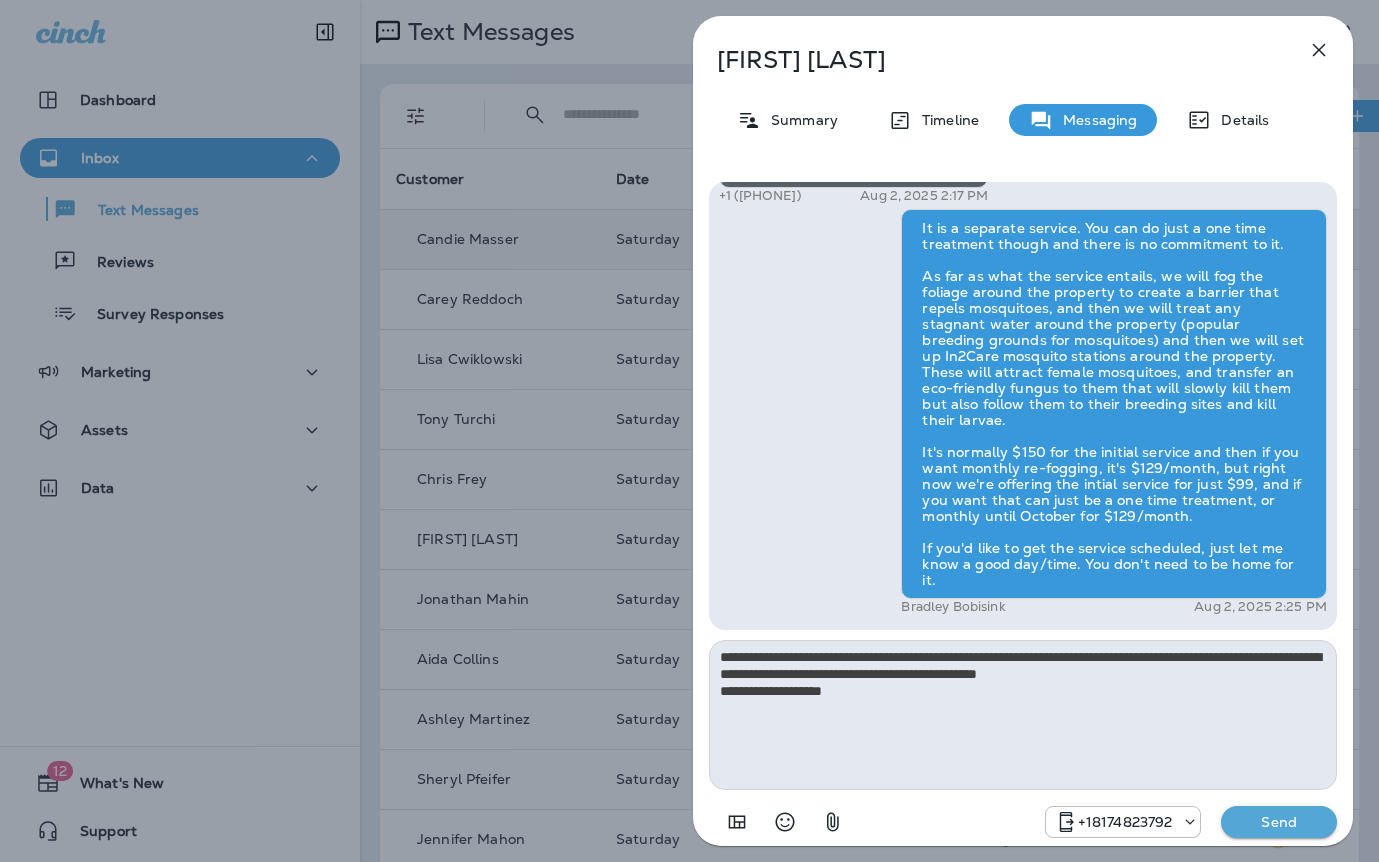 type 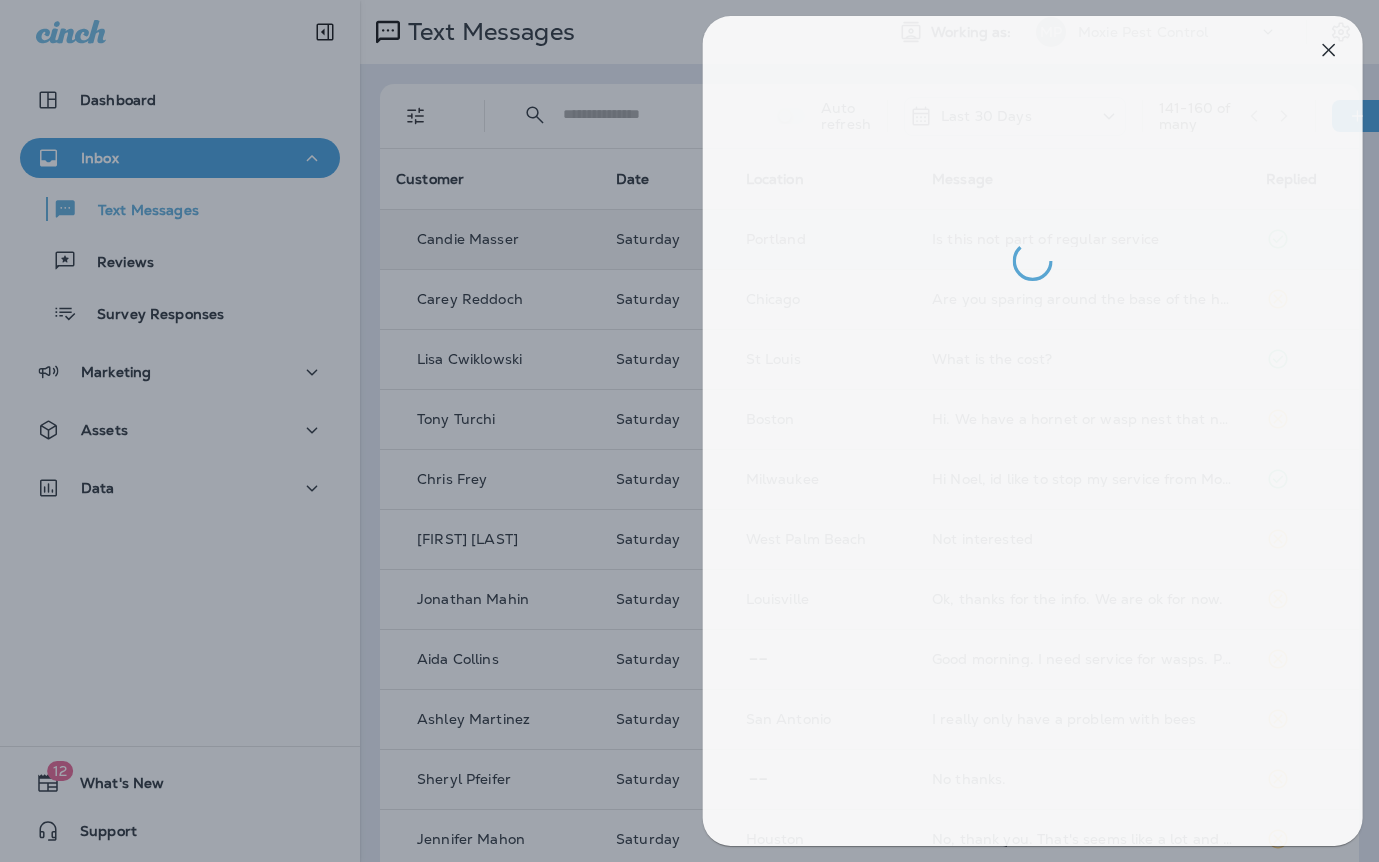 click at bounding box center (699, 431) 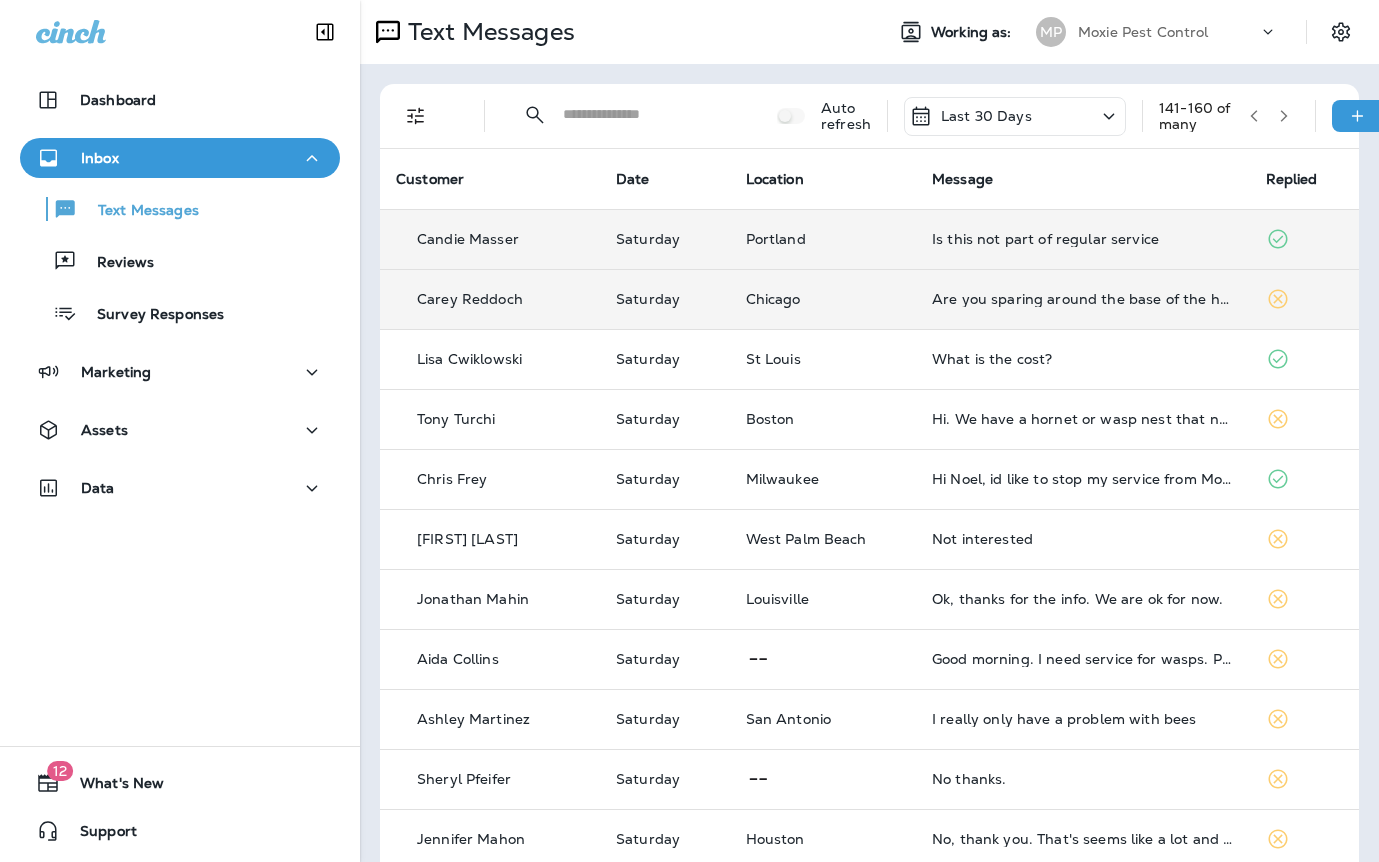 click on "Are you sparing around the base of the house" at bounding box center (1082, 299) 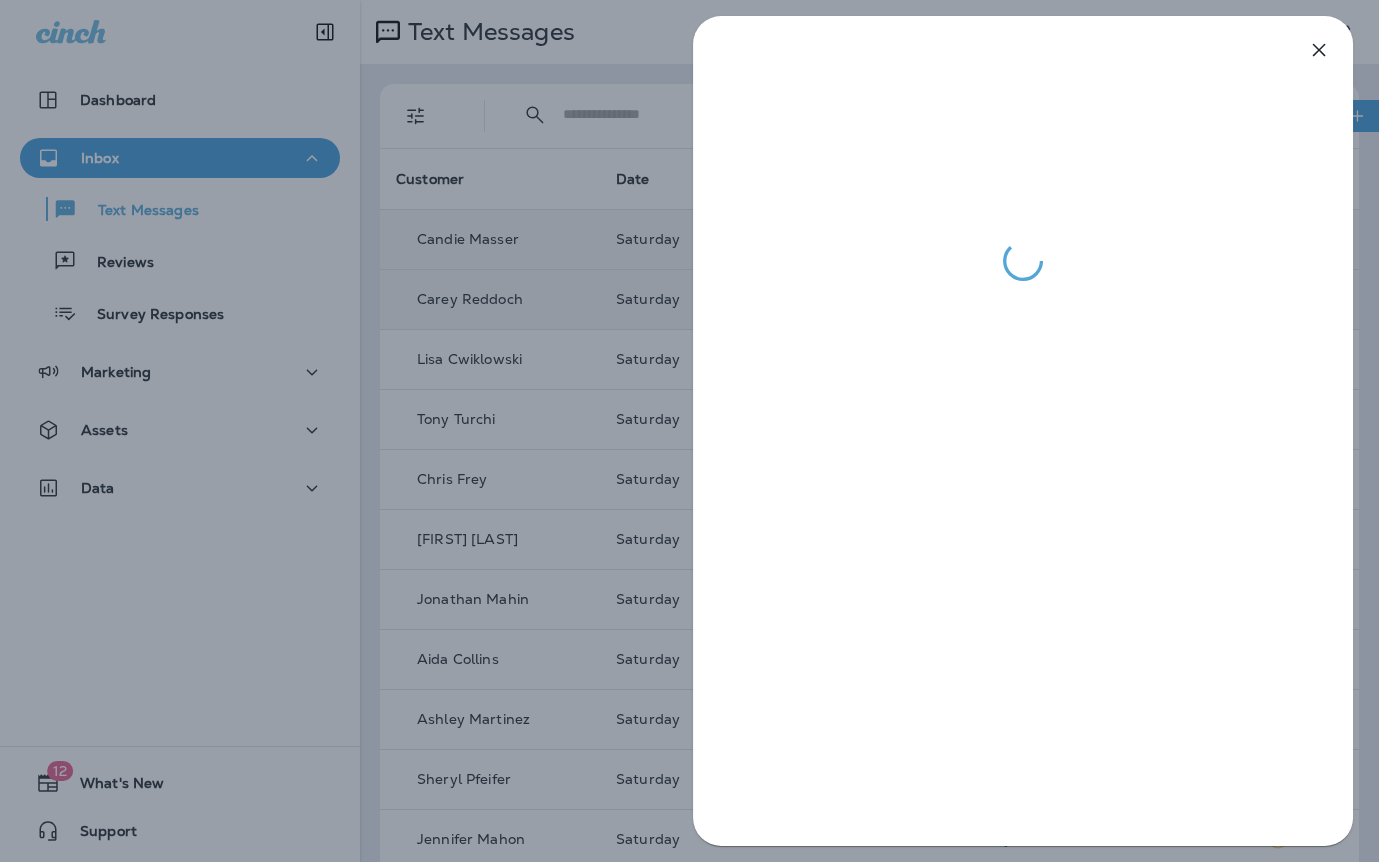 click at bounding box center [689, 431] 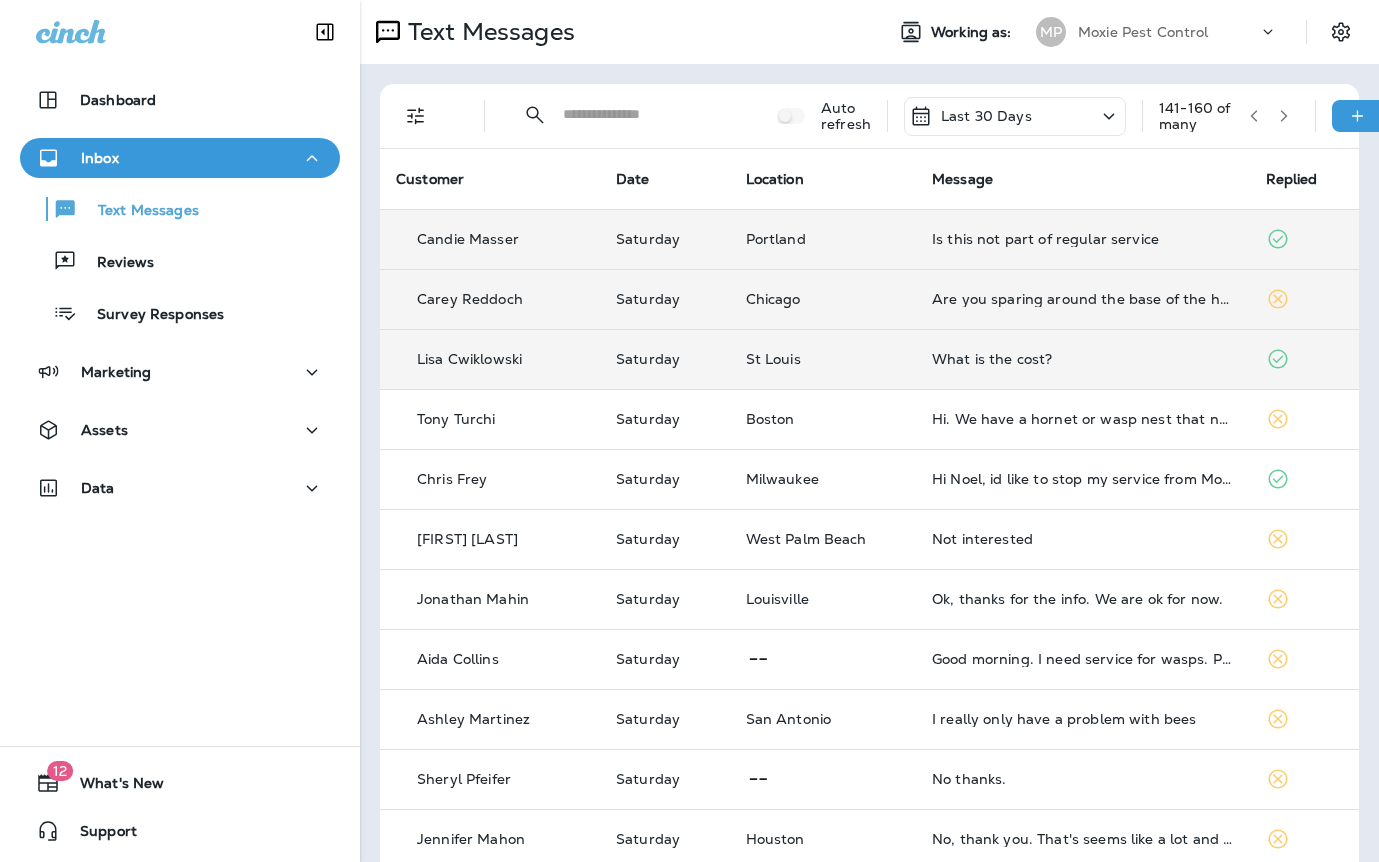 click on "What is the cost?" at bounding box center [1082, 359] 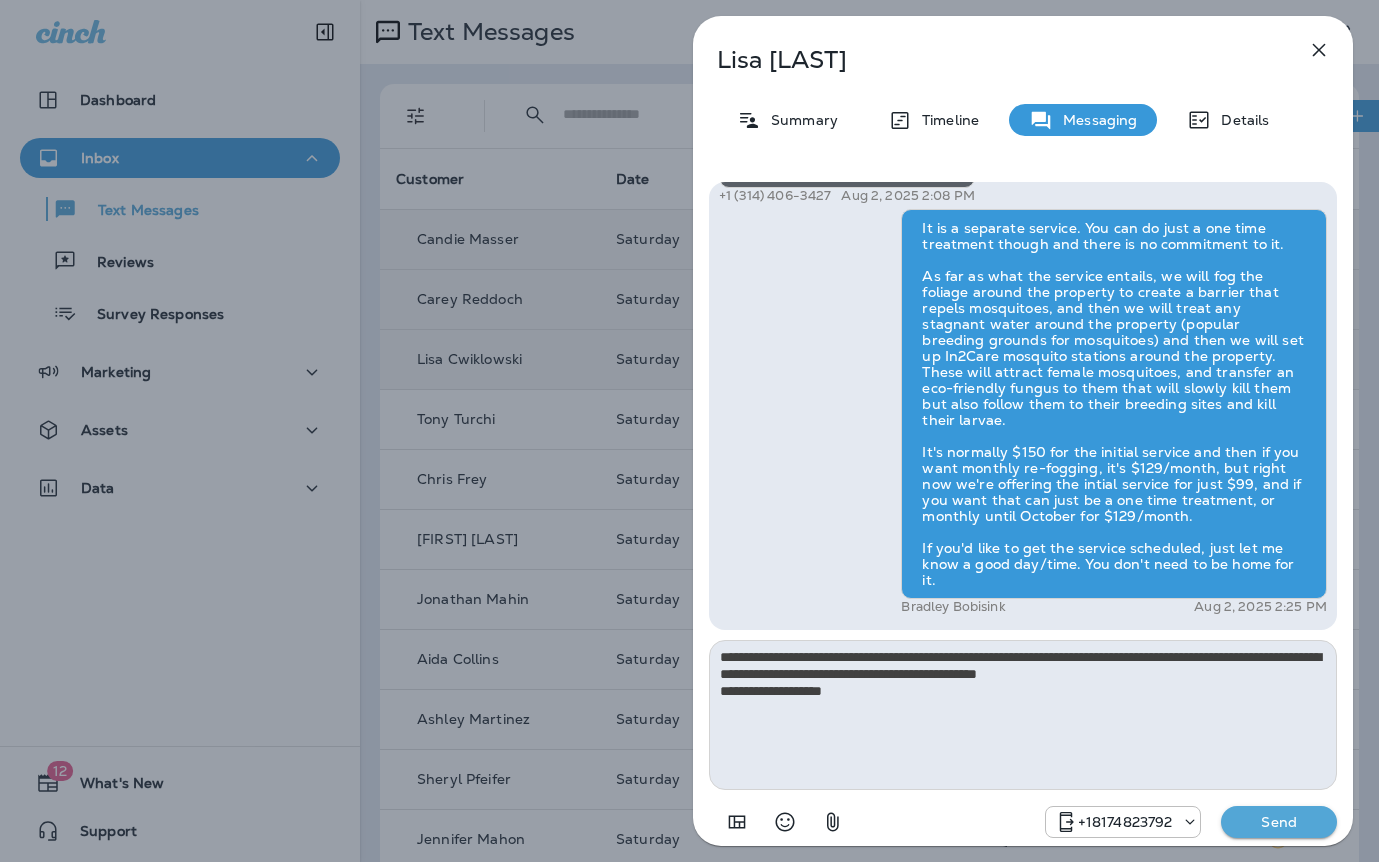 type on "**********" 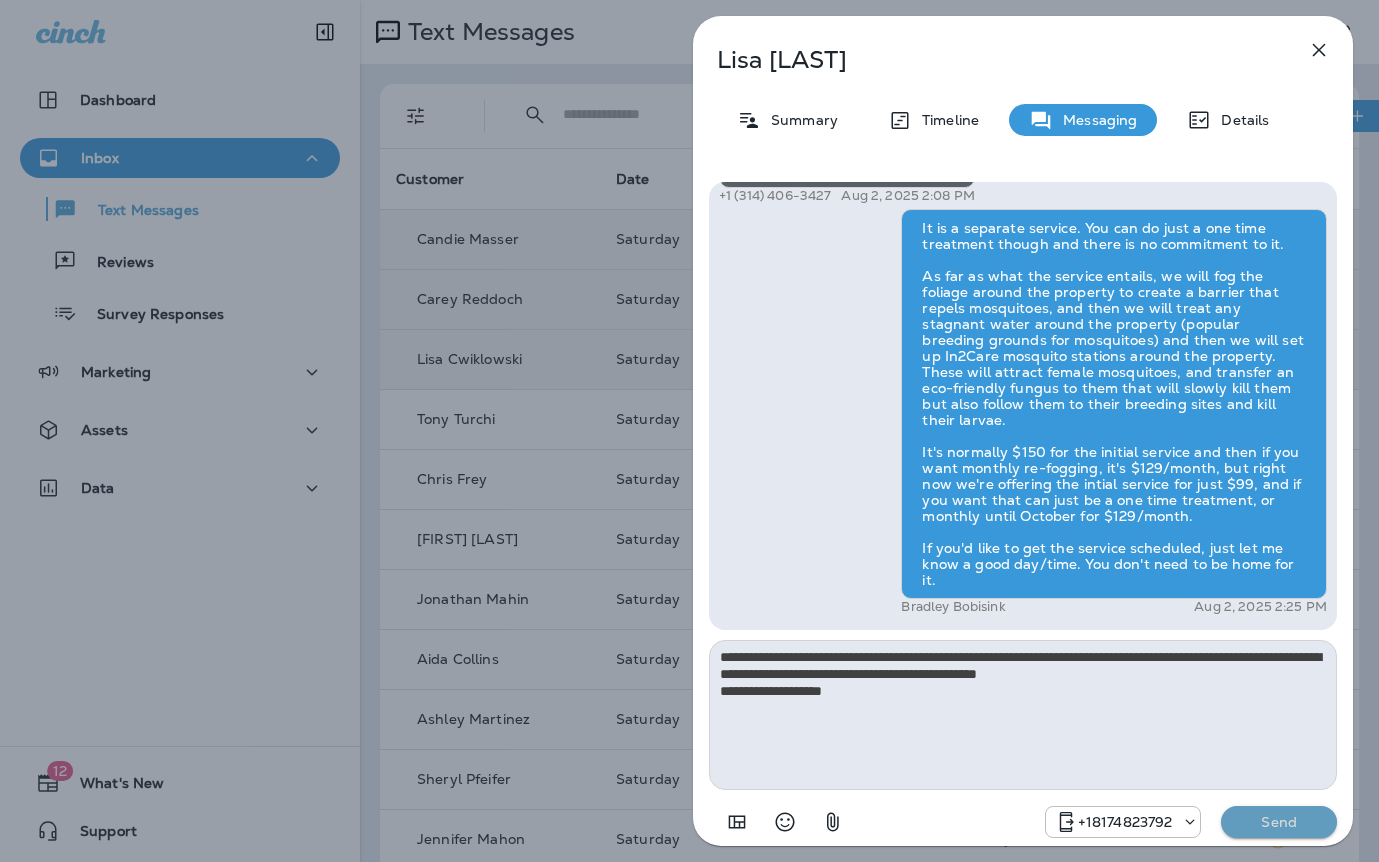 click on "Send" at bounding box center [1279, 822] 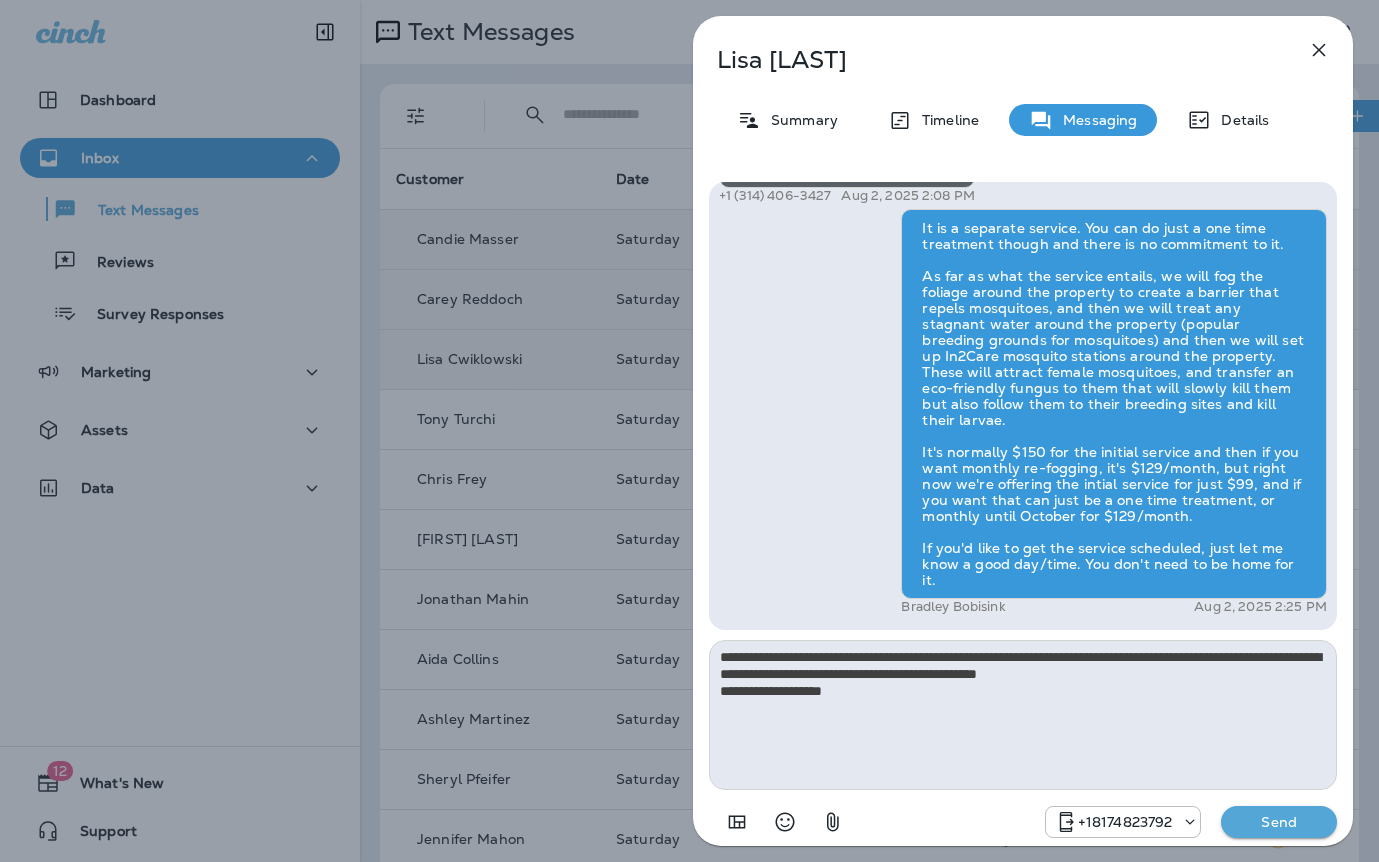 type 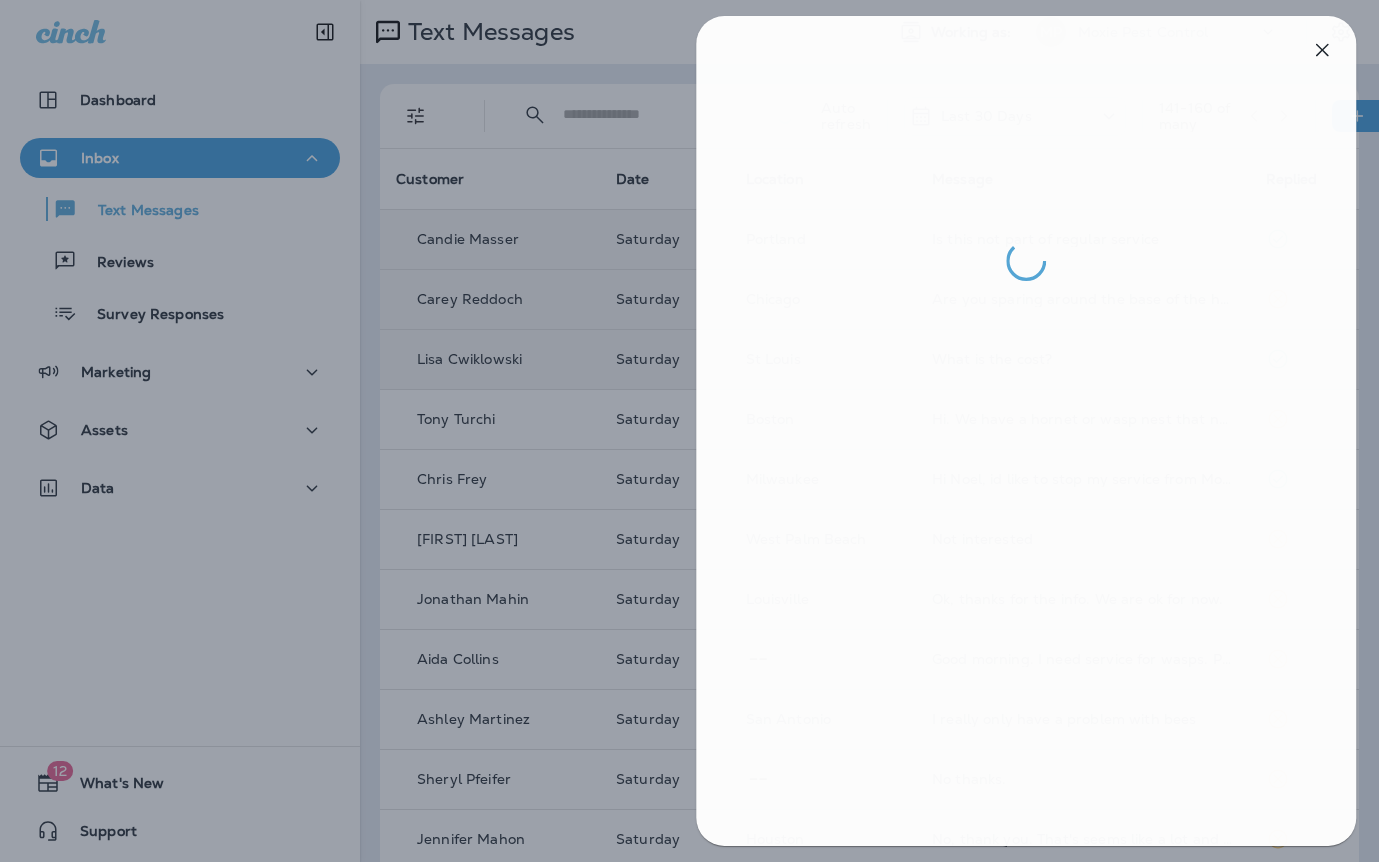 drag, startPoint x: 517, startPoint y: 446, endPoint x: 551, endPoint y: 459, distance: 36.40055 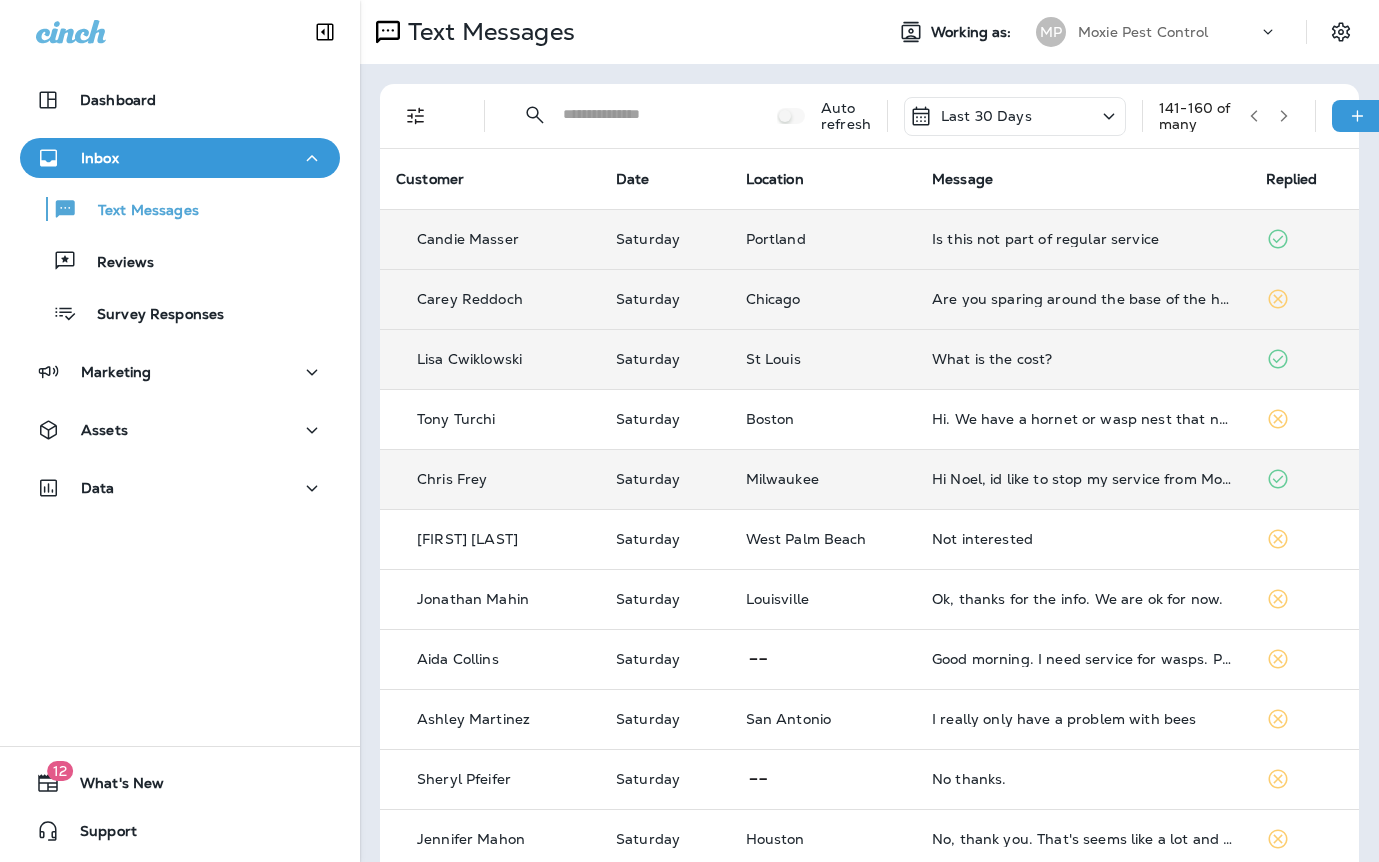 click on "Hi Noel, id like to stop my service from Moxie" at bounding box center [1082, 479] 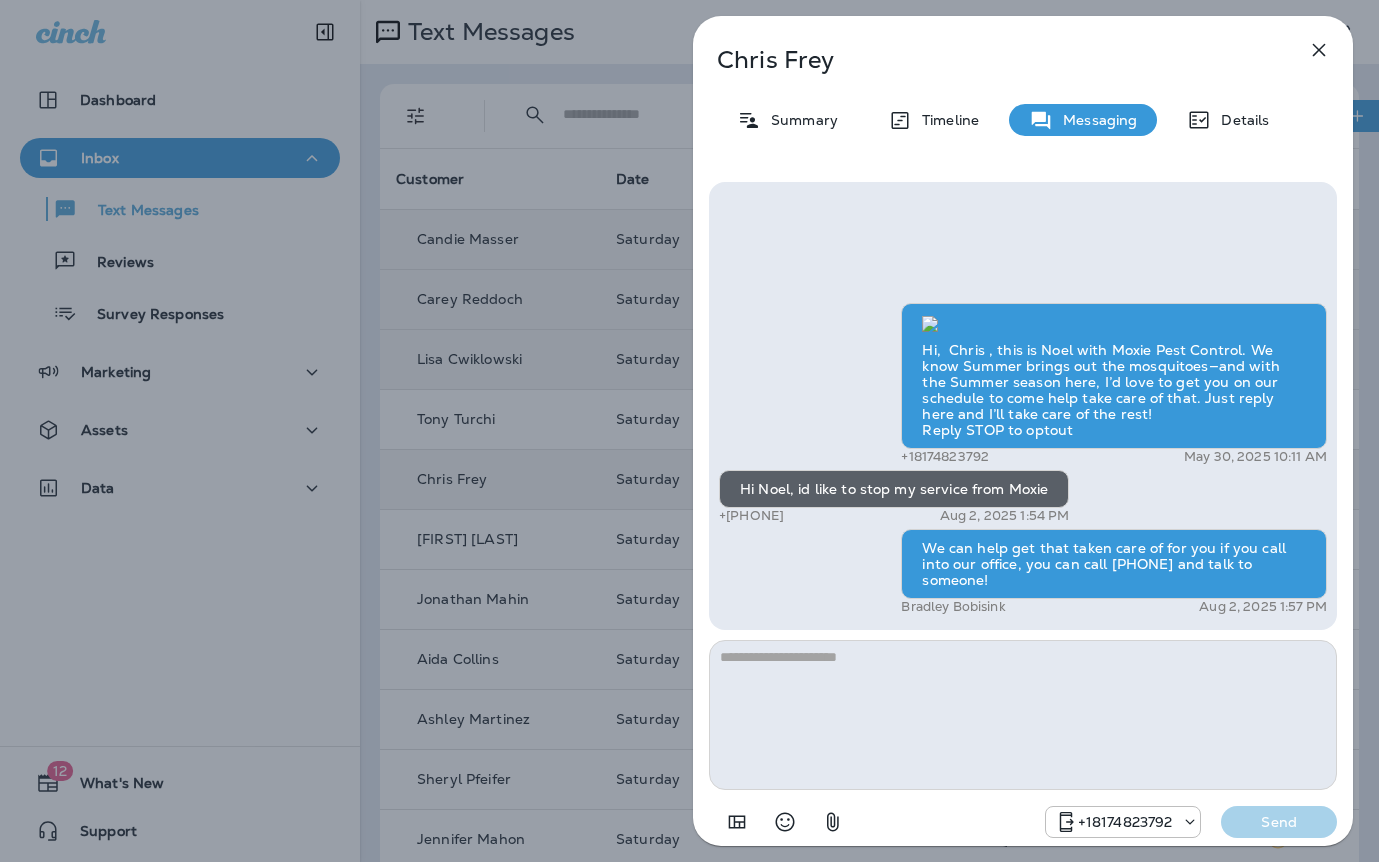 click on "Chris   Frey Summary   Timeline   Messaging   Details   Hi,  Chris , this is Noel with Moxie Pest Control. We know Summer brings out the mosquitoes—and with the Summer season here, I’d love to get you on our schedule to come help take care of that. Just reply here and I’ll take care of the rest!
Reply STOP to optout +18174823792 May 30, 2025 10:11 AM Hi Noel, id like to stop my service from Moxie +1 (414) 403-0258 Aug 2, 2025 1:54 PM We can help get that taken care of for you if you call into our office, you can call (817) 659-2888 and talk to someone! Bradley Bobisink Aug 2, 2025 1:57 PM +18174823792 Send" at bounding box center [689, 431] 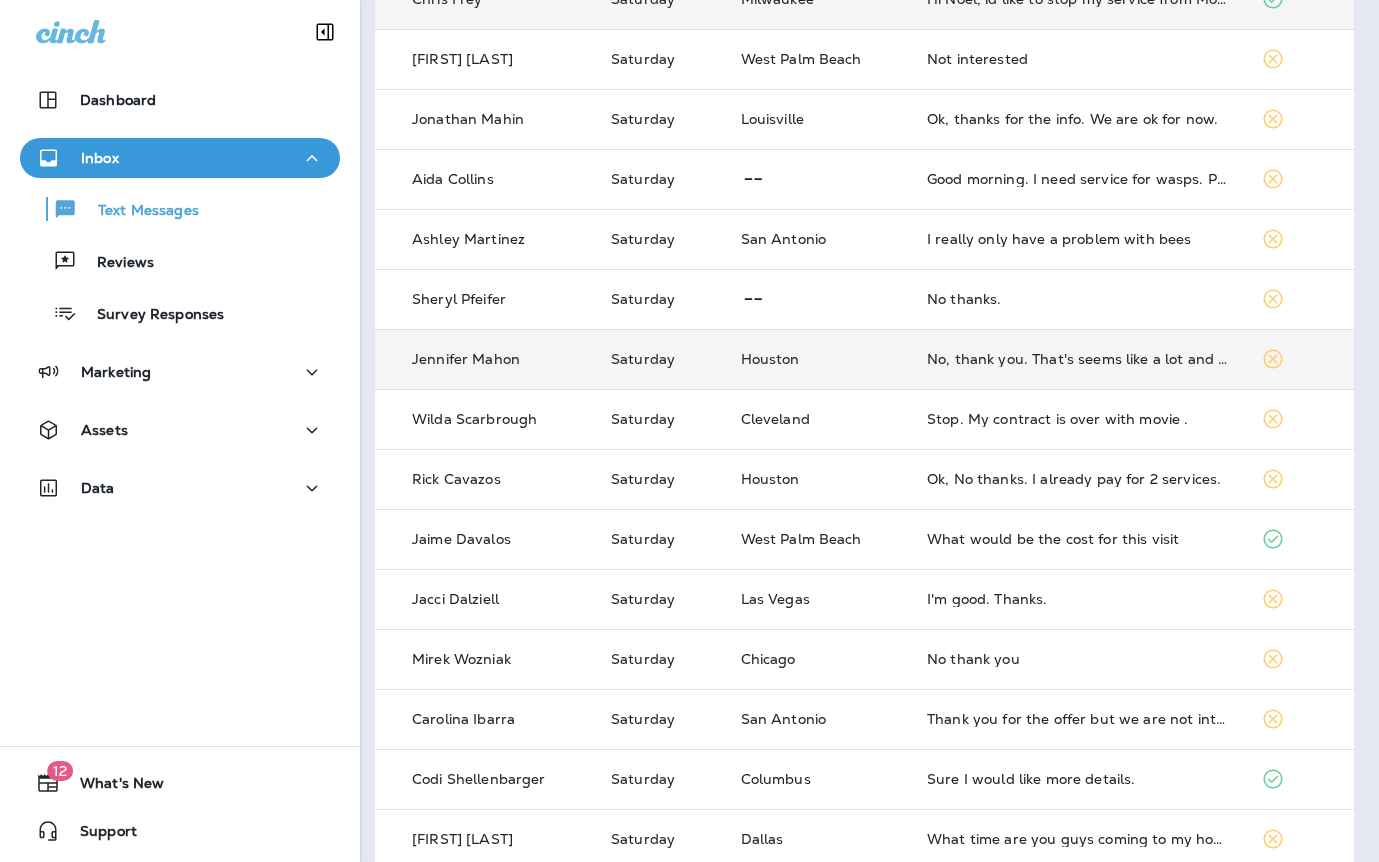 scroll, scrollTop: 504, scrollLeft: 5, axis: both 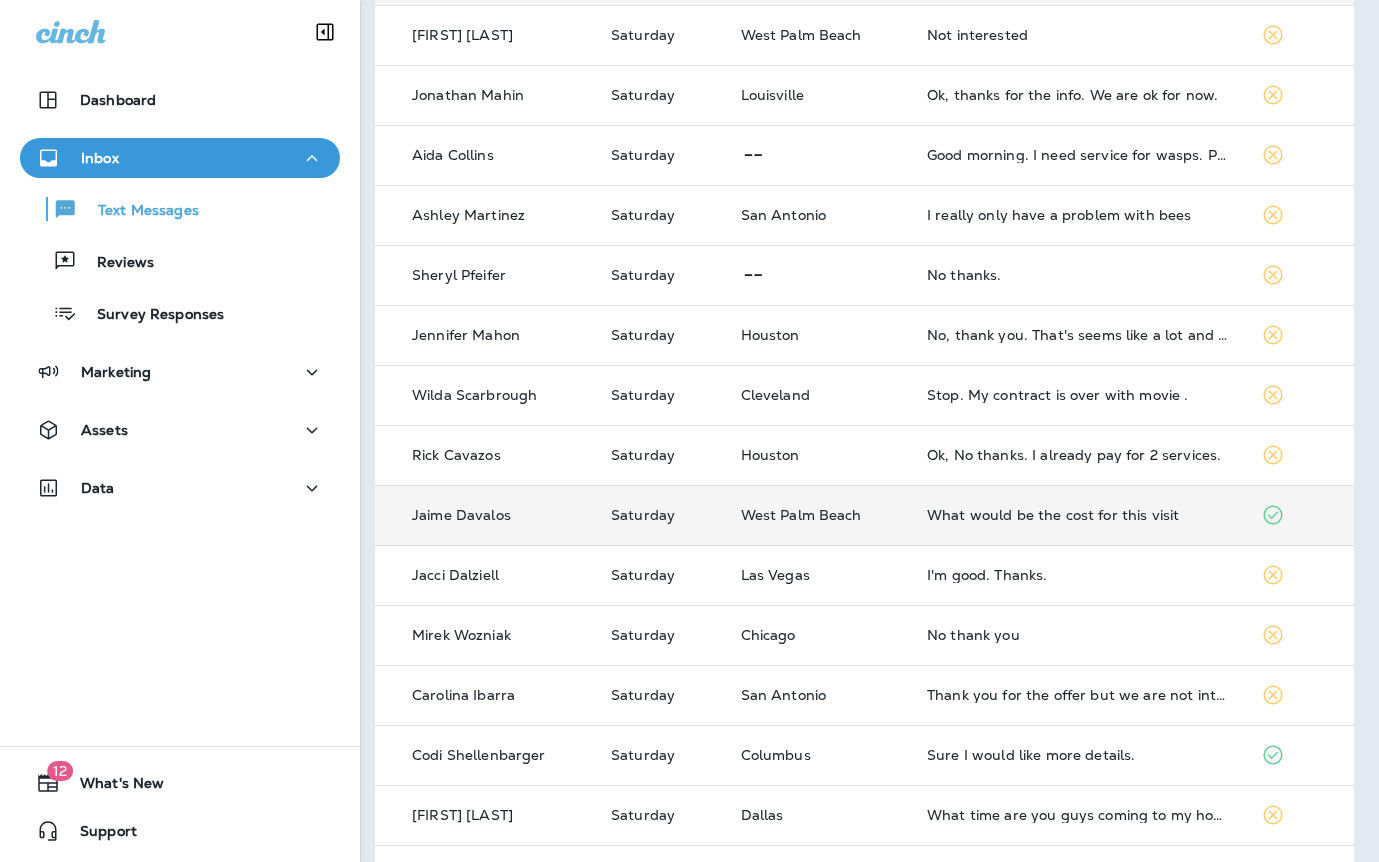 click on "What would be the cost for this visit" at bounding box center (1077, 515) 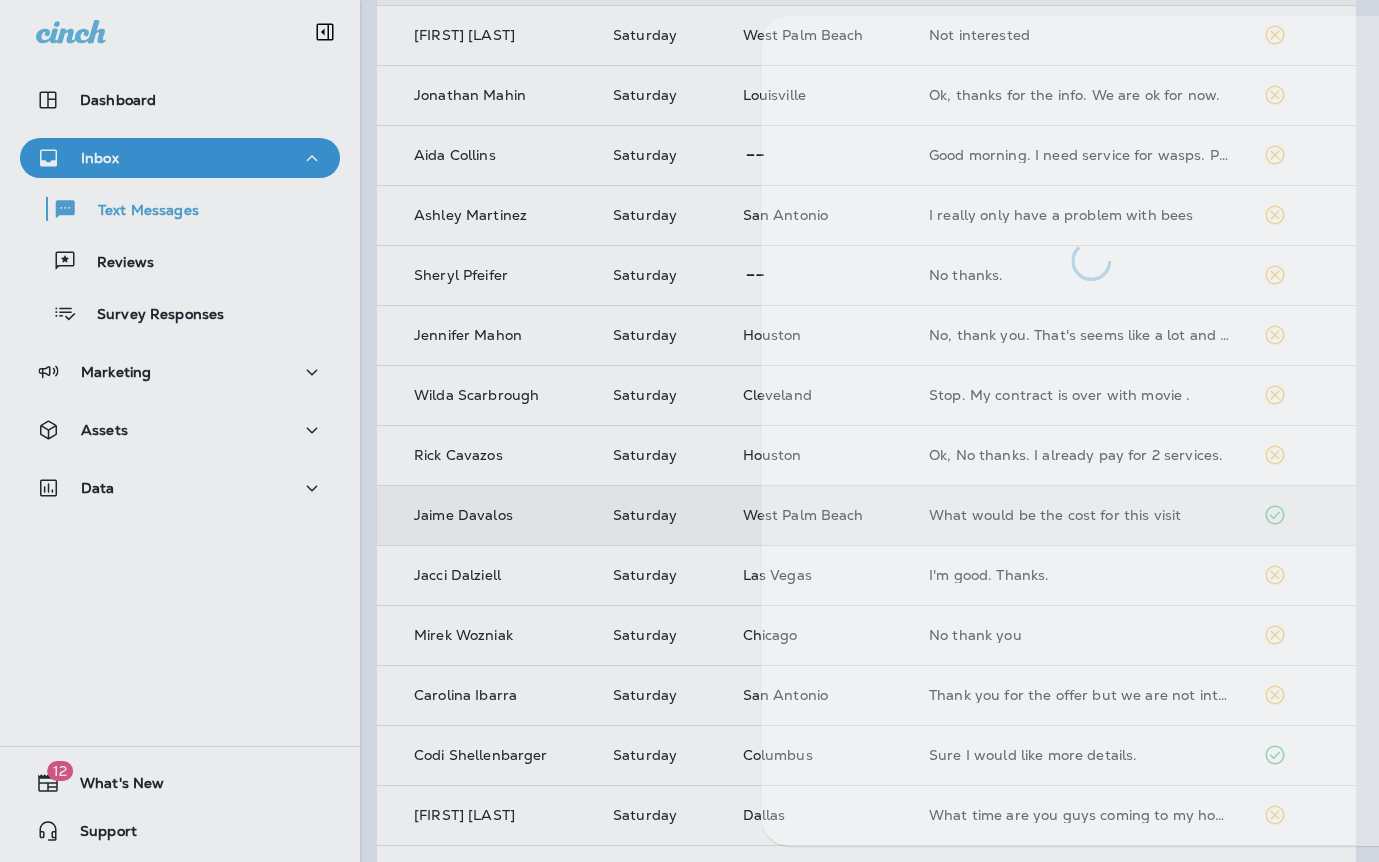 scroll, scrollTop: 504, scrollLeft: 0, axis: vertical 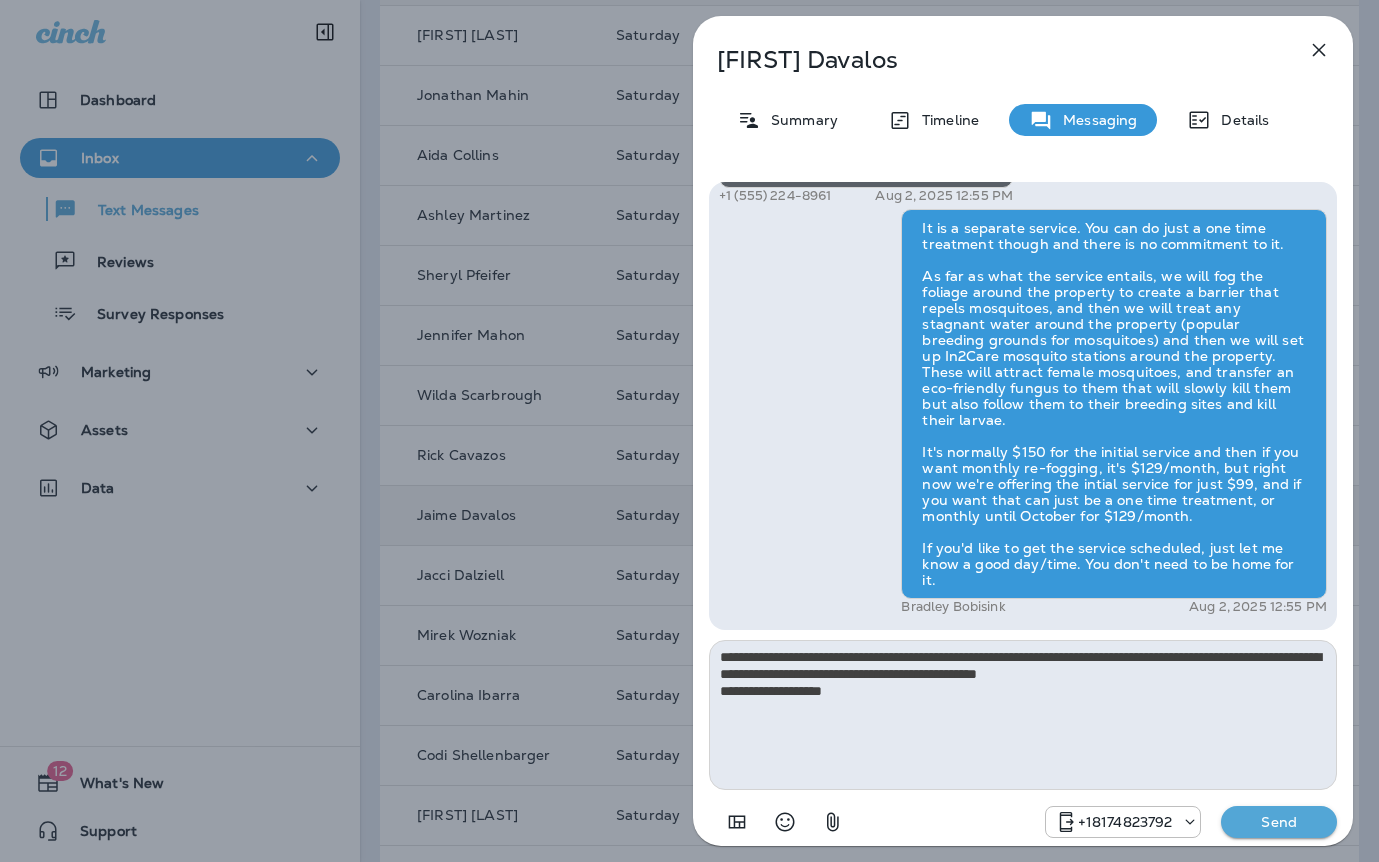 type on "**********" 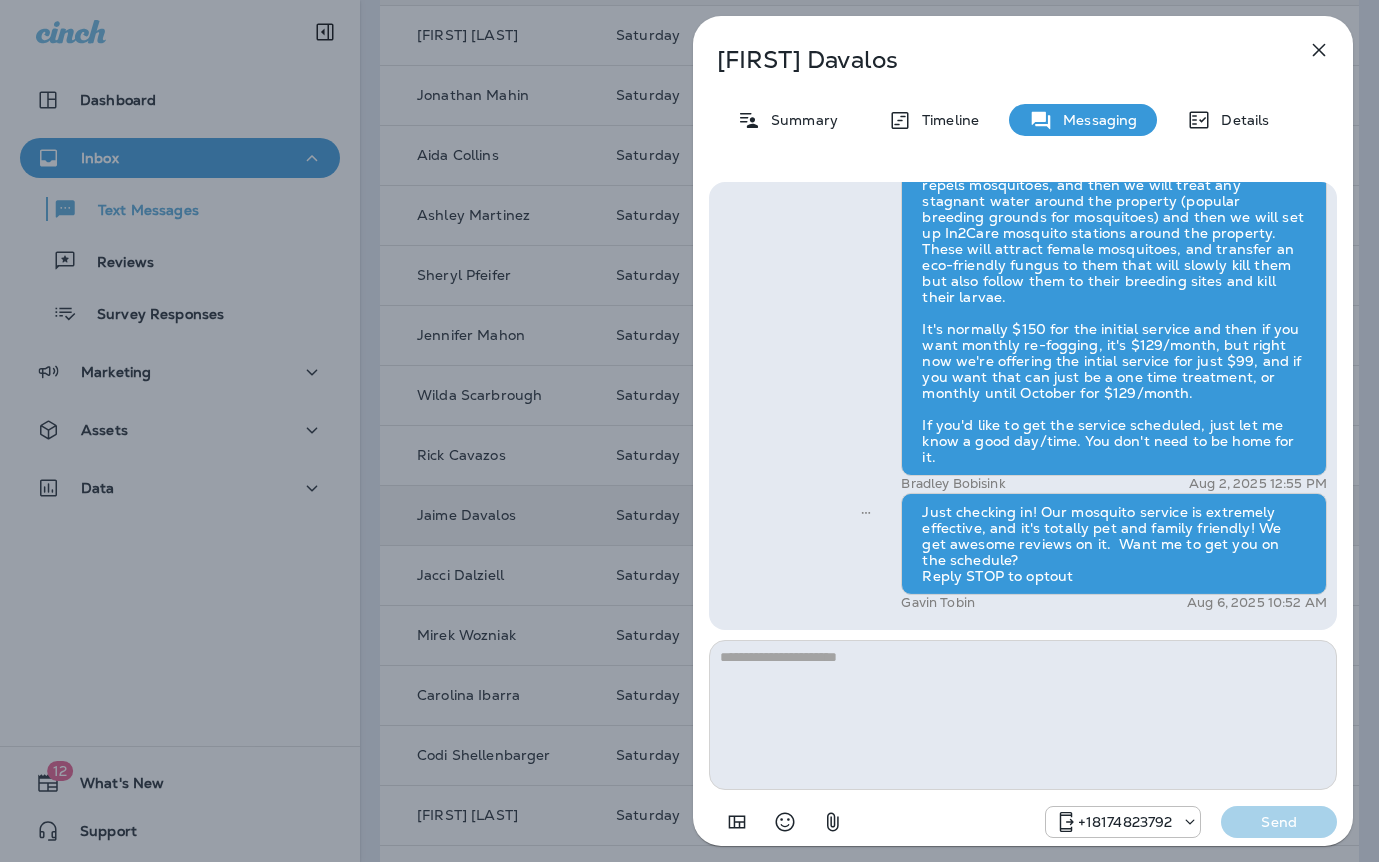 click on "Jaime   Davalos Summary   Timeline   Messaging   Details   Hi Jaime , this is Steven with Moxie Pest Control. We know Summer brings out the mosquitoes—and with the Summer season here, I’d love to get you on our schedule to come help take care of that. Just reply here if you're interested, and I'll let you know the details!
Reply STOP to optout +18174823792 Aug 2, 2025 12:49 PM I'm interested  +1 (954) 224-8961 Aug 2, 2025 12:54 PM What would be the cost for this visit   +1 (954) 224-8961 Aug 2, 2025 12:55 PM Bradley Bobisink Aug 2, 2025 12:55 PM   Just checking in! Our mosquito service is extremely effective, and it's totally pet and family friendly! We get awesome reviews on it.  Want me to get you on the schedule?
Reply STOP to optout Gavin Tobin Aug 6, 2025 10:52 AM +18174823792 Send" at bounding box center (689, 431) 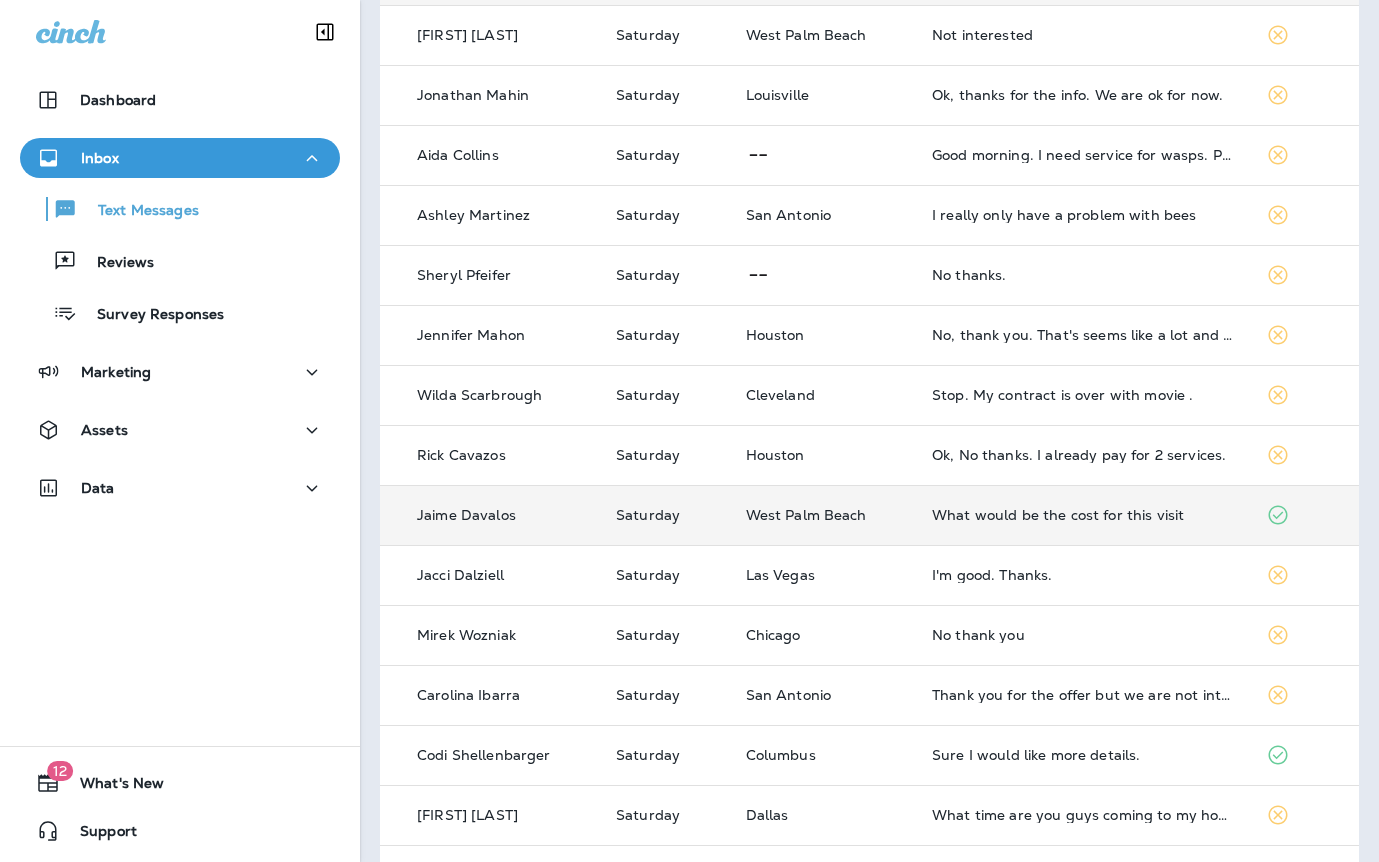 scroll, scrollTop: 568, scrollLeft: 0, axis: vertical 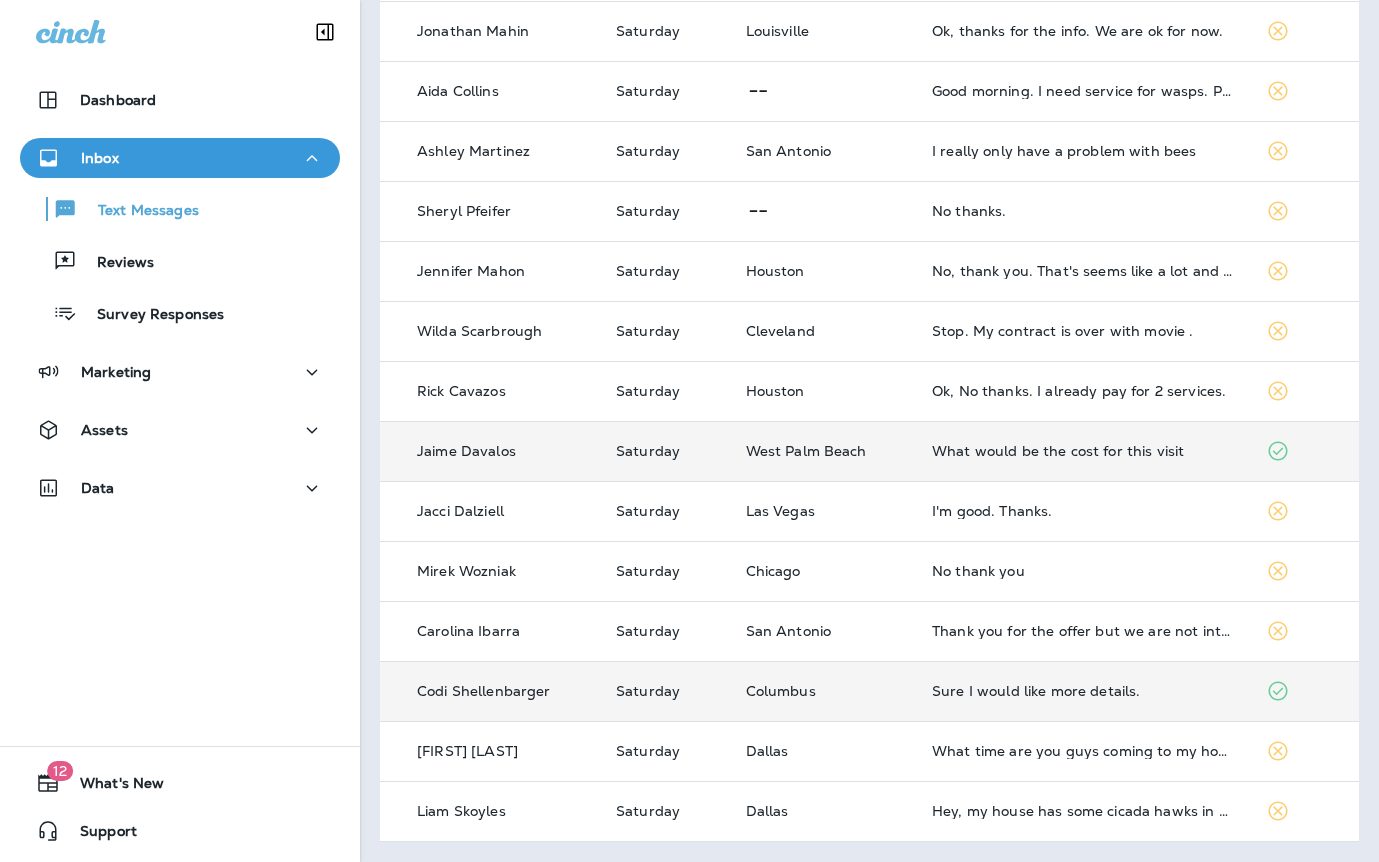 click on "Sure I would like more details." at bounding box center [1082, 691] 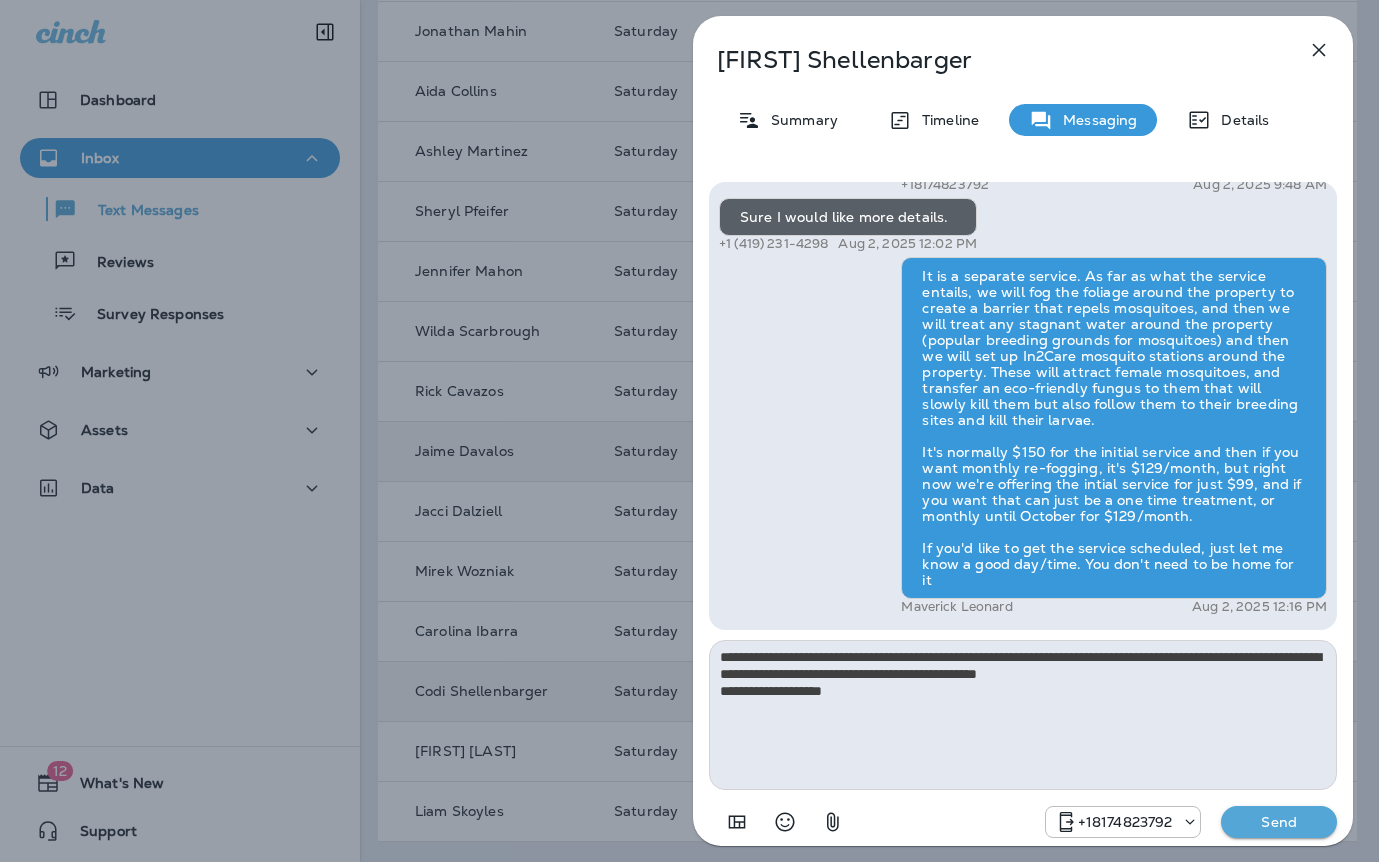 type on "**********" 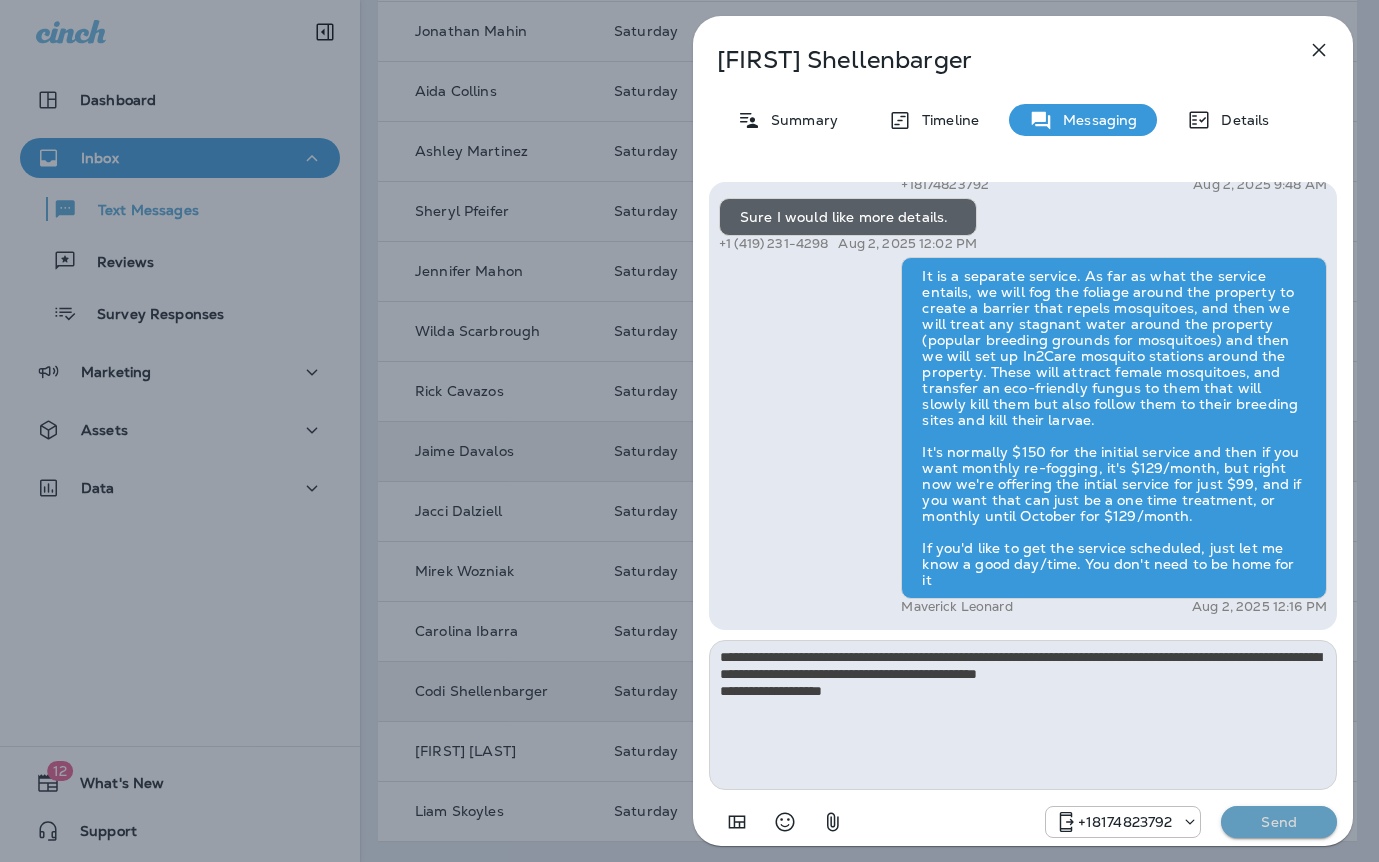 click on "Send" at bounding box center [1279, 822] 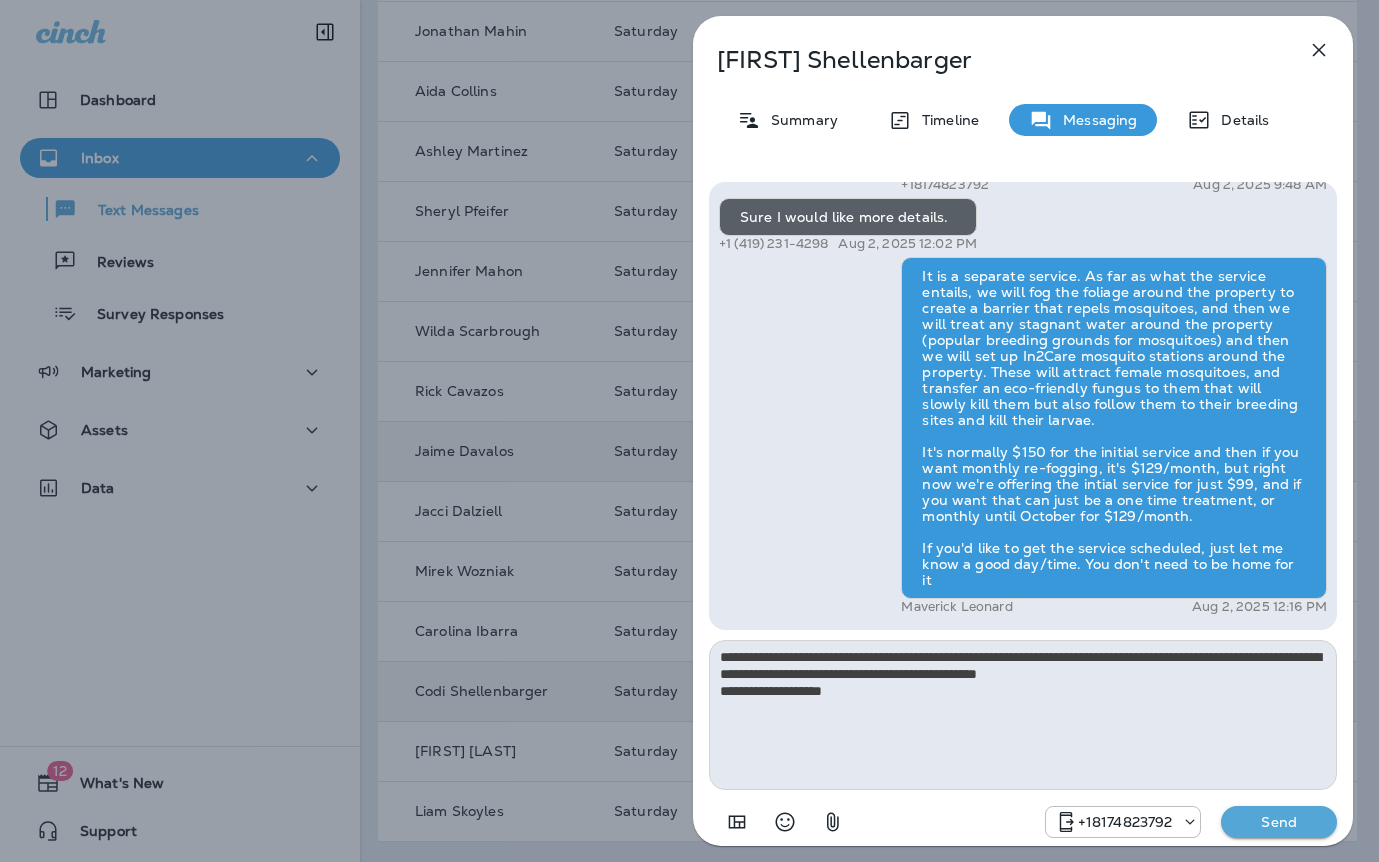 type 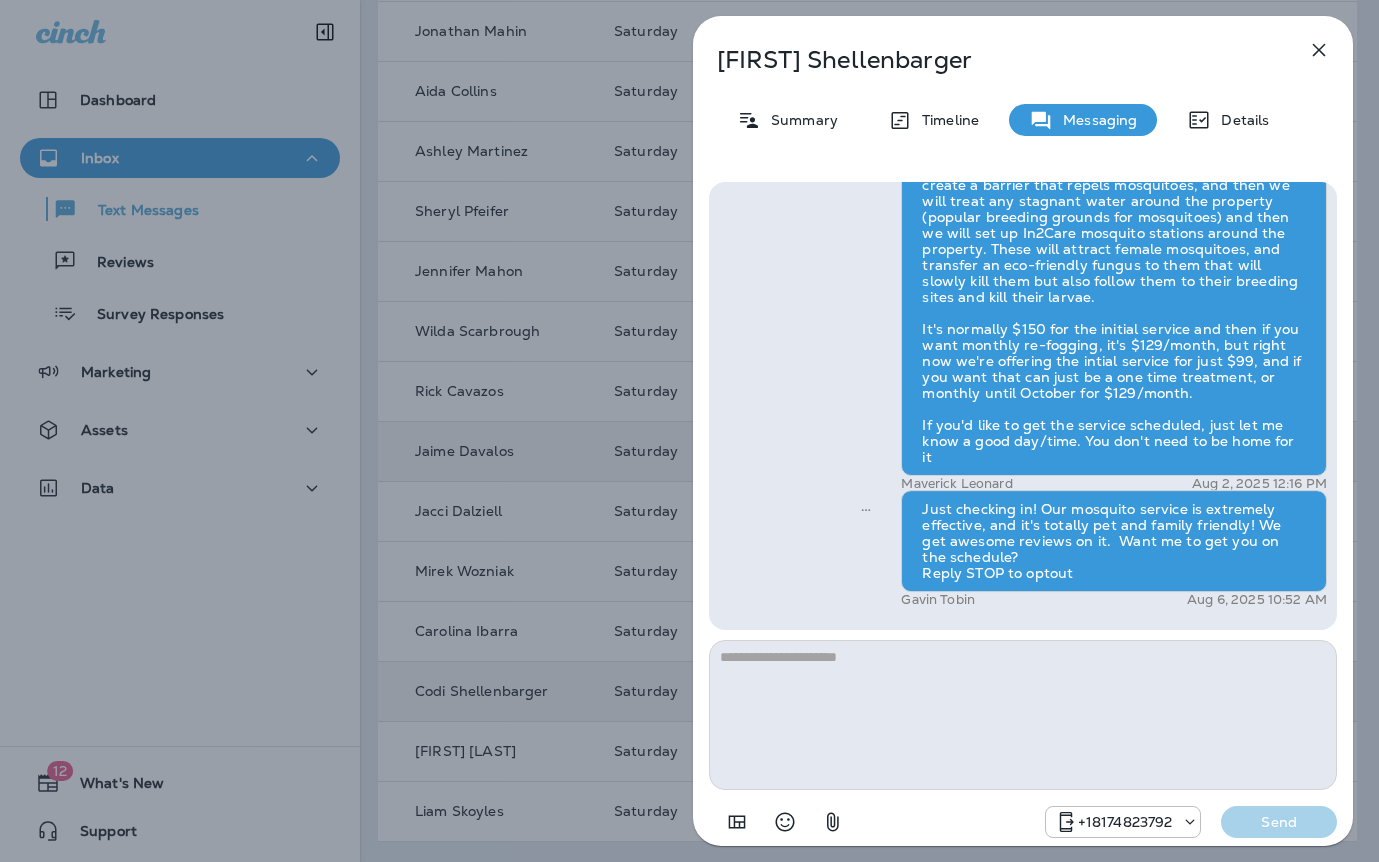 drag, startPoint x: 564, startPoint y: 585, endPoint x: 577, endPoint y: 582, distance: 13.341664 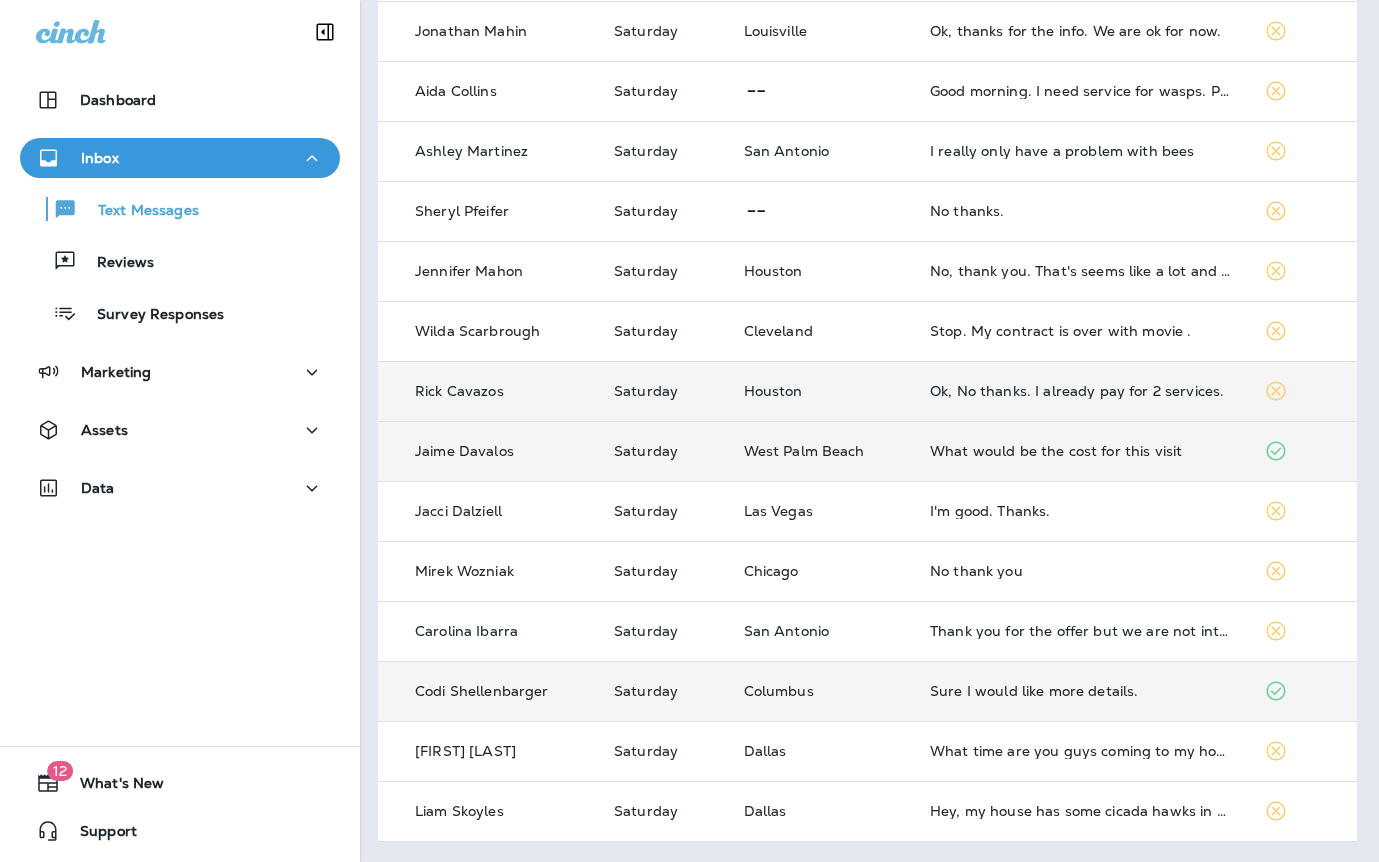 scroll, scrollTop: 0, scrollLeft: 2, axis: horizontal 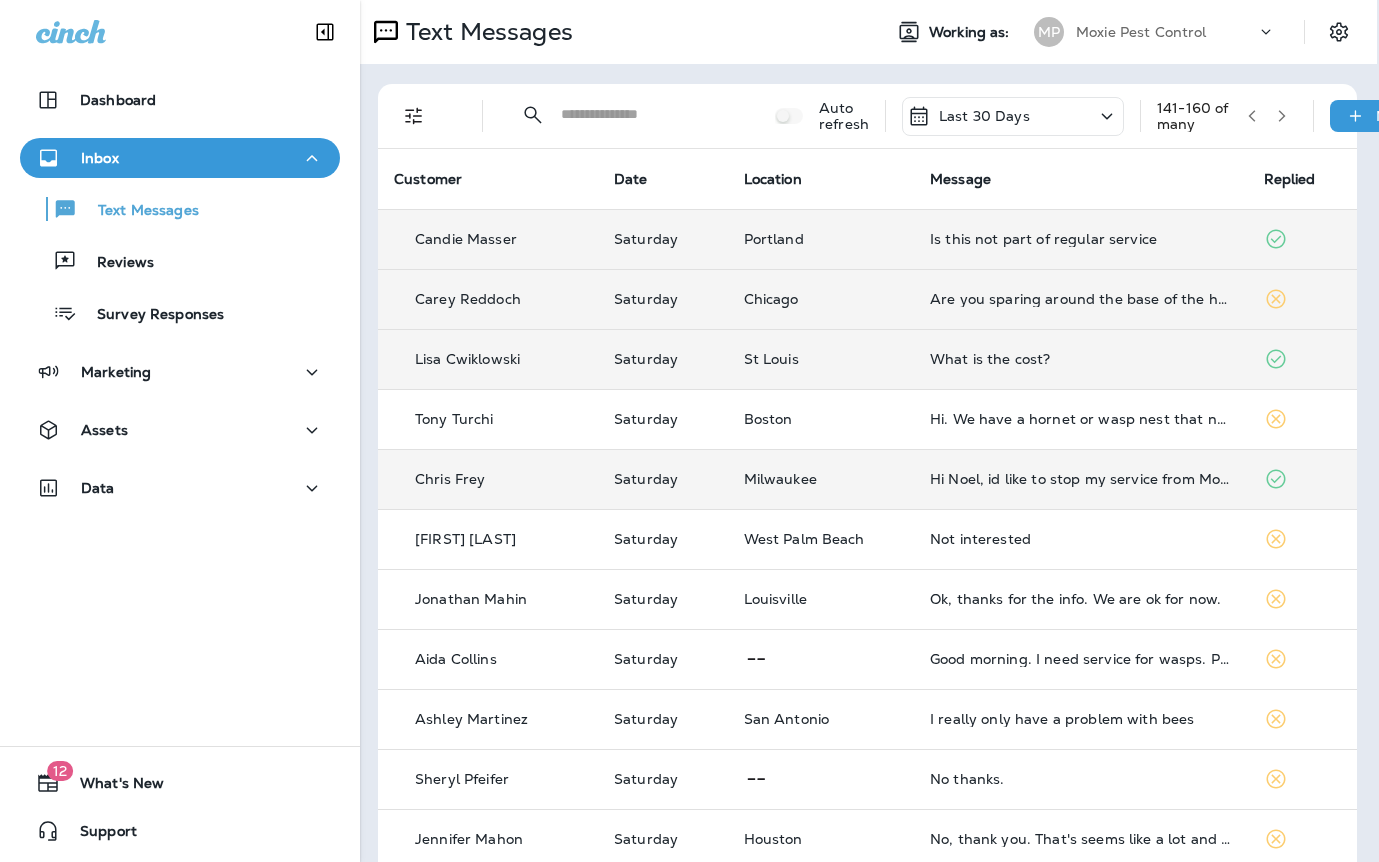 click 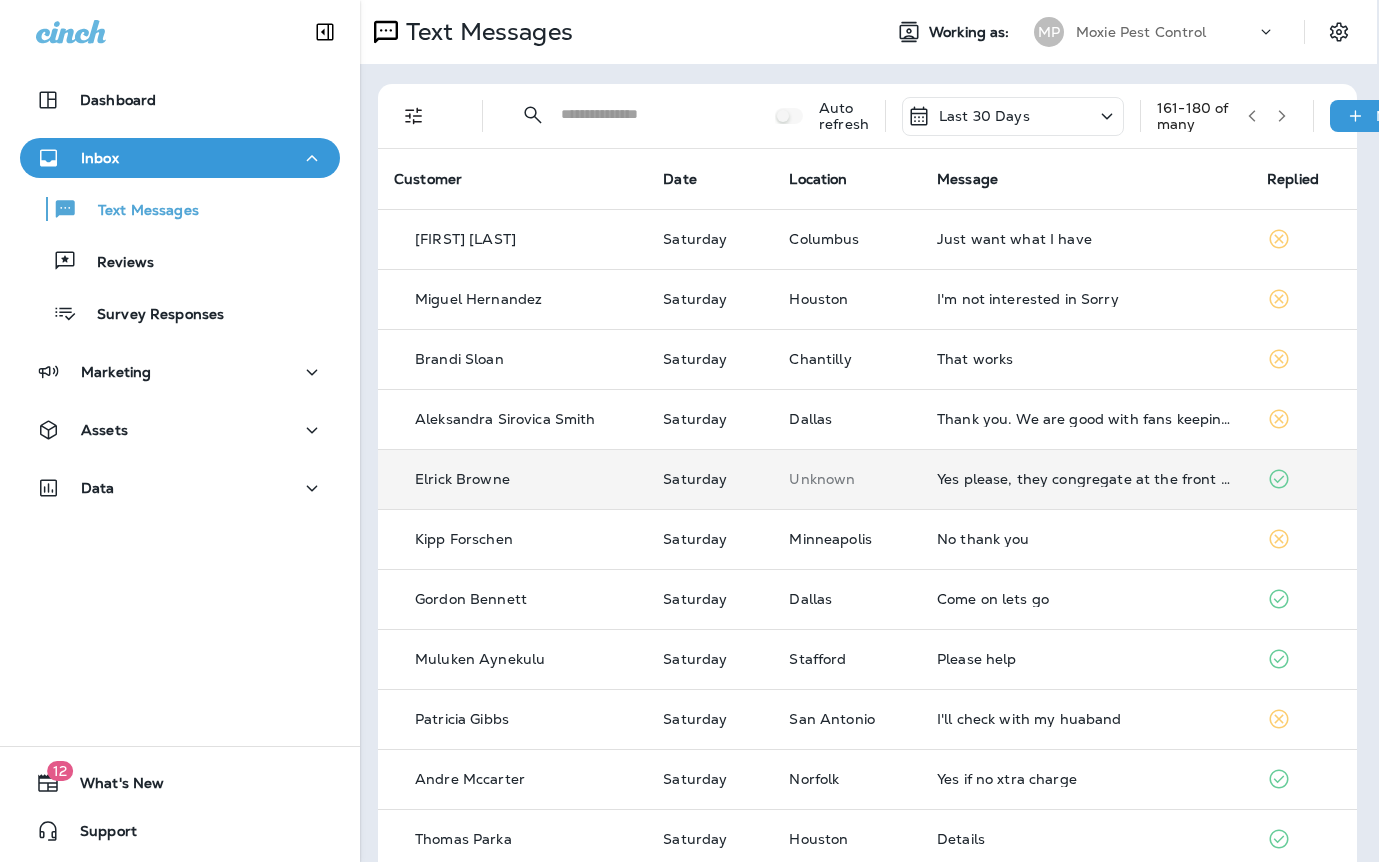 click on "Yes please, they congregate at the front door alot." at bounding box center [1086, 479] 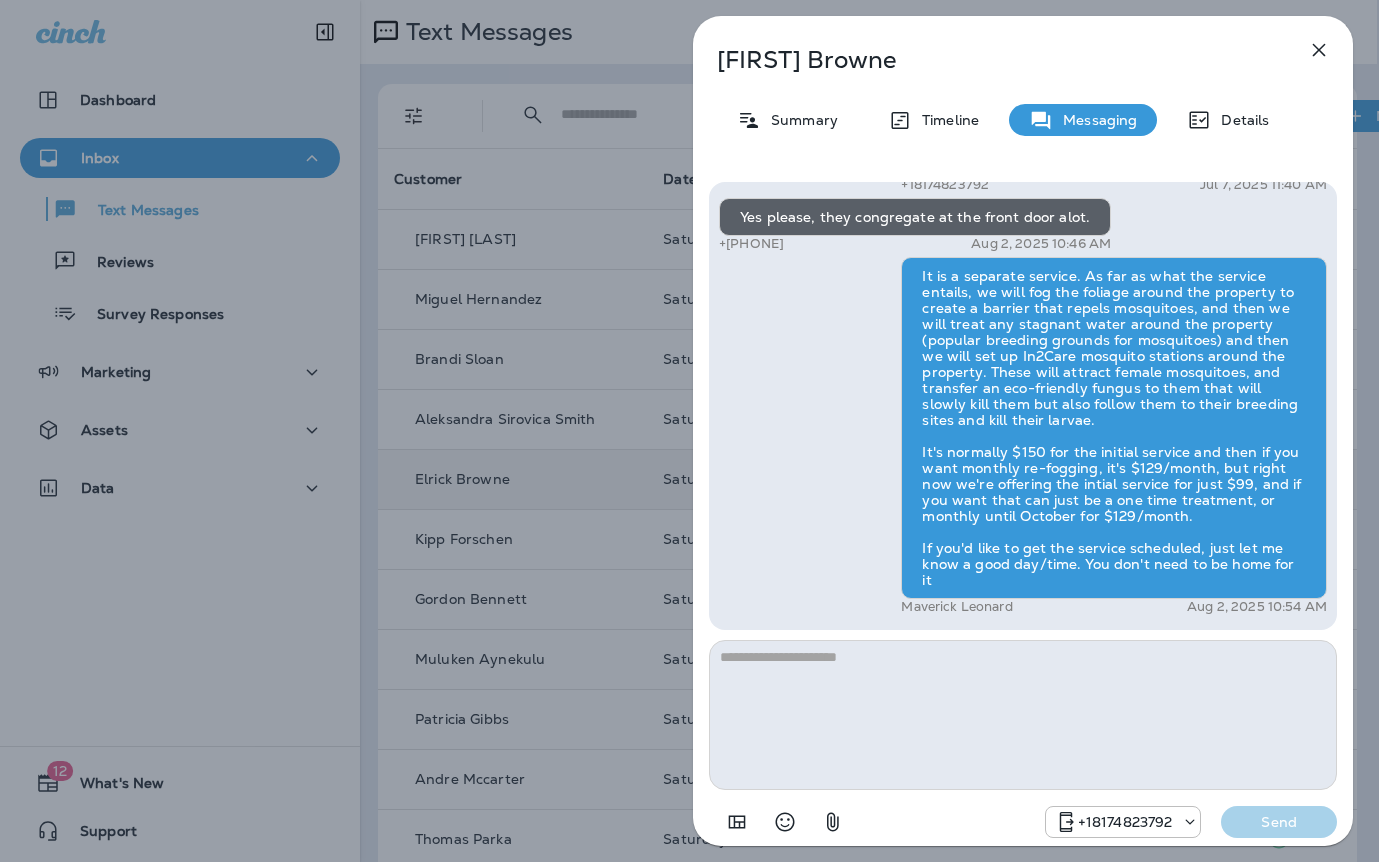 click at bounding box center [1023, 715] 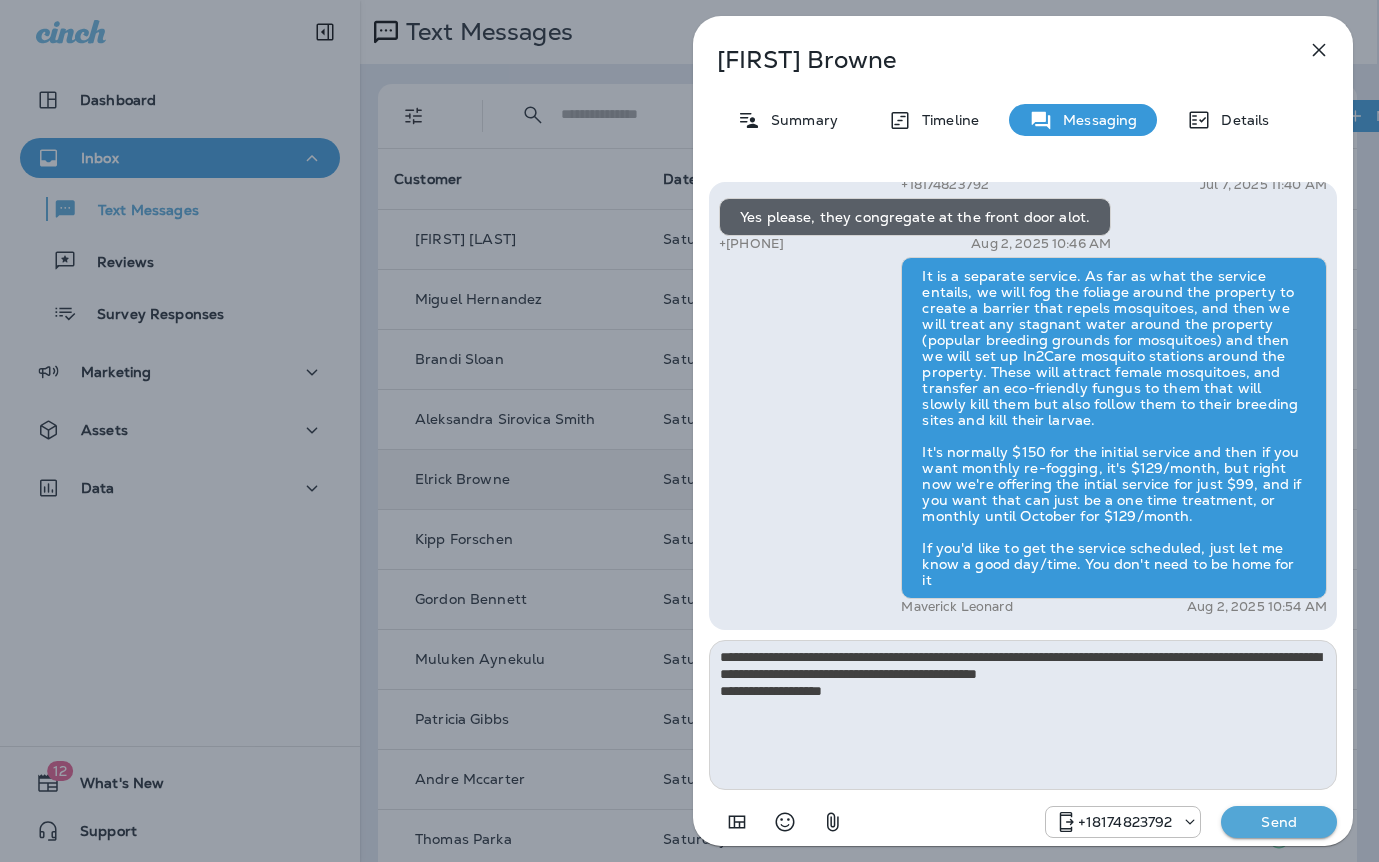 type on "**********" 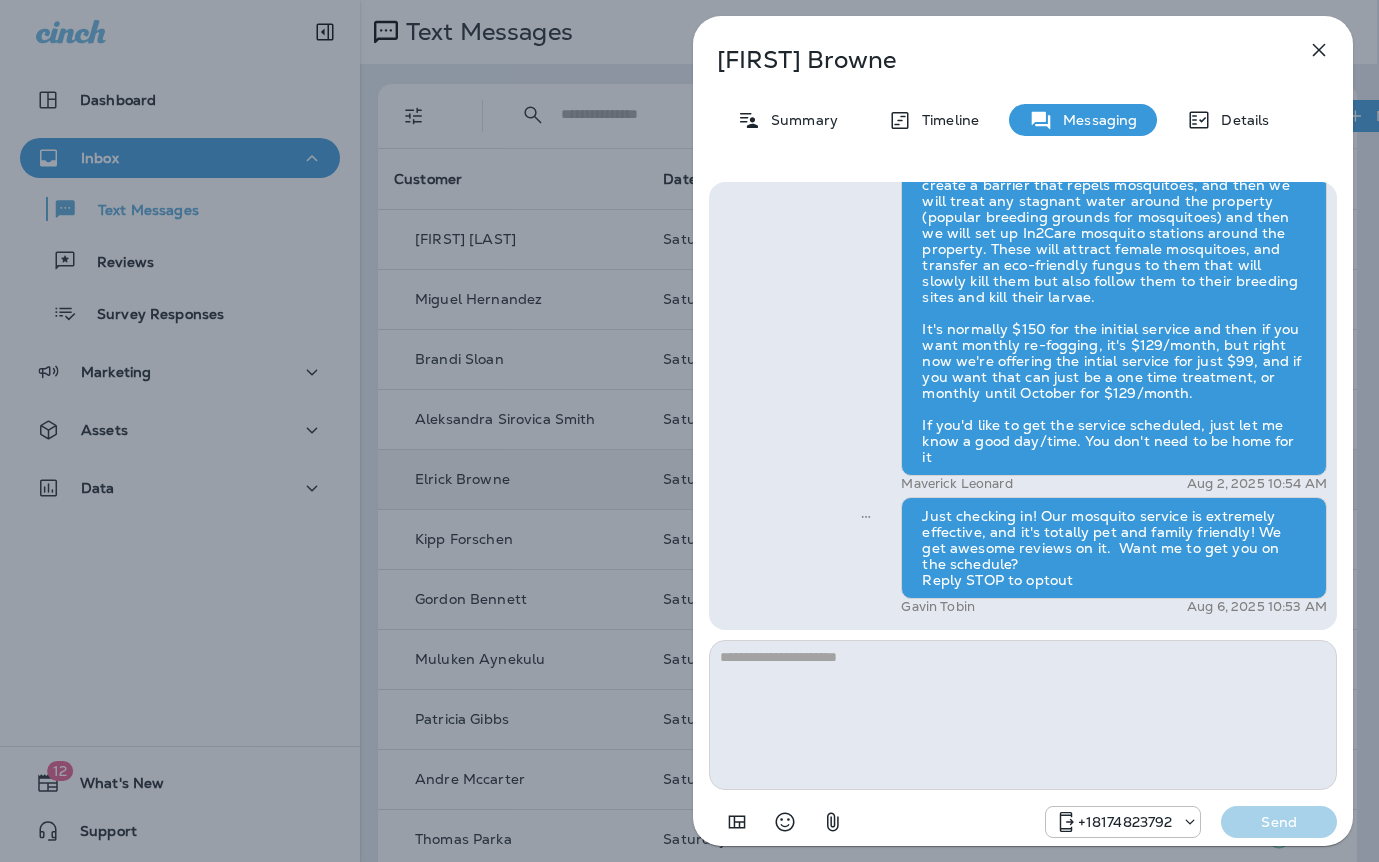 drag, startPoint x: 360, startPoint y: 539, endPoint x: 466, endPoint y: 540, distance: 106.004715 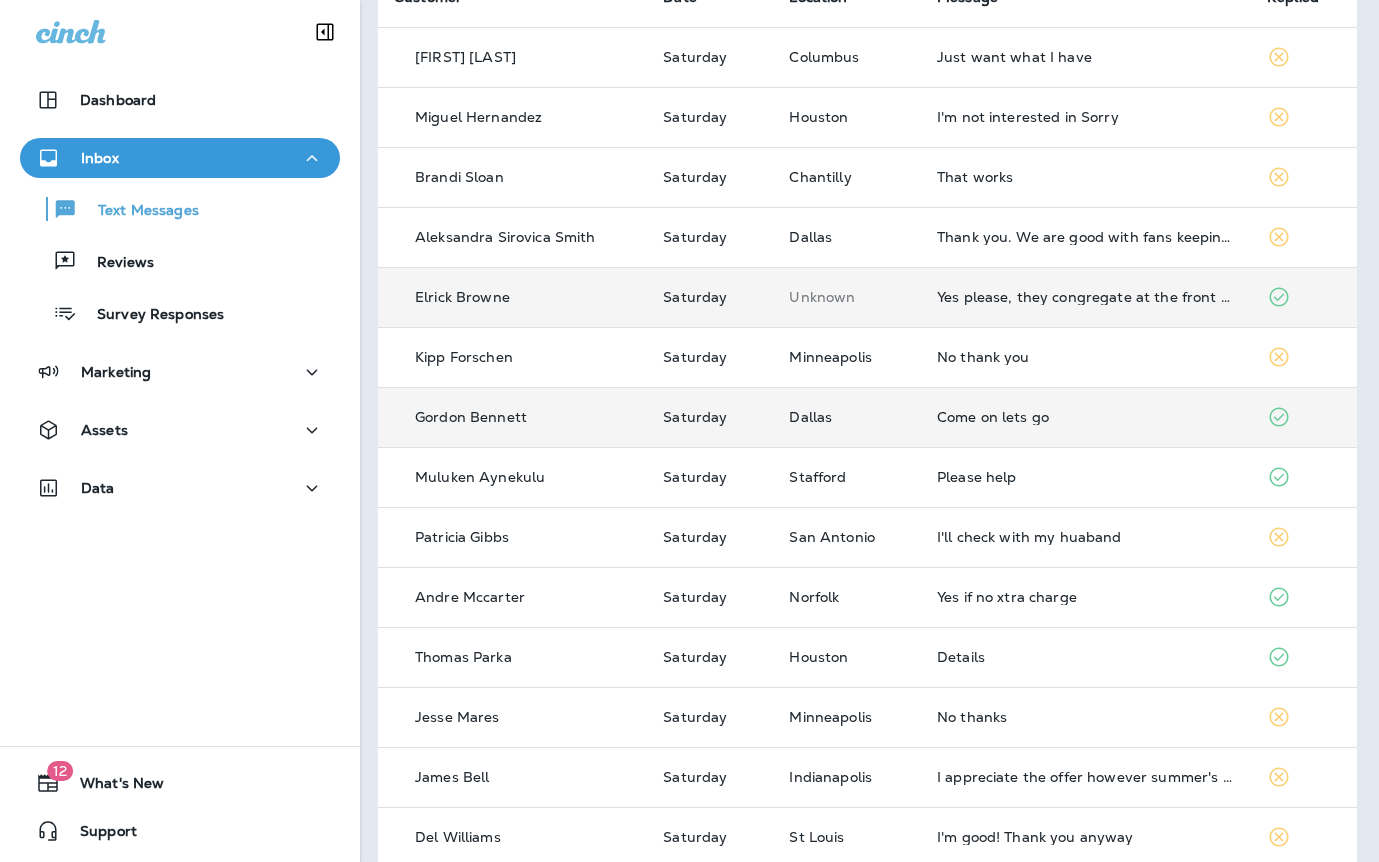 scroll, scrollTop: 182, scrollLeft: 0, axis: vertical 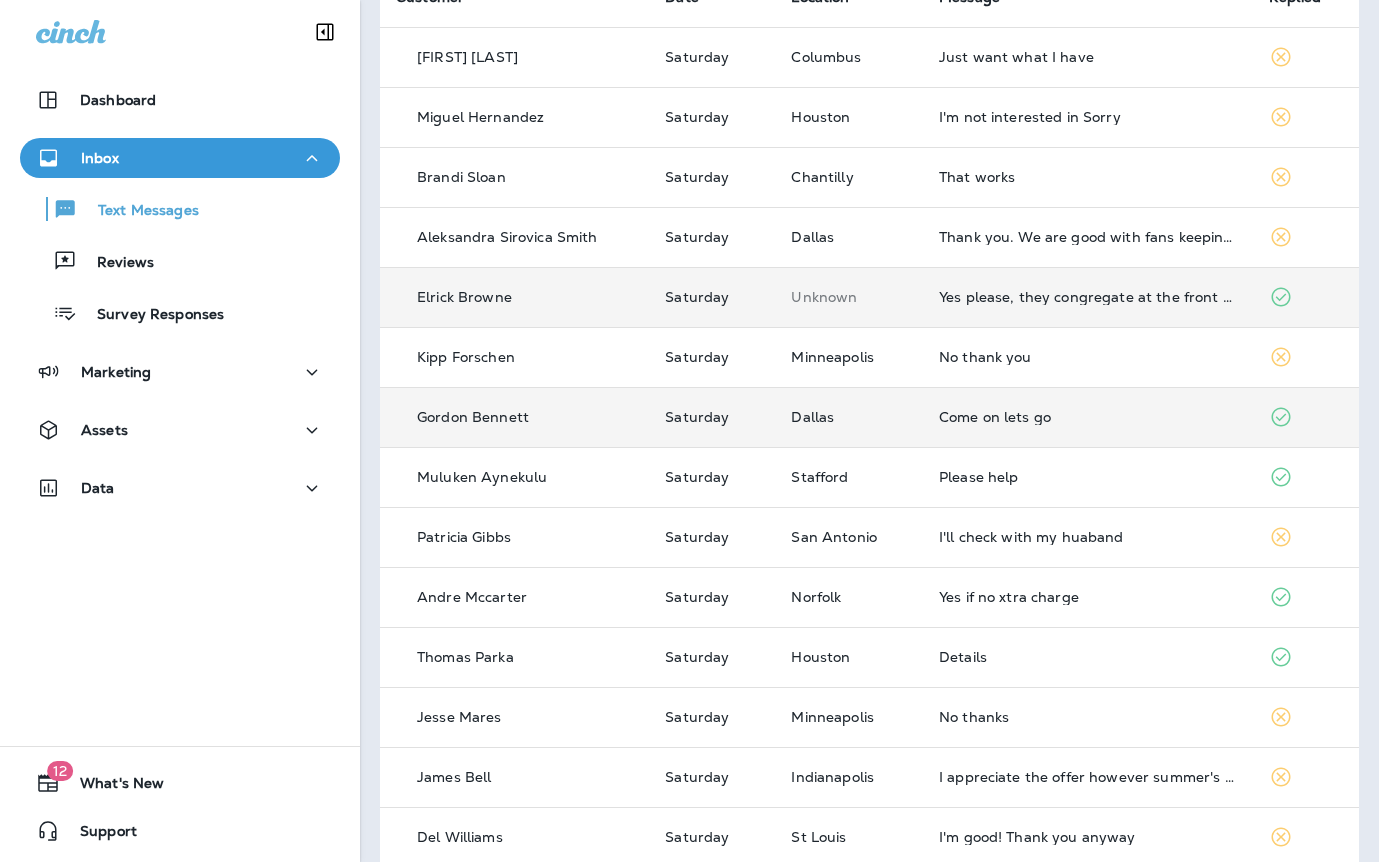 click on "Come on lets go" at bounding box center [1088, 417] 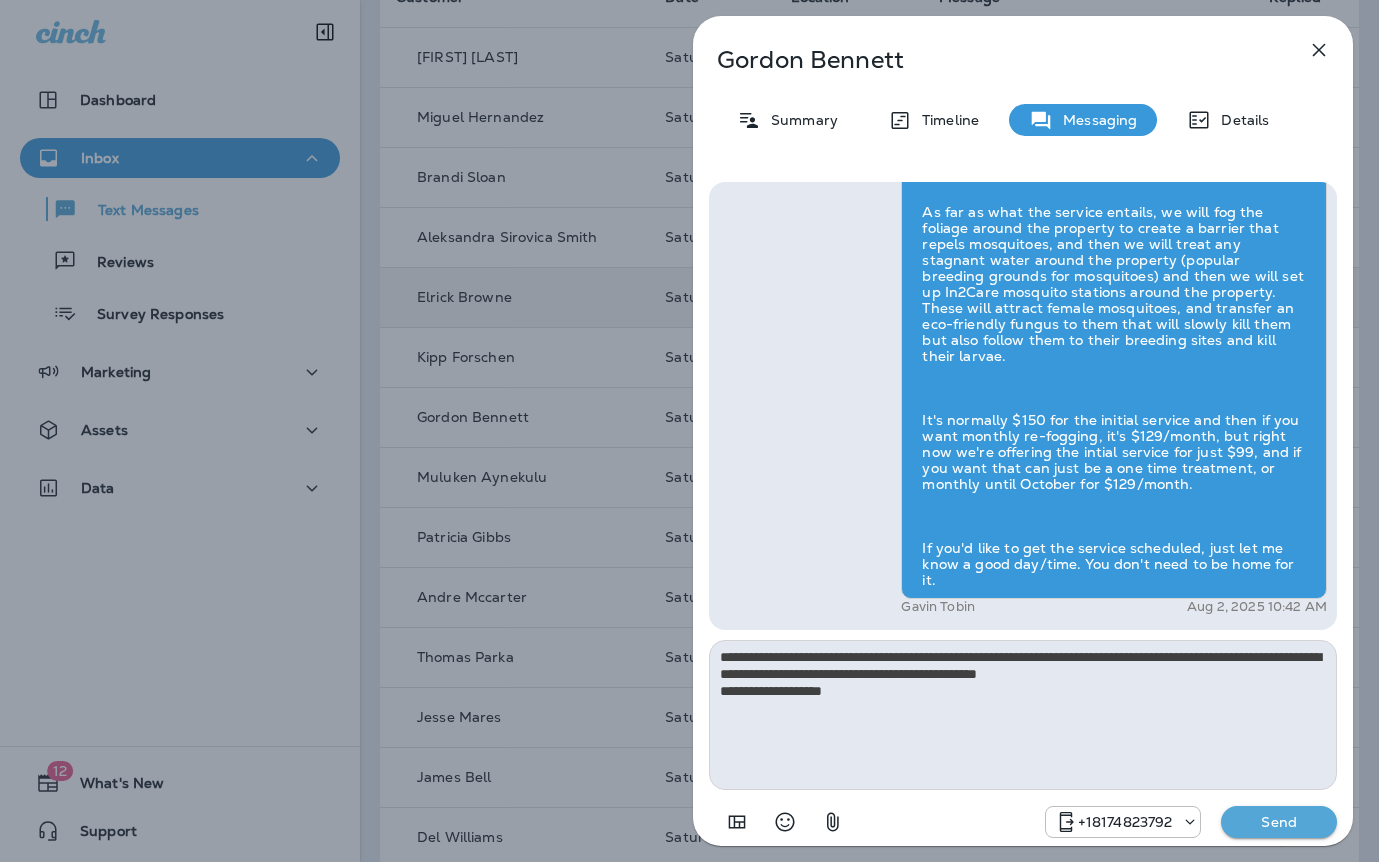 type on "**********" 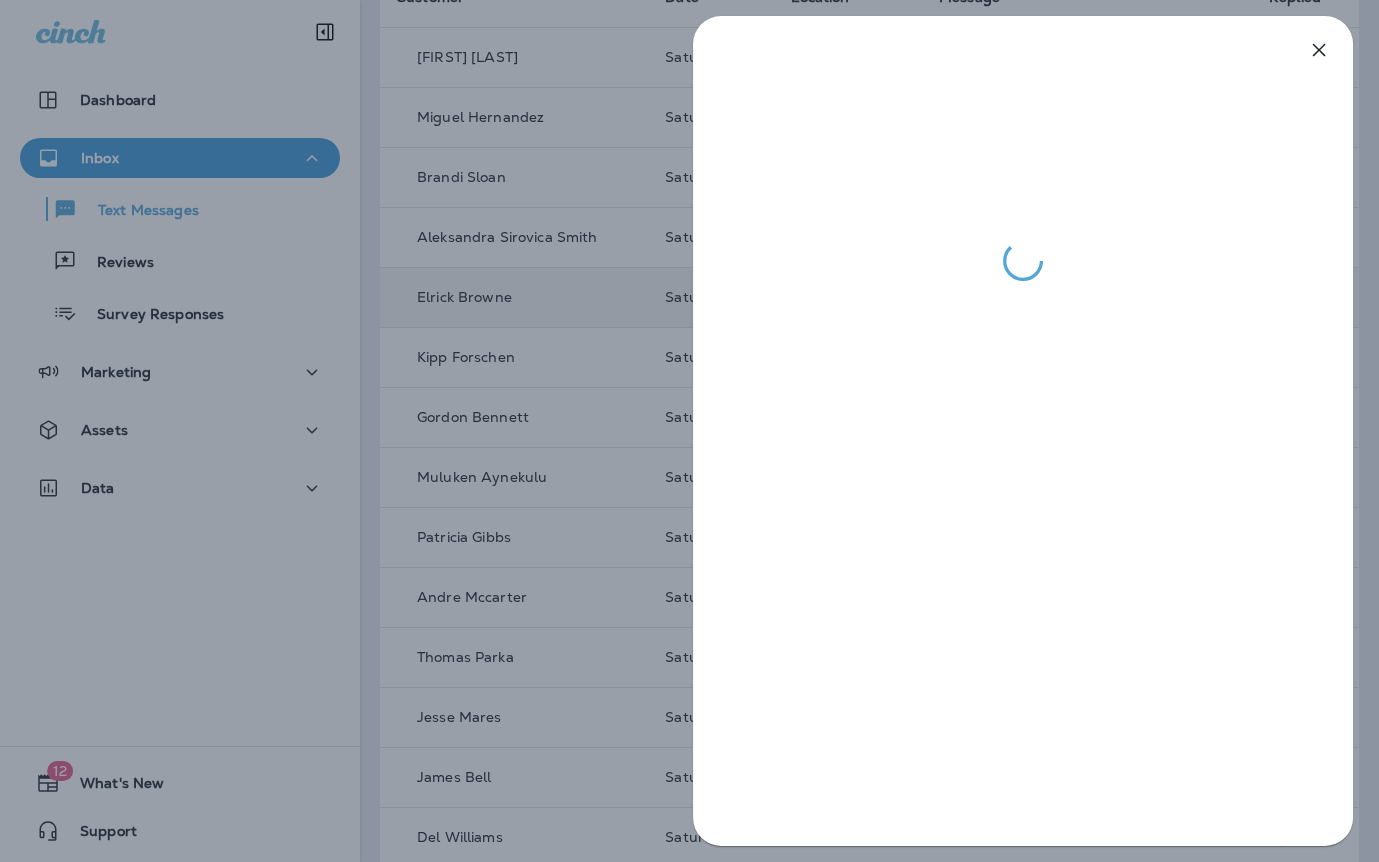 click at bounding box center (689, 431) 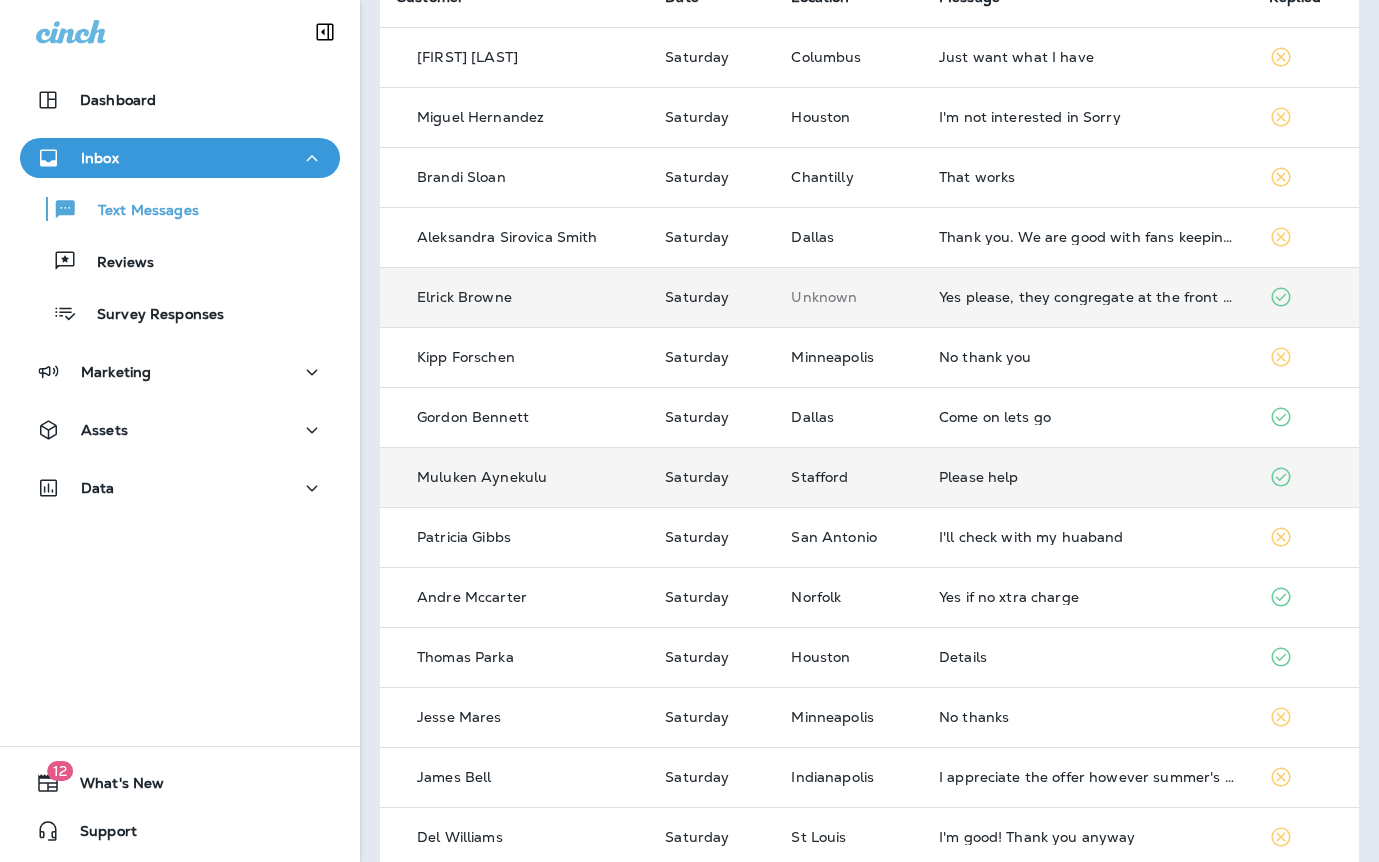 click on "Please help" at bounding box center (1088, 477) 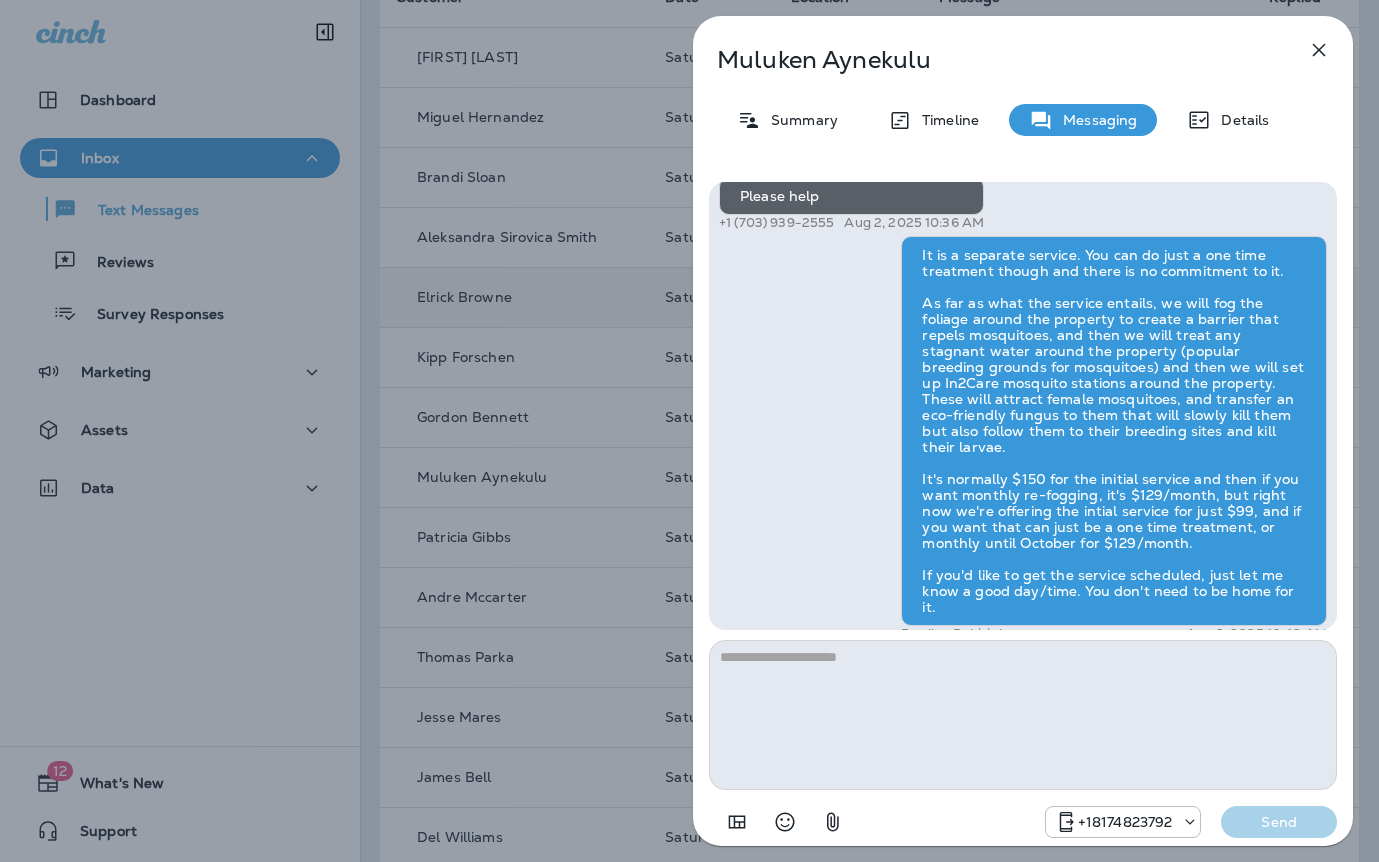 scroll, scrollTop: -92, scrollLeft: 0, axis: vertical 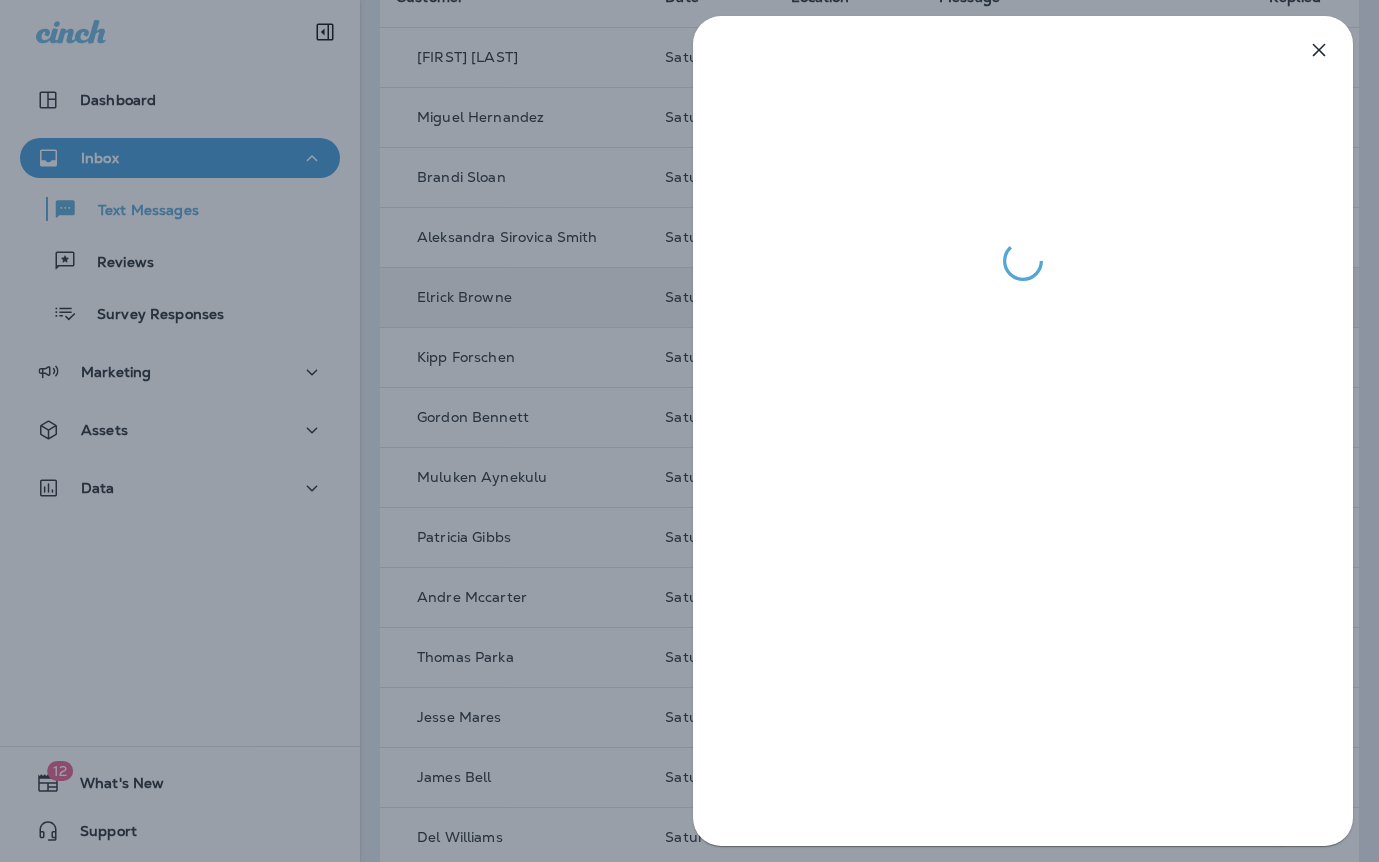 drag, startPoint x: 603, startPoint y: 423, endPoint x: 614, endPoint y: 421, distance: 11.18034 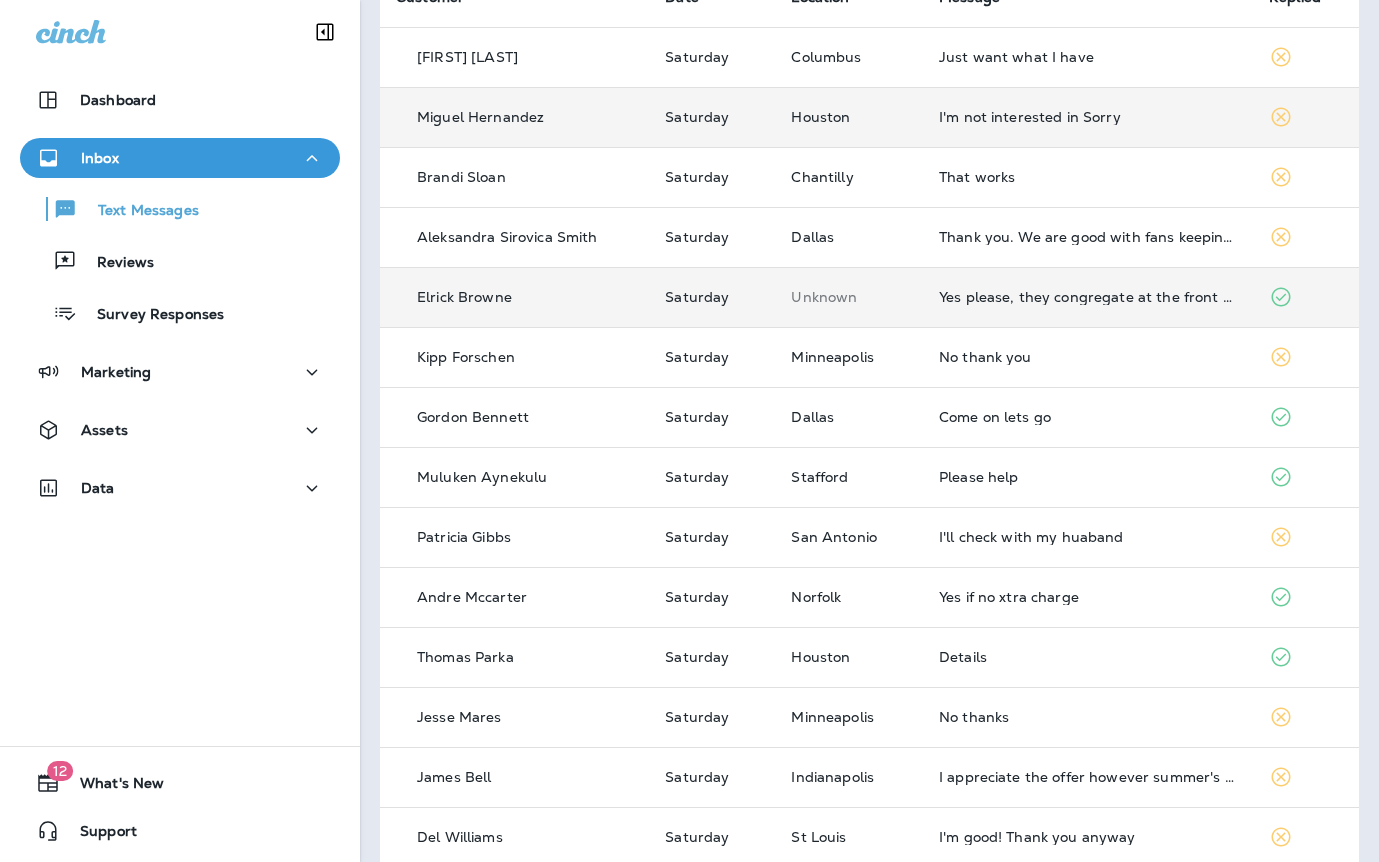 scroll, scrollTop: 0, scrollLeft: 0, axis: both 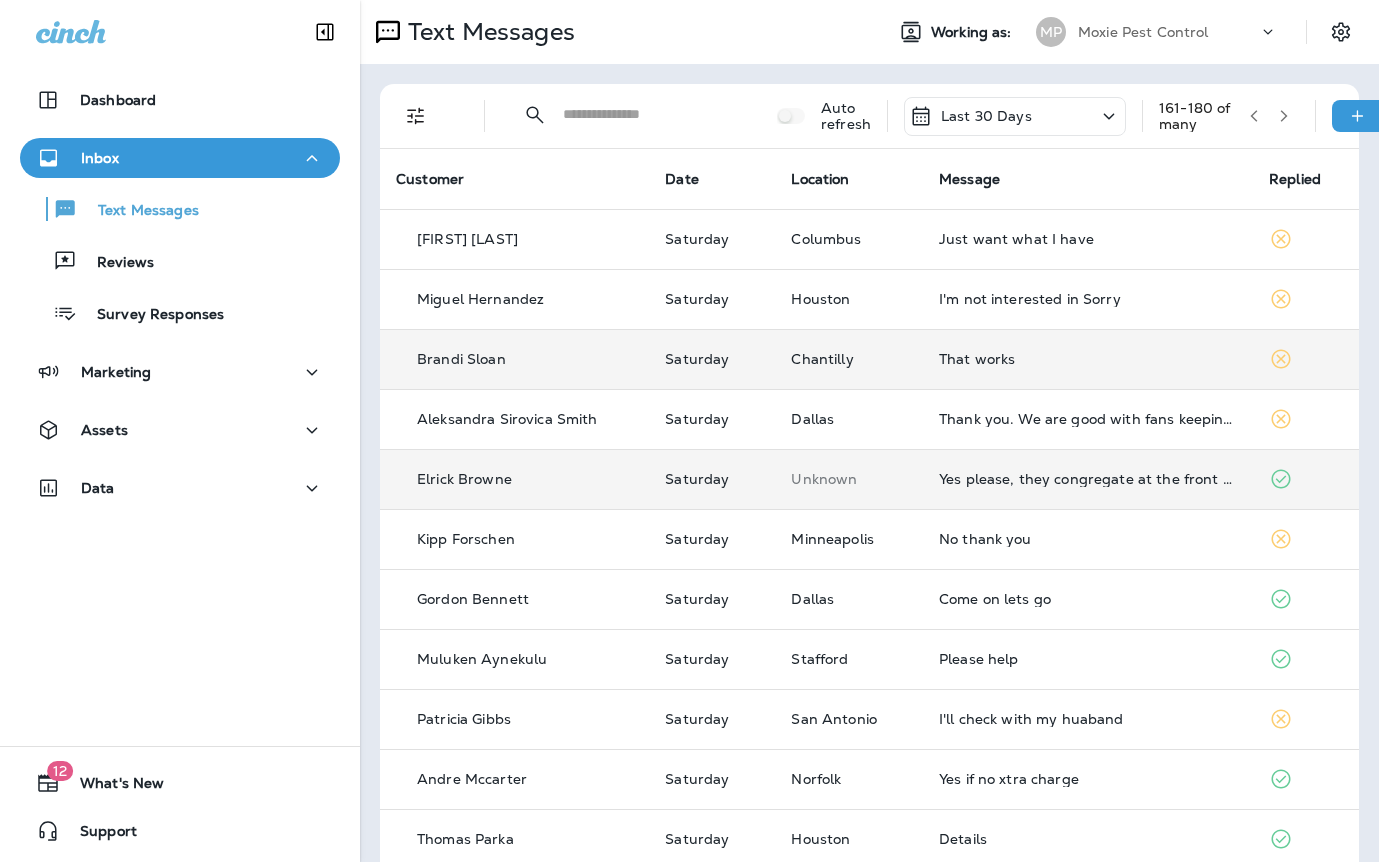 click on "That works" at bounding box center (1088, 359) 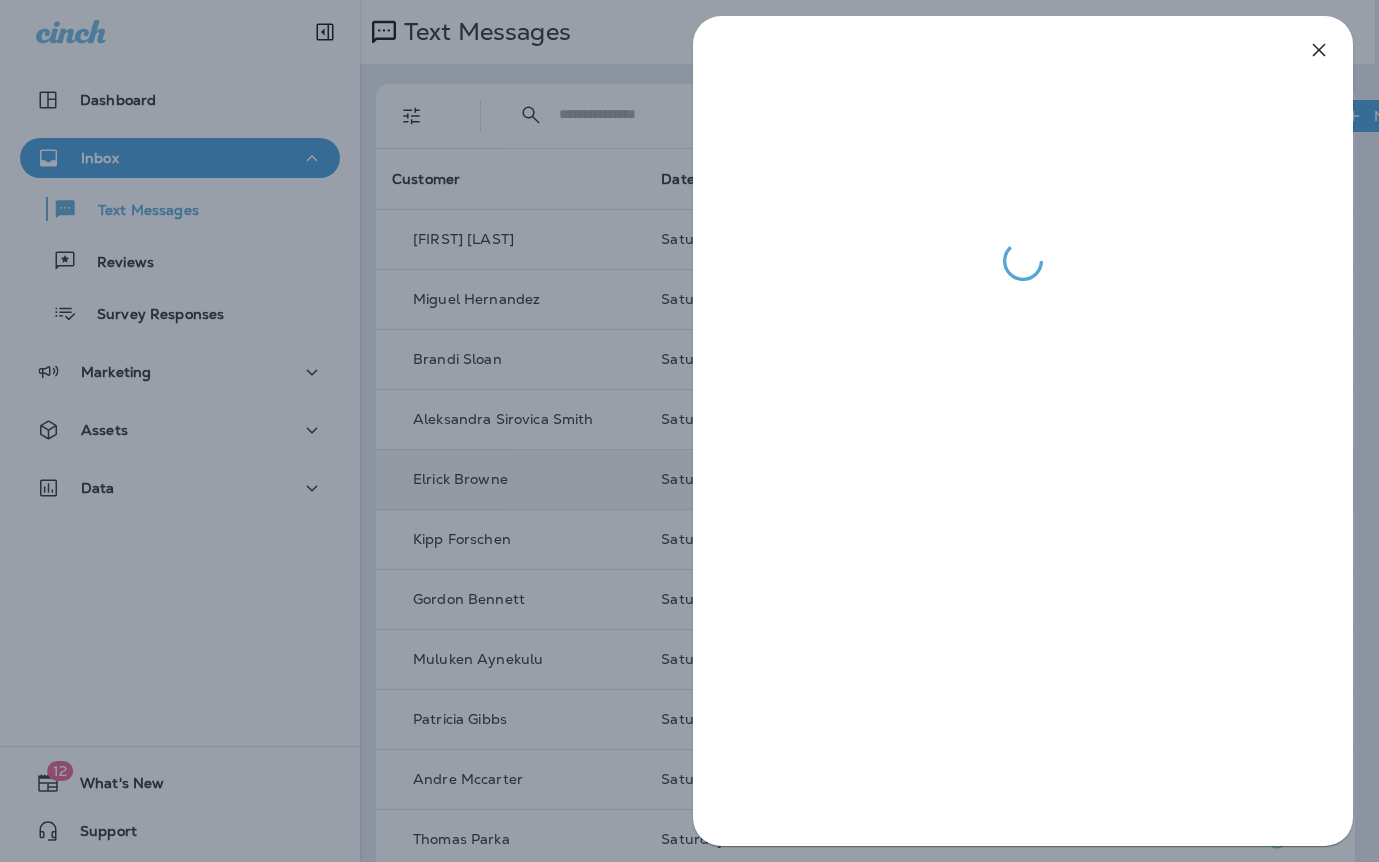 drag, startPoint x: 449, startPoint y: 451, endPoint x: 468, endPoint y: 453, distance: 19.104973 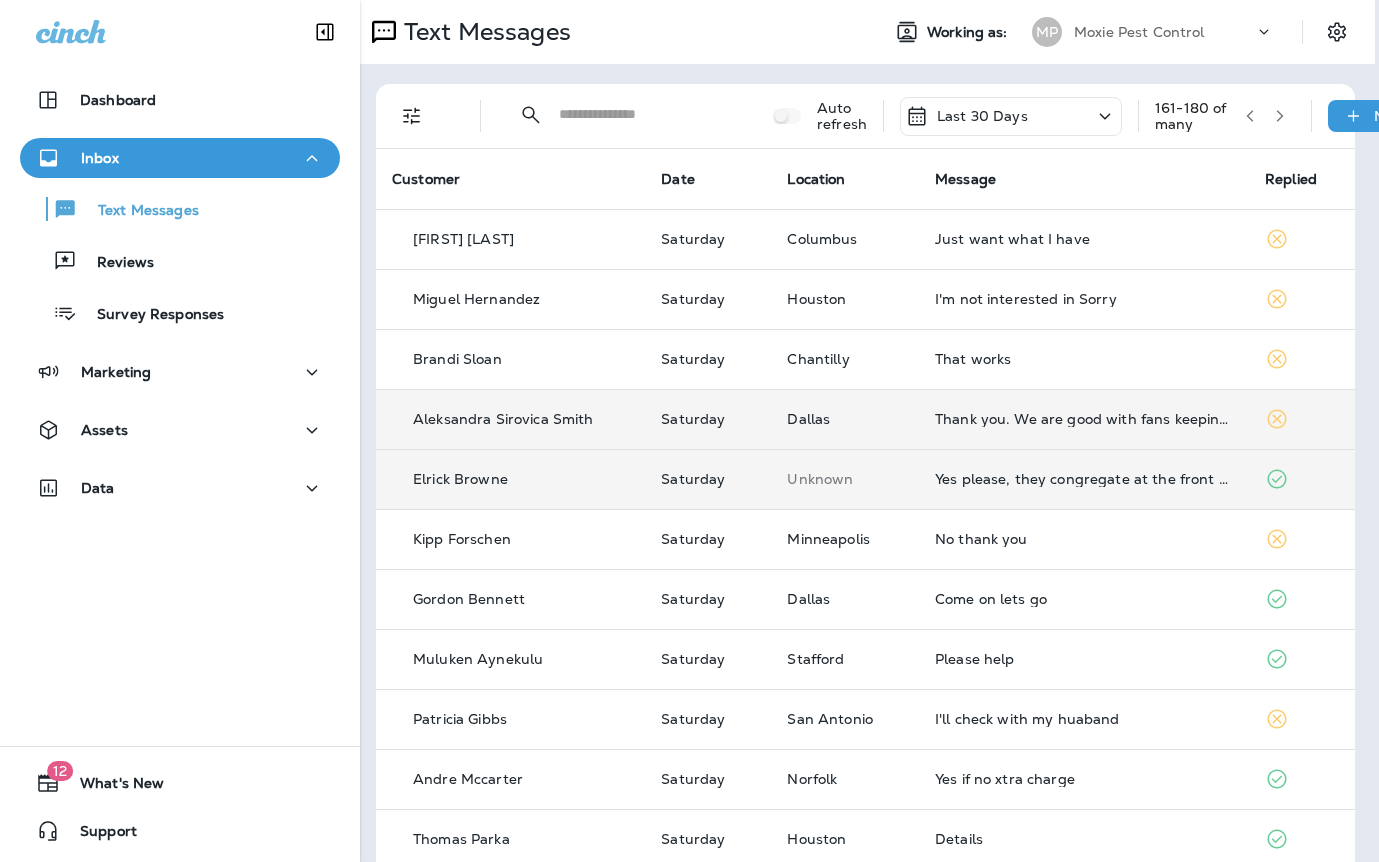 click on "Thank you.  We are good with fans keeping mosquitoes away from our sitting area." at bounding box center (1084, 419) 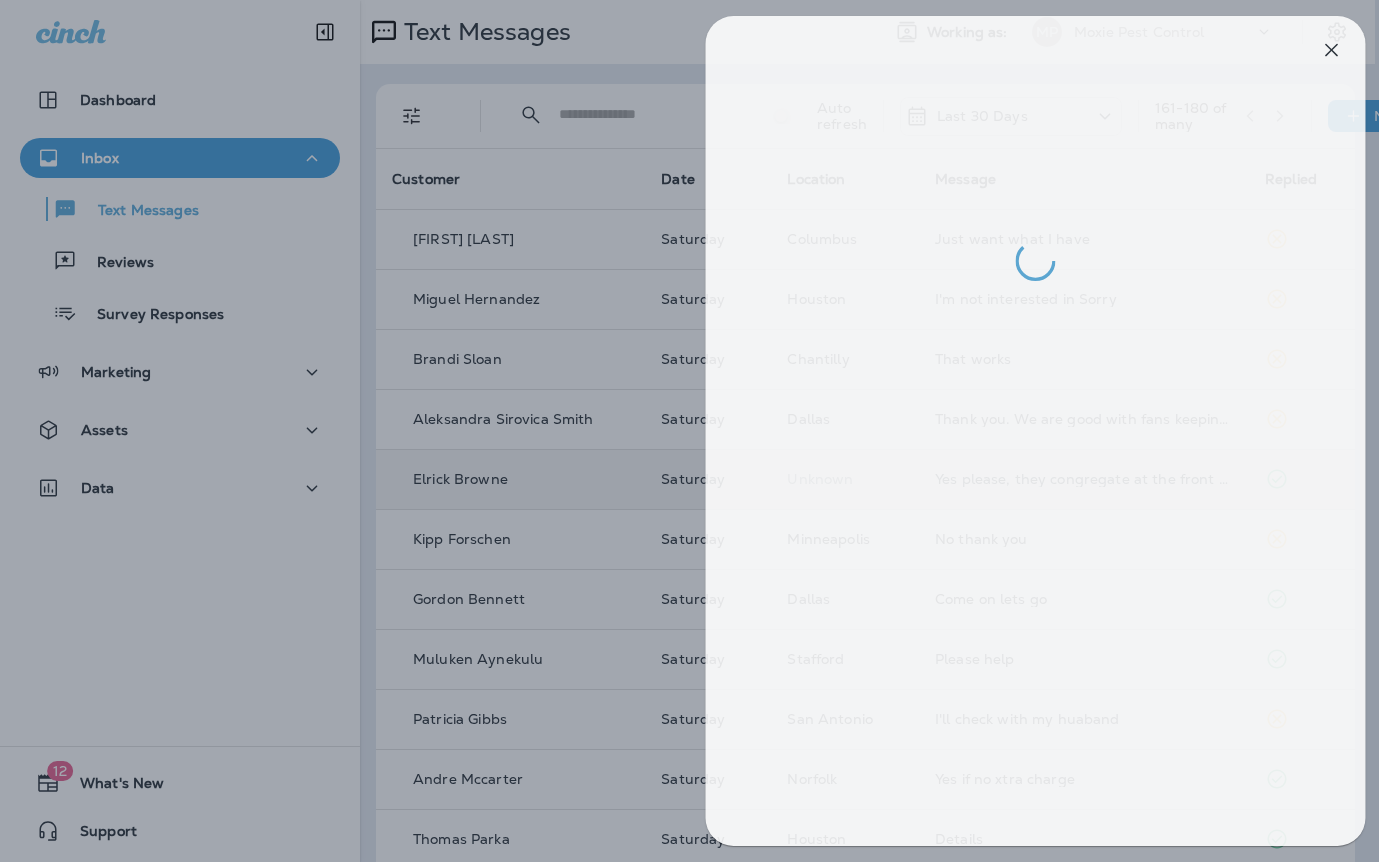 click at bounding box center [701, 431] 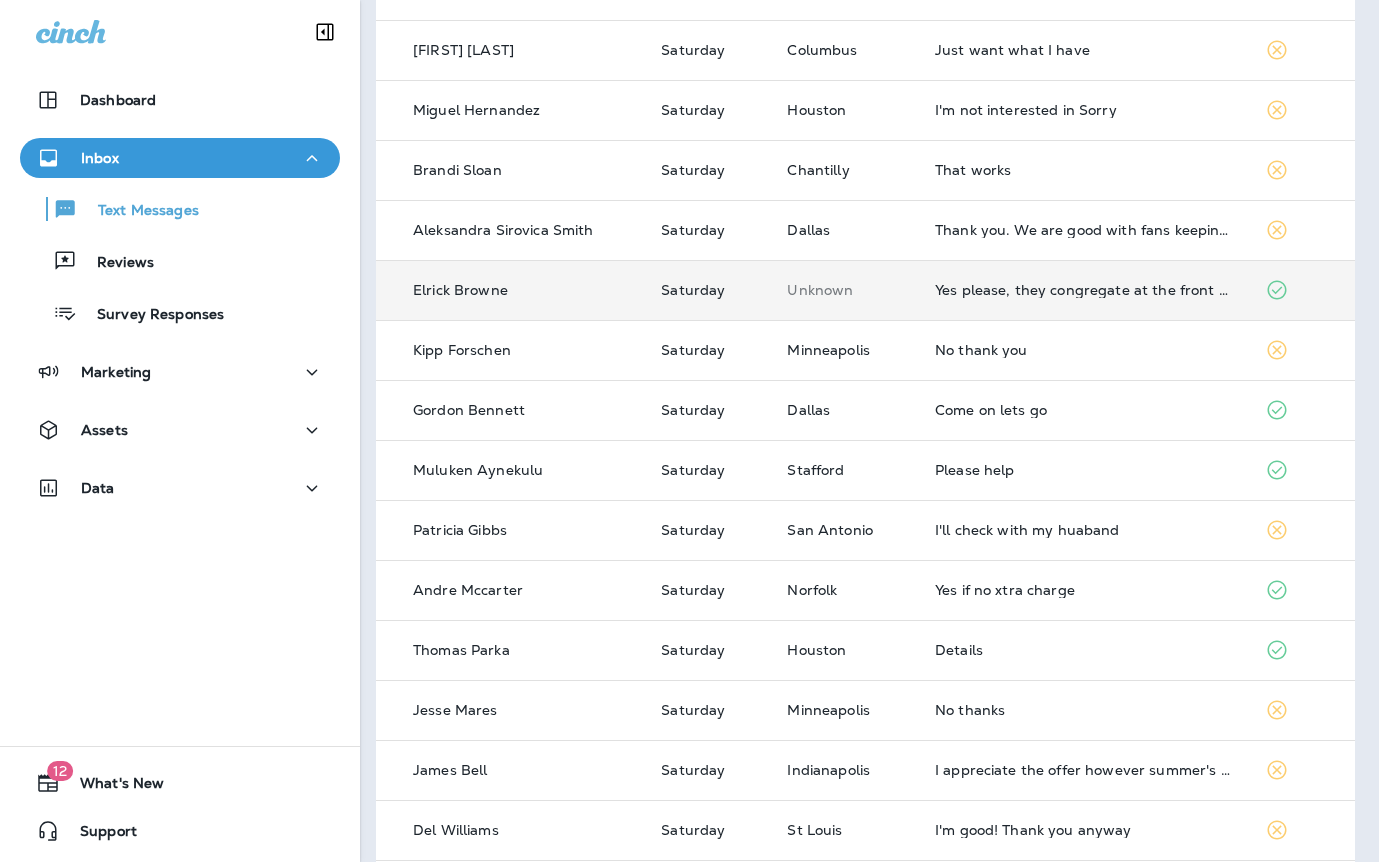scroll, scrollTop: 191, scrollLeft: 4, axis: both 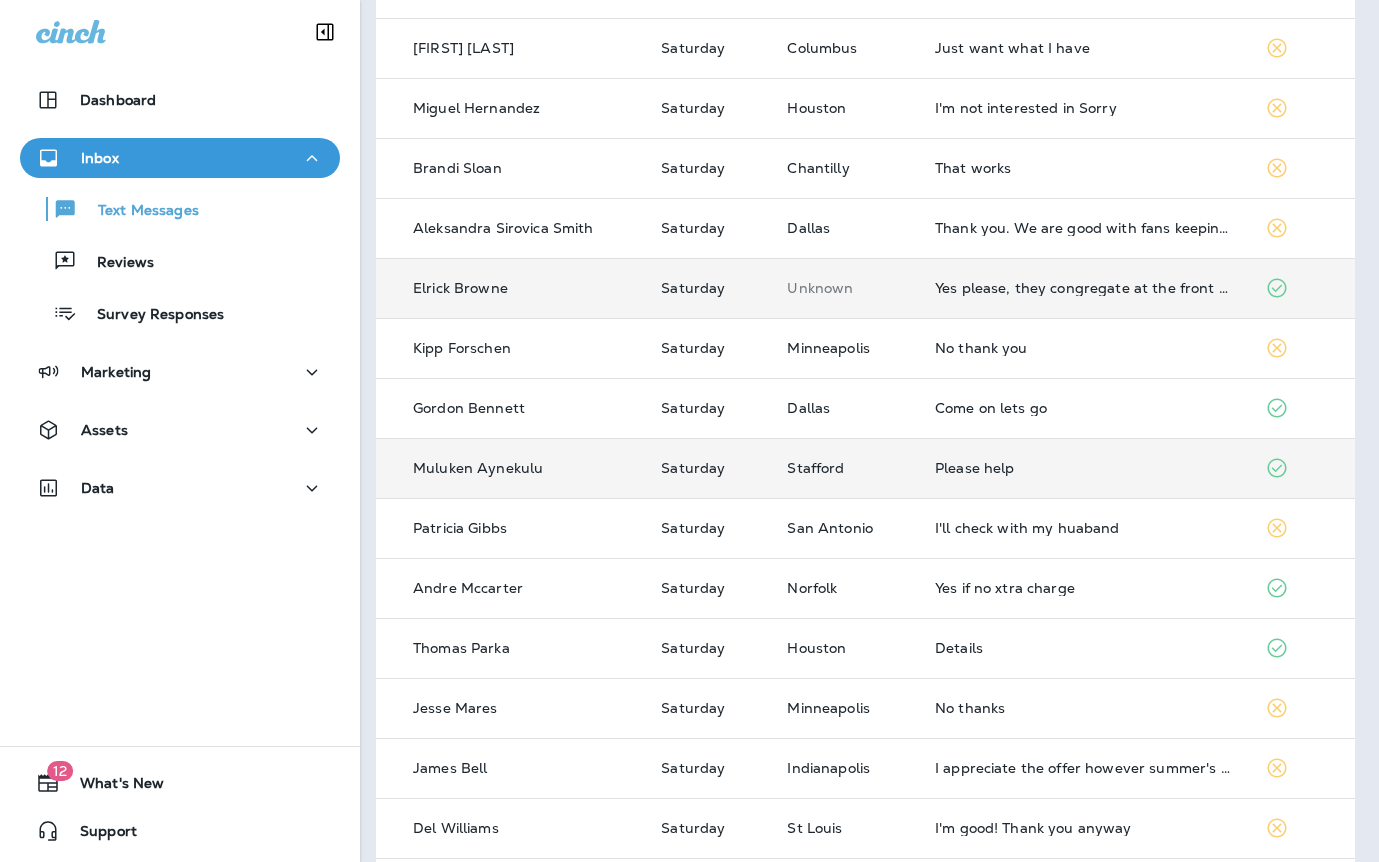 click on "Please help" at bounding box center [1084, 468] 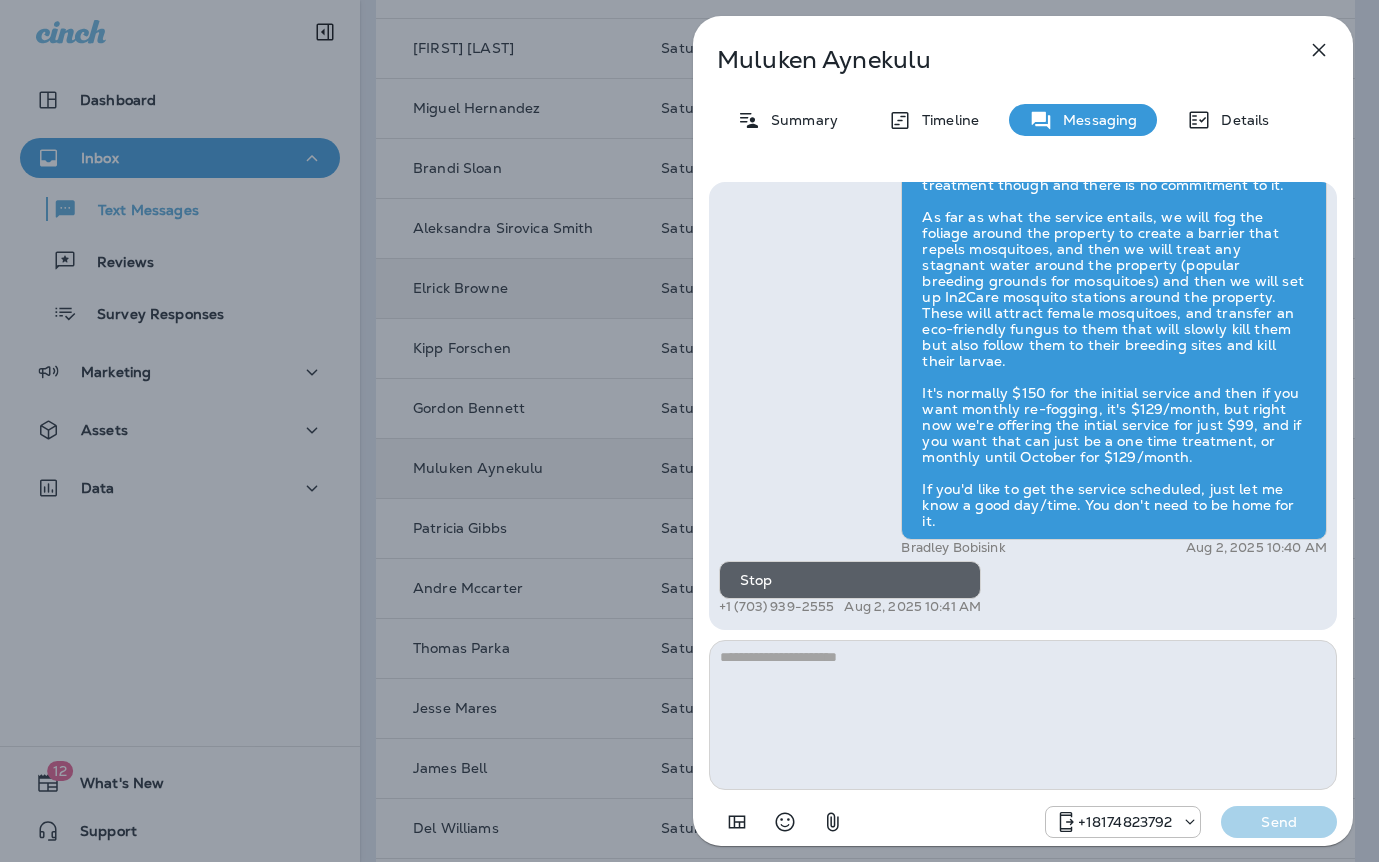 click on "Muluken   Aynekulu Summary   Timeline   Messaging   Details   Hi Muluken , this is Steven with Moxie Pest Control. We know Summer brings out the mosquitoes—and with the Summer season here, I’d love to get you on our schedule to come help take care of that. Just reply here if you're interested, and I'll let you know the details!
Reply STOP to optout +18174823792 Aug 2, 2025 9:43 AM Please help +1 (703) 939-2555 Aug 2, 2025 10:36 AM Bradley Bobisink Aug 2, 2025 10:40 AM Stop +1 (703) 939-2555 Aug 2, 2025 10:41 AM +18174823792 Send" at bounding box center [689, 431] 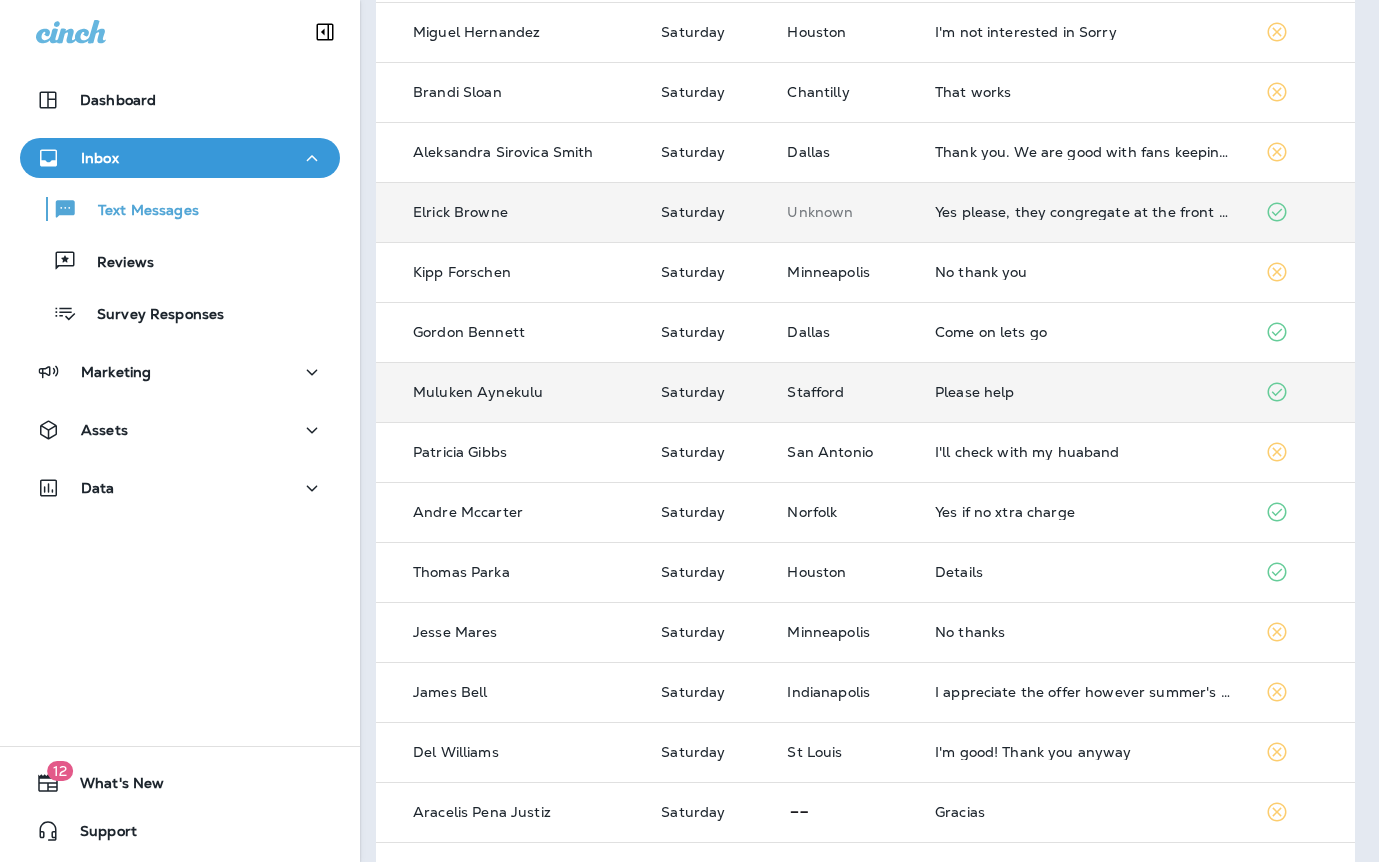 scroll, scrollTop: 278, scrollLeft: 4, axis: both 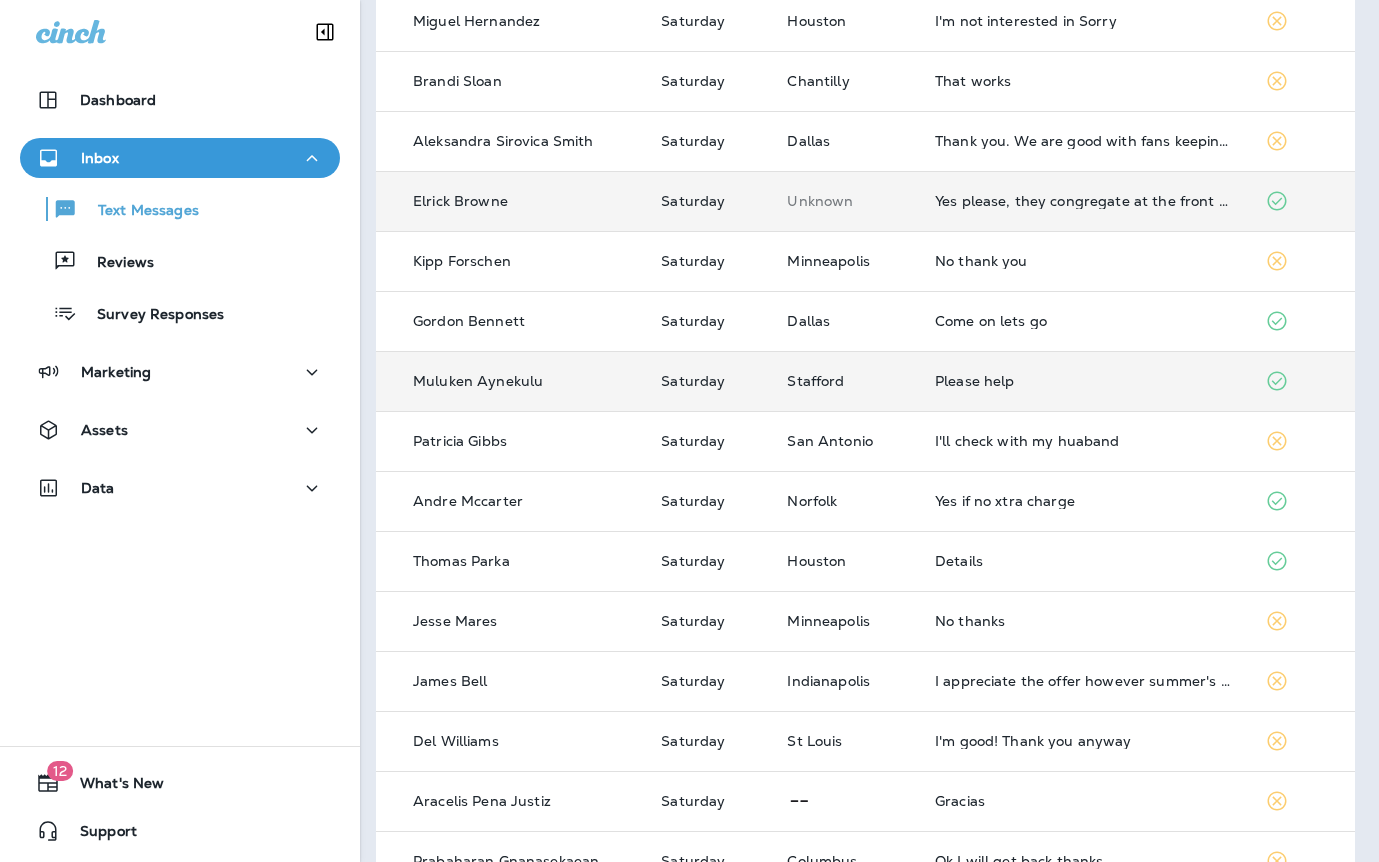 click on "Please help" at bounding box center (1084, 381) 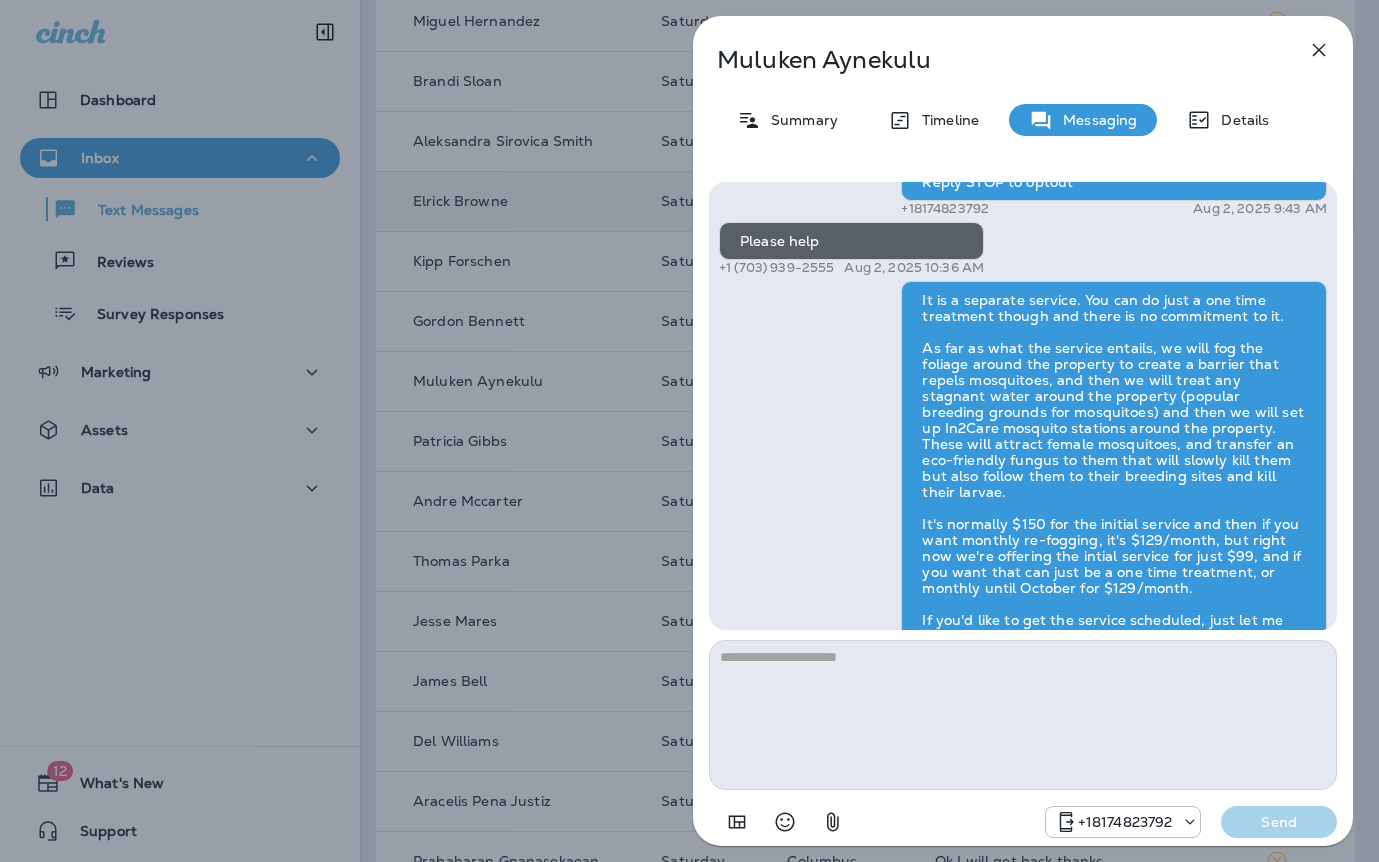 scroll, scrollTop: 1, scrollLeft: 0, axis: vertical 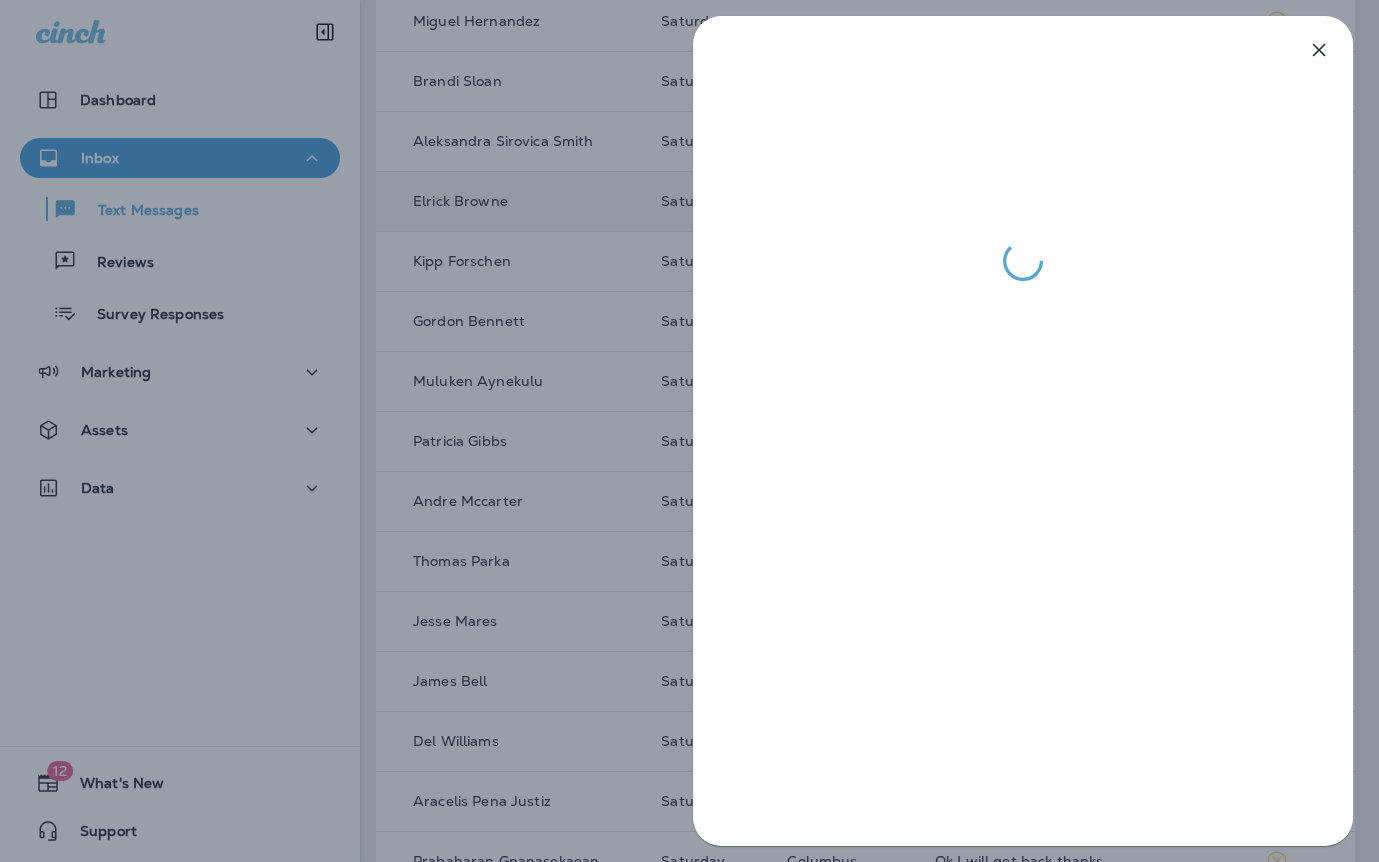 drag, startPoint x: 586, startPoint y: 409, endPoint x: 675, endPoint y: 414, distance: 89.140335 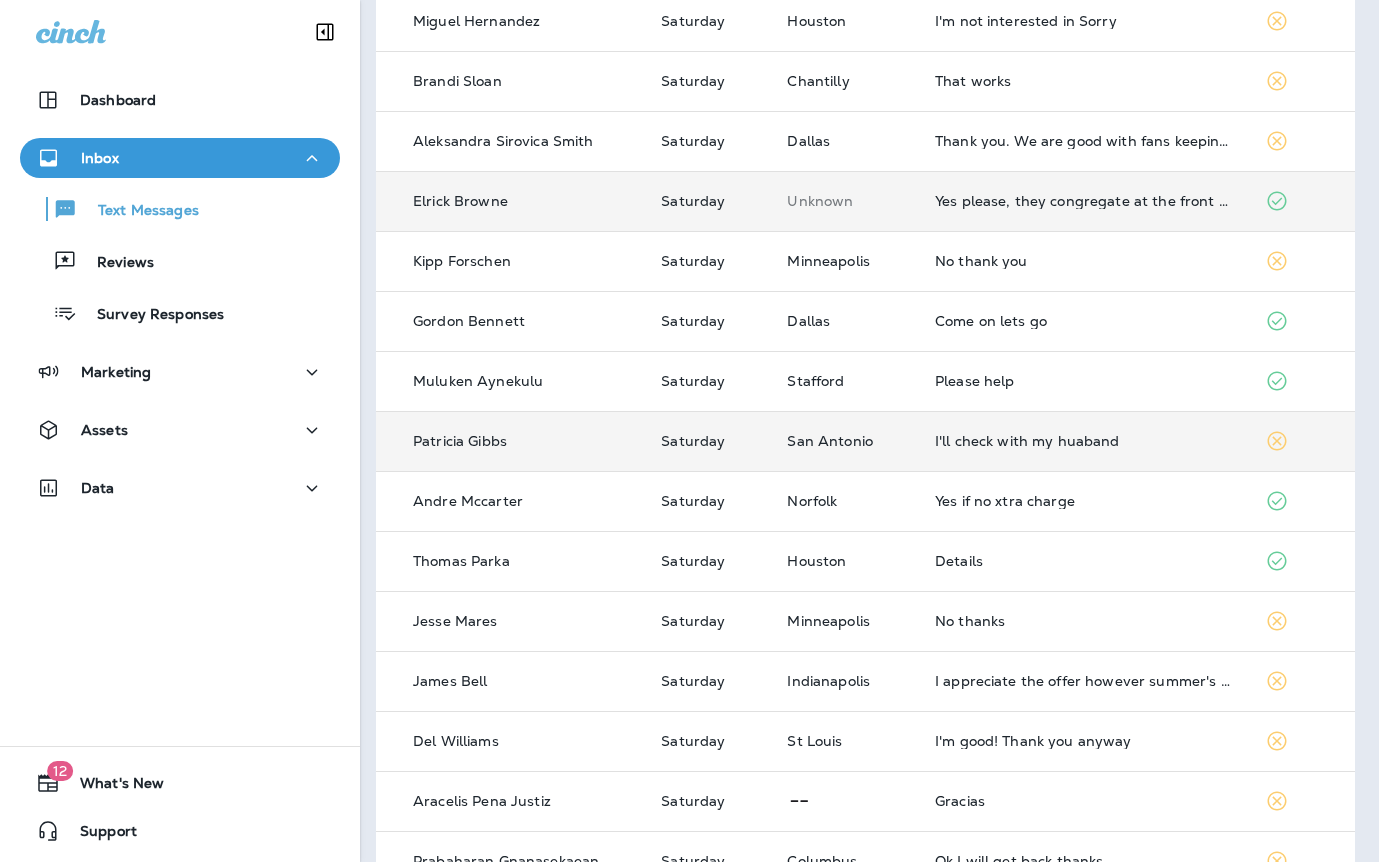 click on "I'll check with my huaband" at bounding box center [1084, 441] 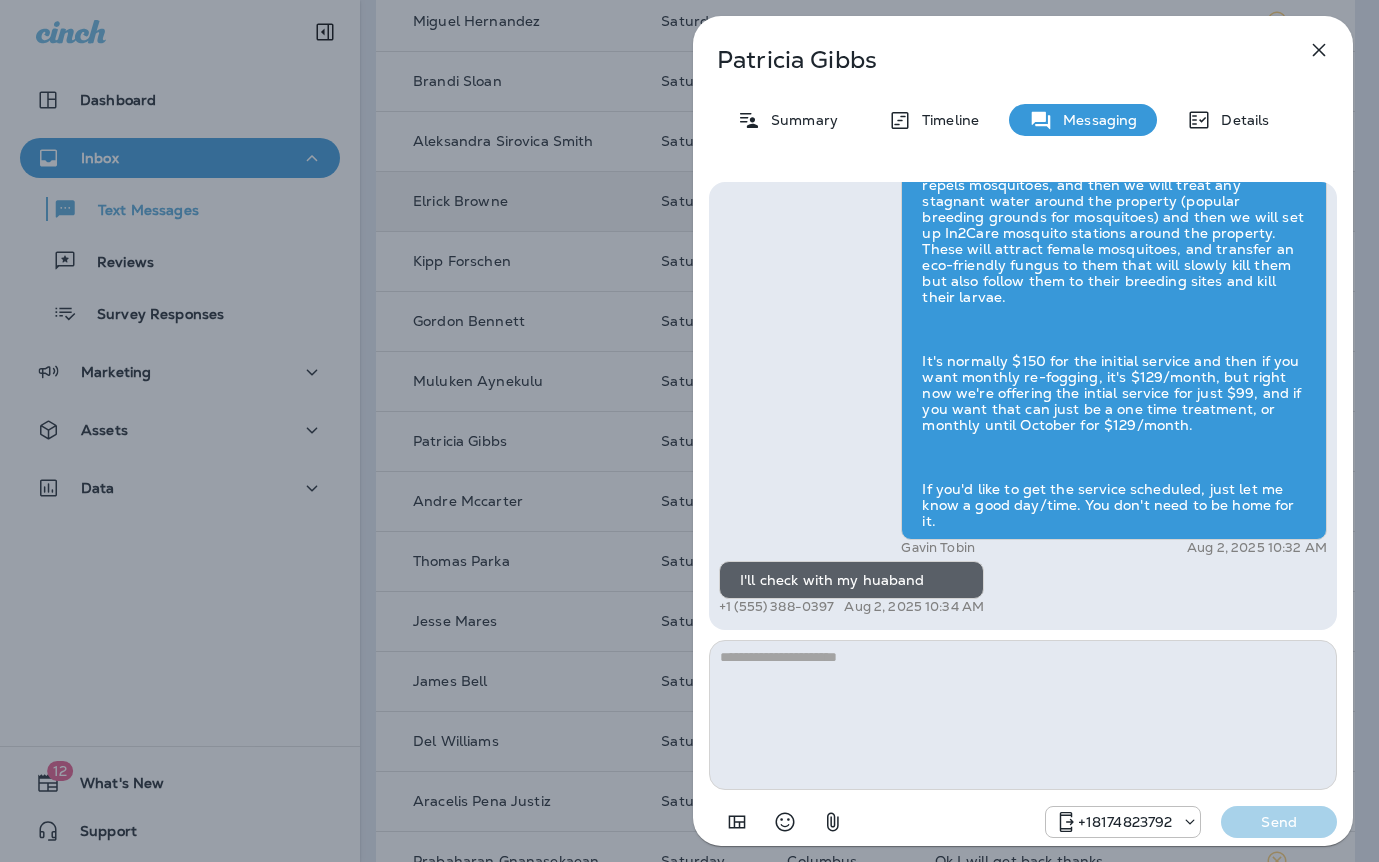 click at bounding box center (1023, 715) 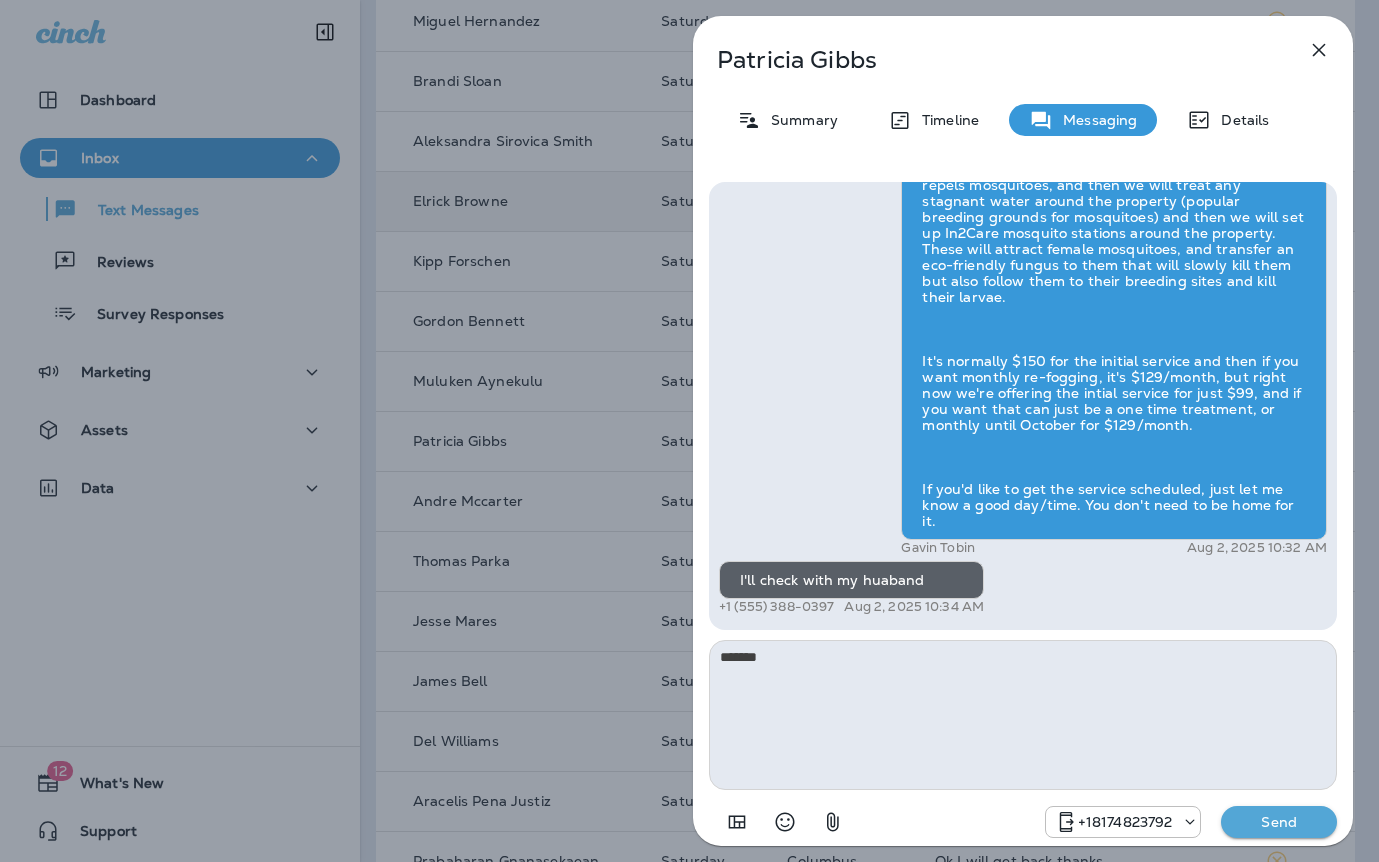 drag, startPoint x: 803, startPoint y: 656, endPoint x: 583, endPoint y: 660, distance: 220.03636 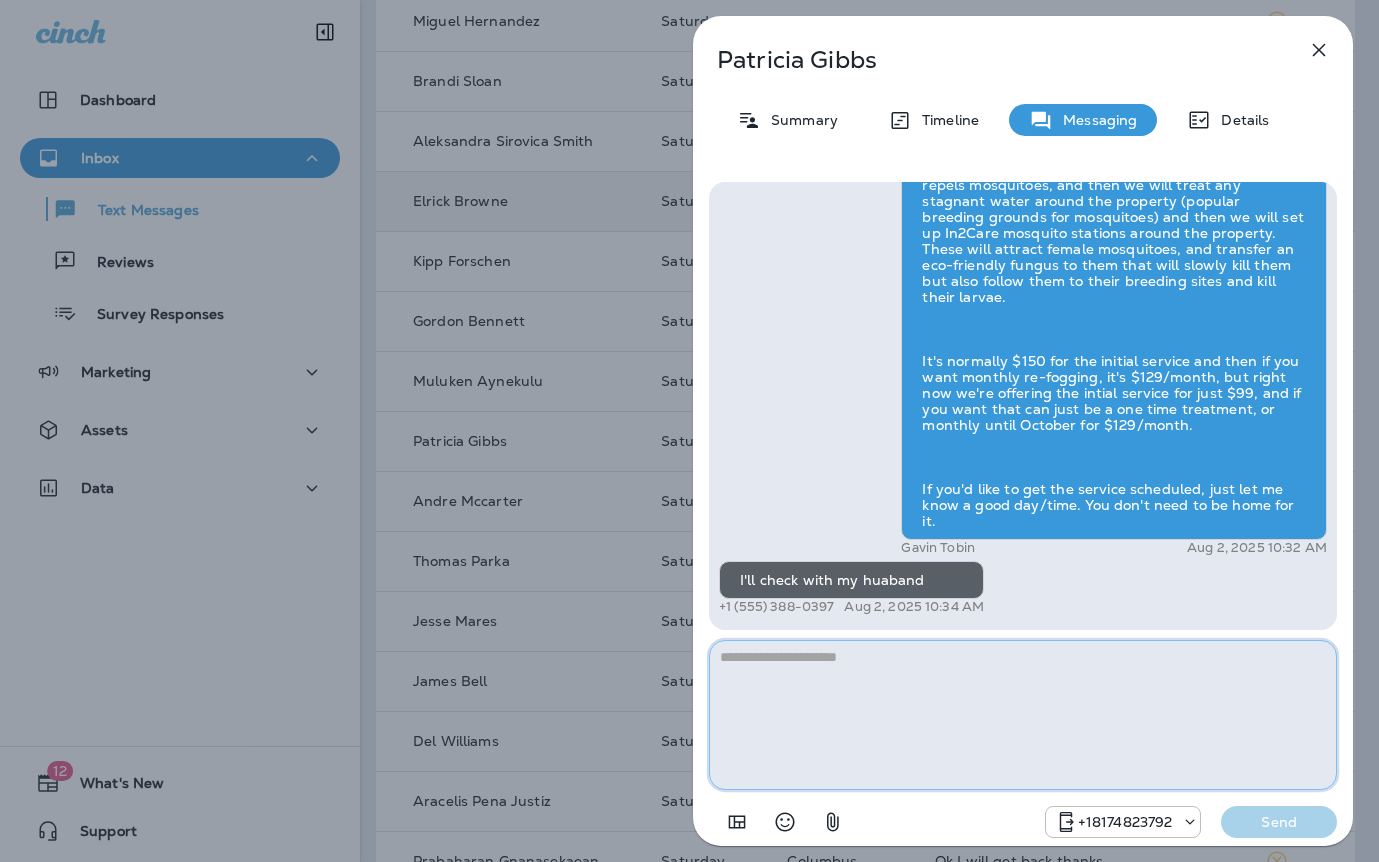 paste on "**********" 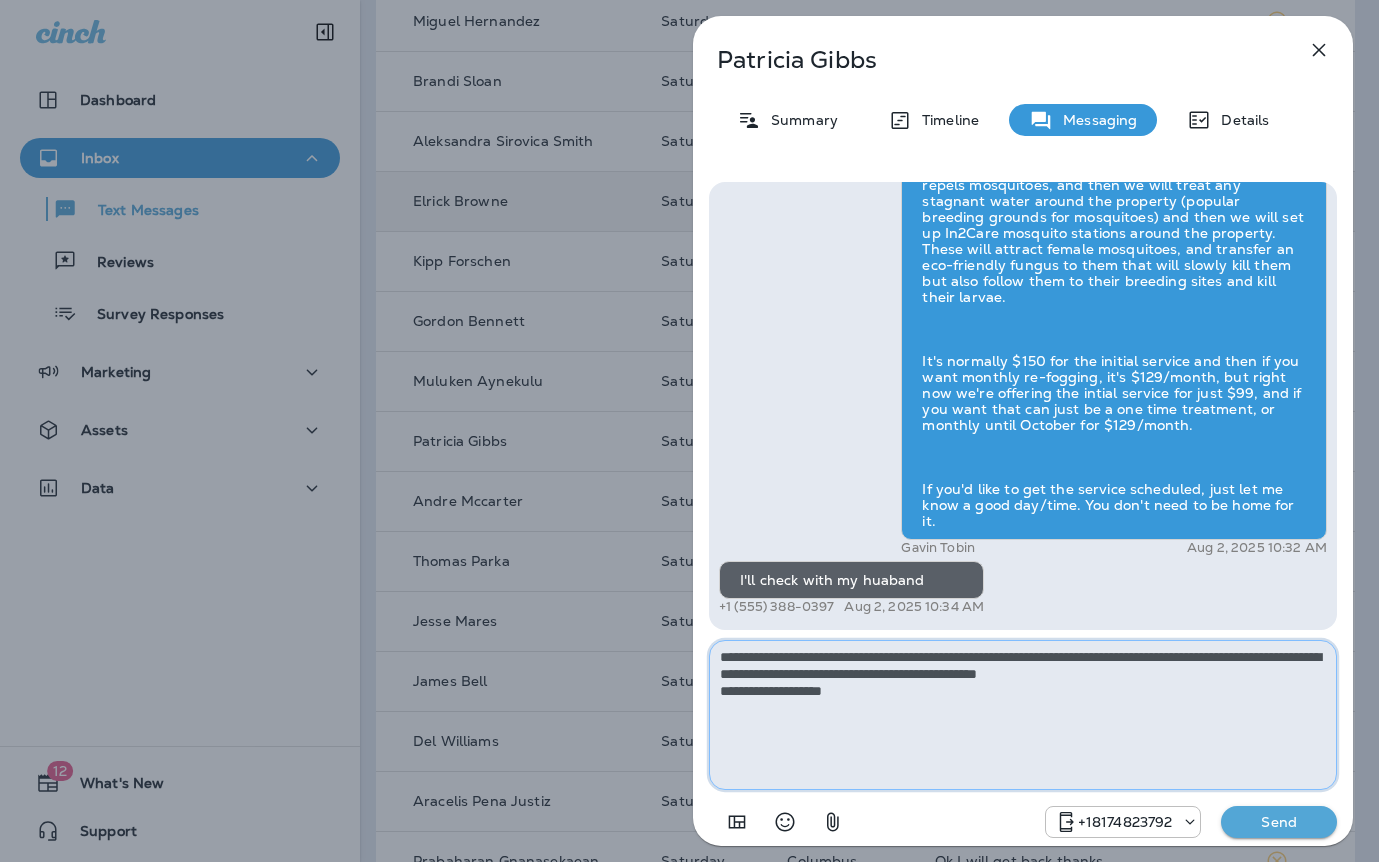 type on "**********" 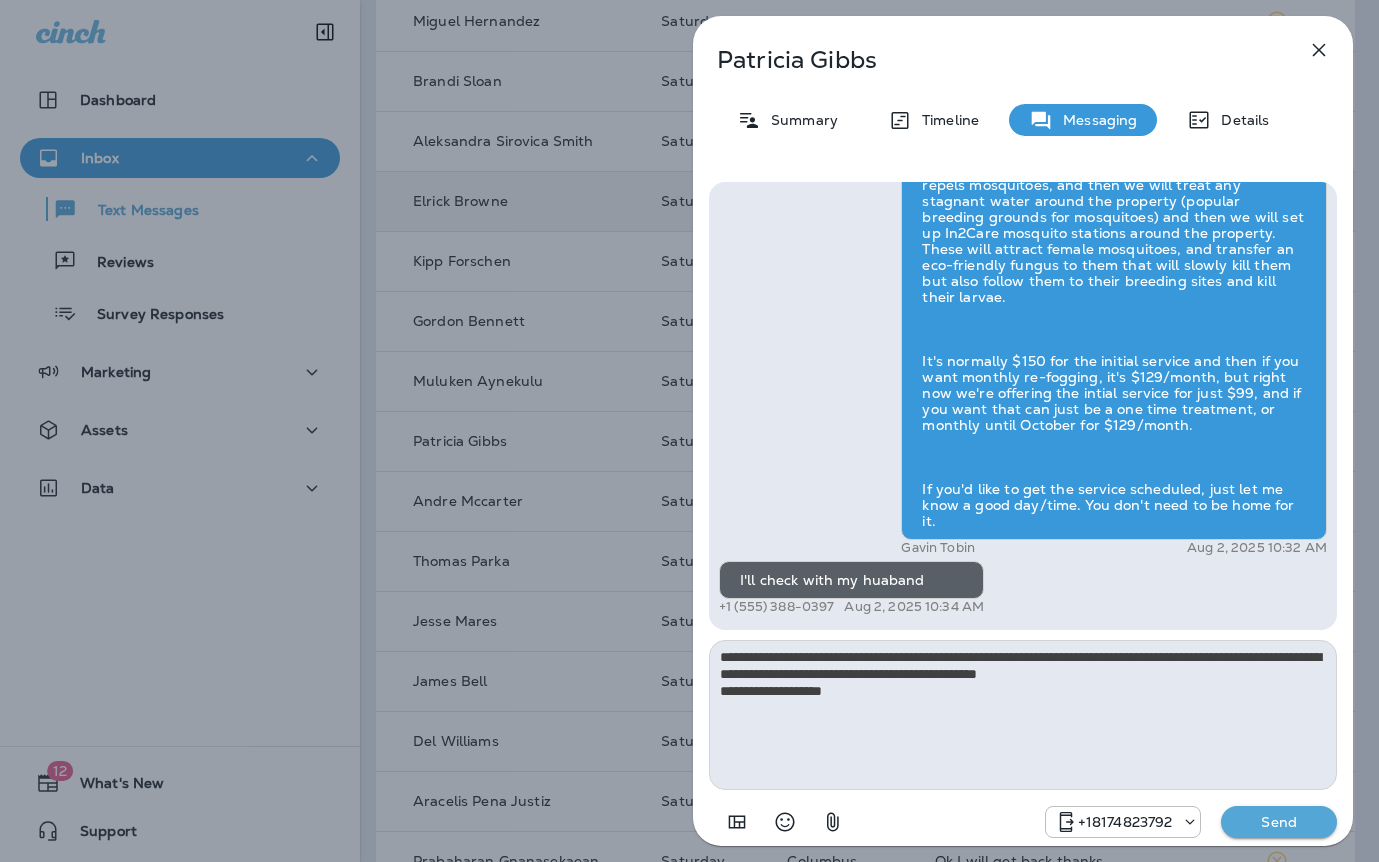click on "**********" at bounding box center [1023, 512] 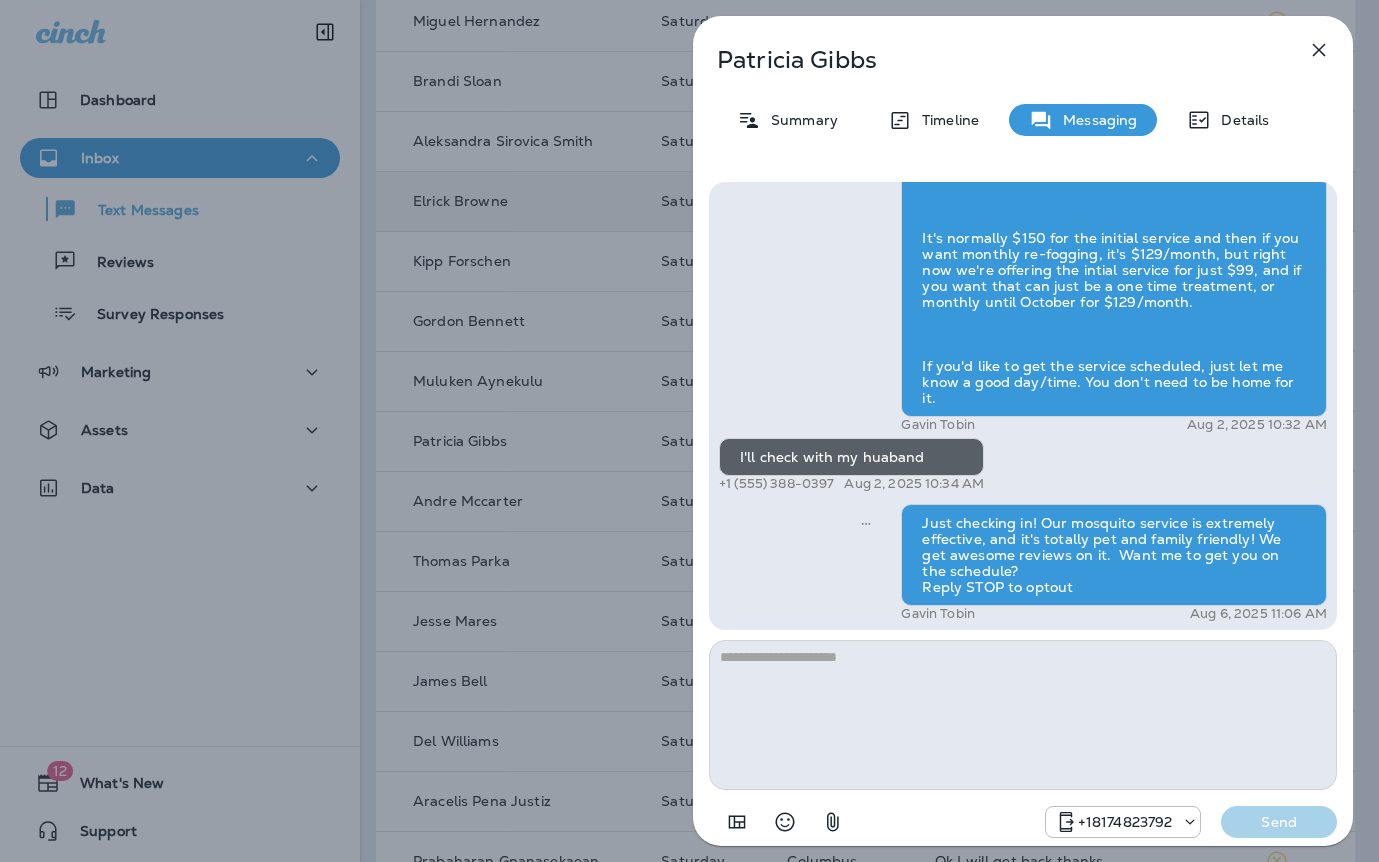 click on "Patricia   Gibbs Summary   Timeline   Messaging   Details   Hi Patricia , this is Steven with Moxie Pest Control. We know Summer brings out the mosquitoes—and with the Summer season here, I’d love to get you on our schedule to come help take care of that. Just reply here if you're interested, and I'll let you know the details!
Reply STOP to optout +18174823792 Aug 2, 2025 9:44 AM I'm interested.  How much and how many treatments? +1 (830) 388-0397 Aug 2, 2025 10:32 AM Gavin Tobin Aug 2, 2025 10:32 AM I'll check with my huaband +1 (830) 388-0397 Aug 2, 2025 10:34 AM   Just checking in! Our mosquito service is extremely effective, and it's totally pet and family friendly! We get awesome reviews on it.  Want me to get you on the schedule?
Reply STOP to optout Gavin Tobin Aug 6, 2025 11:06 AM +18174823792 Send" at bounding box center [689, 431] 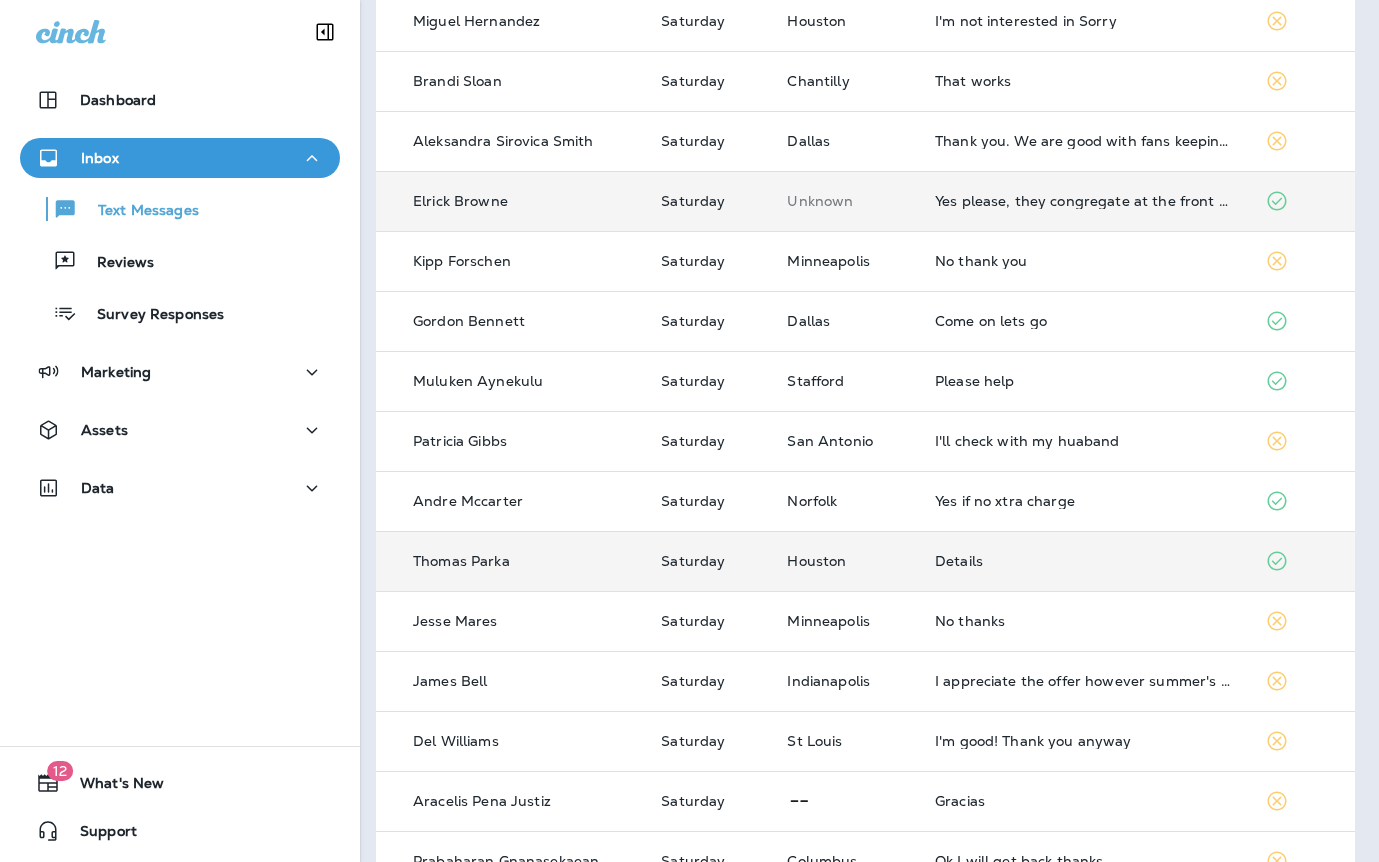 click on "Details" at bounding box center (1084, 561) 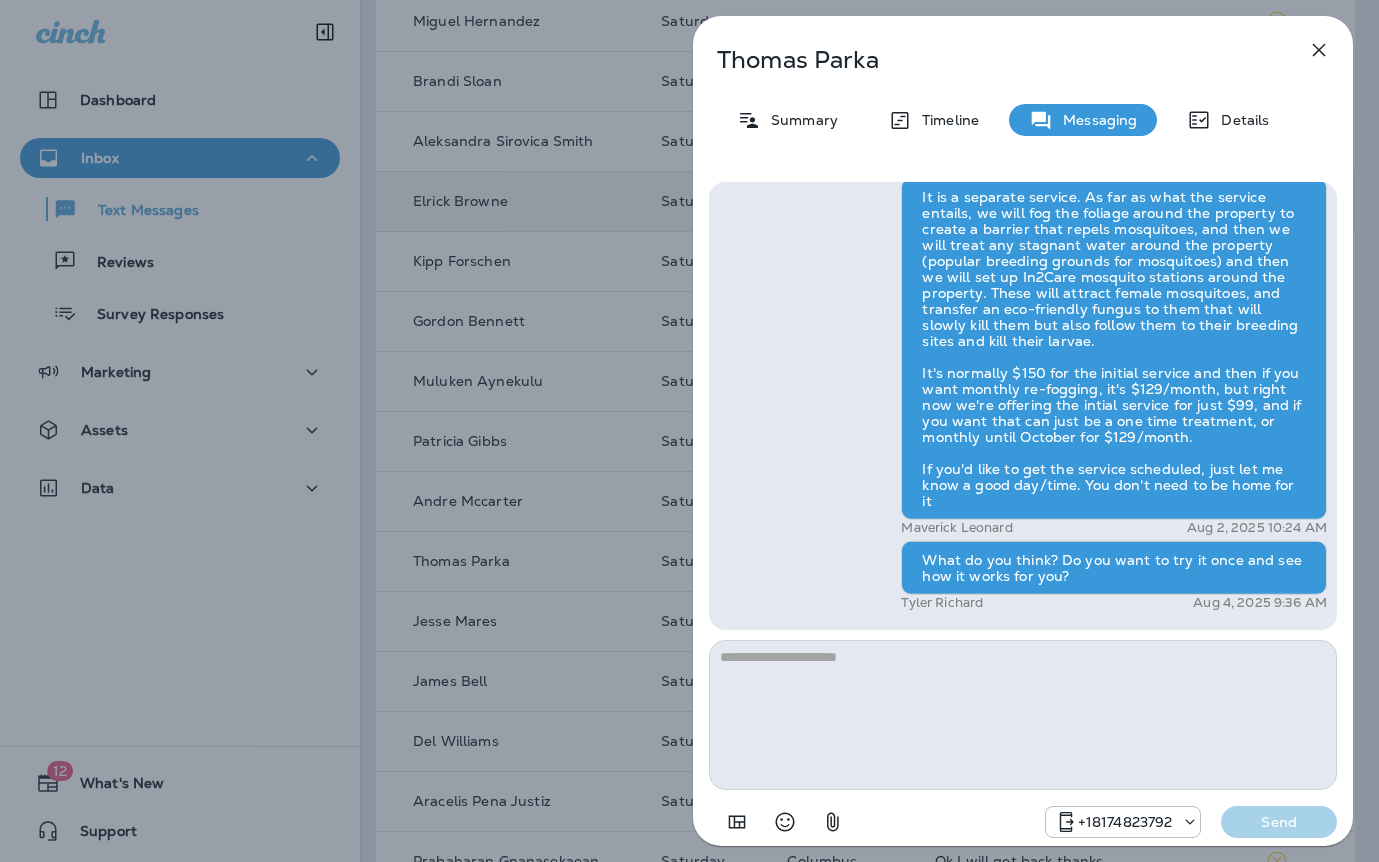 type on "**********" 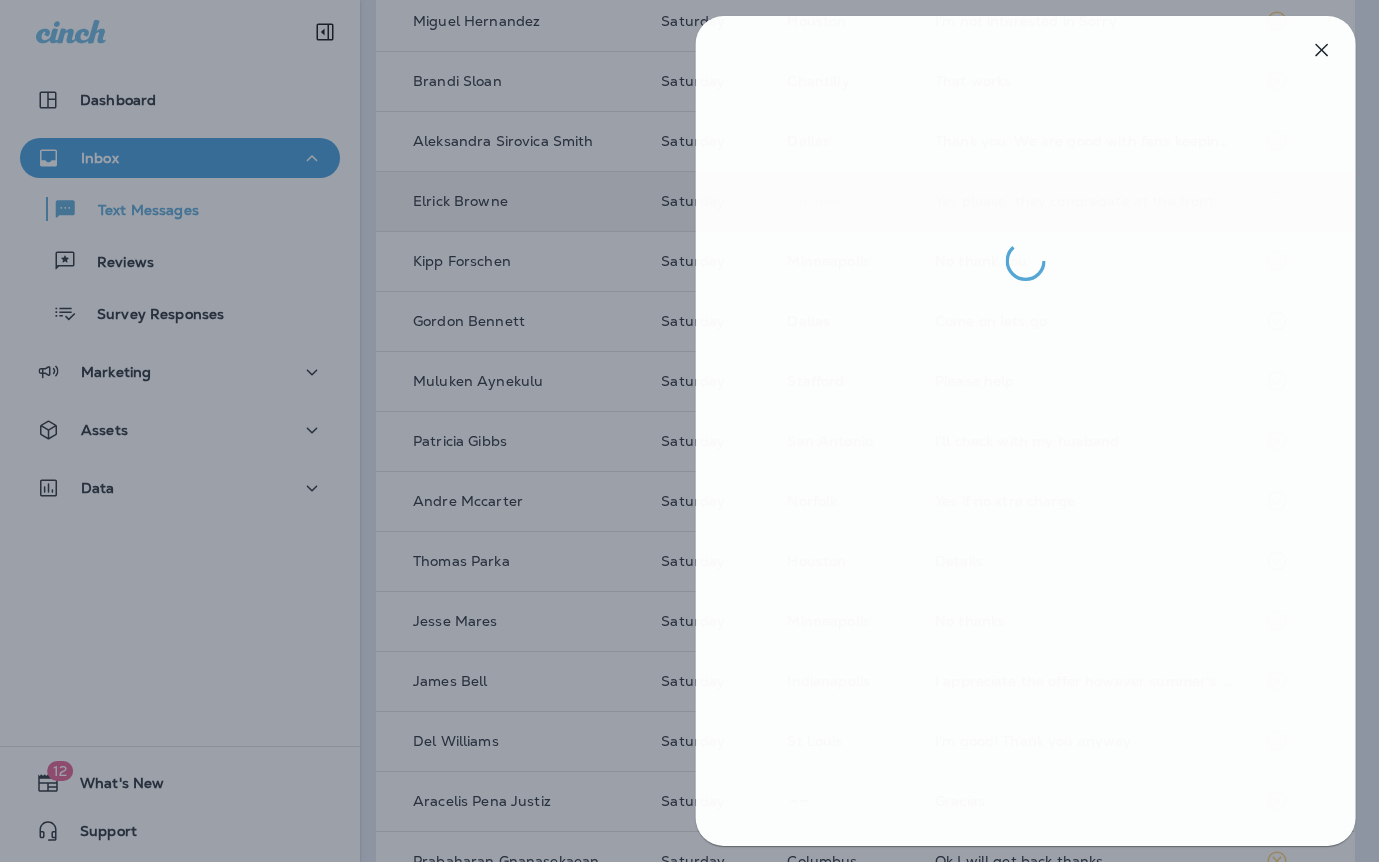 click at bounding box center (692, 431) 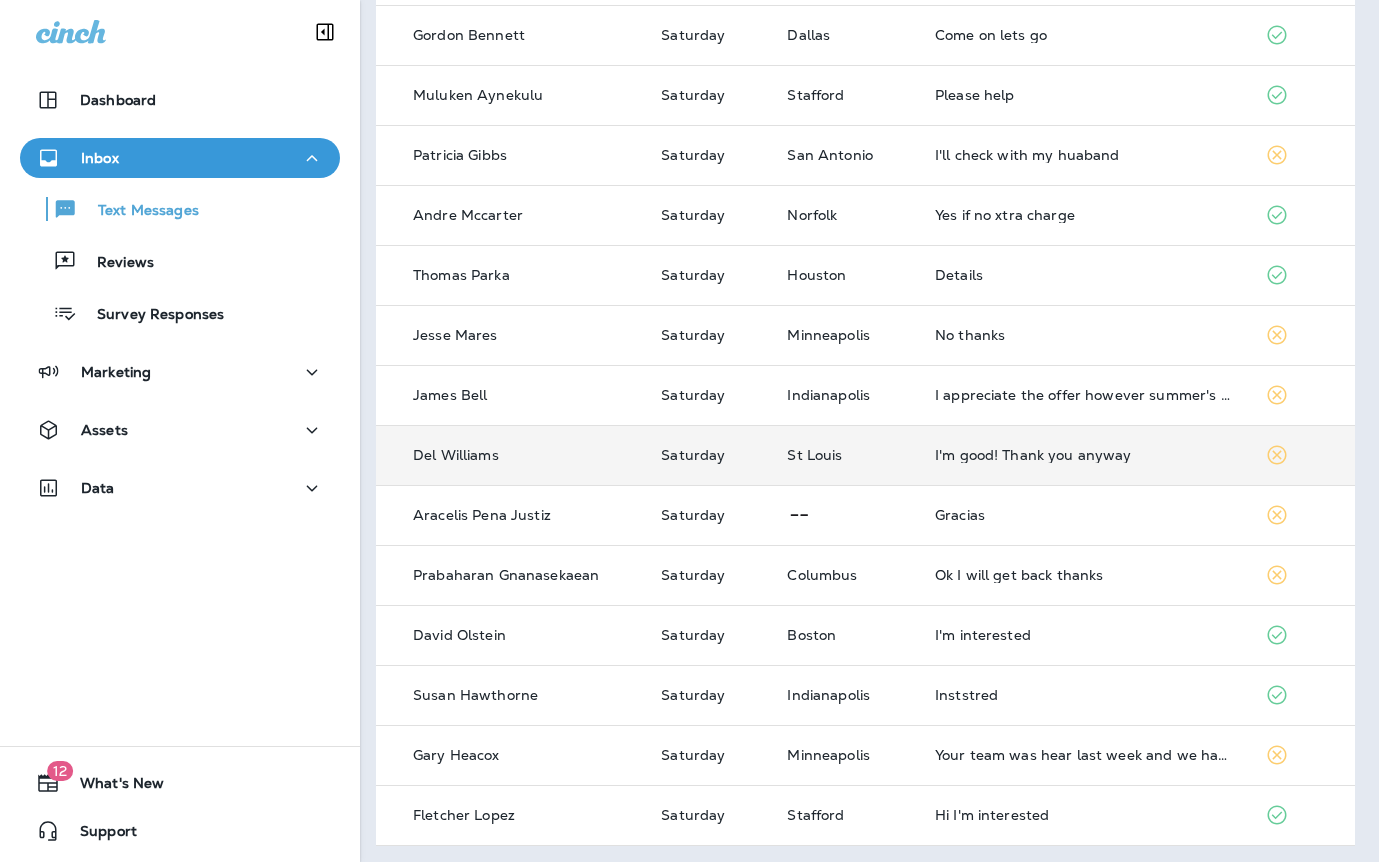 scroll, scrollTop: 568, scrollLeft: 4, axis: both 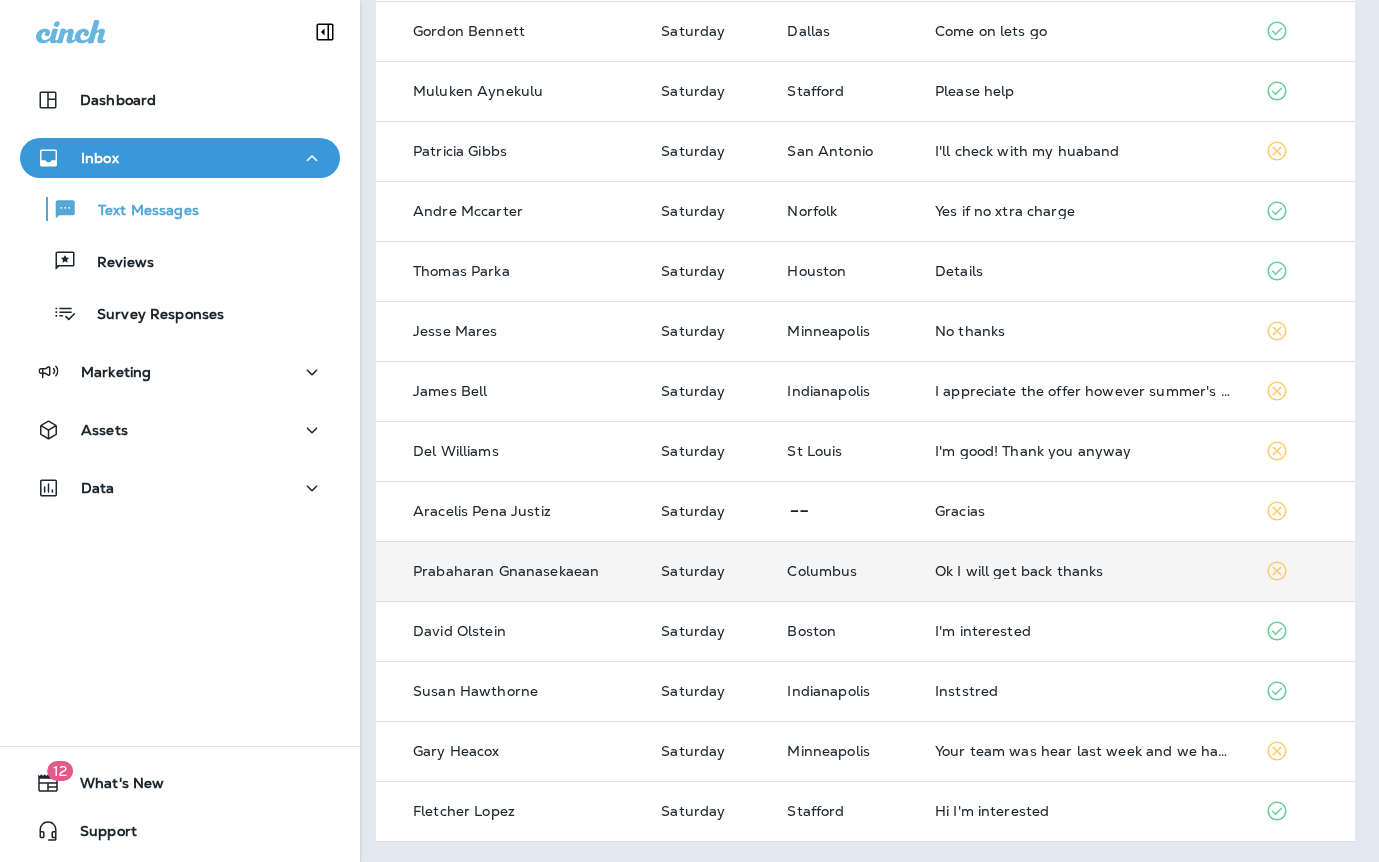 click on "Ok I will get back thanks" at bounding box center (1084, 571) 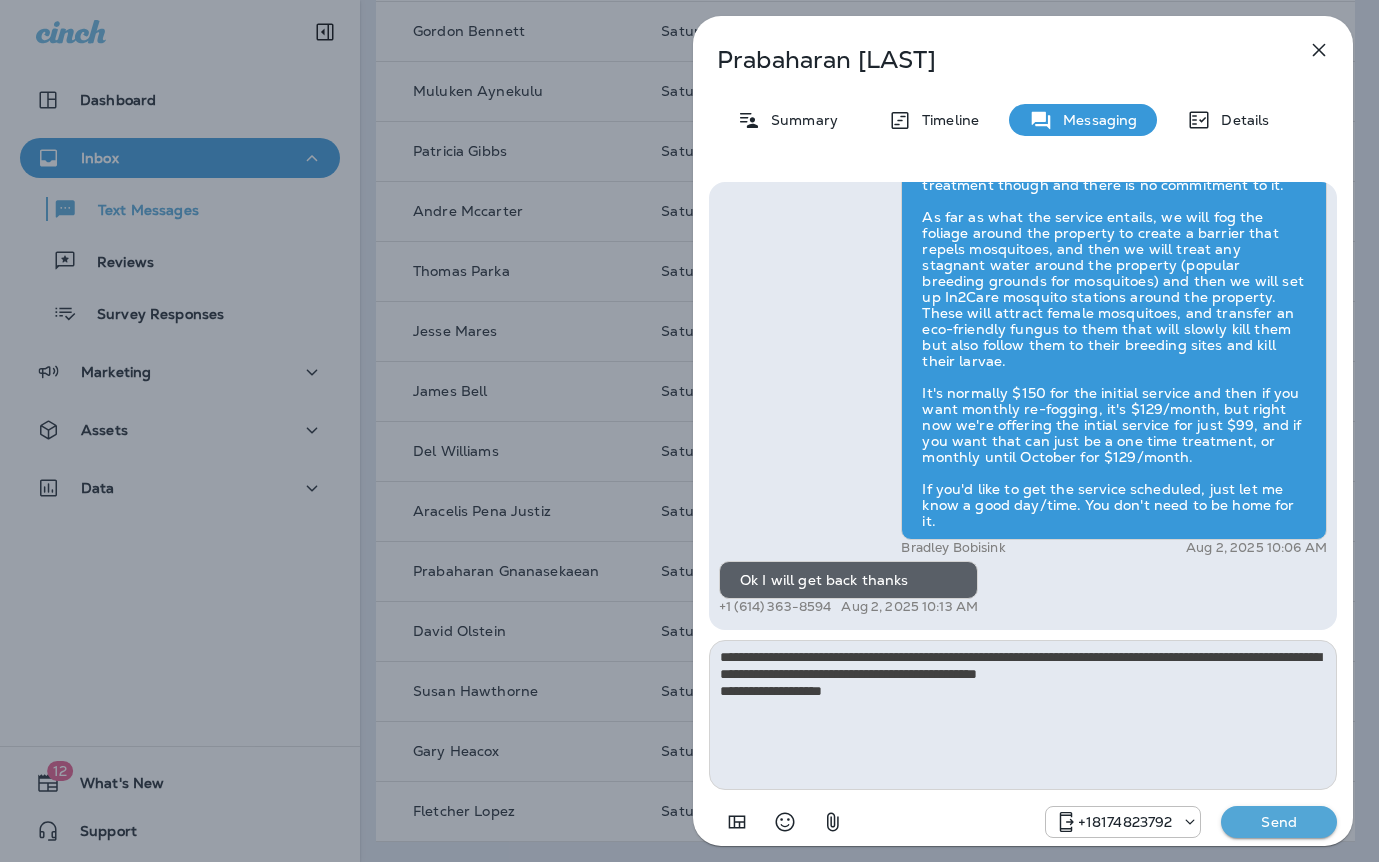 type on "**********" 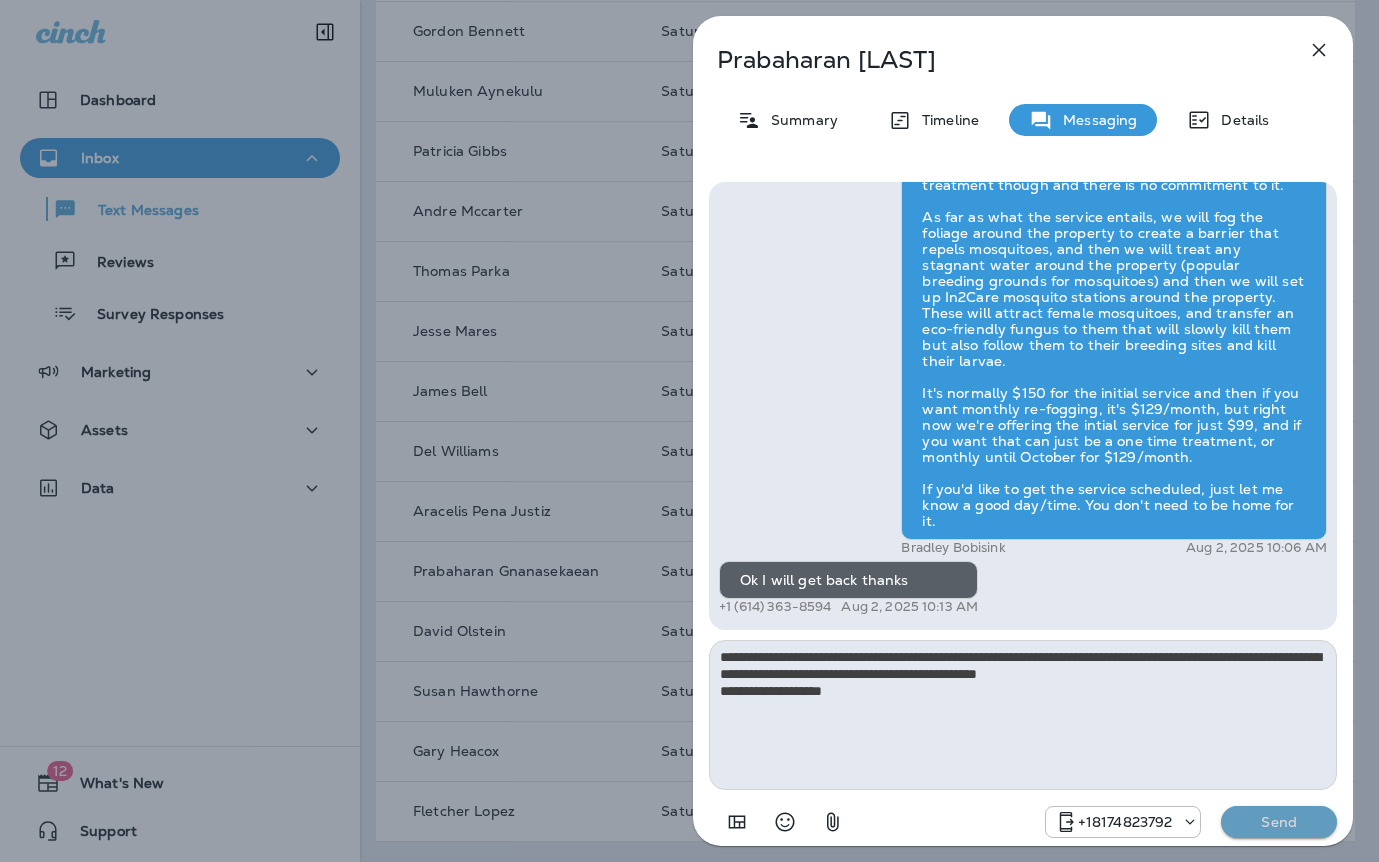 click on "Send" at bounding box center [1279, 822] 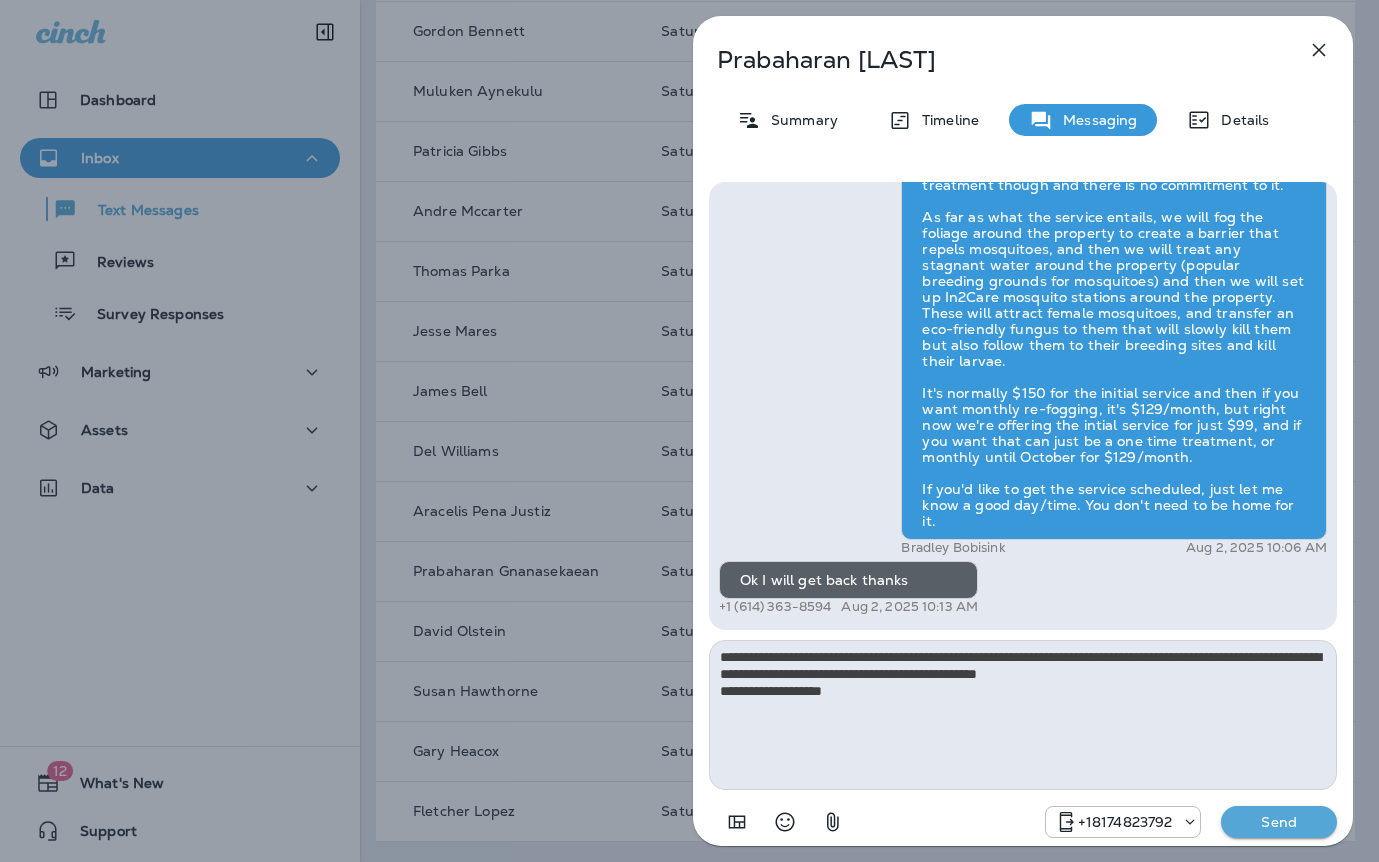 type 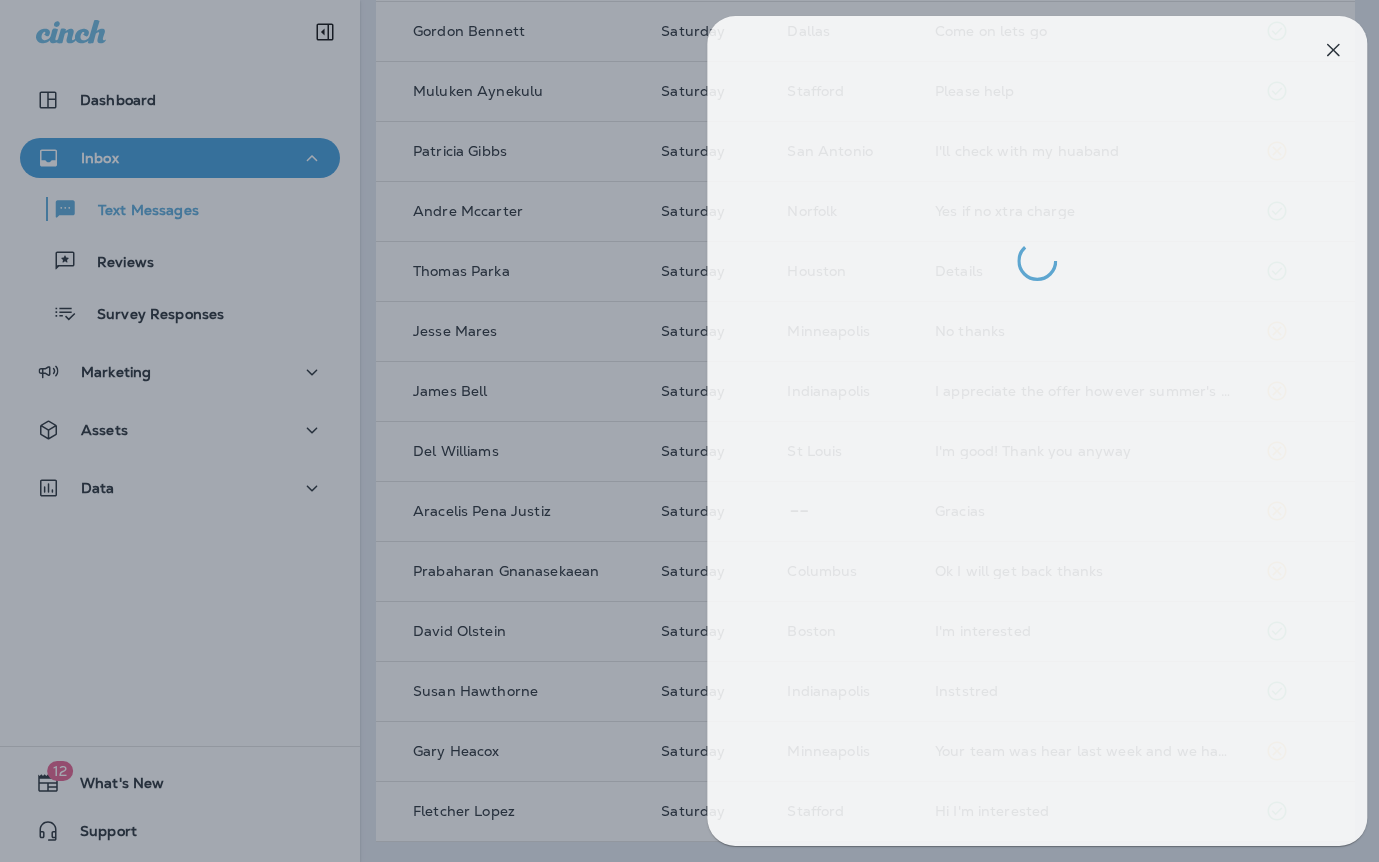 click at bounding box center (703, 431) 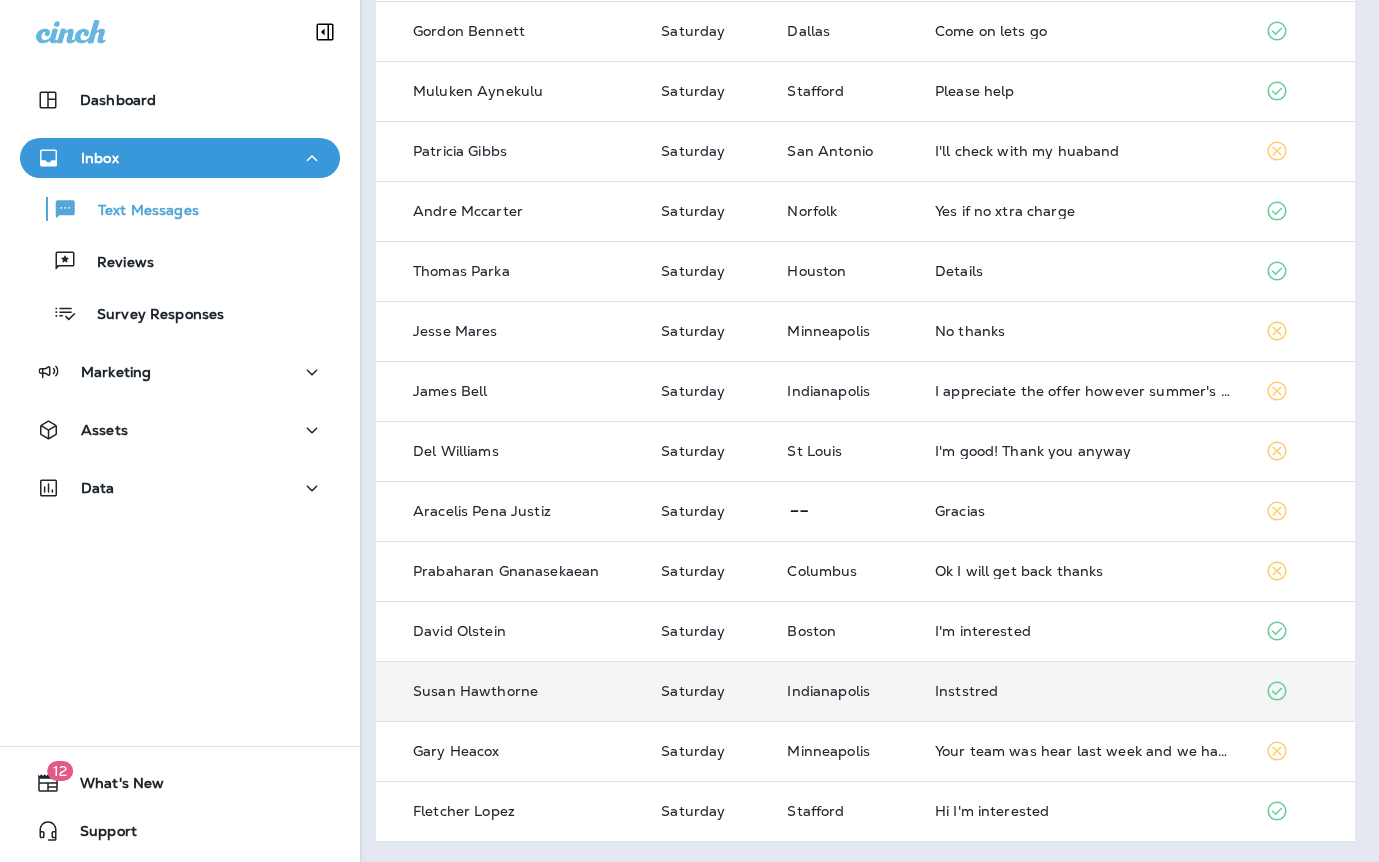 click on "Inststred" at bounding box center (1084, 691) 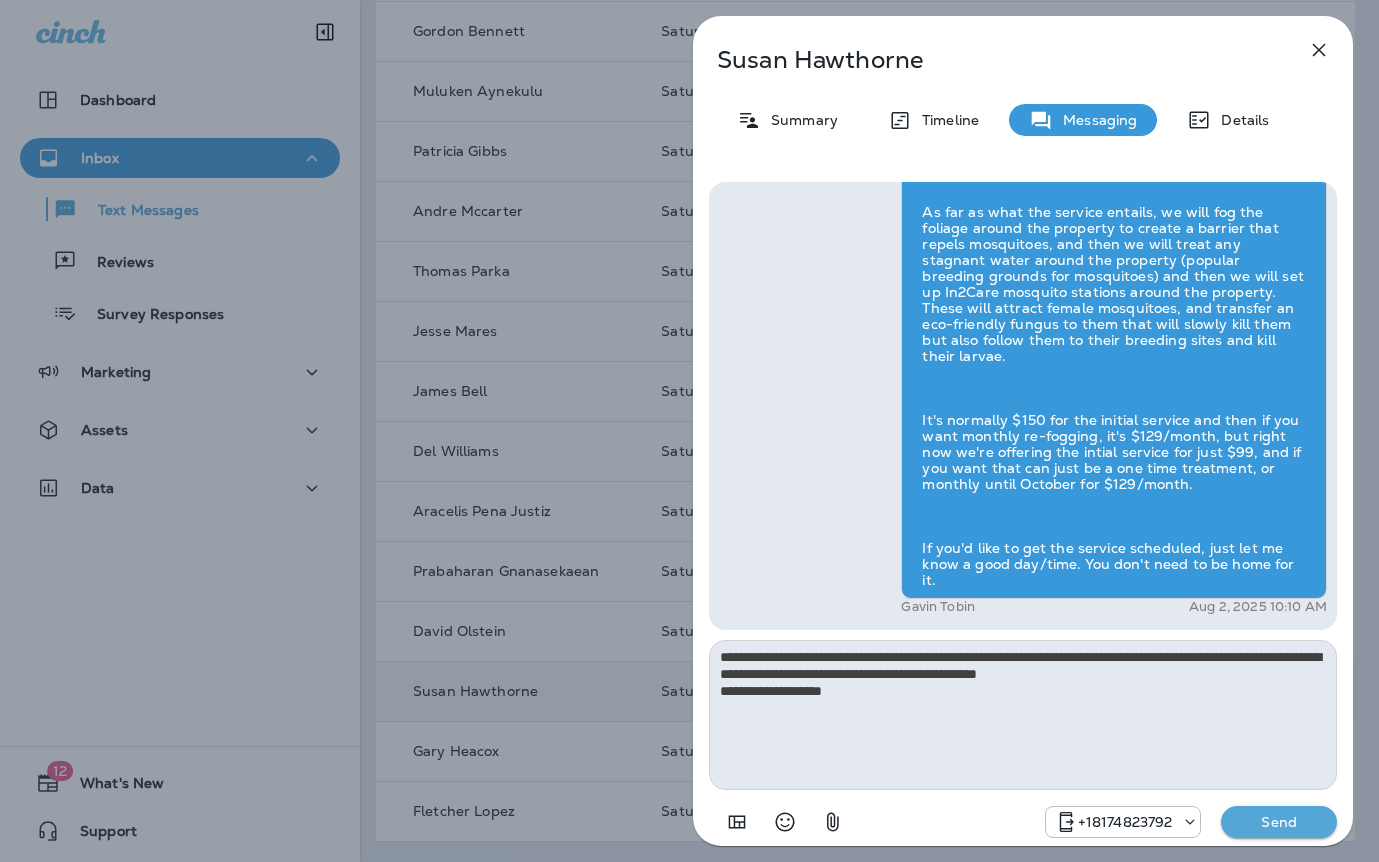 type on "**********" 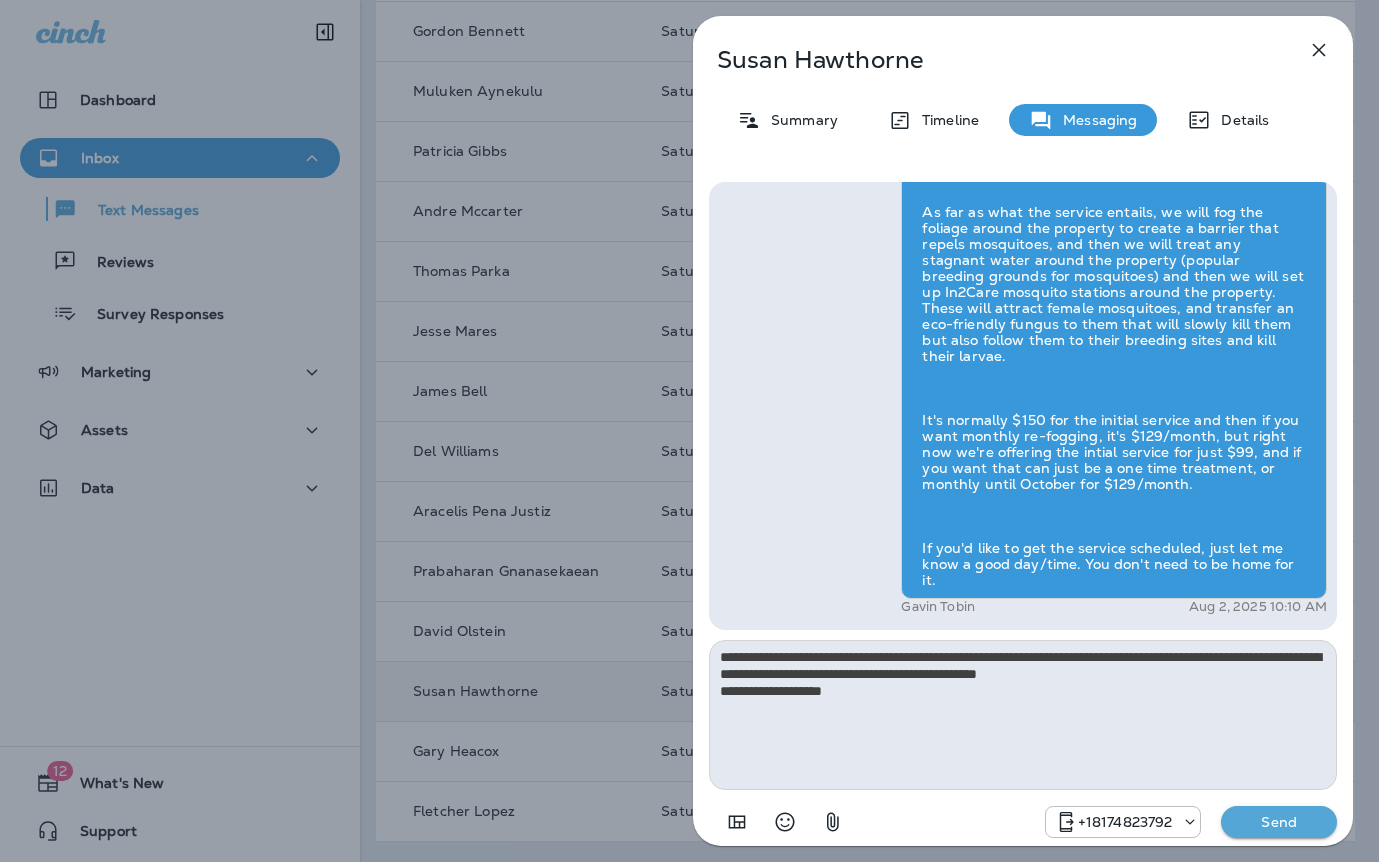 type 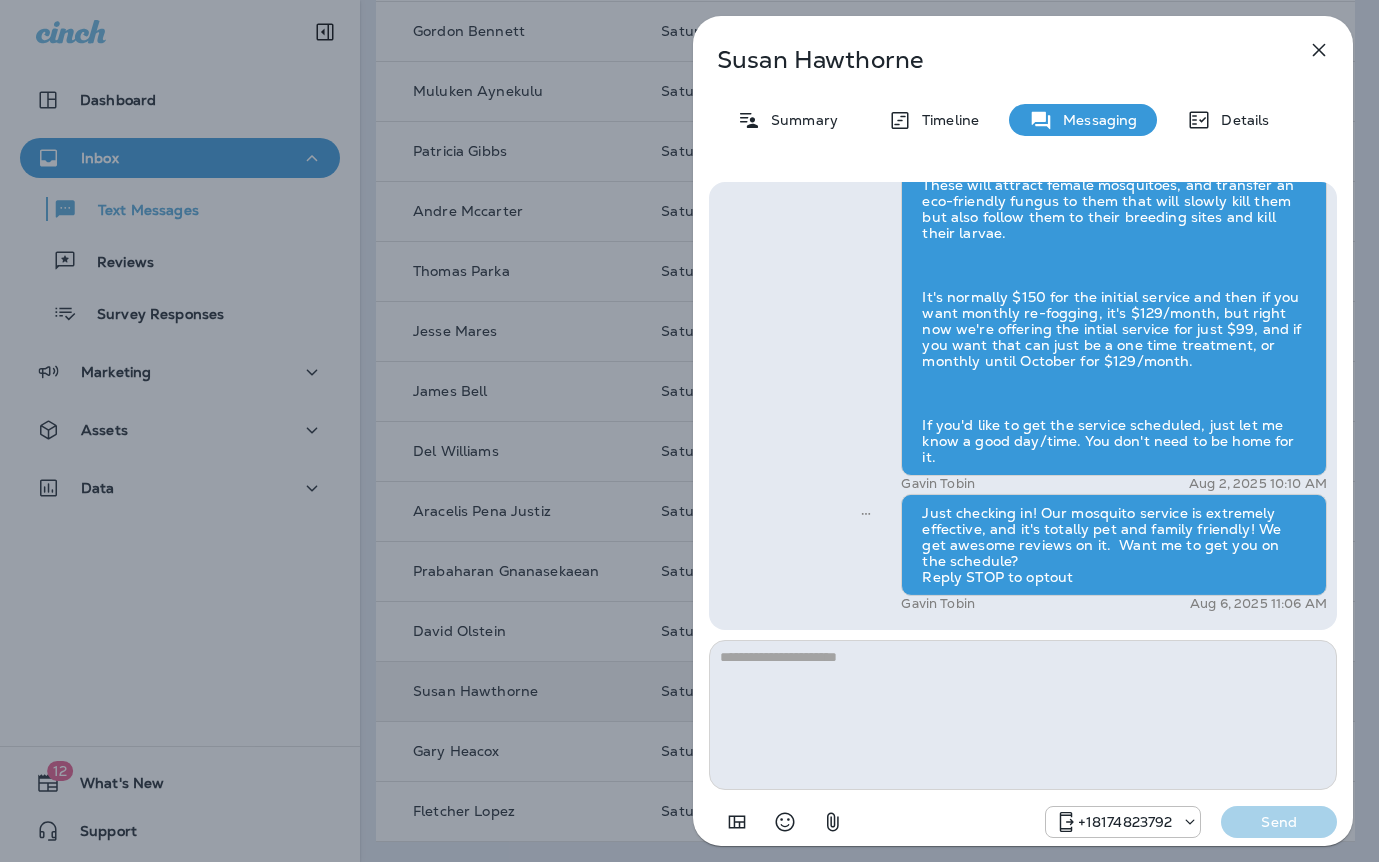 drag, startPoint x: 639, startPoint y: 602, endPoint x: 662, endPoint y: 620, distance: 29.206163 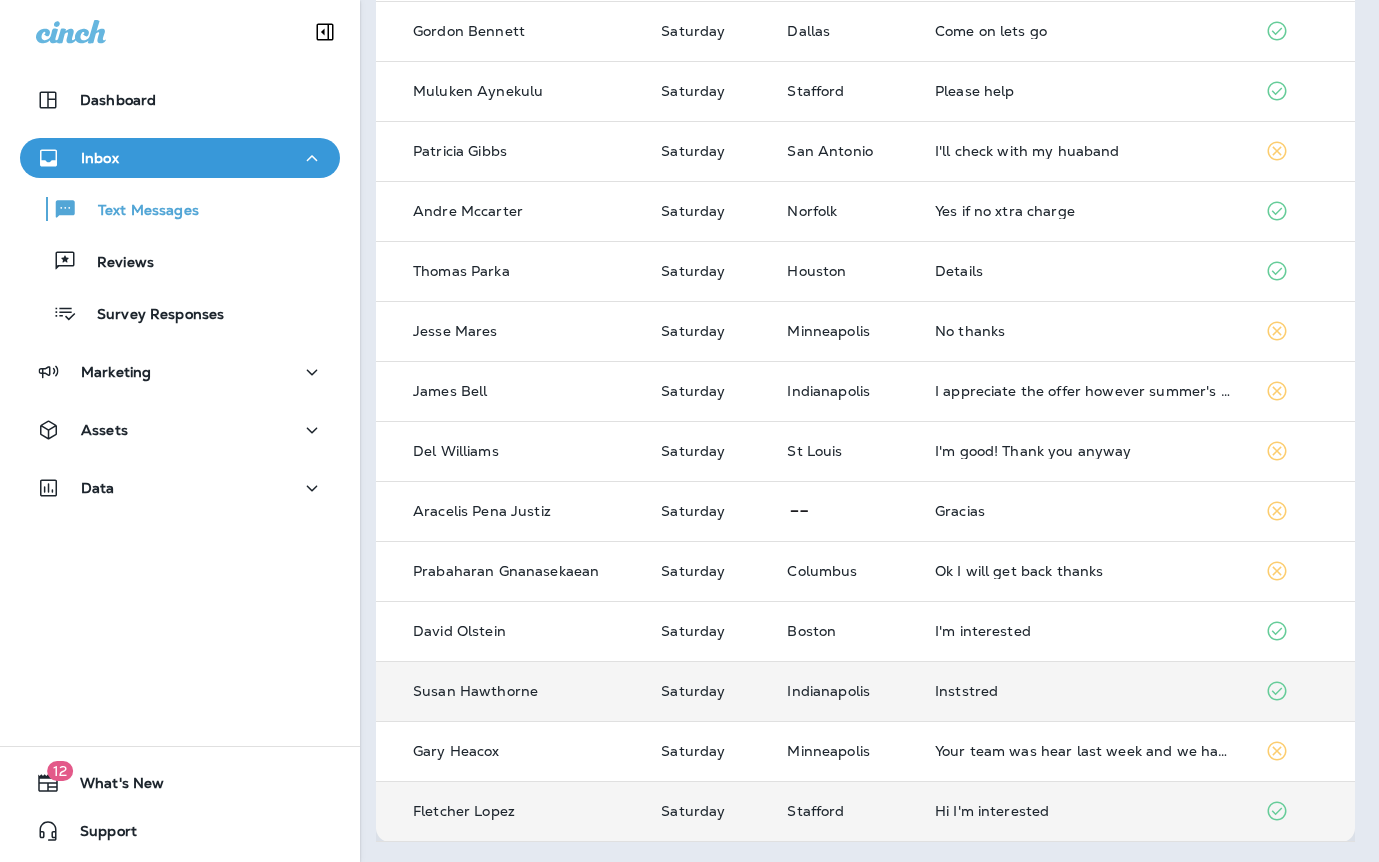 click on "Hi I'm interested" at bounding box center (1084, 811) 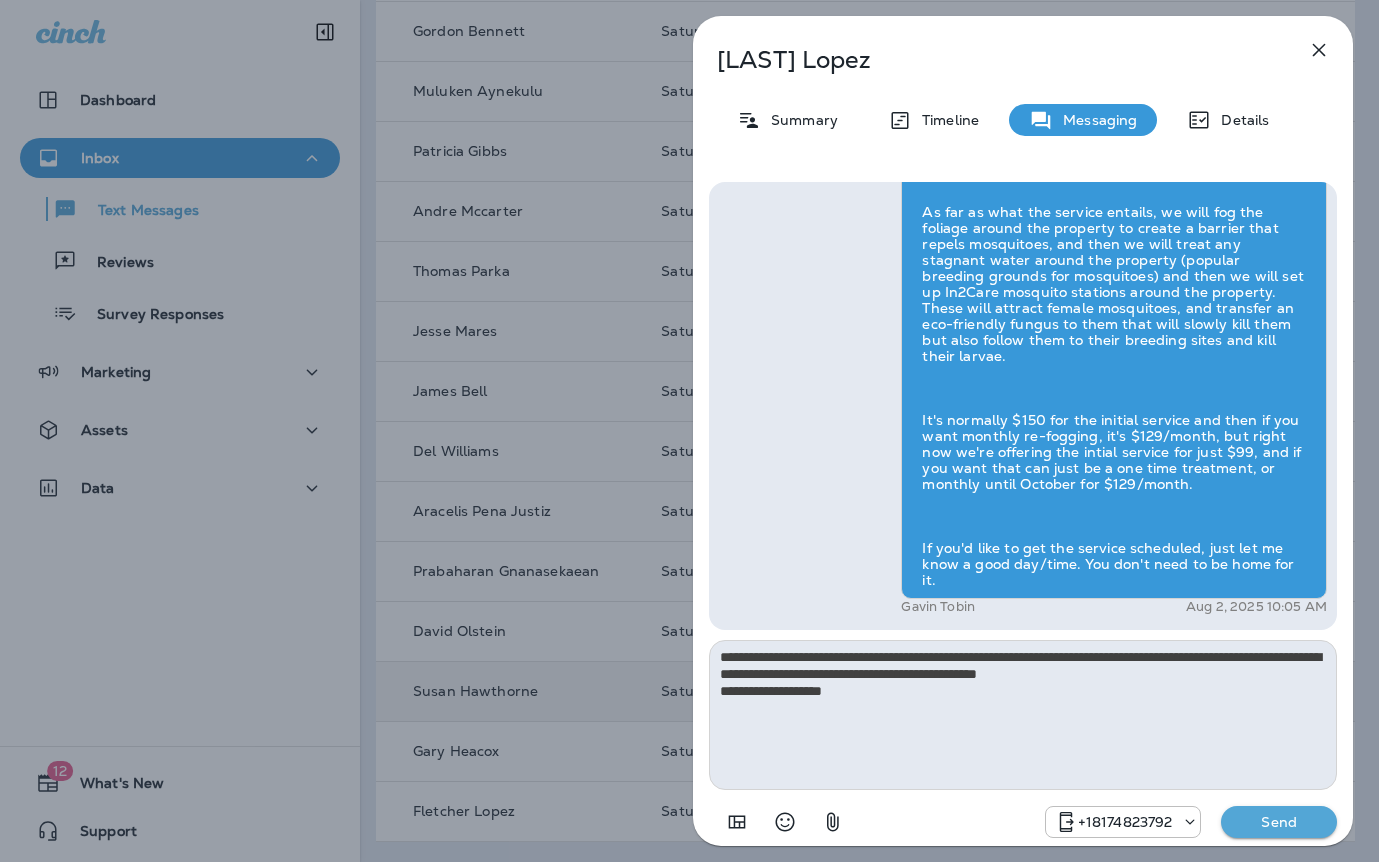 type on "**********" 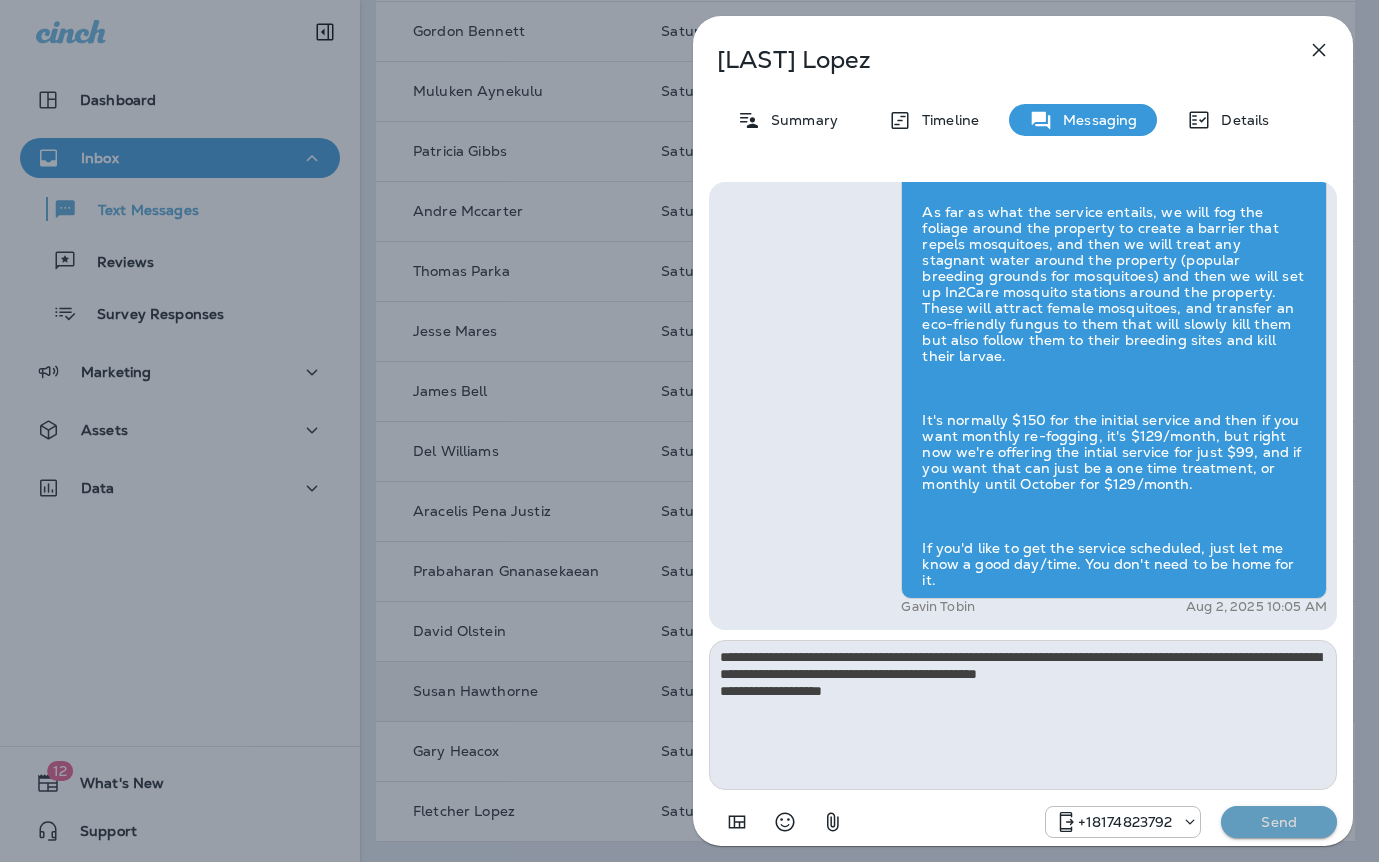 click on "Send" at bounding box center [1279, 822] 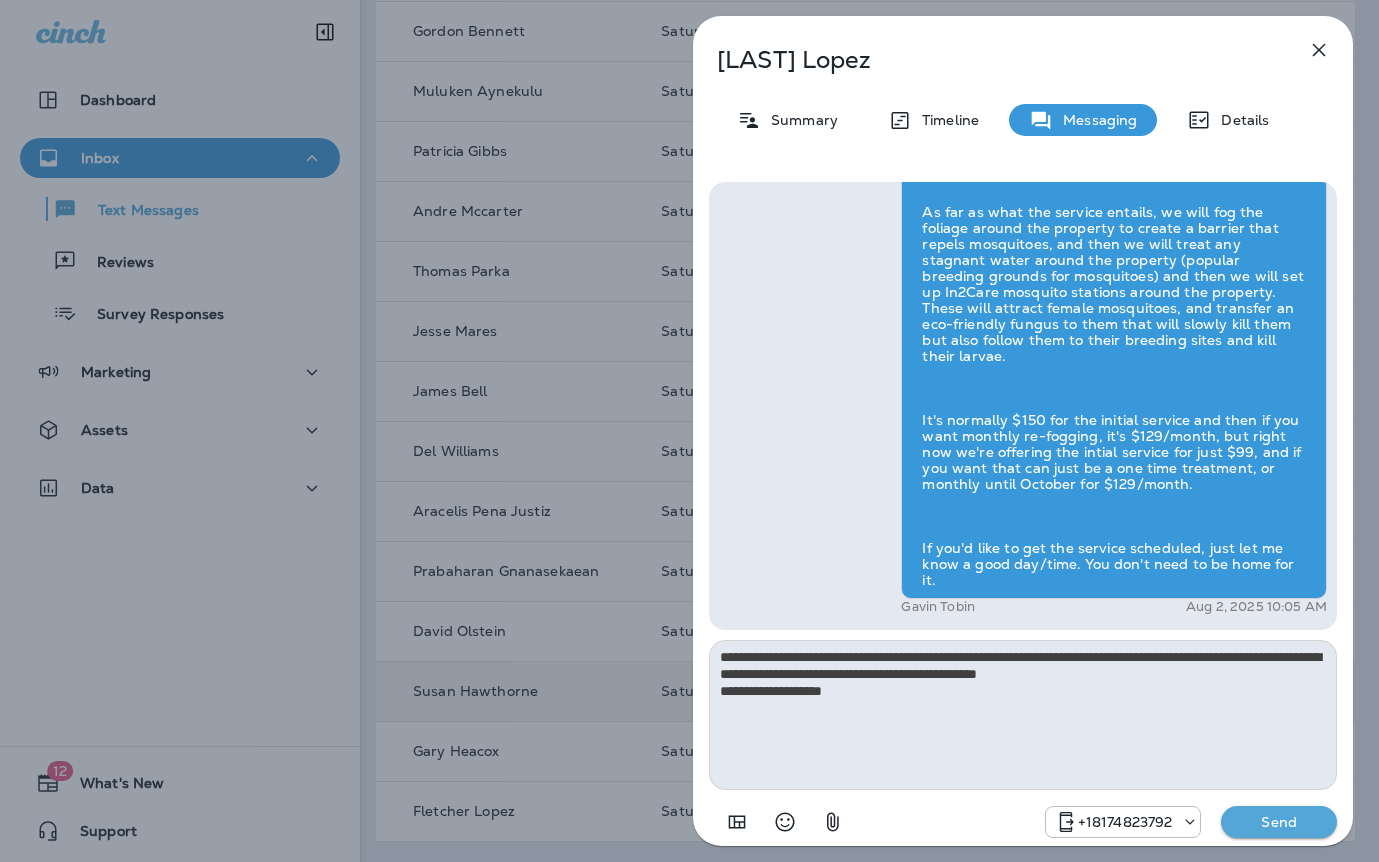 type 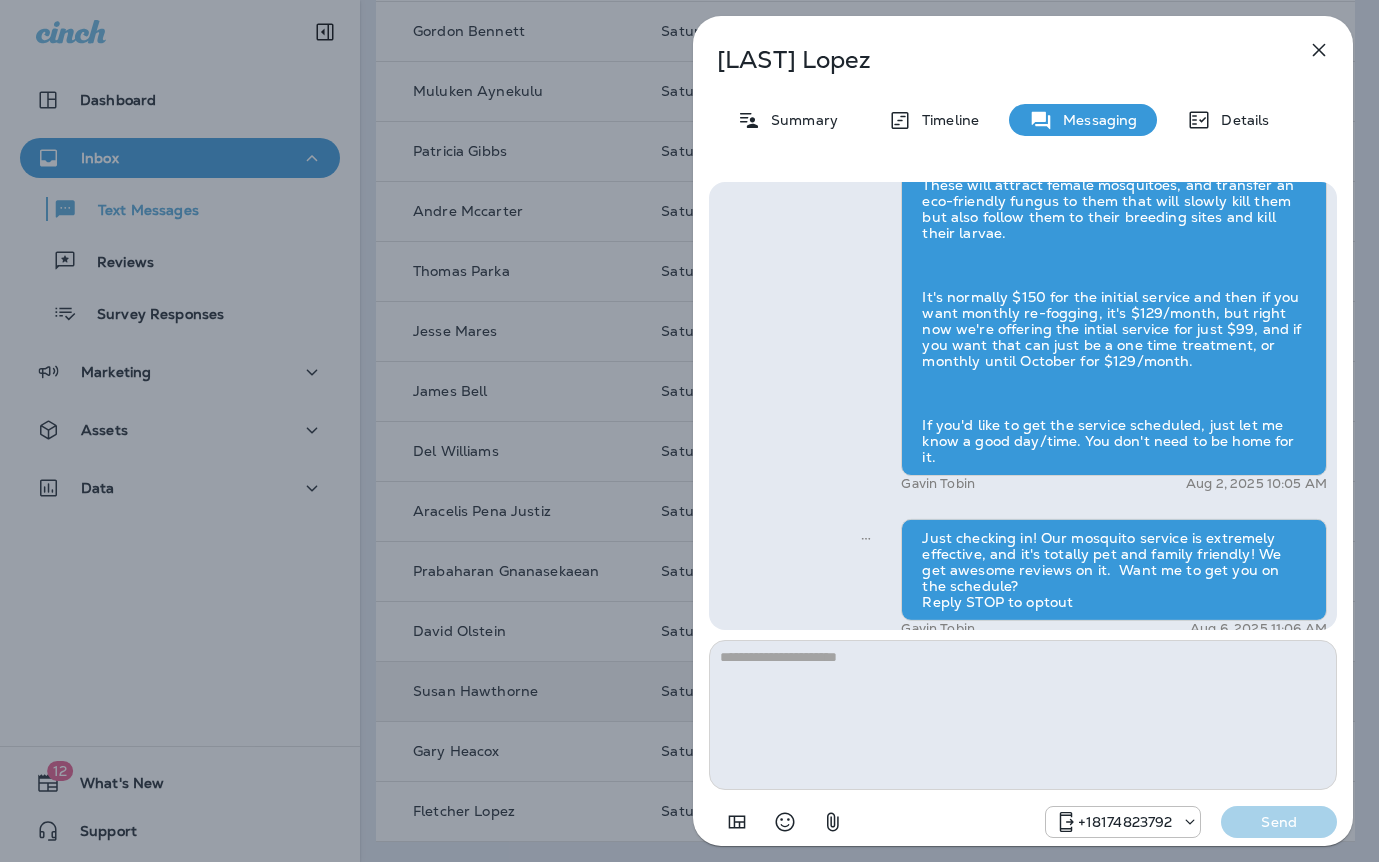 click on "Fletcher   Lopez Summary   Timeline   Messaging   Details   Hi Fletcher , this is Steven with Moxie Pest Control. We know Summer brings out the mosquitoes—and with the Summer season here, I’d love to get you on our schedule to come help take care of that. Just reply here if you're interested, and I'll let you know the details!
Reply STOP to optout +18174823792 Aug 2, 2025 9:47 AM Hi I'm interested  +1 (703) 888-8434 Aug 2, 2025 10:05 AM Gavin Tobin Aug 2, 2025 10:05 AM   Just checking in! Our mosquito service is extremely effective, and it's totally pet and family friendly! We get awesome reviews on it.  Want me to get you on the schedule?
Reply STOP to optout Gavin Tobin Aug 6, 2025 11:06 AM +18174823792 Send" at bounding box center [689, 431] 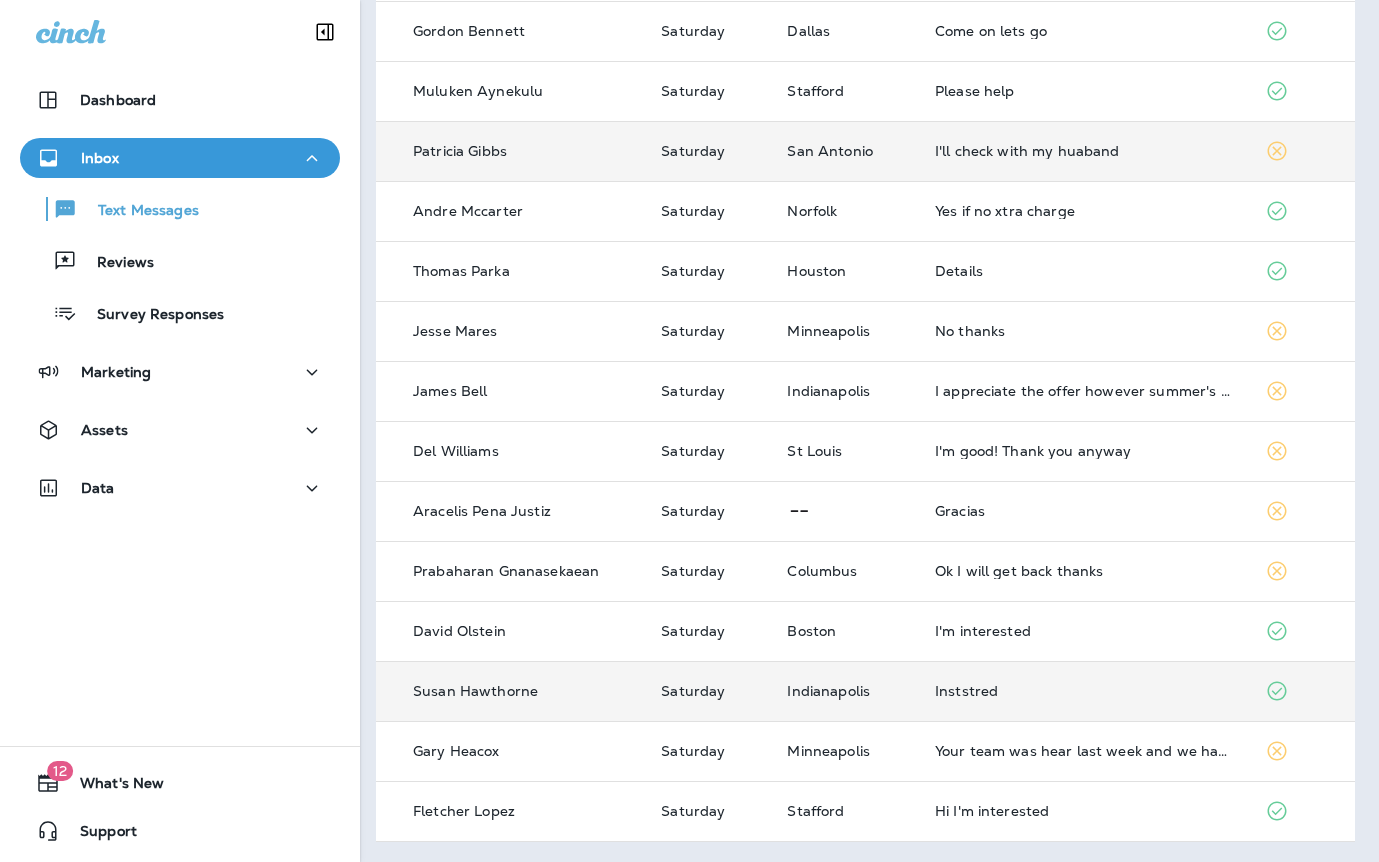 scroll, scrollTop: 0, scrollLeft: 4, axis: horizontal 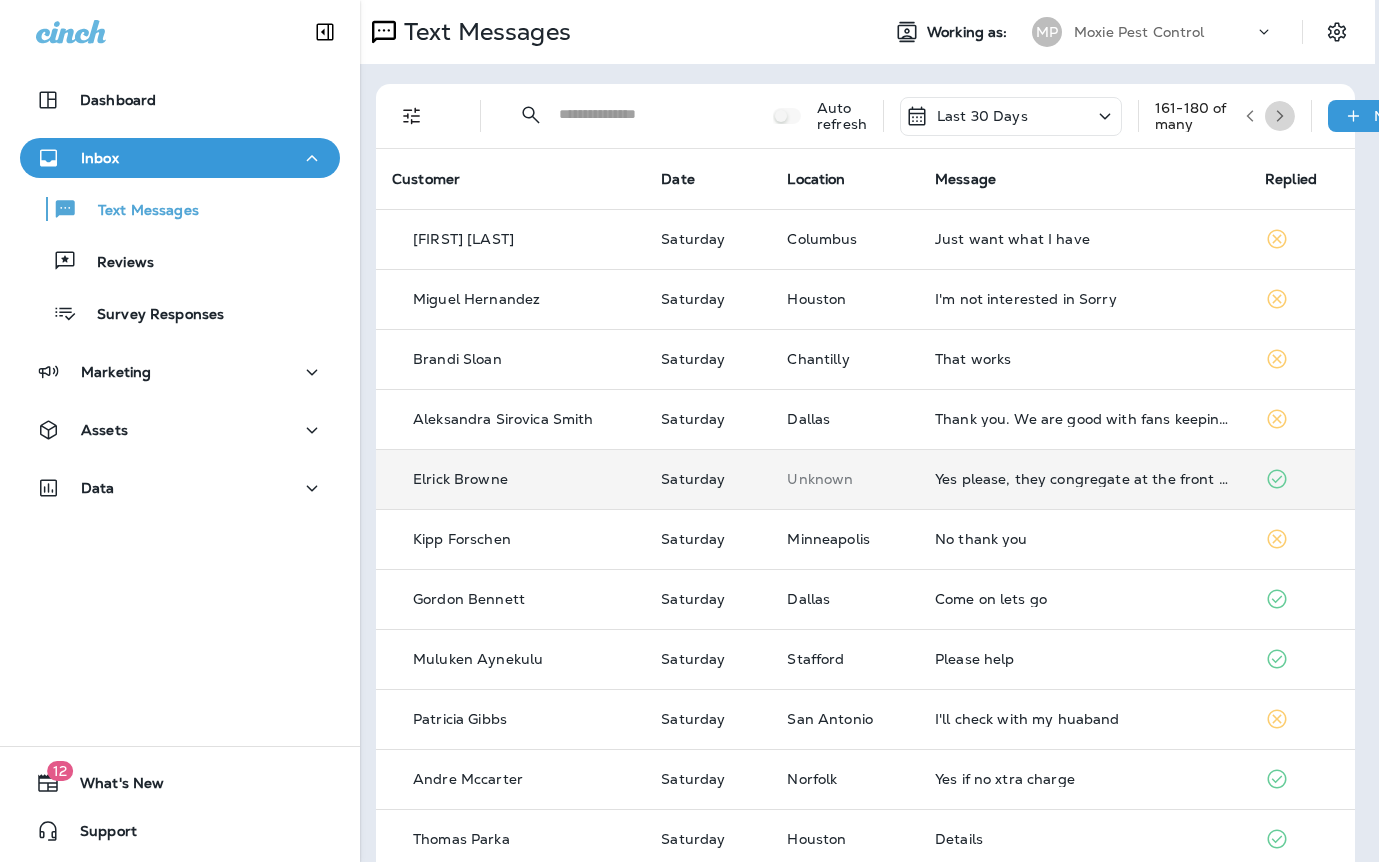 click 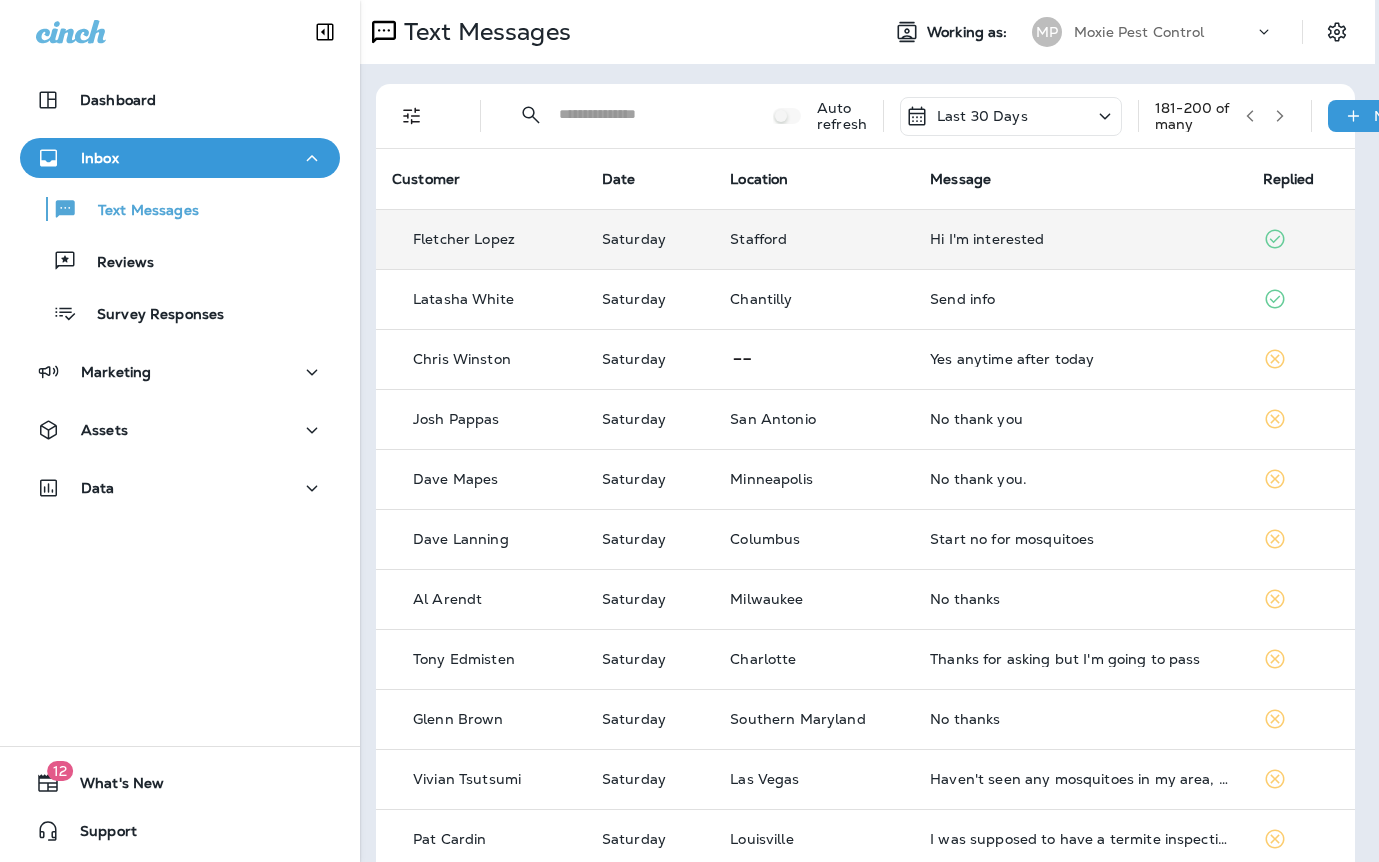 click on "Hi I'm interested" at bounding box center [1080, 239] 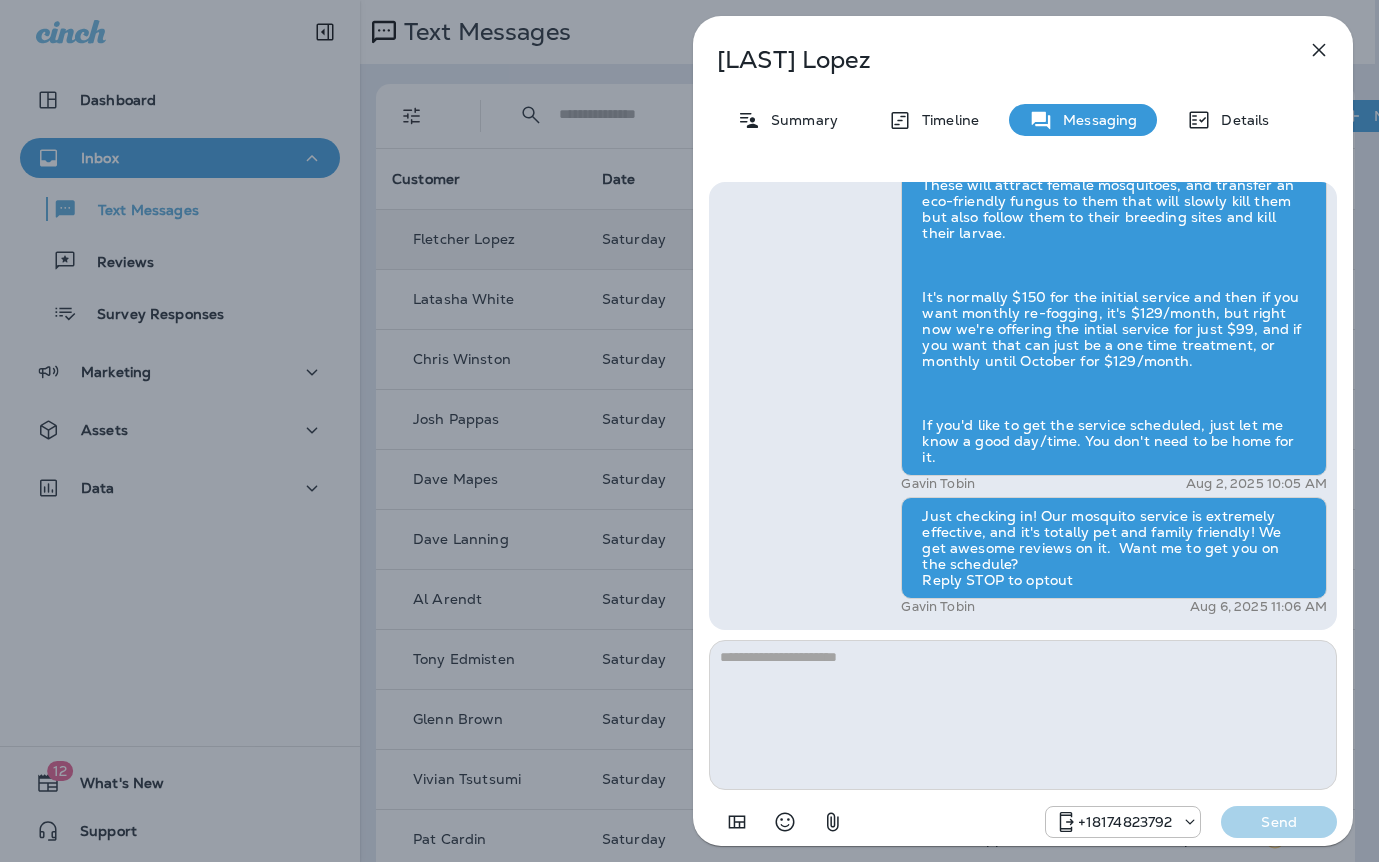 click on "Fletcher   Lopez Summary   Timeline   Messaging   Details   Hi Fletcher , this is Steven with Moxie Pest Control. We know Summer brings out the mosquitoes—and with the Summer season here, I’d love to get you on our schedule to come help take care of that. Just reply here if you're interested, and I'll let you know the details!
Reply STOP to optout +18174823792 Aug 2, 2025 9:47 AM Hi I'm interested  +1 (703) 888-8434 Aug 2, 2025 10:05 AM Gavin Tobin Aug 2, 2025 10:05 AM Just checking in! Our mosquito service is extremely effective, and it's totally pet and family friendly! We get awesome reviews on it.  Want me to get you on the schedule?
Reply STOP to optout Gavin Tobin Aug 6, 2025 11:06 AM +18174823792 Send" at bounding box center [689, 431] 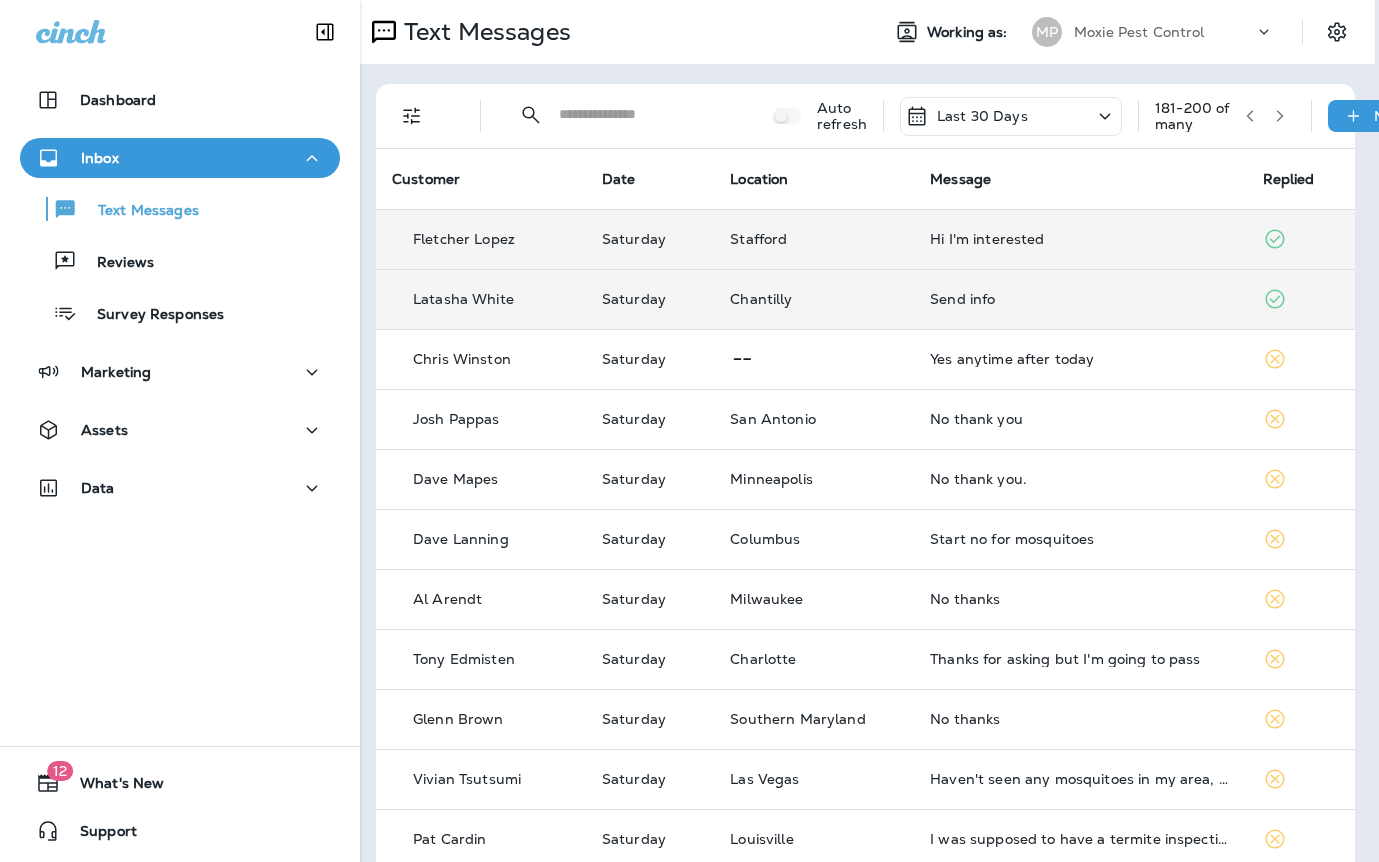 click on "Send info" at bounding box center (1080, 299) 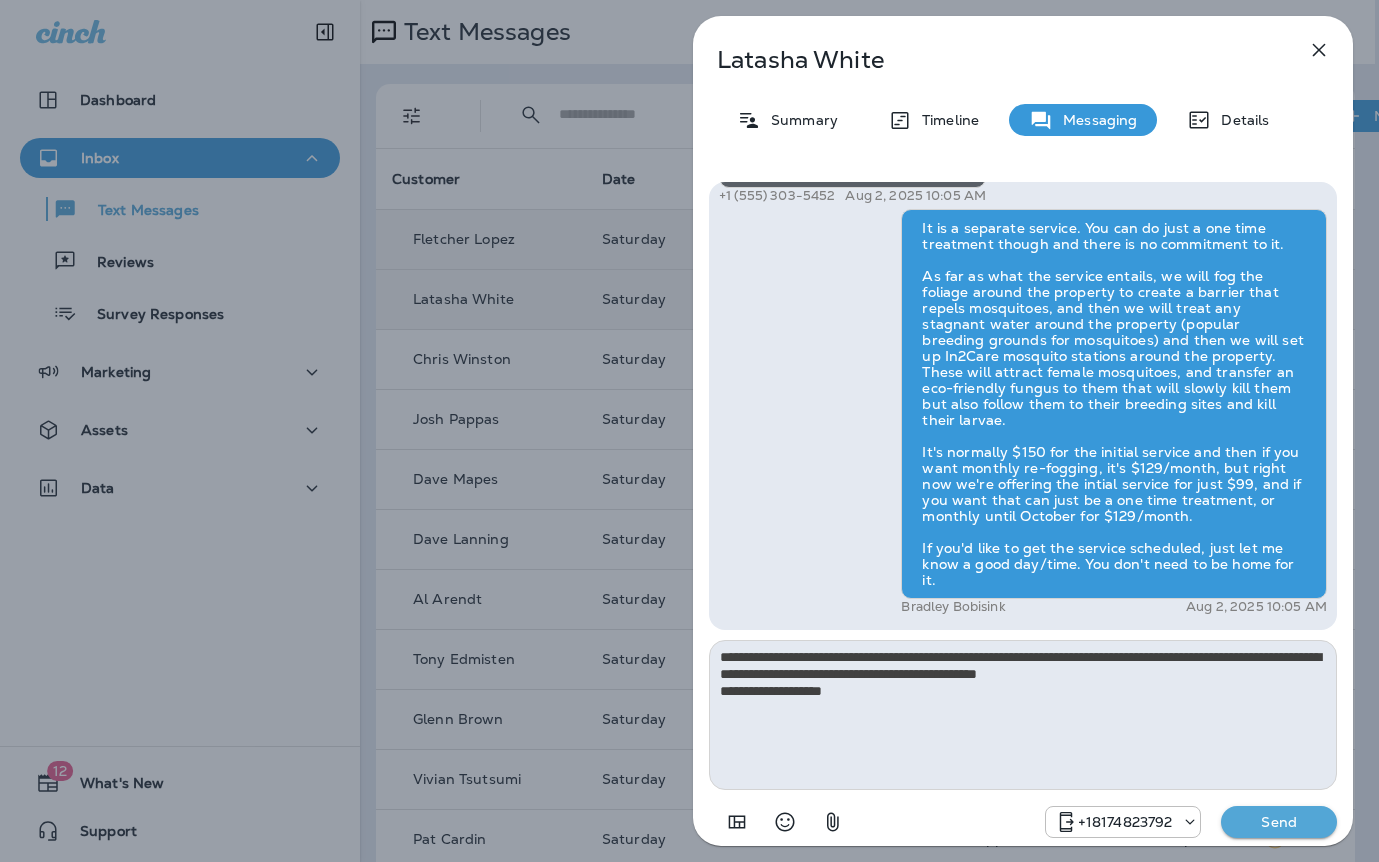 type on "**********" 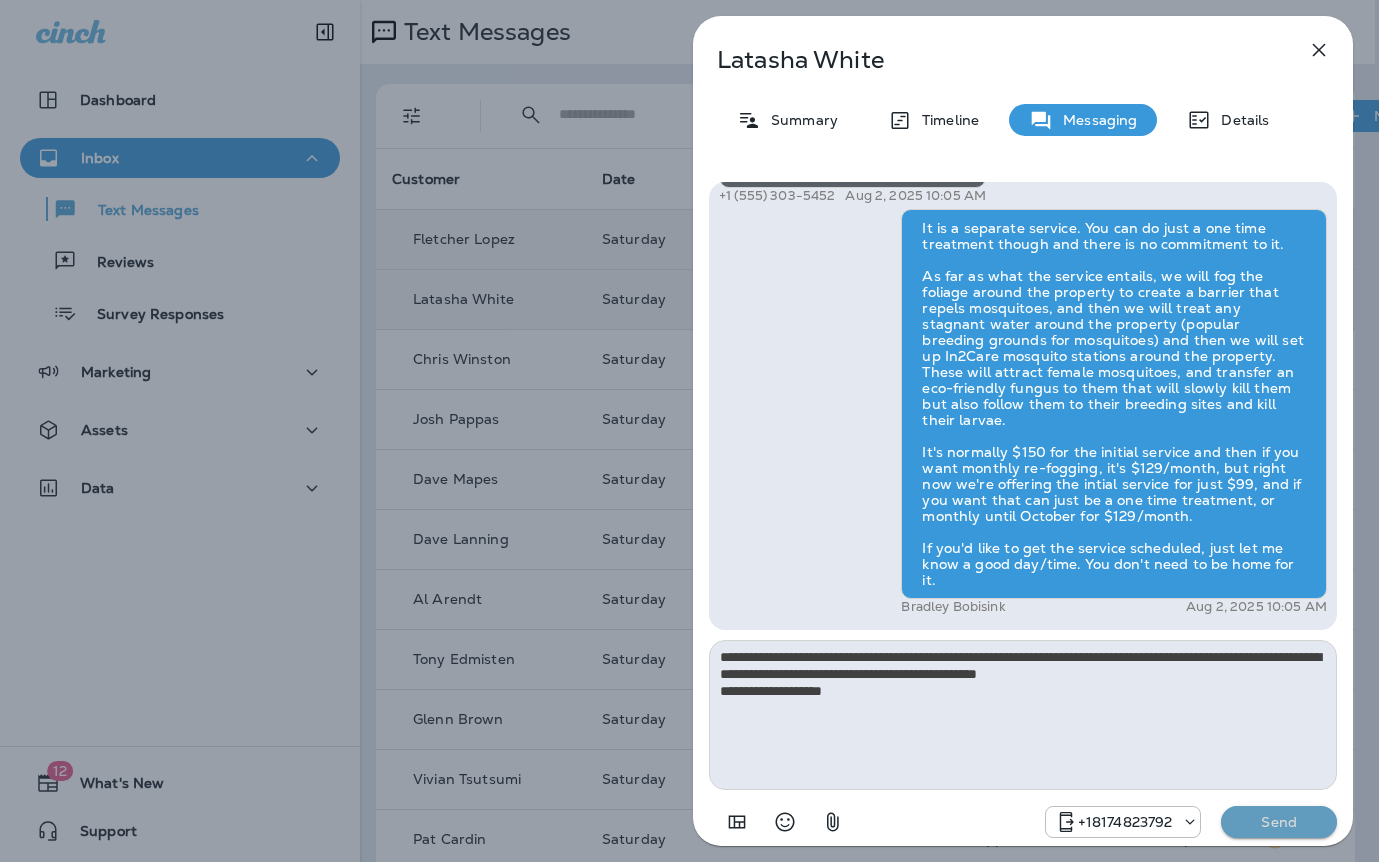 drag, startPoint x: 1254, startPoint y: 828, endPoint x: 1242, endPoint y: 829, distance: 12.0415945 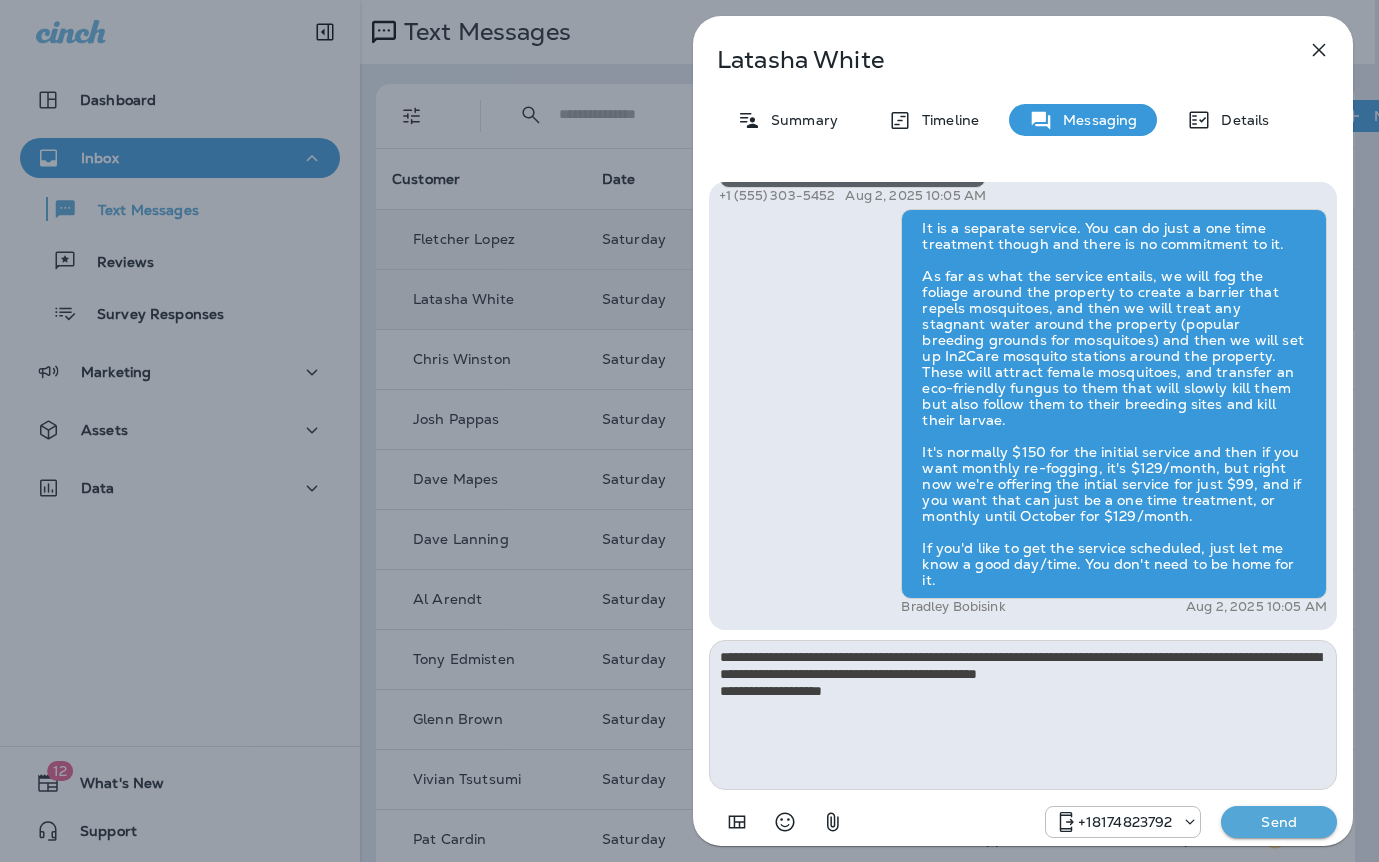 type 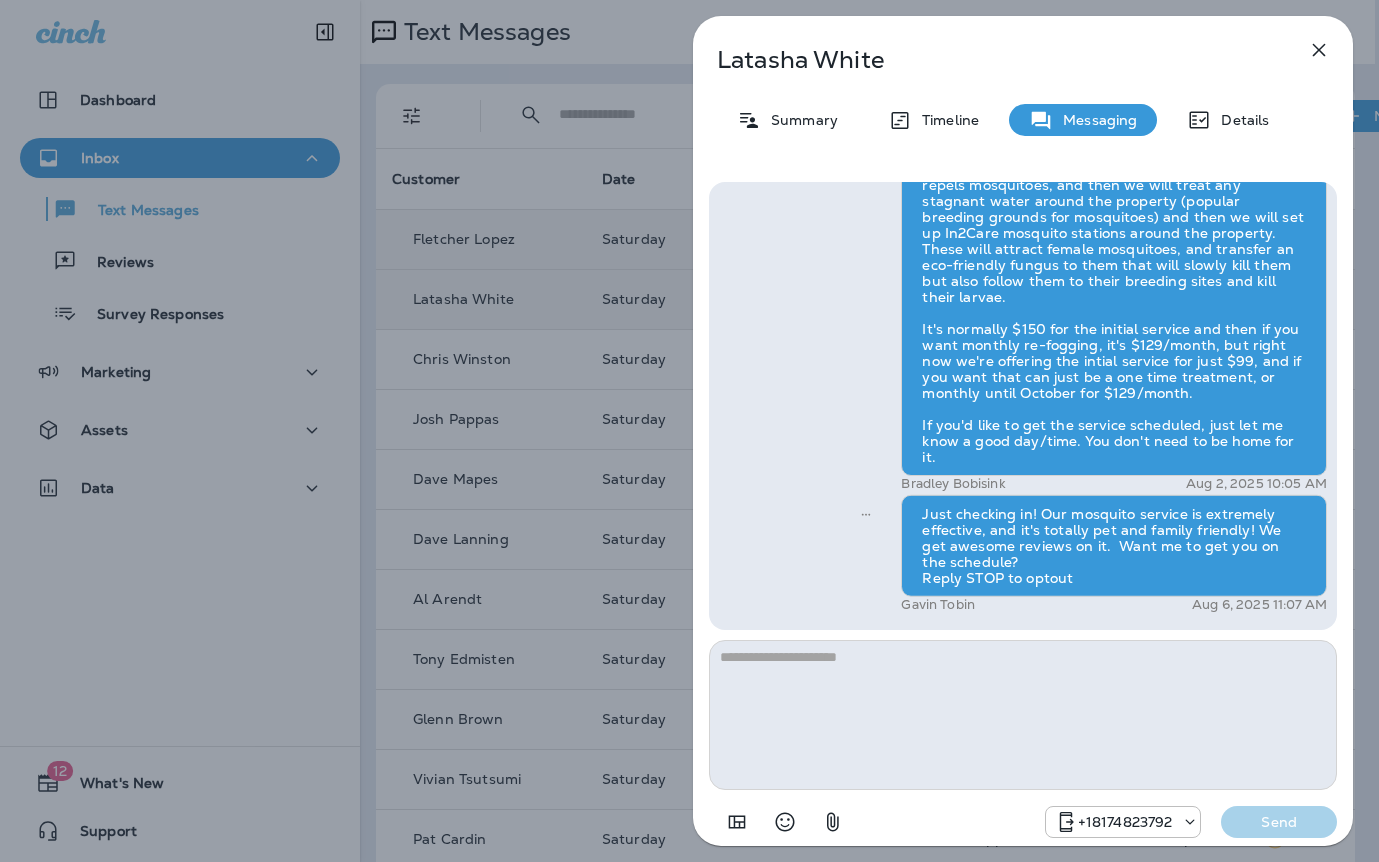 click on "Latasha   White Summary   Timeline   Messaging   Details   Hi Latasha , this is Steven with Moxie Pest Control. We know Summer brings out the mosquitoes—and with the Summer season here, I’d love to get you on our schedule to come help take care of that. Just reply here if you're interested, and I'll let you know the details!
Reply STOP to optout +18174823792 Aug 2, 2025 9:42 AM Send info  +1 (703) 303-5452 Aug 2, 2025 10:05 AM Bradley Bobisink Aug 2, 2025 10:05 AM   Just checking in! Our mosquito service is extremely effective, and it's totally pet and family friendly! We get awesome reviews on it.  Want me to get you on the schedule?
Reply STOP to optout Gavin Tobin Aug 6, 2025 11:07 AM +18174823792 Send" at bounding box center (689, 431) 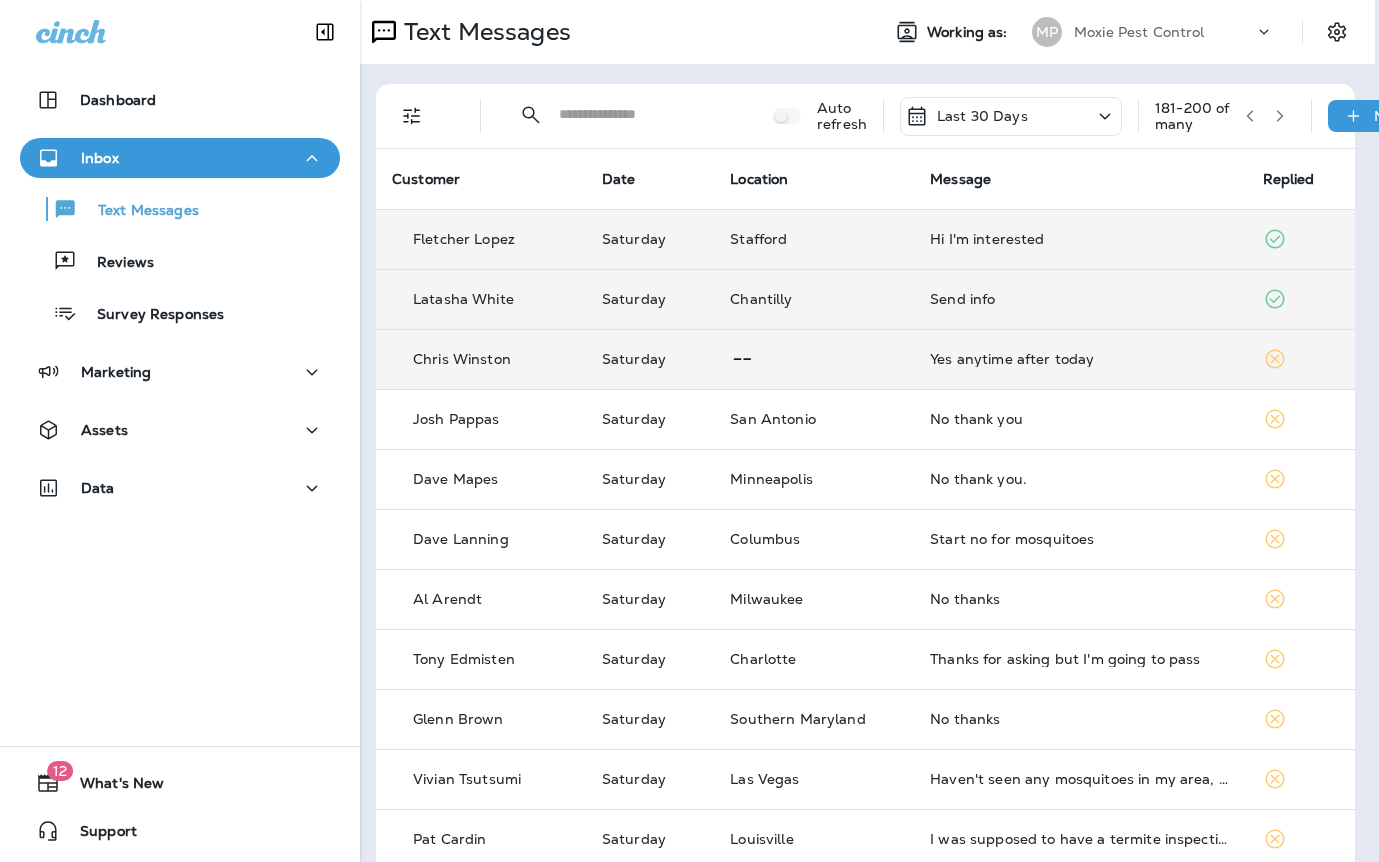 click on "Yes anytime after today" at bounding box center [1080, 359] 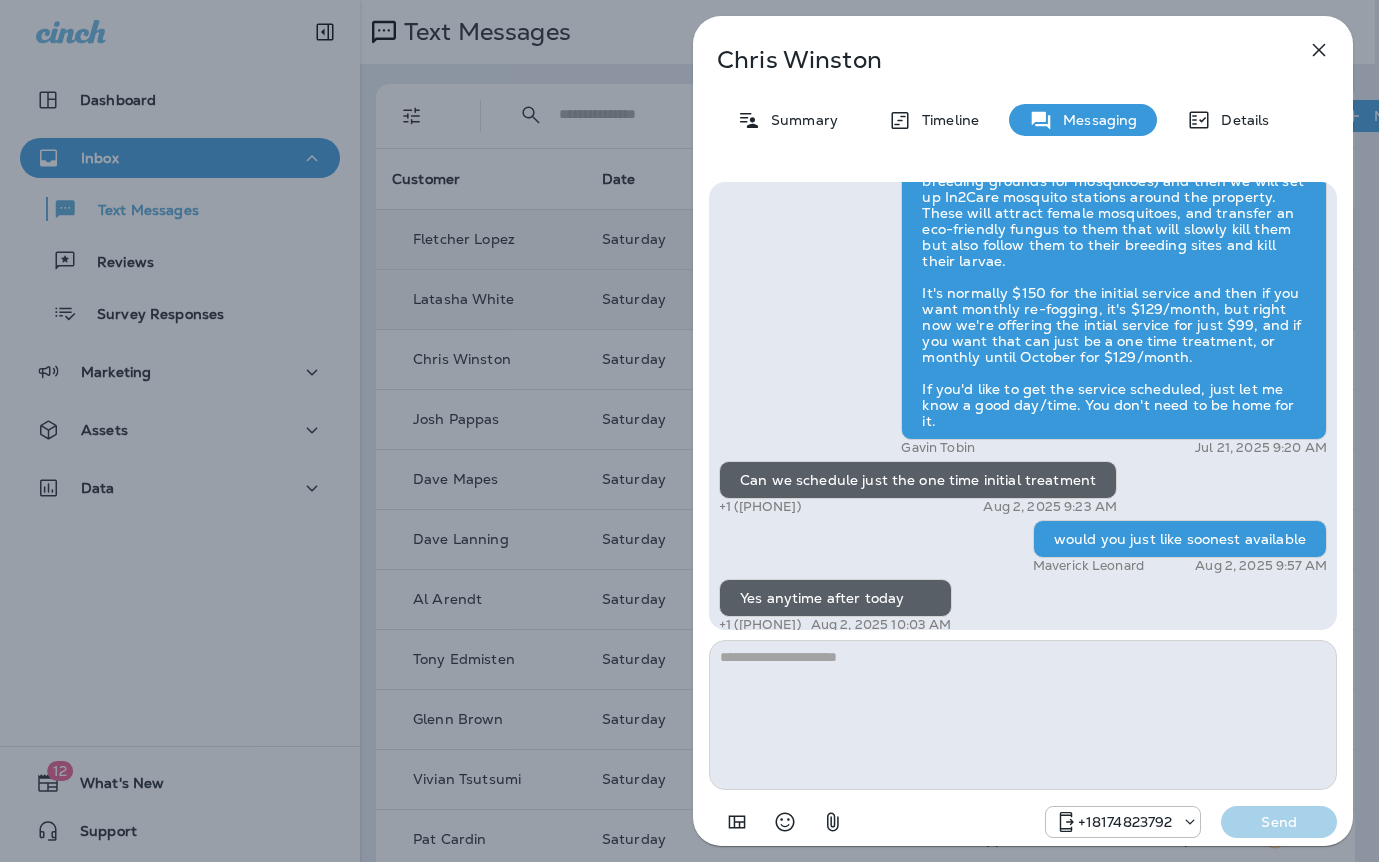 scroll, scrollTop: 0, scrollLeft: 0, axis: both 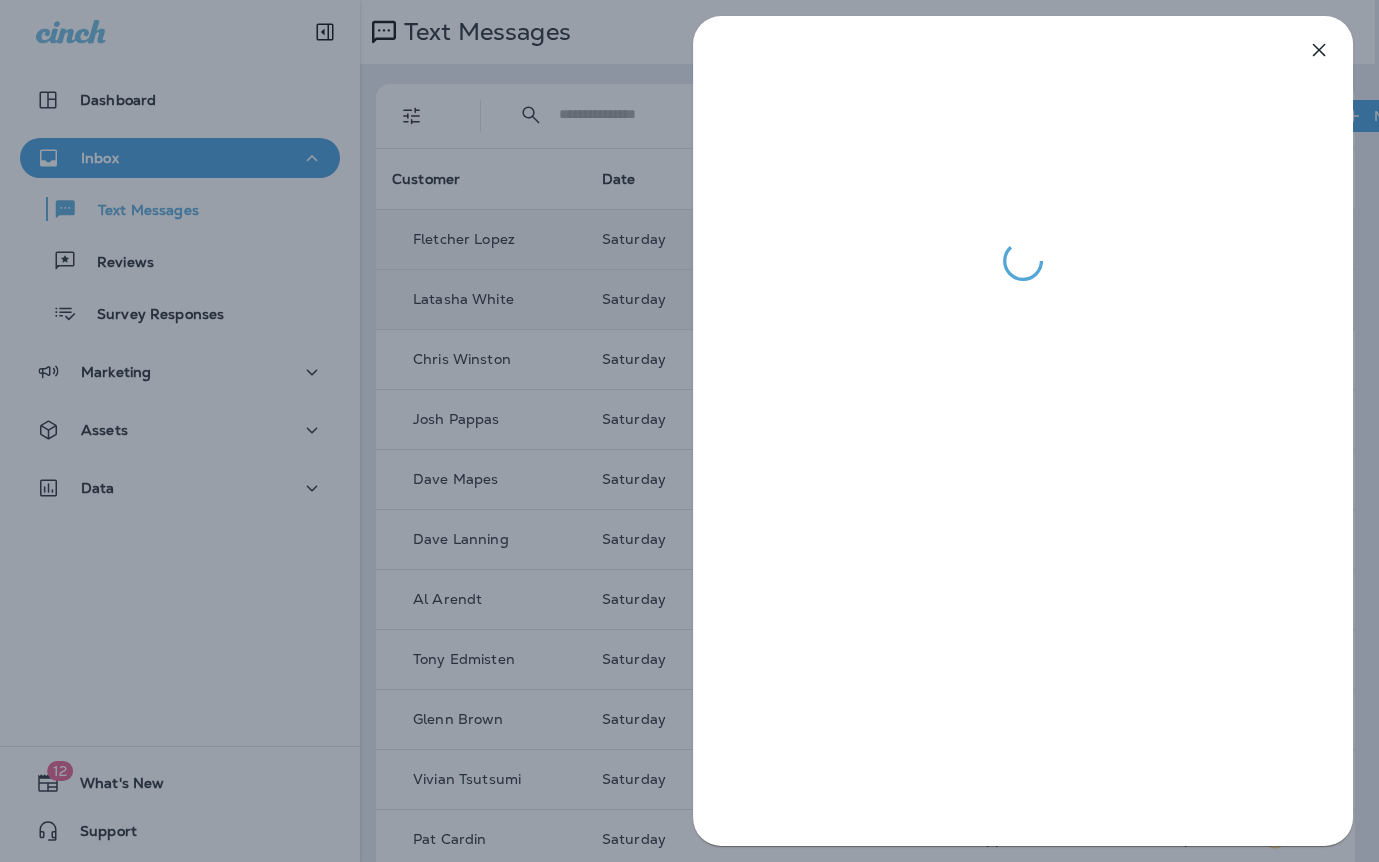 click at bounding box center [689, 431] 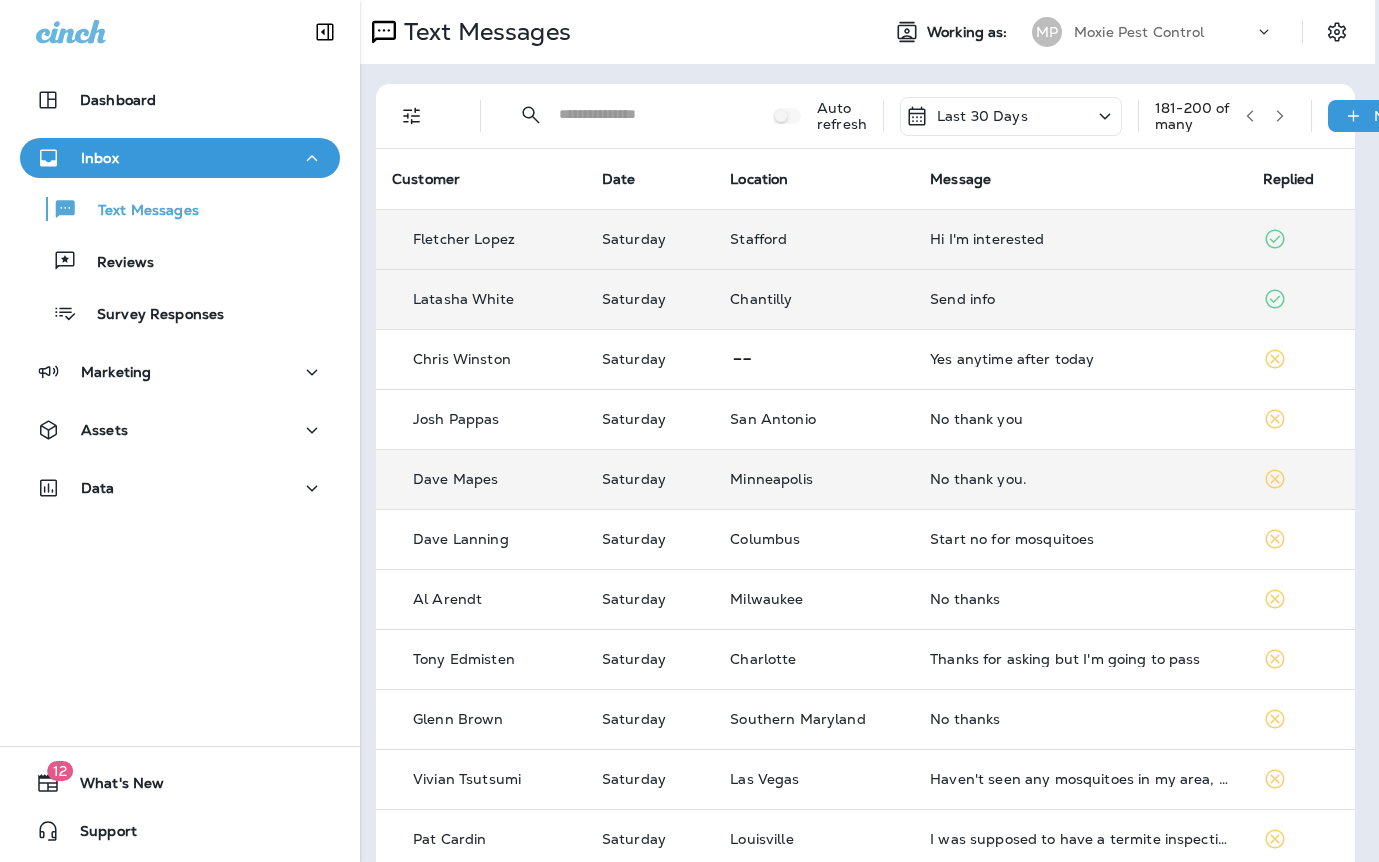click on "No thank you." at bounding box center [1080, 479] 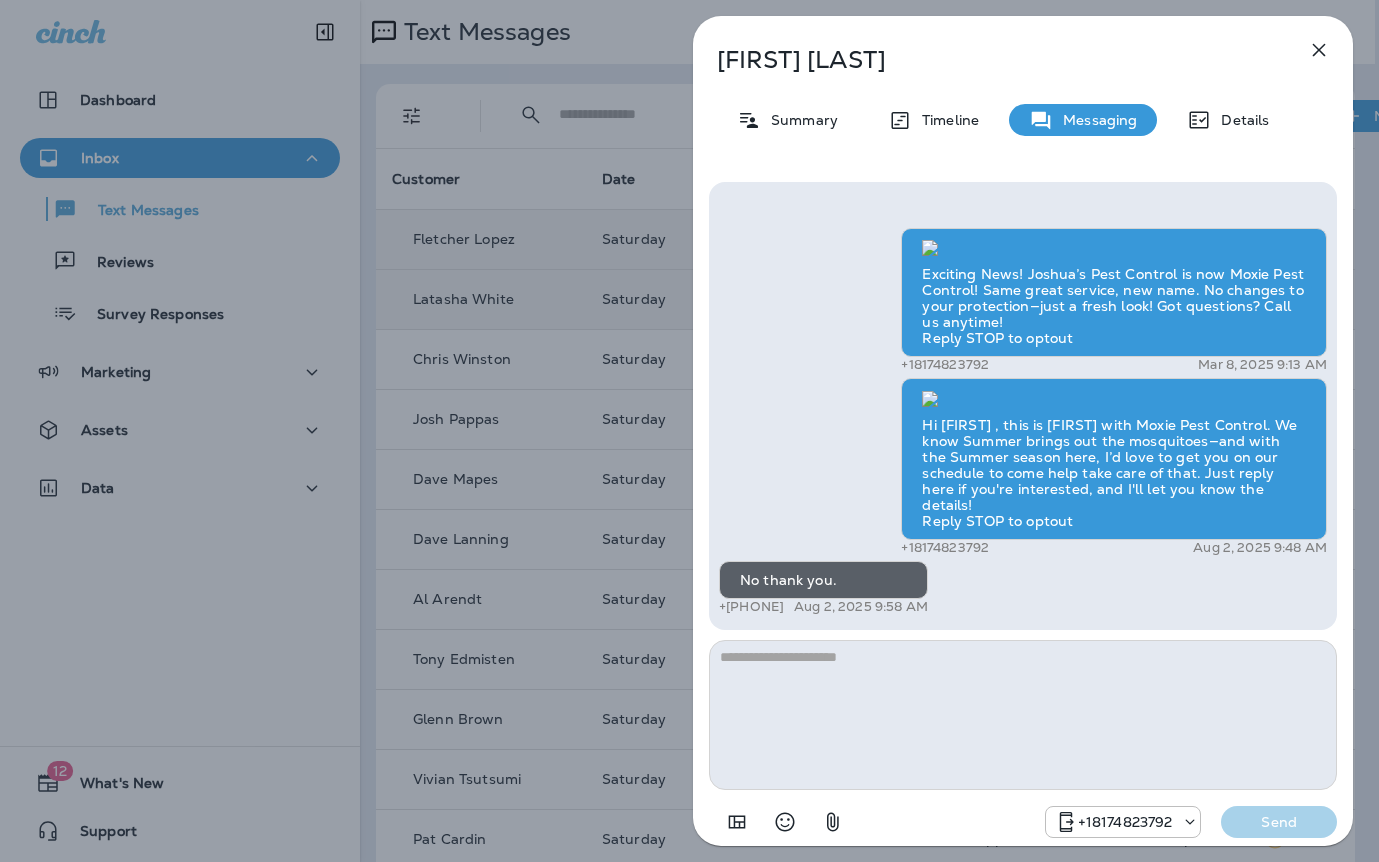 drag, startPoint x: 484, startPoint y: 462, endPoint x: 564, endPoint y: 473, distance: 80.75271 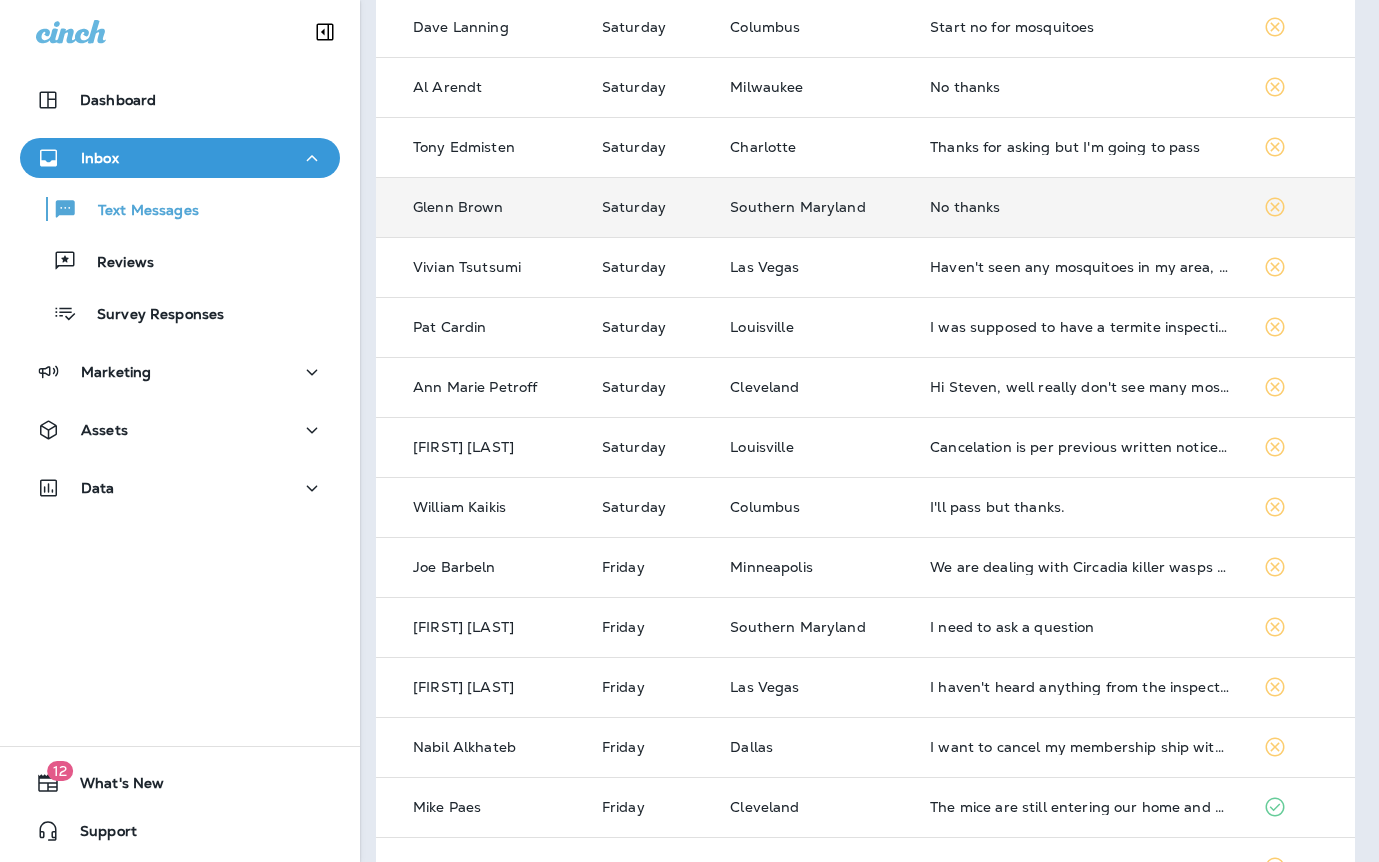 scroll, scrollTop: 518, scrollLeft: 4, axis: both 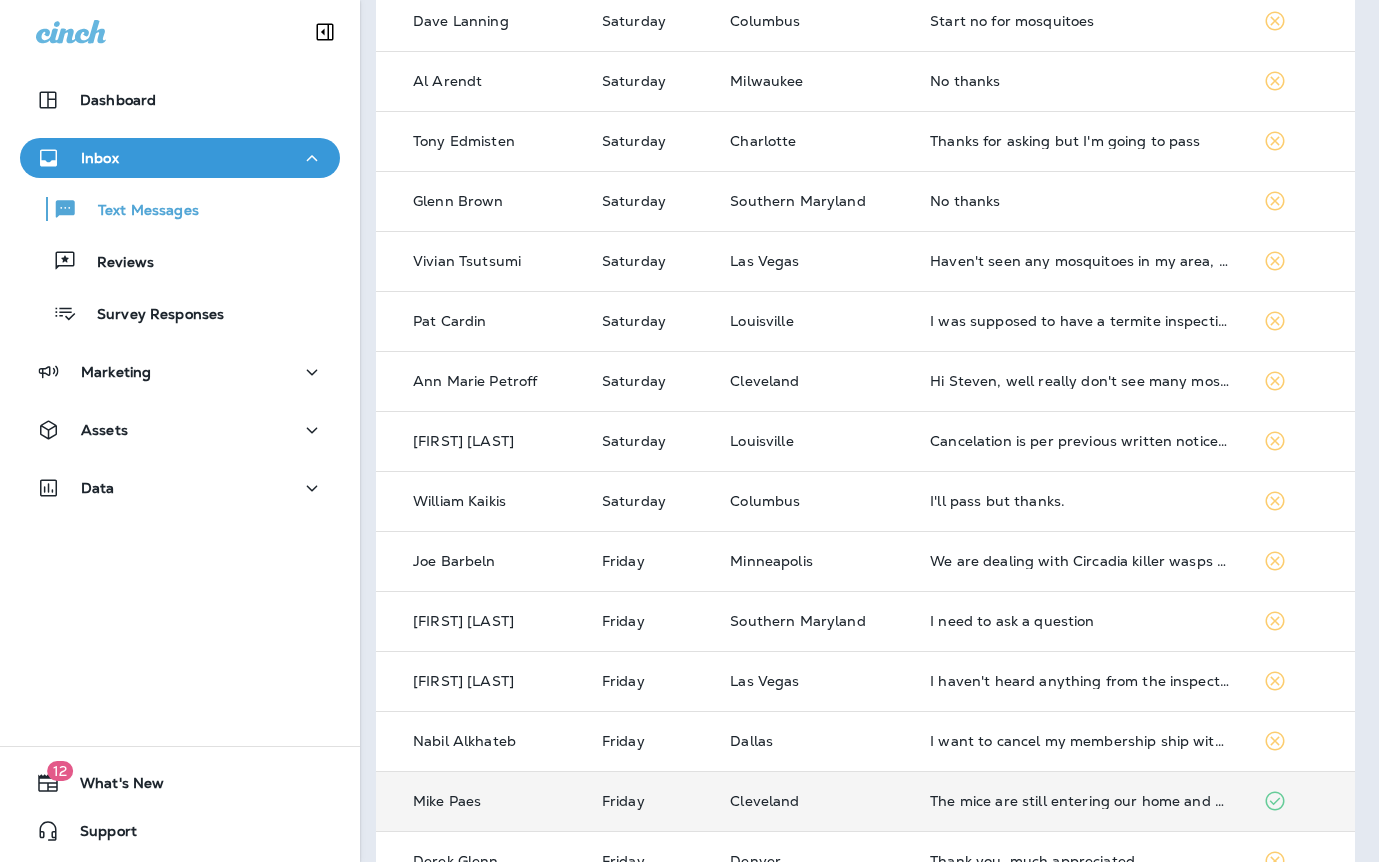 click on "The mice are still entering our home and our garage, I know that was covered as part of our plan. Can you see what you can do?" at bounding box center (1080, 801) 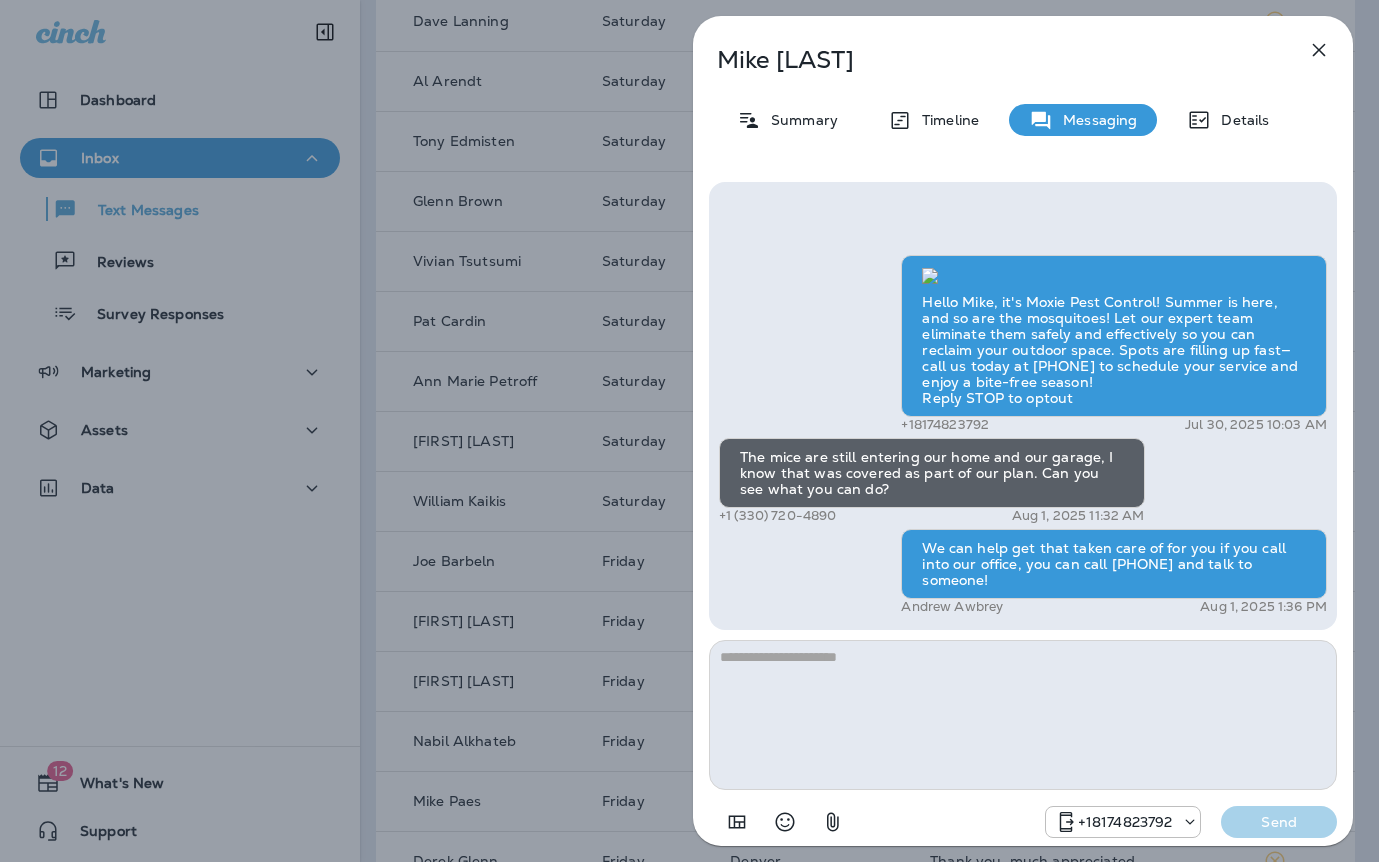 click on "Mike   Paes Summary   Timeline   Messaging   Details   Hello Mike, it's Moxie Pest Control! Summer is here, and so are the mosquitoes! Let our expert team eliminate them safely and effectively so you can reclaim your outdoor space. Spots are filling up fast—call us today at (817) 435-4922 to schedule your service and enjoy a bite-free season!
Reply STOP to optout +18174823792 Jul 30, 2025 10:03 AM The mice are still entering our home and our garage, I know that was covered as part of our plan. Can you see what you can do?  +1 (330) 720-4890 Aug 1, 2025 11:32 AM We can help get that taken care of for you if you call into our office, you can call (817) 659-2888 and talk to someone! Andrew Awbrey Aug 1, 2025 1:36 PM +18174823792 Send" at bounding box center (689, 431) 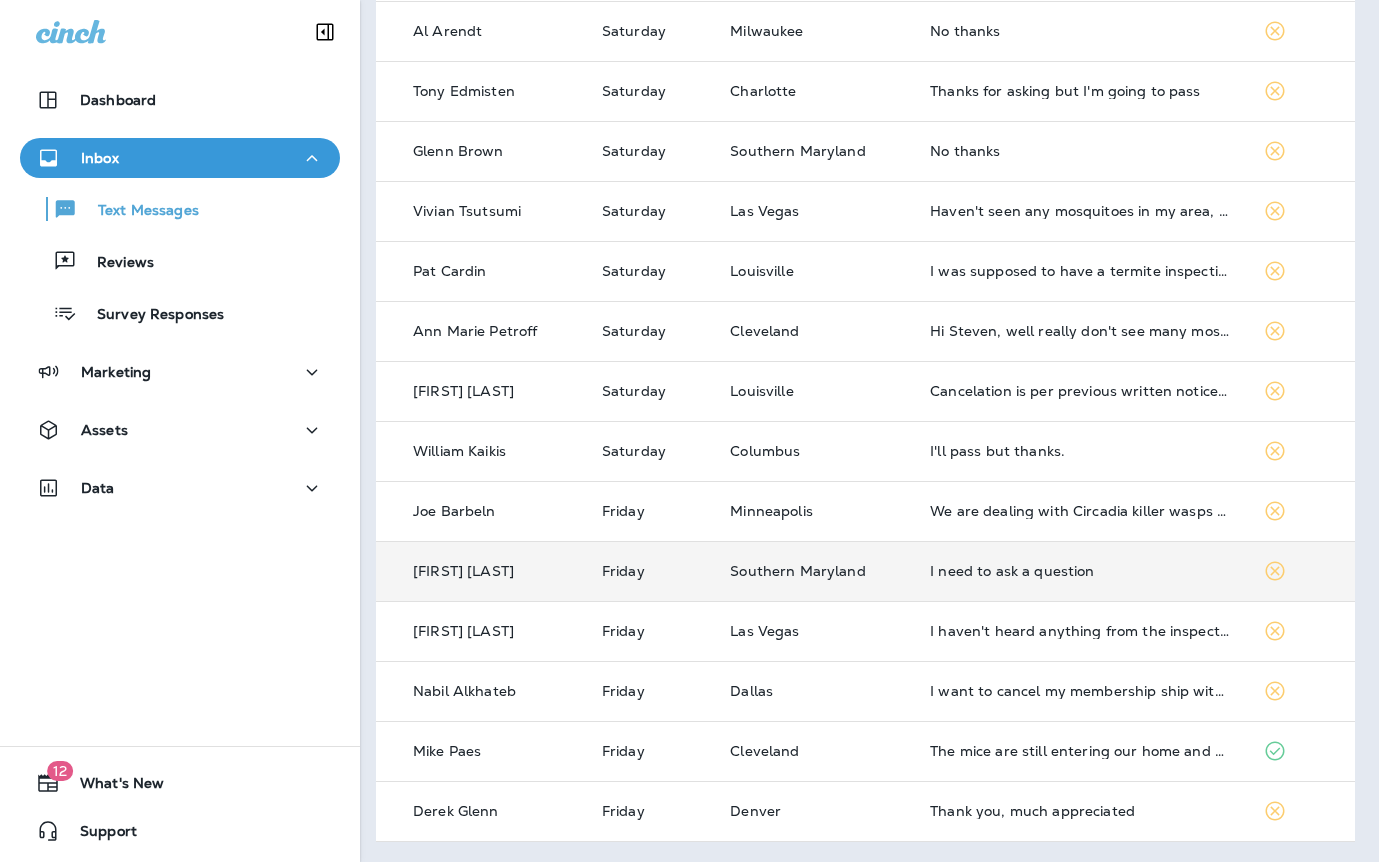 scroll, scrollTop: 0, scrollLeft: 4, axis: horizontal 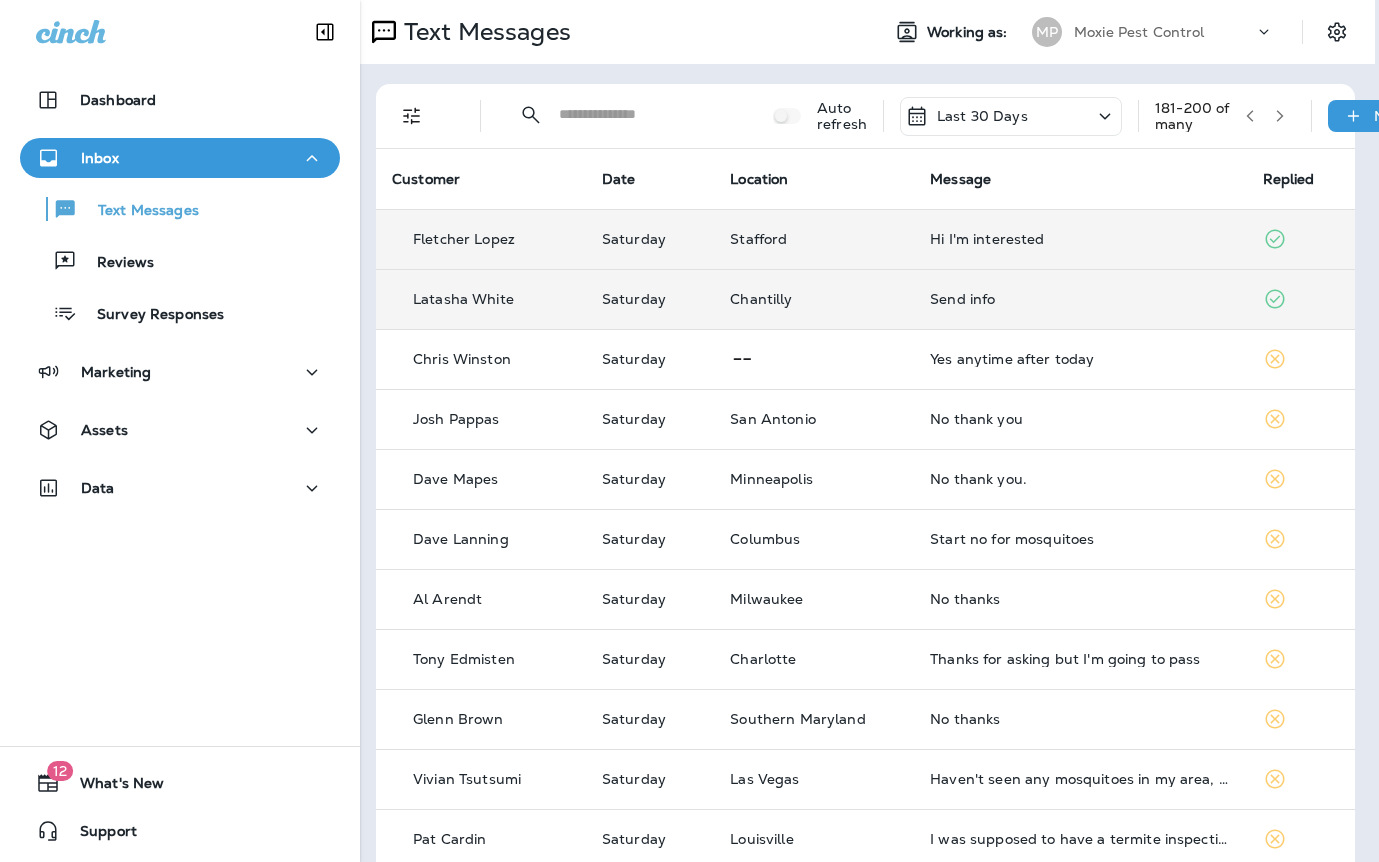 click 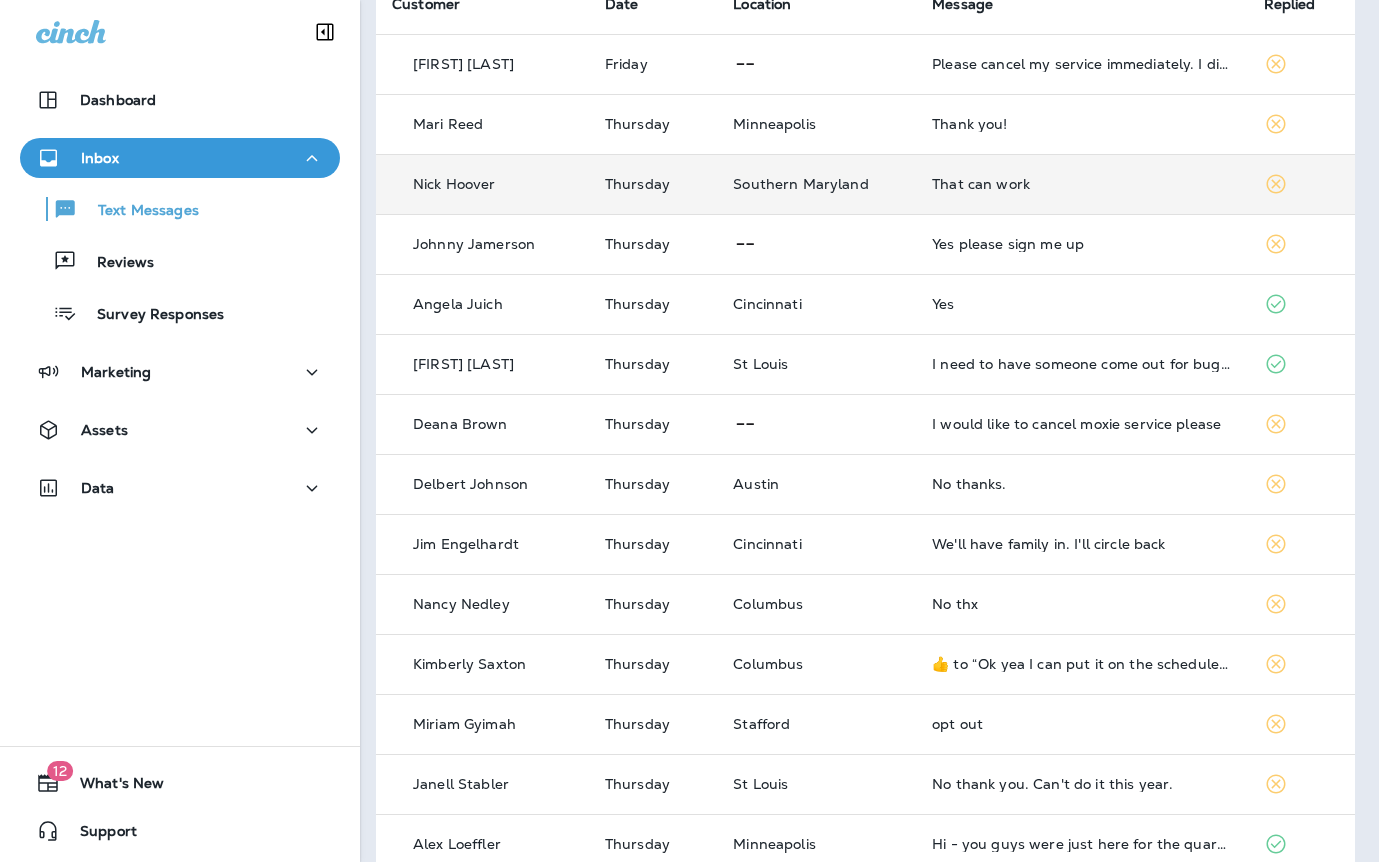 scroll, scrollTop: 177, scrollLeft: 4, axis: both 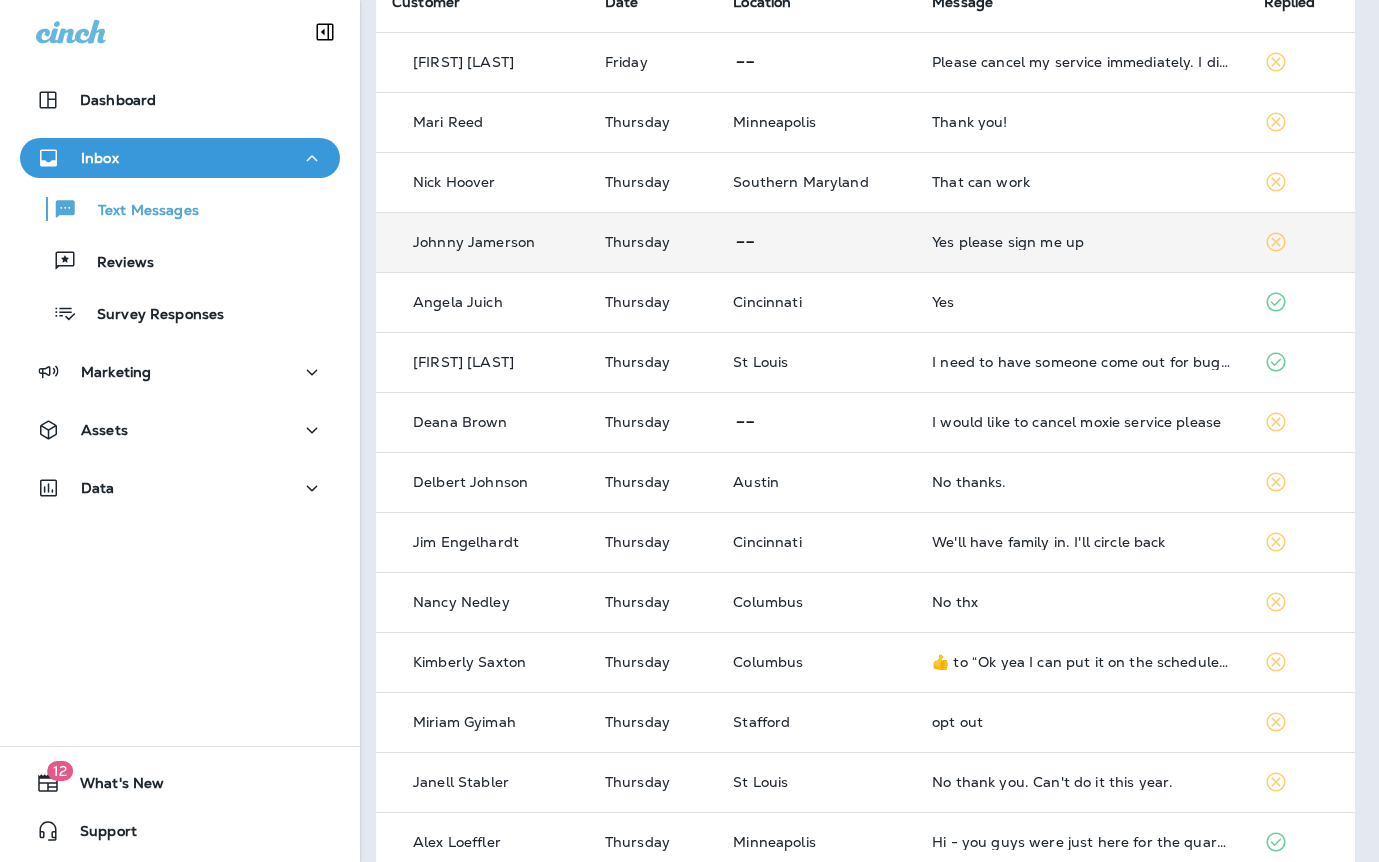 click on "Yes please sign me up" at bounding box center (1081, 242) 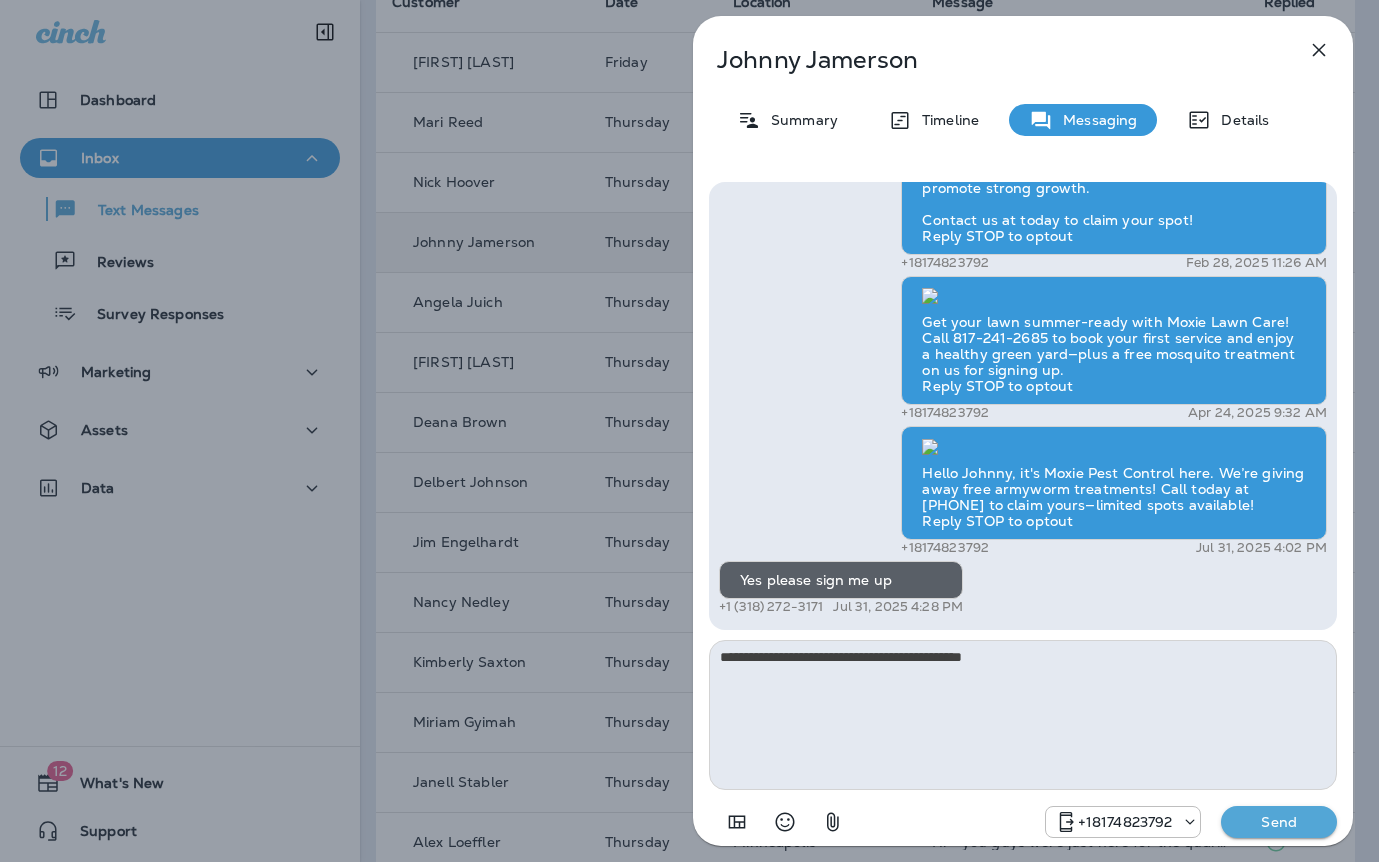 type on "**********" 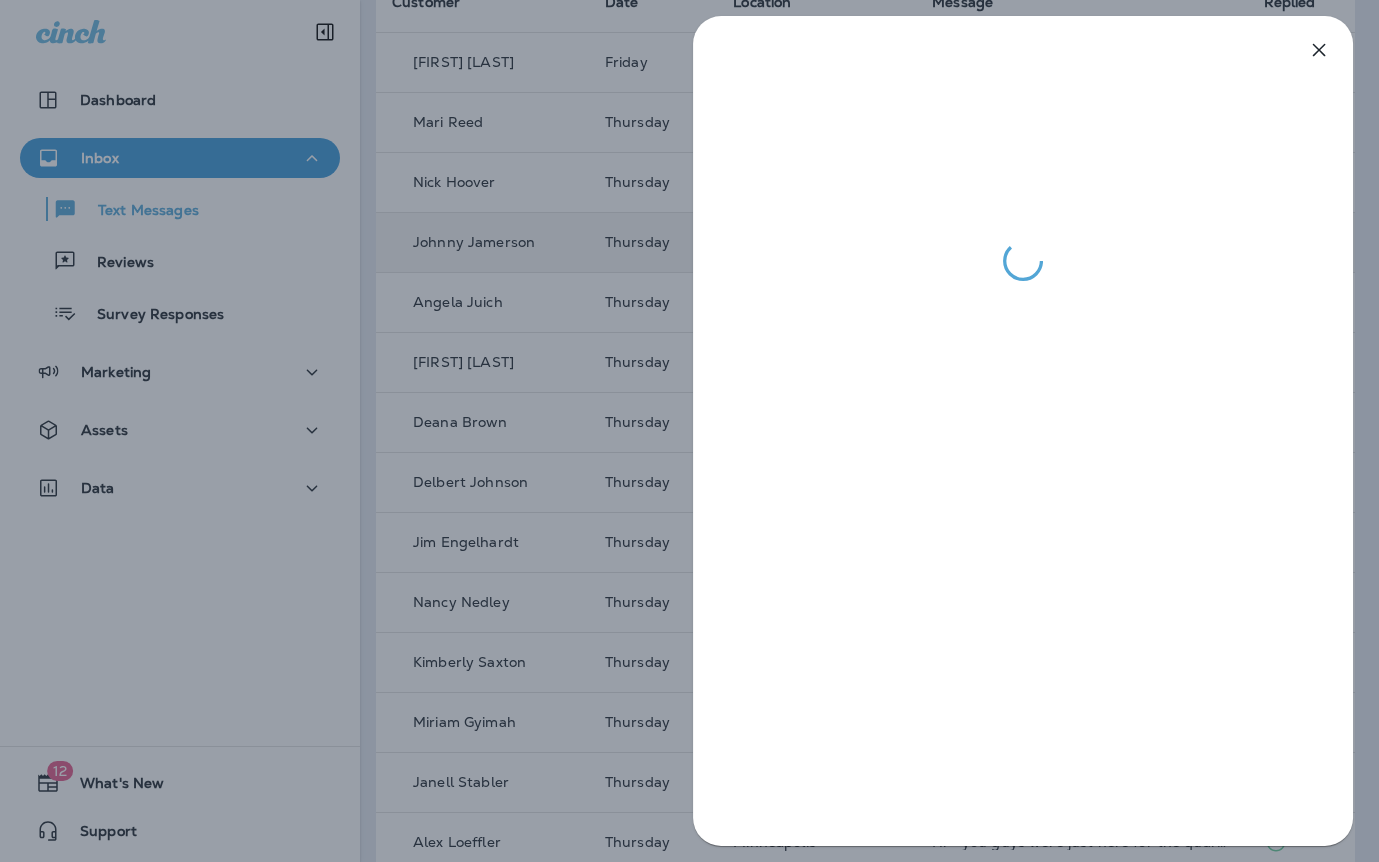 click at bounding box center (689, 431) 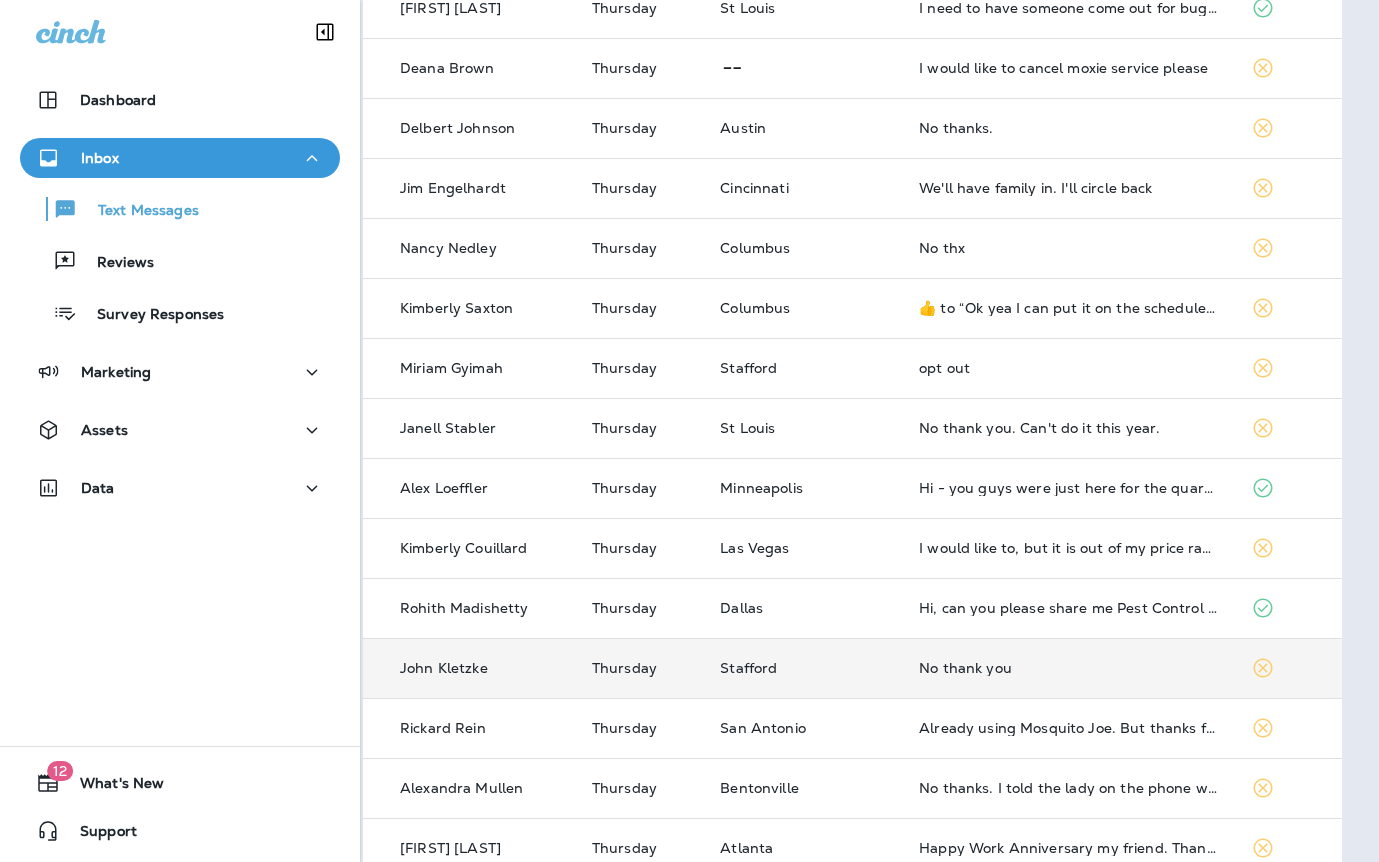 scroll, scrollTop: 568, scrollLeft: 17, axis: both 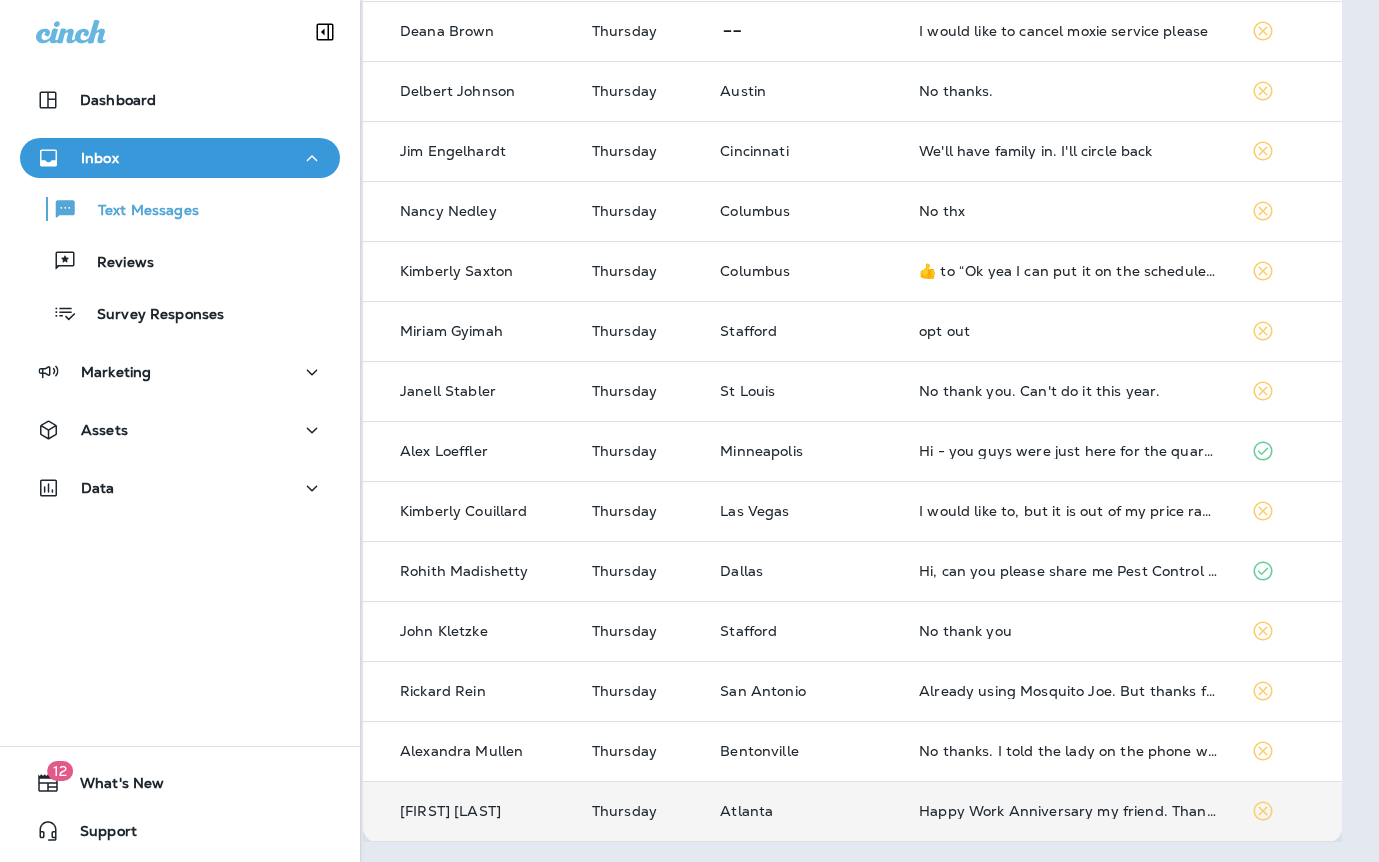 click on "Happy Work Anniversary my friend.   Thank you for your friendship its really appreciated 👏" at bounding box center (1068, 811) 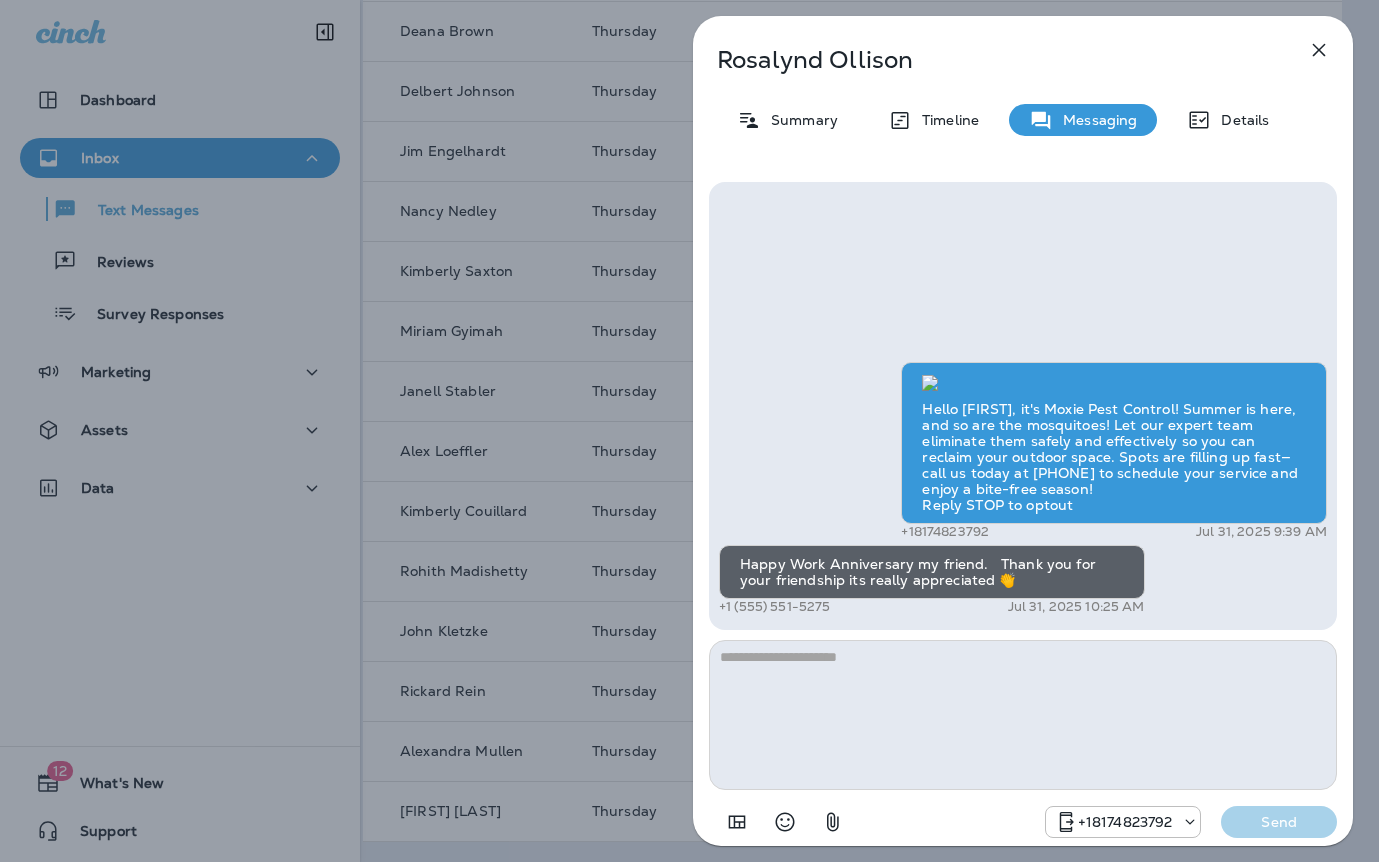scroll, scrollTop: 1, scrollLeft: 0, axis: vertical 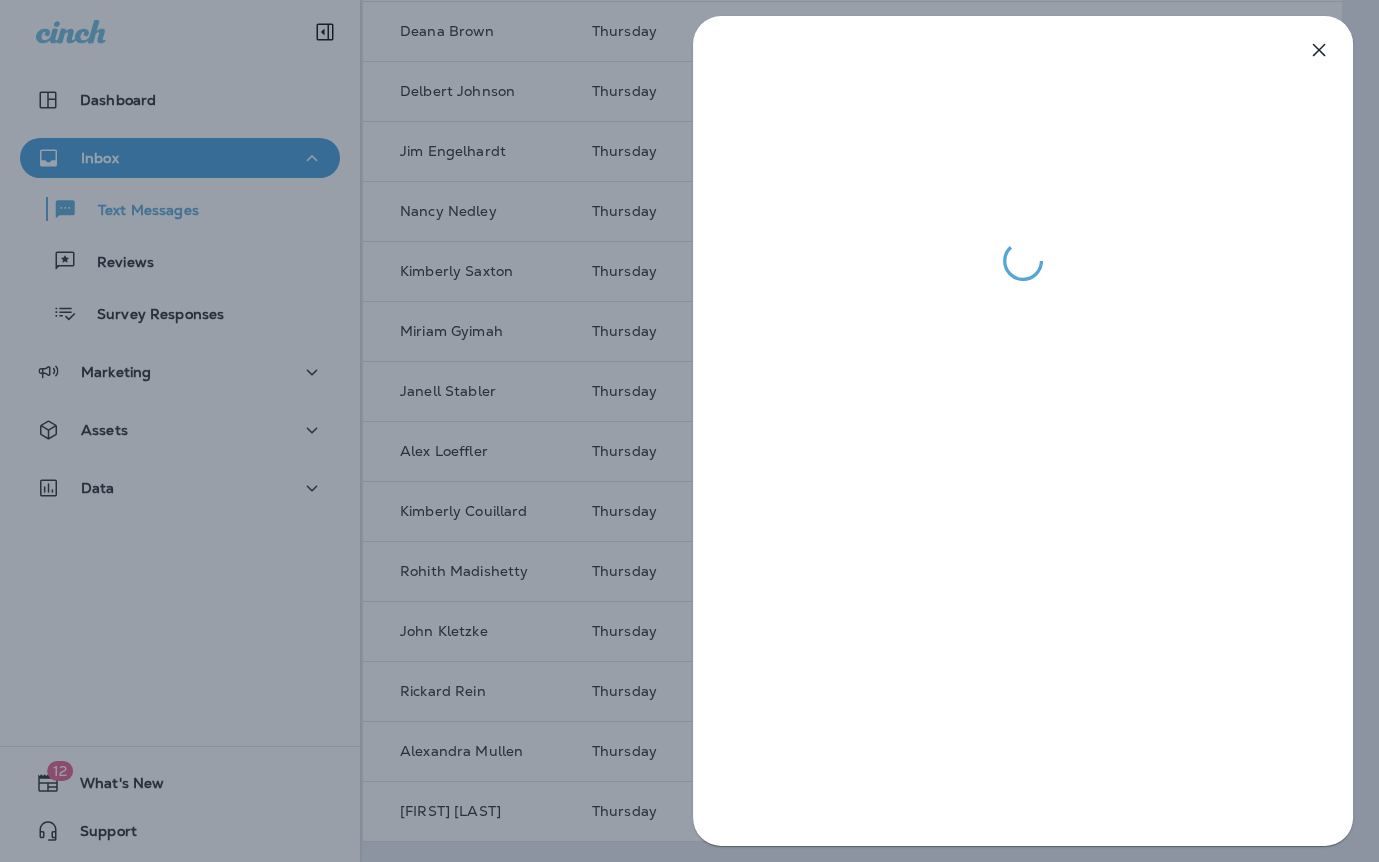 drag, startPoint x: 645, startPoint y: 474, endPoint x: 744, endPoint y: 449, distance: 102.10779 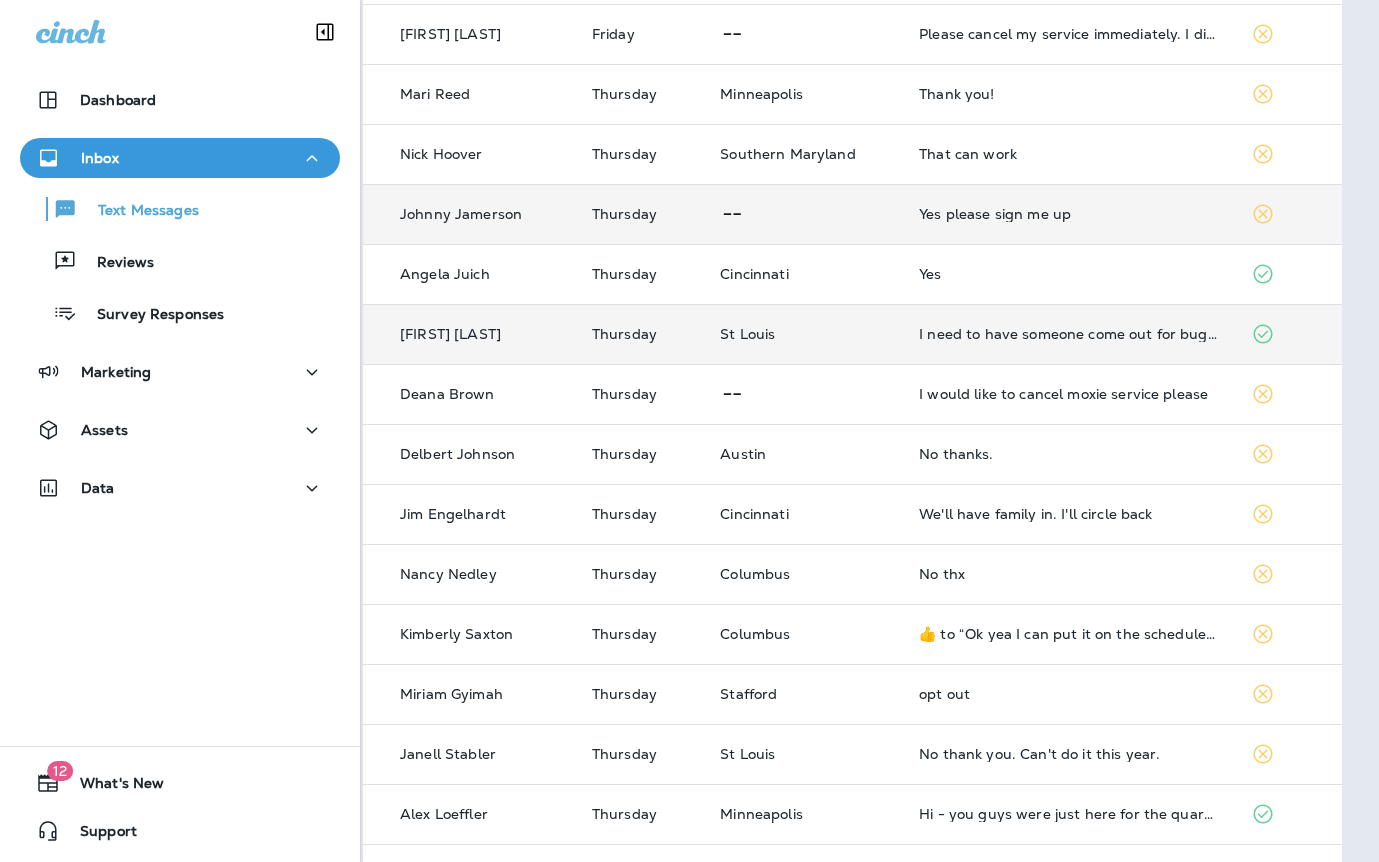 scroll, scrollTop: 7, scrollLeft: 17, axis: both 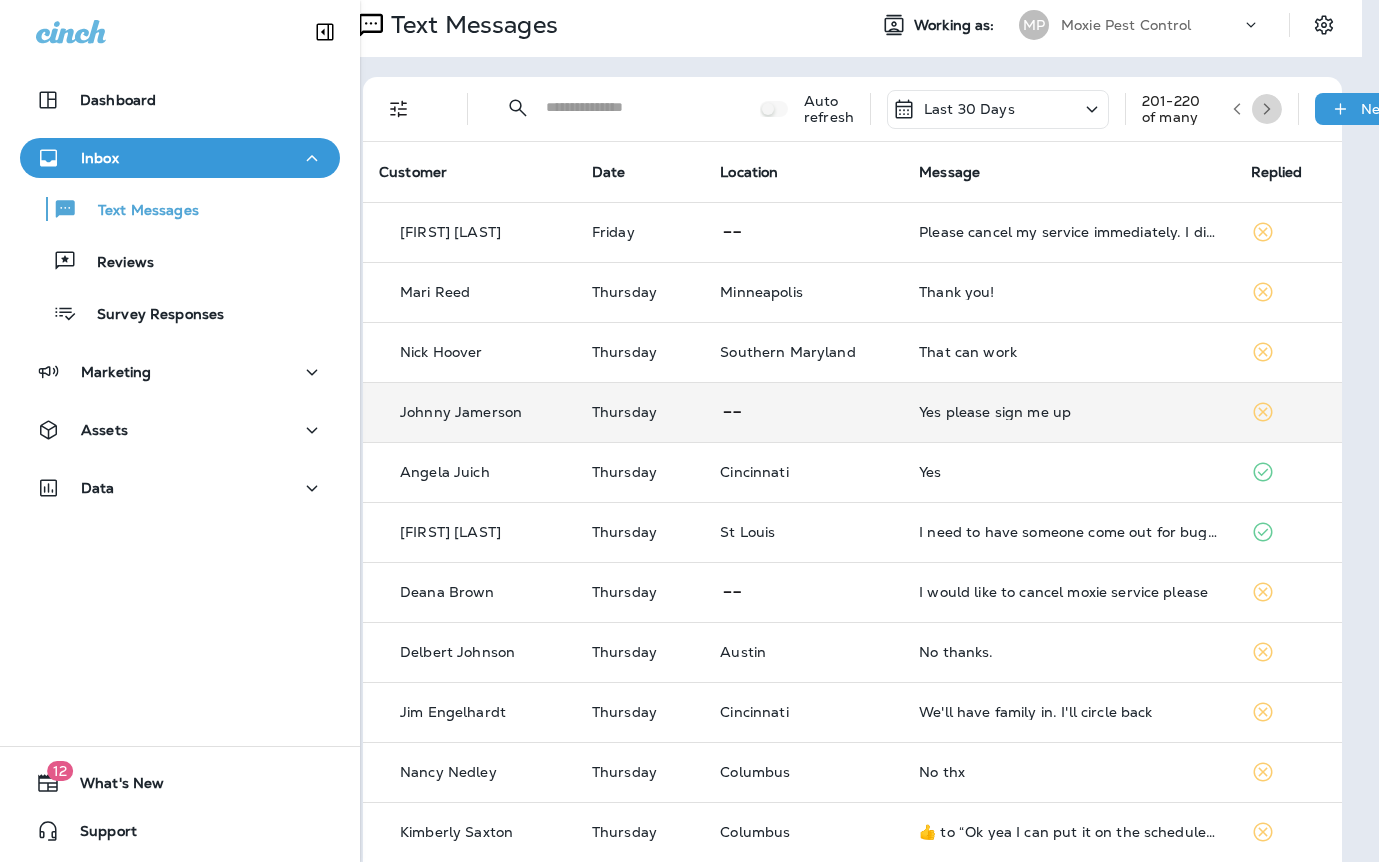 click at bounding box center (1267, 109) 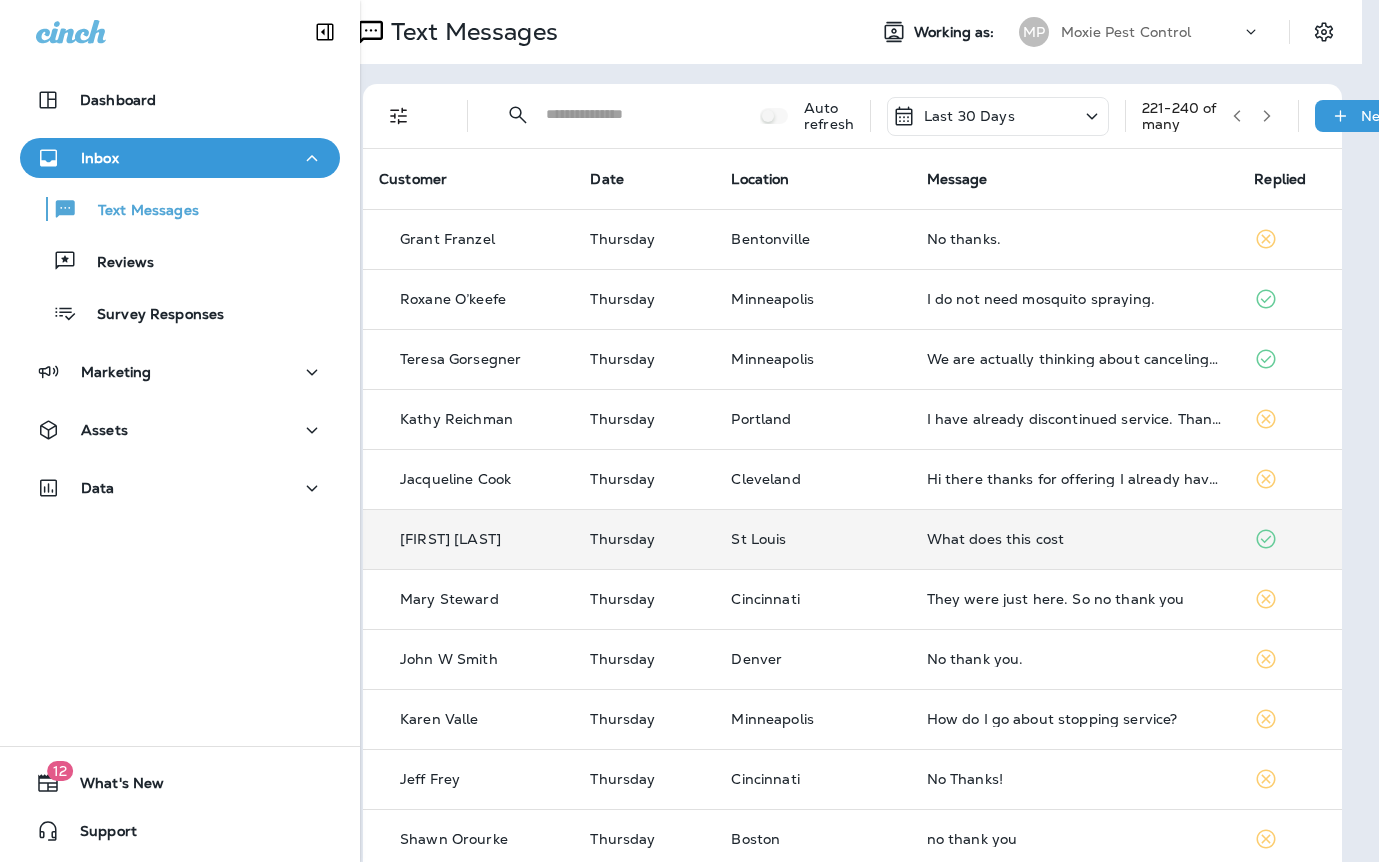 click on "What does this cost" at bounding box center [1075, 539] 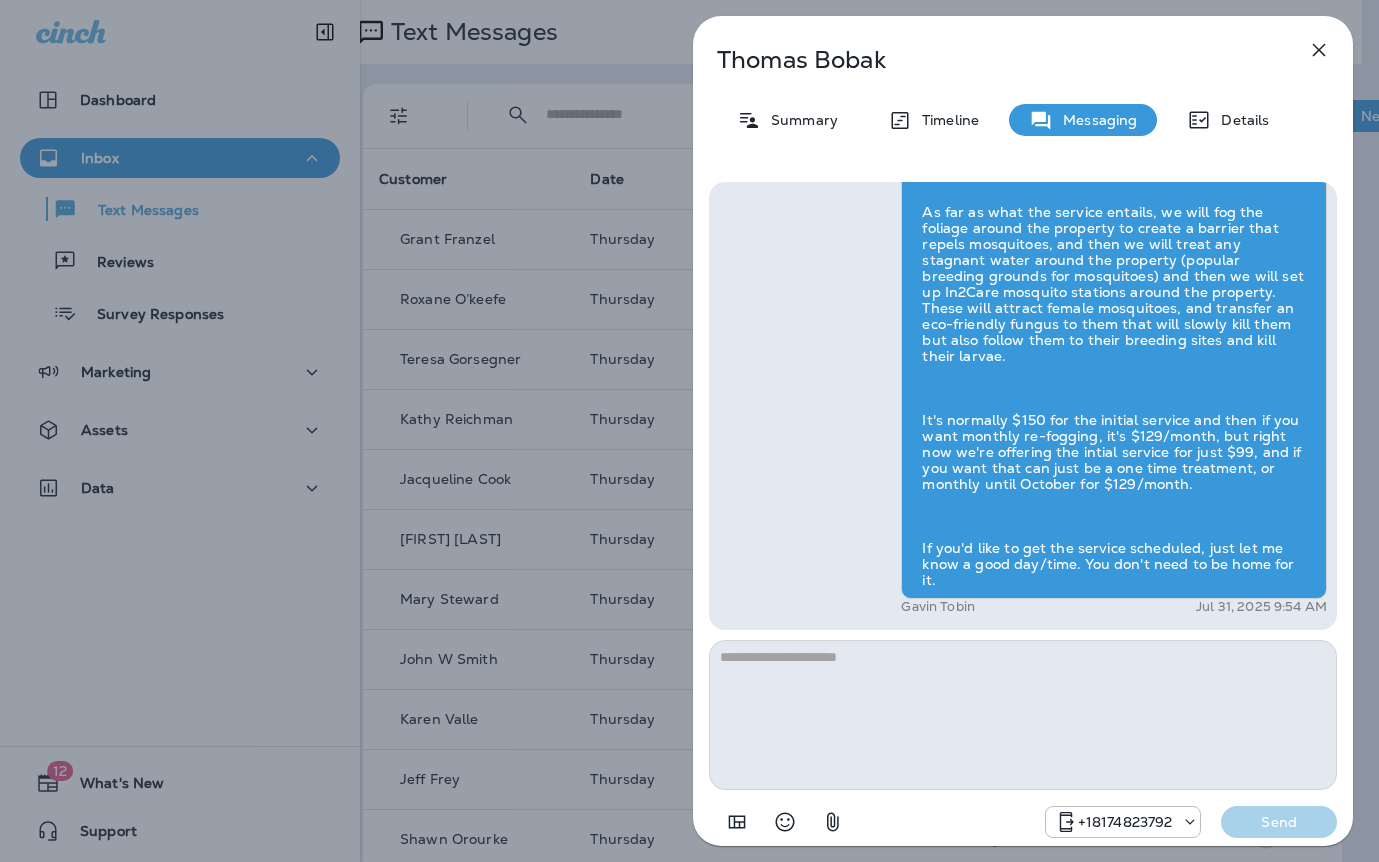 type on "*******" 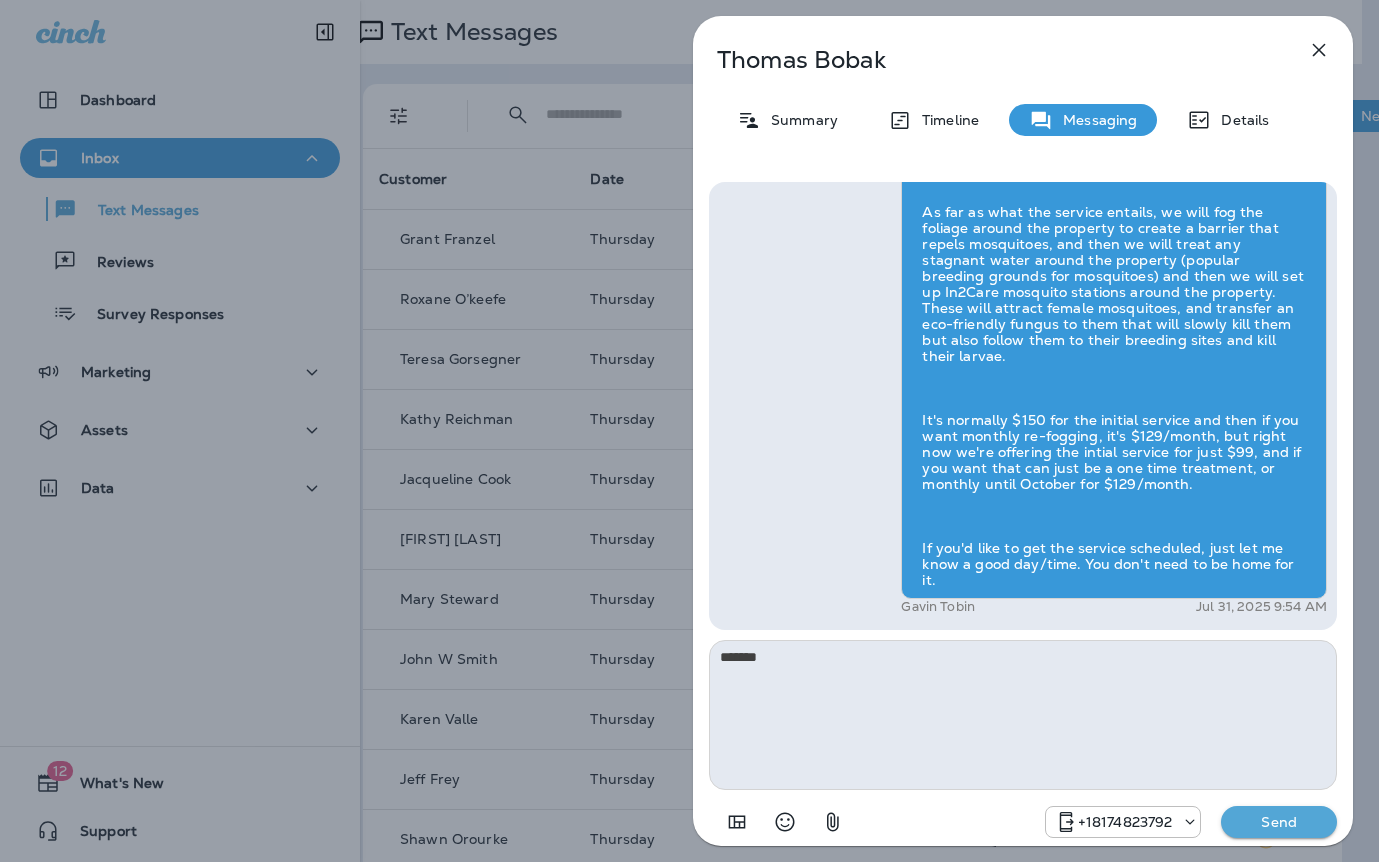 drag, startPoint x: 939, startPoint y: 650, endPoint x: 683, endPoint y: 662, distance: 256.2811 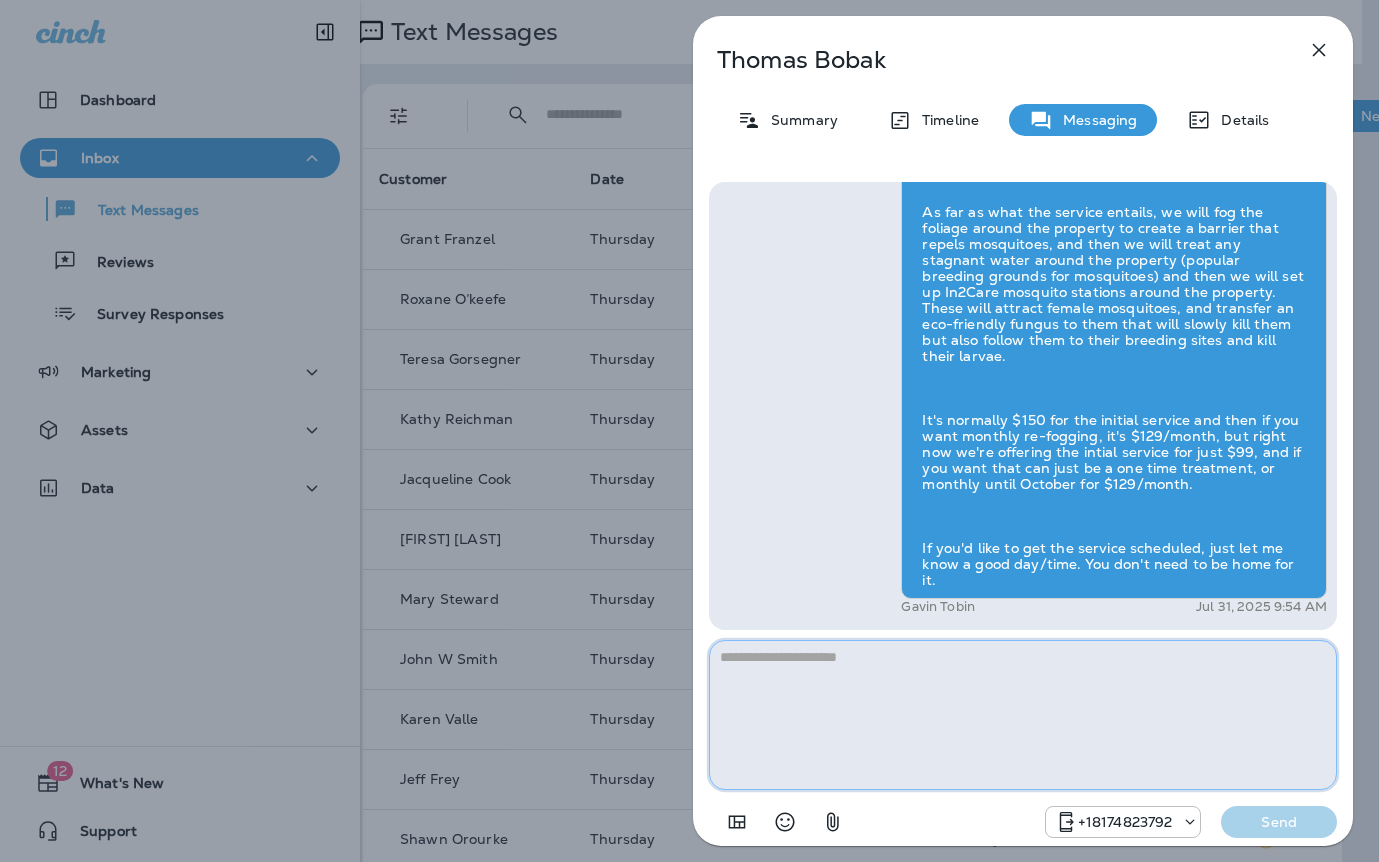 paste on "**********" 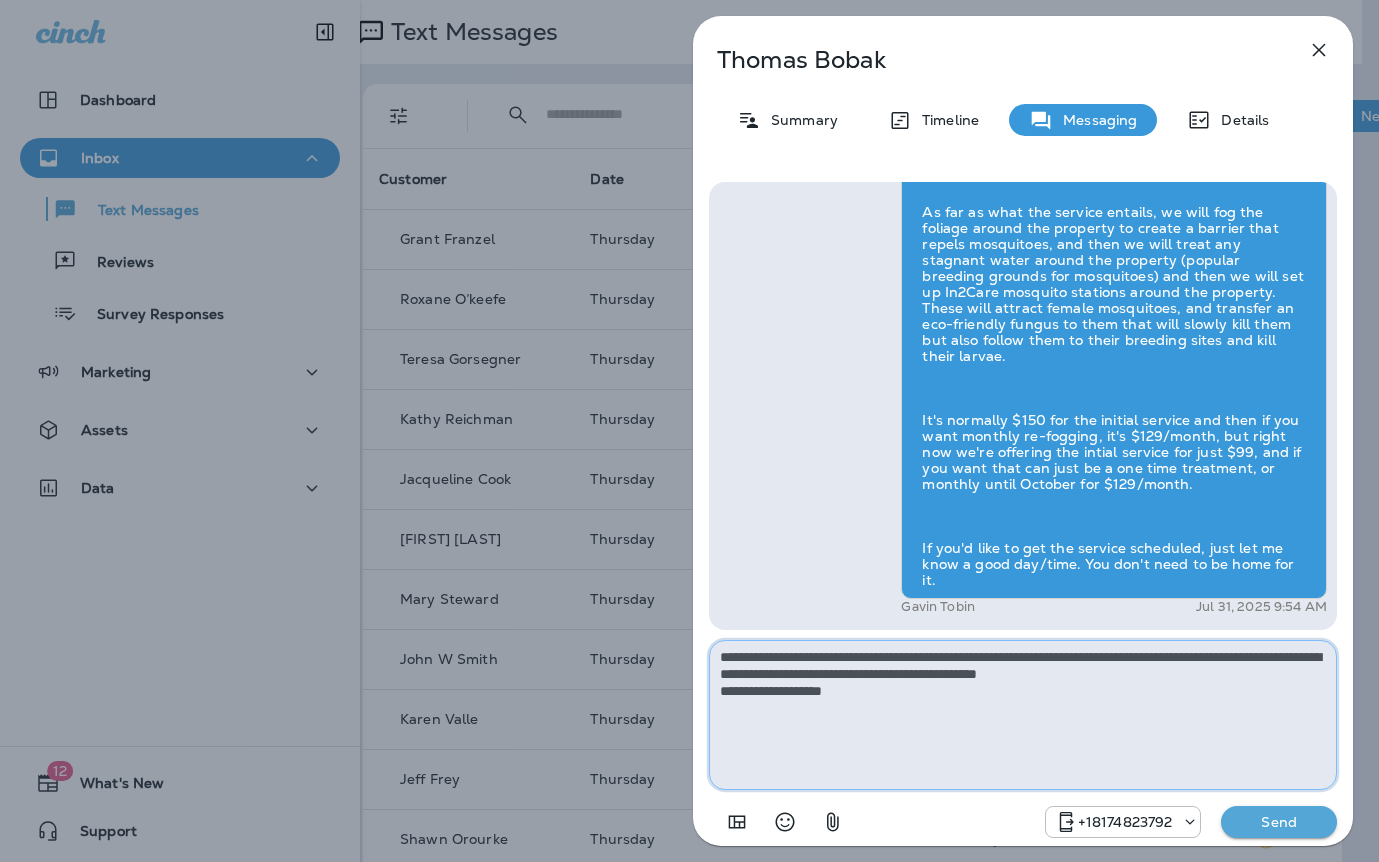 type on "**********" 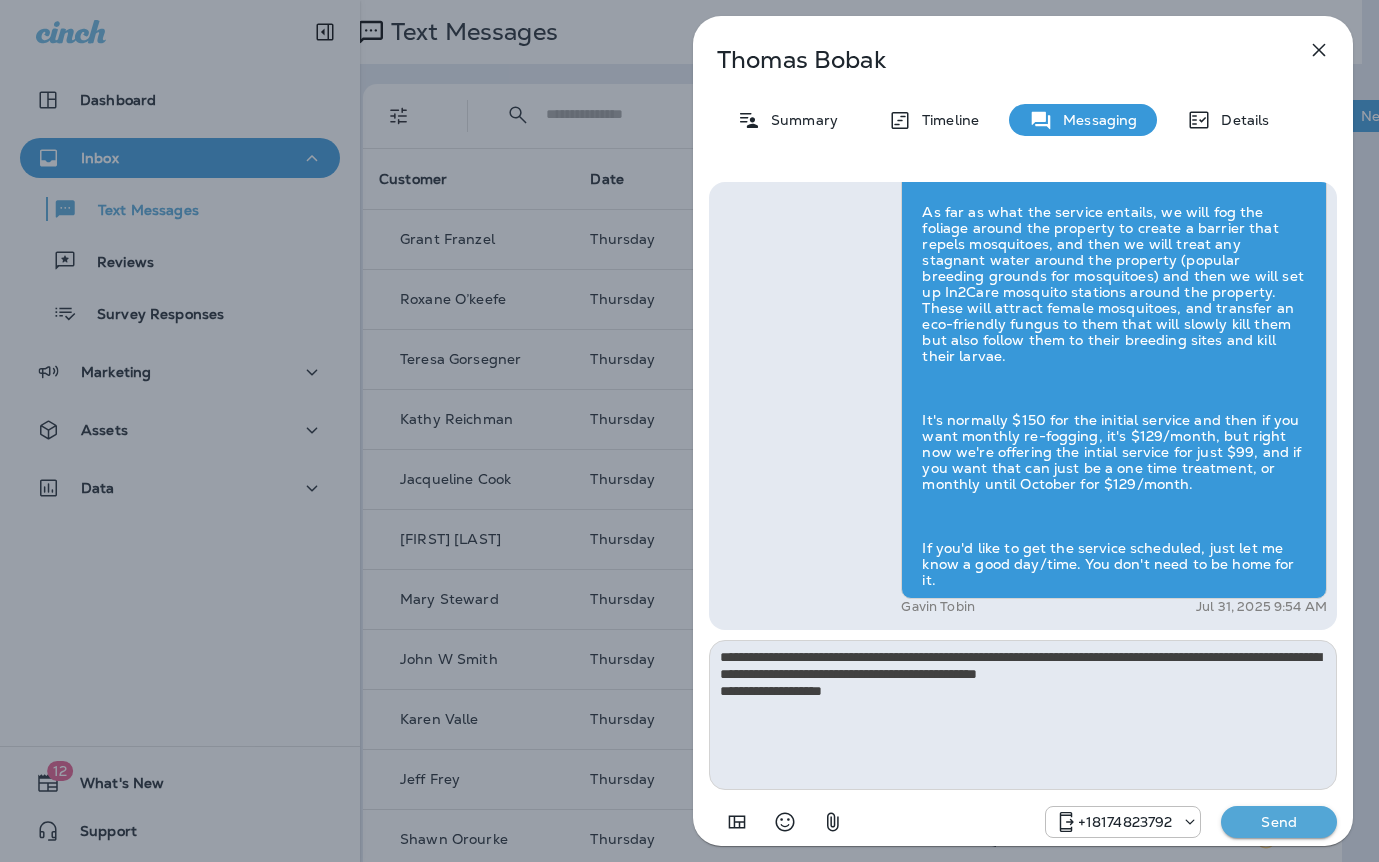 click on "Send" at bounding box center (1279, 822) 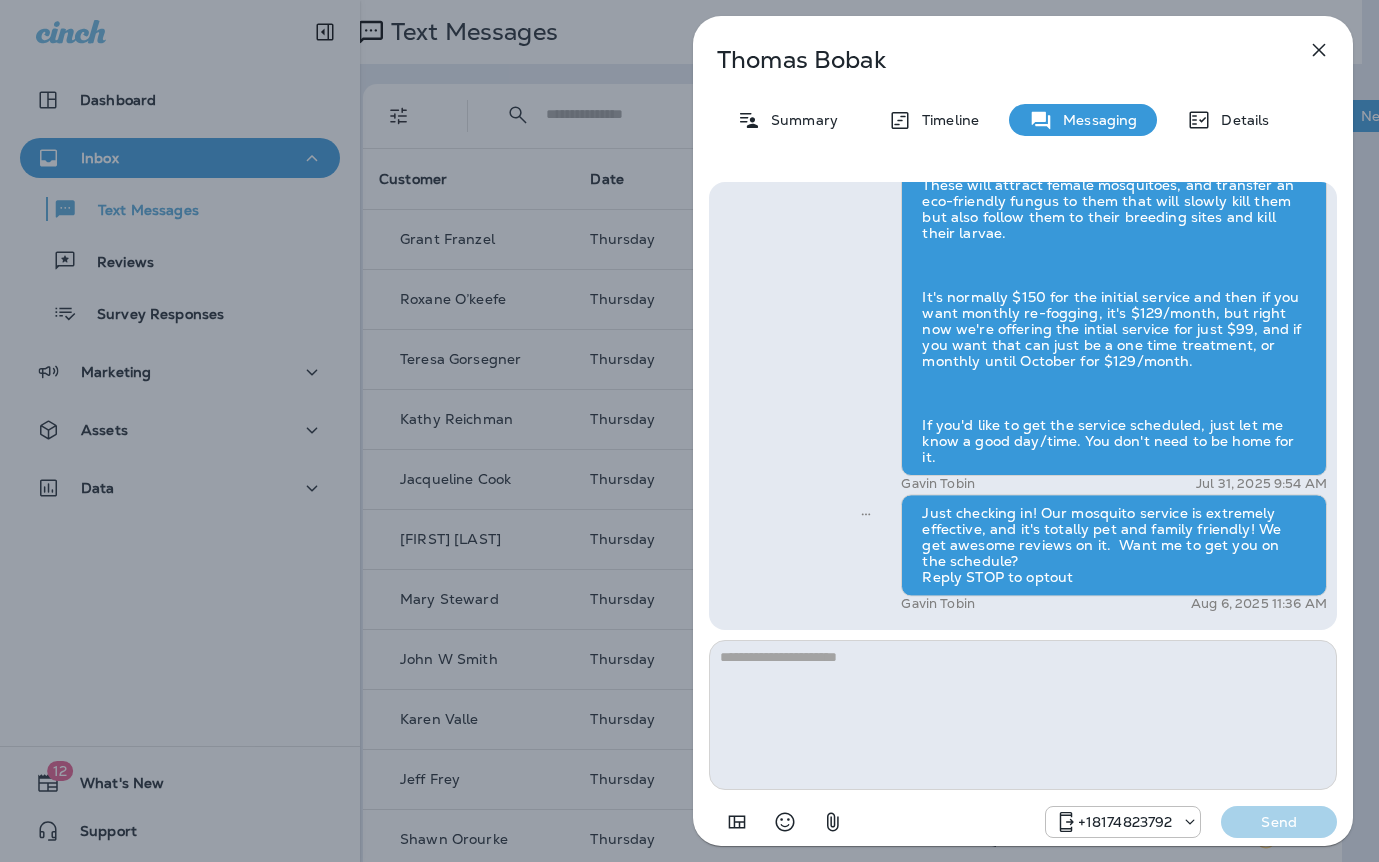 click on "Thomas   Bobak Summary   Timeline   Messaging   Details   Exciting News! Joshua’s Pest Control is now Moxie Pest Control! Same great service, new name. No changes to your protection—just a fresh look! Got questions? Call us anytime!
Reply STOP to optout +18174823792 Mar 7, 2025 10:27 PM Hello Thomas, it's Moxie Pest Control! Summer is here, and so are the mosquitoes! Let our expert team eliminate them safely and effectively so you can reclaim your outdoor space. Spots are filling up fast—call us today at (817) 435-4922 to schedule your service and enjoy a bite-free season!
Reply STOP to optout +18174823792 Jul 31, 2025 9:40 AM What does this cost  +1 (314) 922-7563 Jul 31, 2025 9:48 AM Gavin Tobin Jul 31, 2025 9:54 AM   Just checking in! Our mosquito service is extremely effective, and it's totally pet and family friendly! We get awesome reviews on it.  Want me to get you on the schedule?
Reply STOP to optout Gavin Tobin Aug 6, 2025 11:36 AM +18174823792 Send" at bounding box center [689, 431] 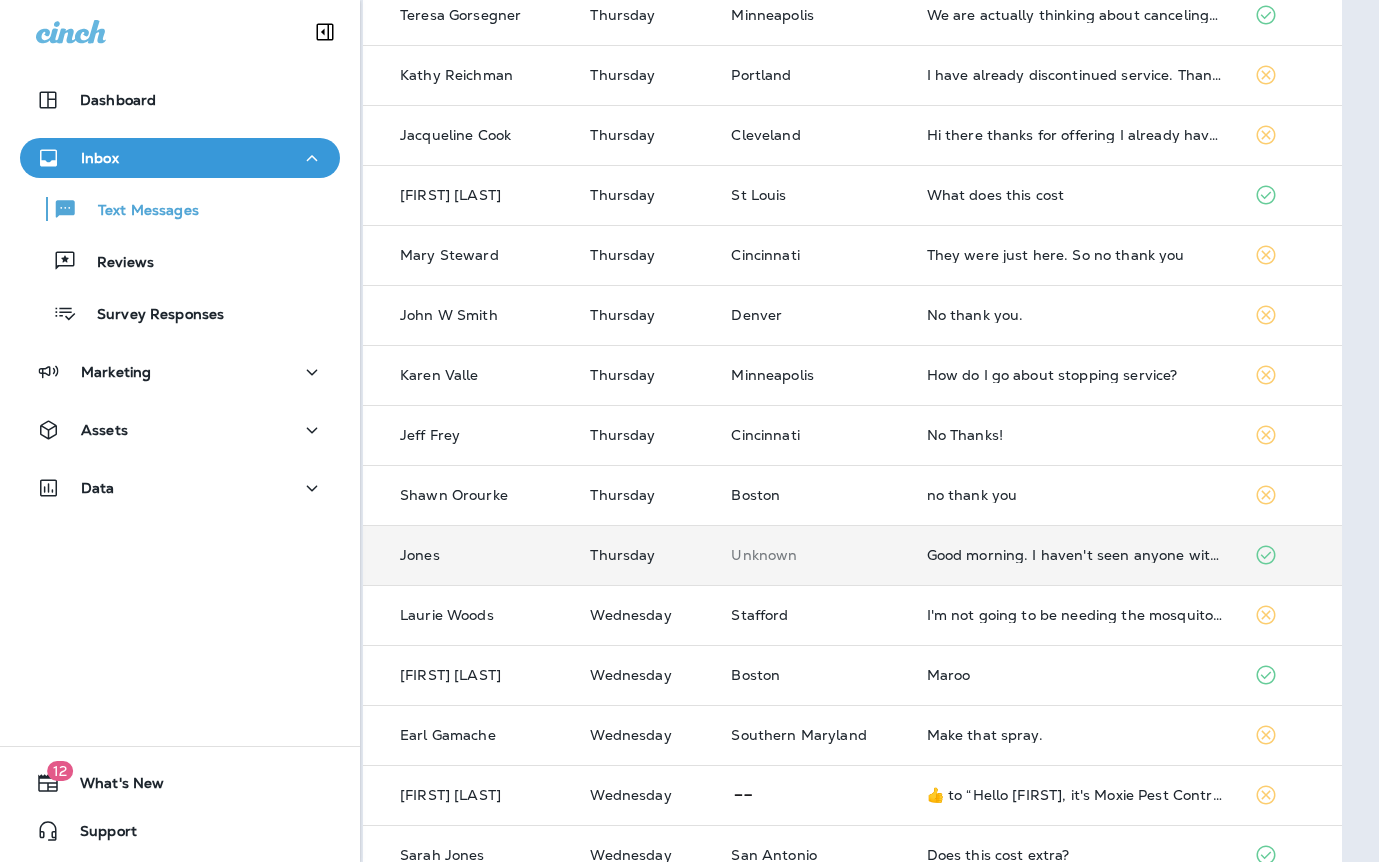 scroll, scrollTop: 349, scrollLeft: 17, axis: both 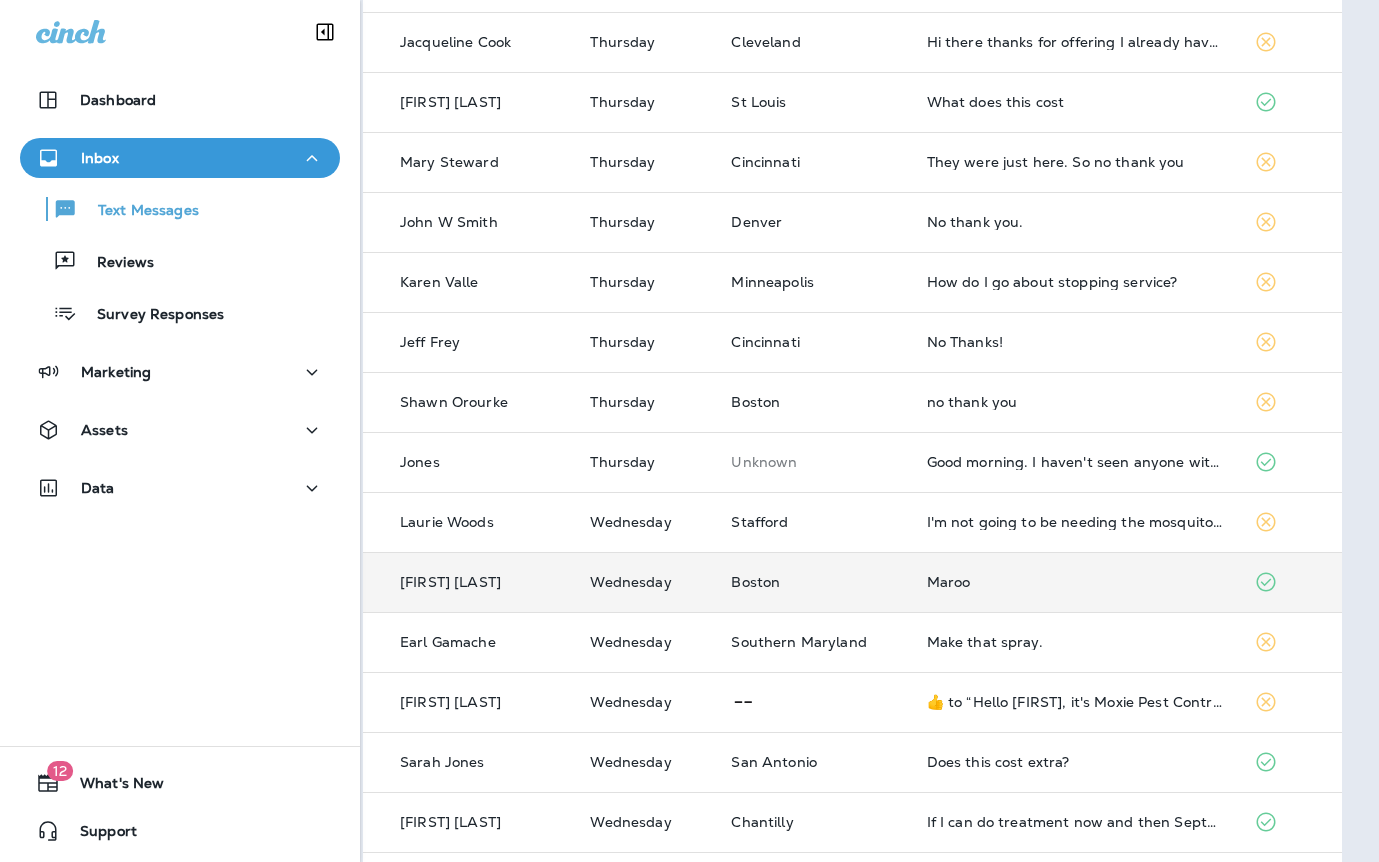 click on "Maroo" at bounding box center (1075, 582) 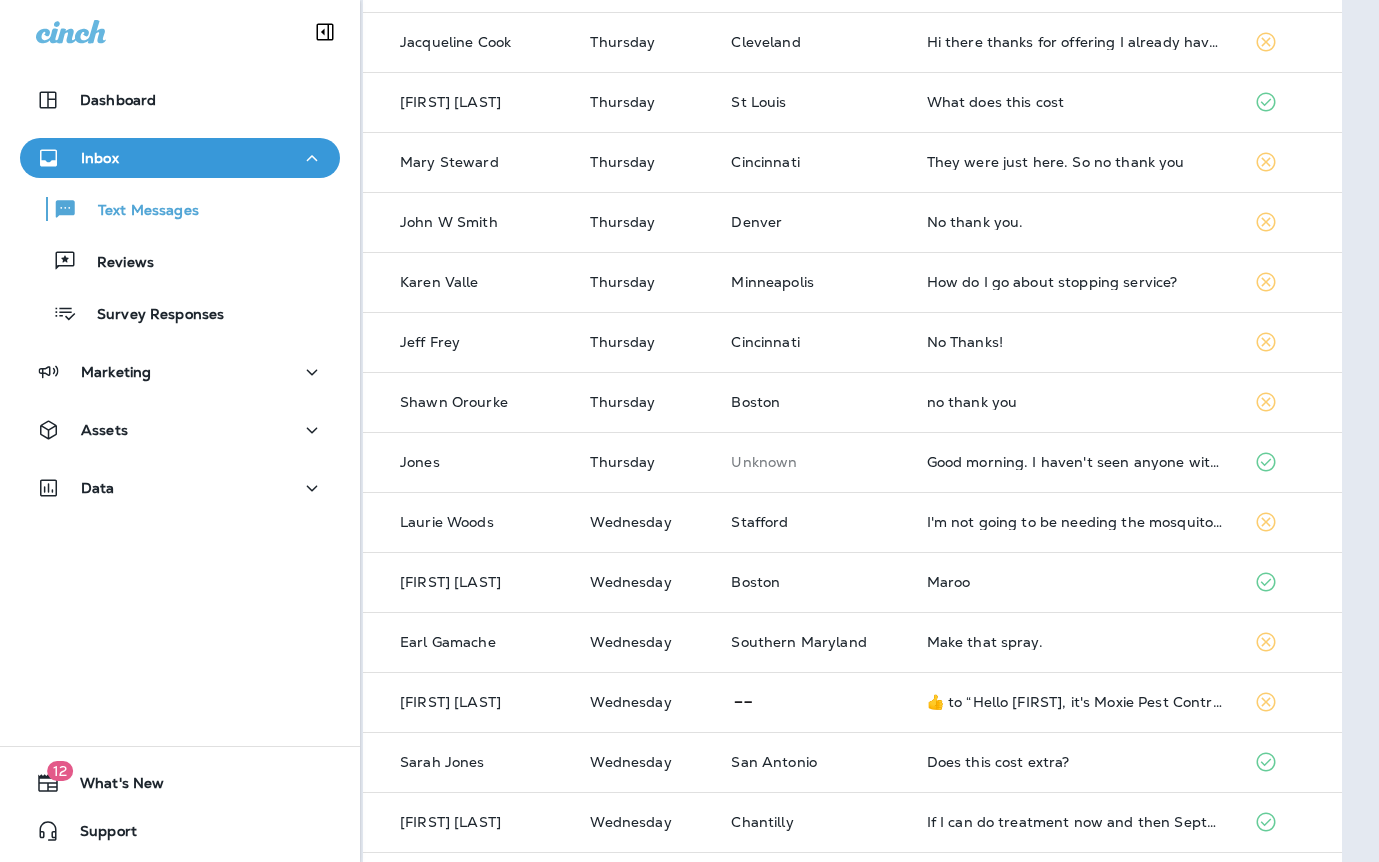 scroll, scrollTop: 437, scrollLeft: 15, axis: both 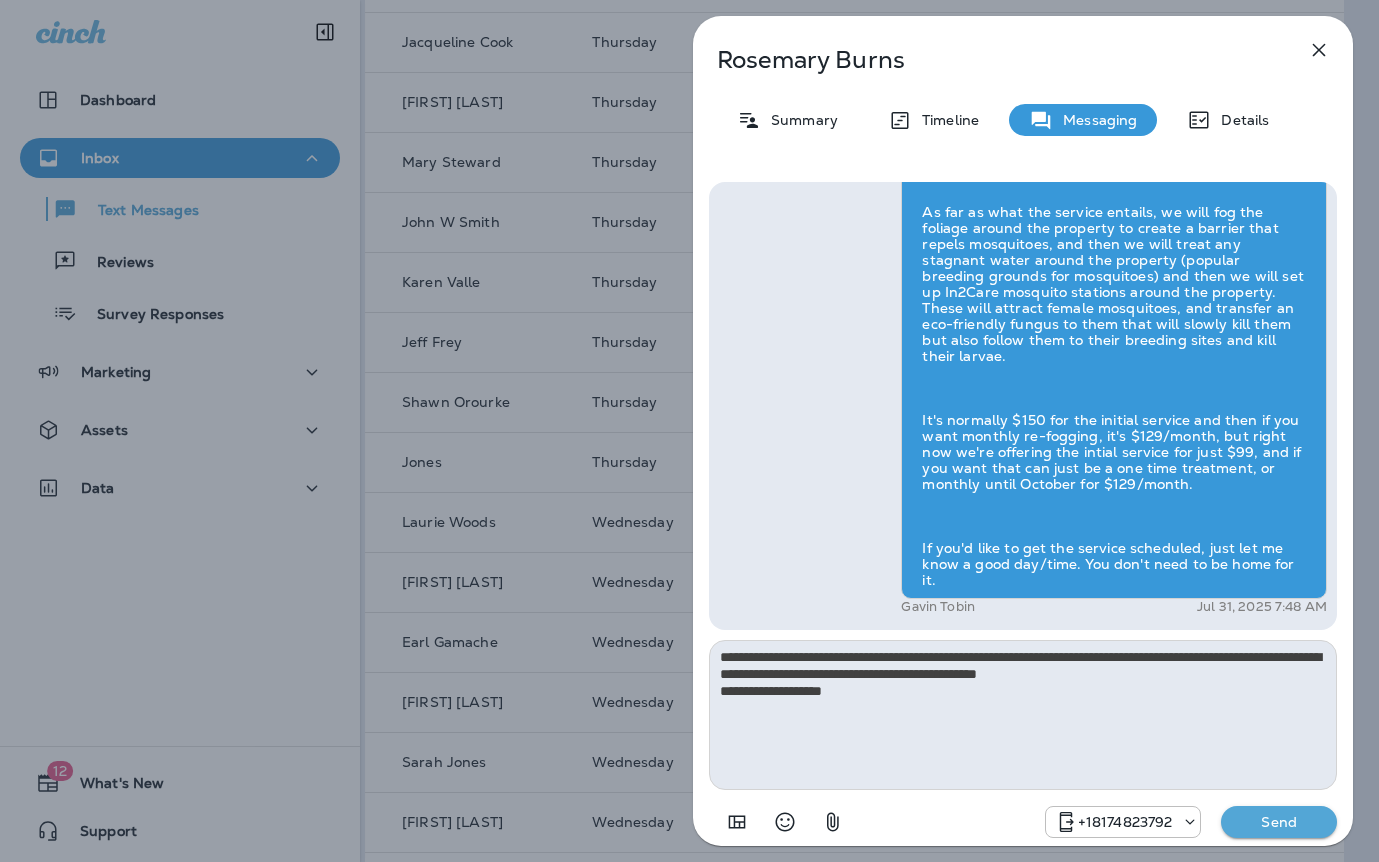 type on "**********" 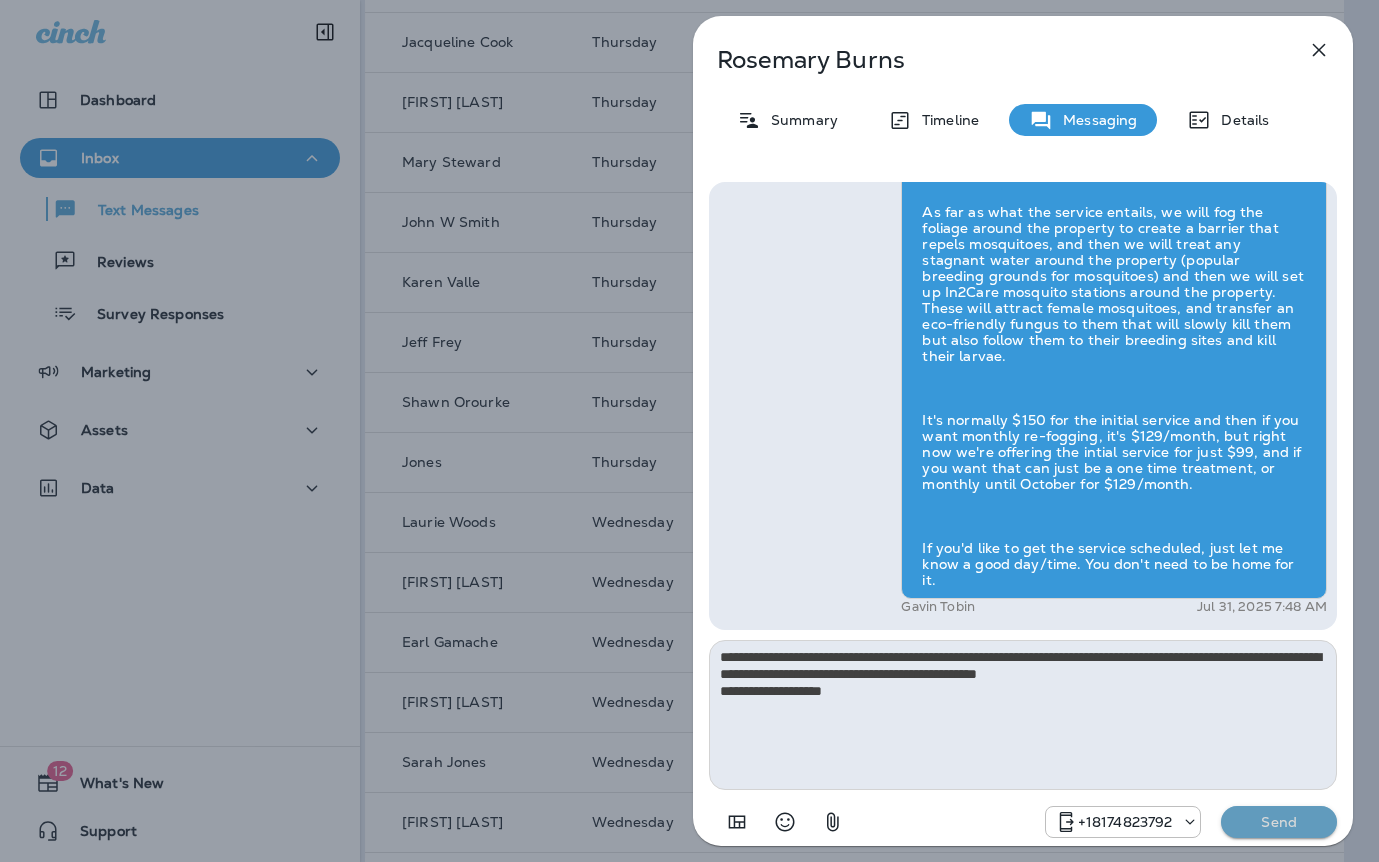 click on "Send" at bounding box center (1279, 822) 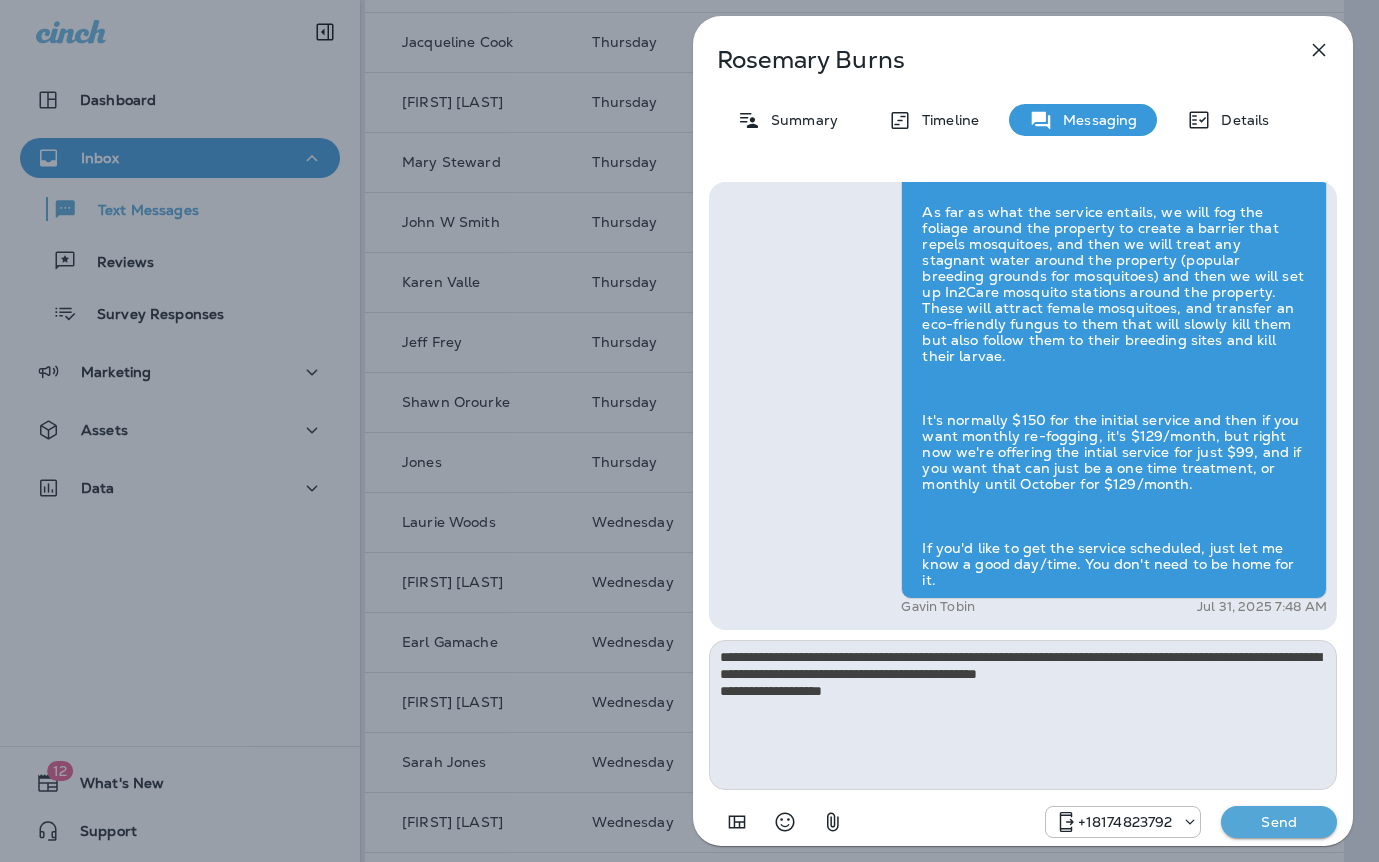 type 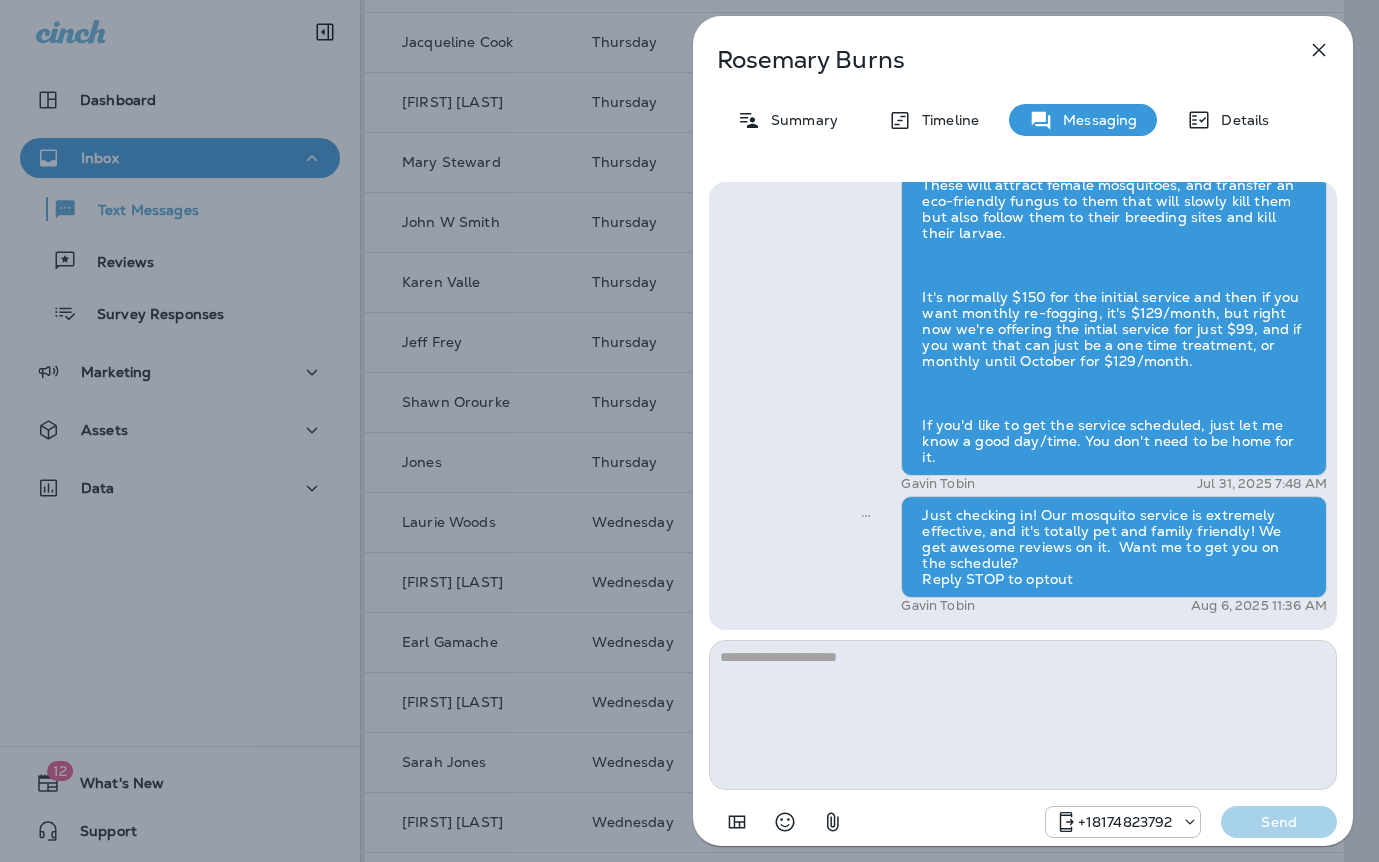 click on "Rosemary   Burns Summary   Timeline   Messaging   Details   Hi,  Rosemary , this is Noel with Moxie Pest Control. We know Summer brings out the mosquitoes—and with the Summer season here, I’d love to get you on our schedule to come help take care of that. Just reply here and I’ll take care of the rest!
Reply STOP to optout +18174823792 Jun 16, 2025 1:04 PM Bu +1 (339) 206-7125 Jun 17, 2025 4:59 PM Maroo
+1 (339) 206-7125 Jul 30, 2025 6:51 PM Gavin Tobin Jul 31, 2025 7:48 AM   Just checking in! Our mosquito service is extremely effective, and it's totally pet and family friendly! We get awesome reviews on it.  Want me to get you on the schedule?
Reply STOP to optout Gavin Tobin Aug 6, 2025 11:36 AM +18174823792 Send" at bounding box center [689, 431] 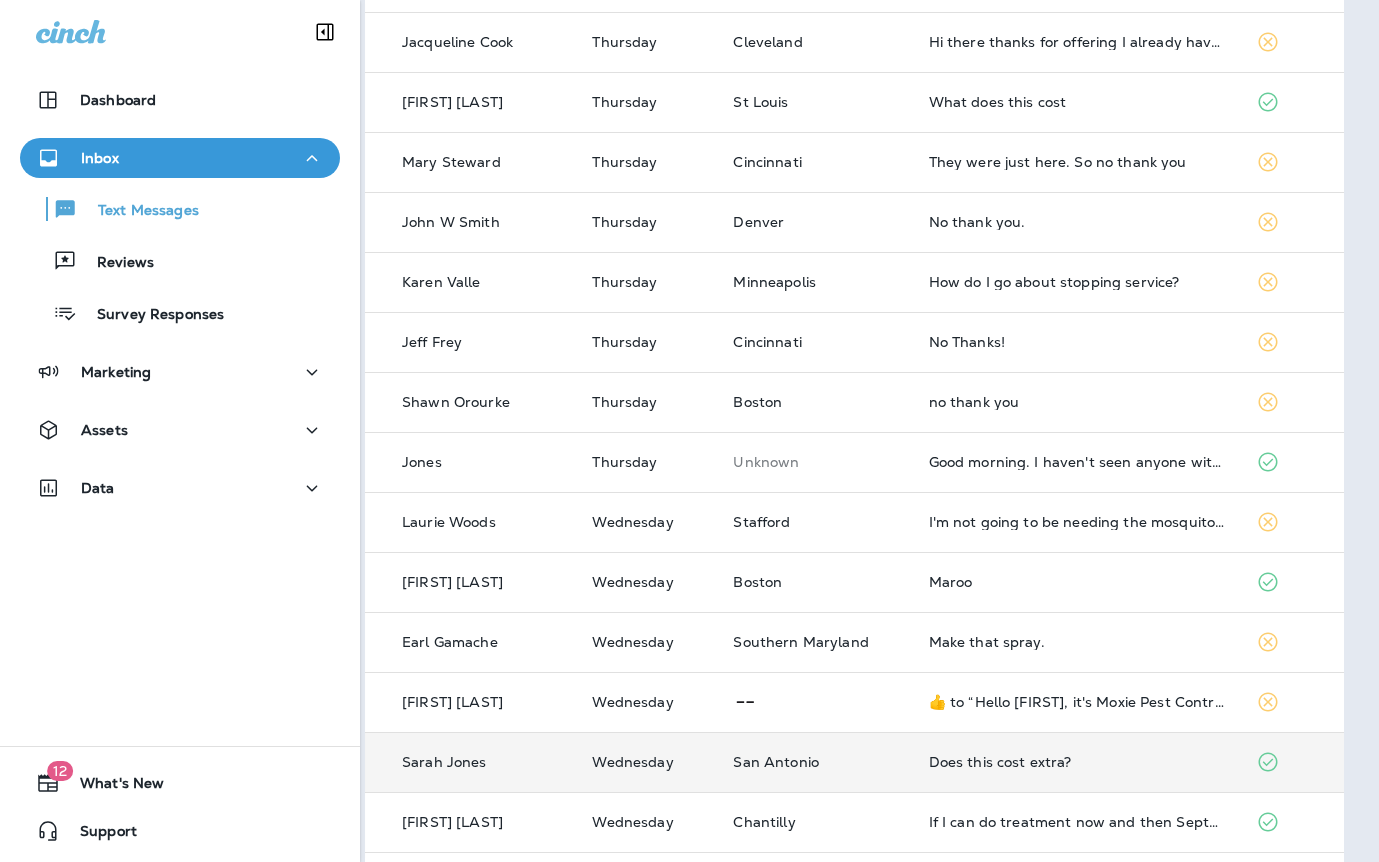 click on "Does this cost extra?" at bounding box center (1077, 762) 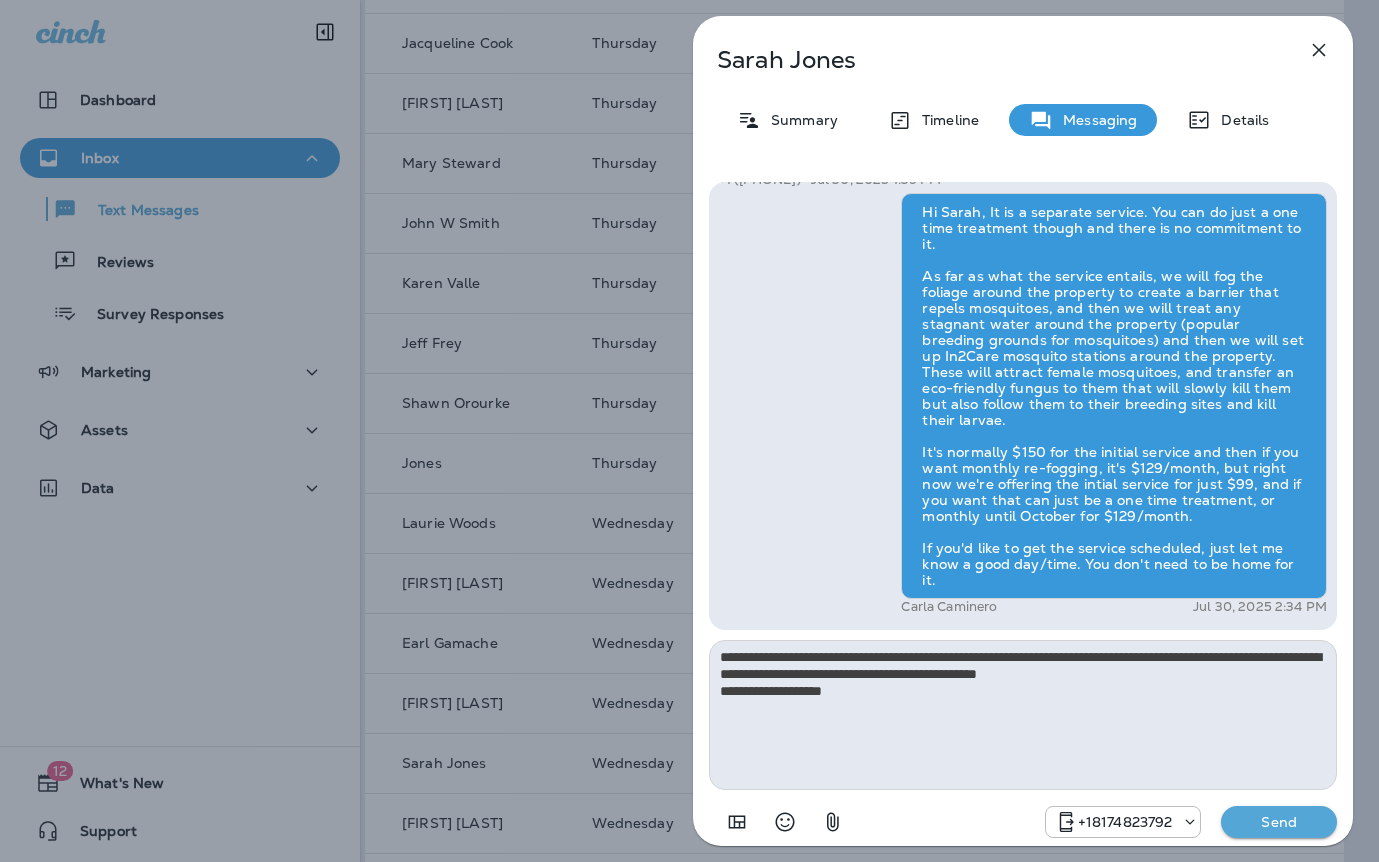 type on "**********" 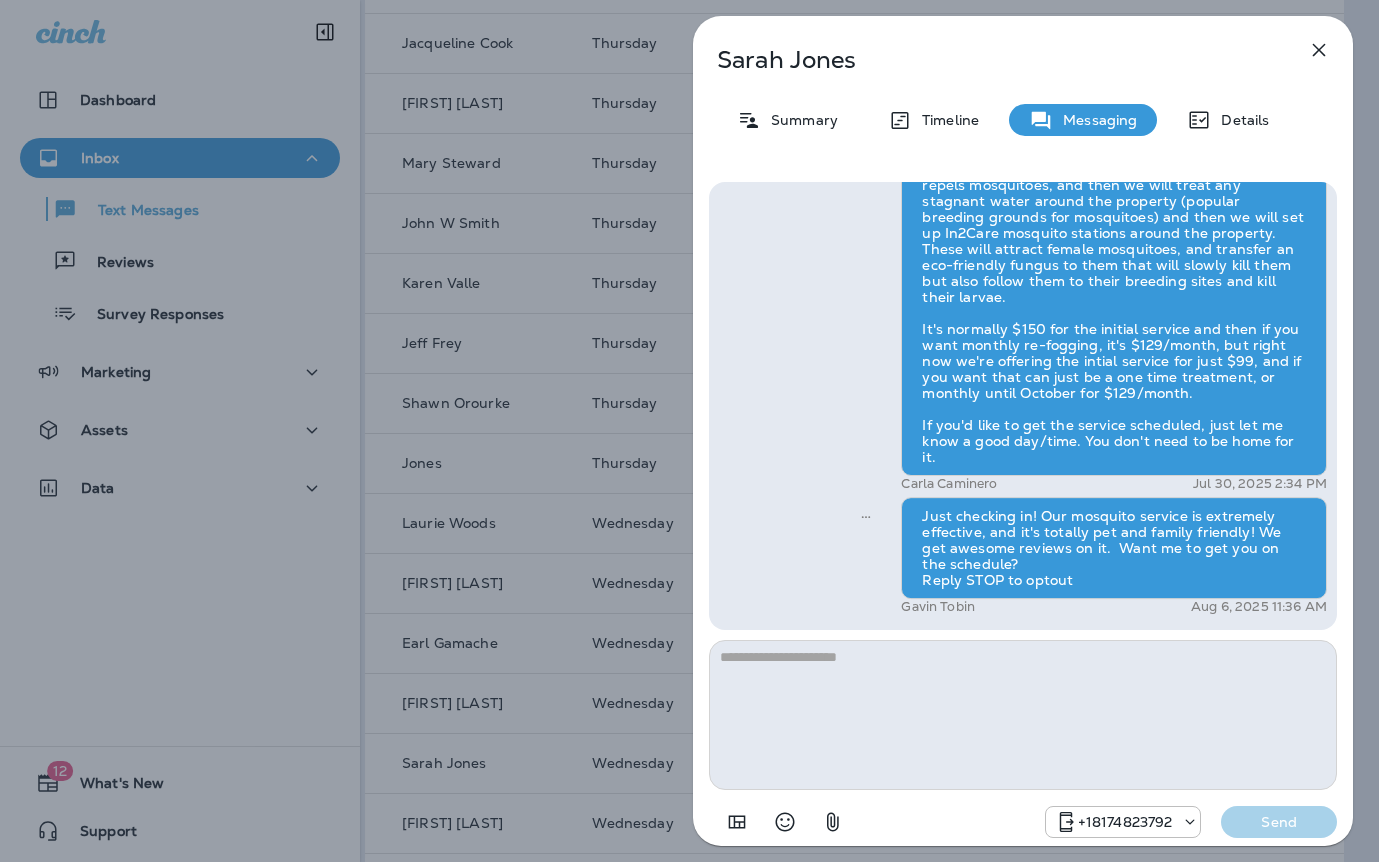 click on "Sarah   Jones Summary   Timeline   Messaging   Details   Hello Sarah, it's Moxie Pest Control! Summer is here, and so are the mosquitoes! Let our expert team eliminate them safely and effectively so you can reclaim your outdoor space. Spots are filling up fast—call us today at (817) 435-4922 to schedule your service and enjoy a bite-free season!
Reply STOP to optout +18174823792 Jul 30, 2025 9:38 AM Does this cost extra? +1 (210) 848-6146 Jul 30, 2025 1:39 PM Carla Caminero Jul 30, 2025 2:34 PM   Just checking in! Our mosquito service is extremely effective, and it's totally pet and family friendly! We get awesome reviews on it.  Want me to get you on the schedule?
Reply STOP to optout Gavin Tobin Aug 6, 2025 11:36 AM +18174823792 Send" at bounding box center (689, 431) 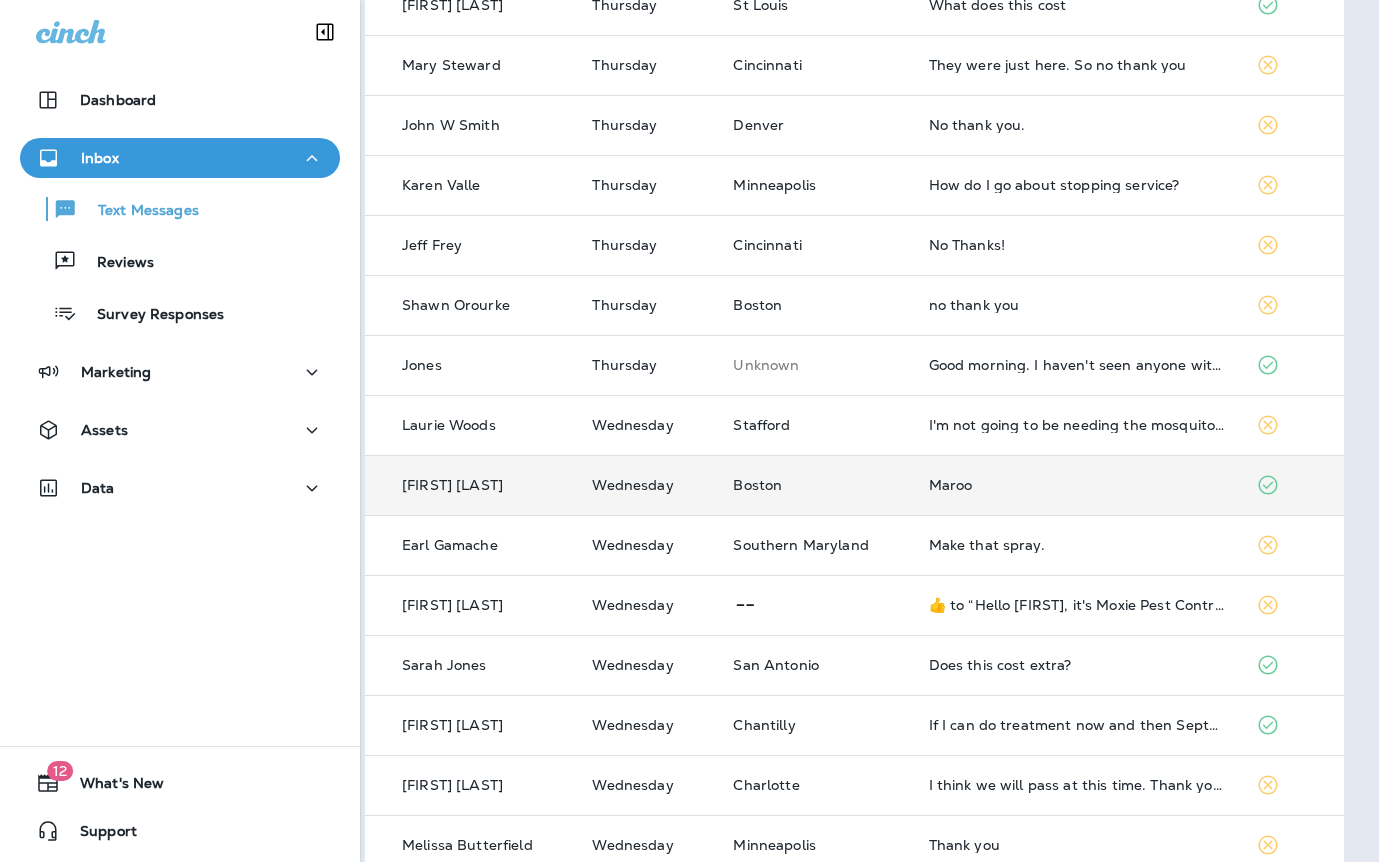 scroll, scrollTop: 568, scrollLeft: 15, axis: both 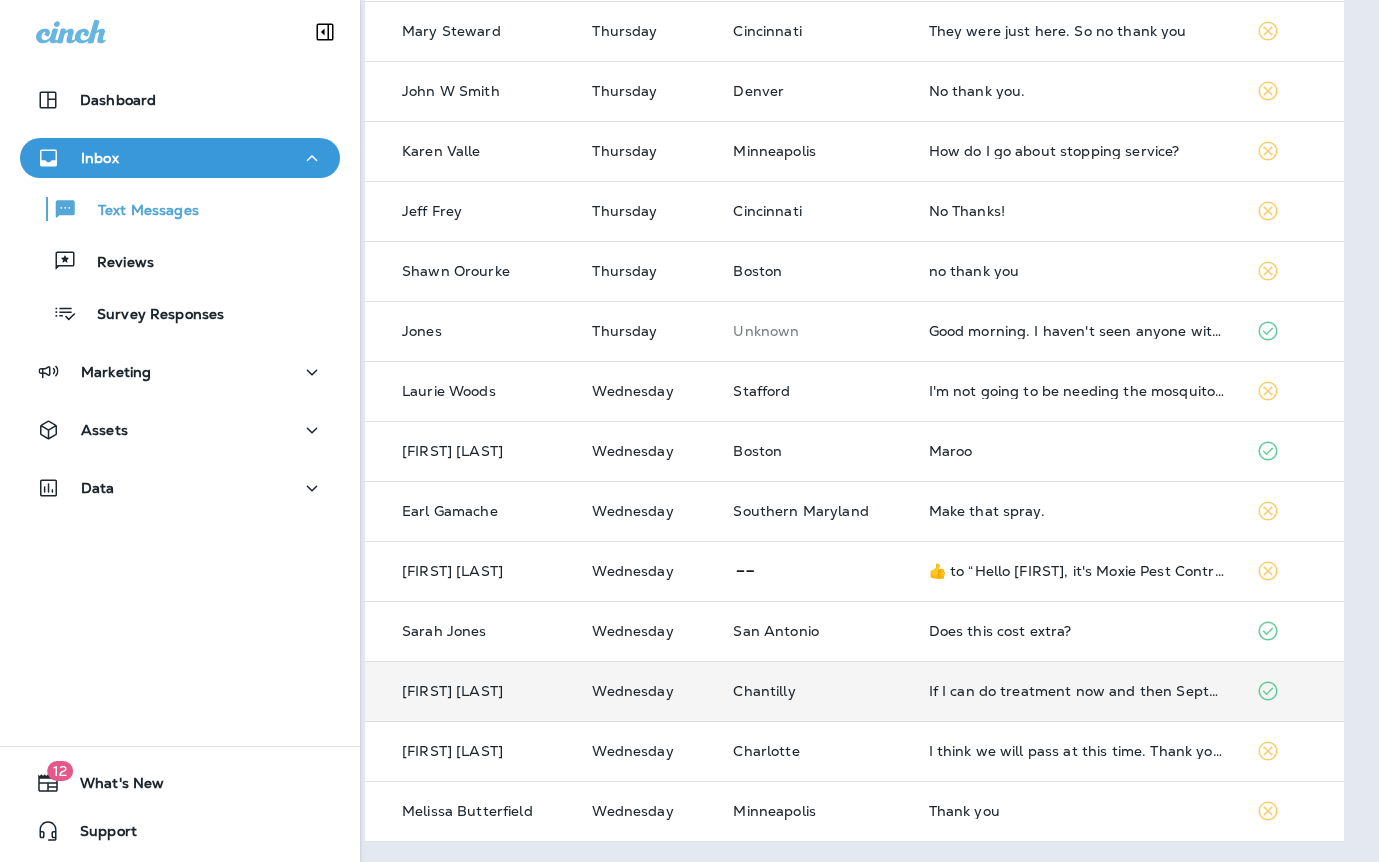 click on "If I can do treatment now and then September and October at $99 ea I'll do that. What are the chances we can make that work?" at bounding box center [1077, 691] 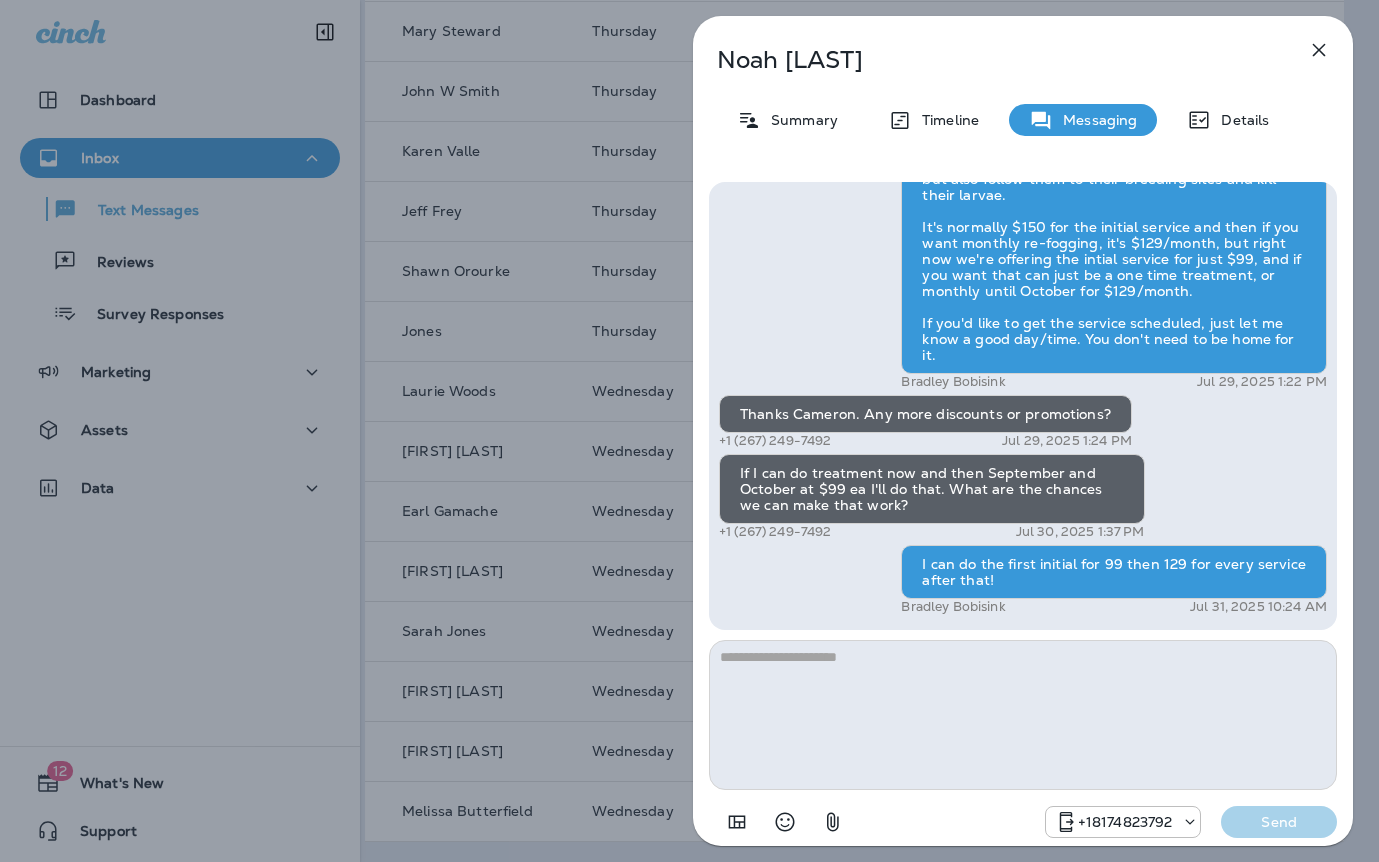 click on "Noah   Van Dike Summary   Timeline   Messaging   Details   Hi,  Noah , this is Cameron with Moxie Pest Control. We know Summer brings out the mosquitoes—and with the Summer season here, I’d love to get you on our schedule to come help take care of that. Just reply here if you're interested, and I'll let you know the details!
Reply STOP to optout +18174823792 Jul 29, 2025 10:29 AM Hi Cameron. Thanks for the message. I'm interested. What's the best pricing you can offer? +1 (267) 249-7492 Jul 29, 2025 12:12 PM Bradley Bobisink Jul 29, 2025 1:22 PM Thanks Cameron. Any more discounts or promotions?  +1 (267) 249-7492 Jul 29, 2025 1:24 PM If I can do treatment now and then September and October at $99 ea I'll do that. What are the chances we can make that work? +1 (267) 249-7492 Jul 30, 2025 1:37 PM I can do the first initial for 99 then 129 for every service after that! Bradley Bobisink Jul 31, 2025 10:24 AM +18174823792 Send" at bounding box center (689, 431) 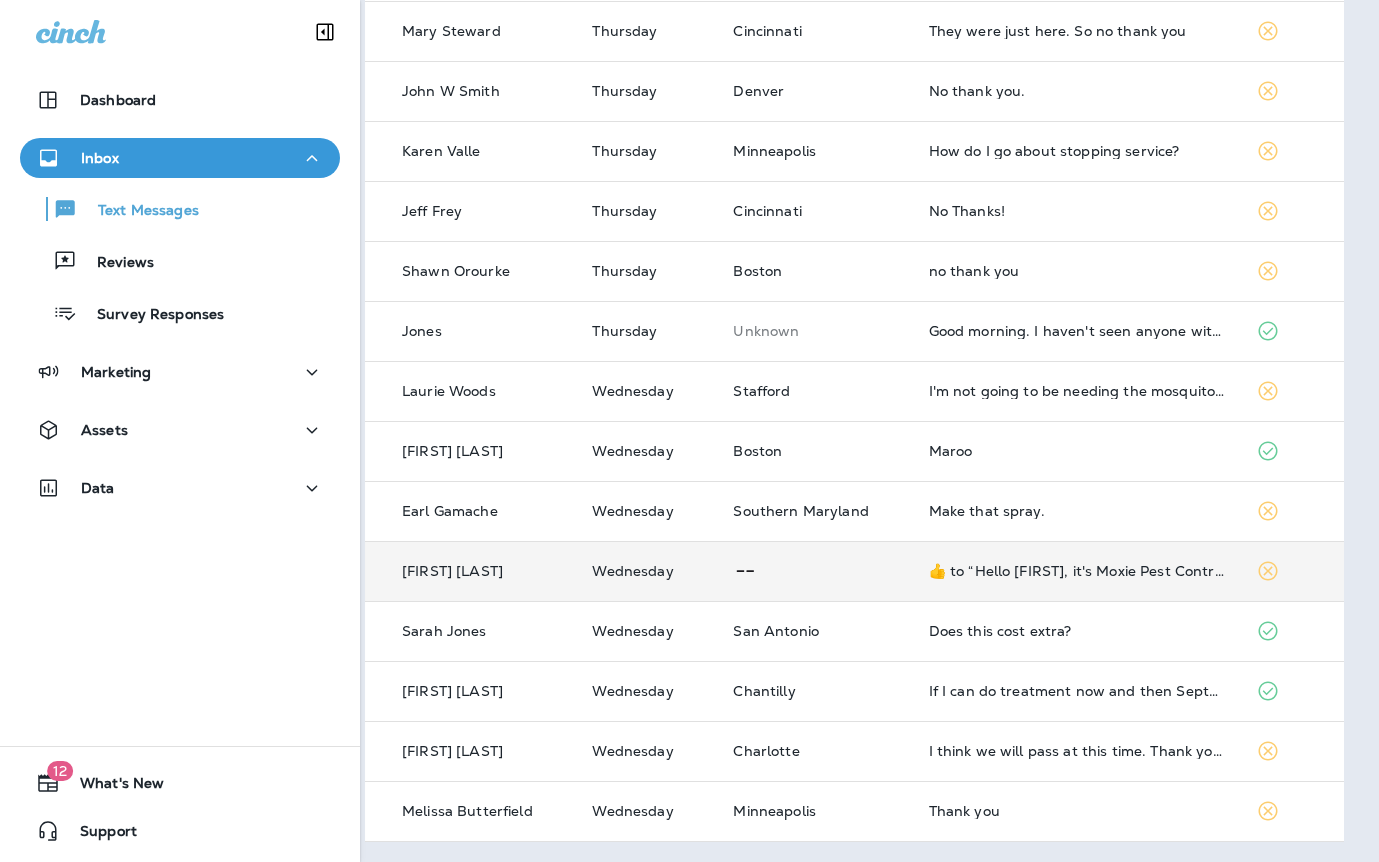 scroll, scrollTop: 568, scrollLeft: 16, axis: both 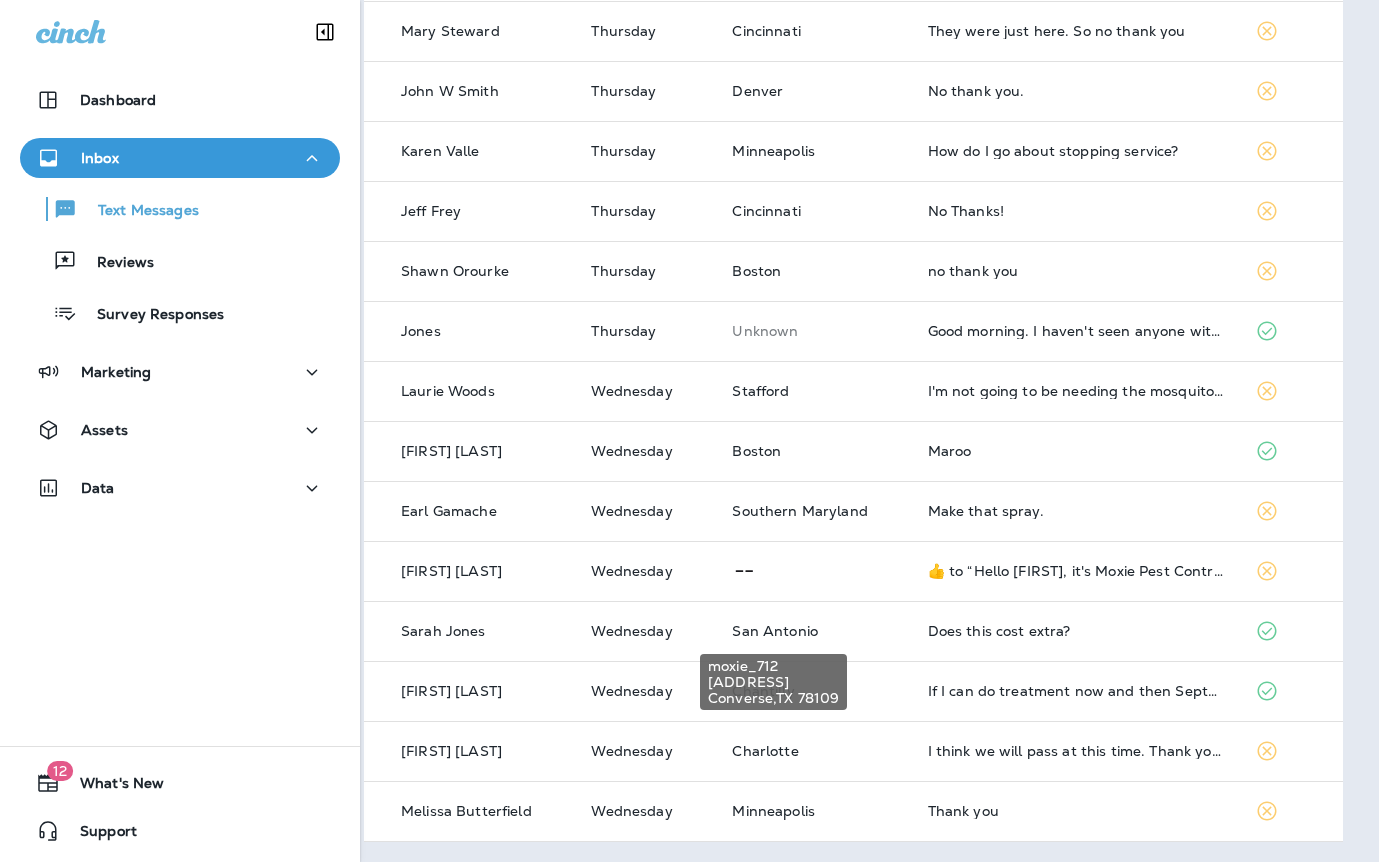click on "9012 FM 1976 101" at bounding box center (773, 682) 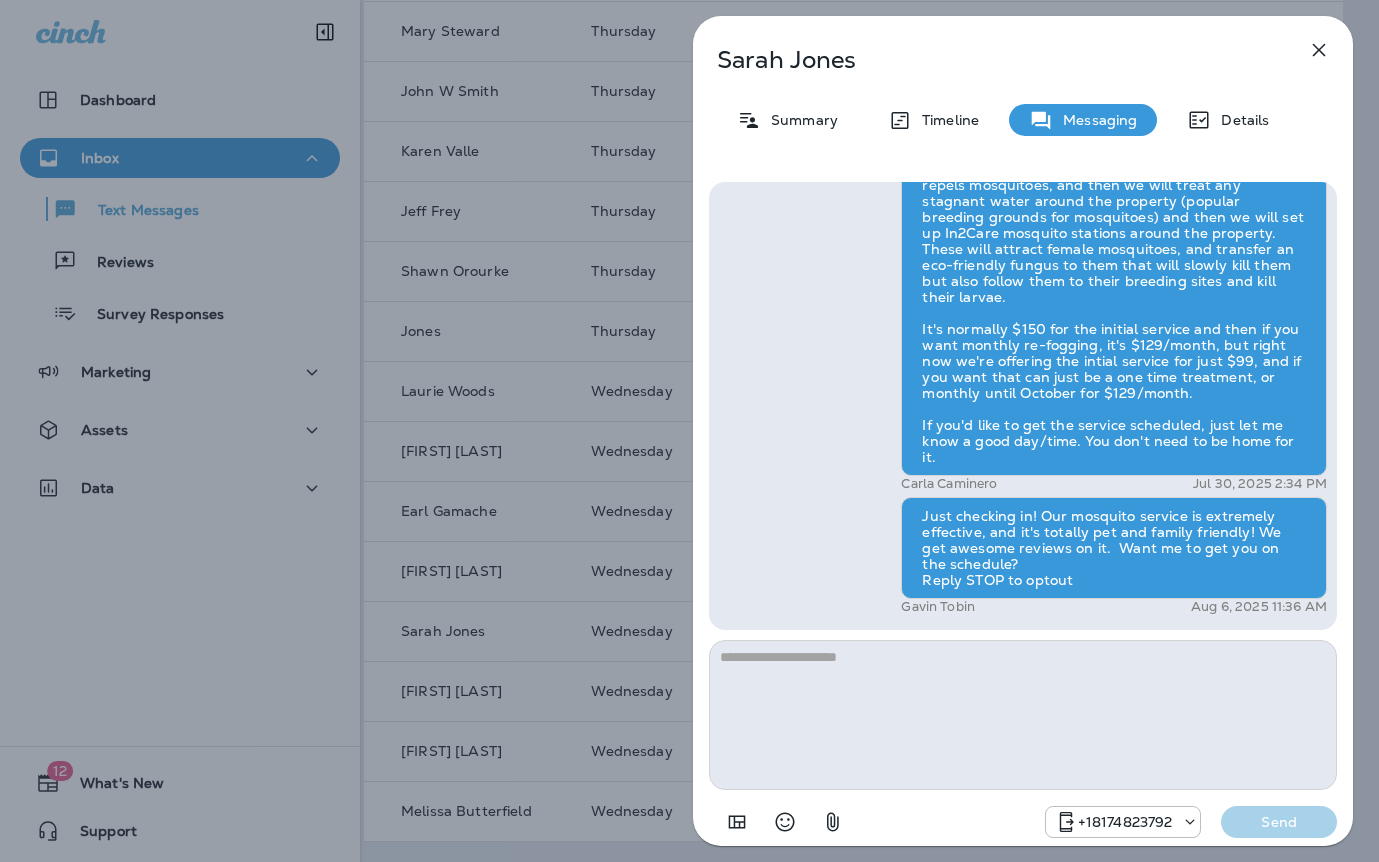drag, startPoint x: 435, startPoint y: 522, endPoint x: 459, endPoint y: 533, distance: 26.400757 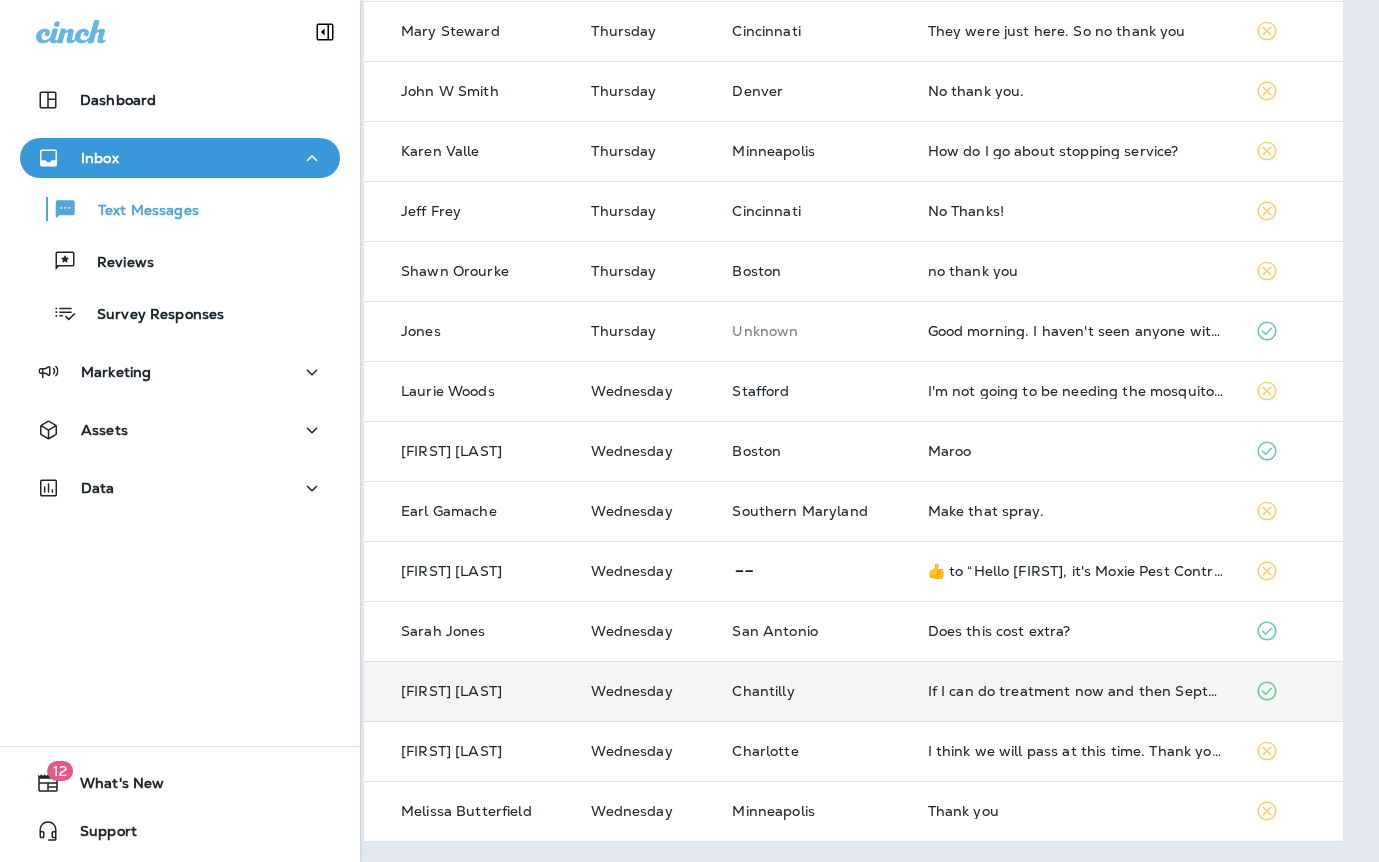 click on "If I can do treatment now and then September and October at $99 ea I'll do that. What are the chances we can make that work?" at bounding box center [1076, 691] 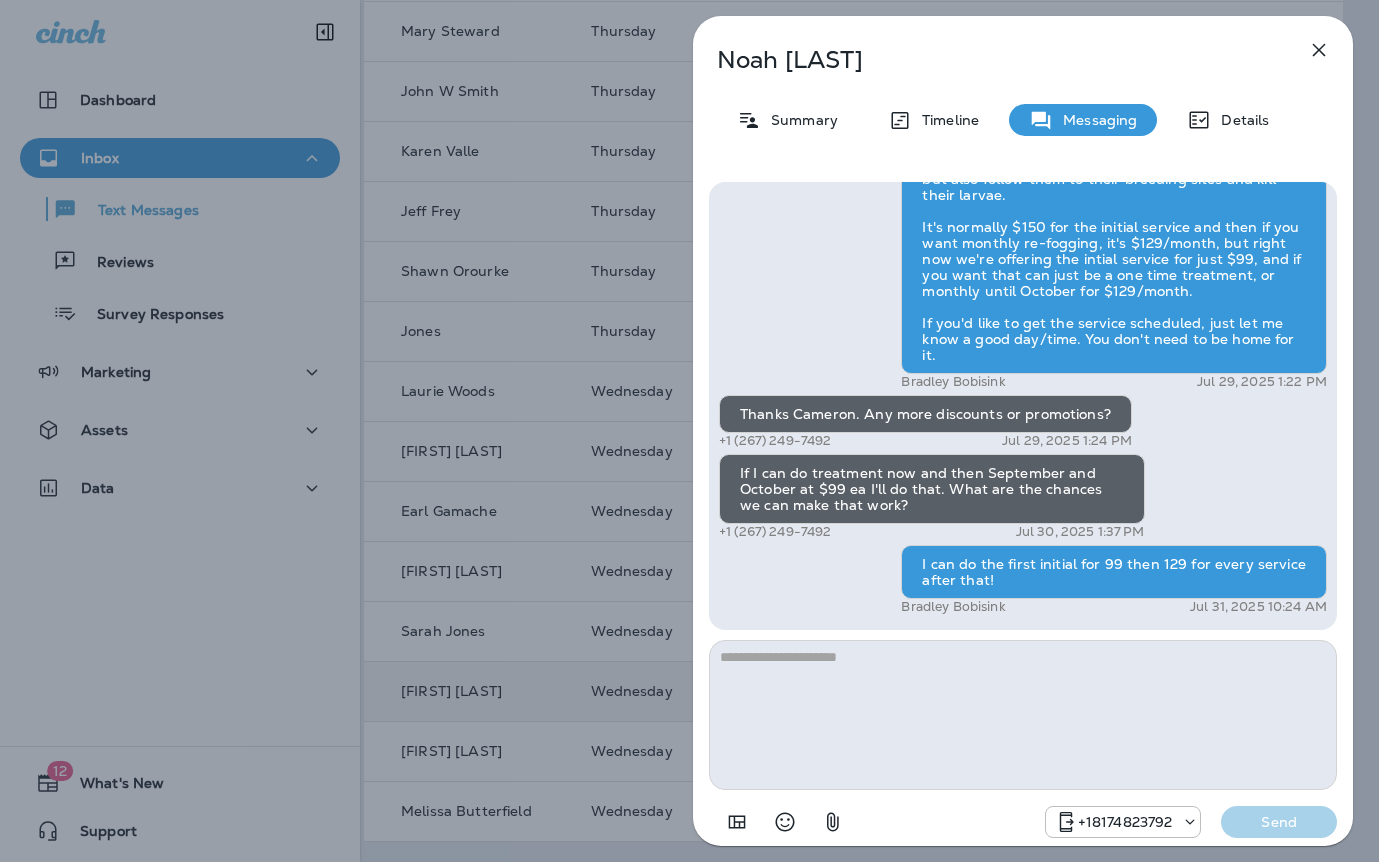 drag, startPoint x: 870, startPoint y: 53, endPoint x: 720, endPoint y: 56, distance: 150.03 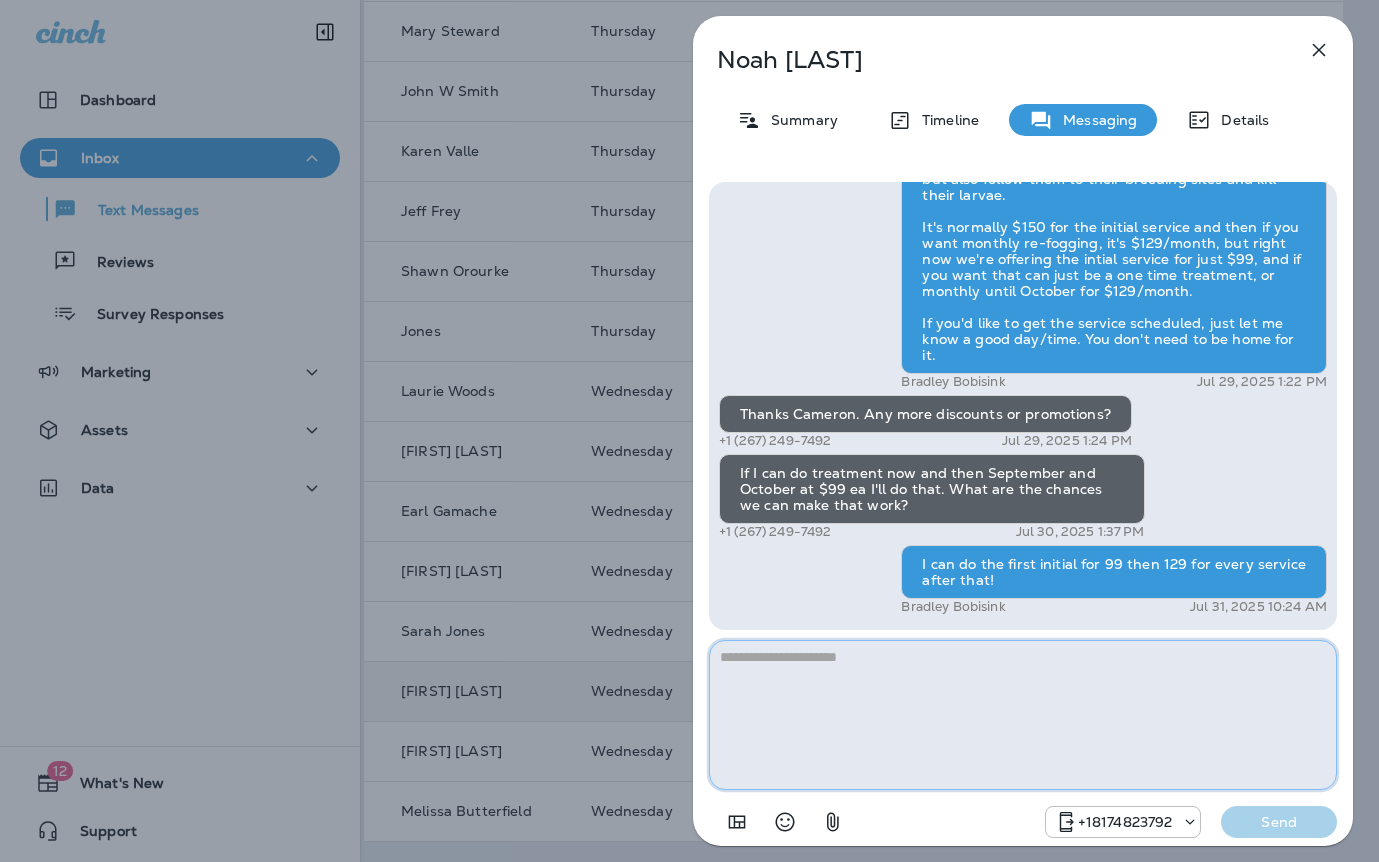 click at bounding box center [1023, 715] 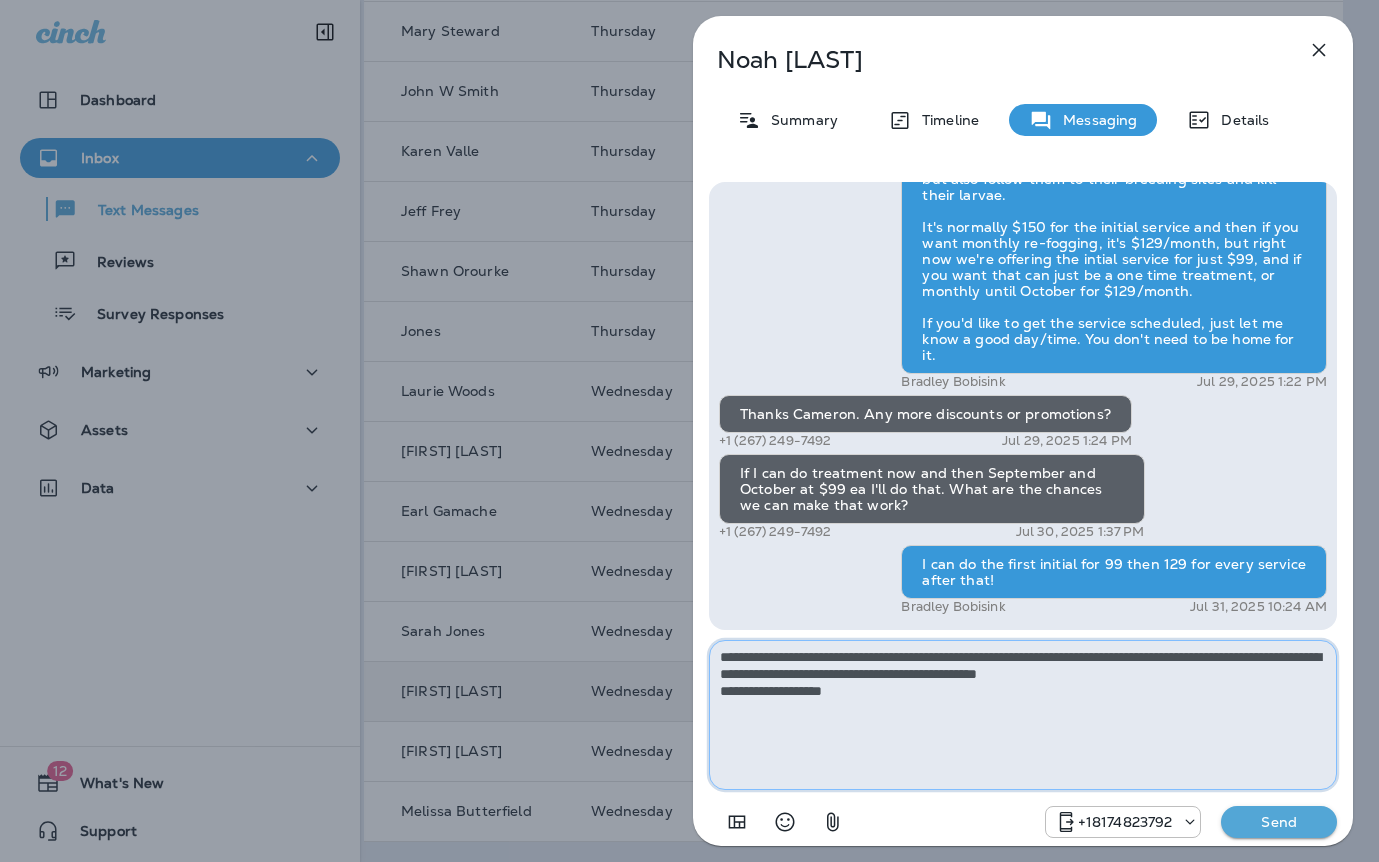 type on "**********" 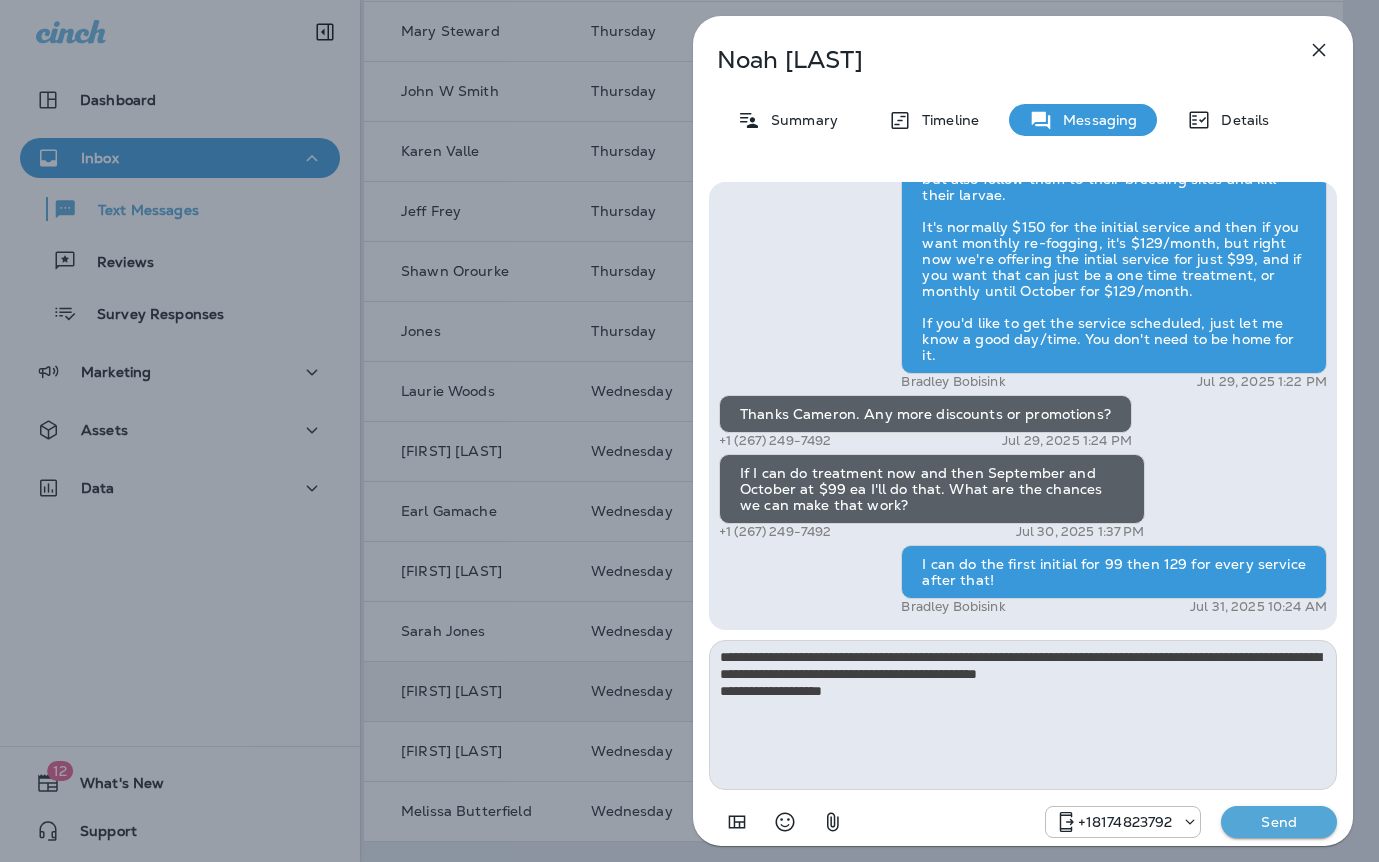 click on "Send" at bounding box center (1279, 822) 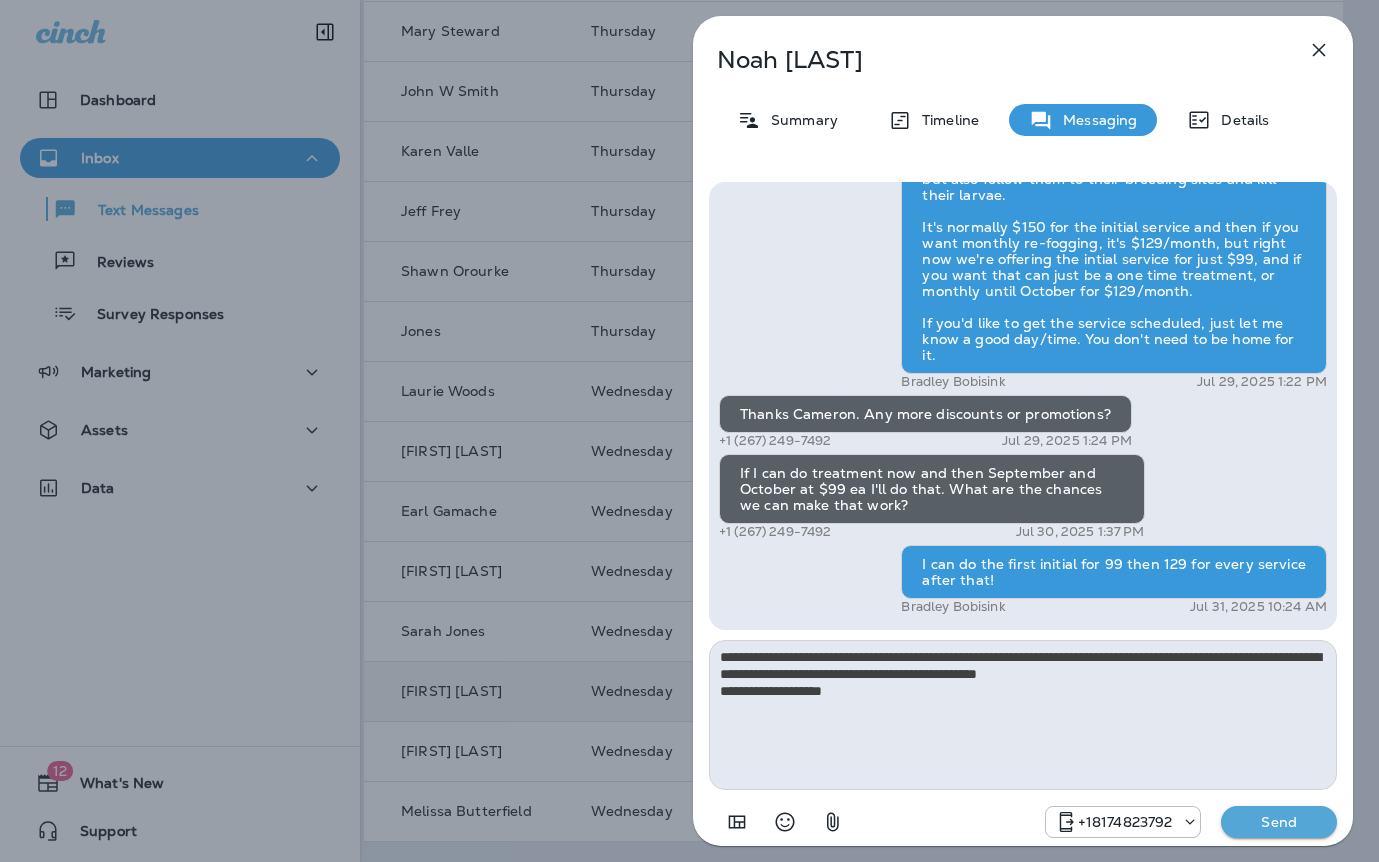 type 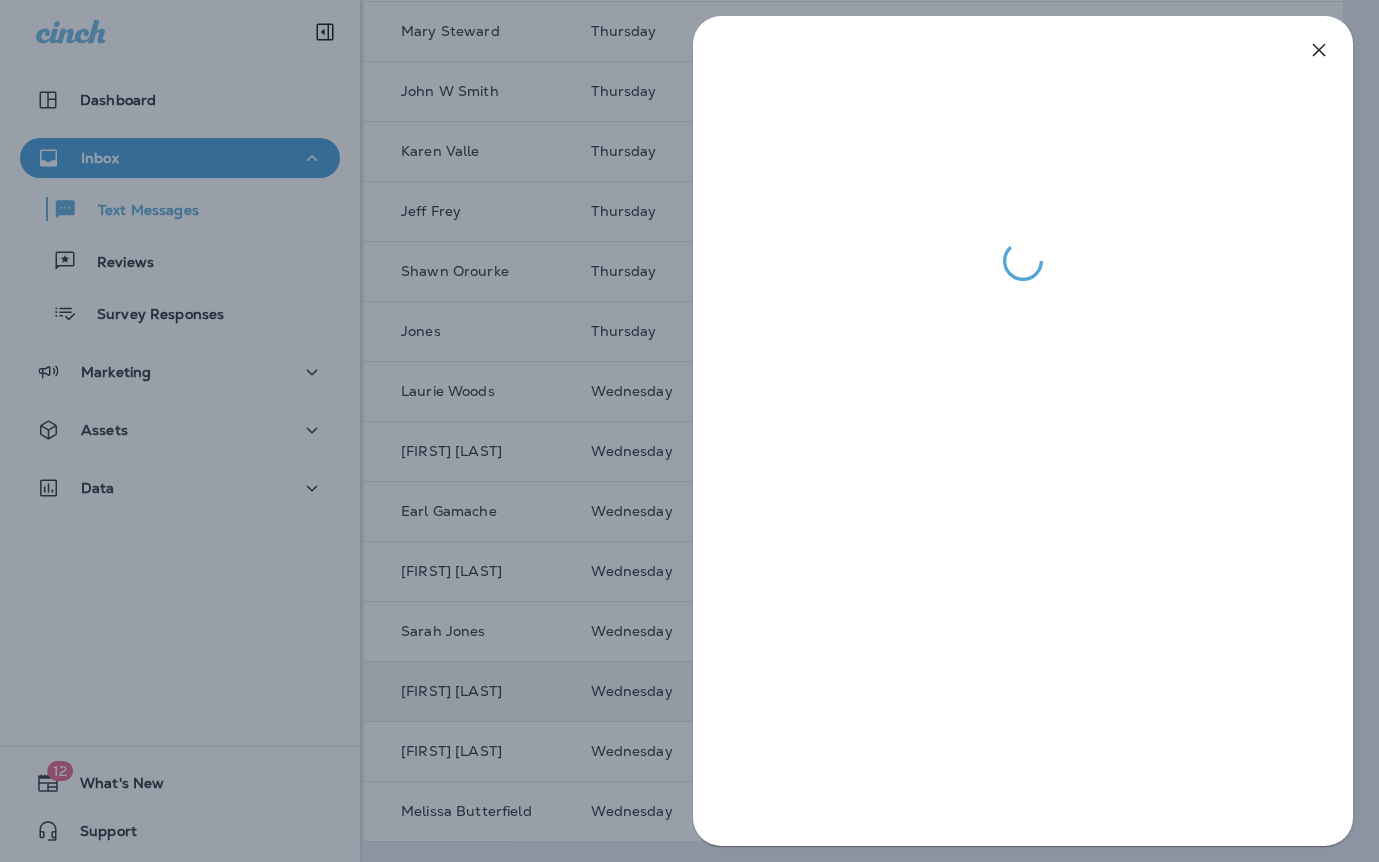 click at bounding box center (689, 431) 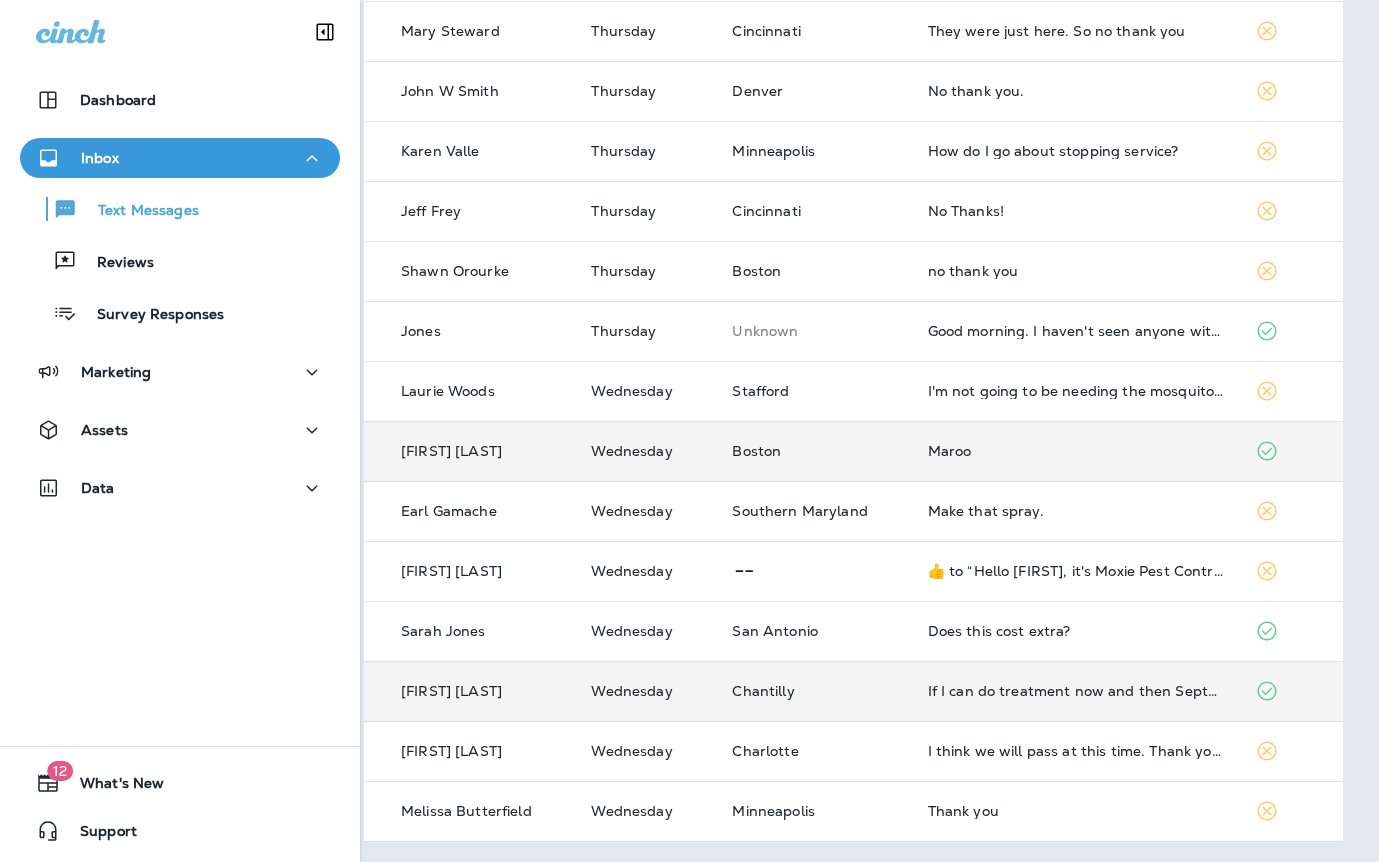 scroll, scrollTop: 0, scrollLeft: 16, axis: horizontal 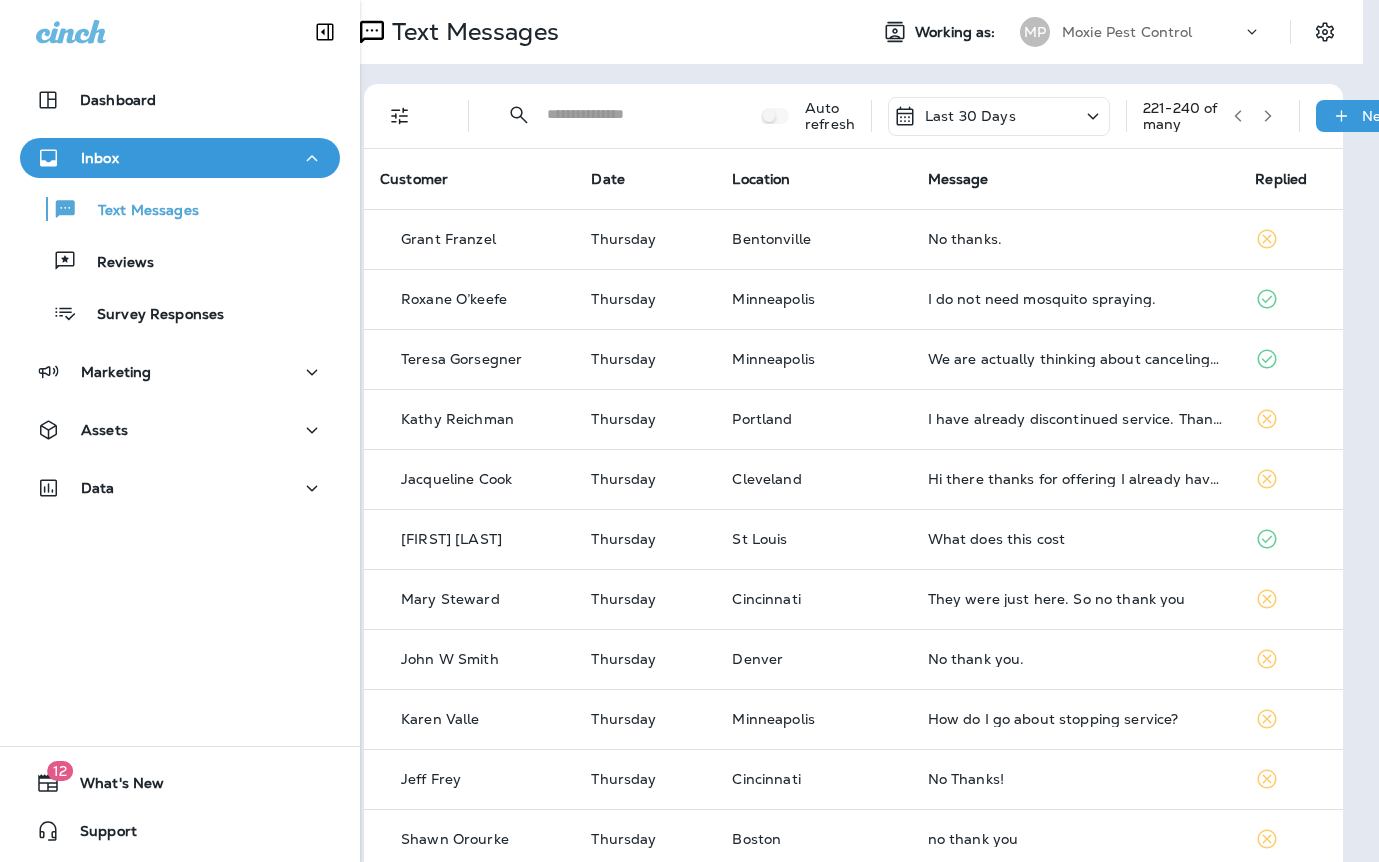 click at bounding box center (1268, 116) 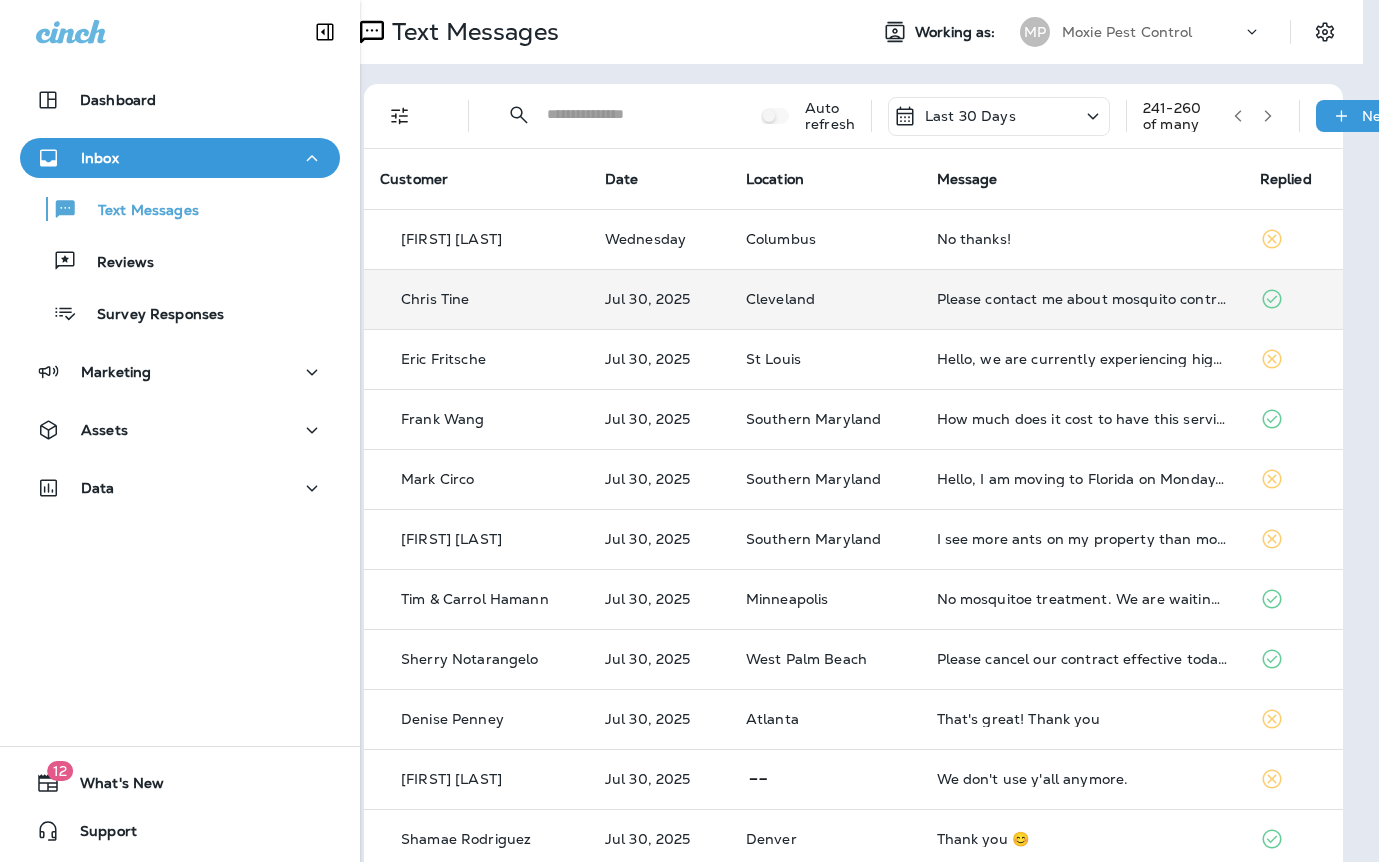 click on "Please contact me about mosquito control" at bounding box center [1082, 299] 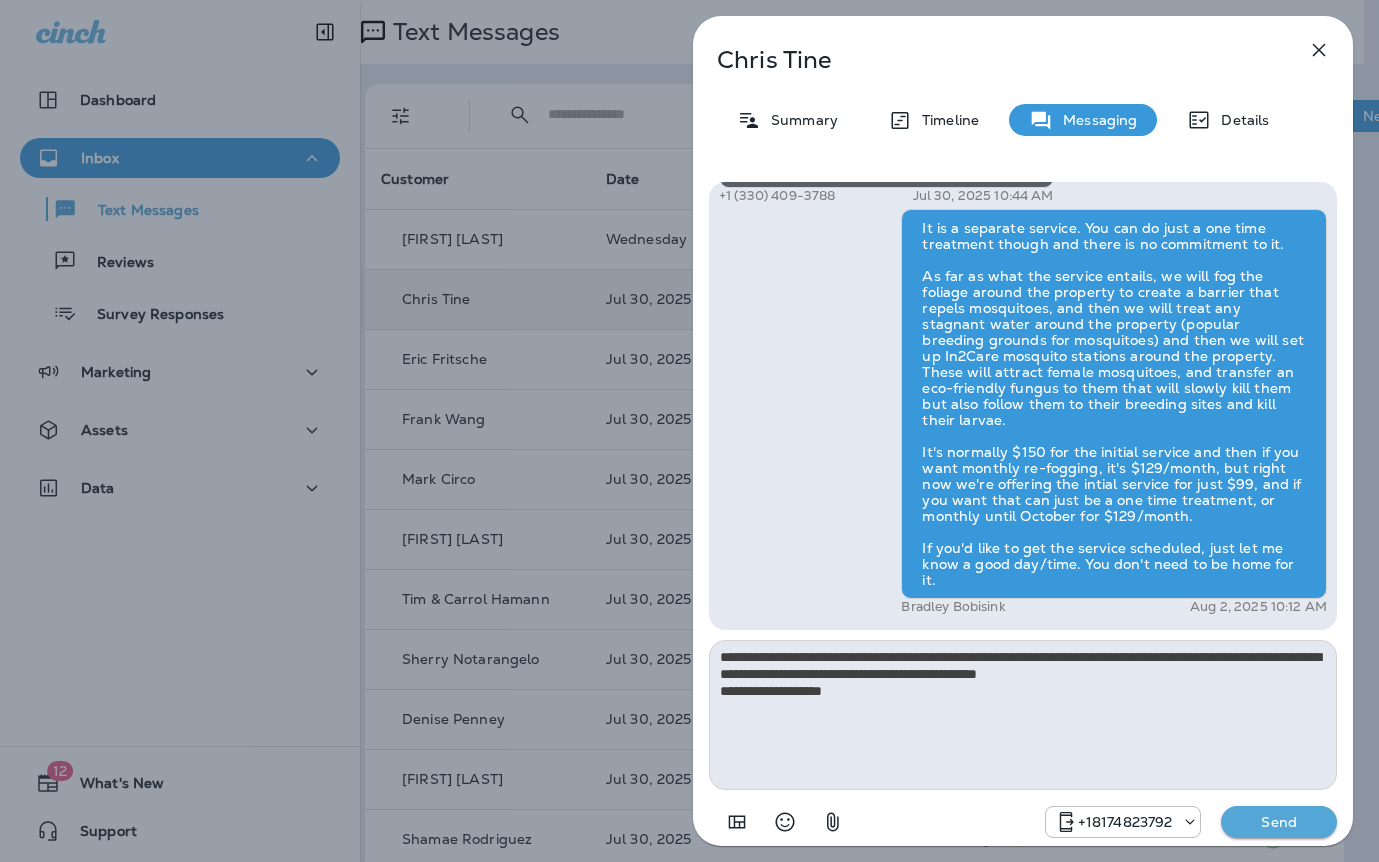 type on "**********" 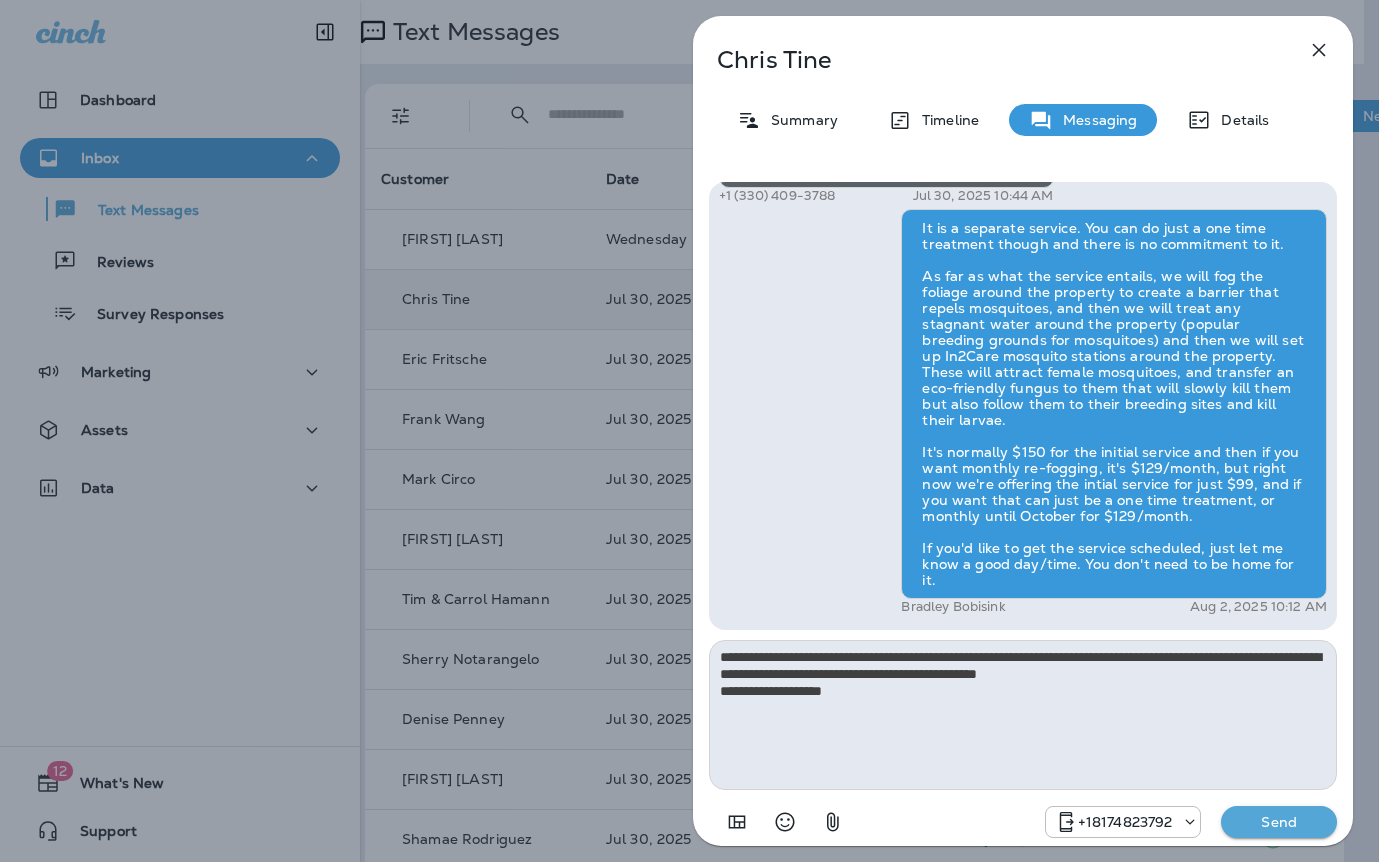 type 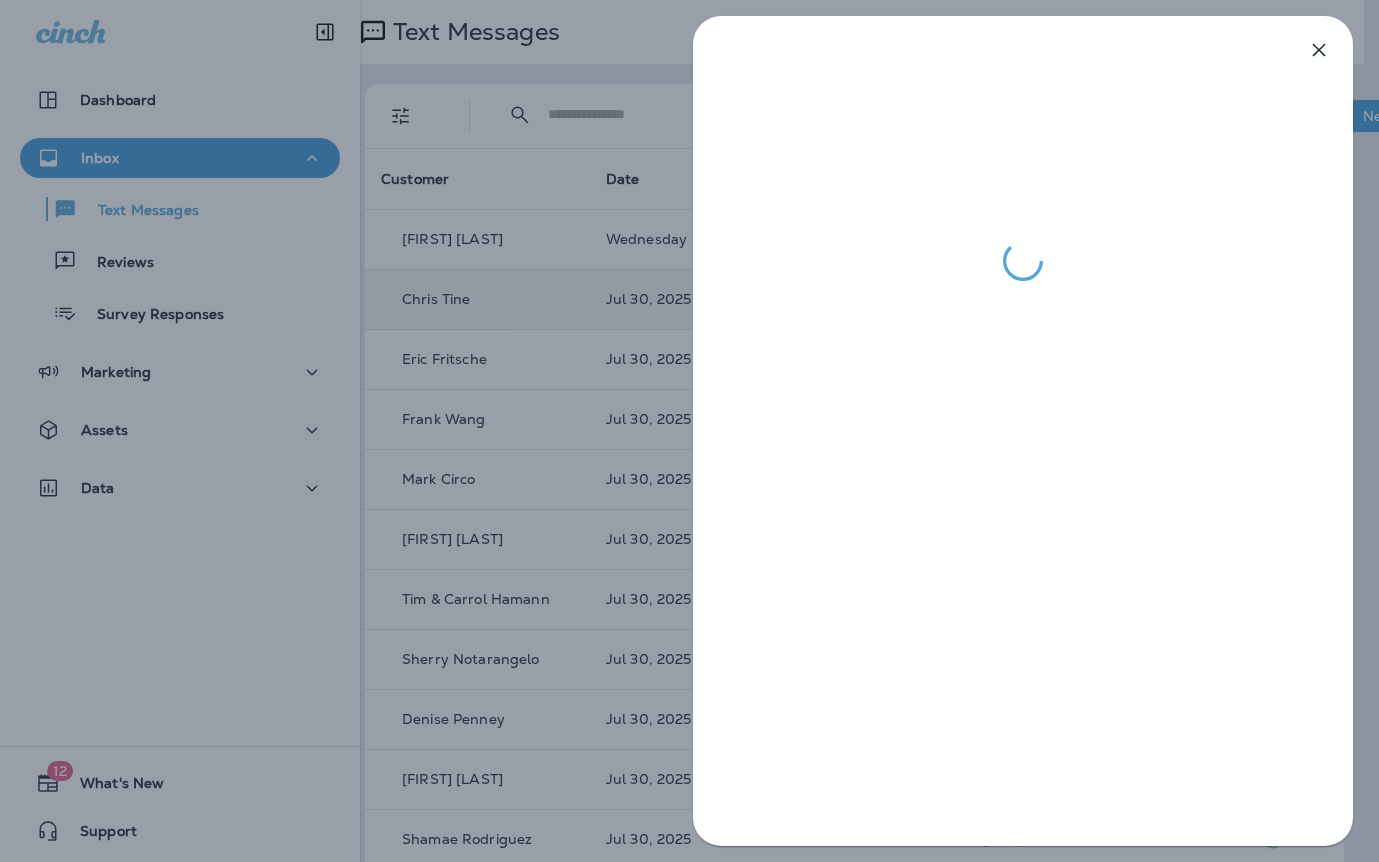 click at bounding box center [689, 431] 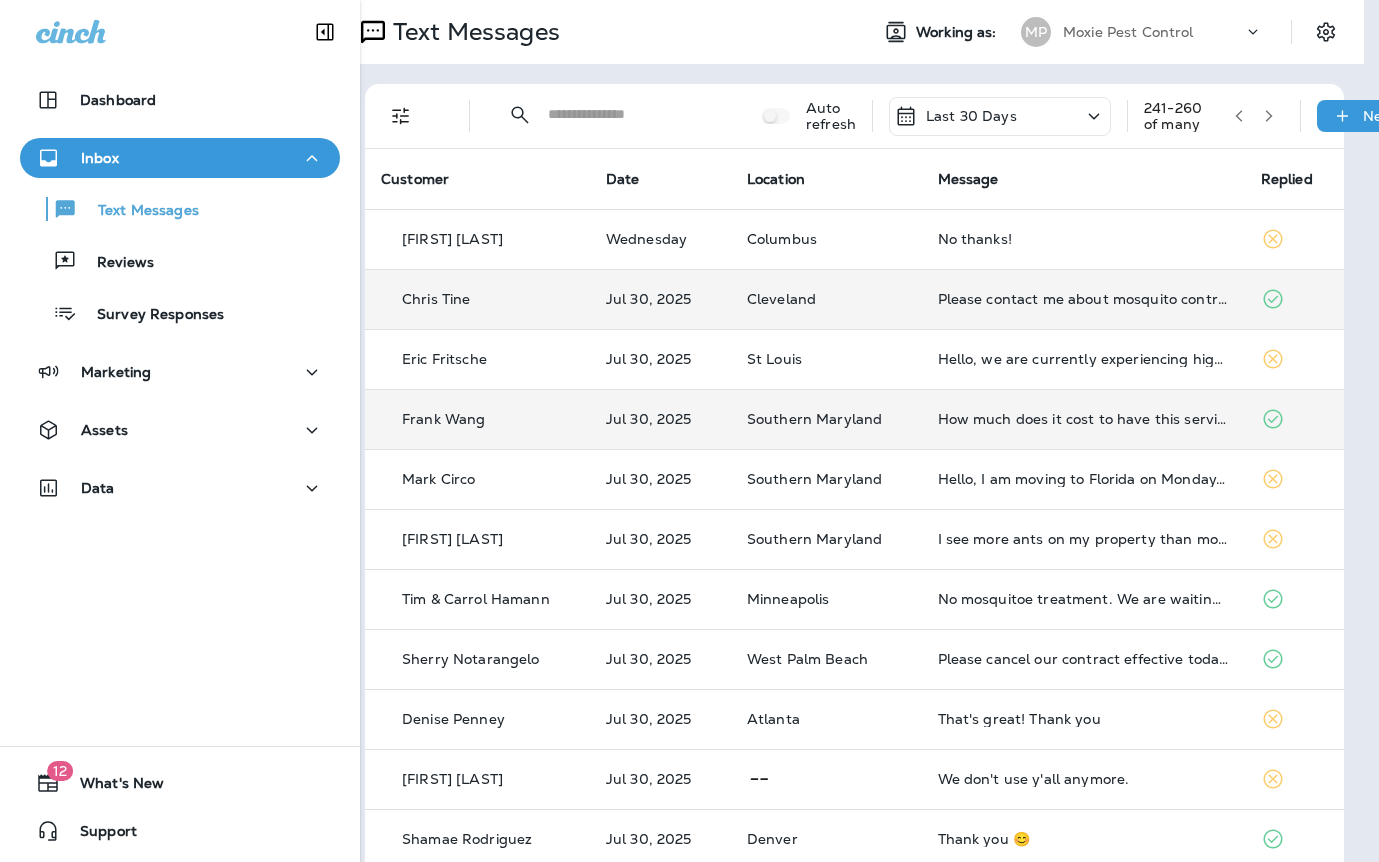click on "How much does it cost to have this service" at bounding box center (1083, 419) 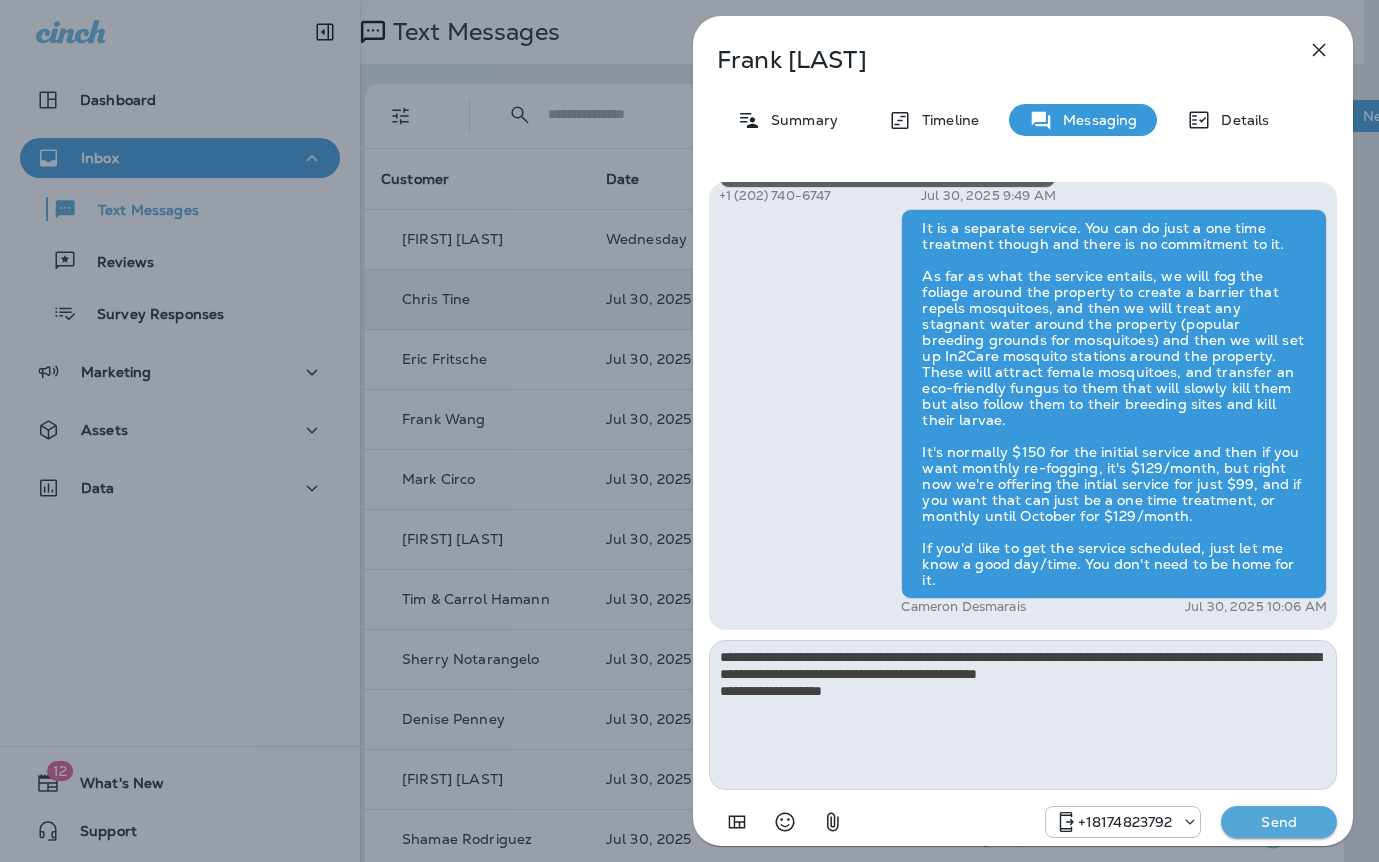 type on "**********" 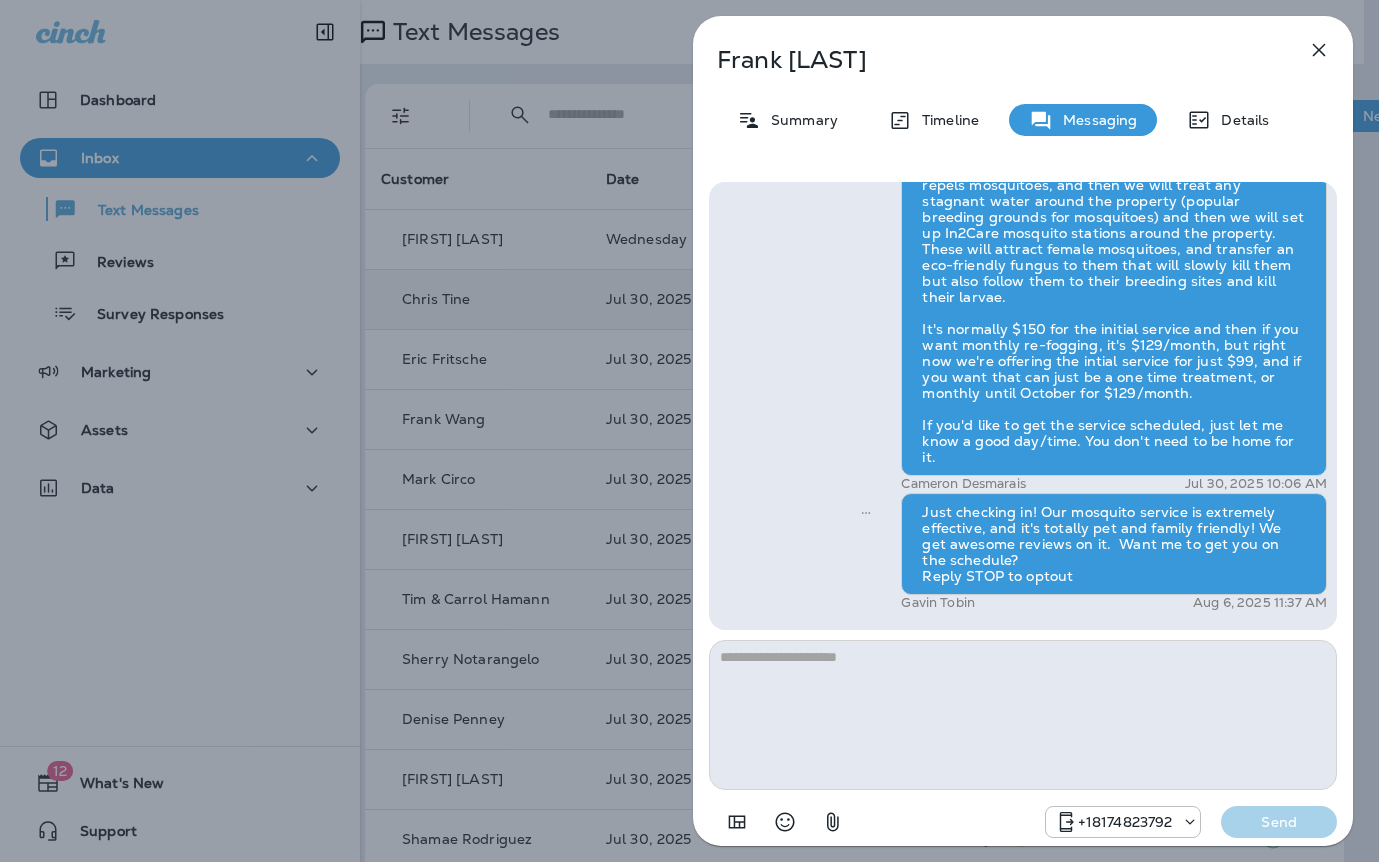 click on "Frank   Wang Summary   Timeline   Messaging   Details   Hello Frank, it's Moxie Pest Control! Summer is here, and so are the mosquitoes! Let our expert team eliminate them safely and effectively so you can reclaim your outdoor space. Spots are filling up fast—call us today at (817) 435-4922 to schedule your service and enjoy a bite-free season!
Reply STOP to optout +18174823792 Jul 30, 2025 9:42 AM How much does it cost to have this service +1 (202) 740-6747 Jul 30, 2025 9:49 AM Cameron Desmarais Jul 30, 2025 10:06 AM   Just checking in! Our mosquito service is extremely effective, and it's totally pet and family friendly! We get awesome reviews on it.  Want me to get you on the schedule?
Reply STOP to optout Gavin Tobin Aug 6, 2025 11:37 AM +18174823792 Send" at bounding box center (689, 431) 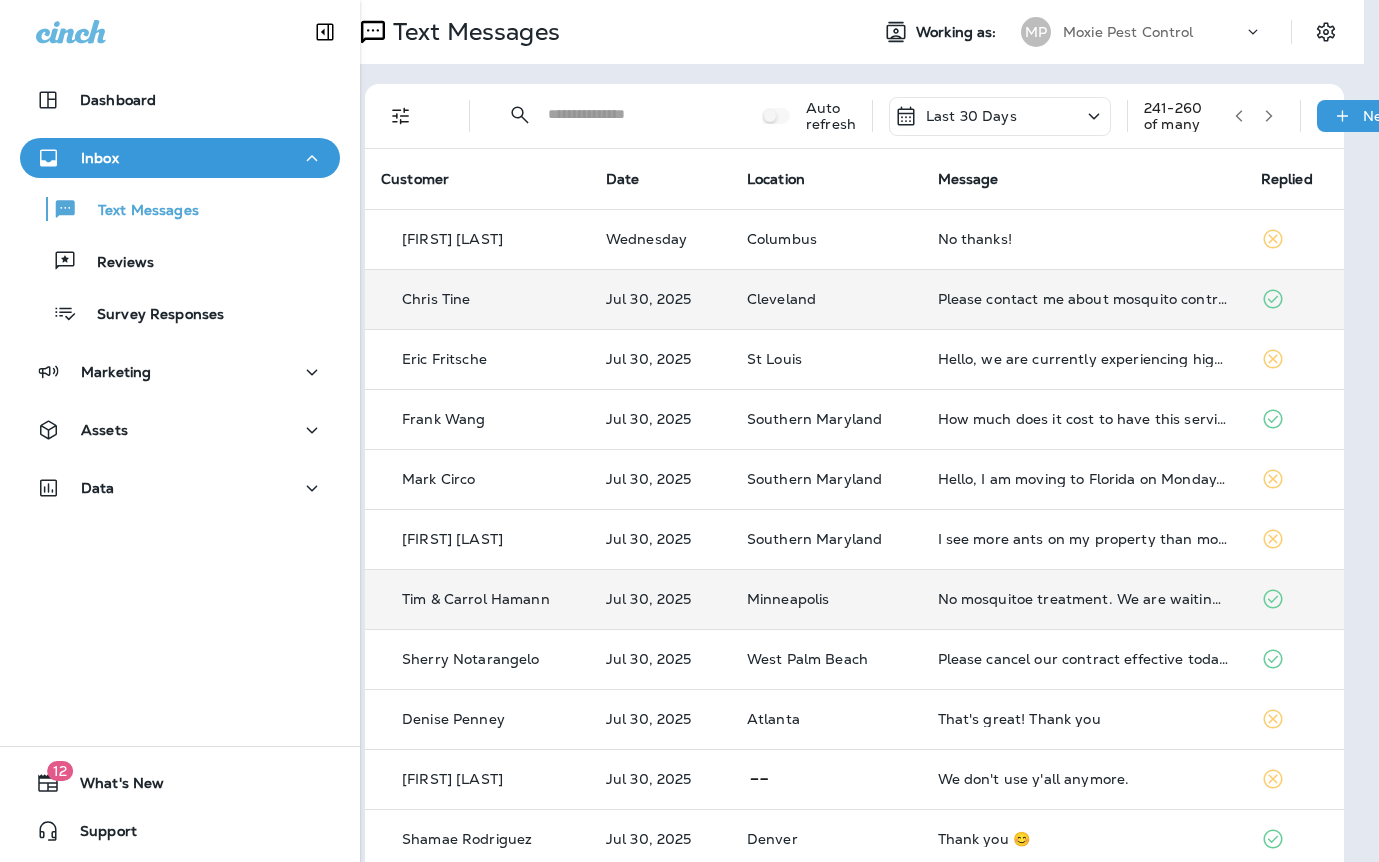 click on "No mosquitoe treatment. We are waiting for a warranty RETreatment that Carlos 7/28/25 and I discusses
Waiting to hear when Moxie is coming. Supposed to be this week.
Please schedule that asap. Thank you" at bounding box center (1083, 599) 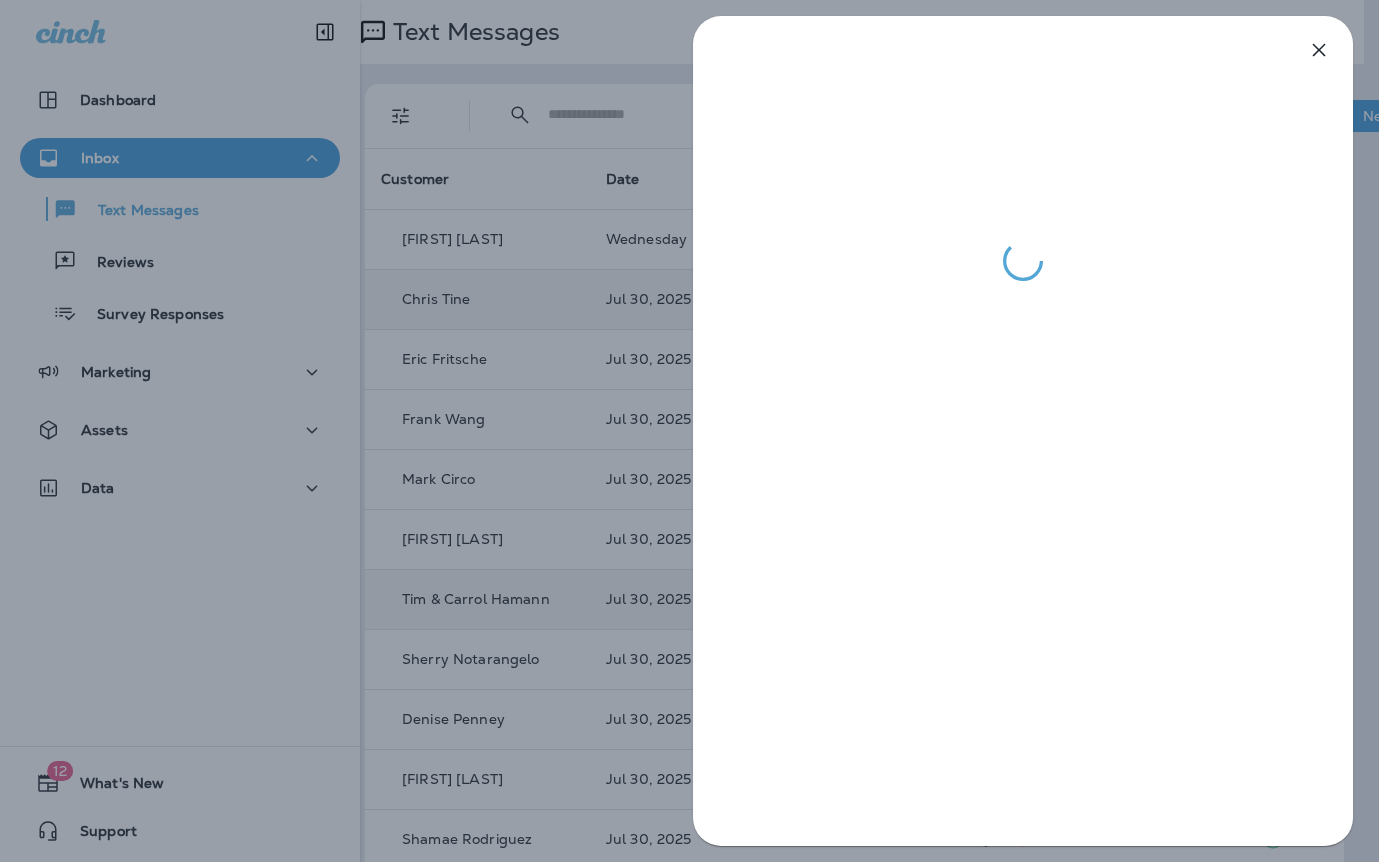 click at bounding box center (689, 431) 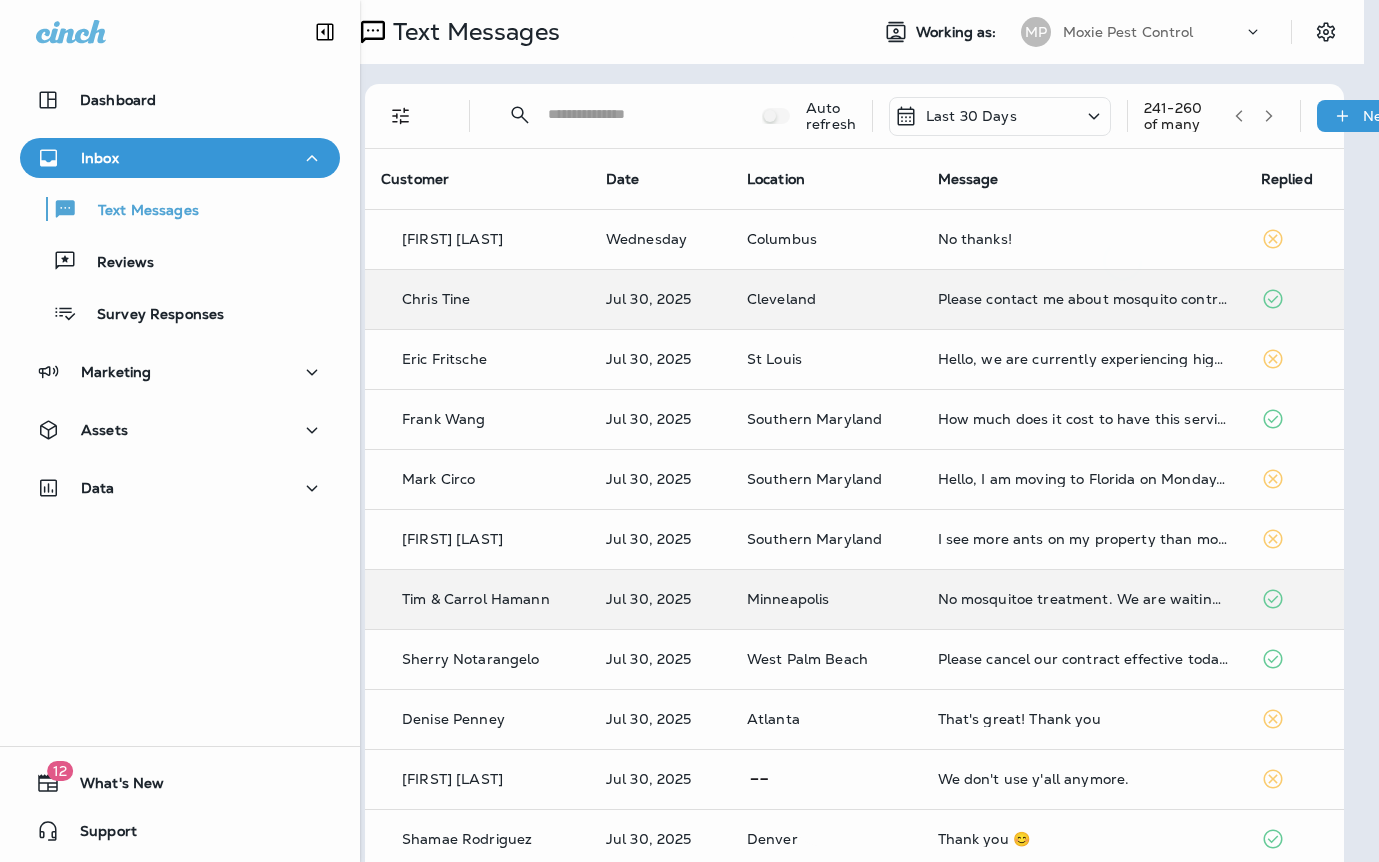 click at bounding box center (689, 431) 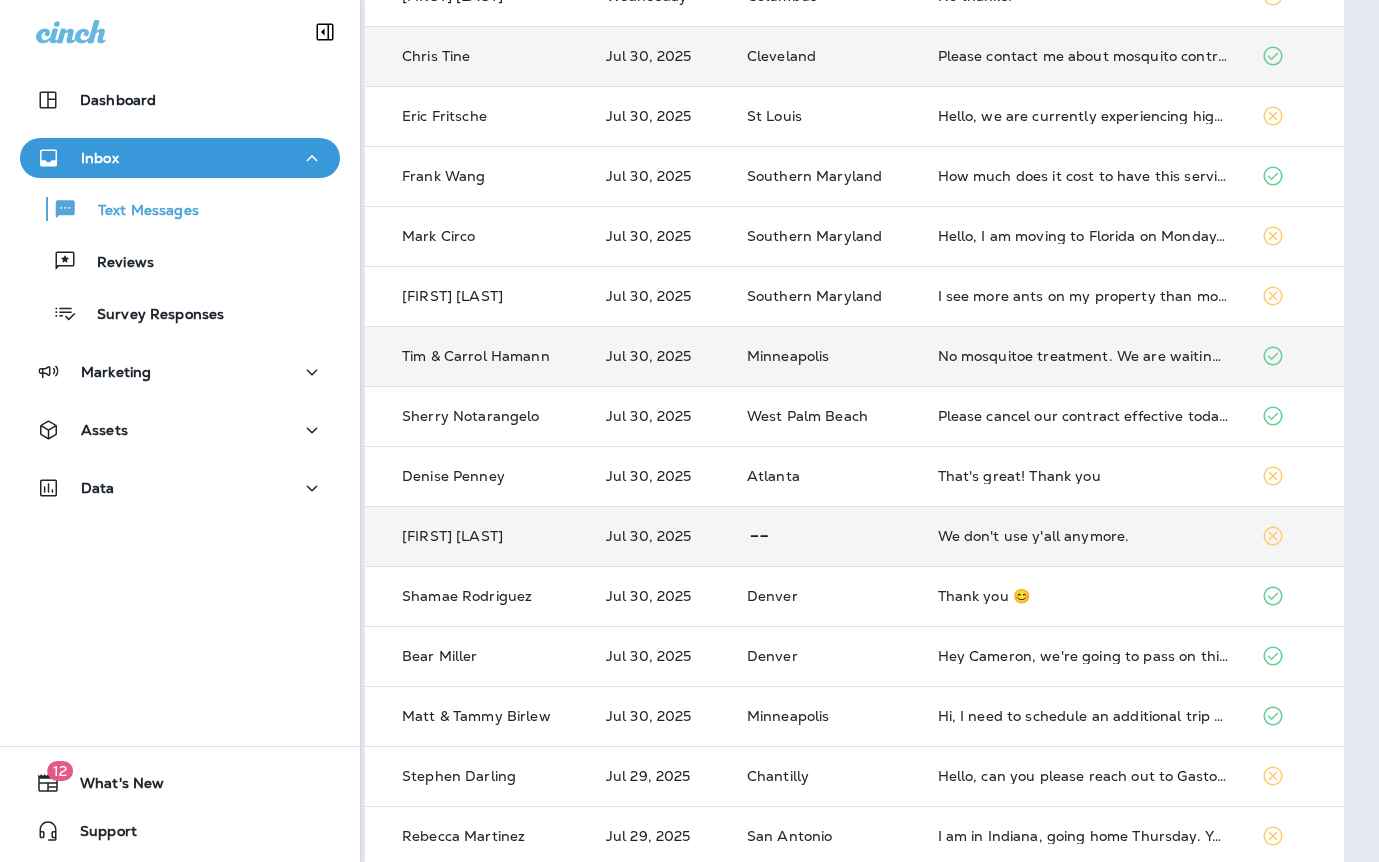 scroll, scrollTop: 248, scrollLeft: 15, axis: both 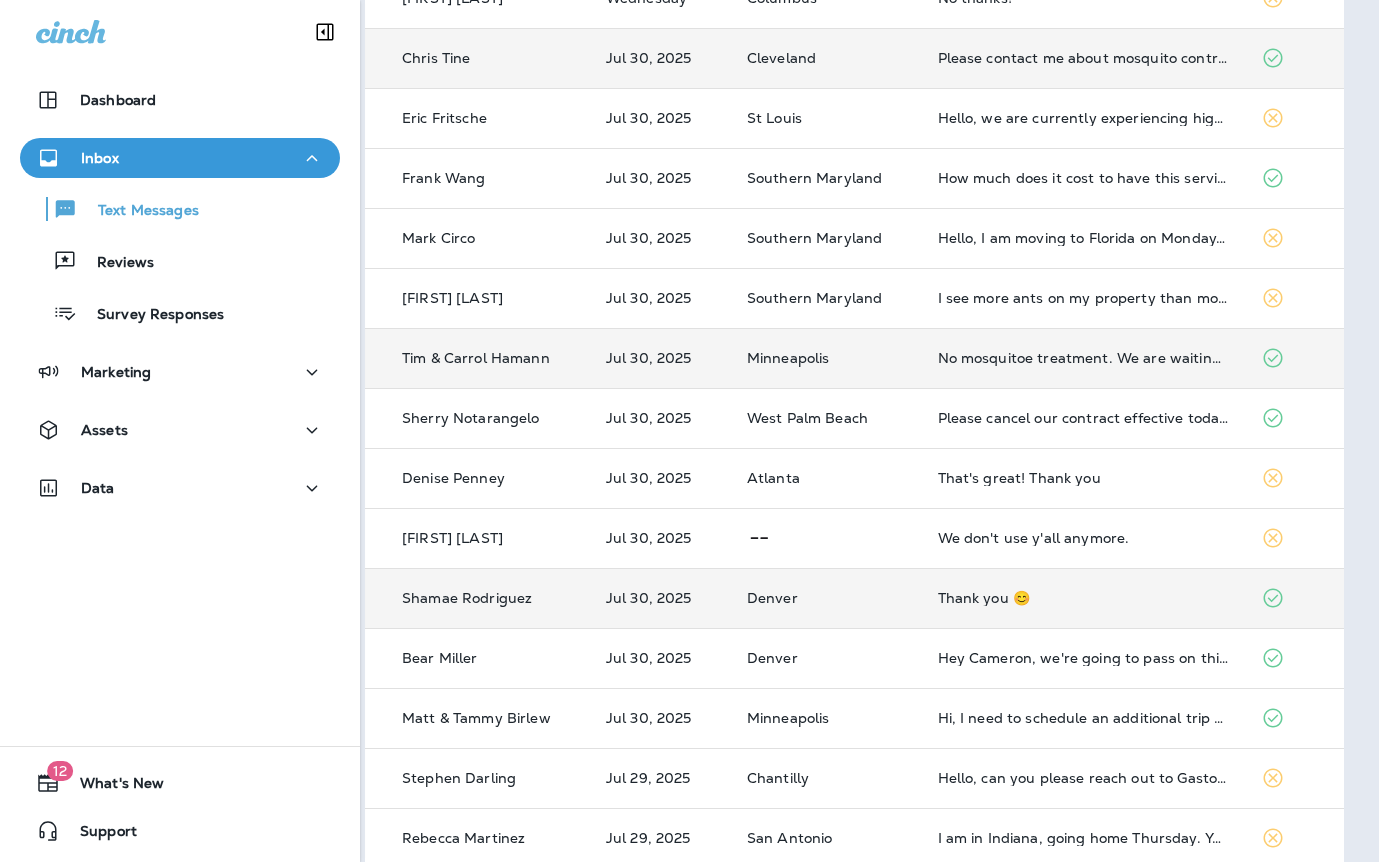 click on "Thank you 😊" at bounding box center (1083, 598) 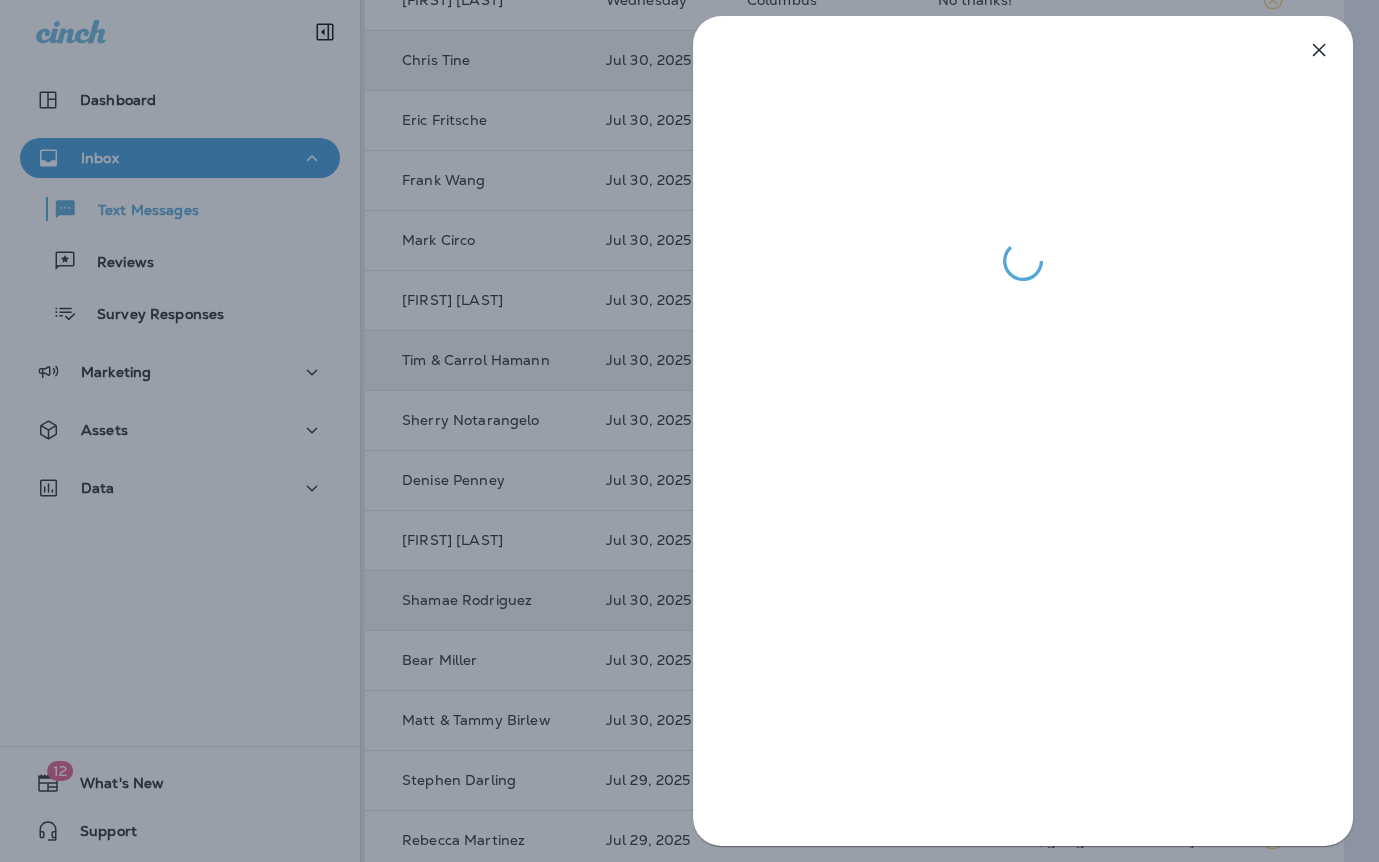 drag, startPoint x: 599, startPoint y: 515, endPoint x: 617, endPoint y: 514, distance: 18.027756 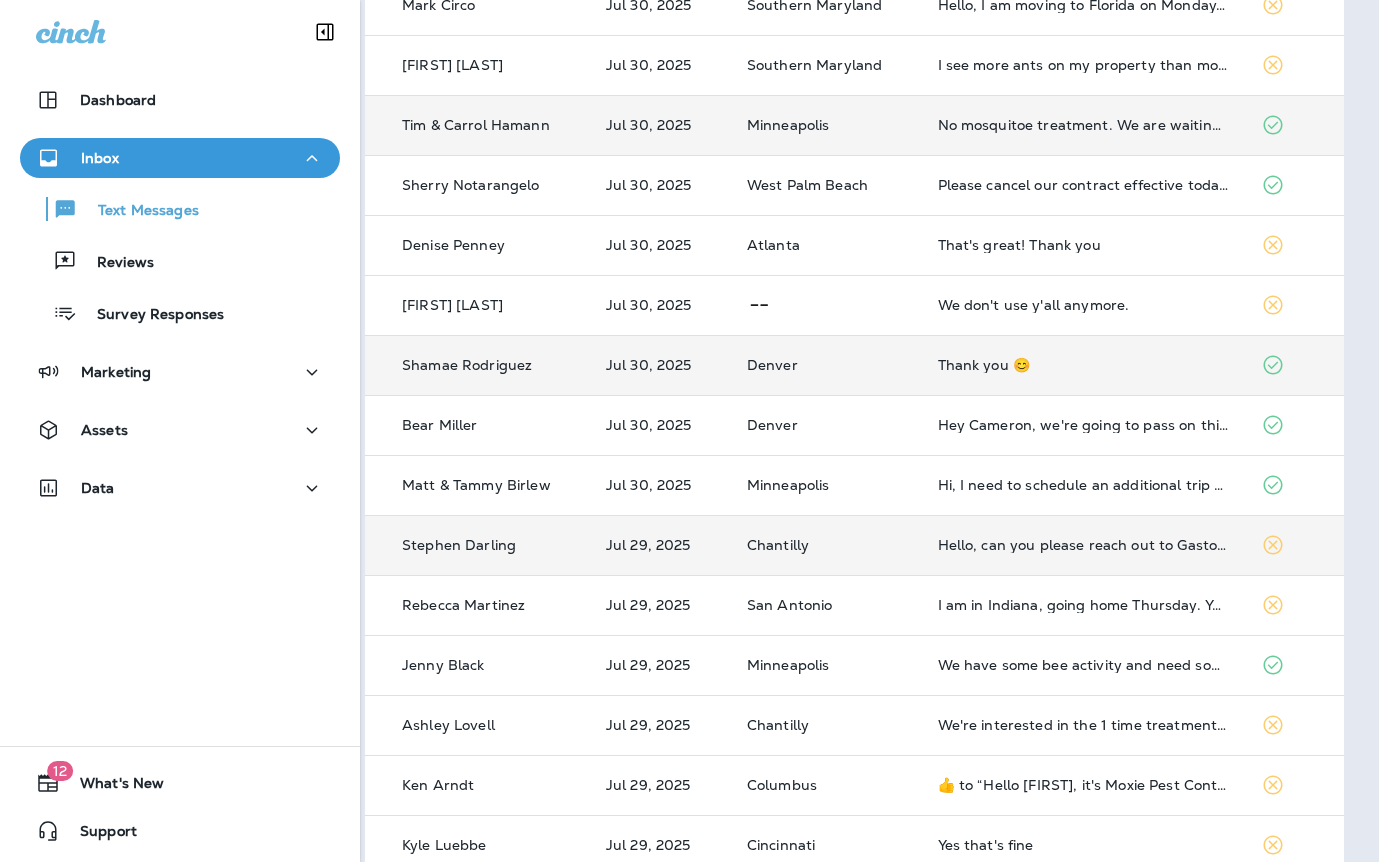 scroll, scrollTop: 568, scrollLeft: 15, axis: both 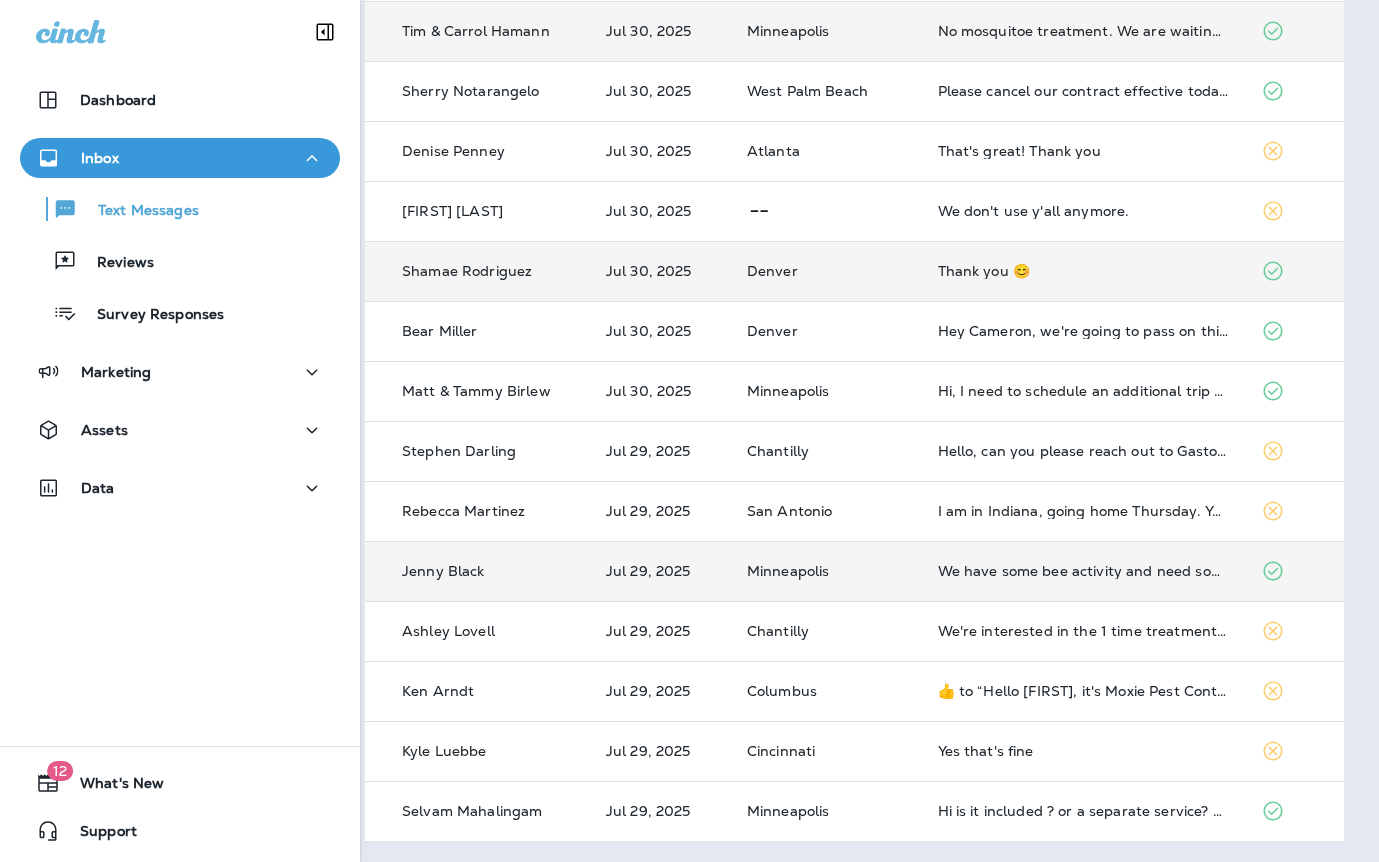 click on "We have some bee activity and need someone to come out" at bounding box center (1083, 571) 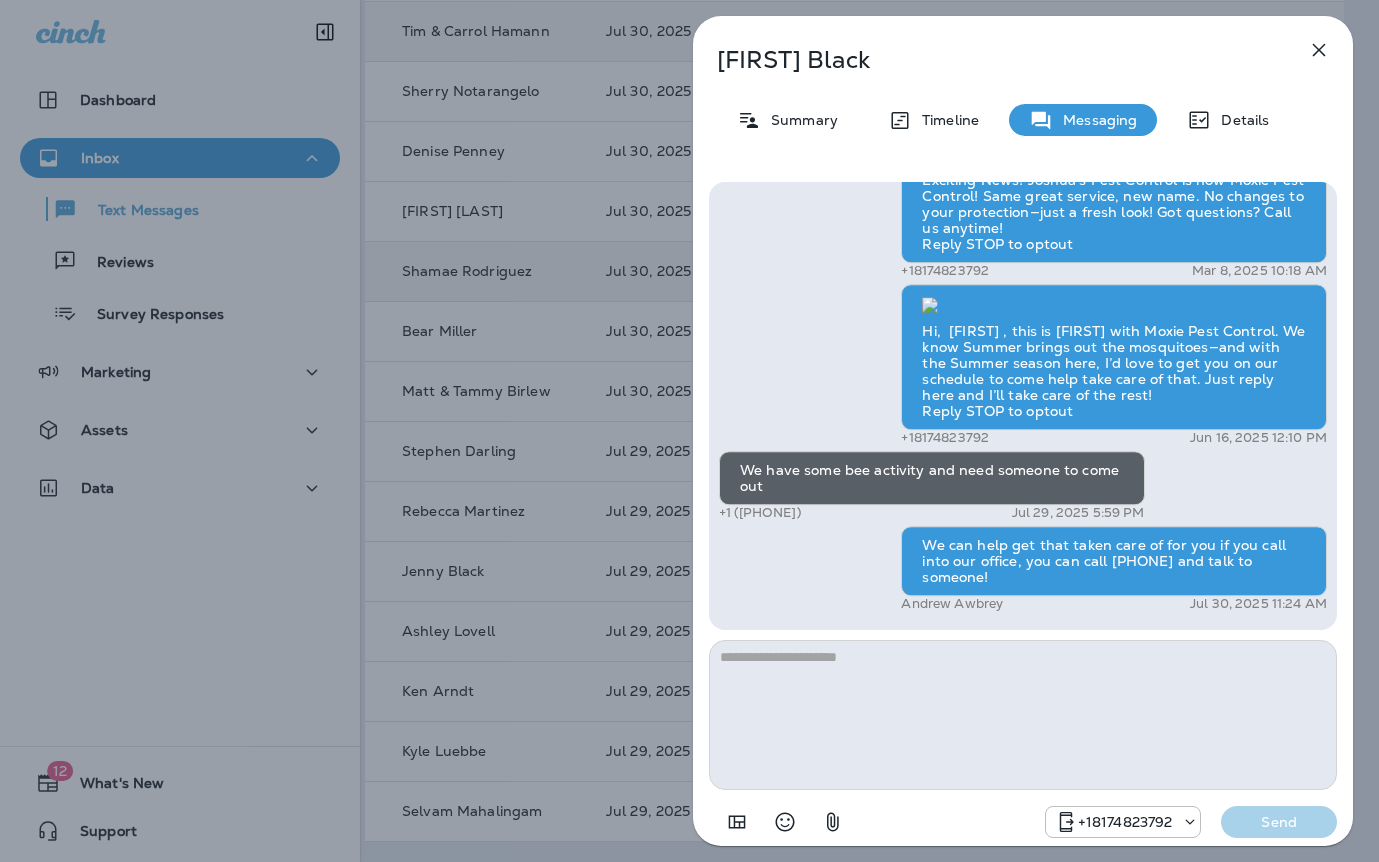 drag, startPoint x: 664, startPoint y: 561, endPoint x: 695, endPoint y: 565, distance: 31.257 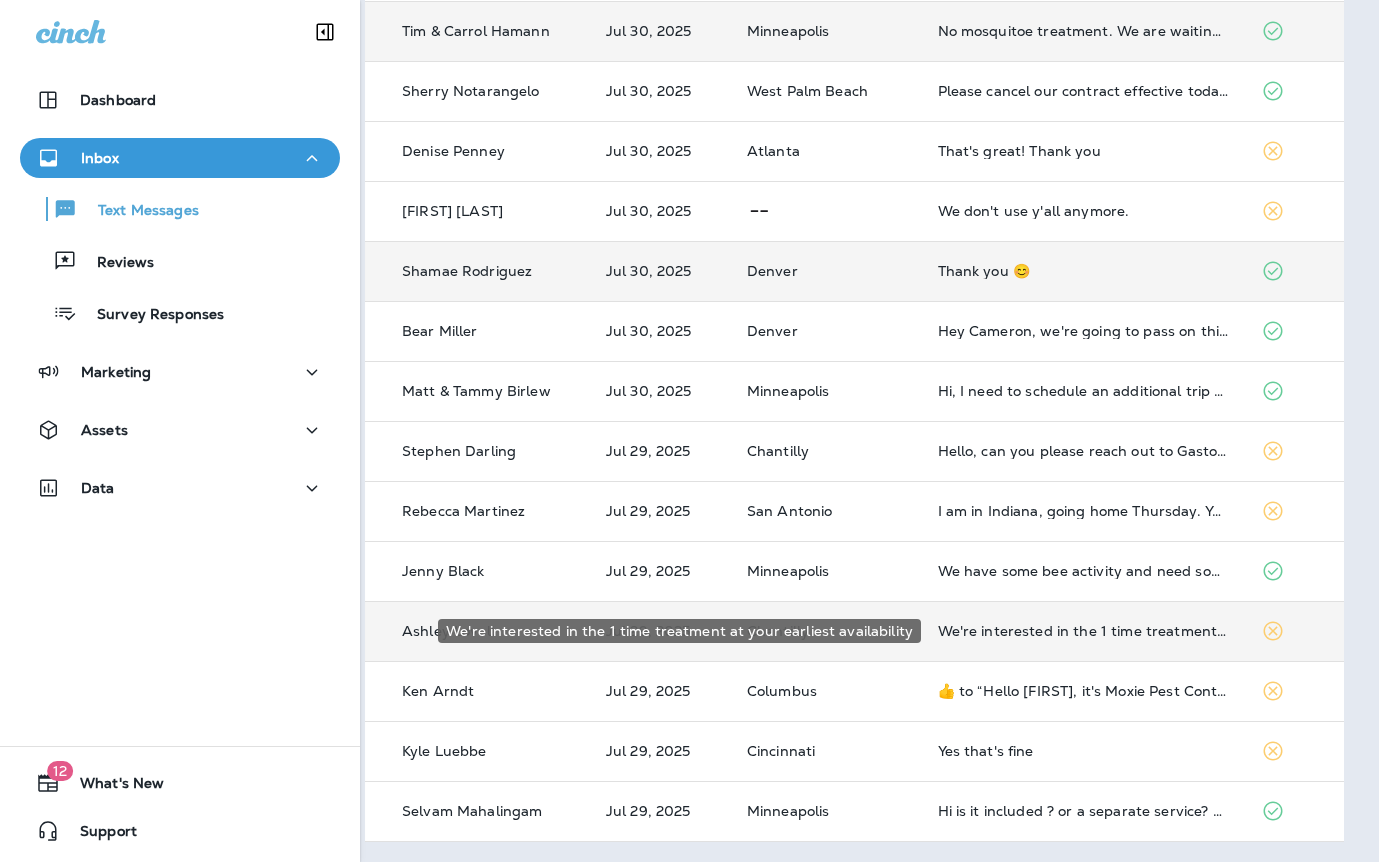 click on "We're interested in the 1 time treatment at your earliest availability" at bounding box center [1083, 631] 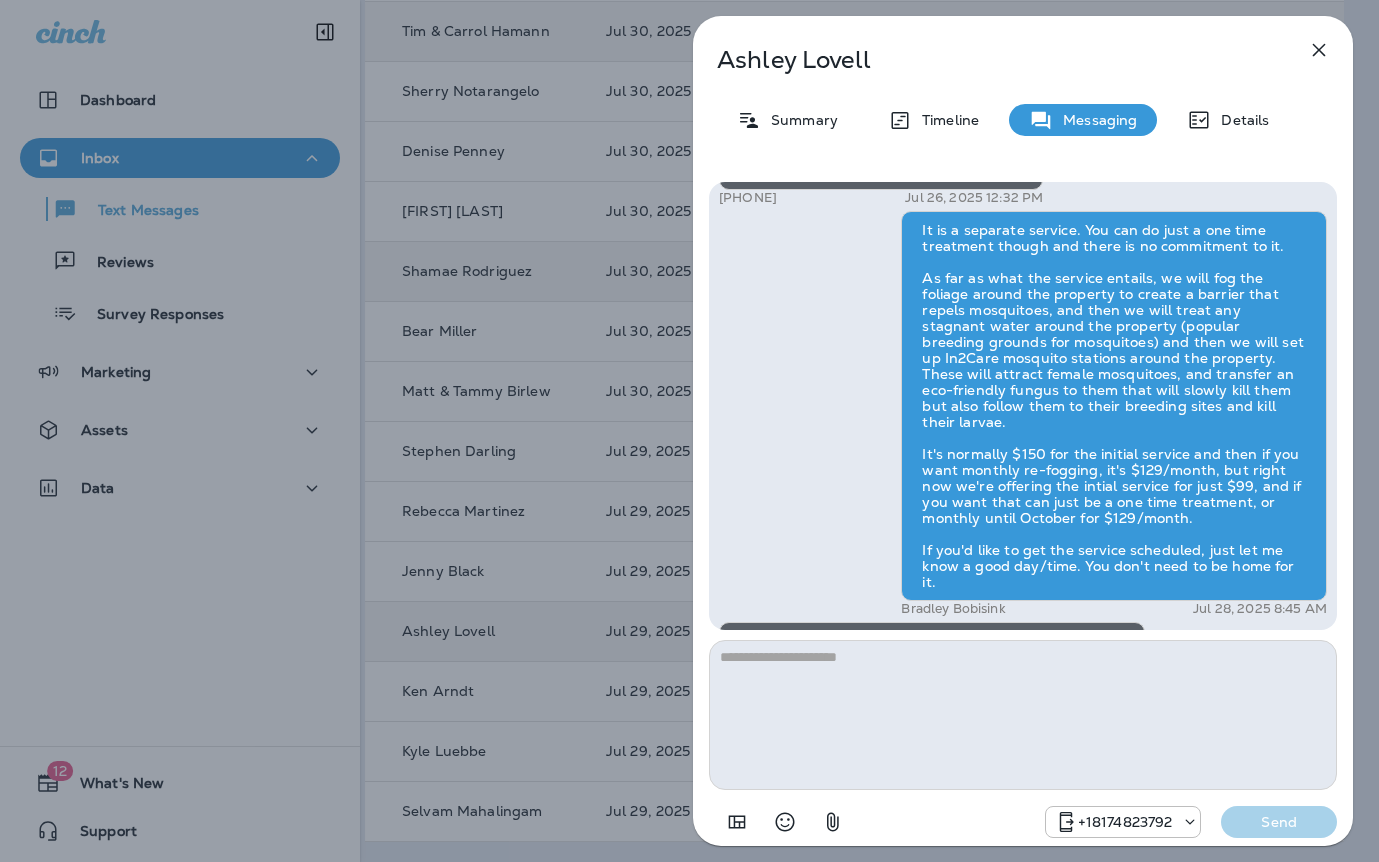 scroll, scrollTop: 1, scrollLeft: 0, axis: vertical 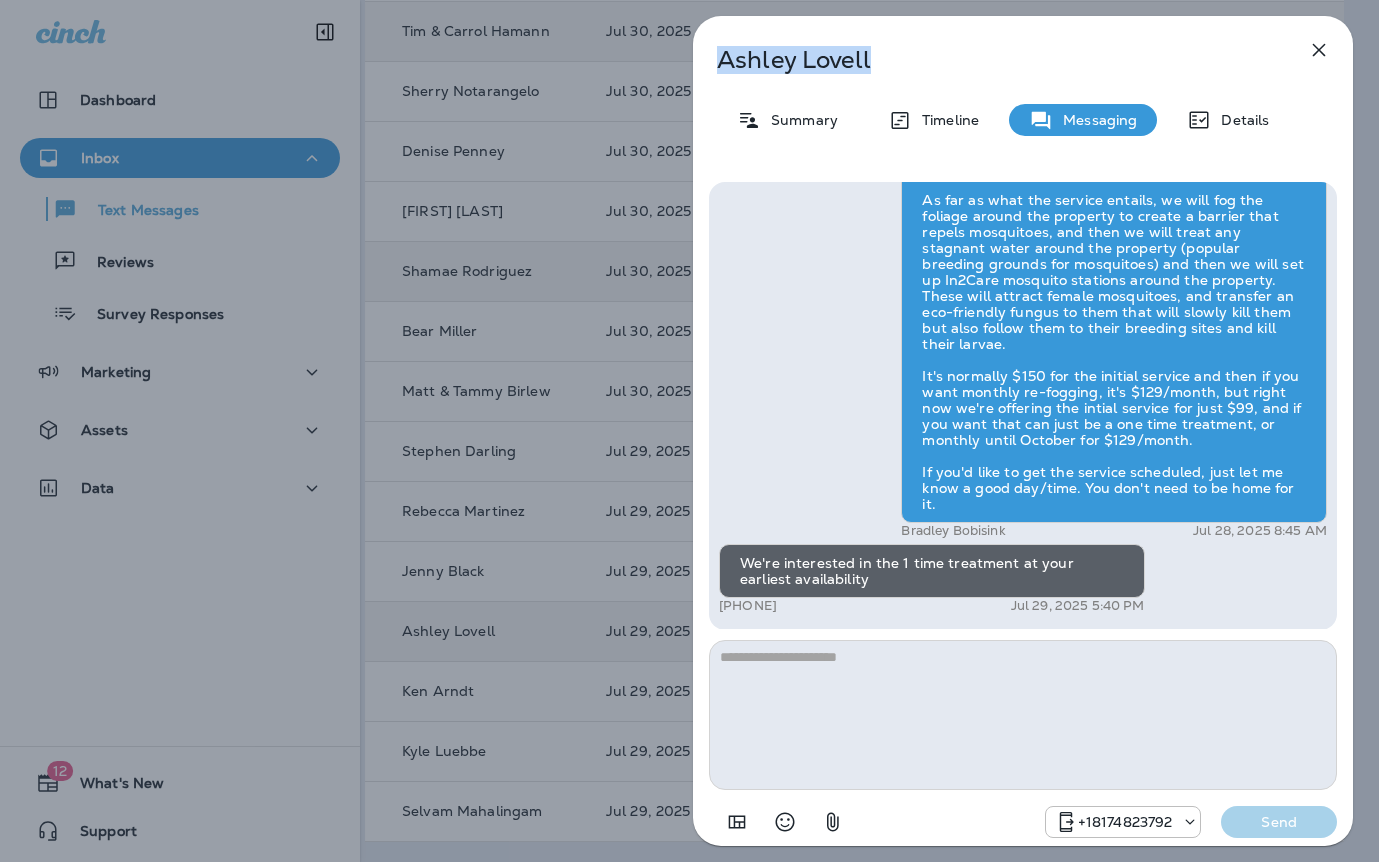 drag, startPoint x: 883, startPoint y: 57, endPoint x: 698, endPoint y: 53, distance: 185.04324 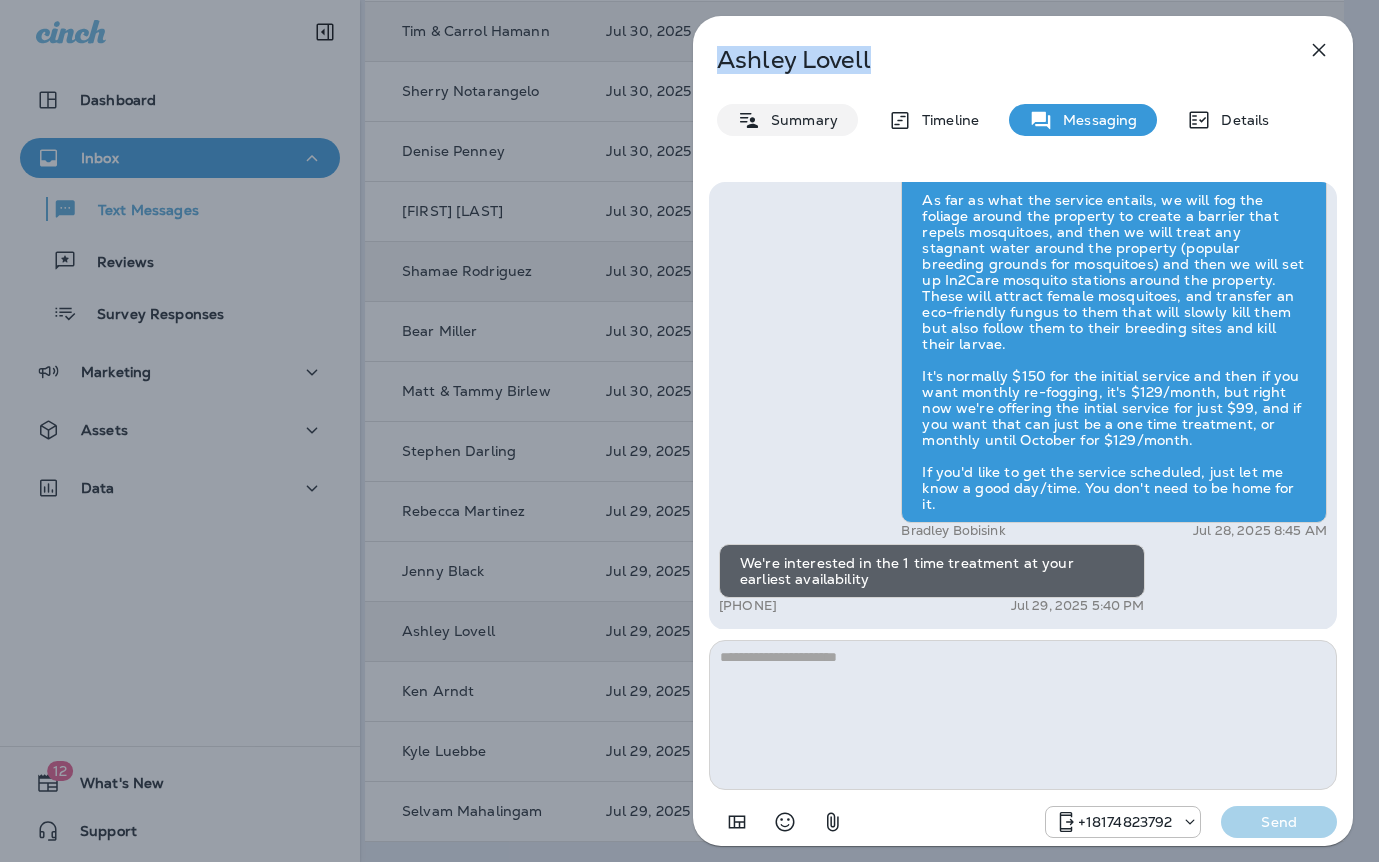 copy on "Ashley   Lovell" 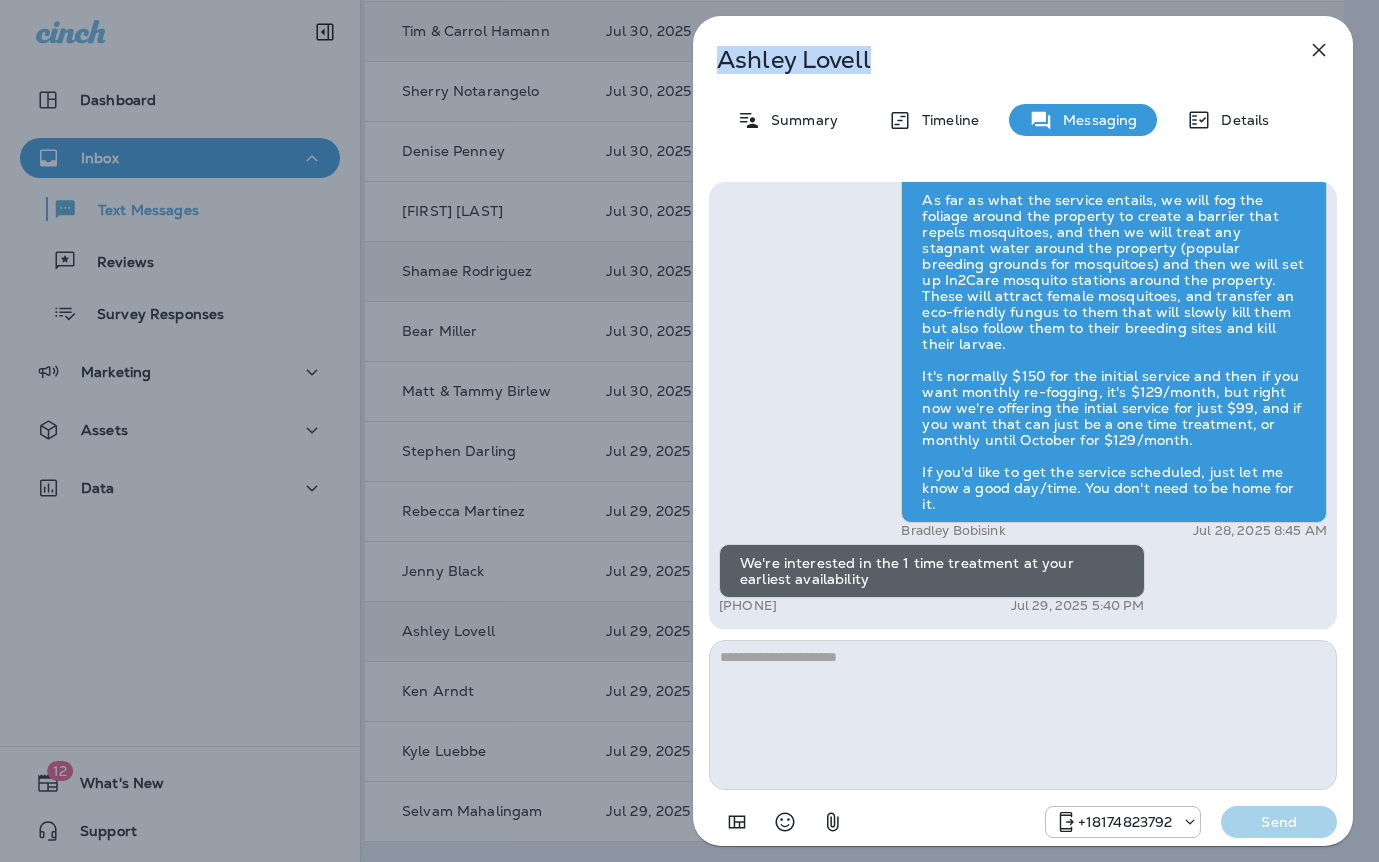 drag, startPoint x: 447, startPoint y: 275, endPoint x: 472, endPoint y: 270, distance: 25.495098 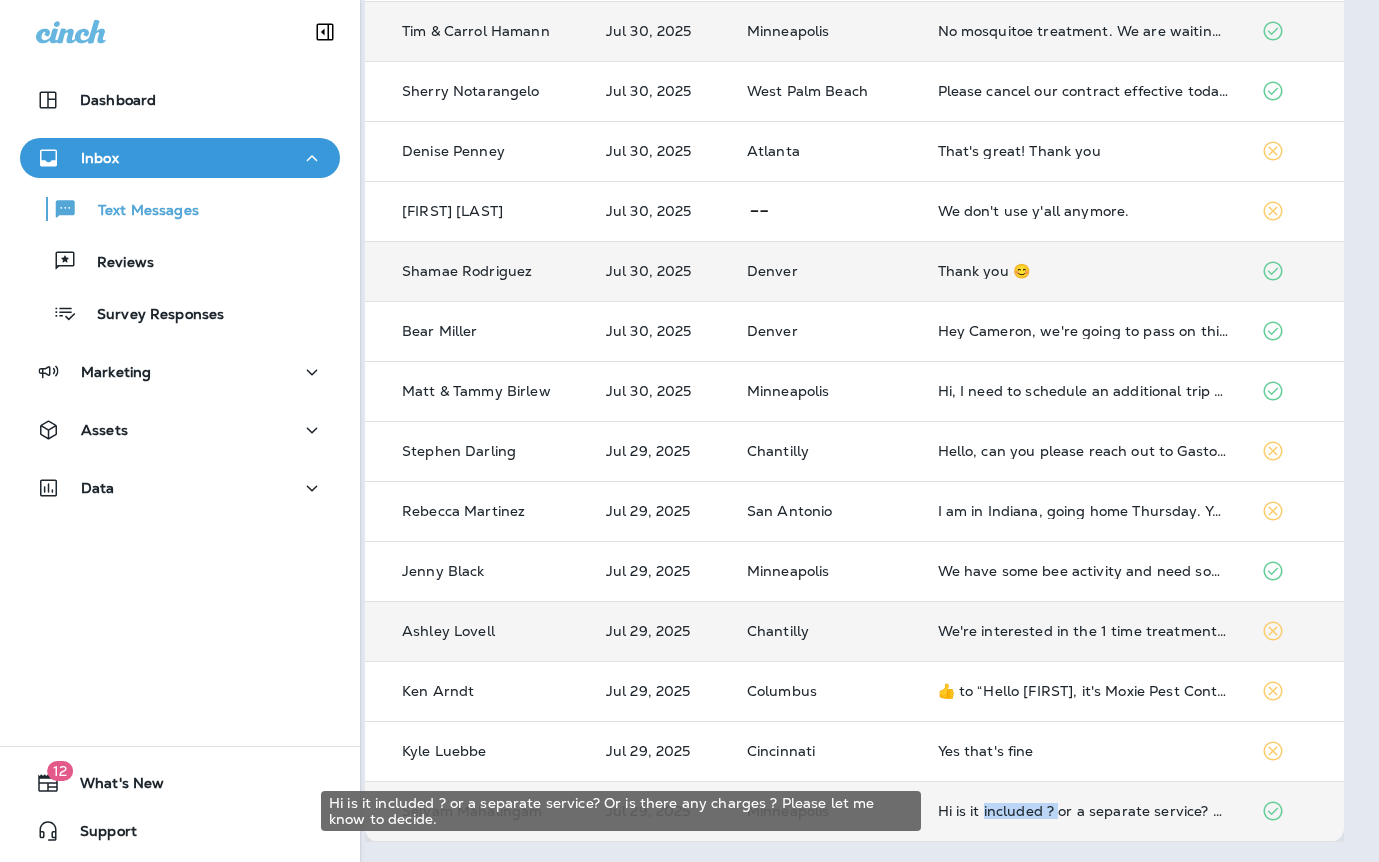 click on "Hi is it included ? or a separate service? Or is there any charges ? Please let me know to decide." at bounding box center [1083, 811] 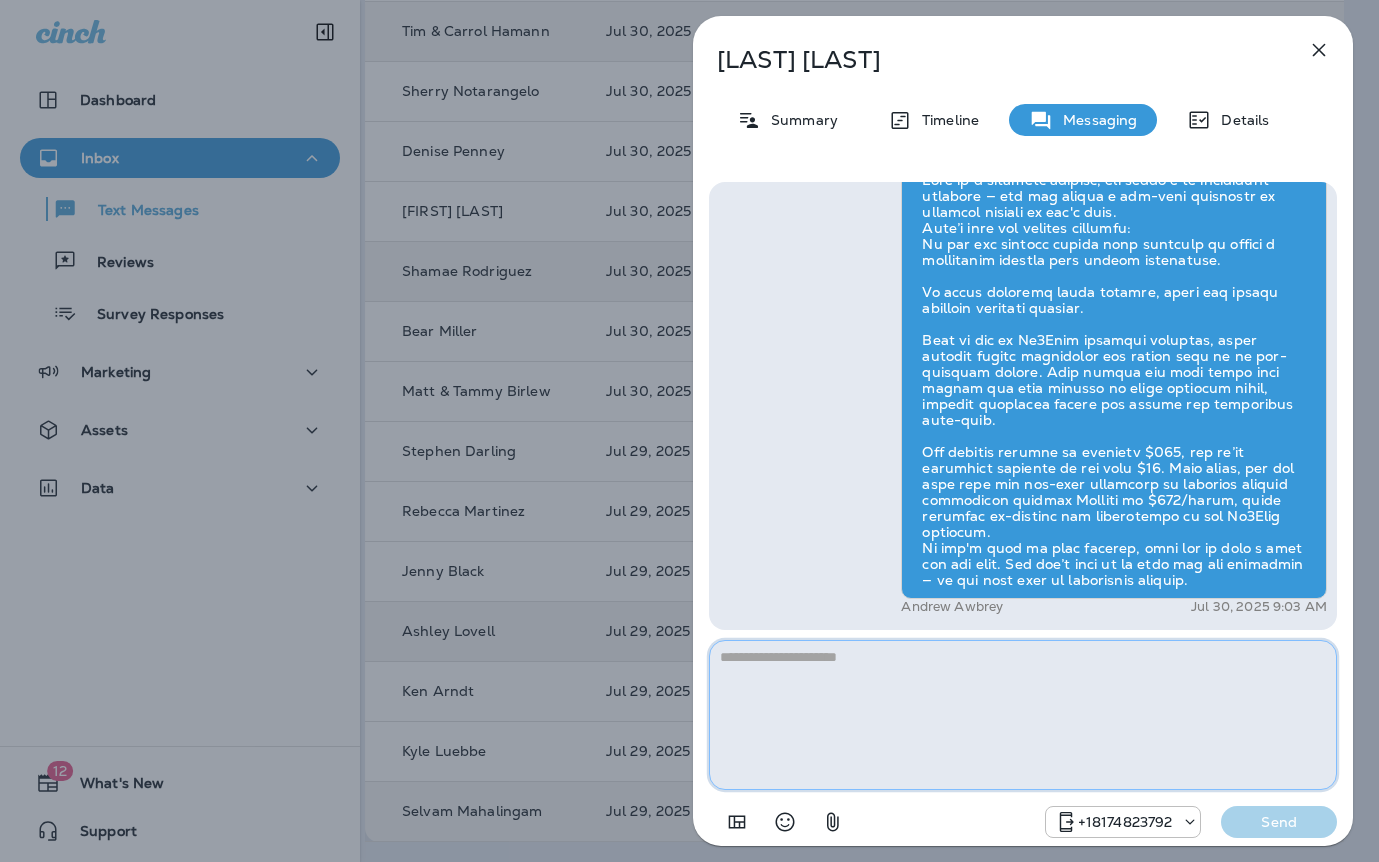 paste on "**********" 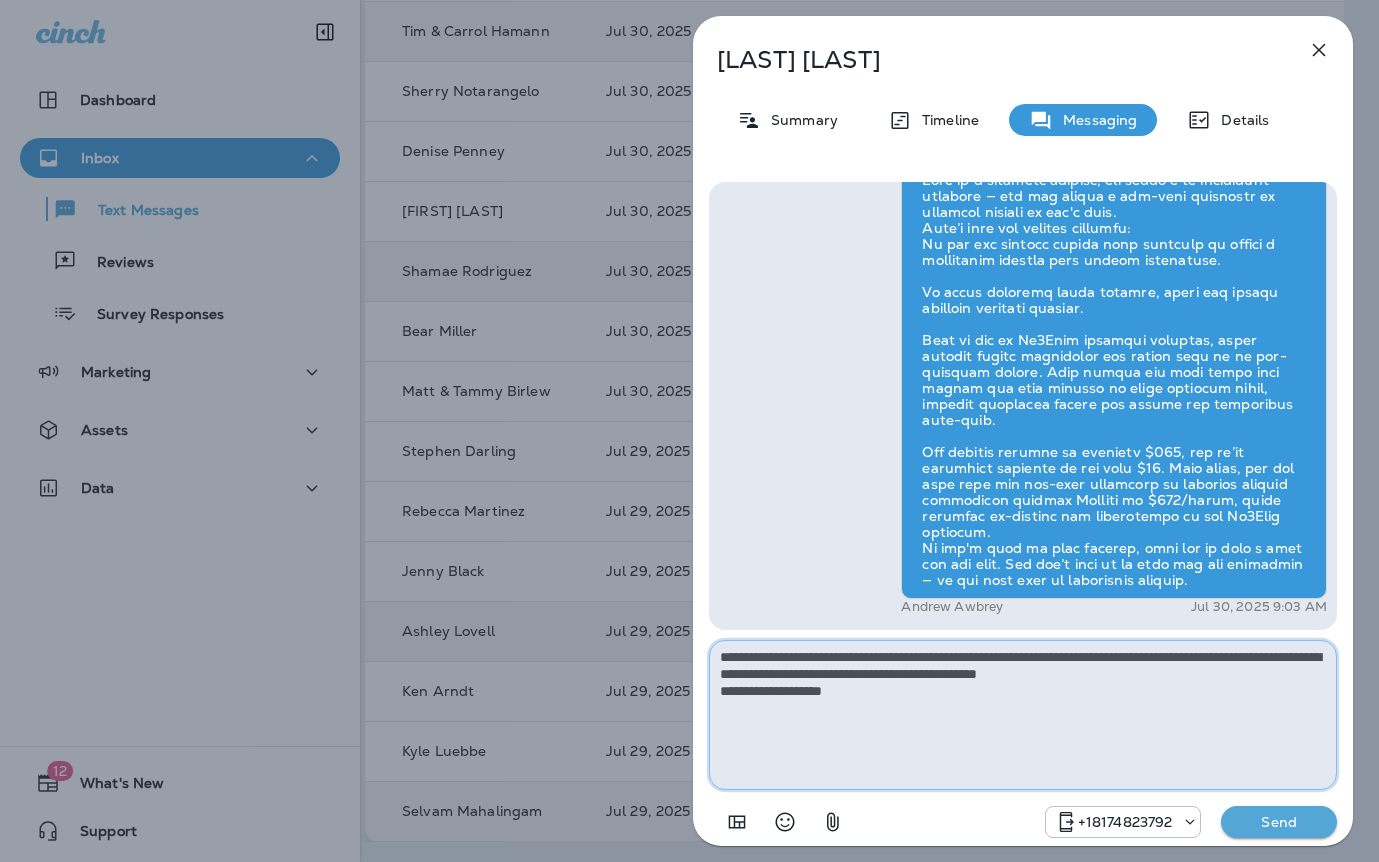 type on "**********" 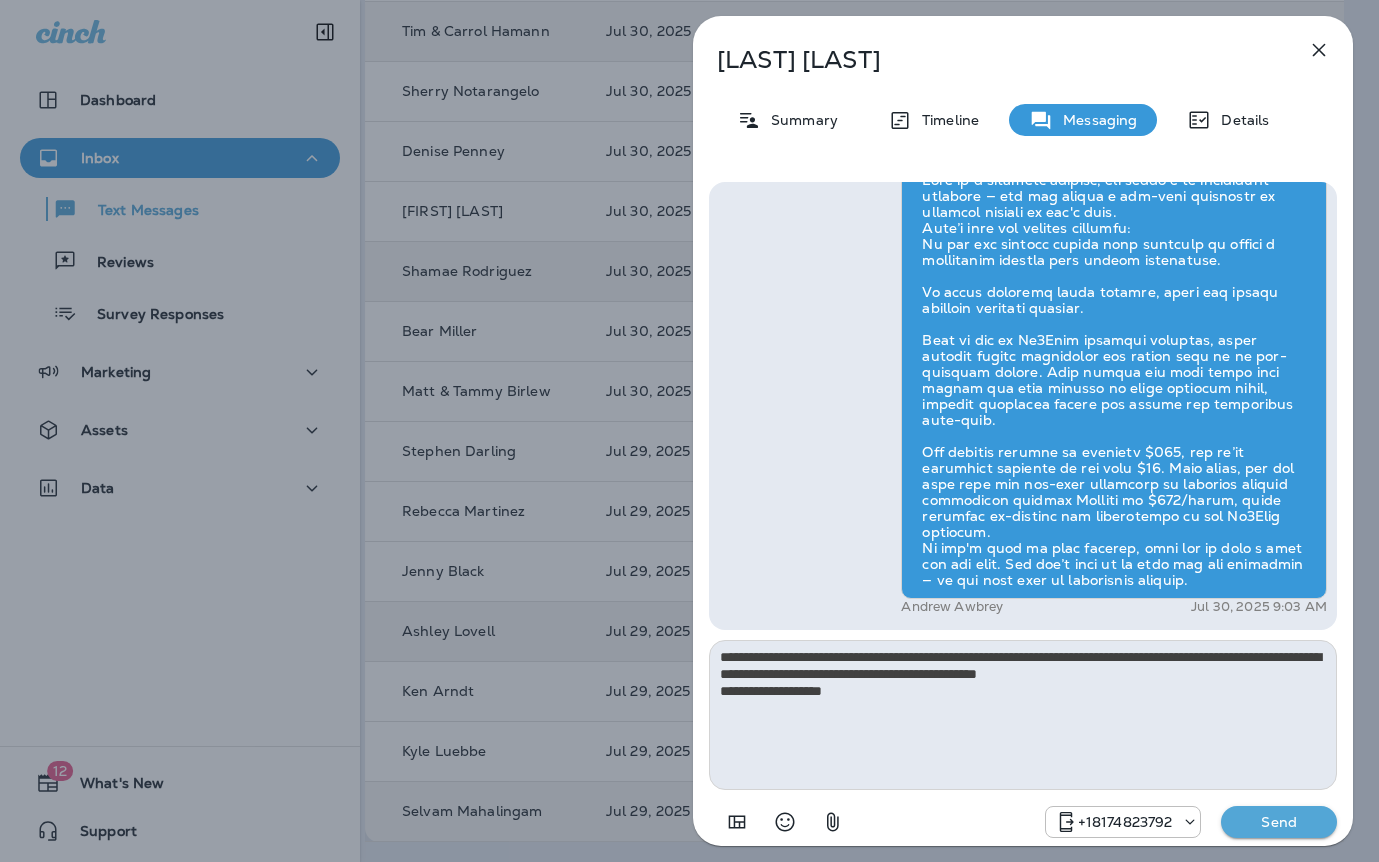 click on "Send" at bounding box center [1279, 822] 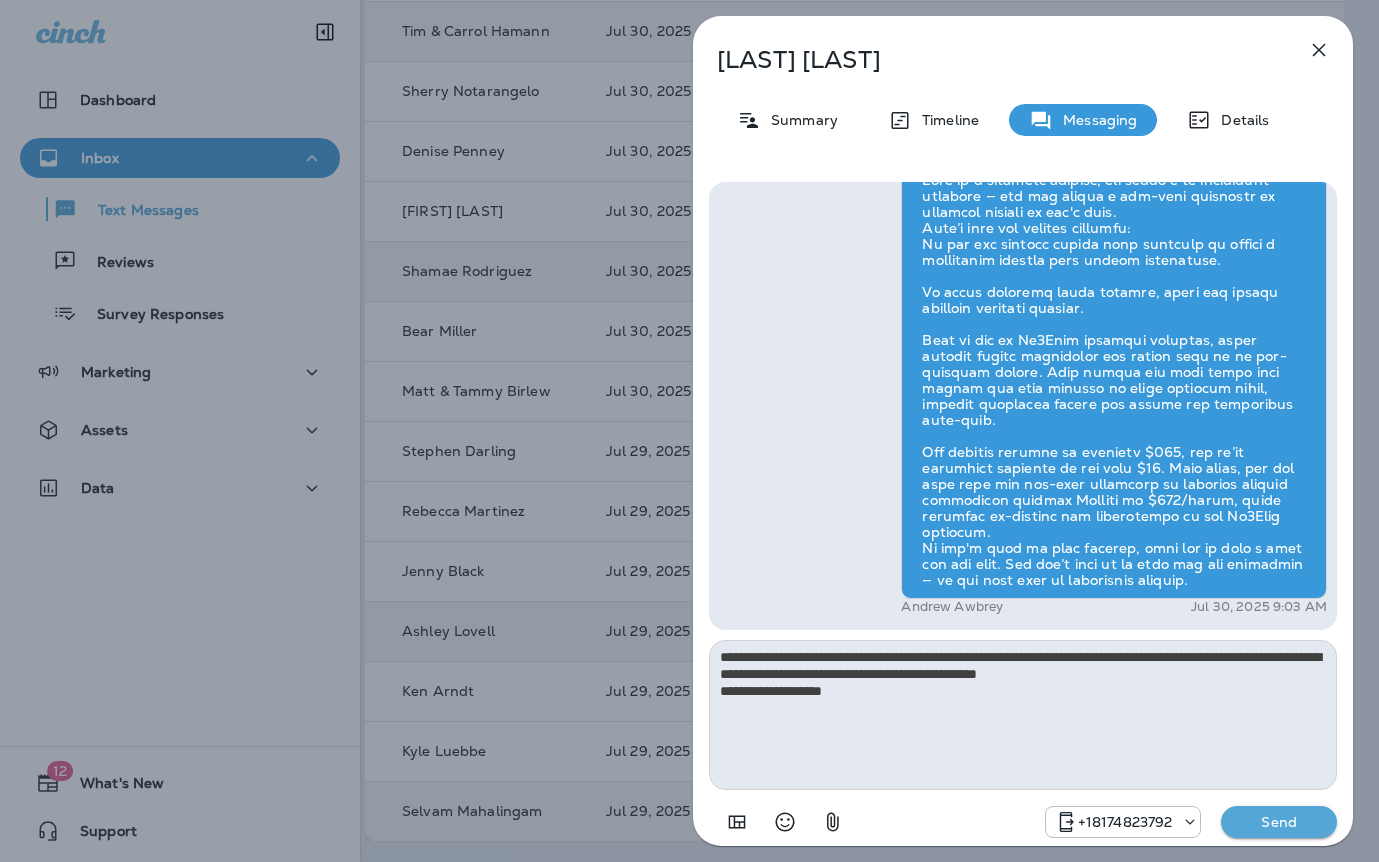 type 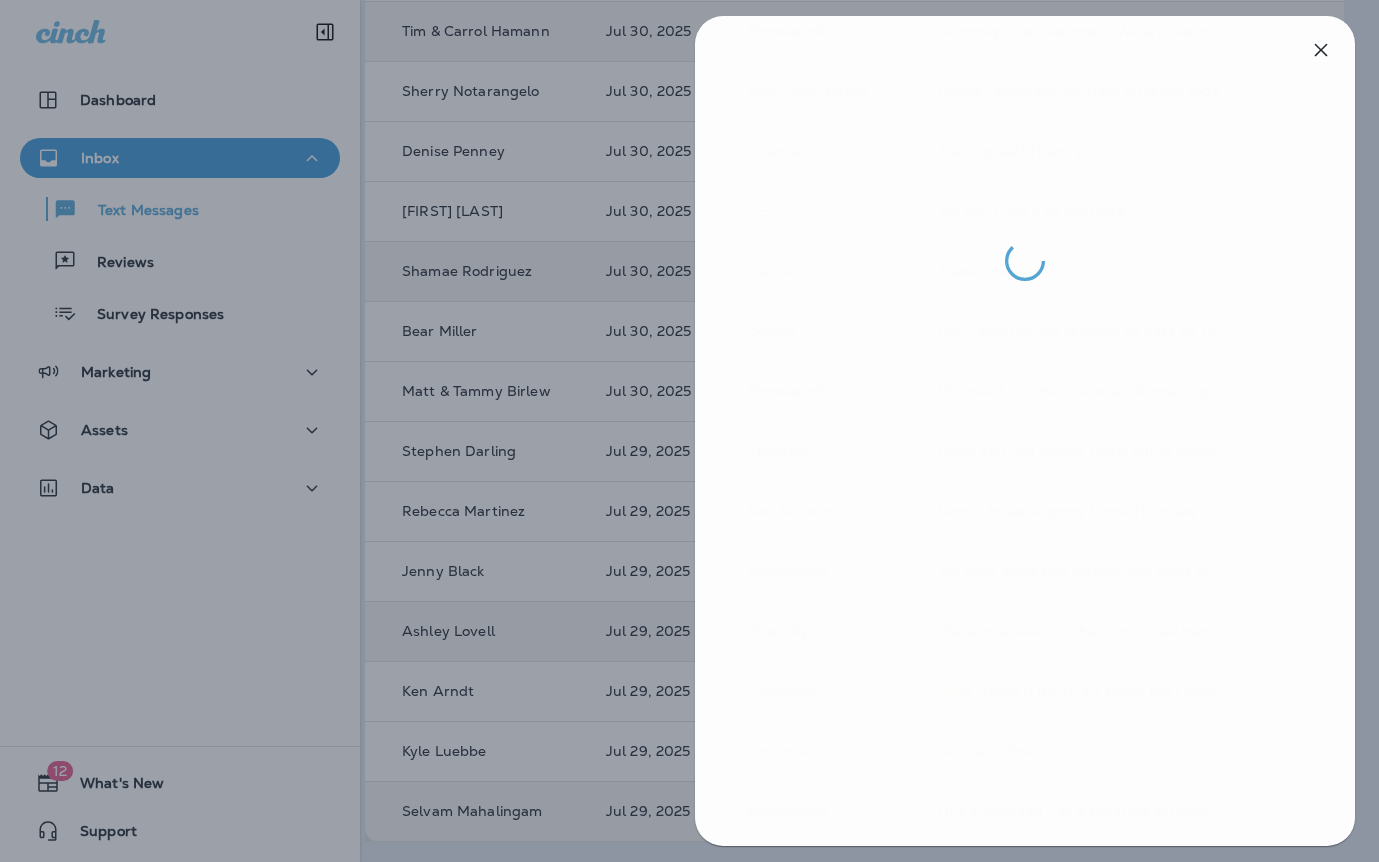 click at bounding box center [691, 431] 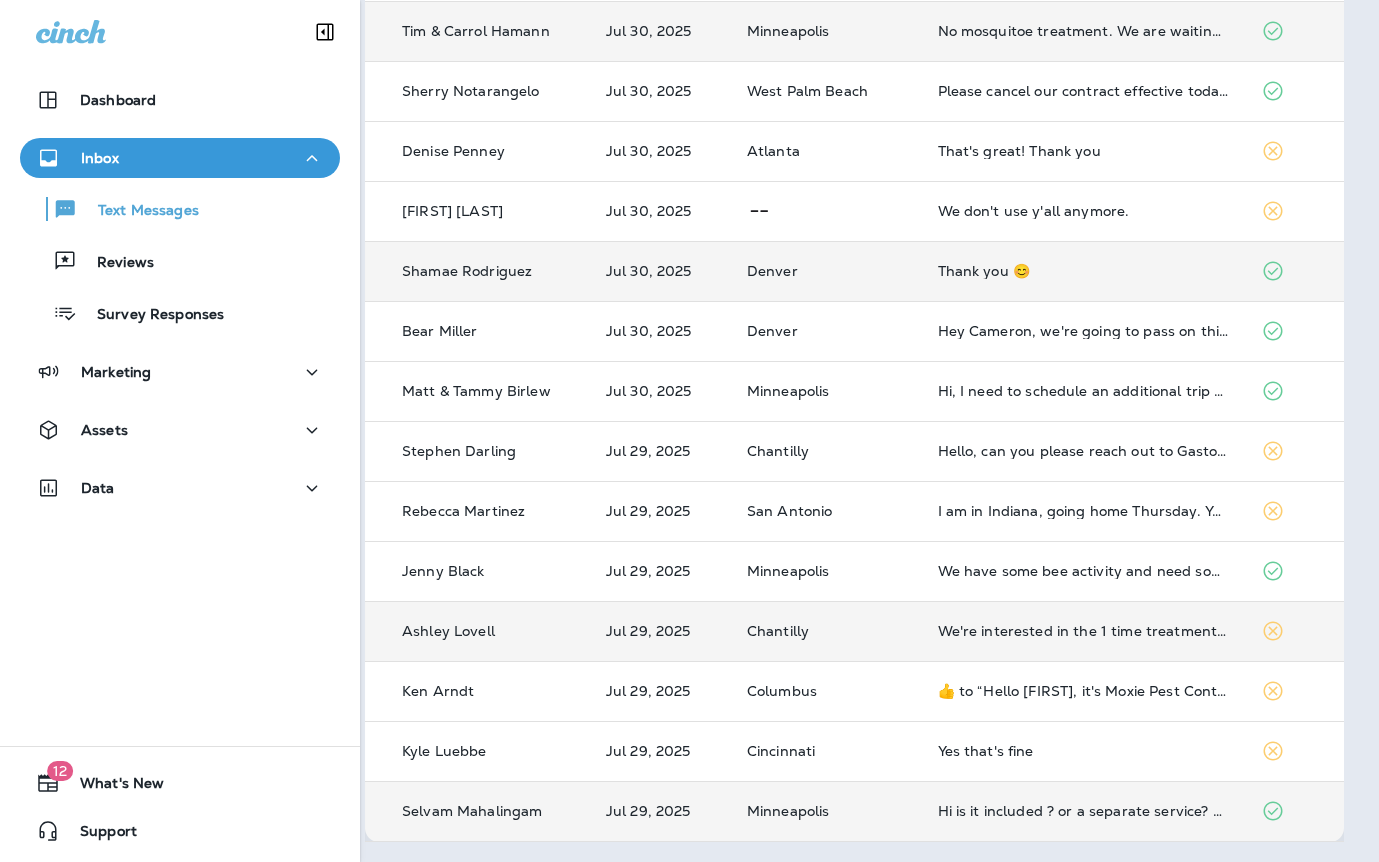scroll, scrollTop: 0, scrollLeft: 15, axis: horizontal 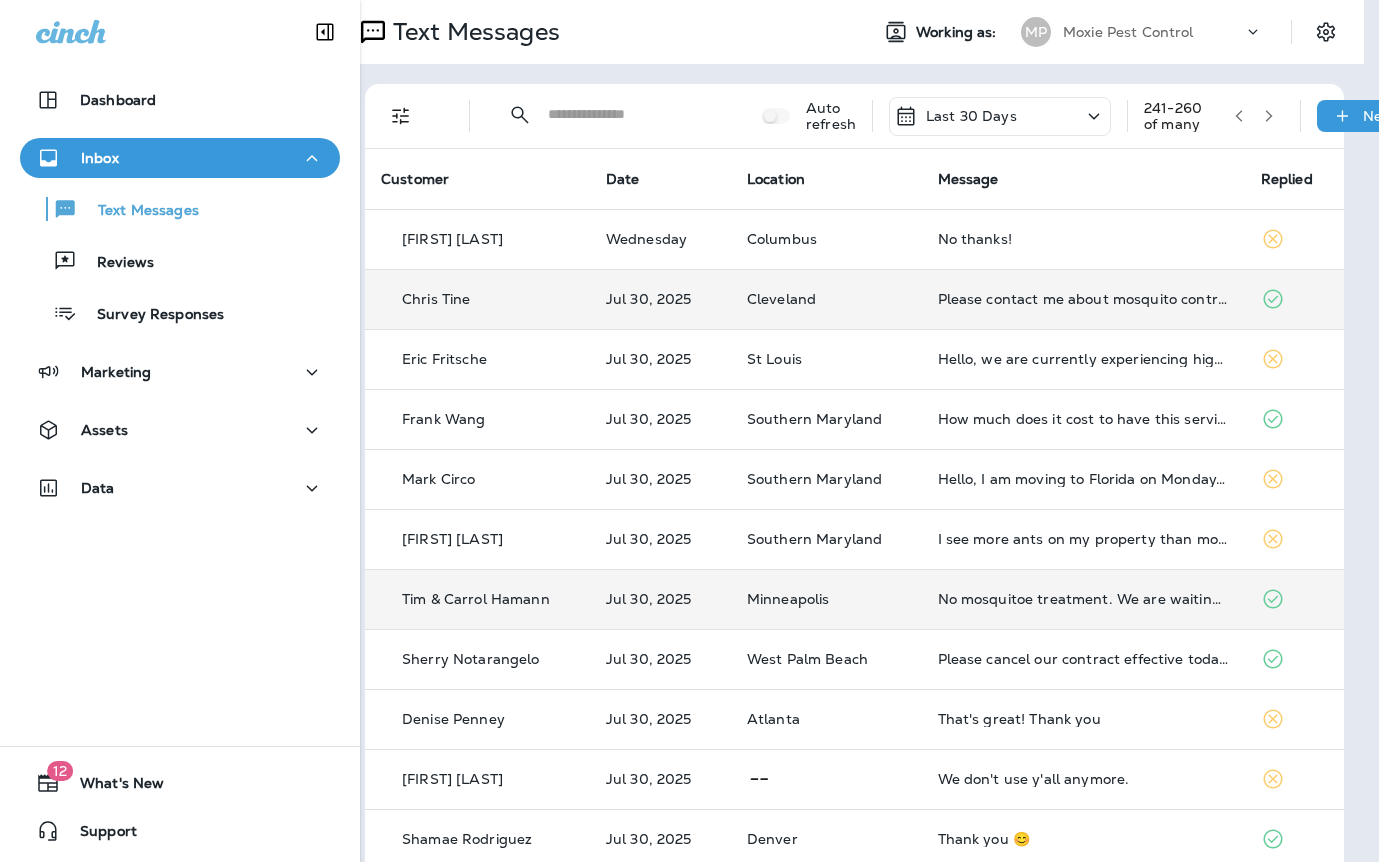 click 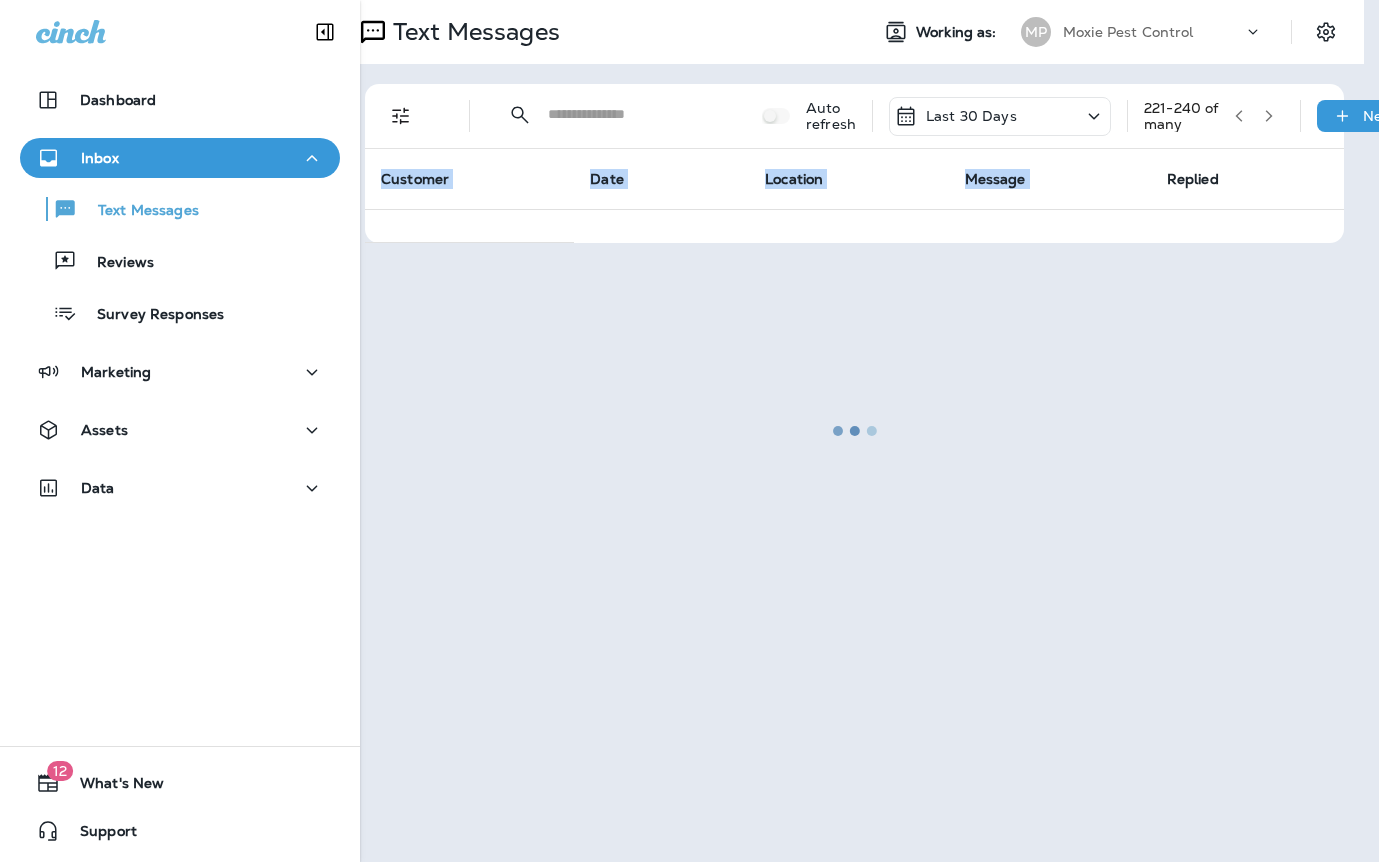 click at bounding box center (854, 431) 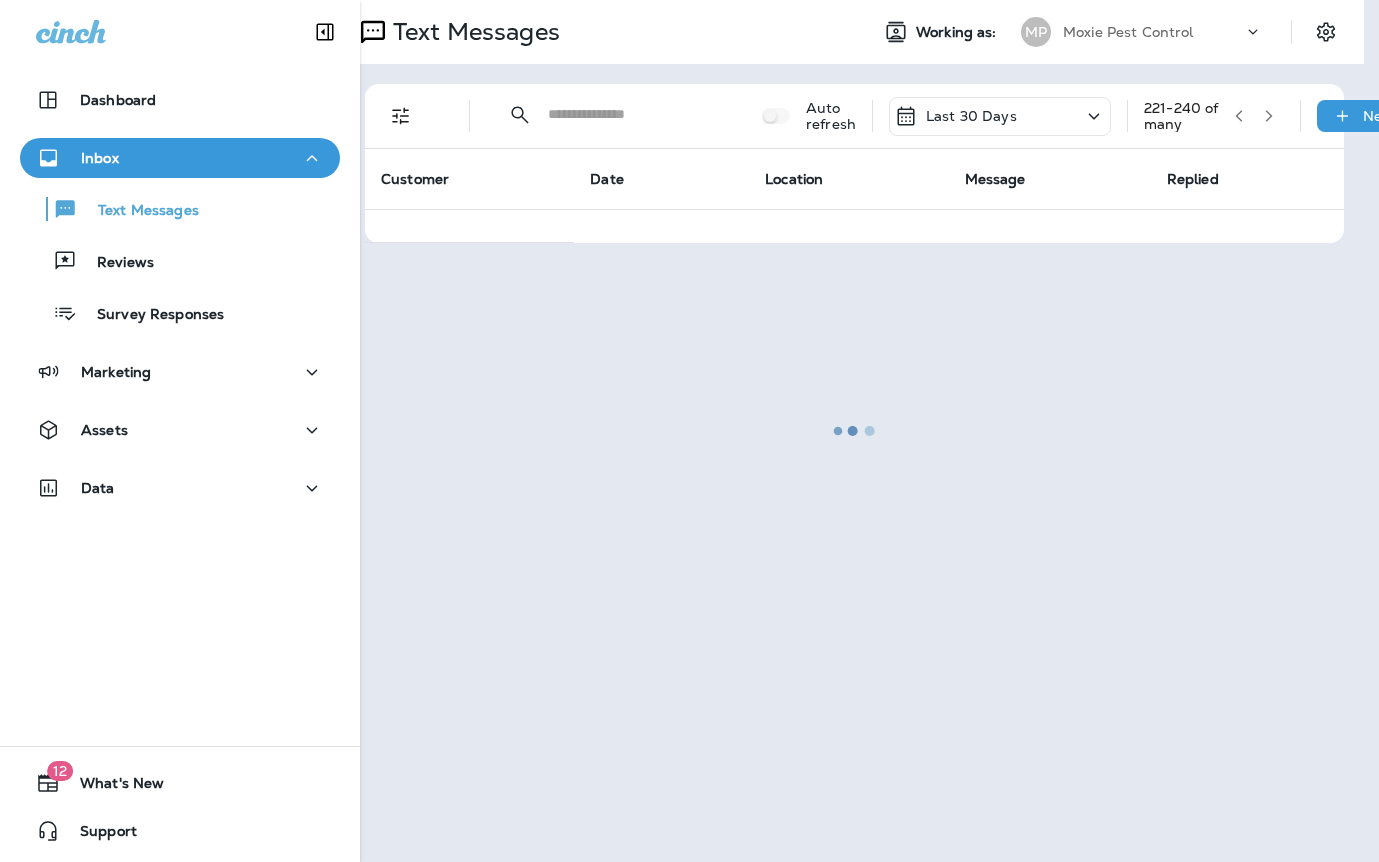 click at bounding box center [854, 431] 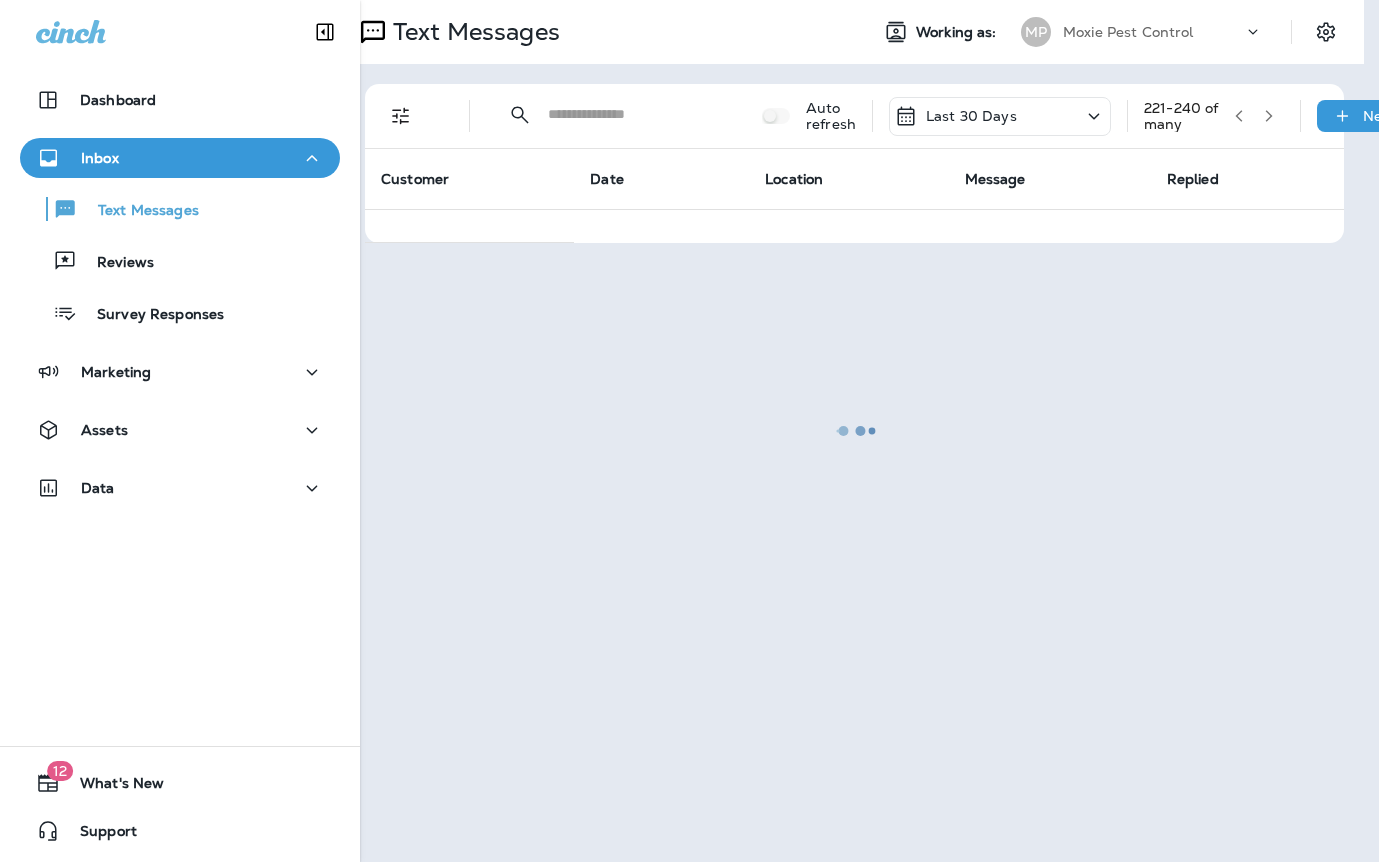 click at bounding box center (854, 431) 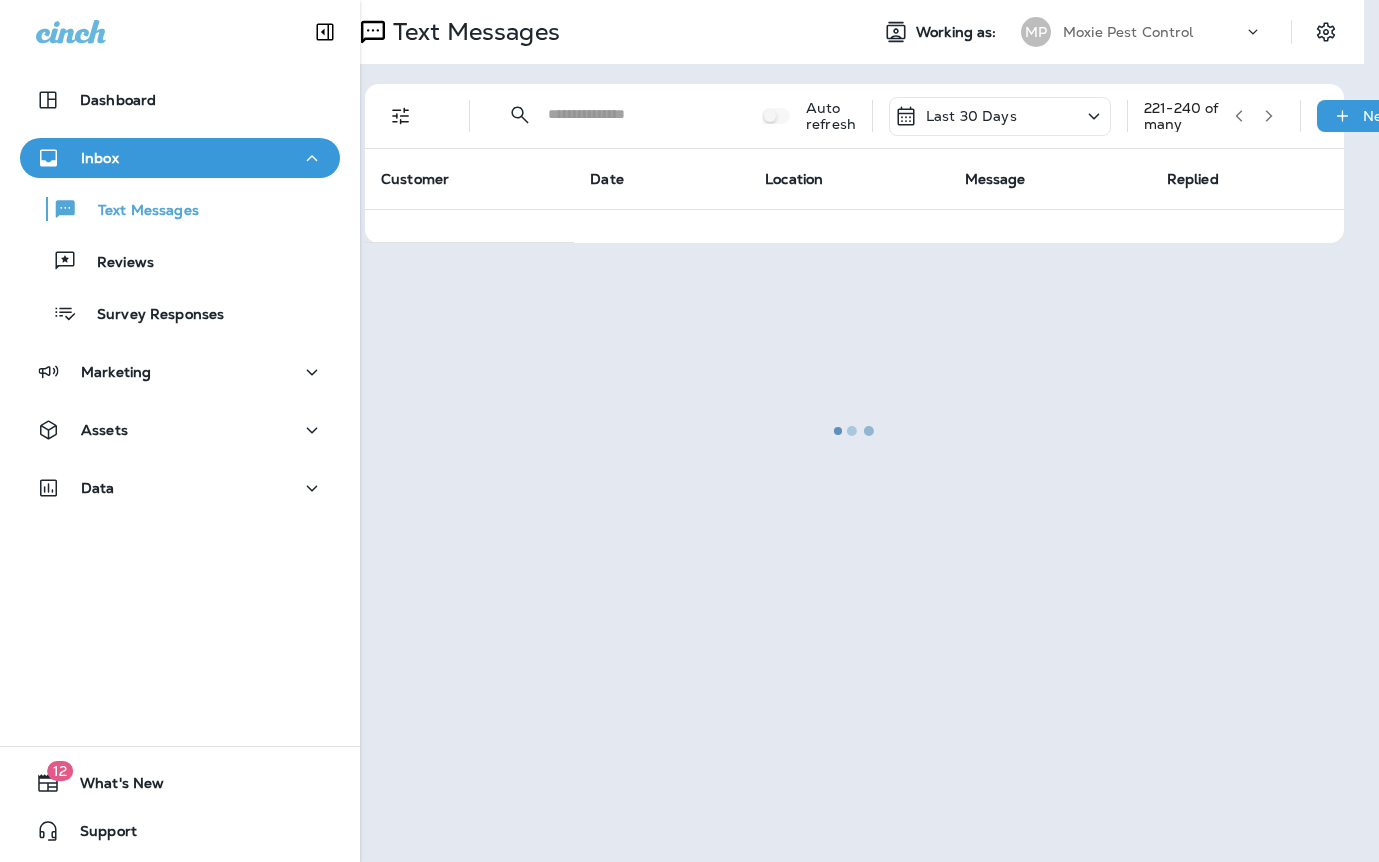click at bounding box center (854, 431) 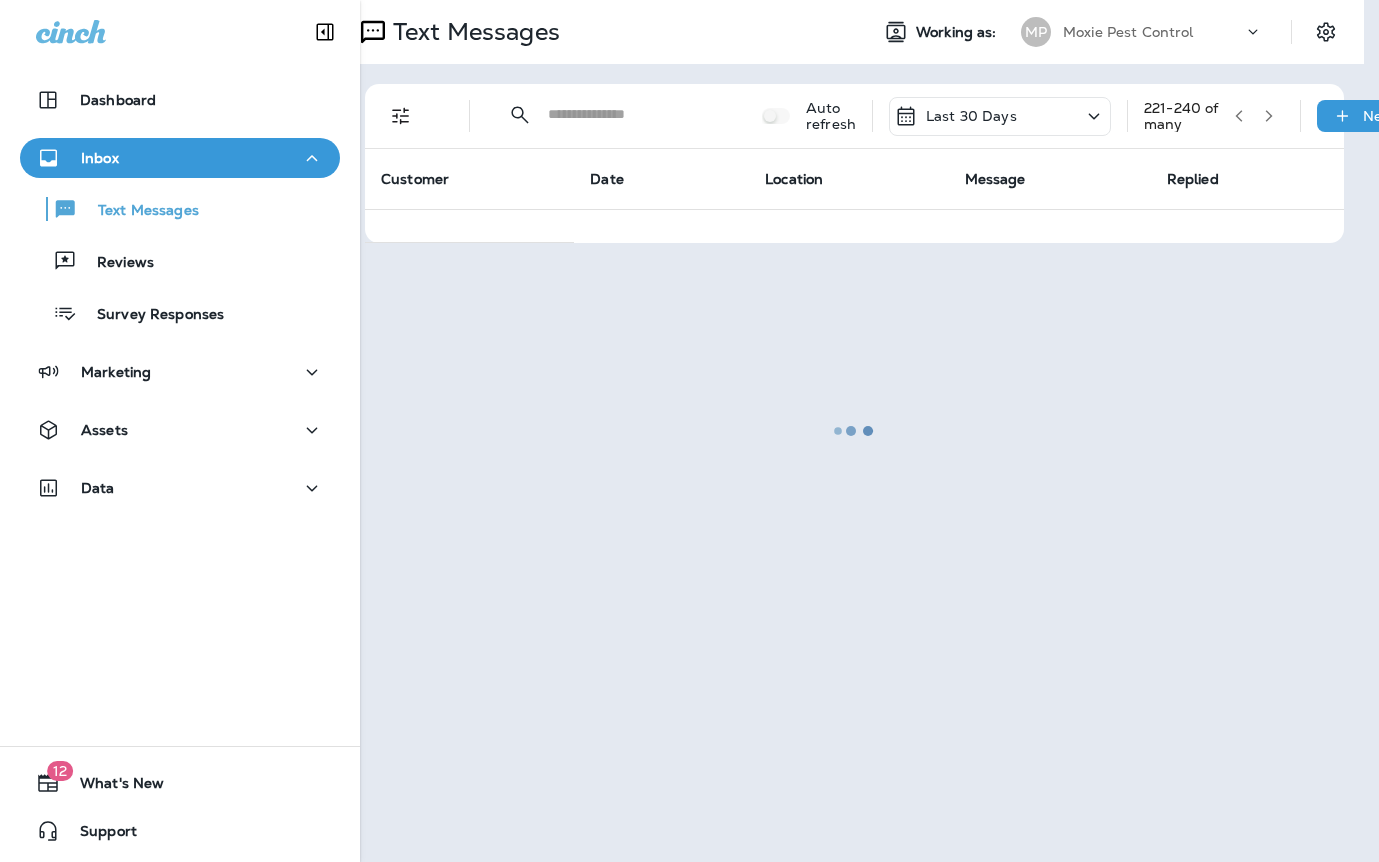 click at bounding box center (854, 431) 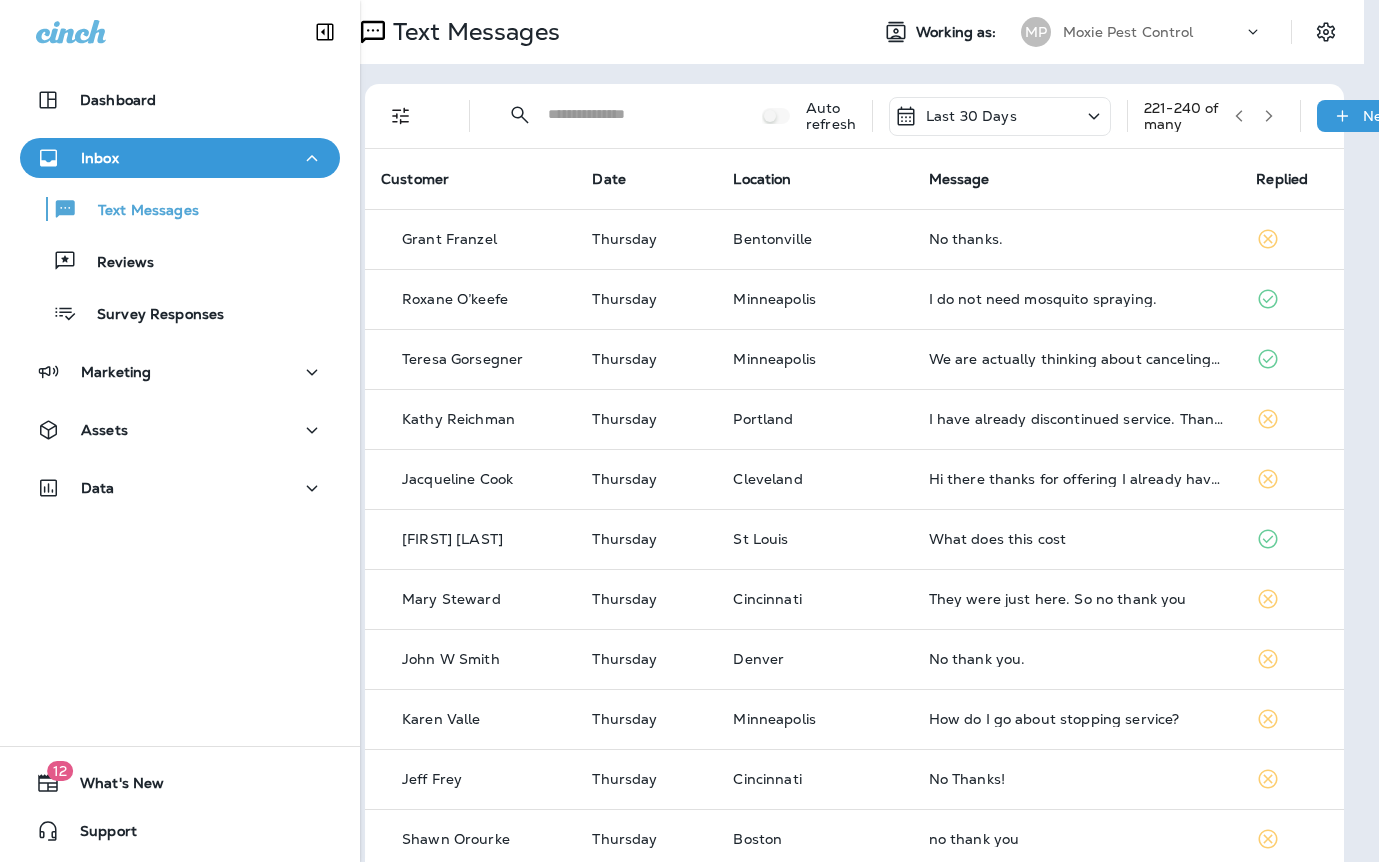 click 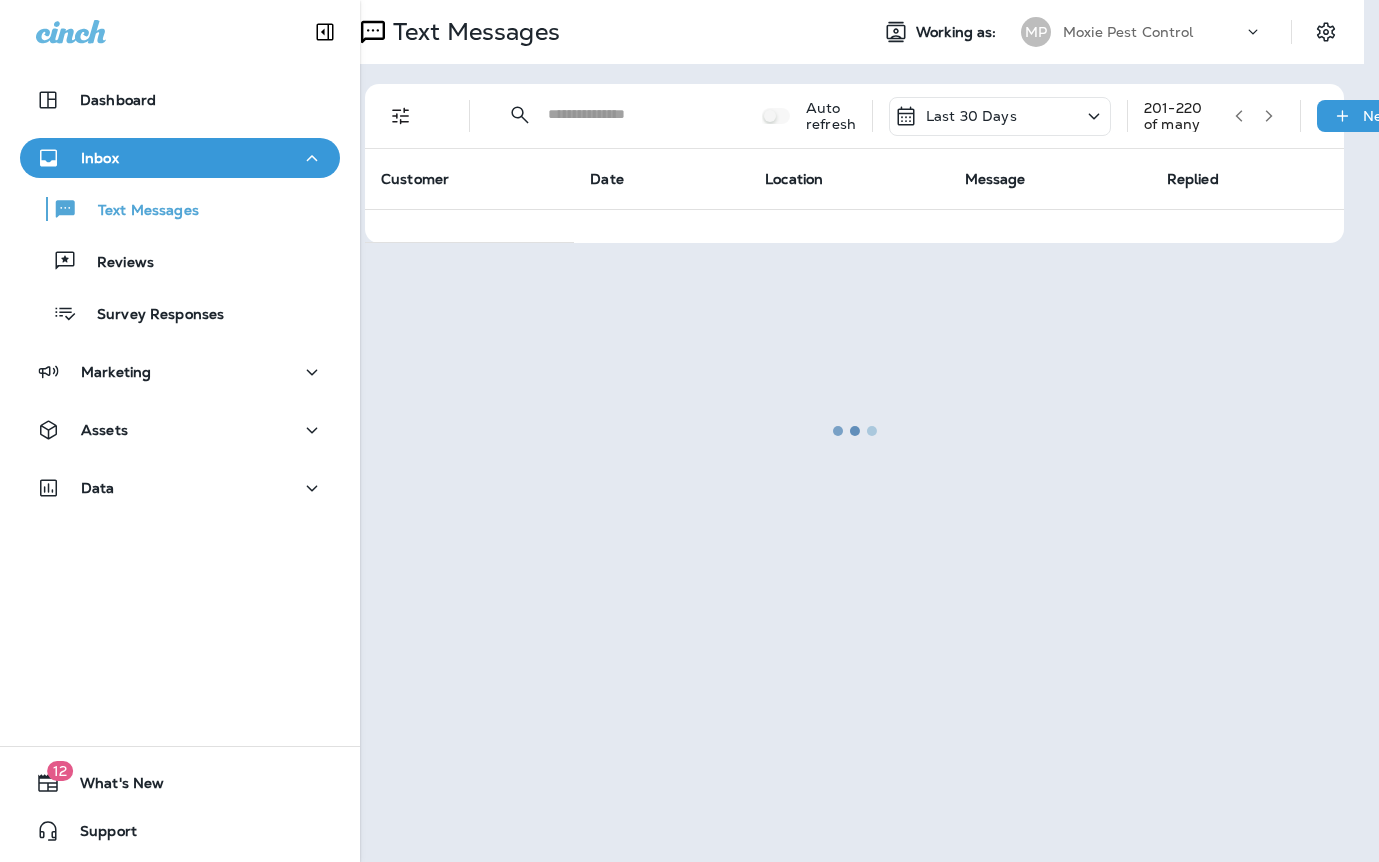 click at bounding box center (854, 431) 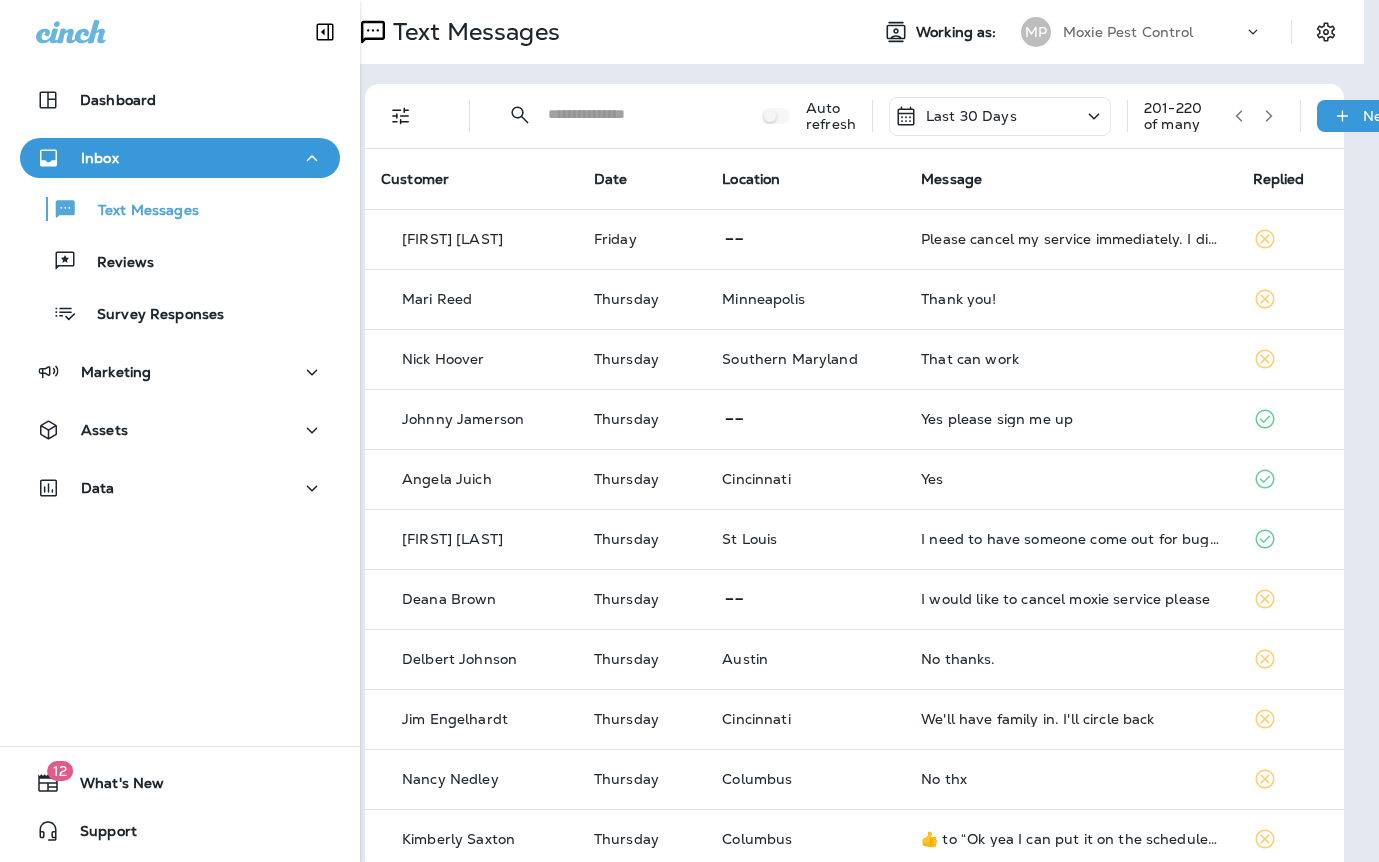 click 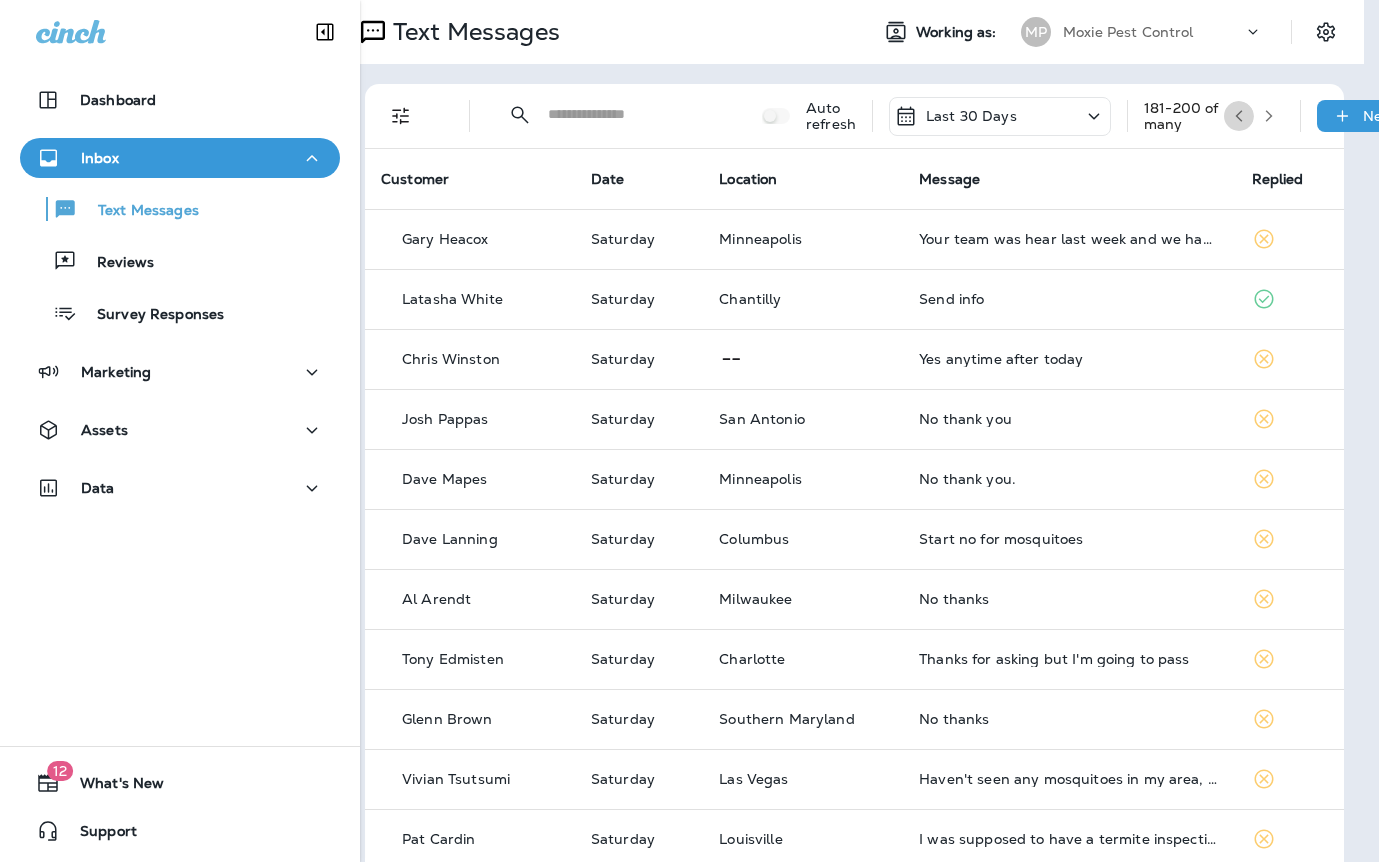 click 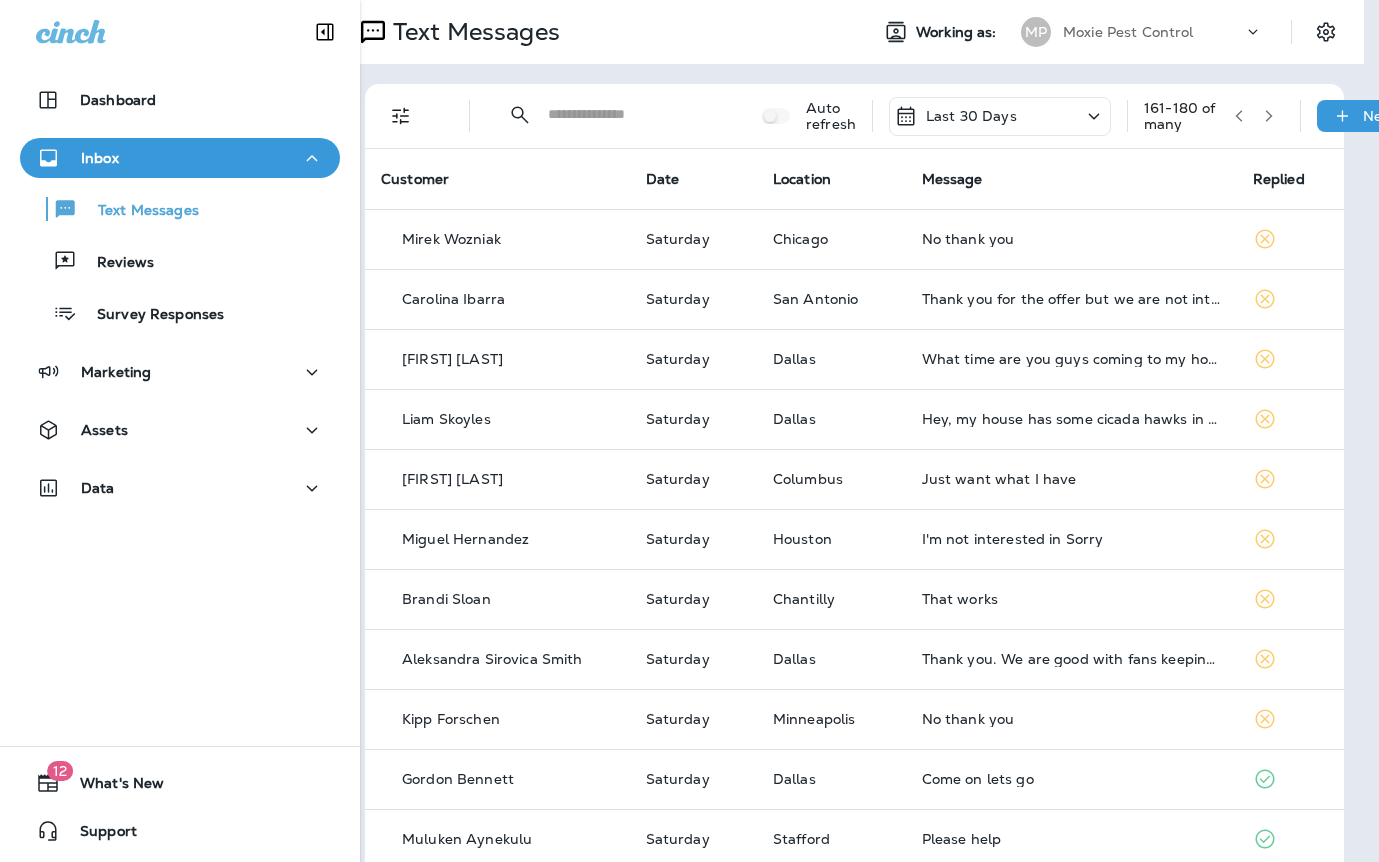 click 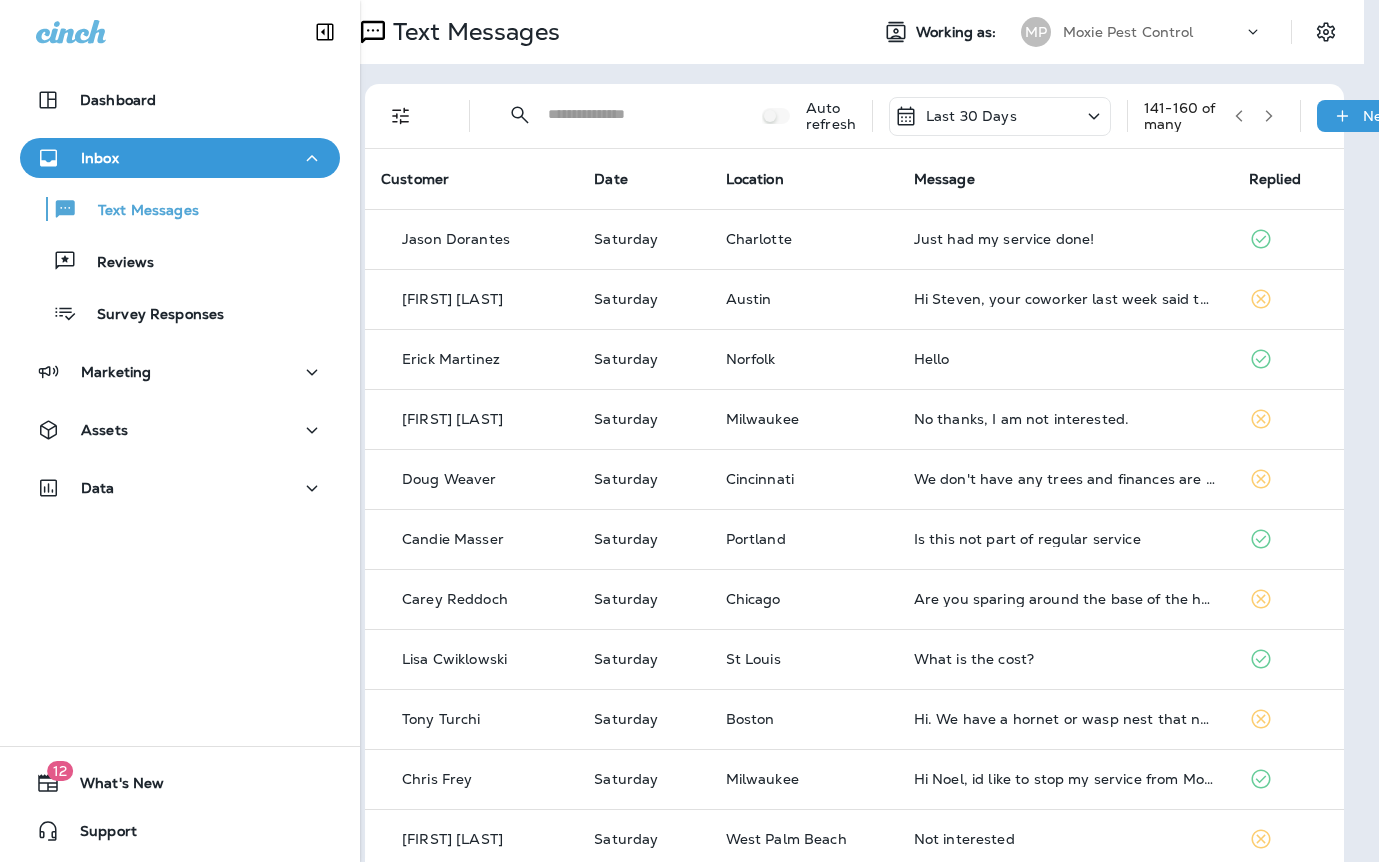 scroll, scrollTop: 0, scrollLeft: 16, axis: horizontal 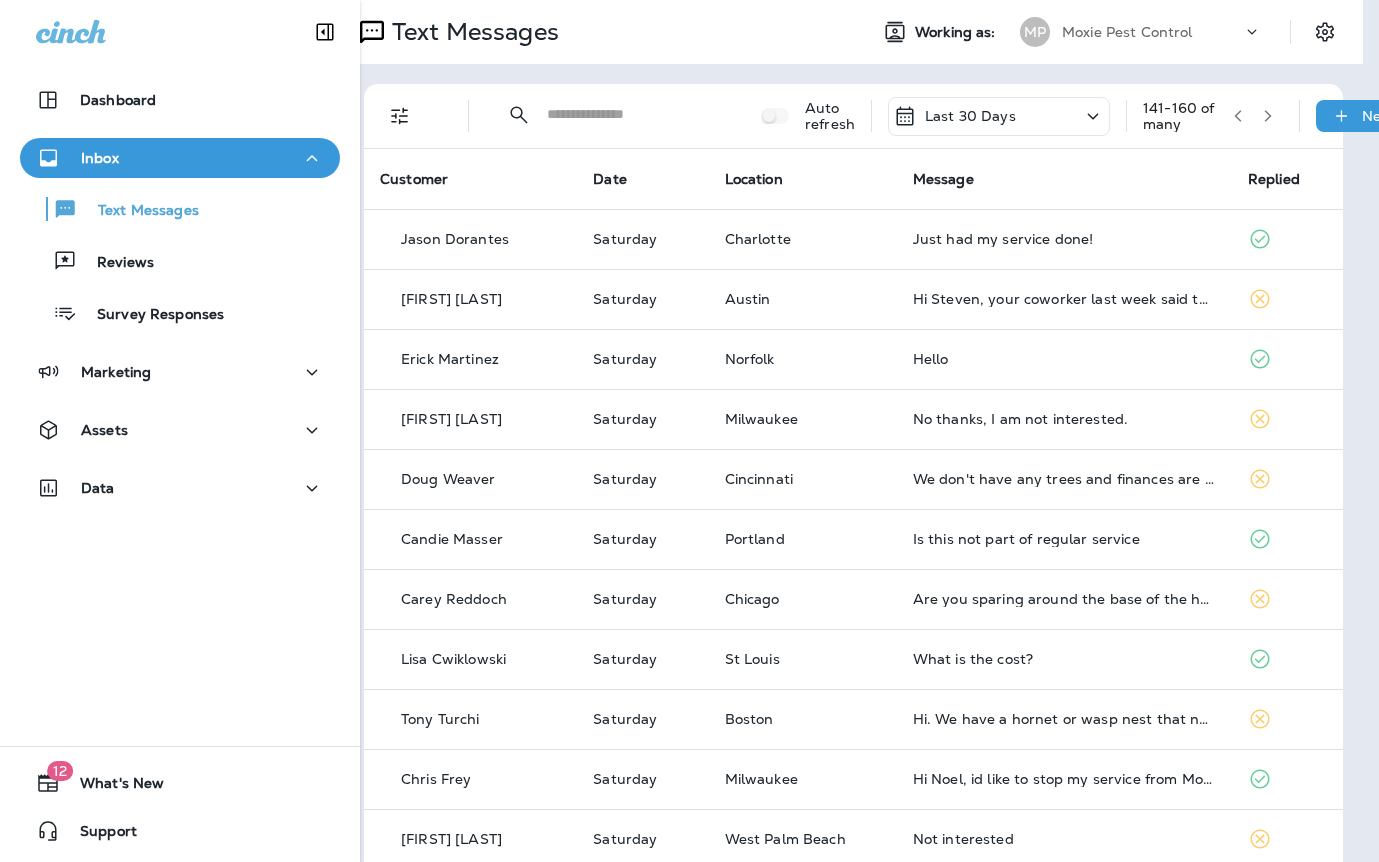 click 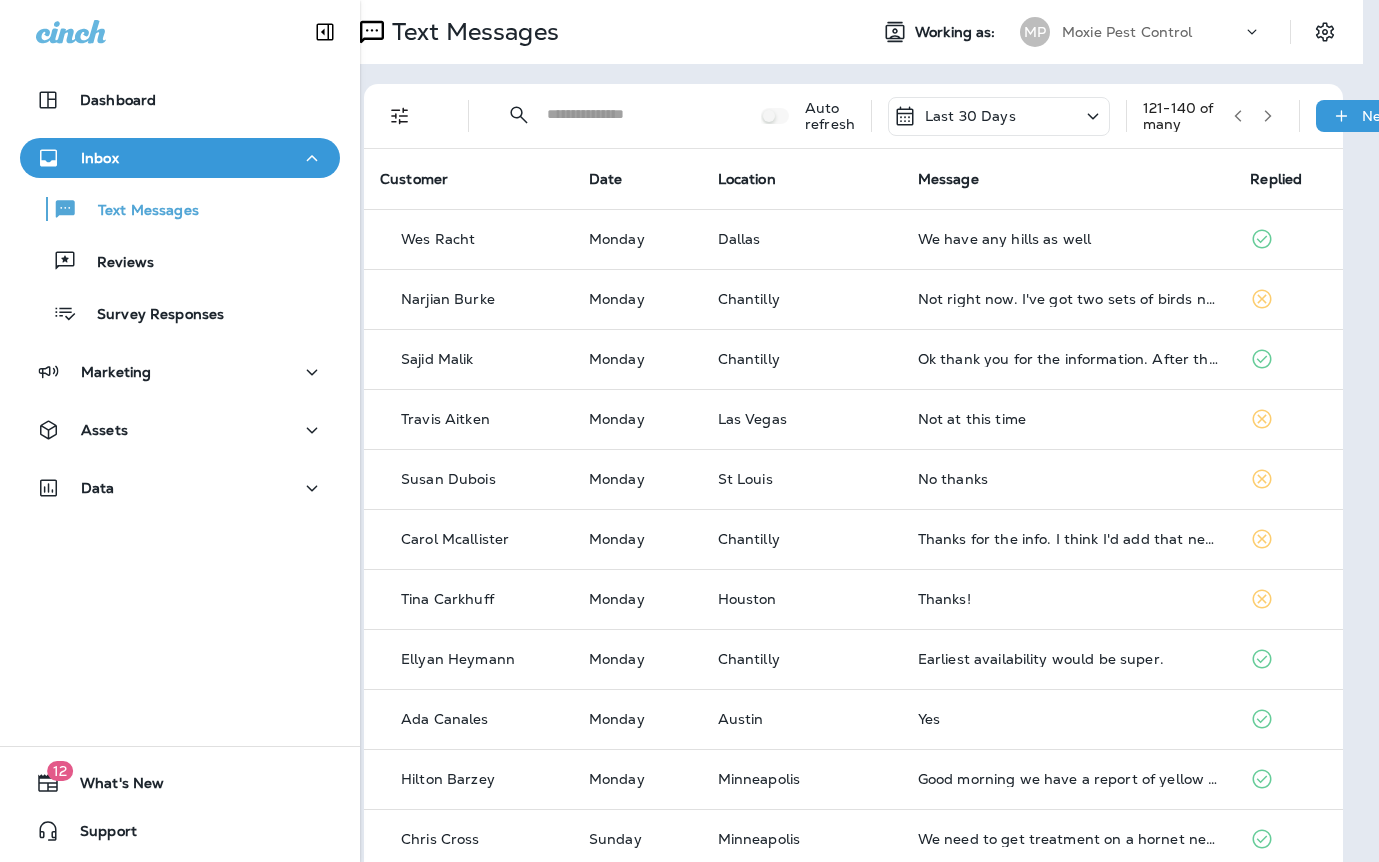 click 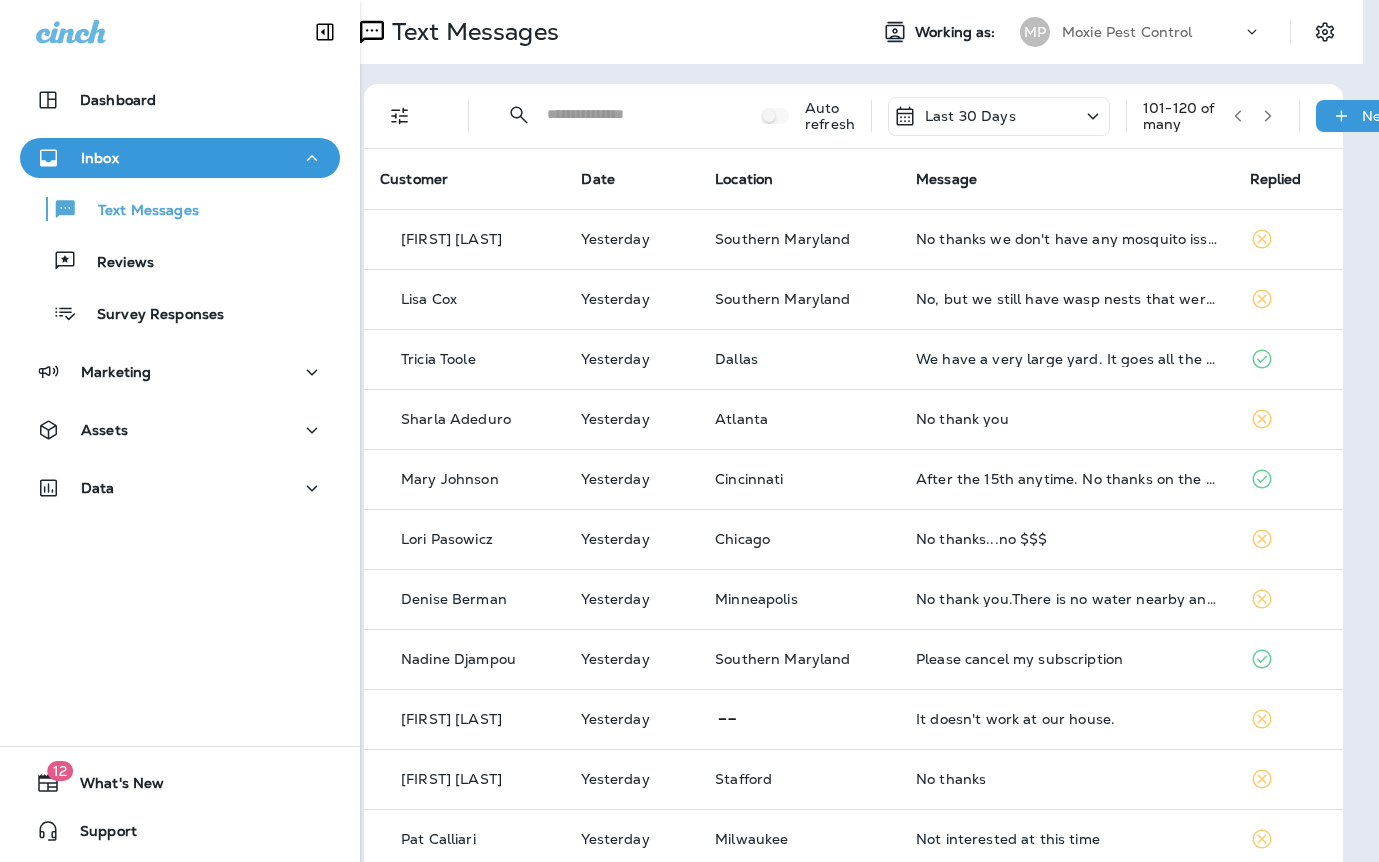click 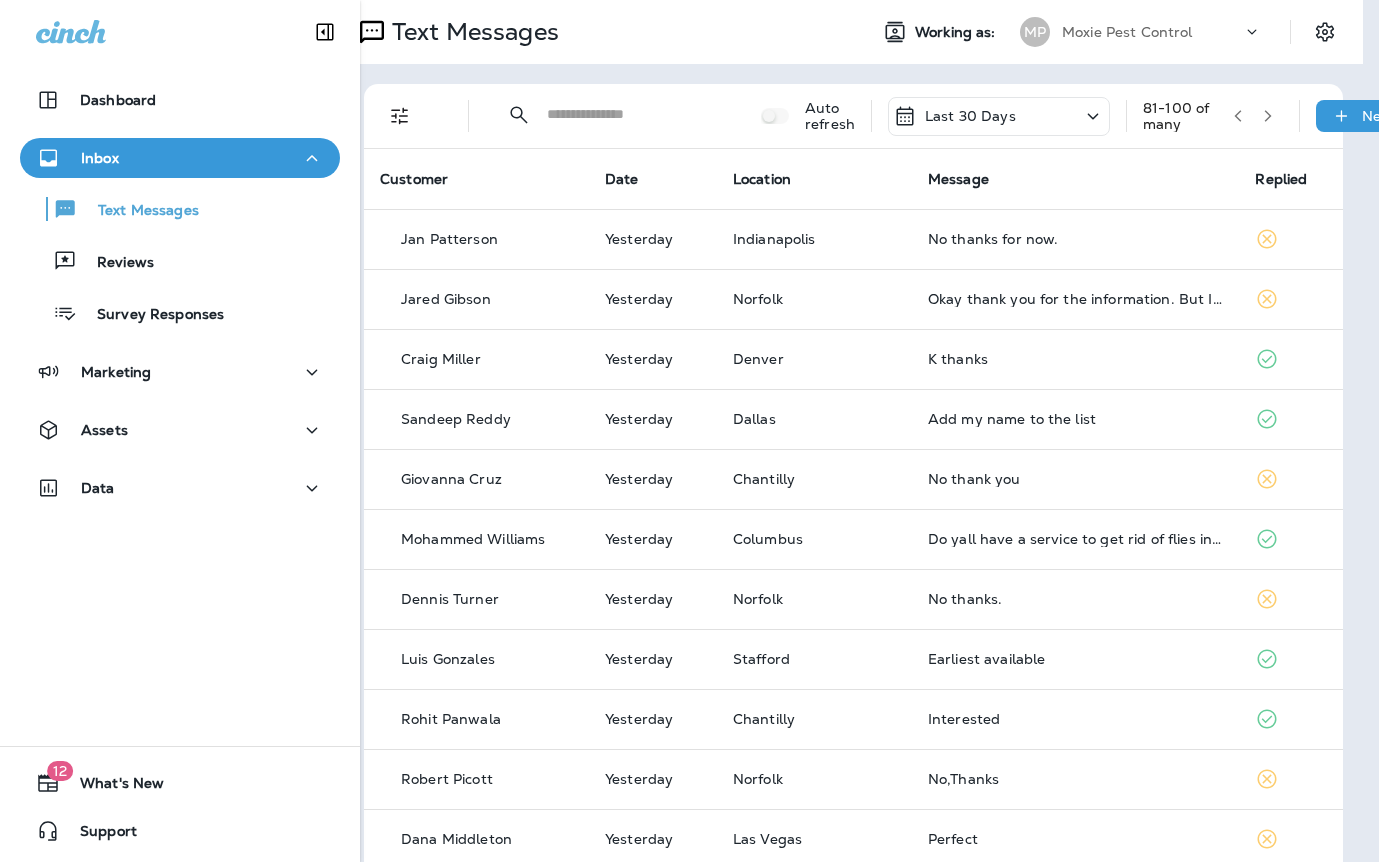 click 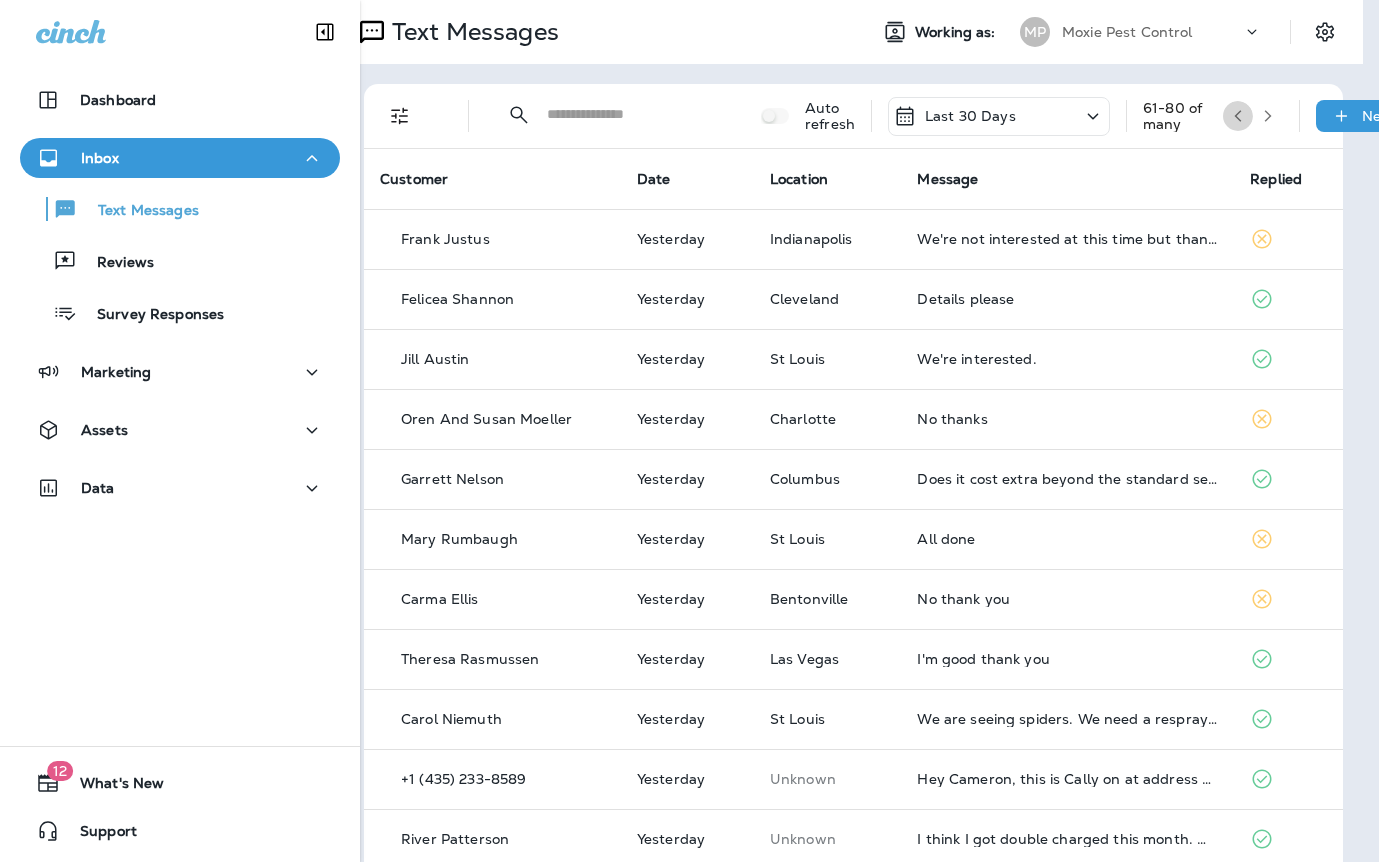 click 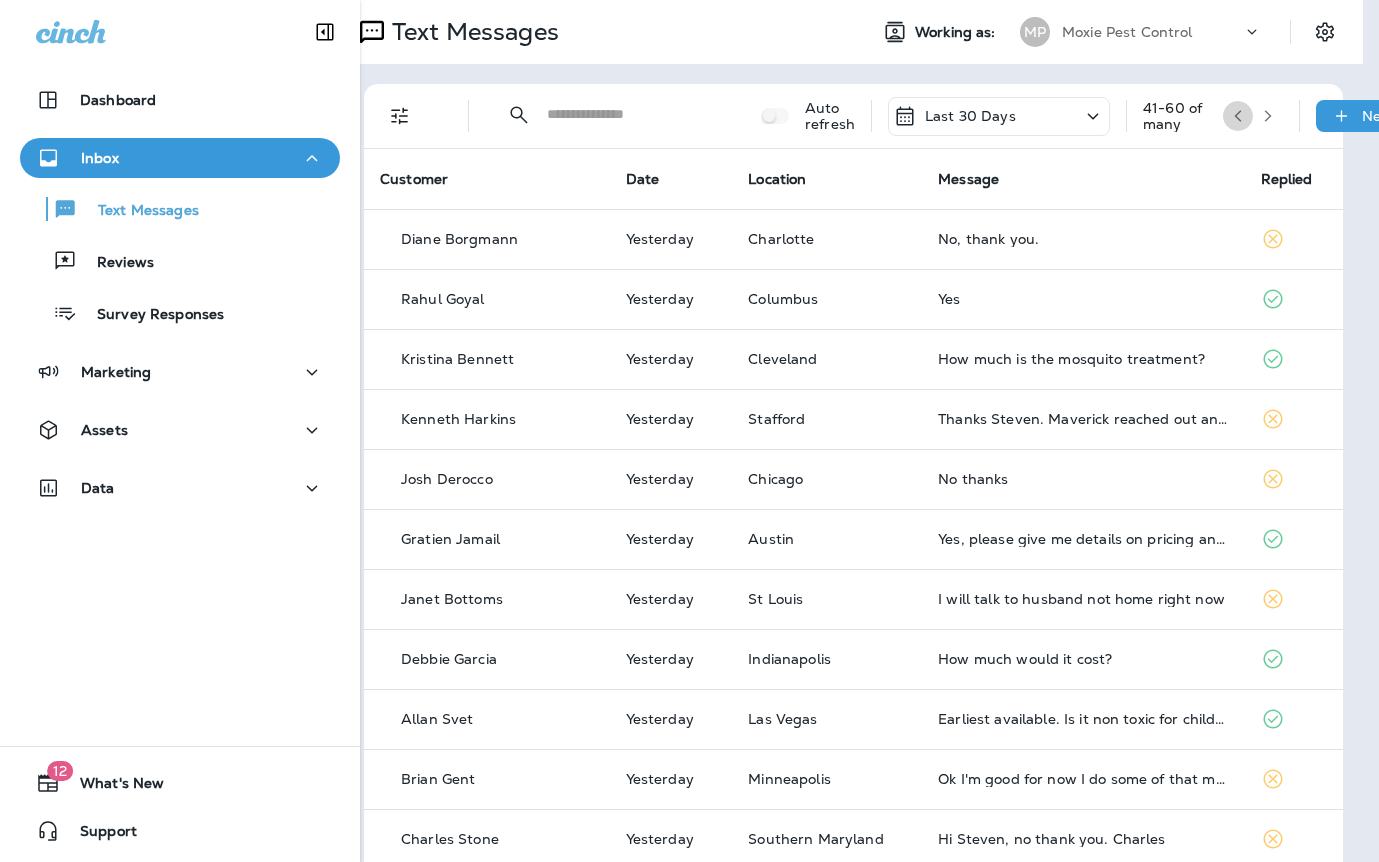 click 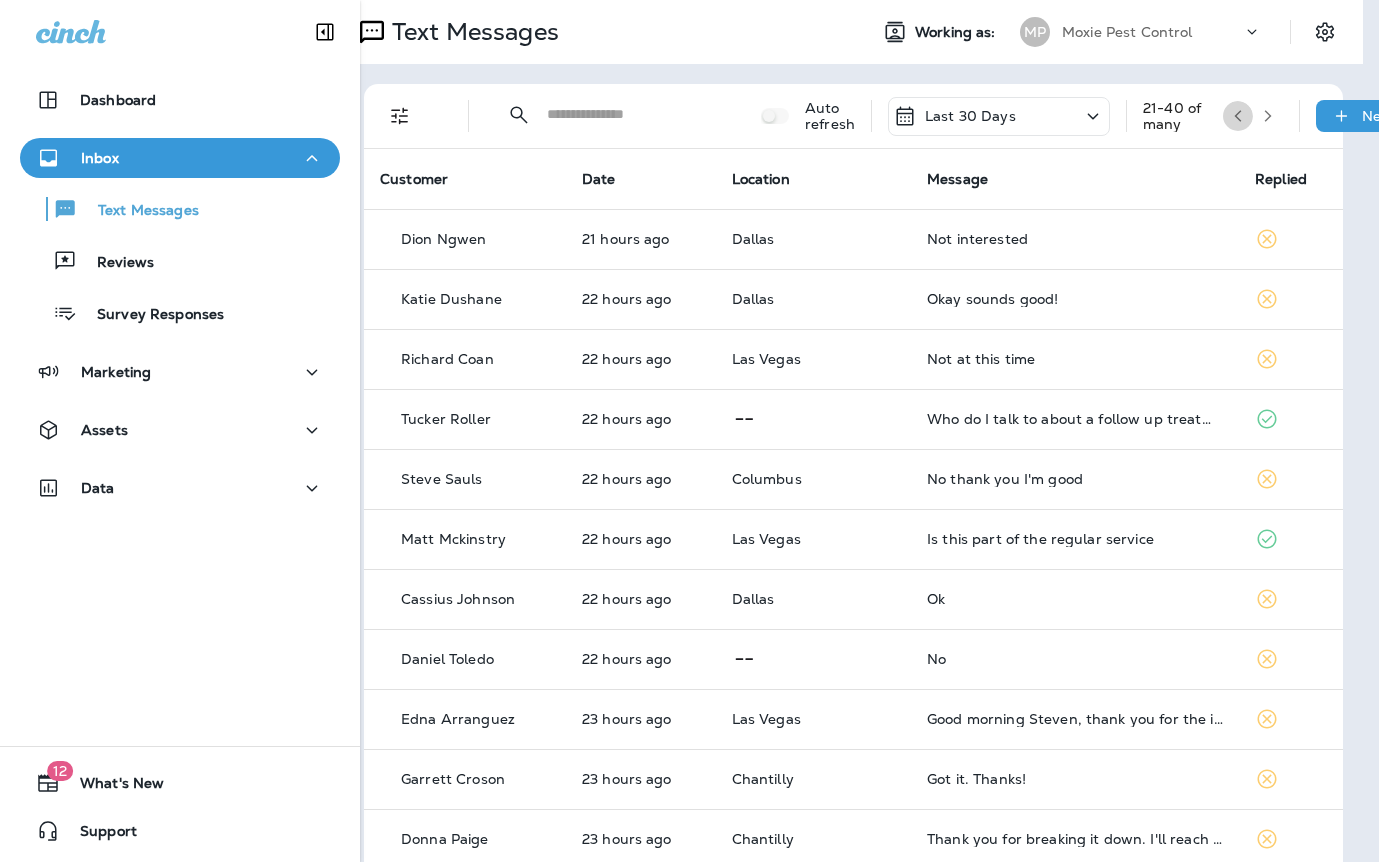 click 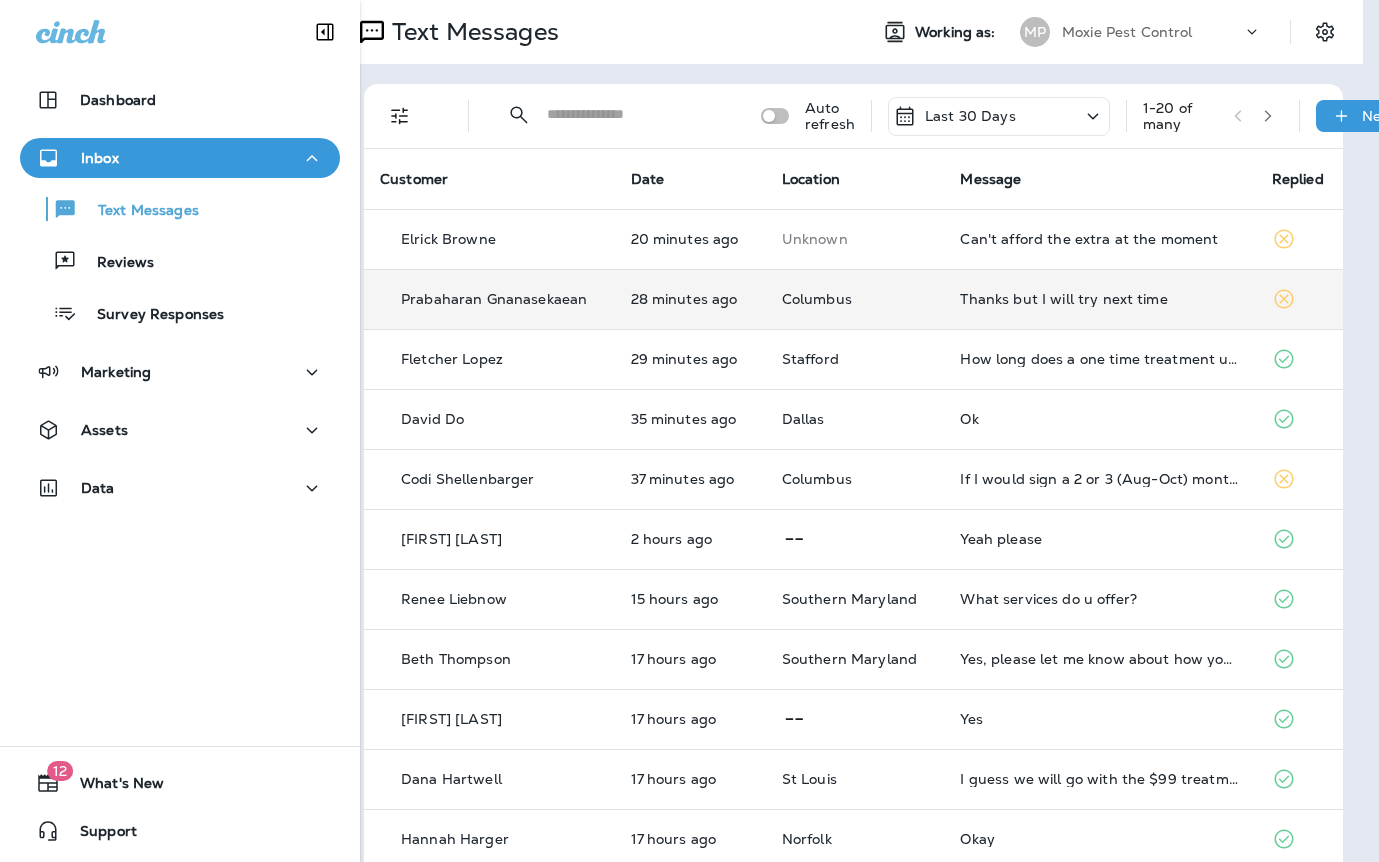 click on "Thanks but I will try next time" at bounding box center (1099, 299) 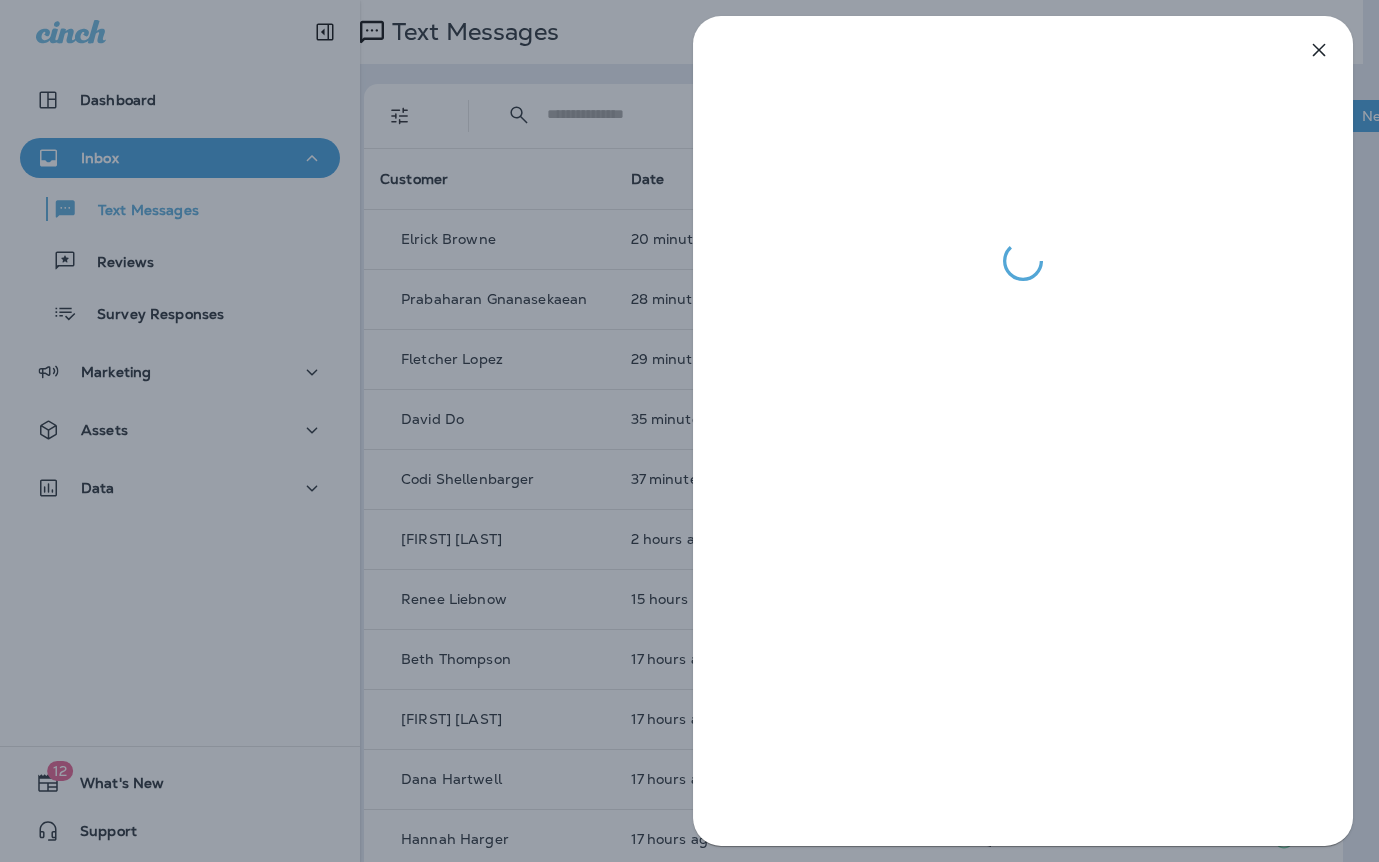 drag, startPoint x: 631, startPoint y: 306, endPoint x: 796, endPoint y: 306, distance: 165 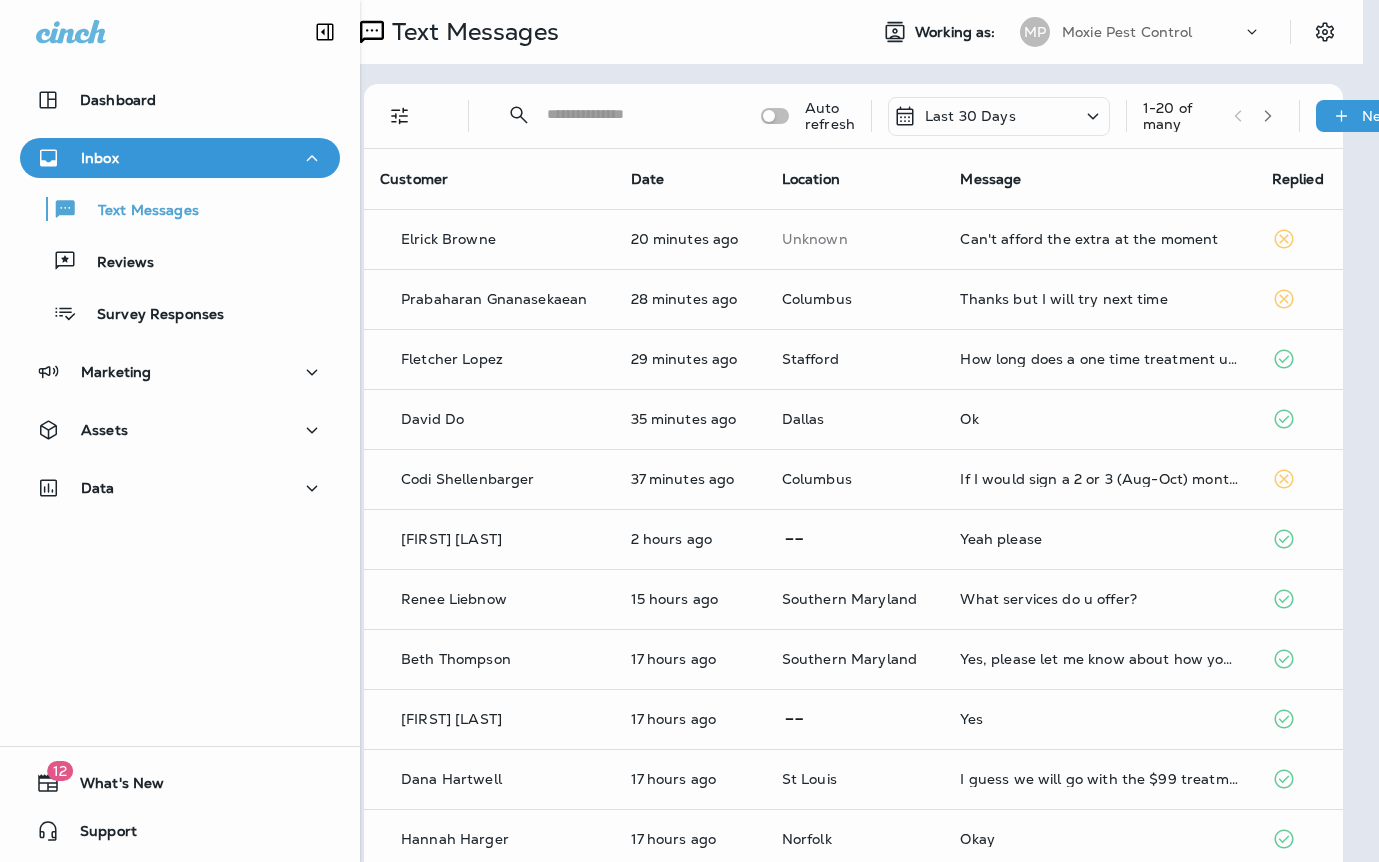 click at bounding box center [689, 431] 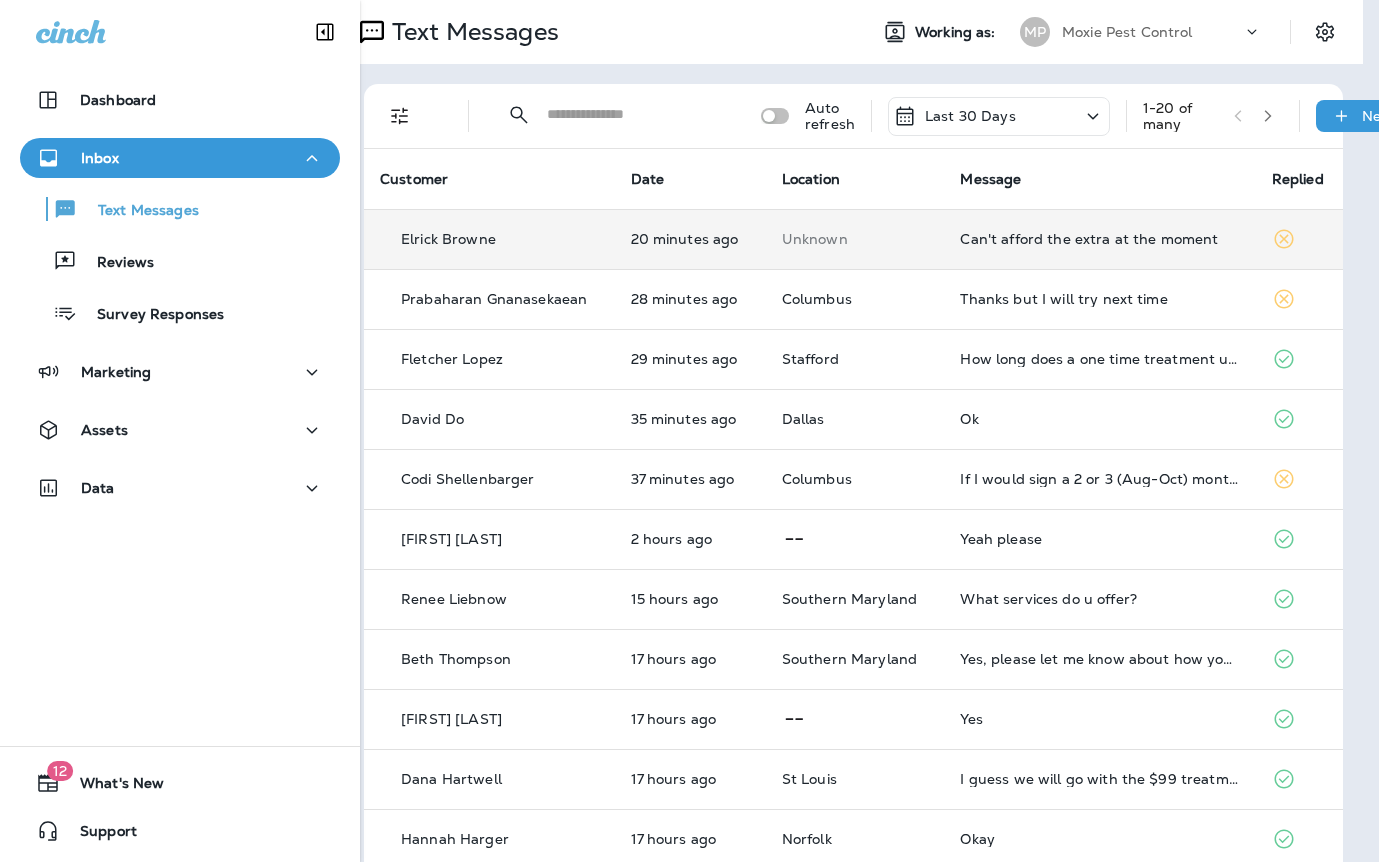 click on "Can't afford the extra at the moment" at bounding box center [1099, 239] 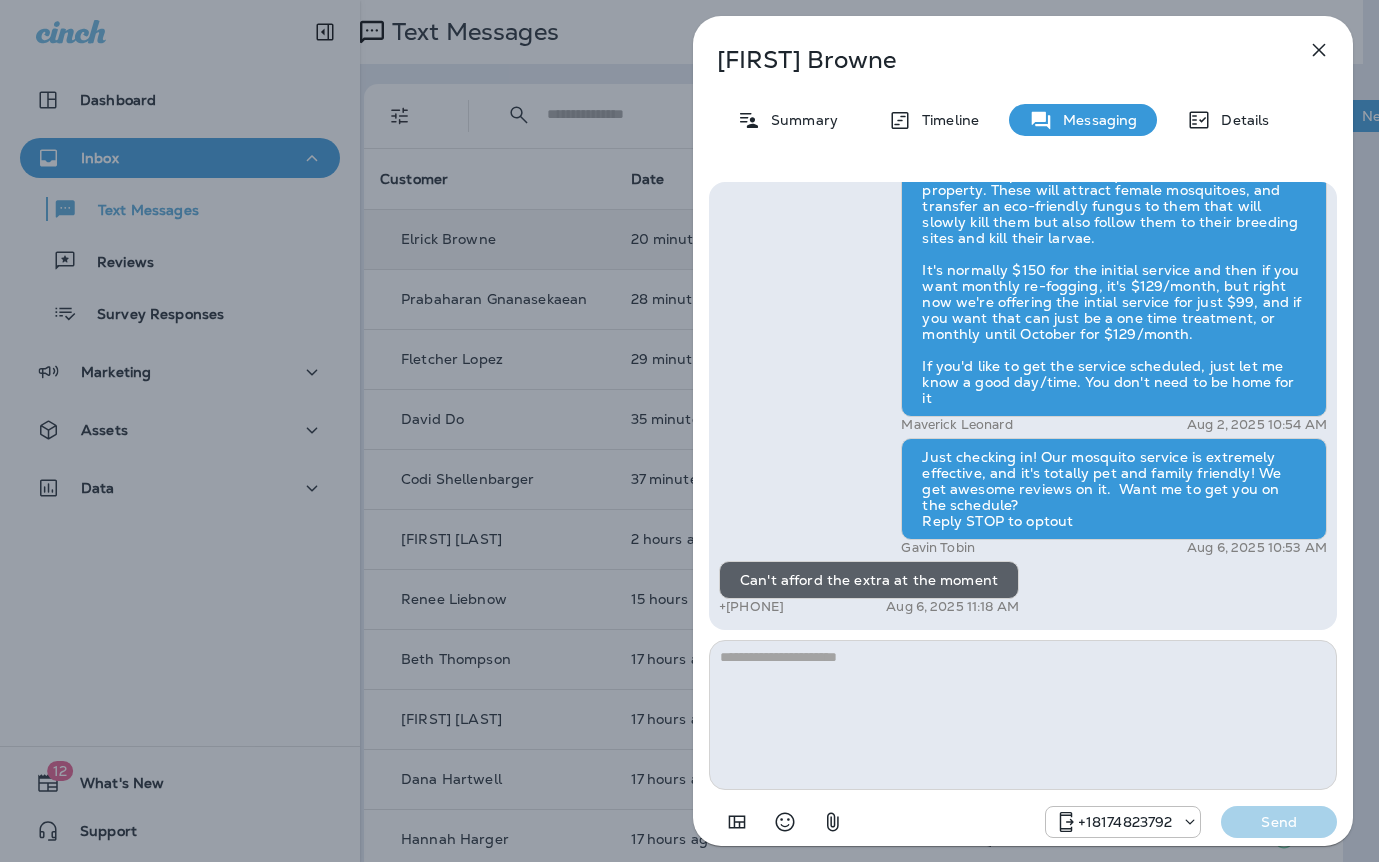 click on "Elrick   Browne Summary   Timeline   Messaging   Details   Hi,  Elrick , this is Cameron with Moxie Pest Control. We know Summer brings out the mosquitoes—and with the Summer season here, I’d love to get you on our schedule to come help take care of that. Just reply here if you're interested, and I'll let you know the details!
Reply STOP to optout +18174823792 Jul 7, 2025 11:40 AM Yes please, they congregate at the front door alot. +1 (813) 843-5060 Aug 2, 2025 10:46 AM Maverick Leonard Aug 2, 2025 10:54 AM Just checking in! Our mosquito service is extremely effective, and it's totally pet and family friendly! We get awesome reviews on it.  Want me to get you on the schedule?
Reply STOP to optout Gavin Tobin Aug 6, 2025 10:53 AM Can't afford the extra at the moment  +1 (813) 843-5060 Aug 6, 2025 11:18 AM +18174823792 Send" at bounding box center (689, 431) 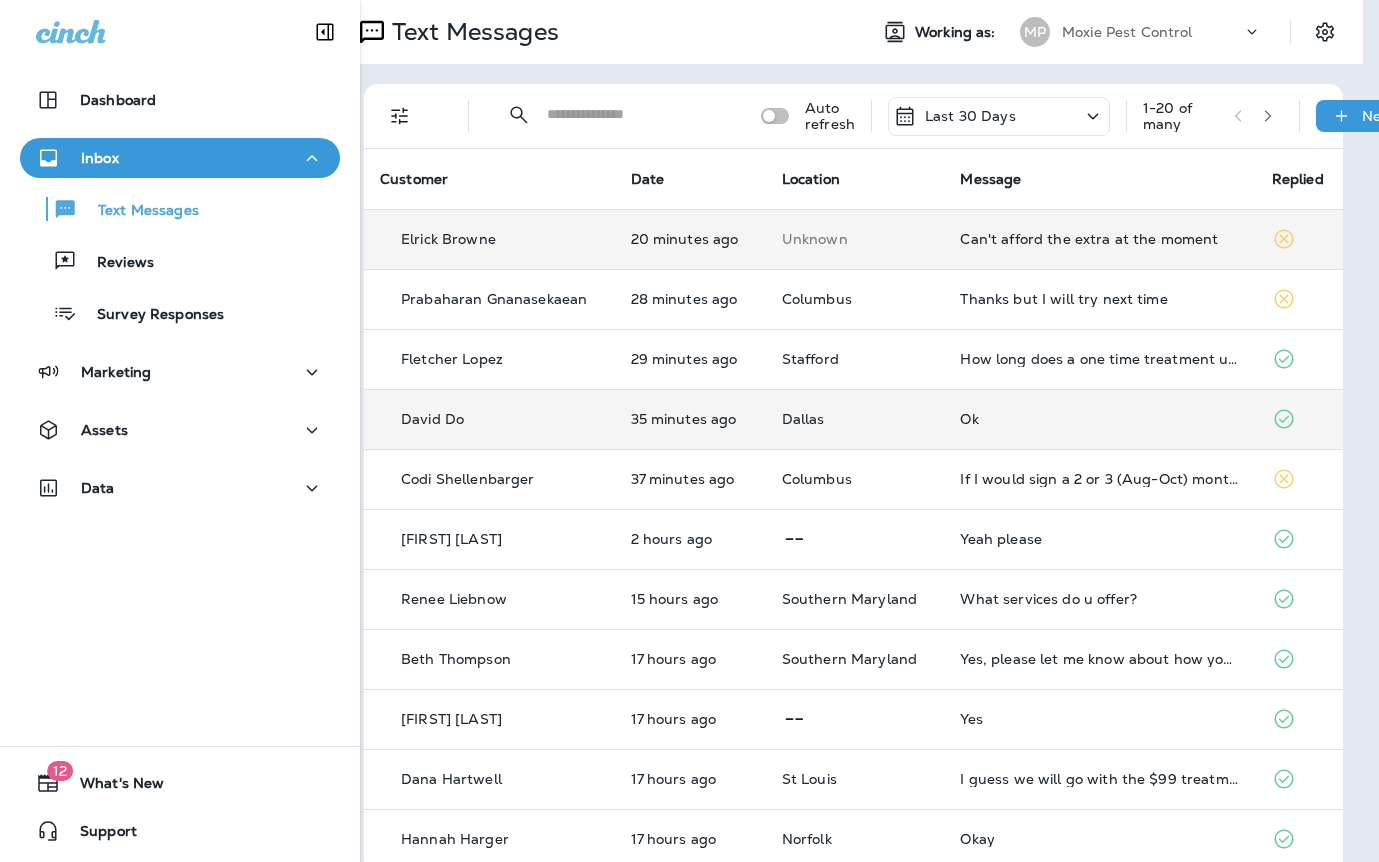 click on "Ok" at bounding box center (1099, 419) 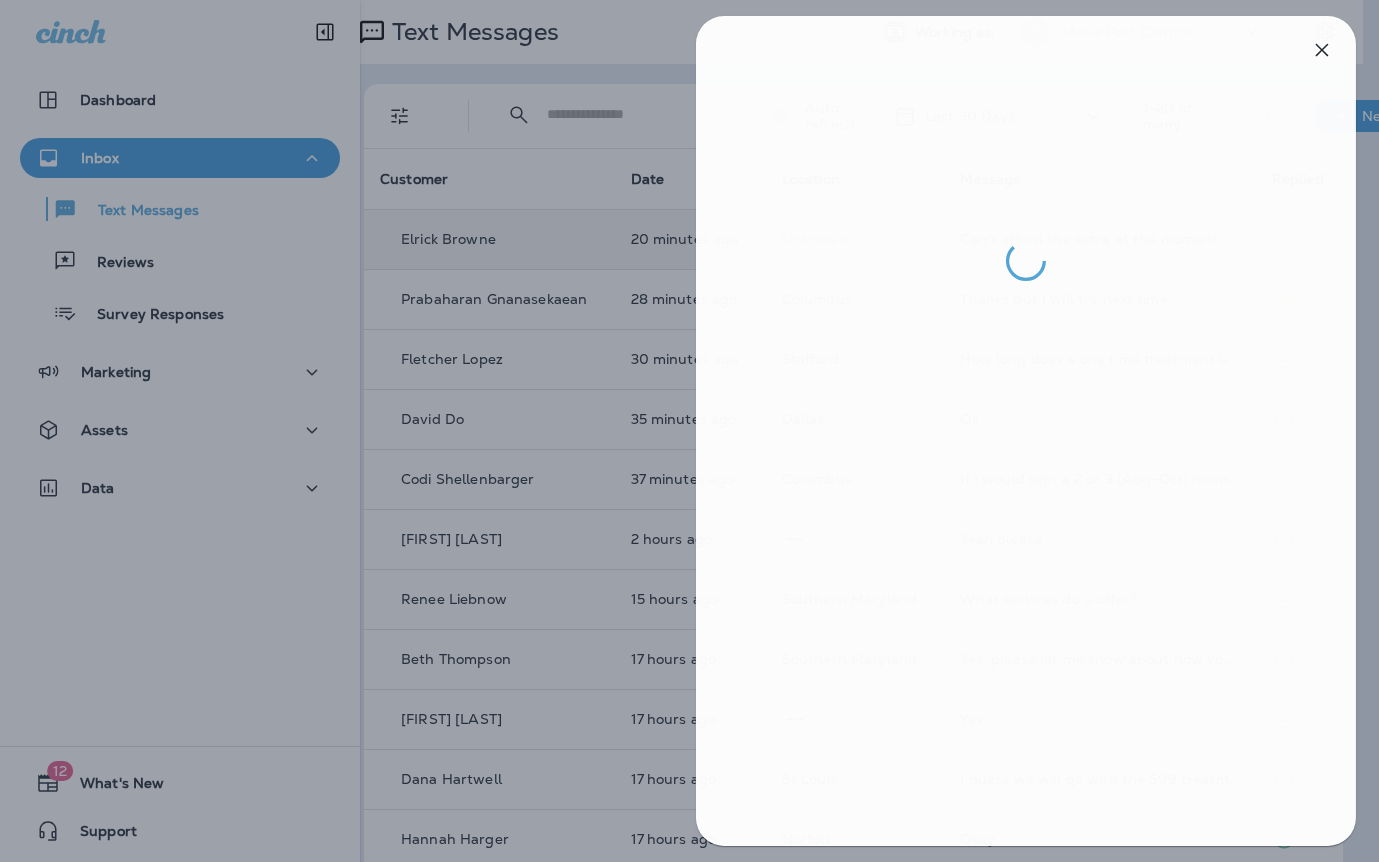 click at bounding box center [692, 431] 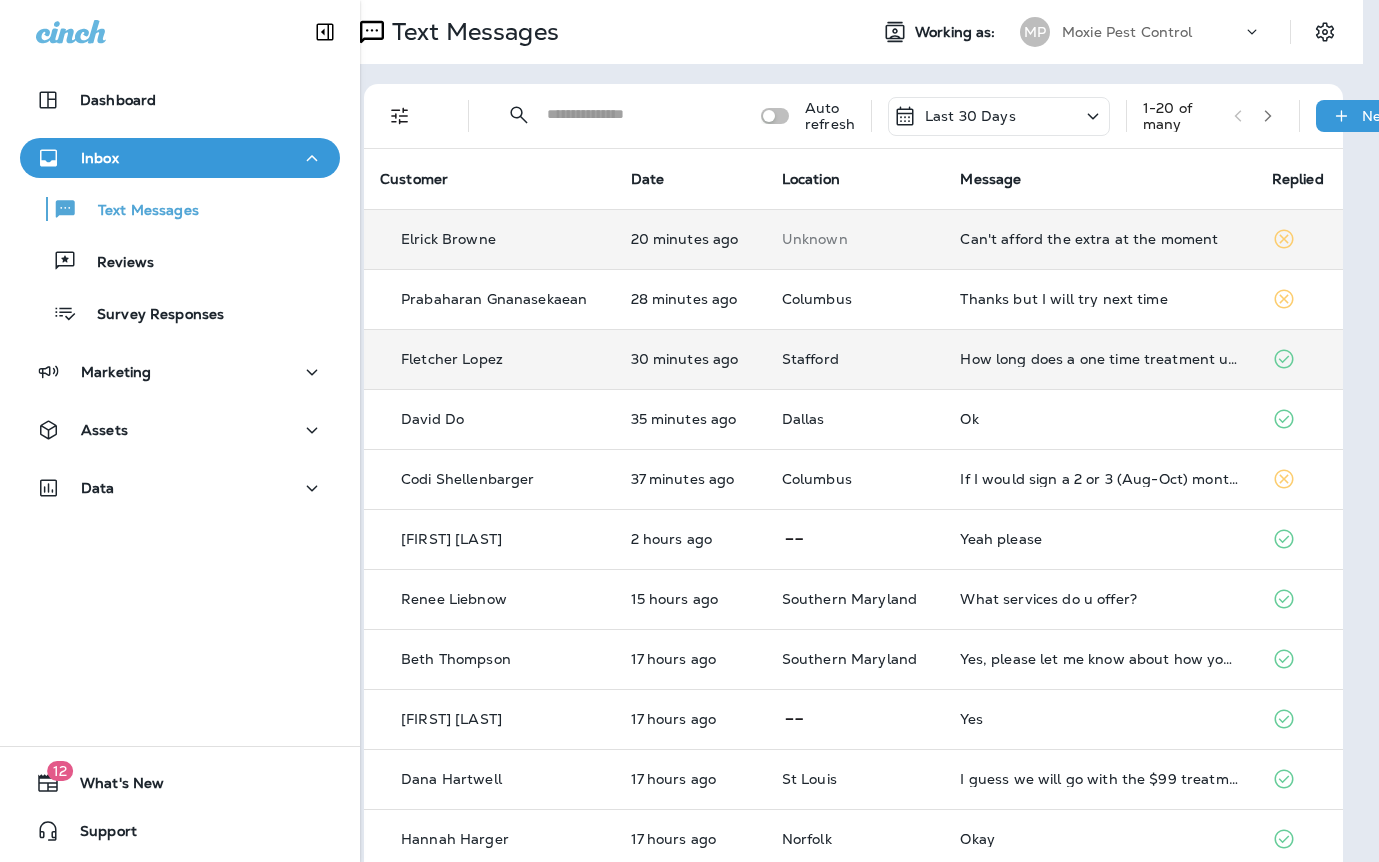 click on "How long does a one time treatment usually last?" at bounding box center [1099, 359] 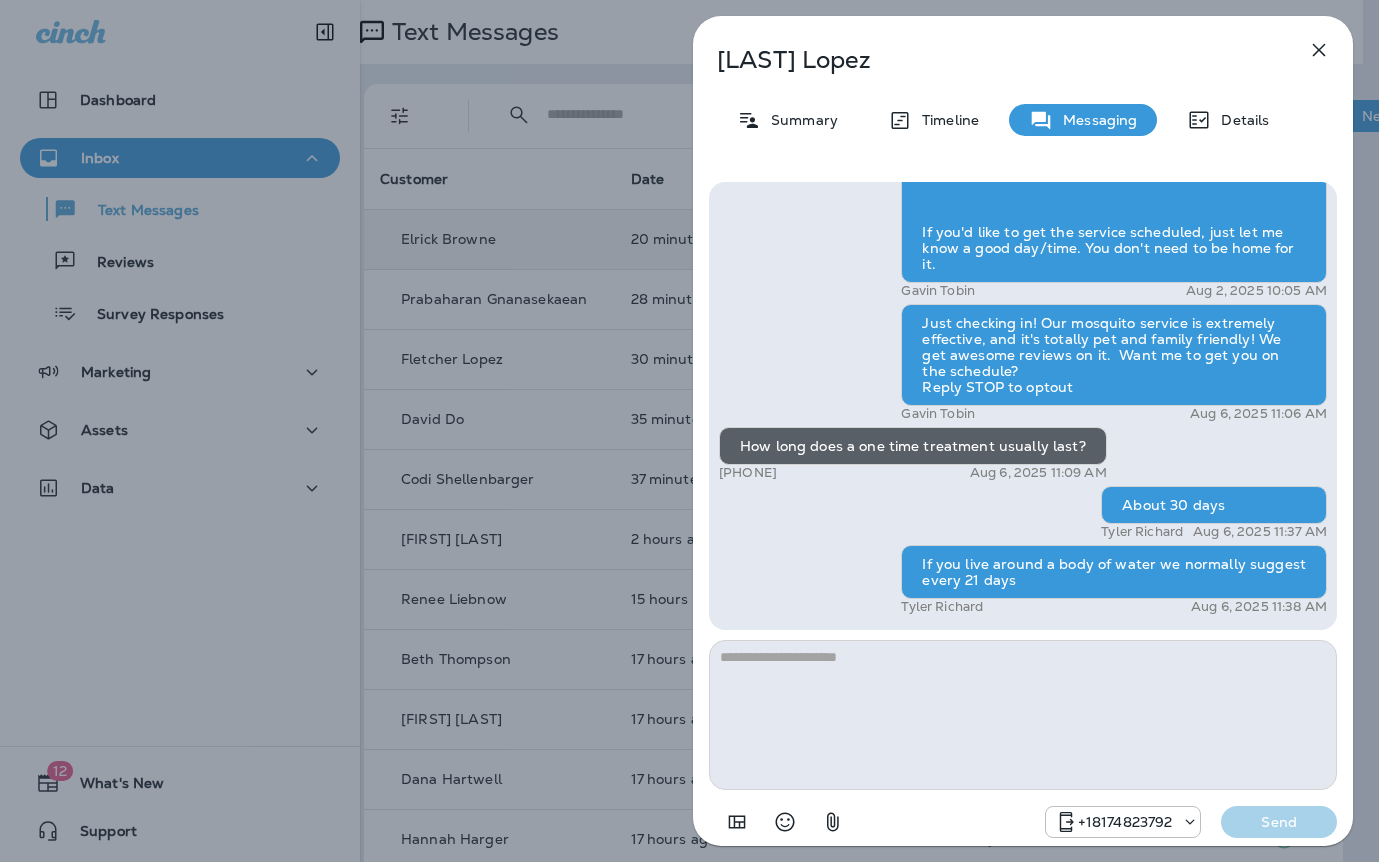 click on "Fletcher   Lopez Summary   Timeline   Messaging   Details   Hi Fletcher , this is Steven with Moxie Pest Control. We know Summer brings out the mosquitoes—and with the Summer season here, I’d love to get you on our schedule to come help take care of that. Just reply here if you're interested, and I'll let you know the details!
Reply STOP to optout +18174823792 Aug 2, 2025 9:47 AM Hi I'm interested  +1 (703) 888-8434 Aug 2, 2025 10:05 AM Gavin Tobin Aug 2, 2025 10:05 AM Just checking in! Our mosquito service is extremely effective, and it's totally pet and family friendly! We get awesome reviews on it.  Want me to get you on the schedule?
Reply STOP to optout Gavin Tobin Aug 6, 2025 11:06 AM How long does a one time treatment usually last?  +1 (703) 888-8434 Aug 6, 2025 11:09 AM About 30 days Tyler Richard Aug 6, 2025 11:37 AM If you live around a body of water we normally suggest every 21 days Tyler Richard Aug 6, 2025 11:38 AM +18174823792 Send" at bounding box center (689, 431) 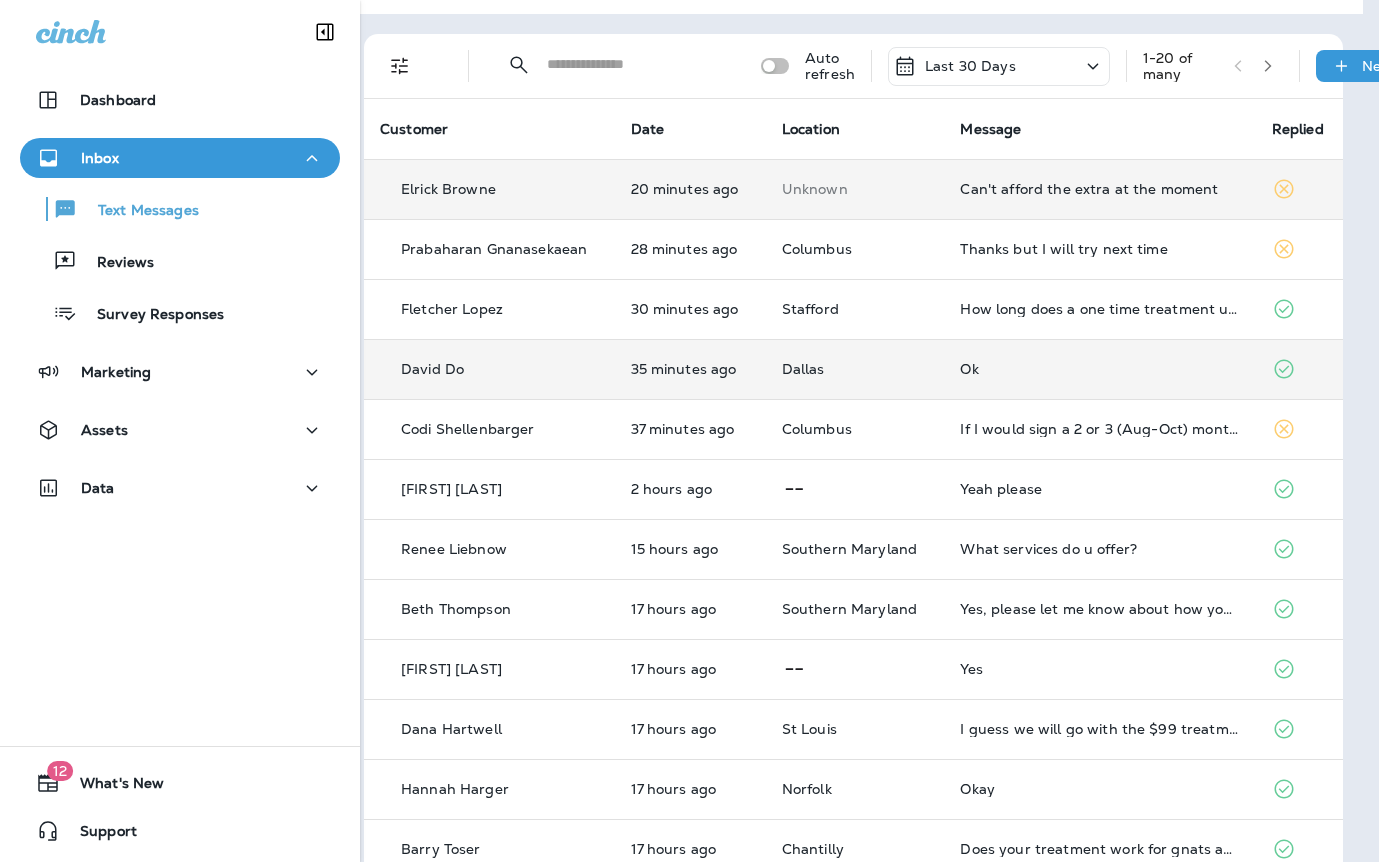 scroll, scrollTop: 58, scrollLeft: 16, axis: both 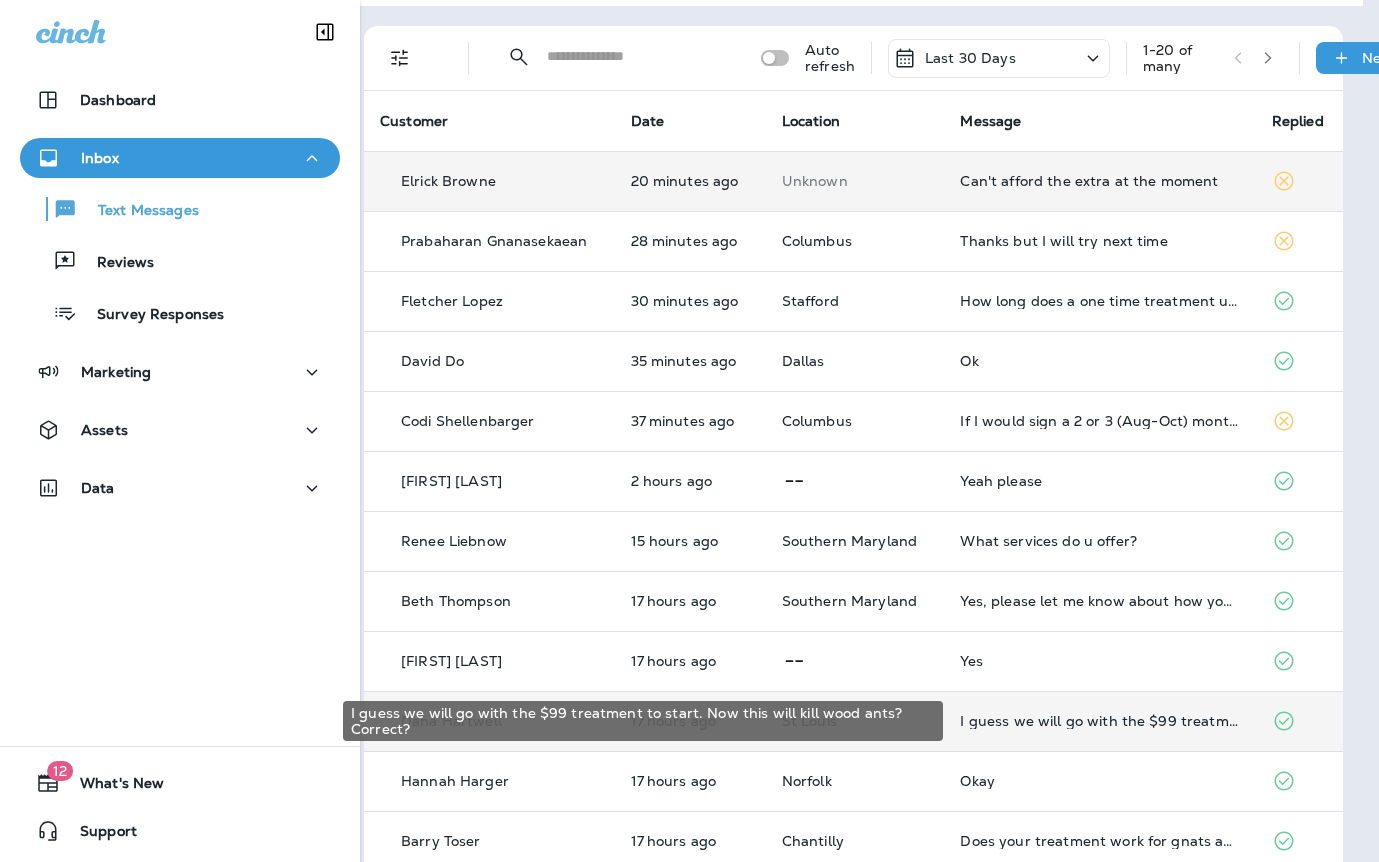 click on "I guess we will go with the $99 treatment to start.  Now this will kill wood ants? Correct?" at bounding box center (1099, 721) 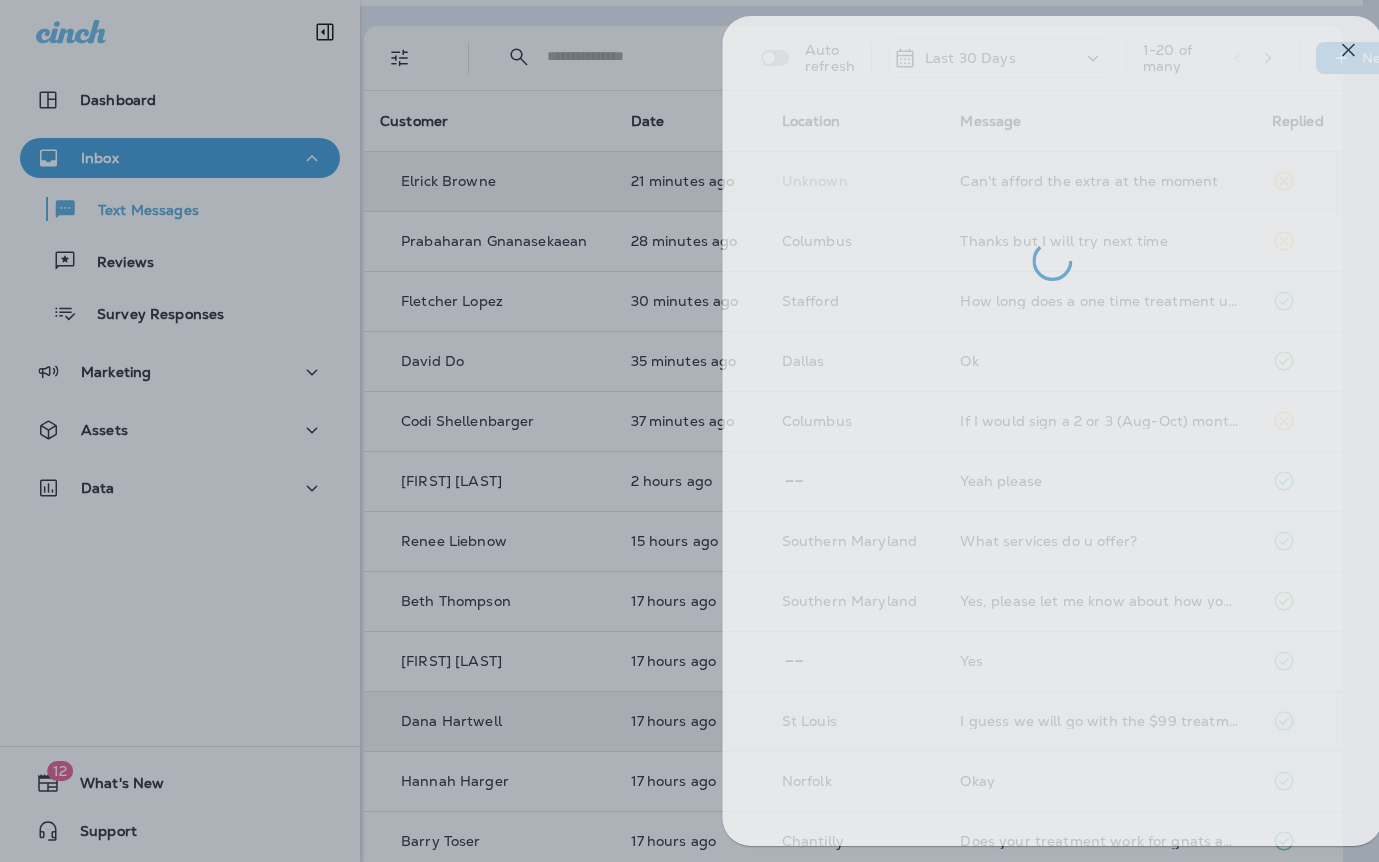 click at bounding box center [718, 431] 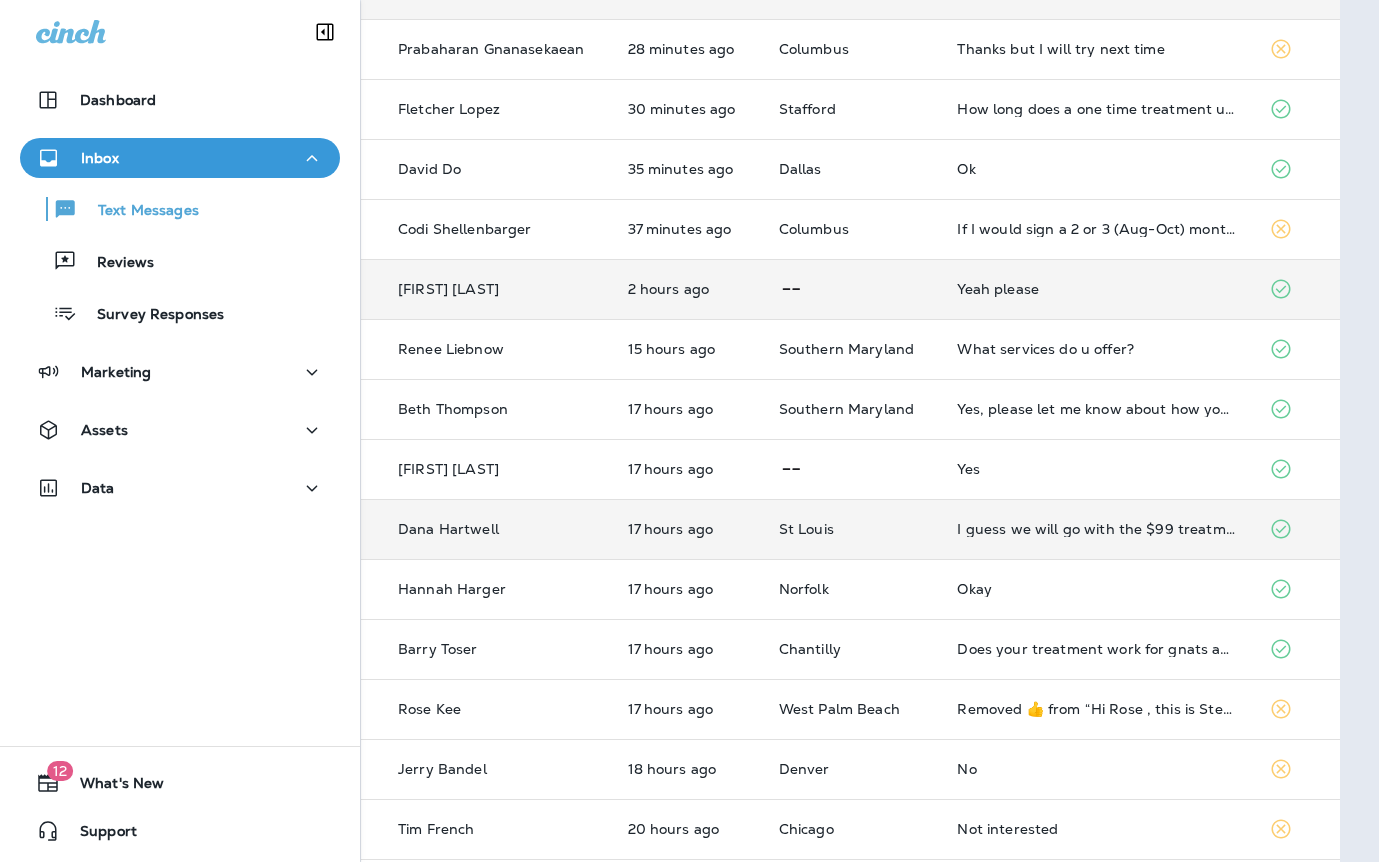 scroll, scrollTop: 250, scrollLeft: 16, axis: both 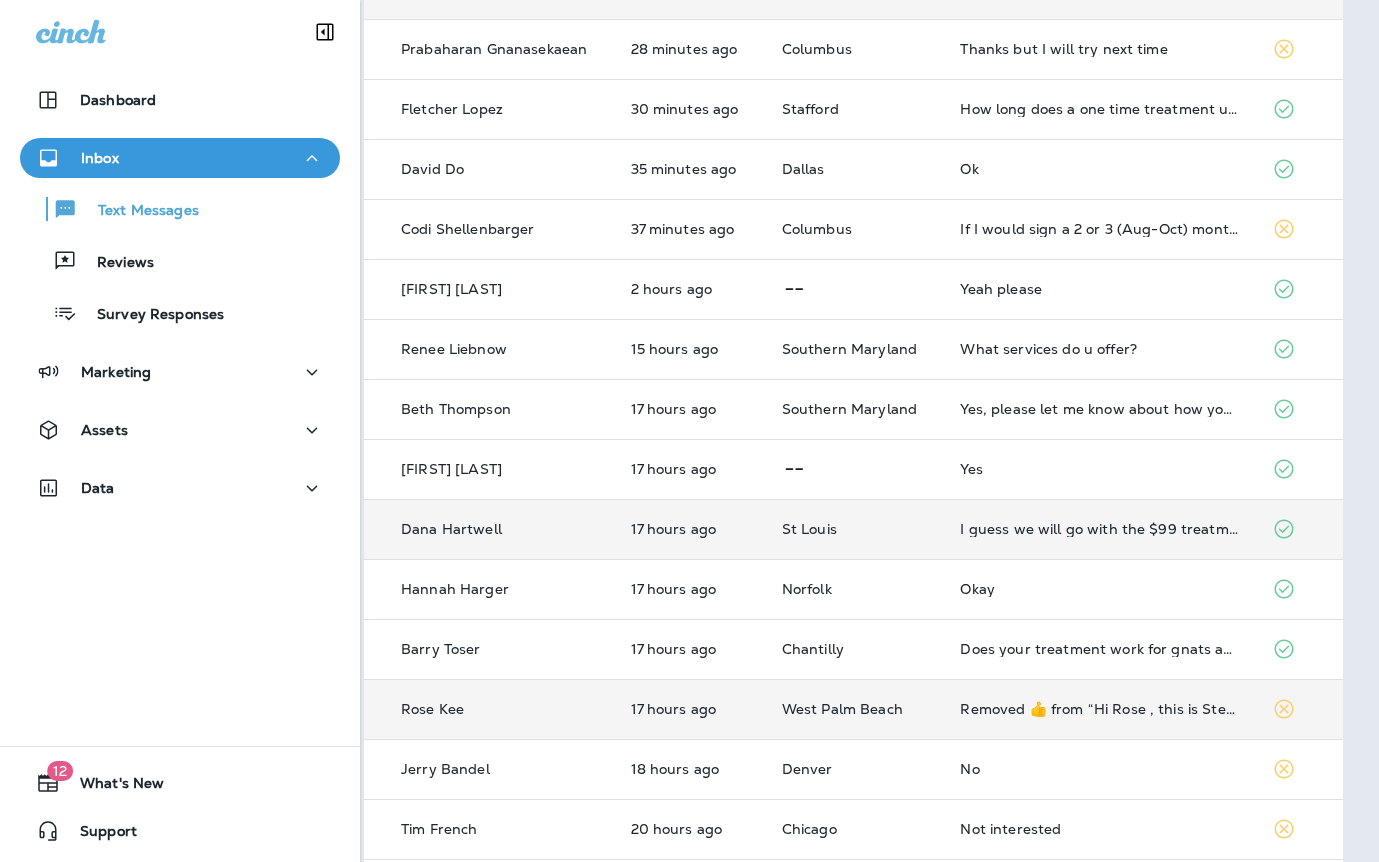 click on "Removed ‌👍‌ from “ Hi Rose , this is Steven with Moxie Pest Control. We know Summer brings out the mosquitoes—and with the Summer season here, I’d love to get you on our schedule to come help take care of that. Just reply here if you're interested, and I'll let you know the details!
Reply STOP to optout ”" at bounding box center [1099, 709] 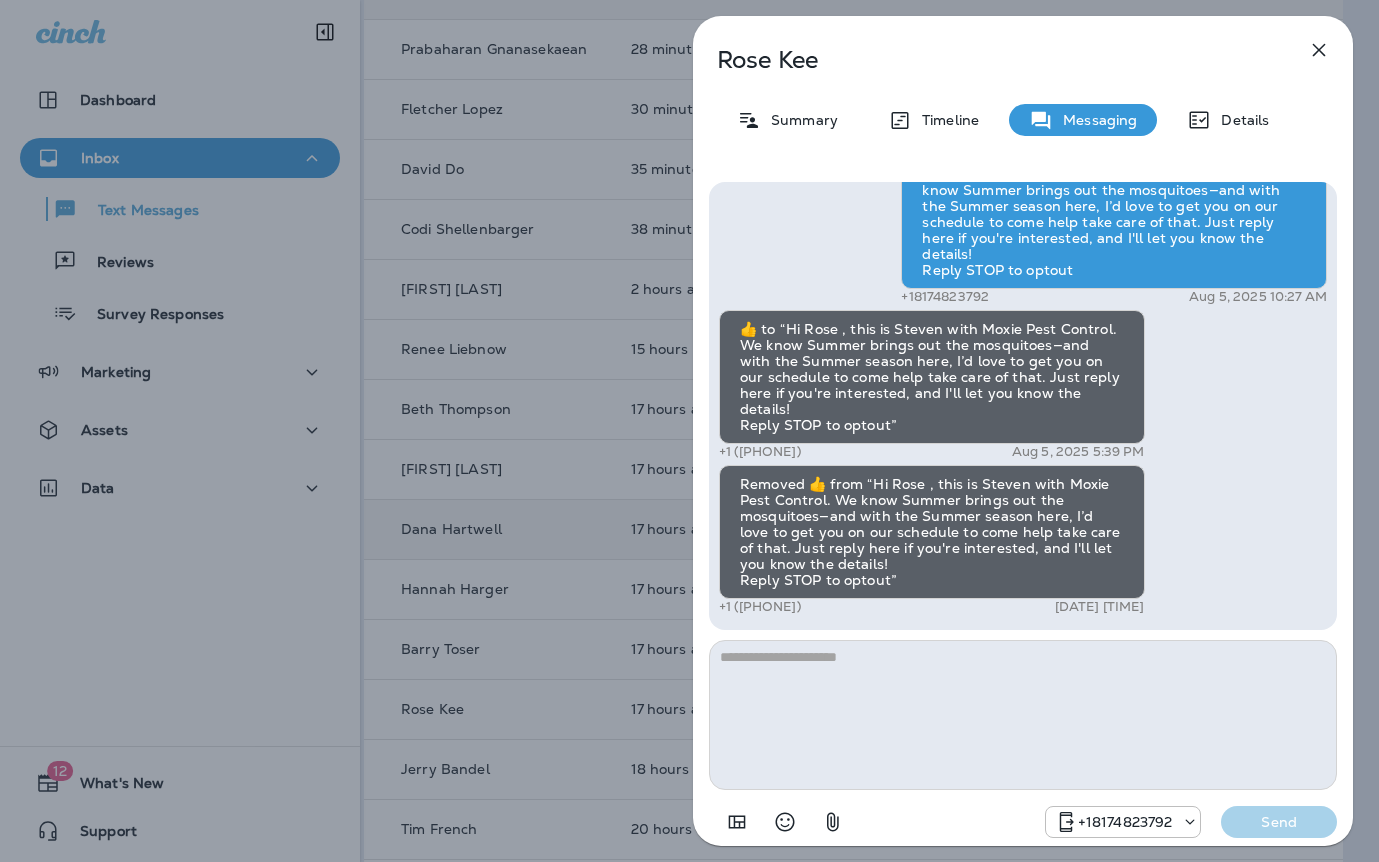type on "**********" 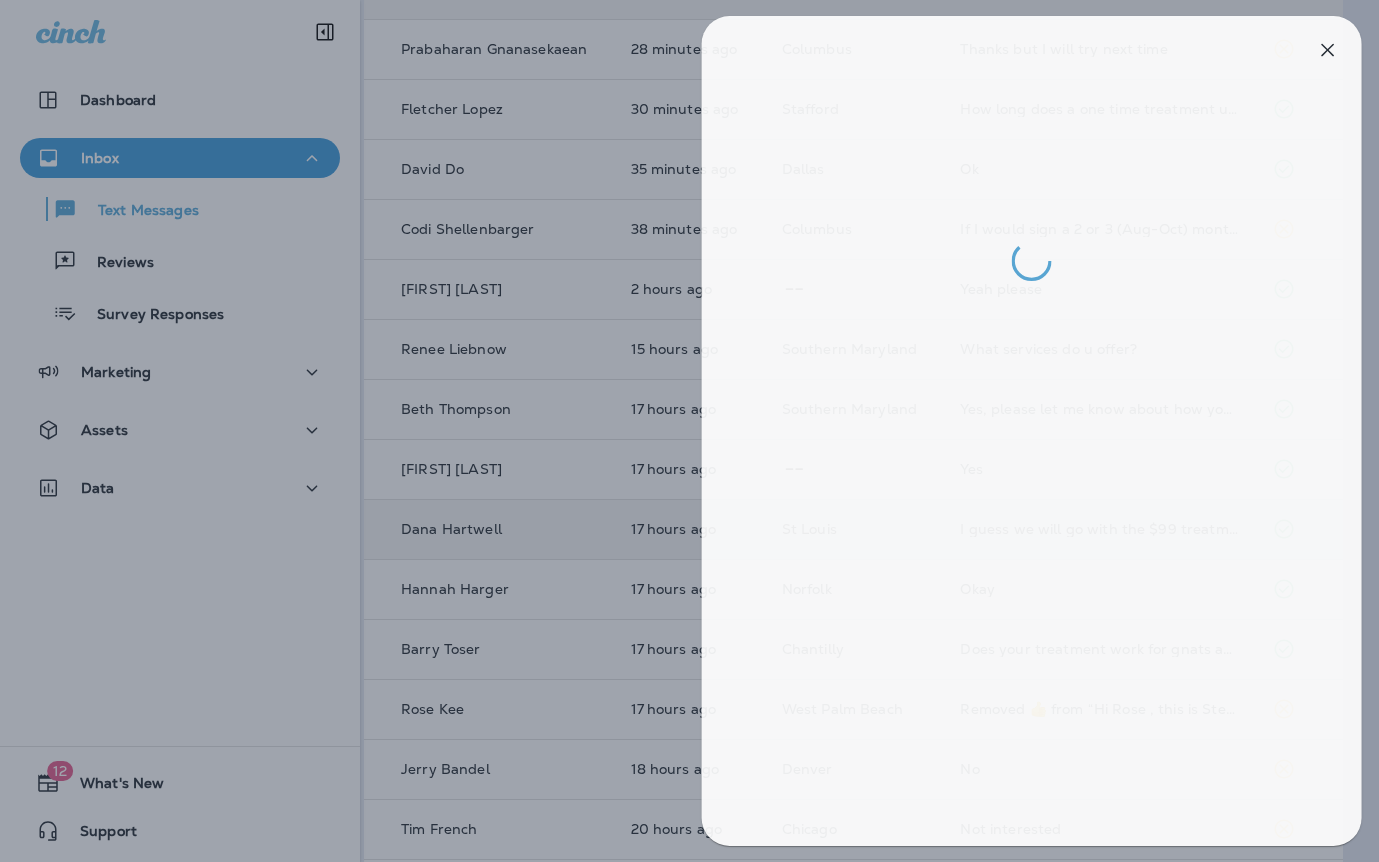 drag, startPoint x: 543, startPoint y: 537, endPoint x: 567, endPoint y: 532, distance: 24.5153 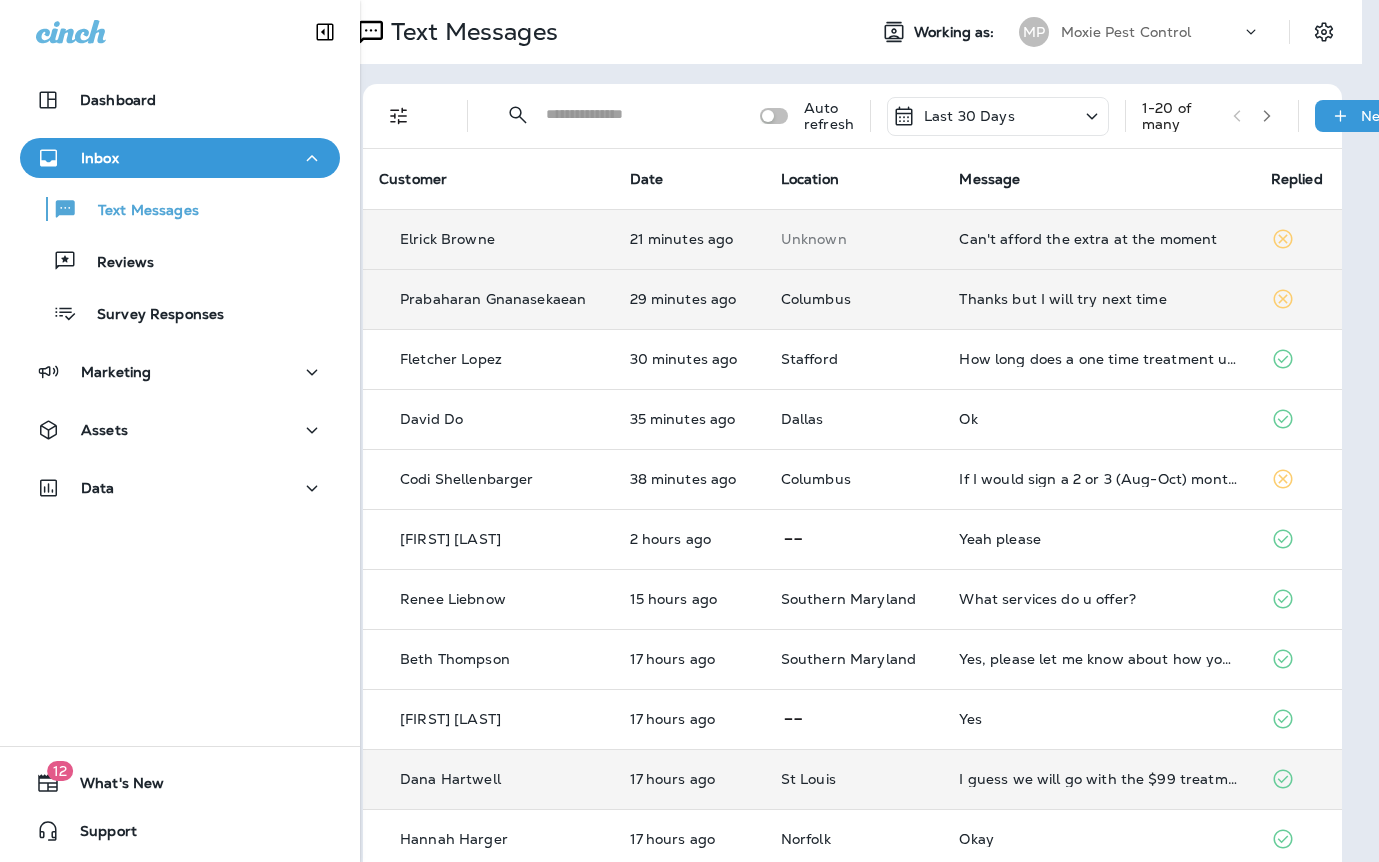 scroll, scrollTop: 0, scrollLeft: 0, axis: both 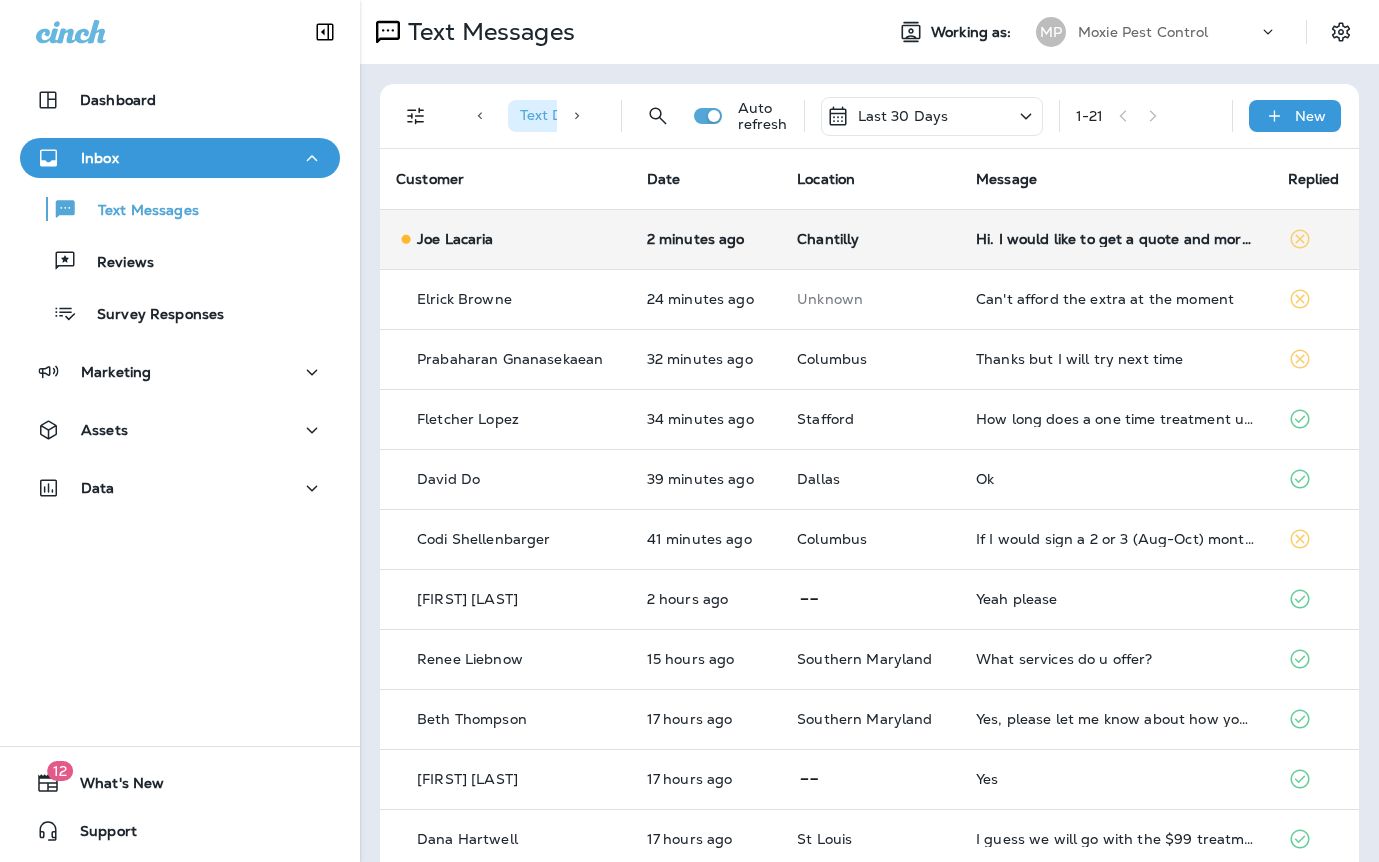 click on "Hi. I would like to get a quote and more info about the service." at bounding box center (1115, 239) 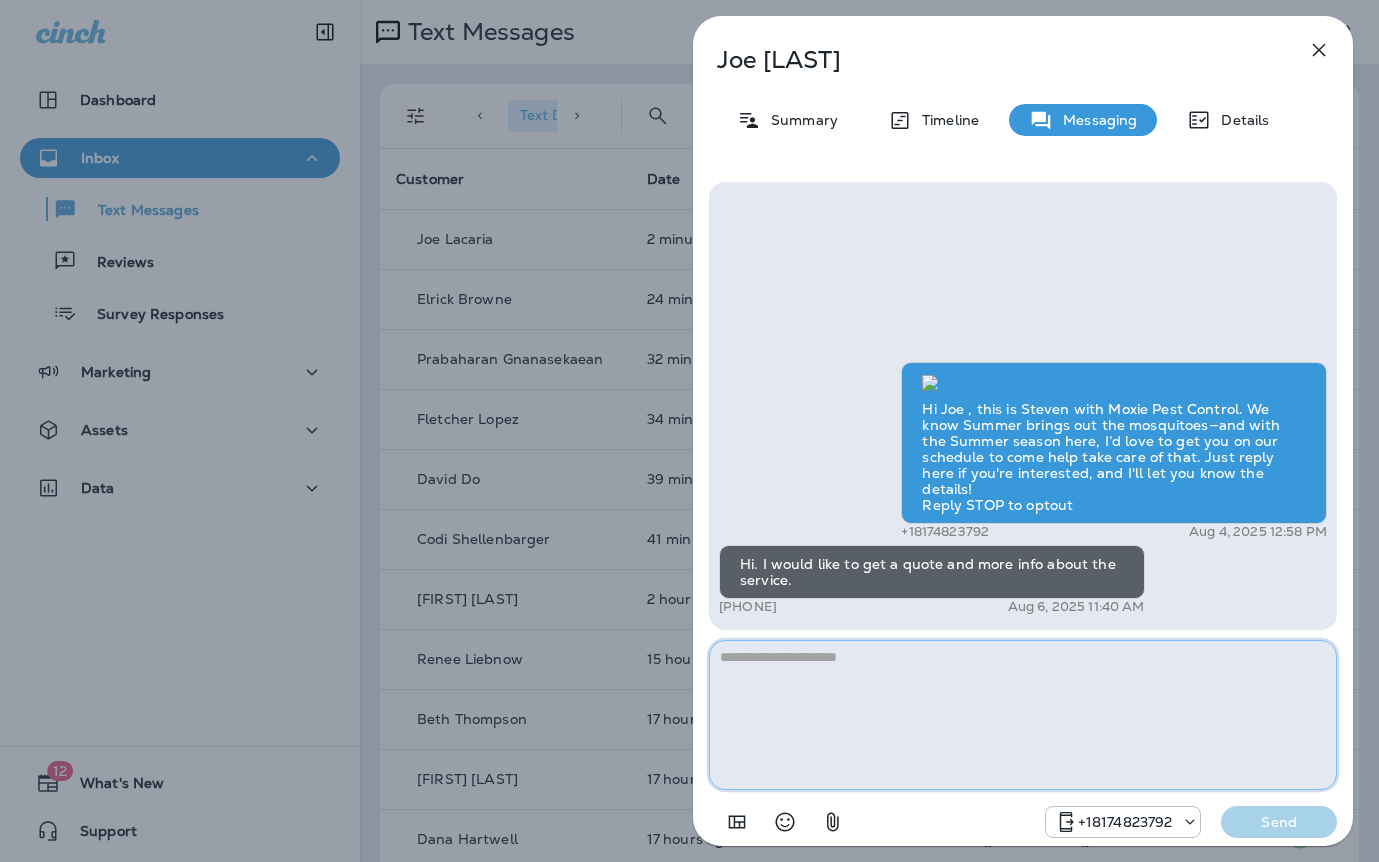 paste on "**********" 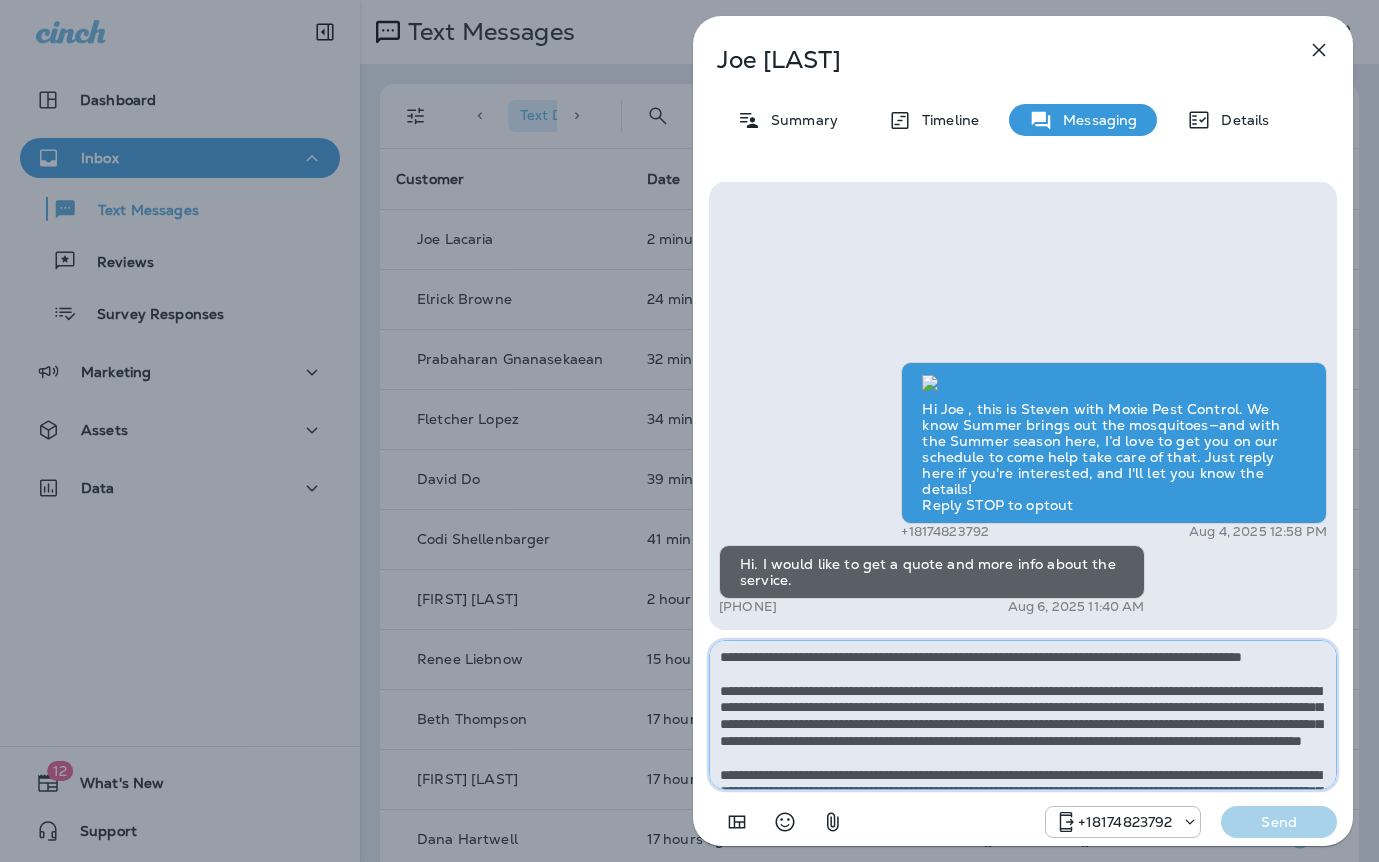 scroll, scrollTop: 128, scrollLeft: 0, axis: vertical 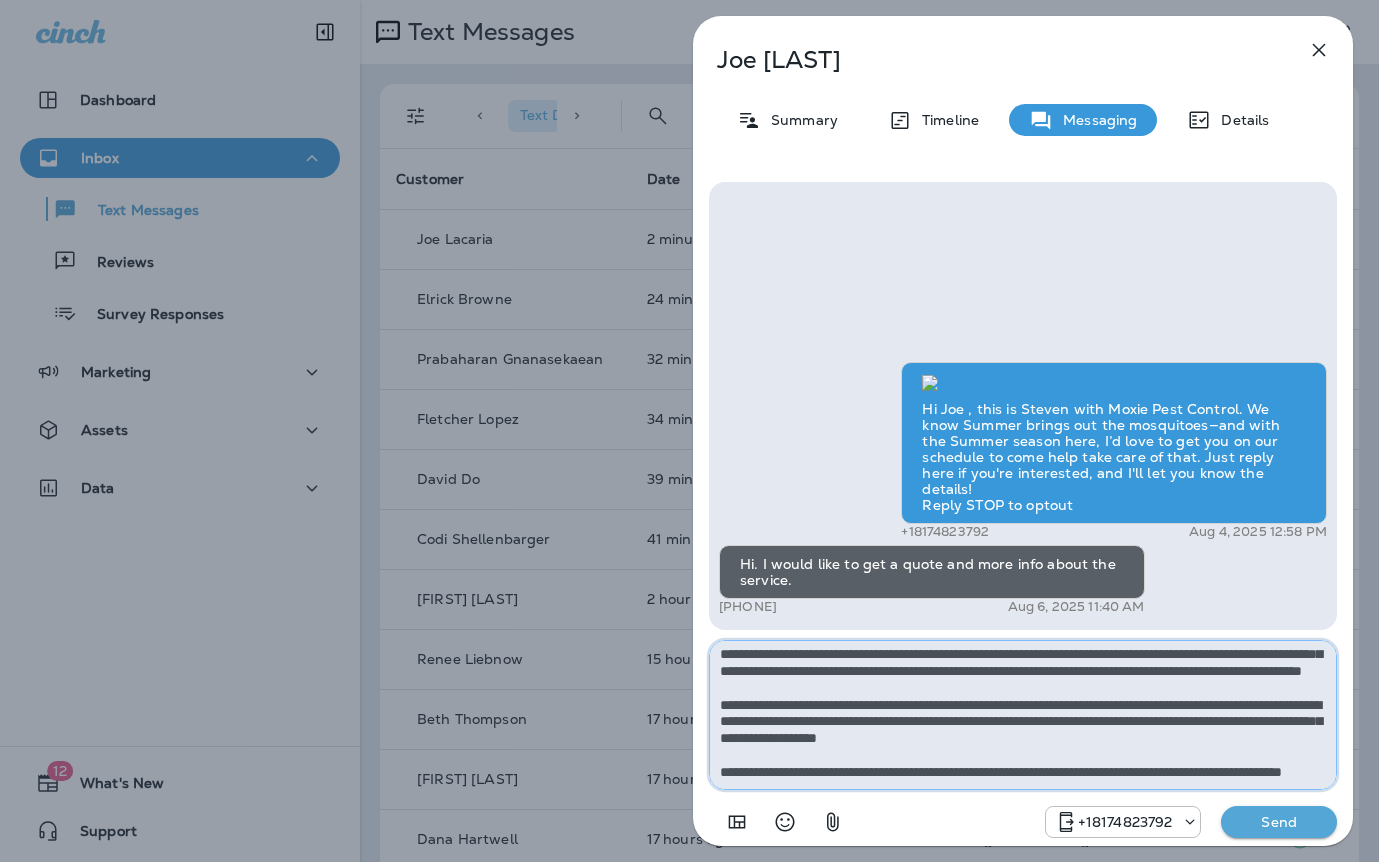 type on "**********" 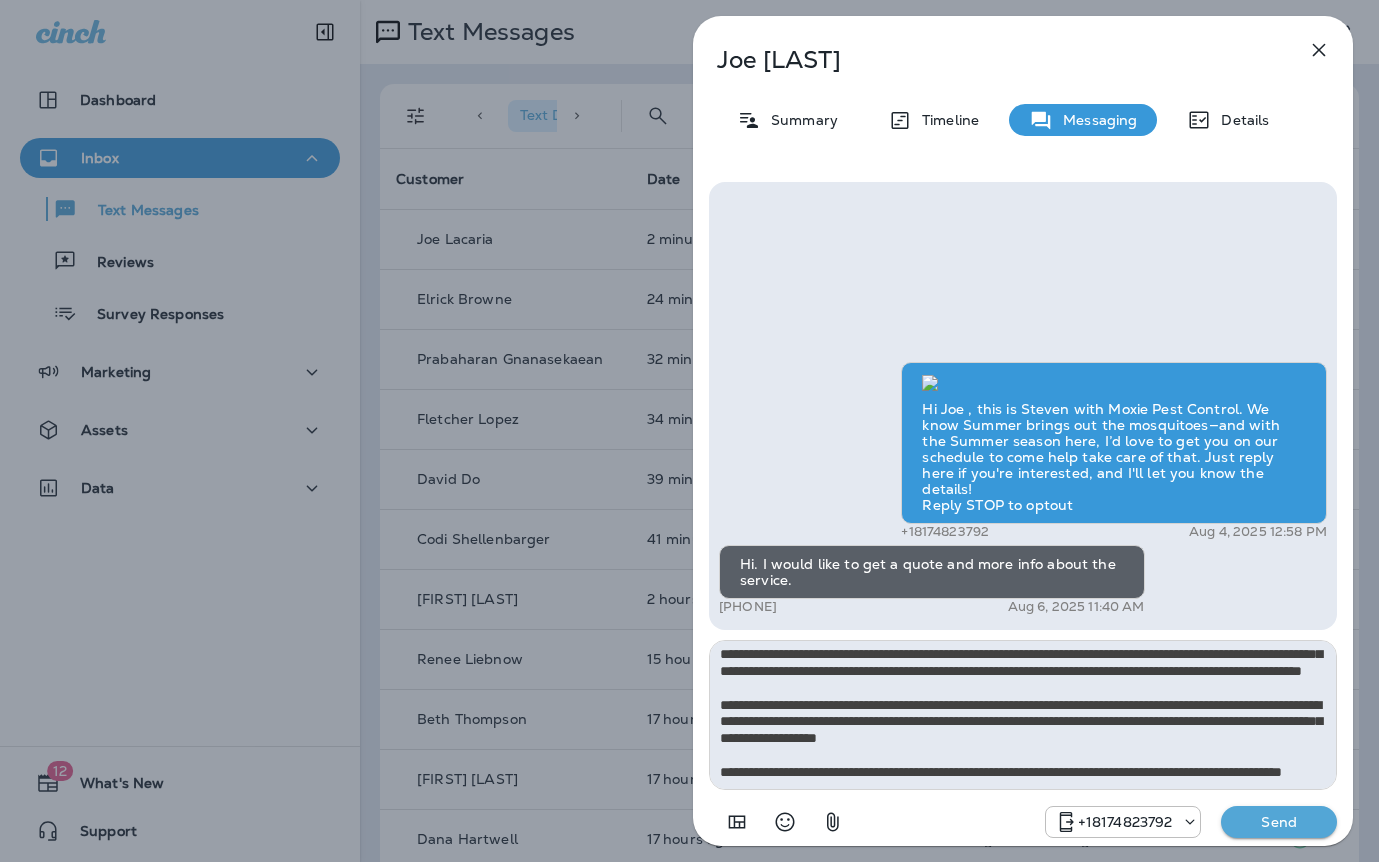 click on "Send" at bounding box center (1279, 822) 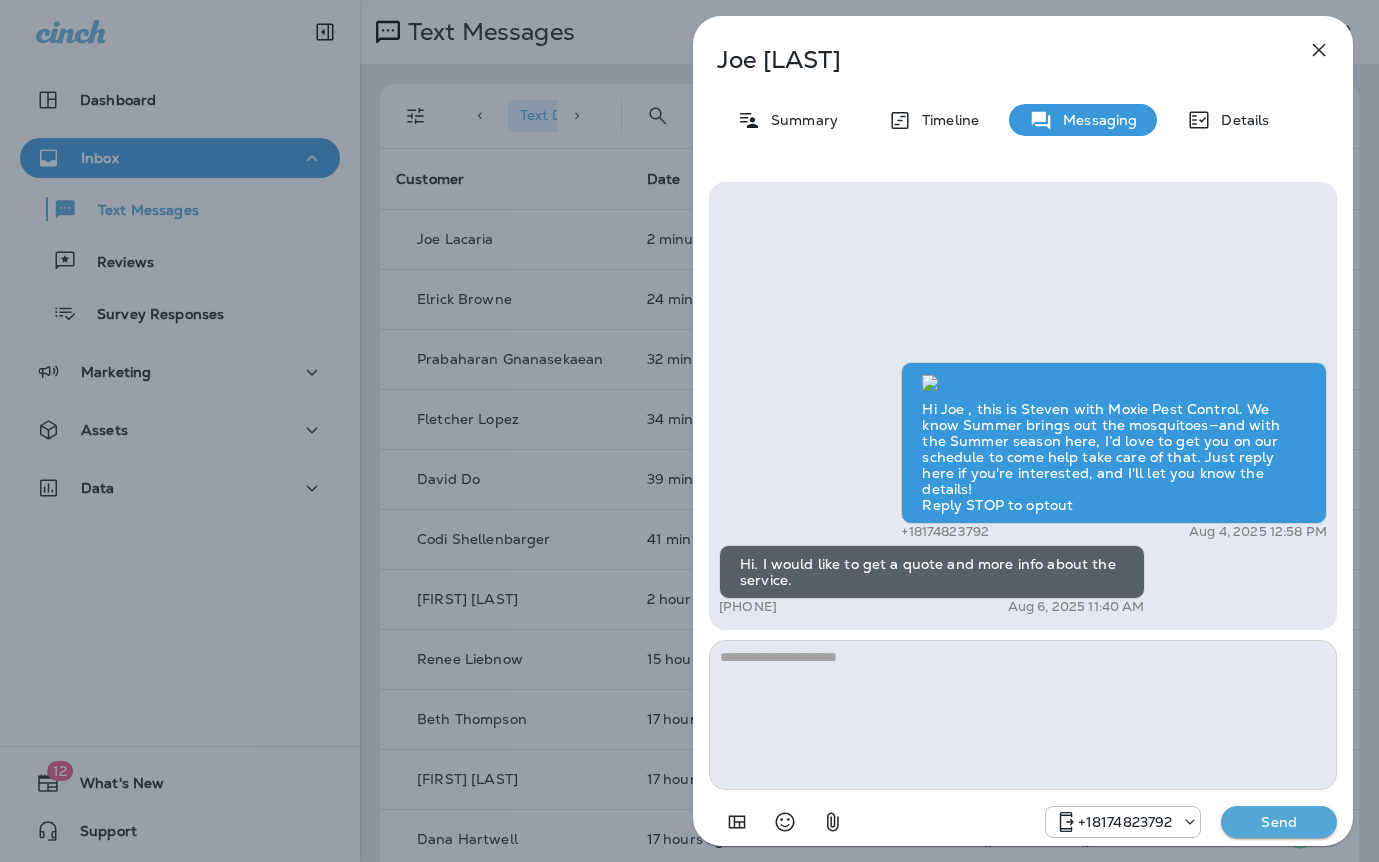 scroll, scrollTop: 0, scrollLeft: 0, axis: both 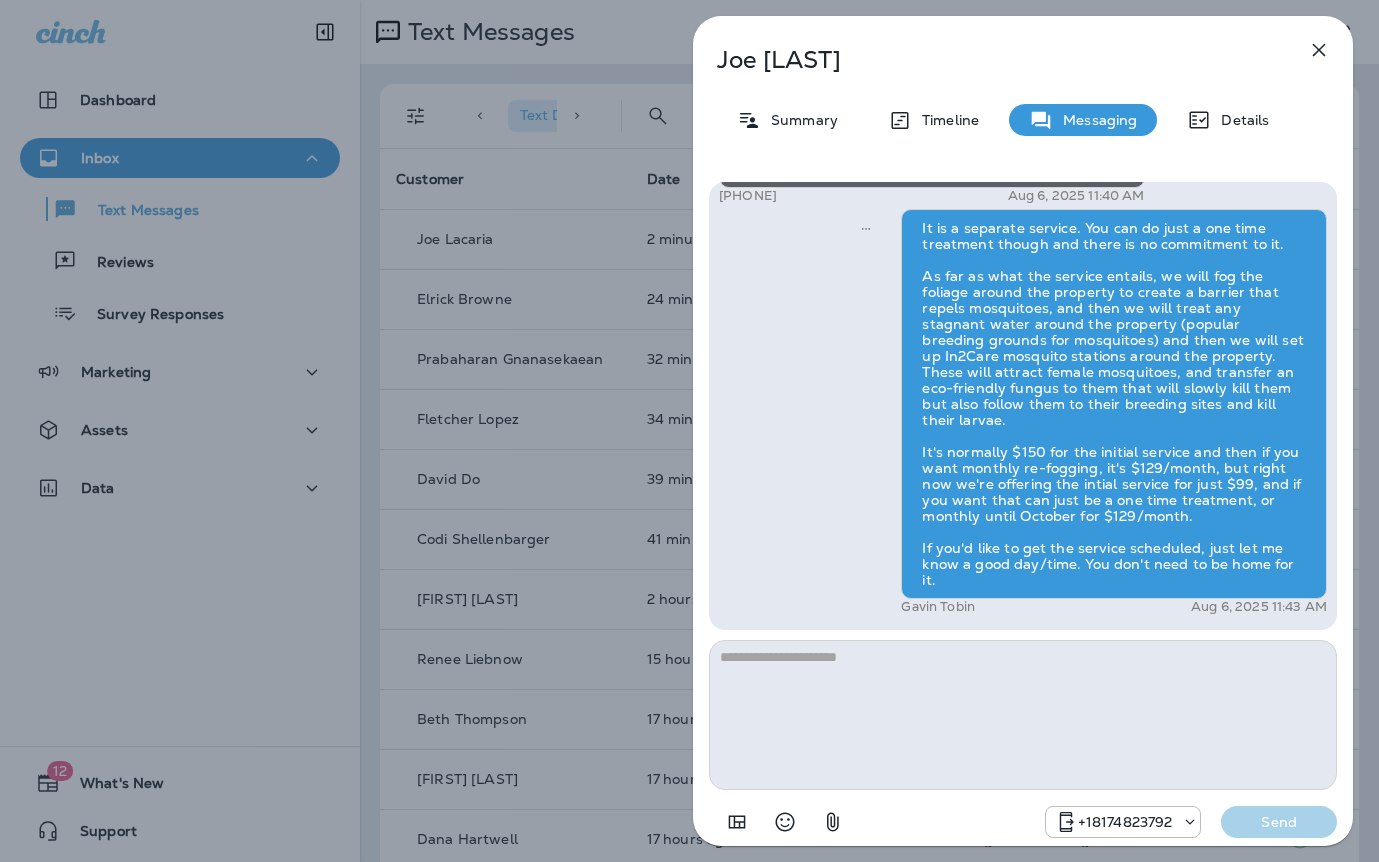 click on "Joe   Lacaria Summary   Timeline   Messaging   Details   Hi Joe , this is Steven with Moxie Pest Control. We know Summer brings out the mosquitoes—and with the Summer season here, I’d love to get you on our schedule to come help take care of that. Just reply here if you're interested, and I'll let you know the details!
Reply STOP to optout +18174823792 Aug 4, 2025 12:58 PM Hi. I would like to get a quote and more info about the service.  +1 (703) 328-9408 Aug 6, 2025 11:40 AM   Gavin Tobin Aug 6, 2025 11:43 AM +18174823792 Send" at bounding box center [689, 431] 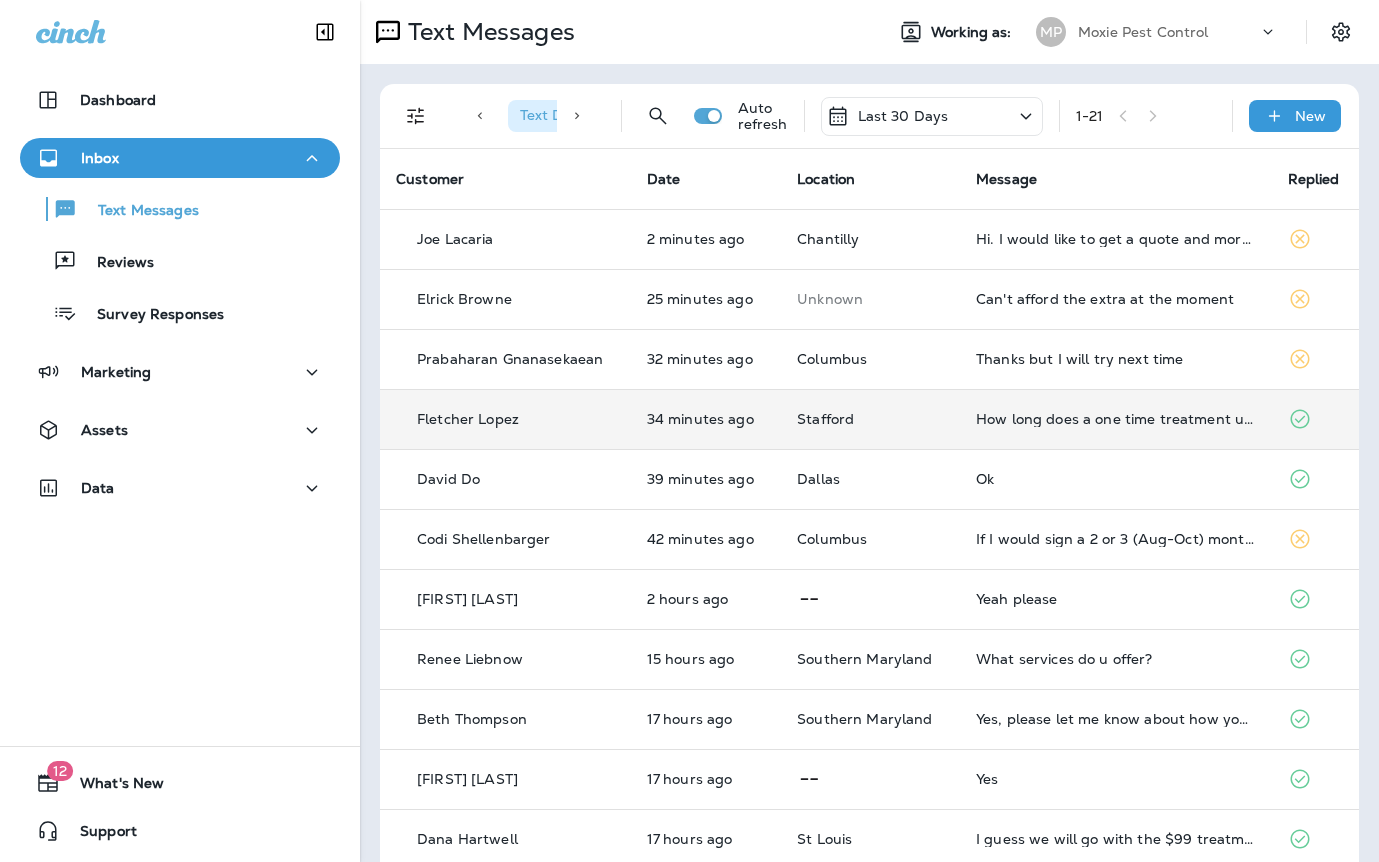 click on "How long does a one time treatment usually last?" at bounding box center [1115, 419] 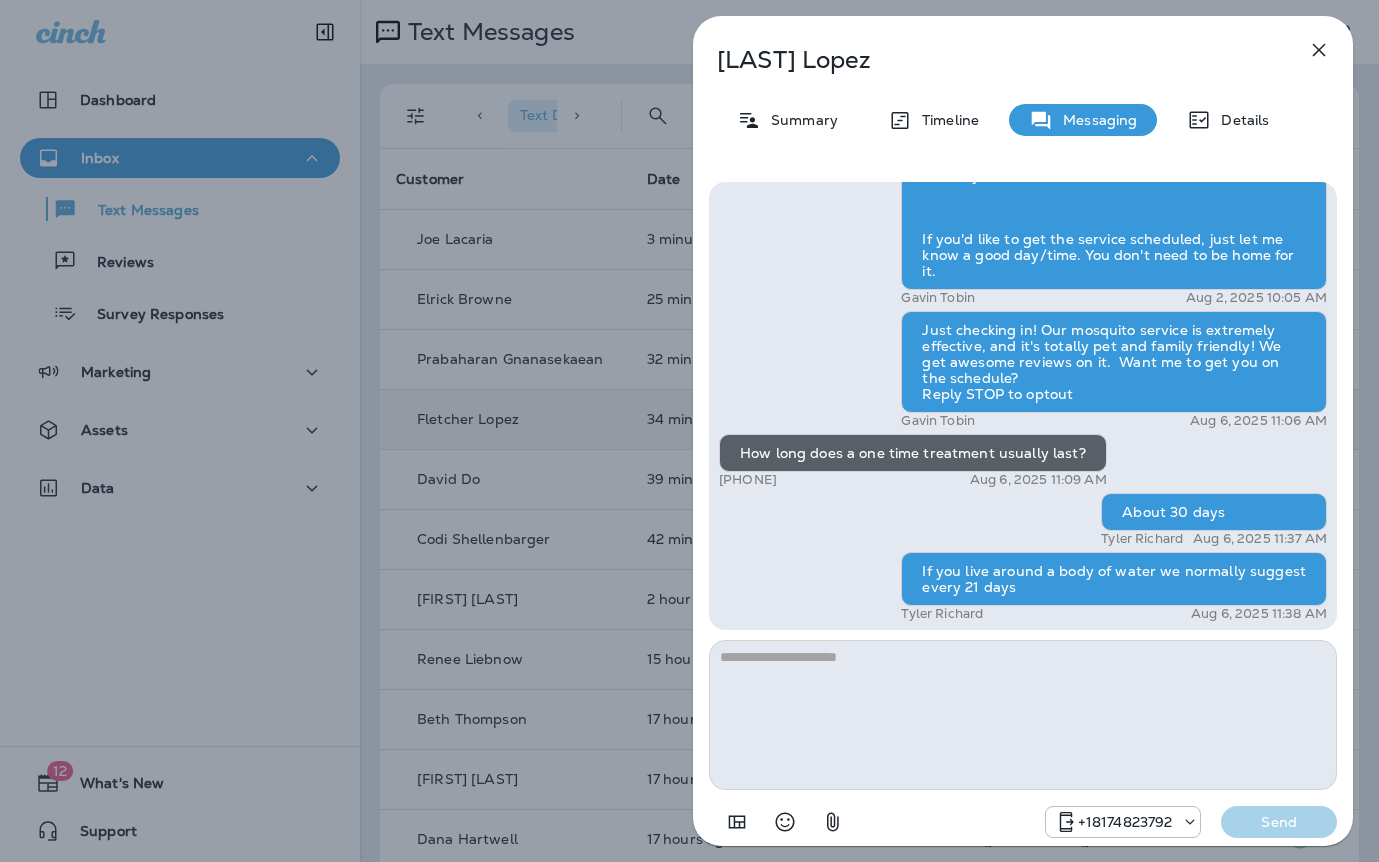 scroll, scrollTop: 1, scrollLeft: 0, axis: vertical 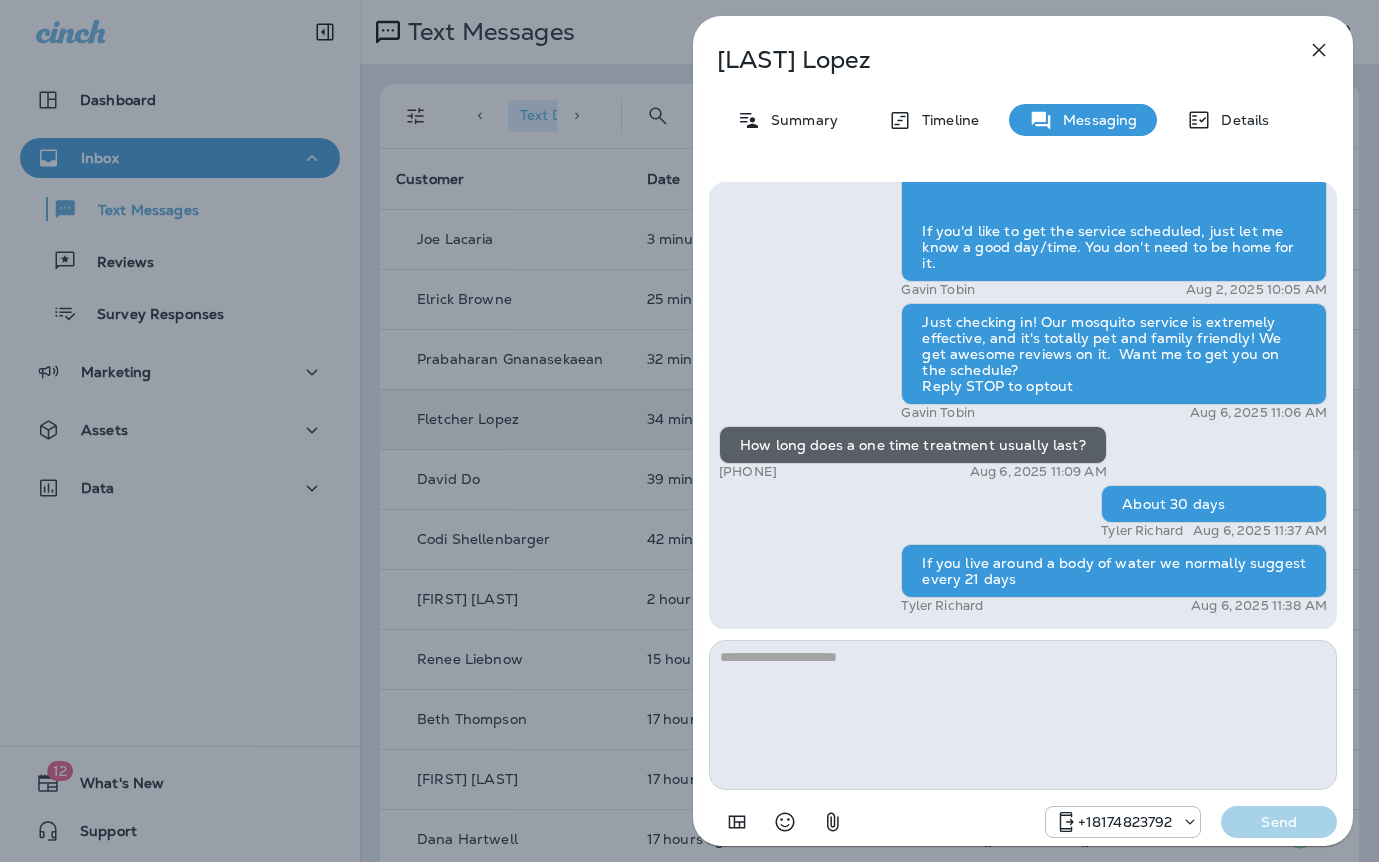 click on "Fletcher   Lopez Summary   Timeline   Messaging   Details   Hi Fletcher , this is Steven with Moxie Pest Control. We know Summer brings out the mosquitoes—and with the Summer season here, I’d love to get you on our schedule to come help take care of that. Just reply here if you're interested, and I'll let you know the details!
Reply STOP to optout +18174823792 Aug 2, 2025 9:47 AM Hi I'm interested  +1 (703) 888-8434 Aug 2, 2025 10:05 AM Gavin Tobin Aug 2, 2025 10:05 AM Just checking in! Our mosquito service is extremely effective, and it's totally pet and family friendly! We get awesome reviews on it.  Want me to get you on the schedule?
Reply STOP to optout Gavin Tobin Aug 6, 2025 11:06 AM How long does a one time treatment usually last?  +1 (703) 888-8434 Aug 6, 2025 11:09 AM About 30 days Tyler Richard Aug 6, 2025 11:37 AM If you live around a body of water we normally suggest every 21 days Tyler Richard Aug 6, 2025 11:38 AM +18174823792 Send" at bounding box center [689, 431] 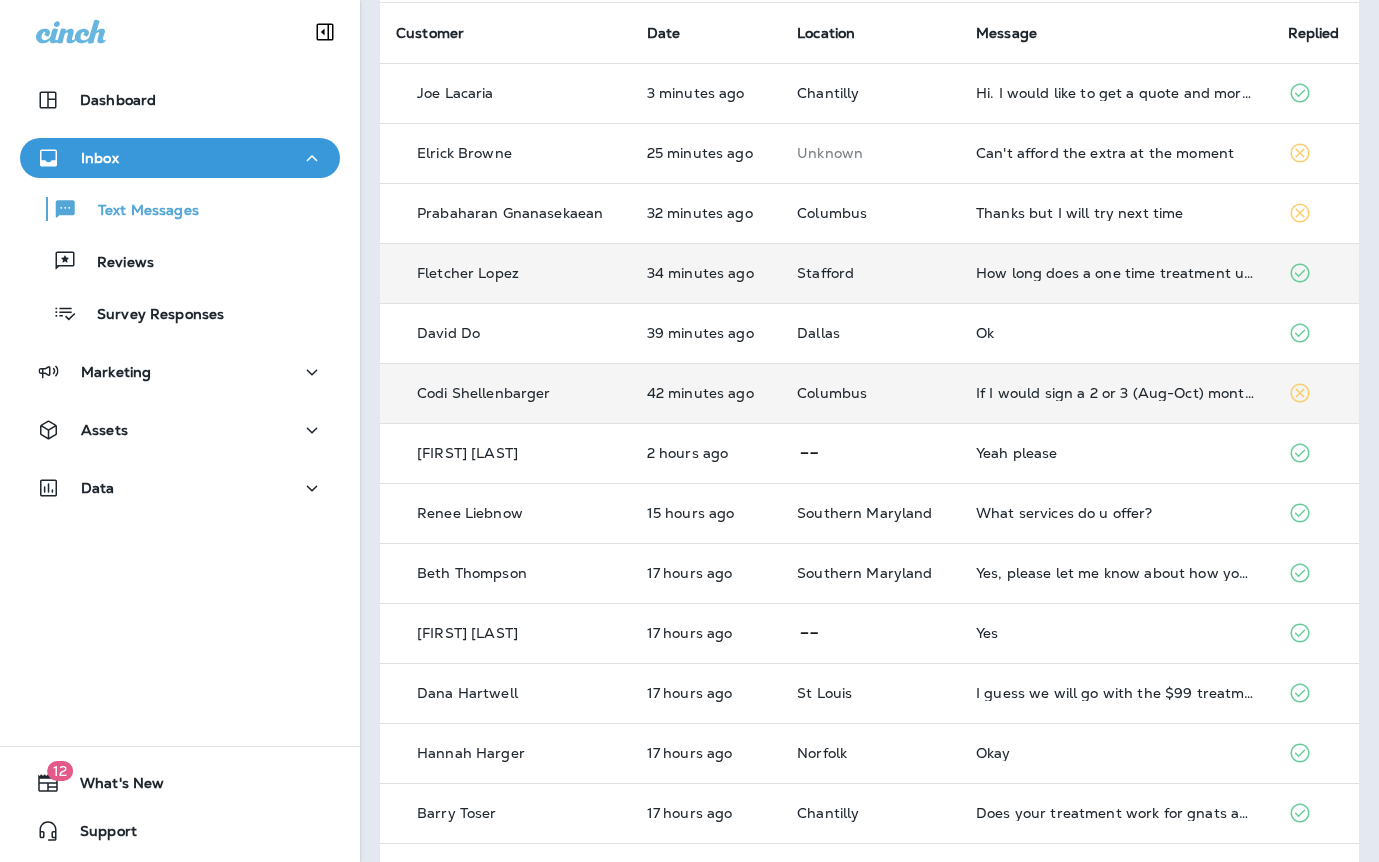scroll, scrollTop: 148, scrollLeft: 0, axis: vertical 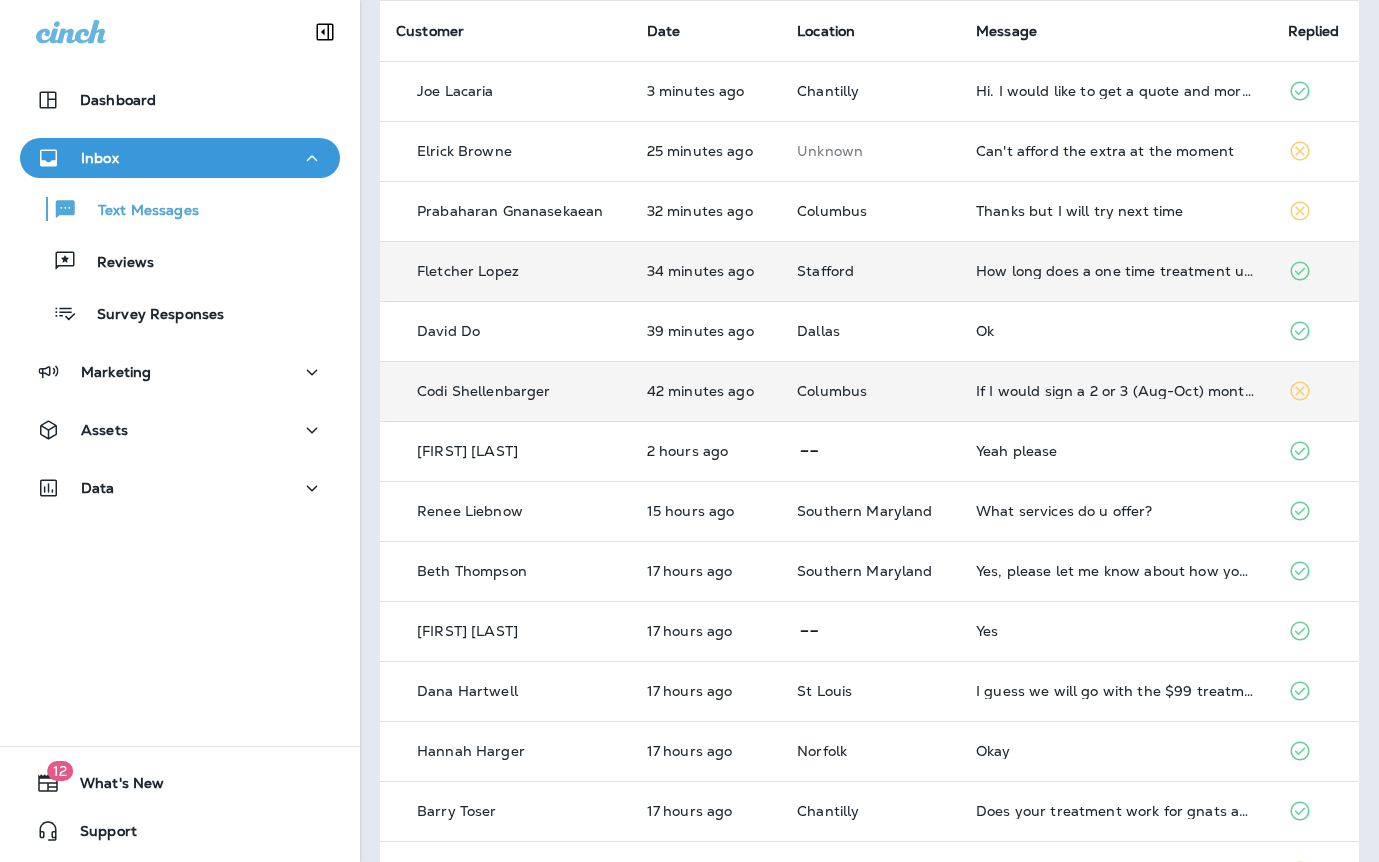 click on "If I would sign a 2 or 3 (Aug-Oct) month agreement is there a better price you could offer?" at bounding box center [1115, 391] 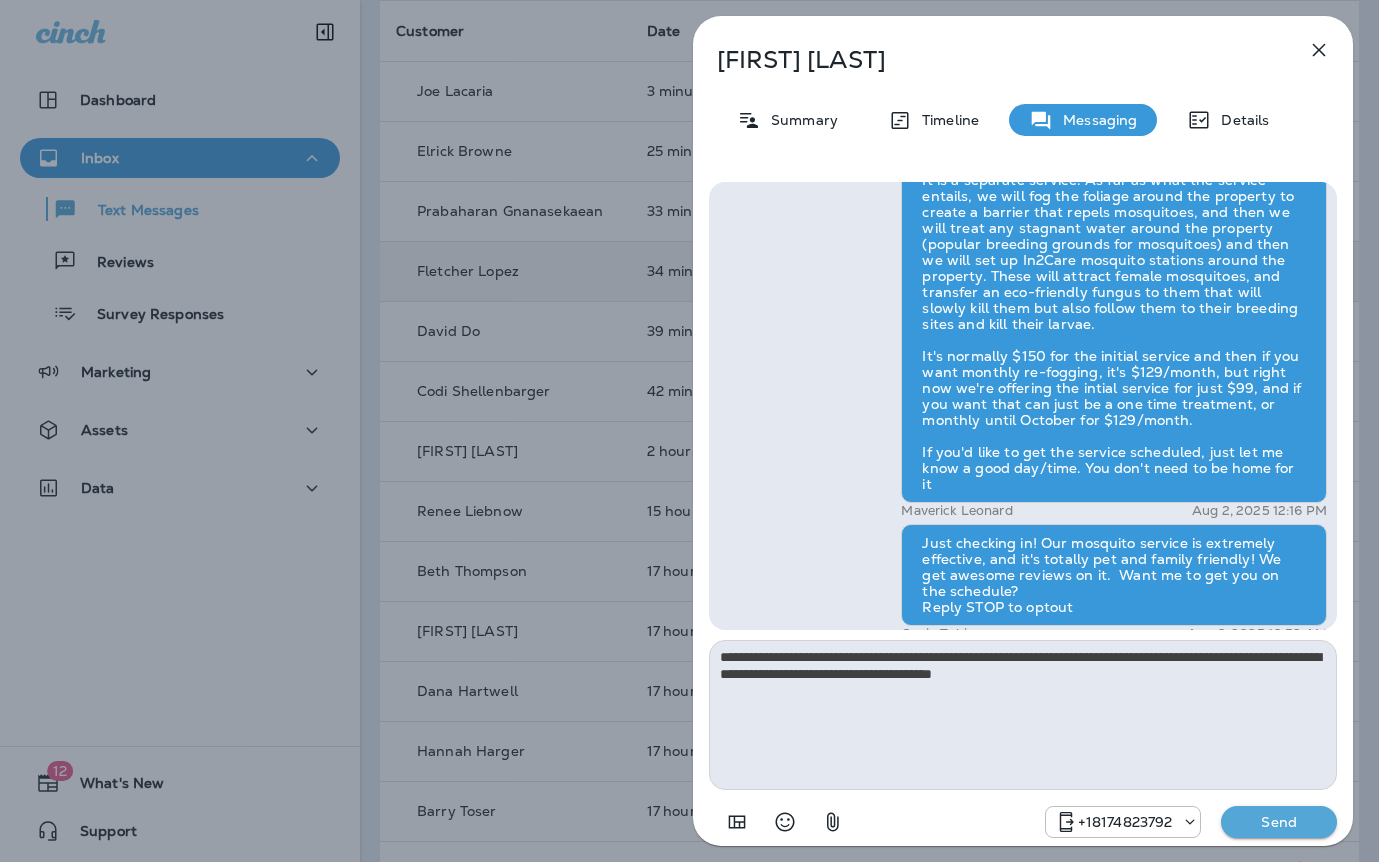 scroll, scrollTop: -134, scrollLeft: 0, axis: vertical 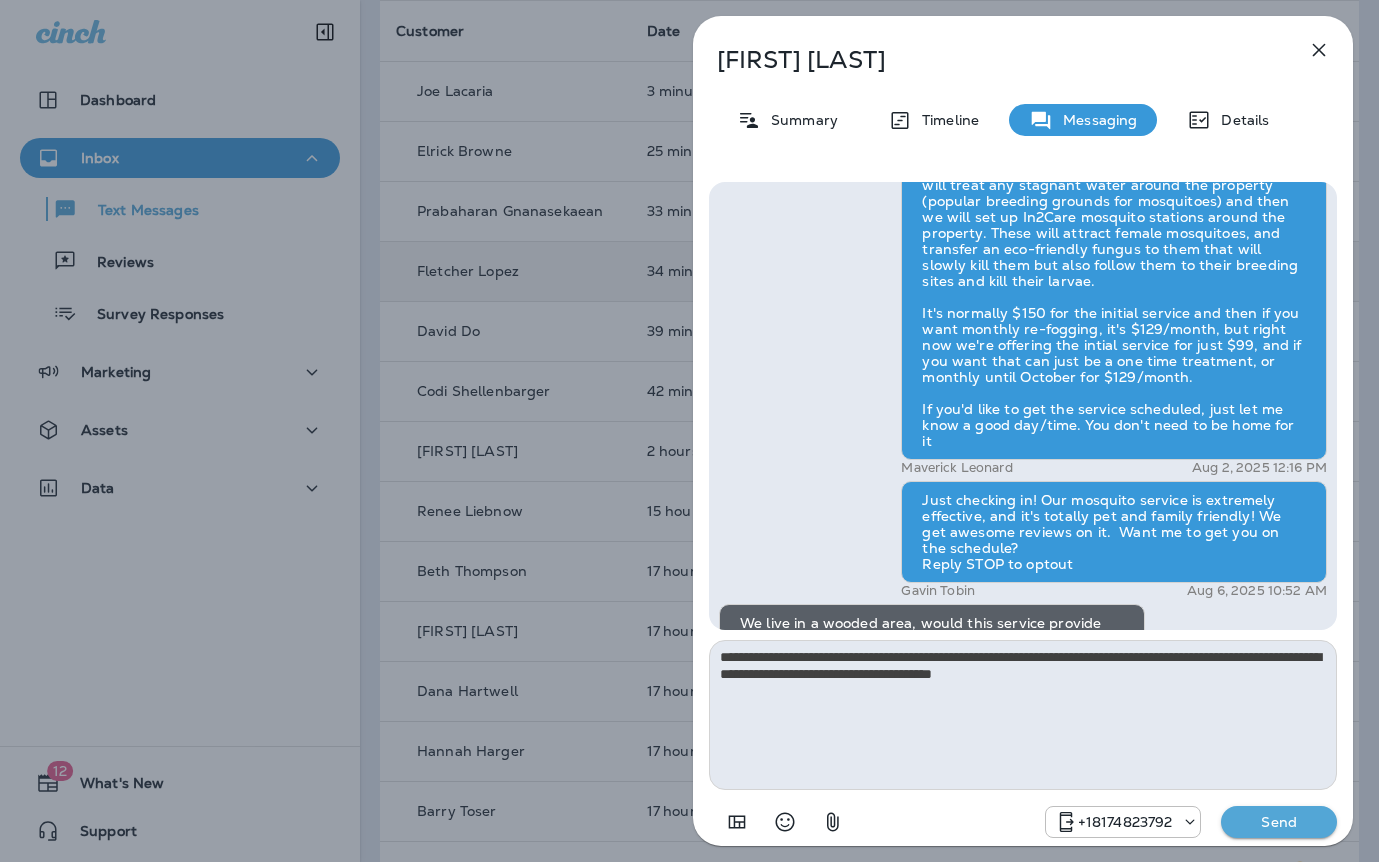 click on "**********" at bounding box center [1023, 715] 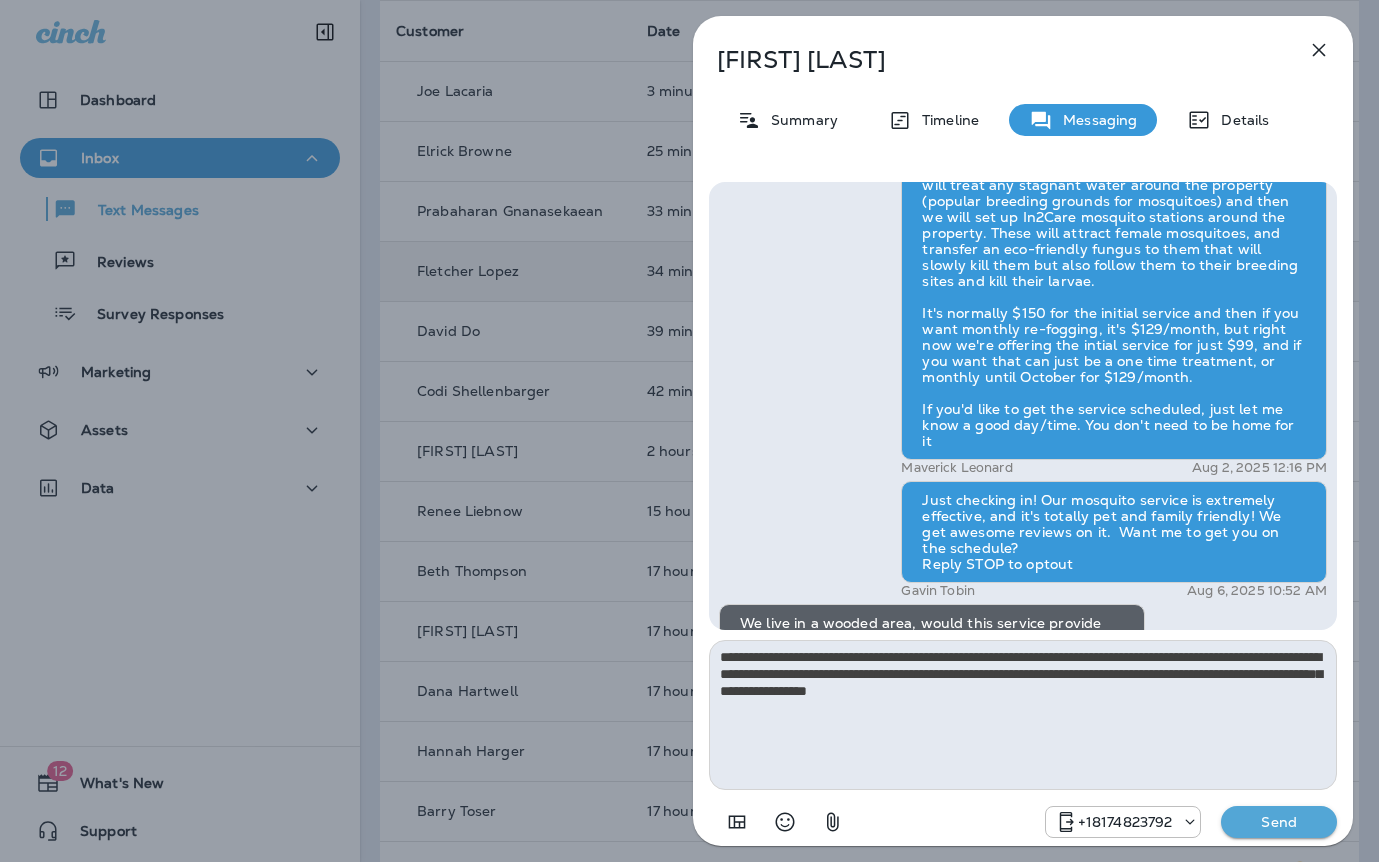 click on "**********" at bounding box center [1023, 715] 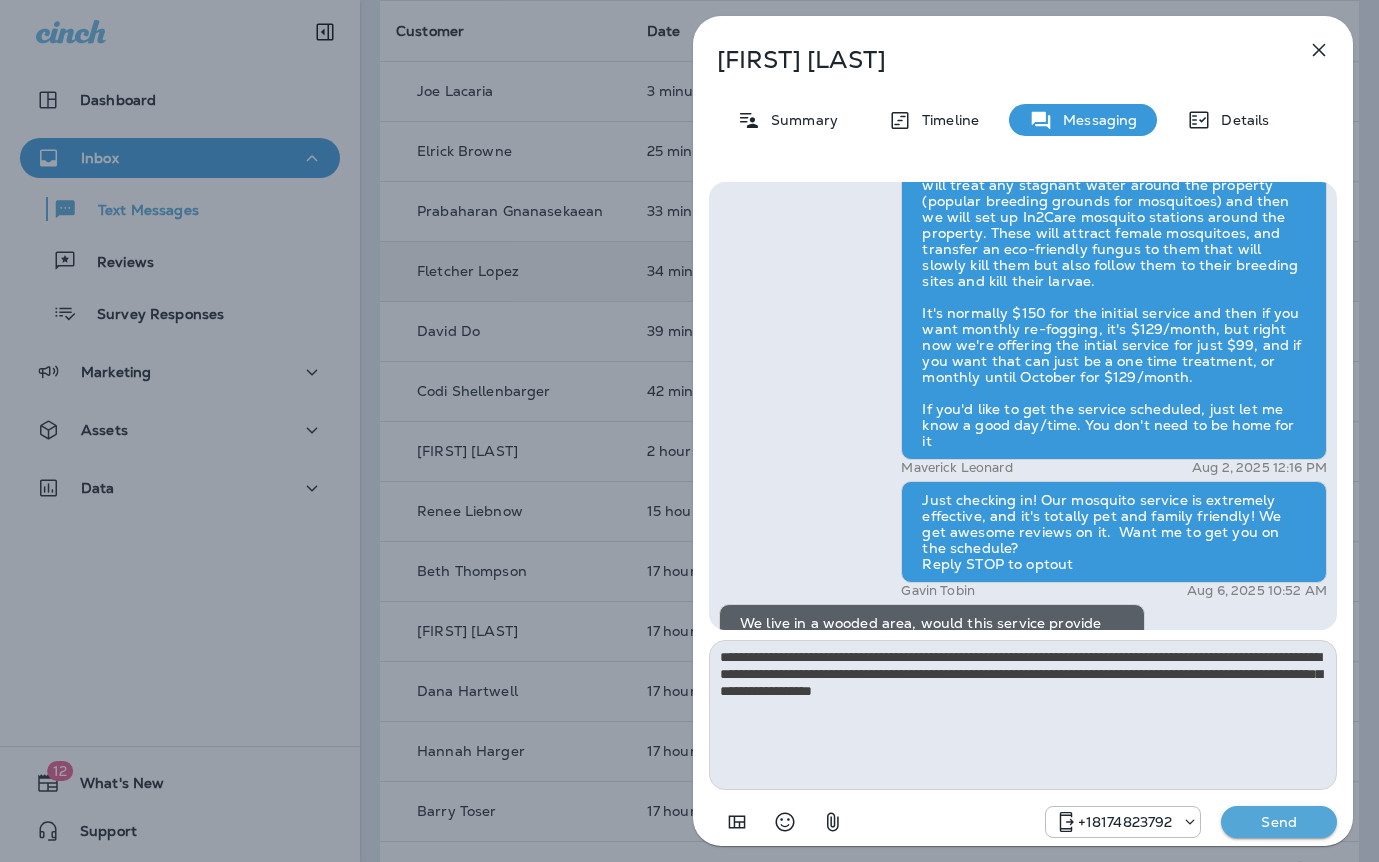 type on "**********" 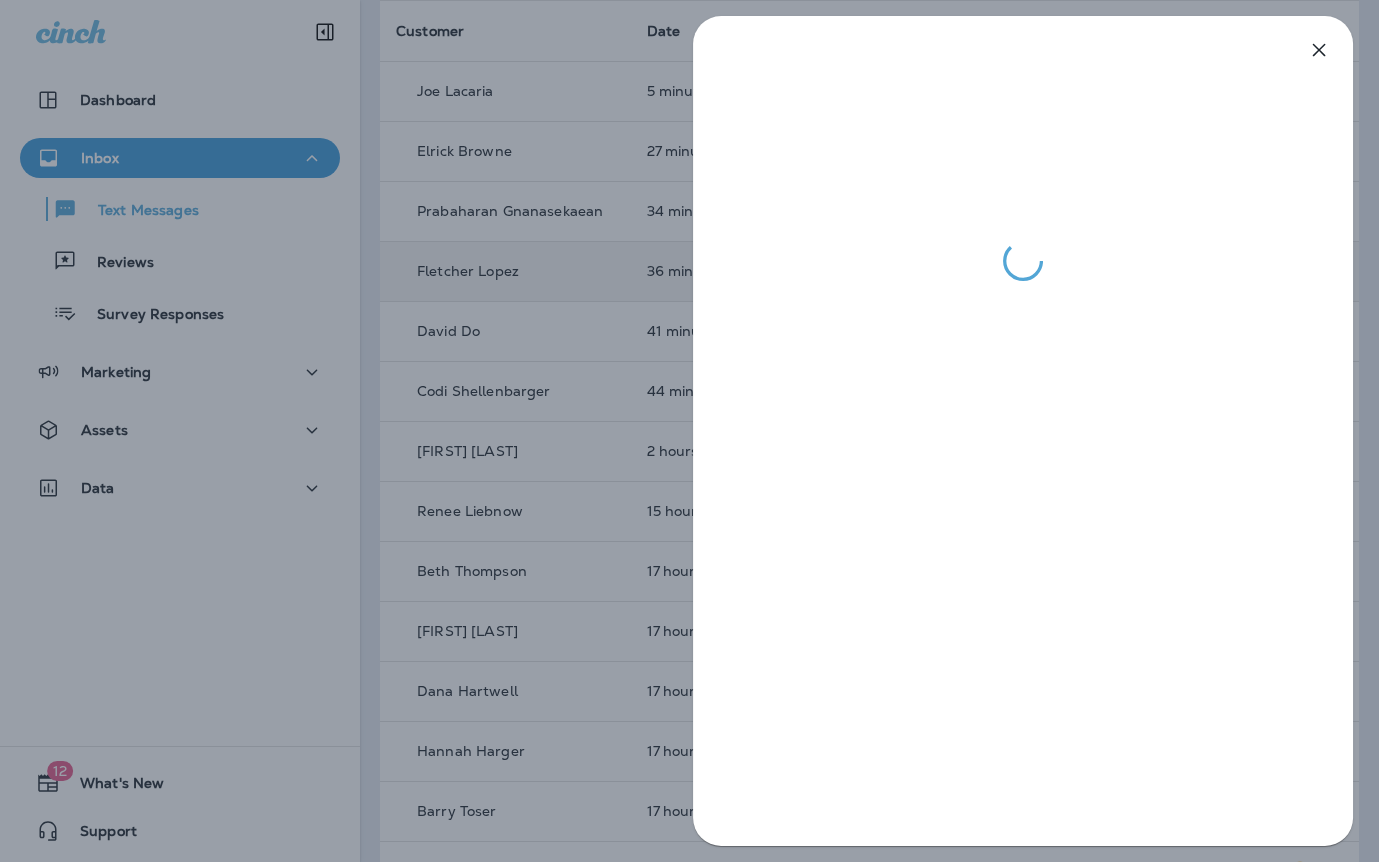 click at bounding box center (689, 431) 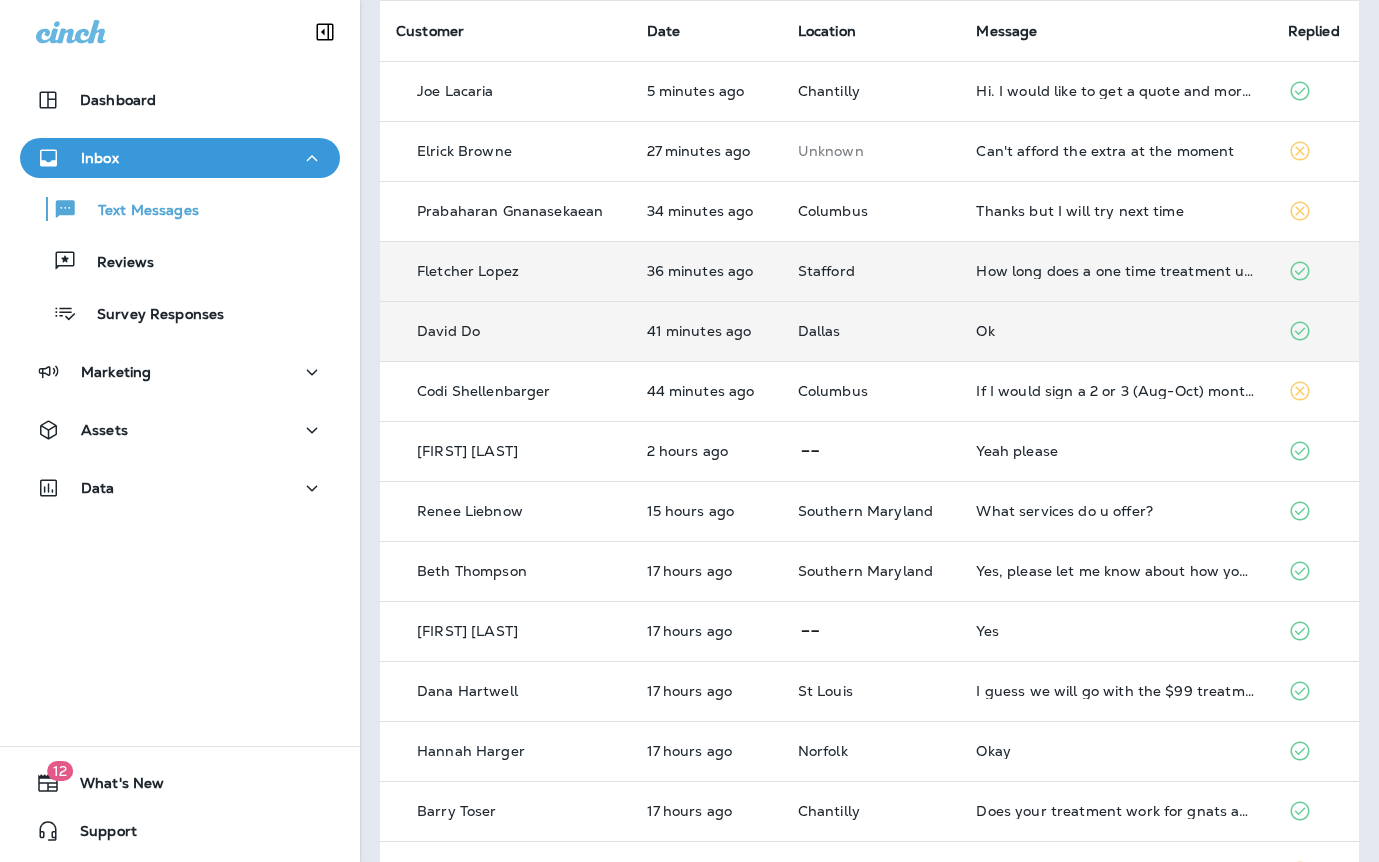 scroll, scrollTop: 0, scrollLeft: 0, axis: both 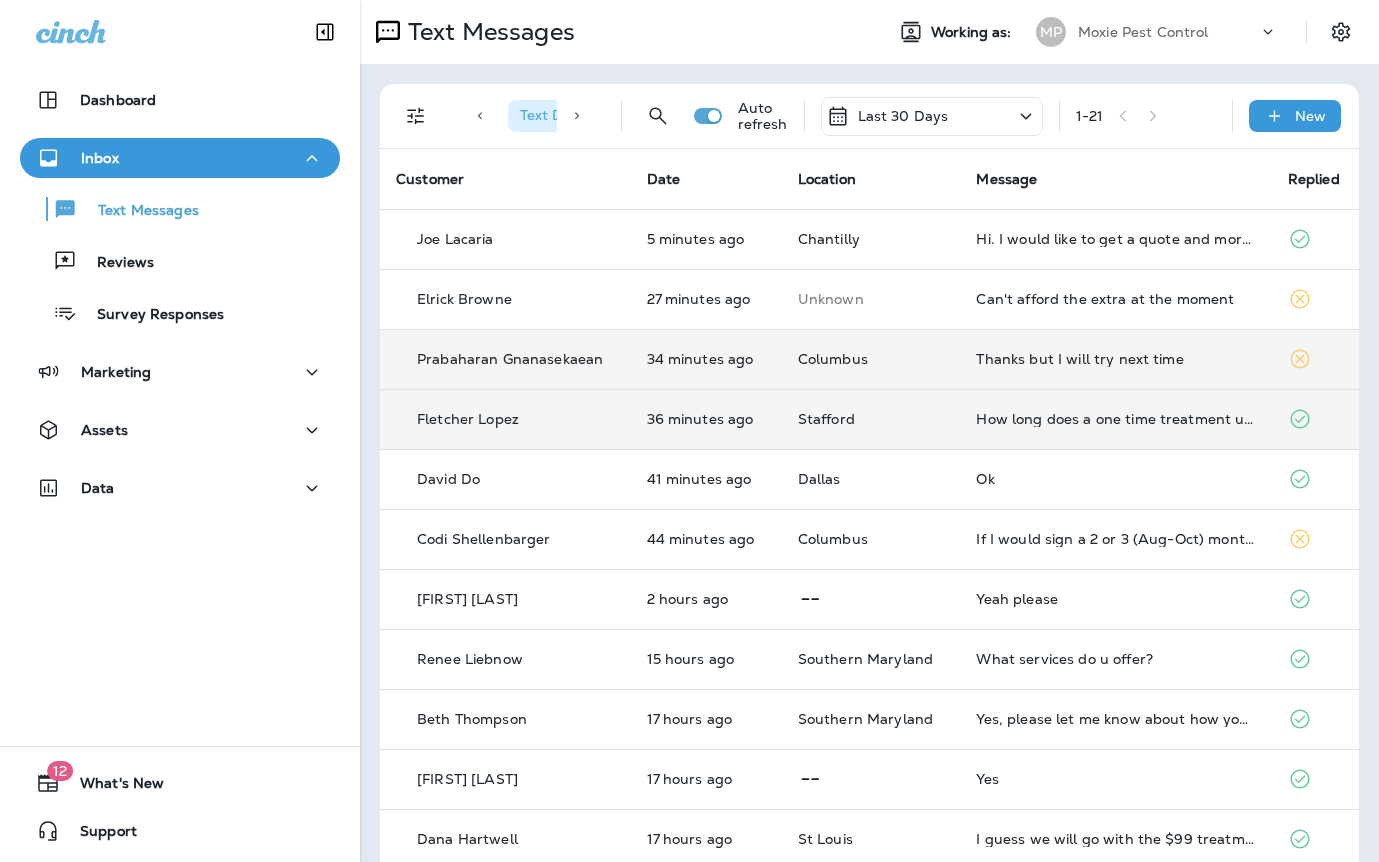 click on "Thanks but I will try next time" at bounding box center [1115, 359] 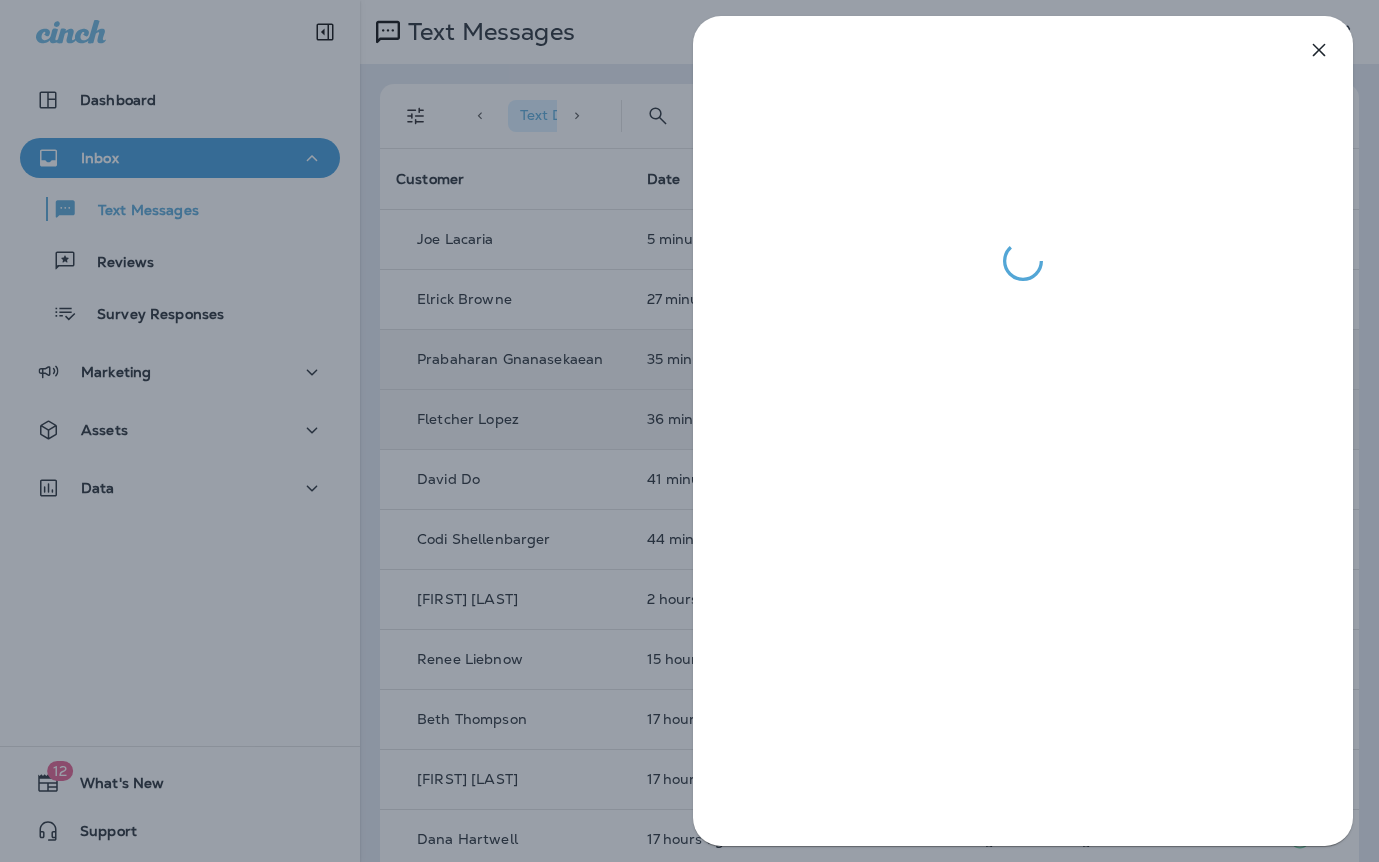 click at bounding box center (689, 431) 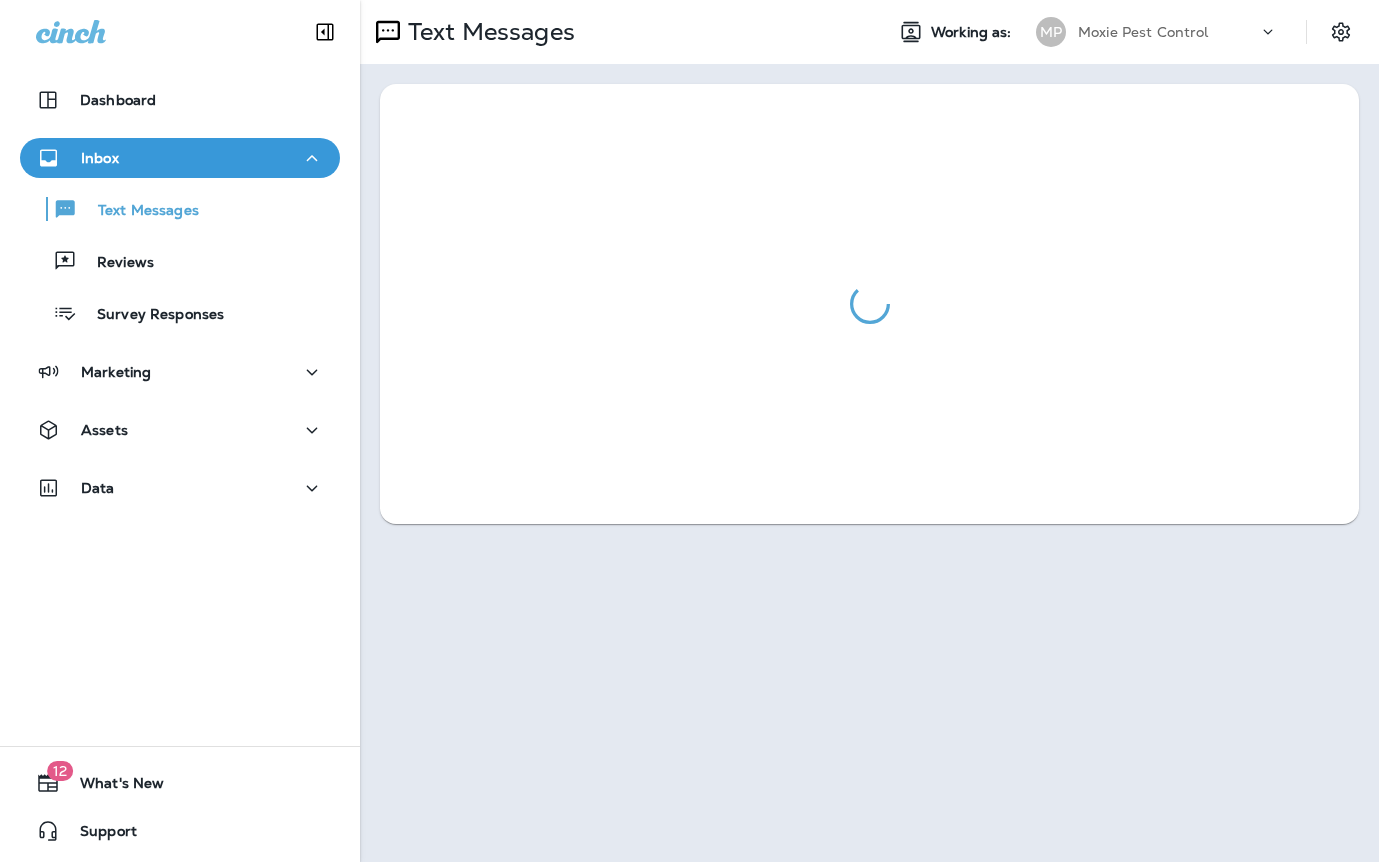 scroll, scrollTop: 0, scrollLeft: 0, axis: both 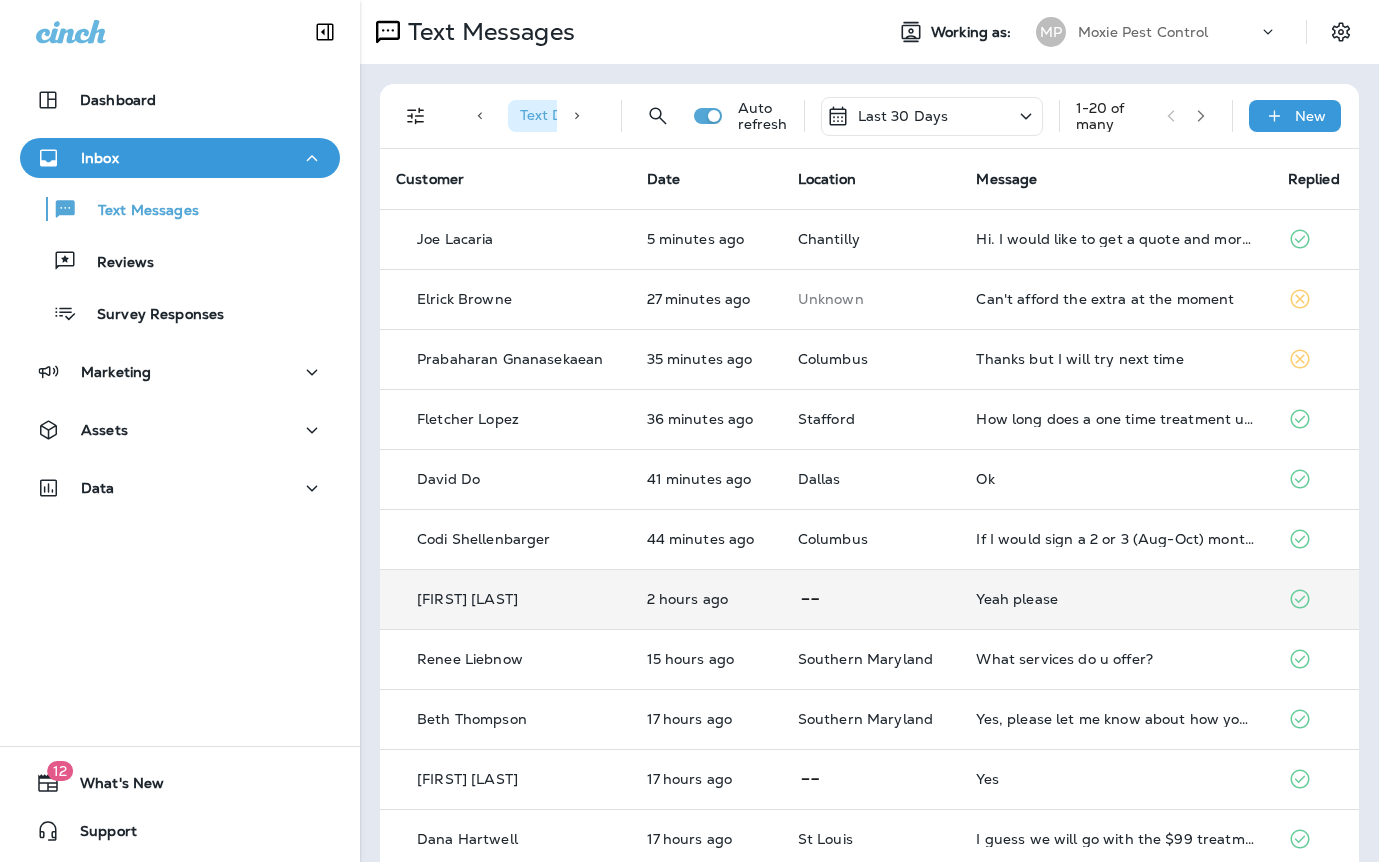 click on "Yeah please" at bounding box center (1115, 599) 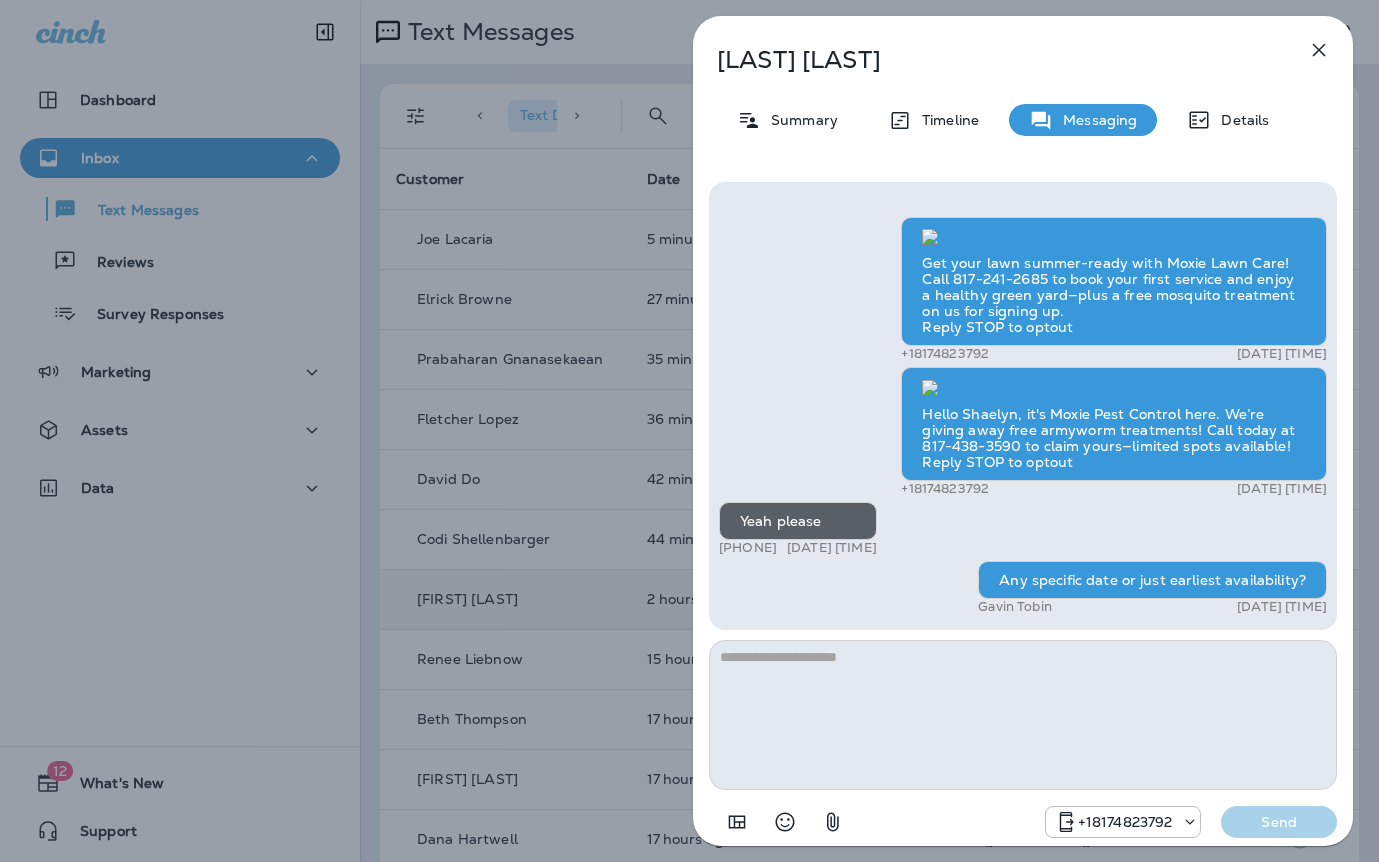 scroll, scrollTop: 0, scrollLeft: 0, axis: both 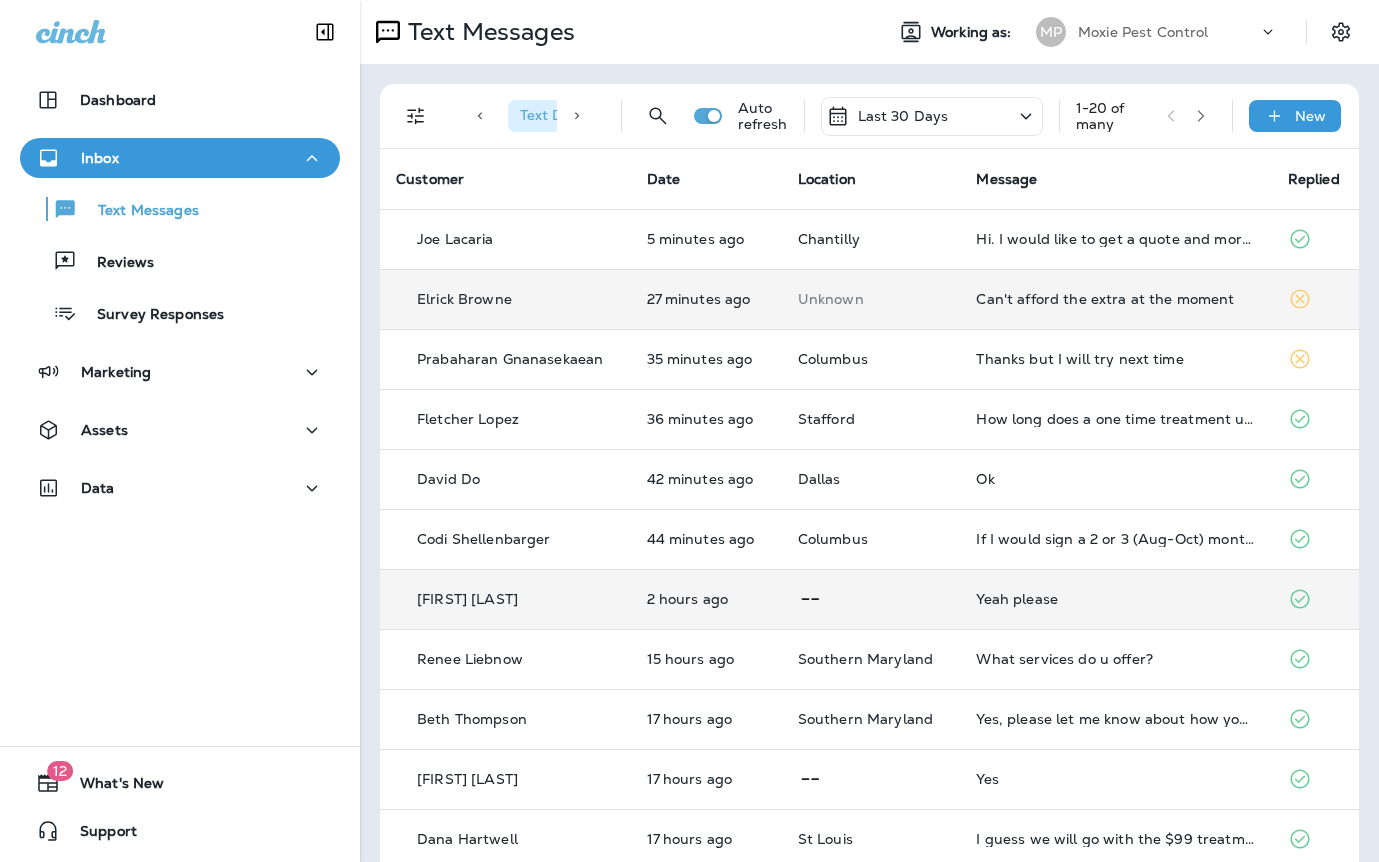click on "Can't afford the extra at the moment" at bounding box center (1115, 299) 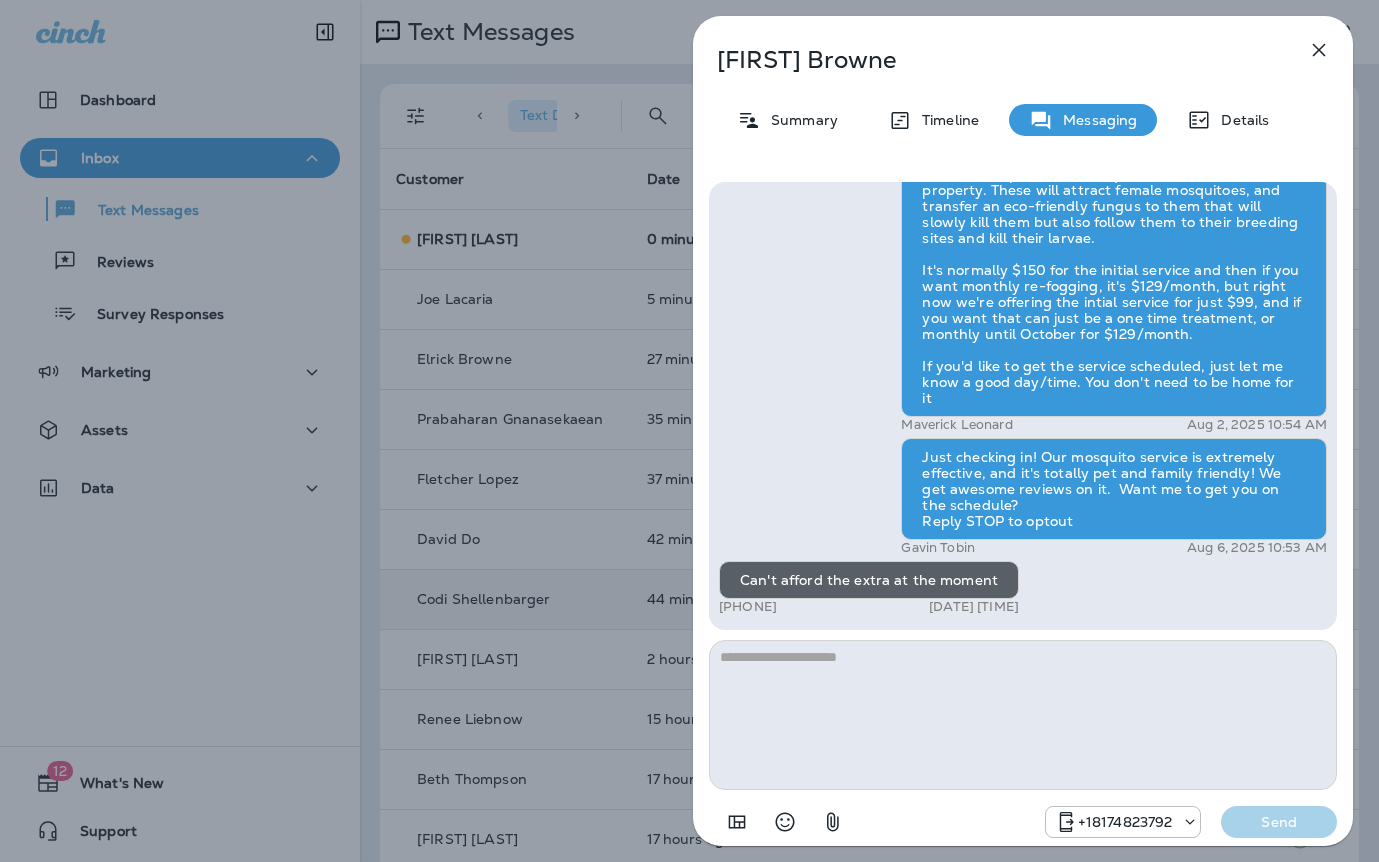 click on "[FIRST]   [LAST] Summary   Timeline   Messaging   Details   Hi,  [FIRST] , this is Cameron with Moxie Pest Control. We know Summer brings out the mosquitoes—and with the Summer season here, I’d love to get you on our schedule to come help take care of that. Just reply here if you're interested, and I'll let you know the details!
Reply STOP to optout [PHONE] [DATE] [TIME] Yes please, they congregate at the front door alot. [PHONE] [DATE] [TIME] [FIRST] [LAST] [DATE] [TIME] Just checking in! Our mosquito service is extremely effective, and it's totally pet and family friendly! We get awesome reviews on it.  Want me to get you on the schedule?
Reply STOP to optout [FIRST] [LAST] [DATE] [TIME] Can't afford the extra at the moment  [PHONE] [DATE] [TIME] [PHONE] Send" at bounding box center (689, 431) 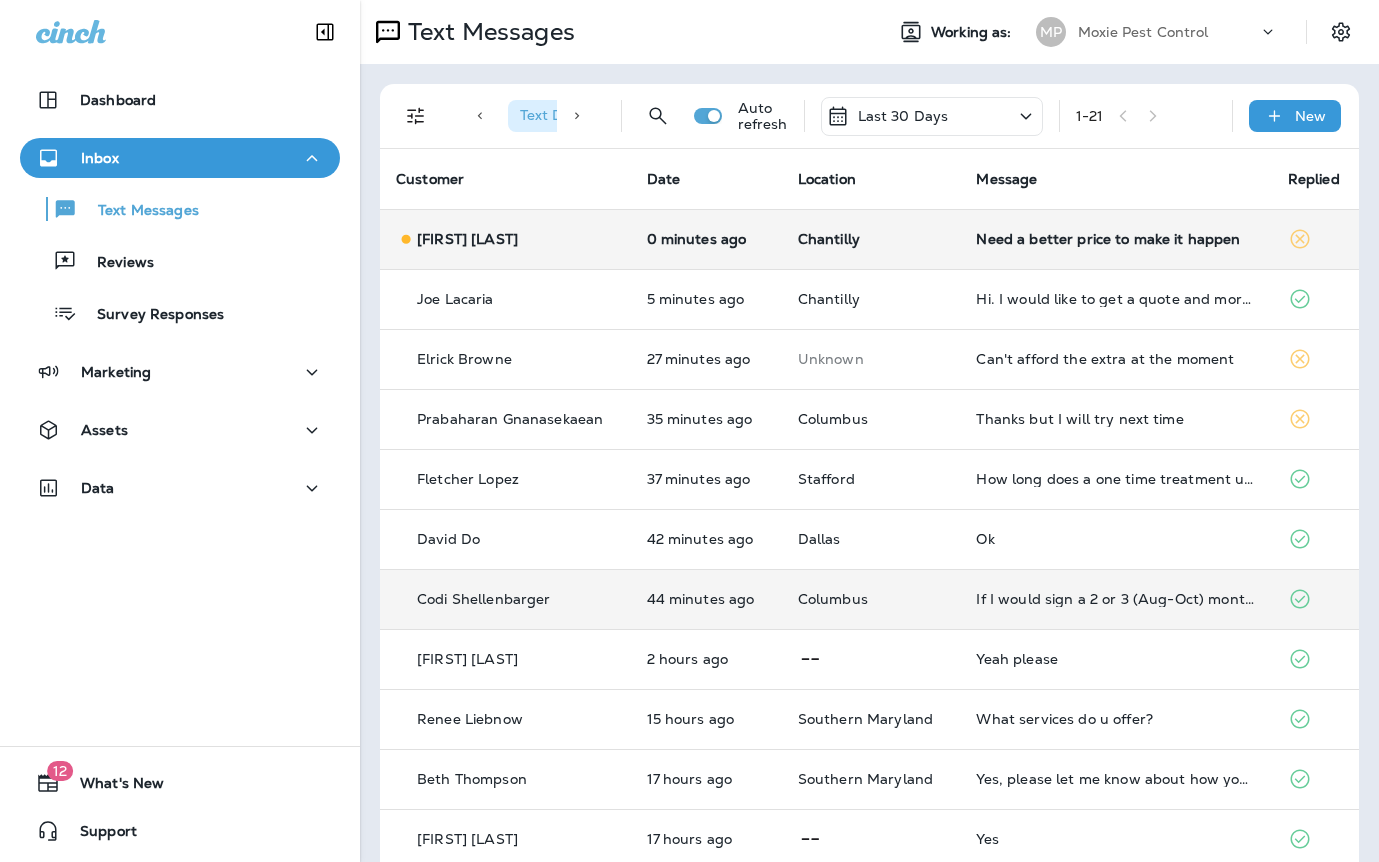 click on "Need a better price to make it happen" at bounding box center [1115, 239] 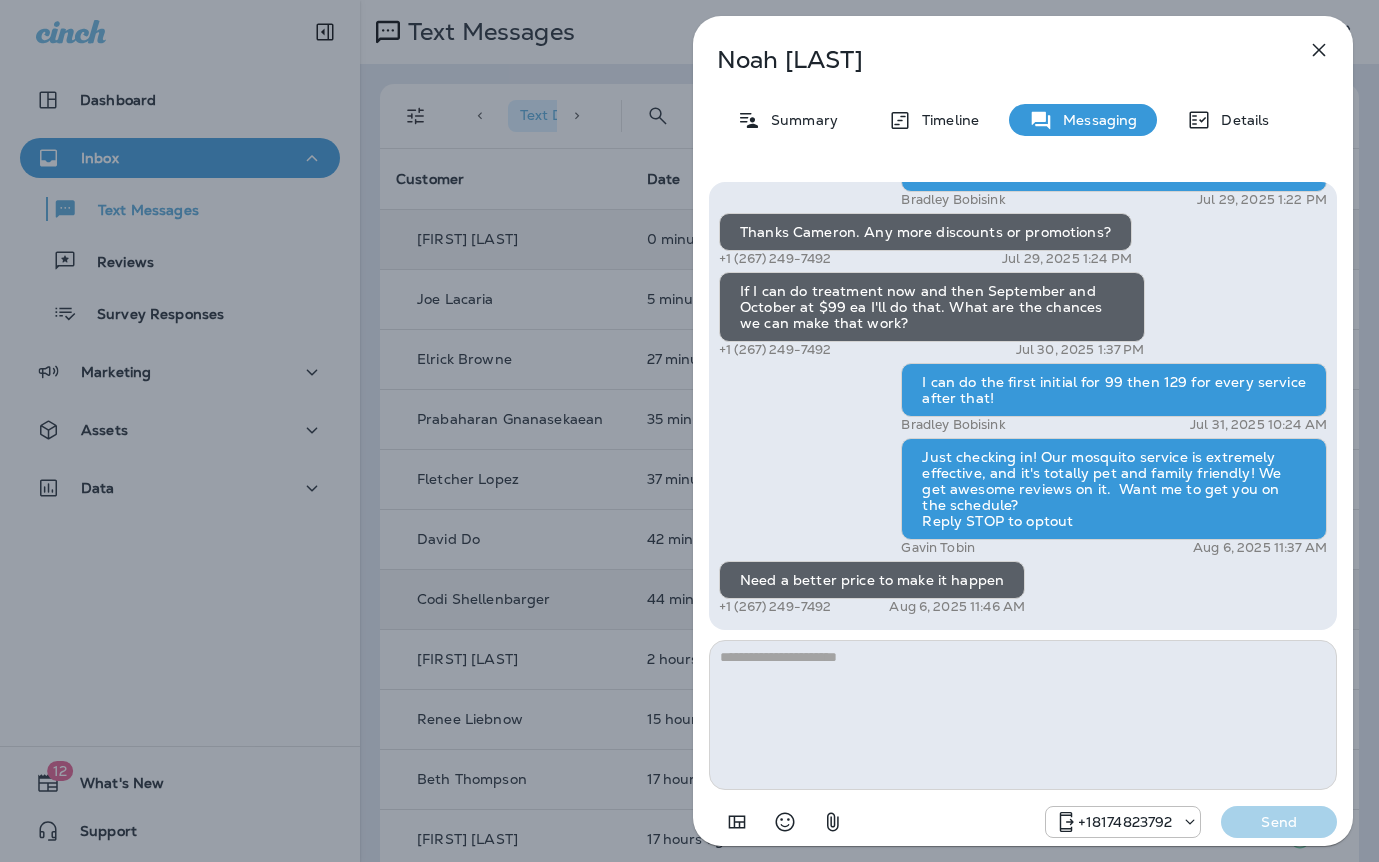 click on "[FIRST] [LAST] Summary Timeline Messaging Details Hi, [FIRST] , this is Cameron with Moxie Pest Control. We know Summer brings out the mosquitoes—and with the Summer season here, I’d love to get you on our schedule to come help take care of that. Just reply here if you're interested, and I'll let you know the details! Reply STOP to optout [PHONE] Jul 29, 2025 10:29 AM Hi Cameron. Thanks for the message. I'm interested. What's the best pricing you can offer? [PHONE] Jul 29, 2025 12:12 PM Bradley Bobisink Jul 29, 2025 1:22 PM Thanks Cameron. Any more discounts or promotions? [PHONE] Jul 29, 2025 1:24 PM If I can do treatment now and then September and October at $99 ea I'll do that. What are the chances we can make that work? [PHONE] Jul 30, 2025 1:37 PM I can do the first initial for 99 then 129 for every service after that! Bradley Bobisink Jul 31, 2025 10:24 AM Gavin Tobin Aug 6, 2025 11:37 AM Need a better price to make it happen [PHONE] [PHONE]" at bounding box center [689, 431] 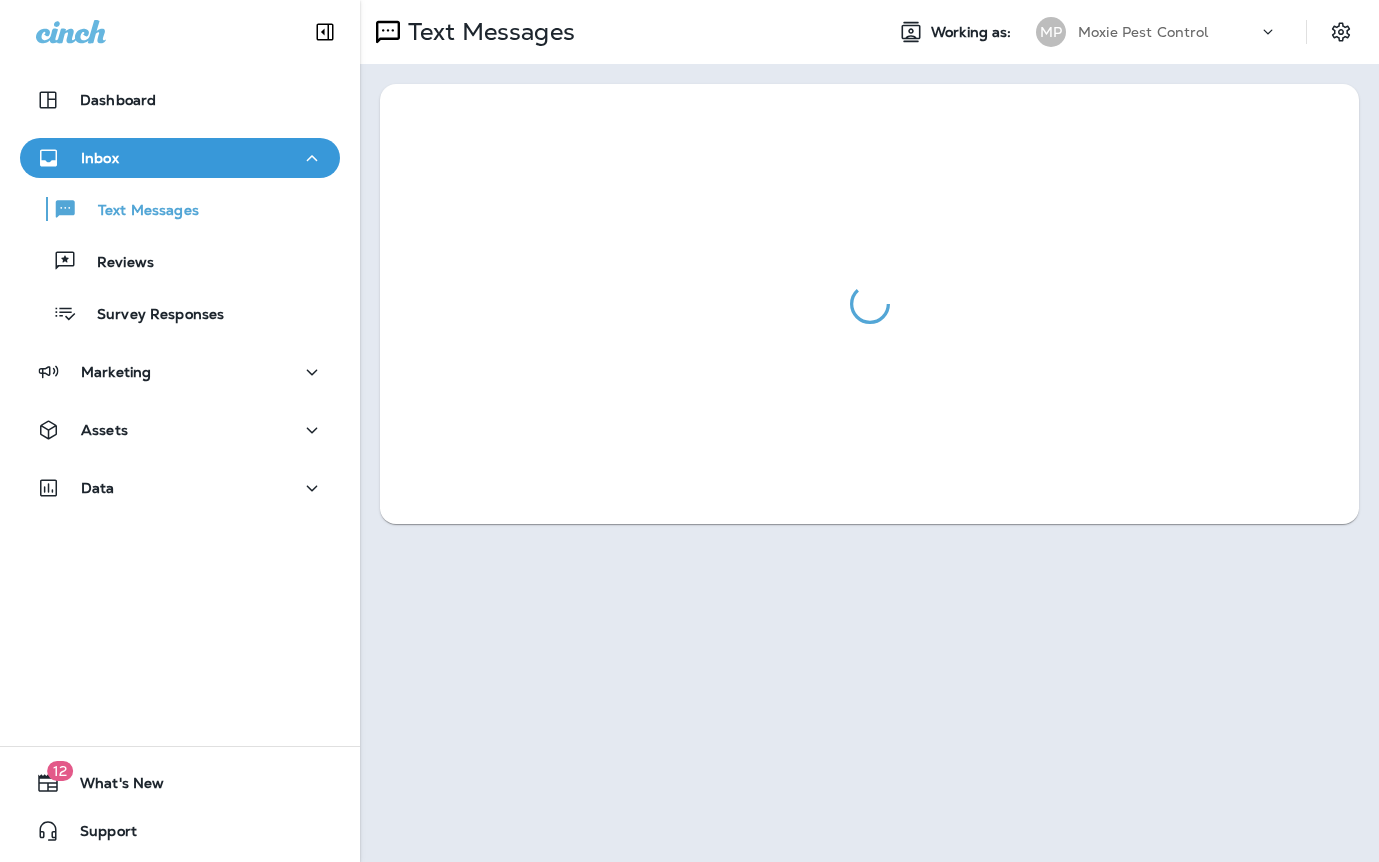 scroll, scrollTop: 0, scrollLeft: 0, axis: both 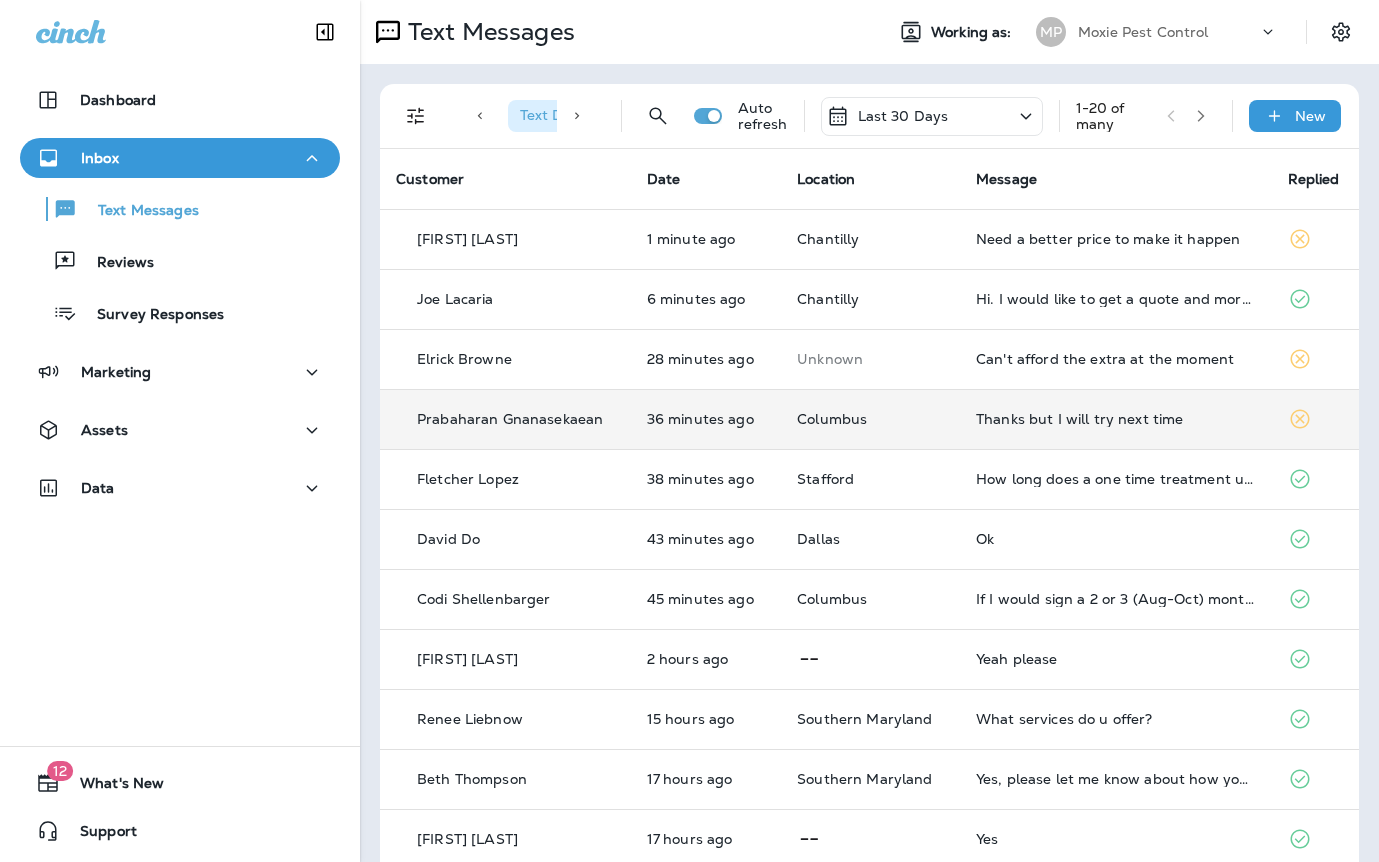 click on "Thanks but I will try next time" at bounding box center (1115, 419) 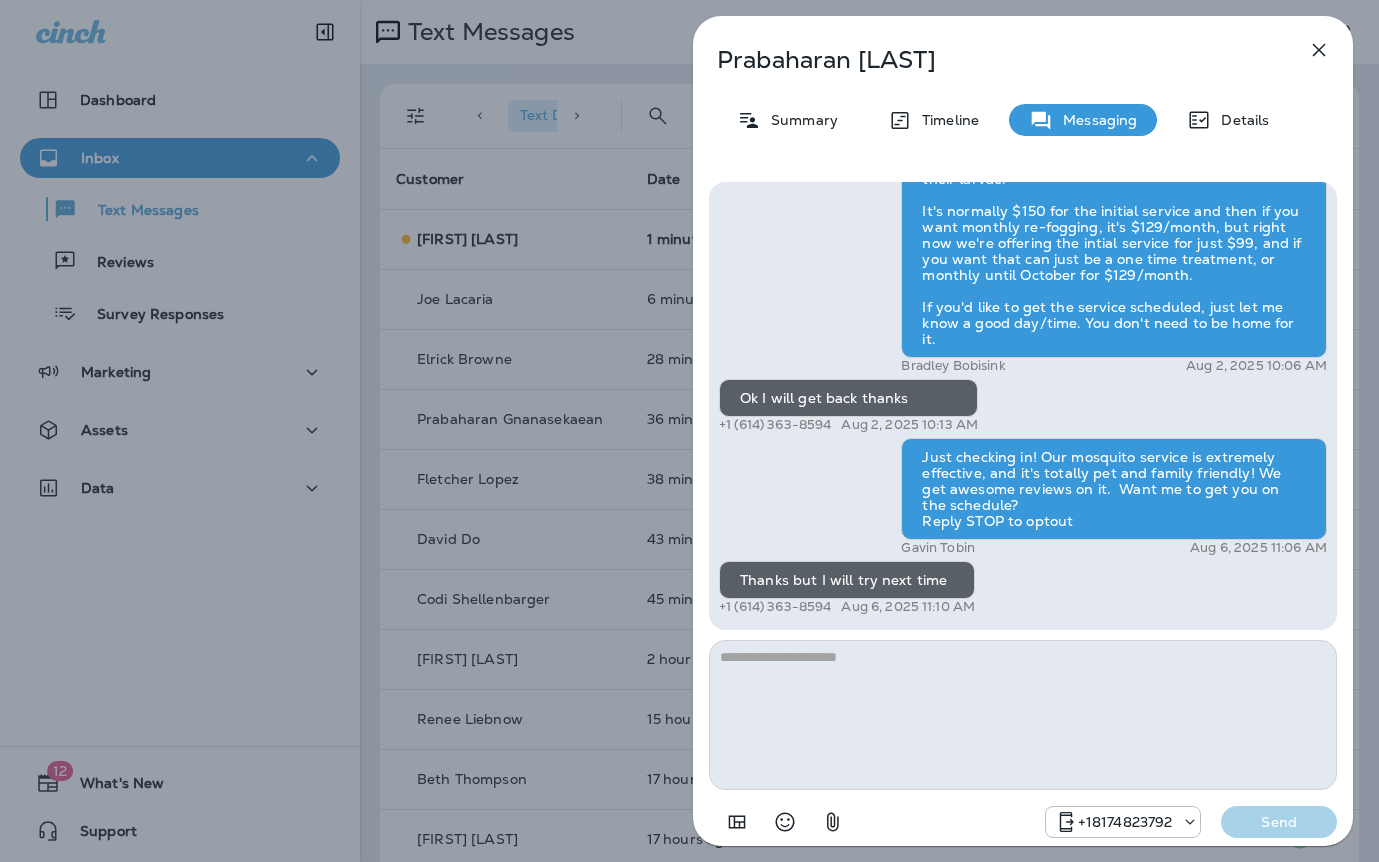 click on "Prabaharan Gnanasekaean Summary Timeline Messaging Details Hi Prabaharan , this is Steven with Moxie Pest Control. We know Summer brings out the mosquitoes—and with the Summer season here, I’d love to get you on our schedule to come help take care of that. Just reply here if you're interested, and I'll let you know the details! Reply STOP to optout [PHONE] Aug 2, 2025 9:42 AM Is it a covered service [PHONE] Aug 2, 2025 10:05 AM Or extra one [PHONE] Aug 2, 2025 10:06 AM Bradley Bobisink Aug 2, 2025 10:06 AM Ok I will get back thanks [PHONE] Aug 2, 2025 10:13 AM Just checking in! Our mosquito service is extremely effective, and it's totally pet and family friendly! We get awesome reviews on it. Want me to get you on the schedule? Reply STOP to optout Gavin Tobin Aug 6, 2025 11:06 AM Thanks but I will try next time [PHONE] Aug 6, 2025 11:10 AM [PHONE] Send" at bounding box center (689, 431) 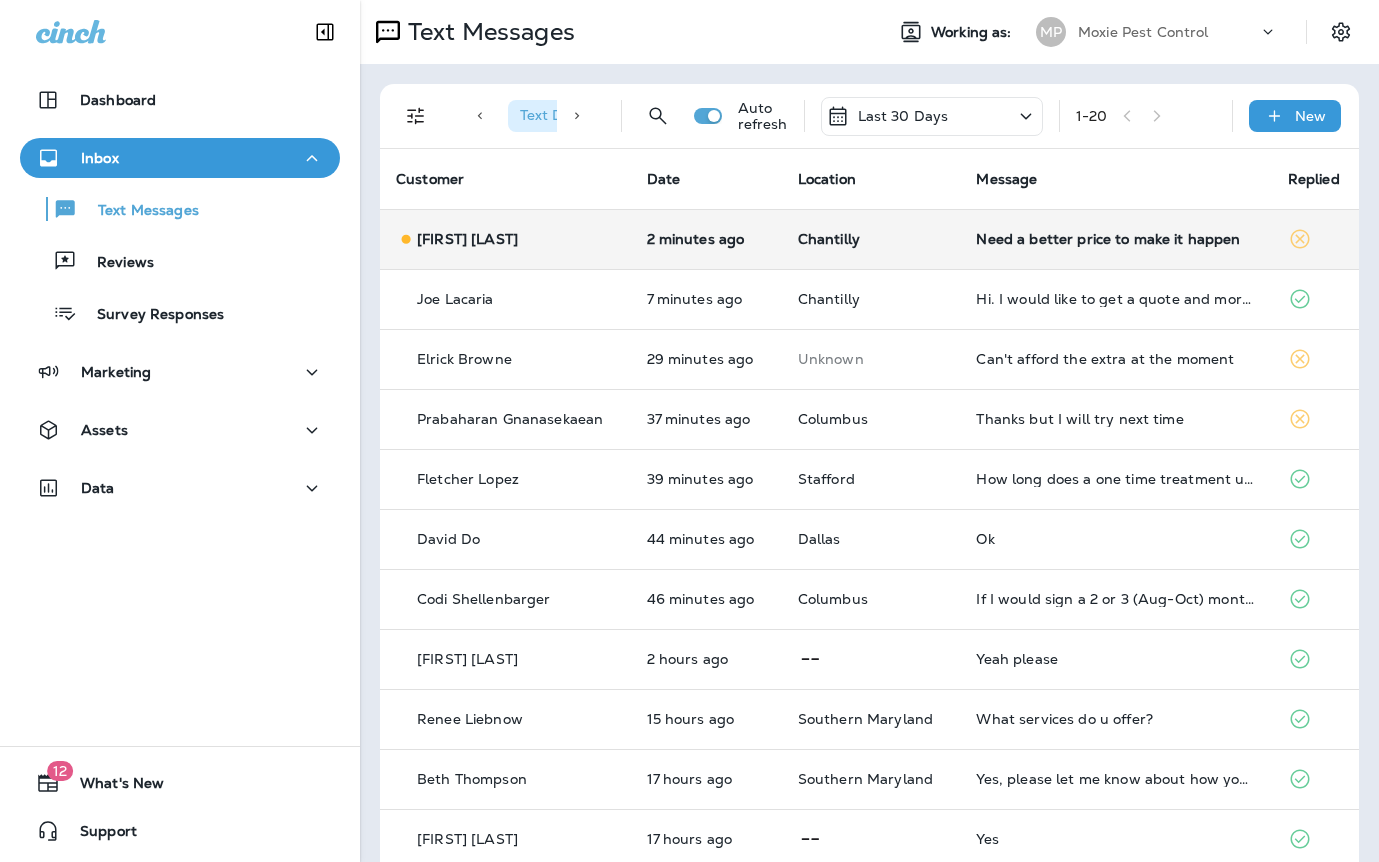 click on "Need a better price to make it happen" at bounding box center [1115, 239] 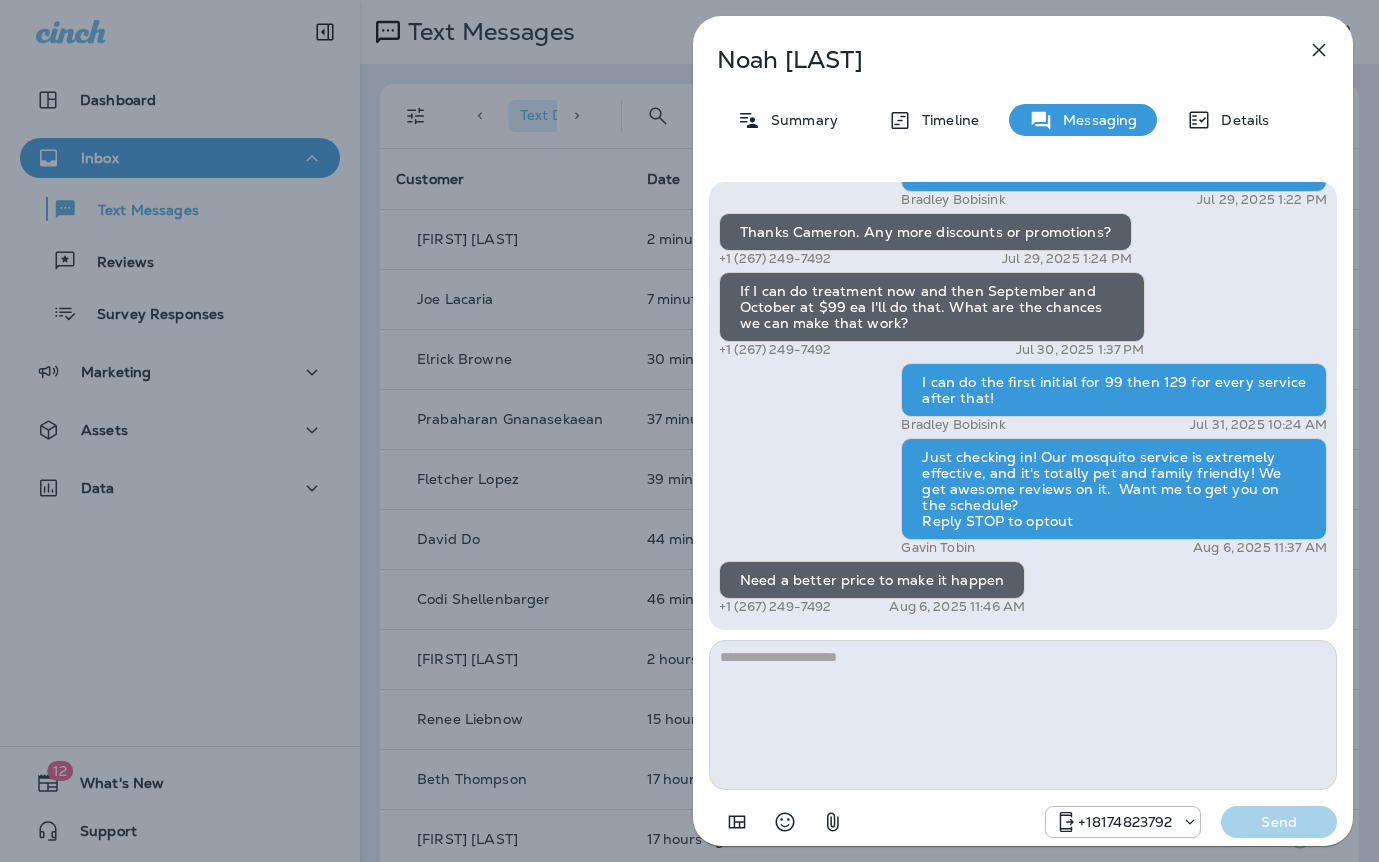 drag, startPoint x: 581, startPoint y: 377, endPoint x: 586, endPoint y: 395, distance: 18.681541 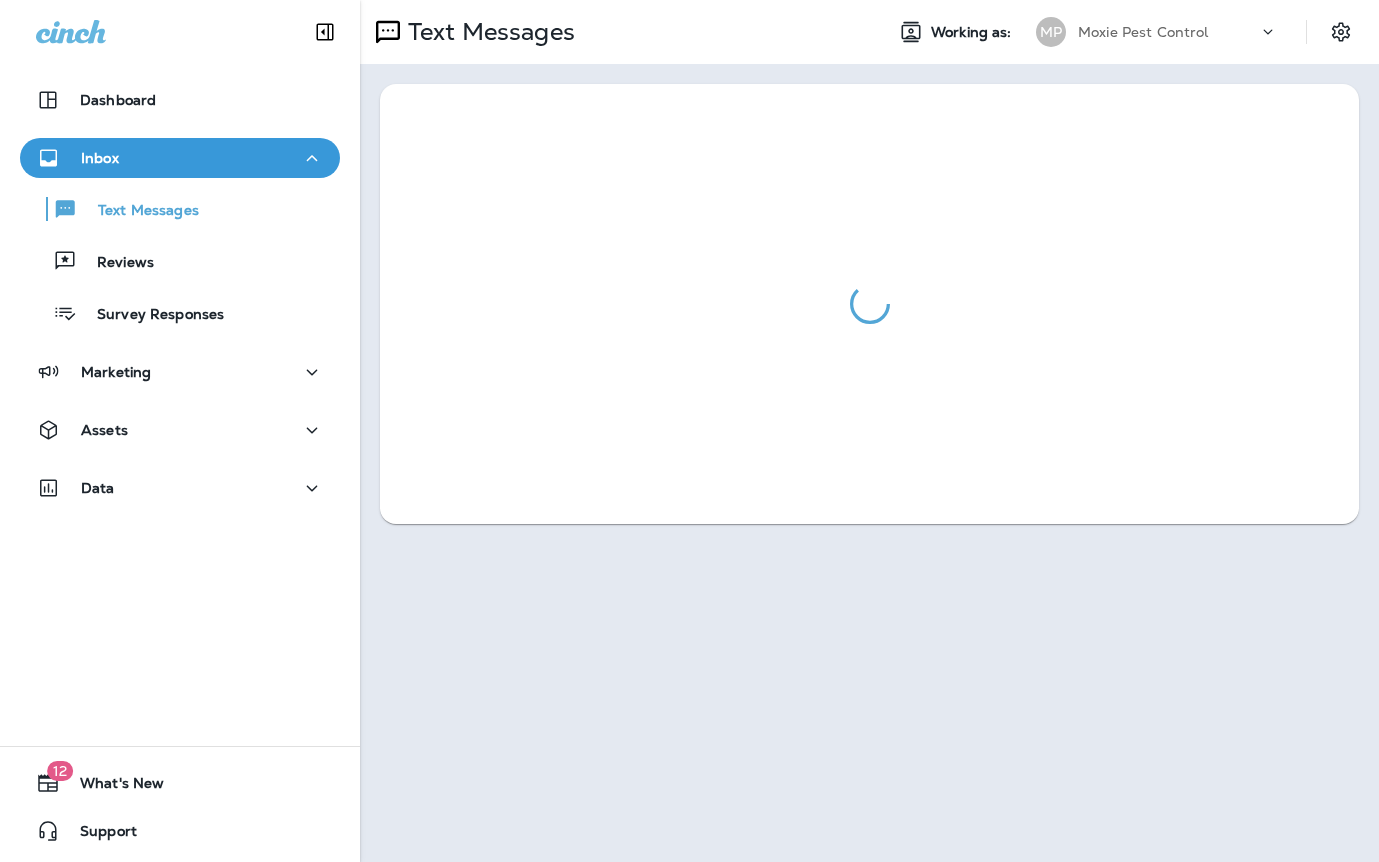 scroll, scrollTop: 0, scrollLeft: 0, axis: both 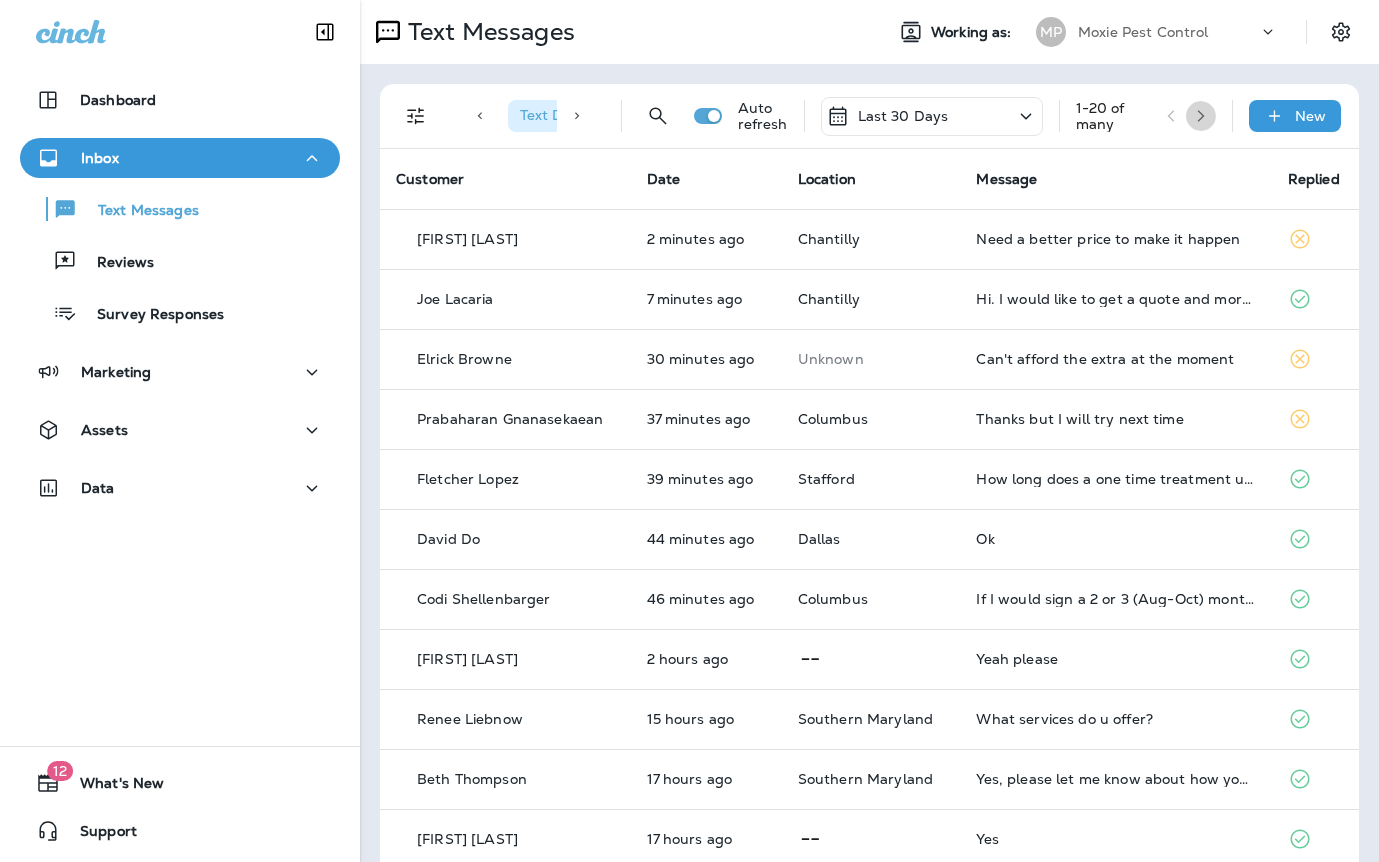 click 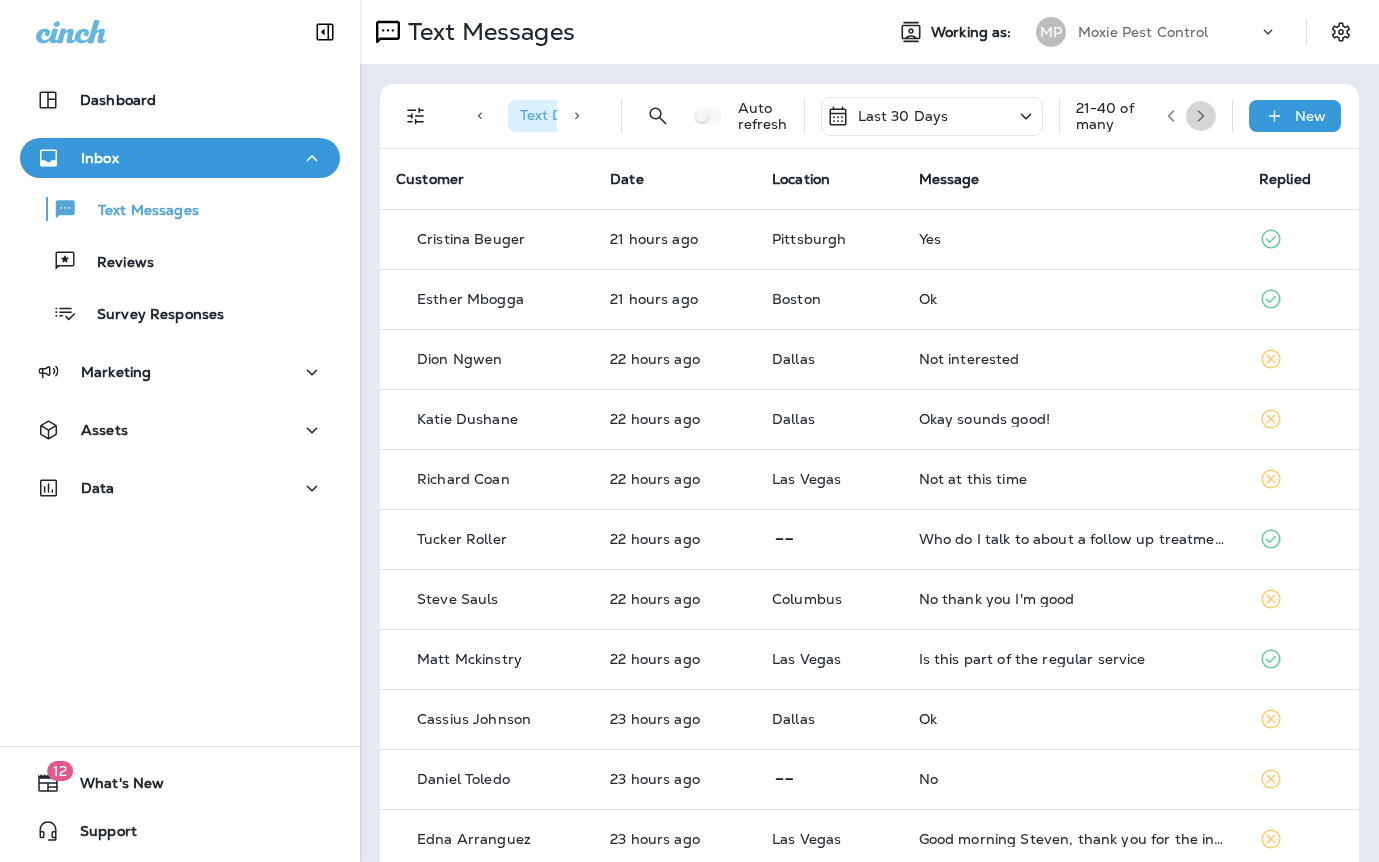 click 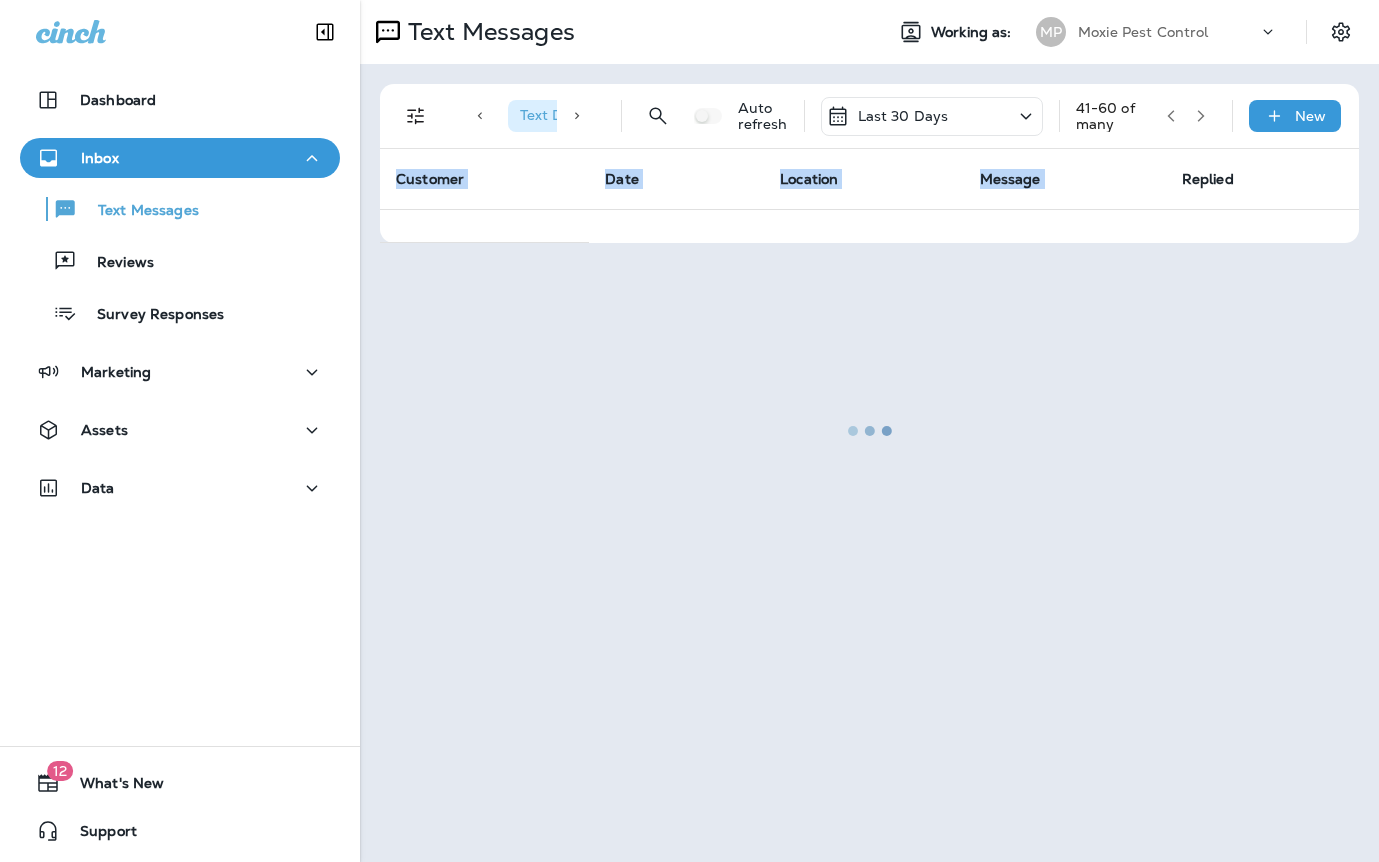 click at bounding box center (869, 431) 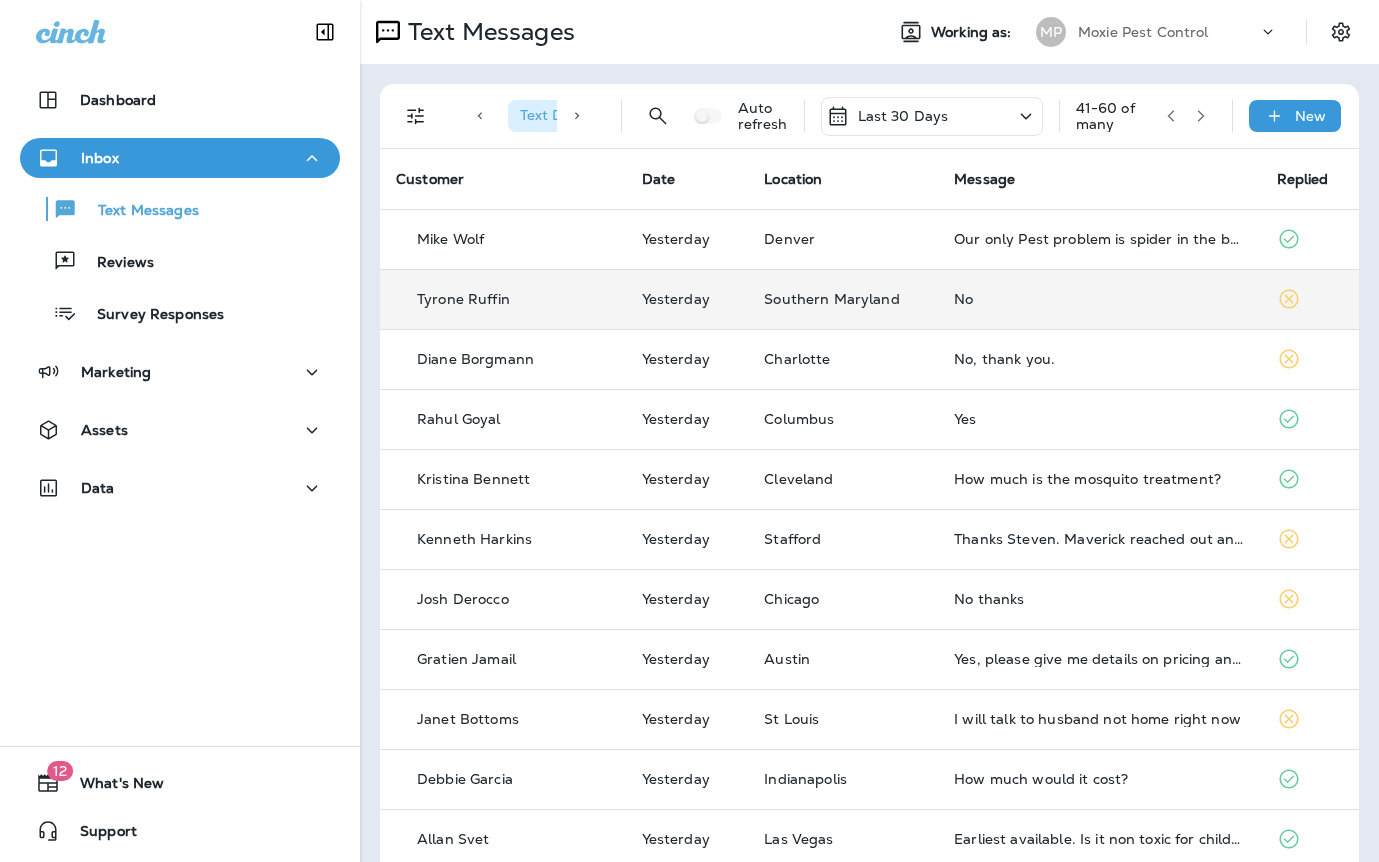 click on "No" at bounding box center [1099, 299] 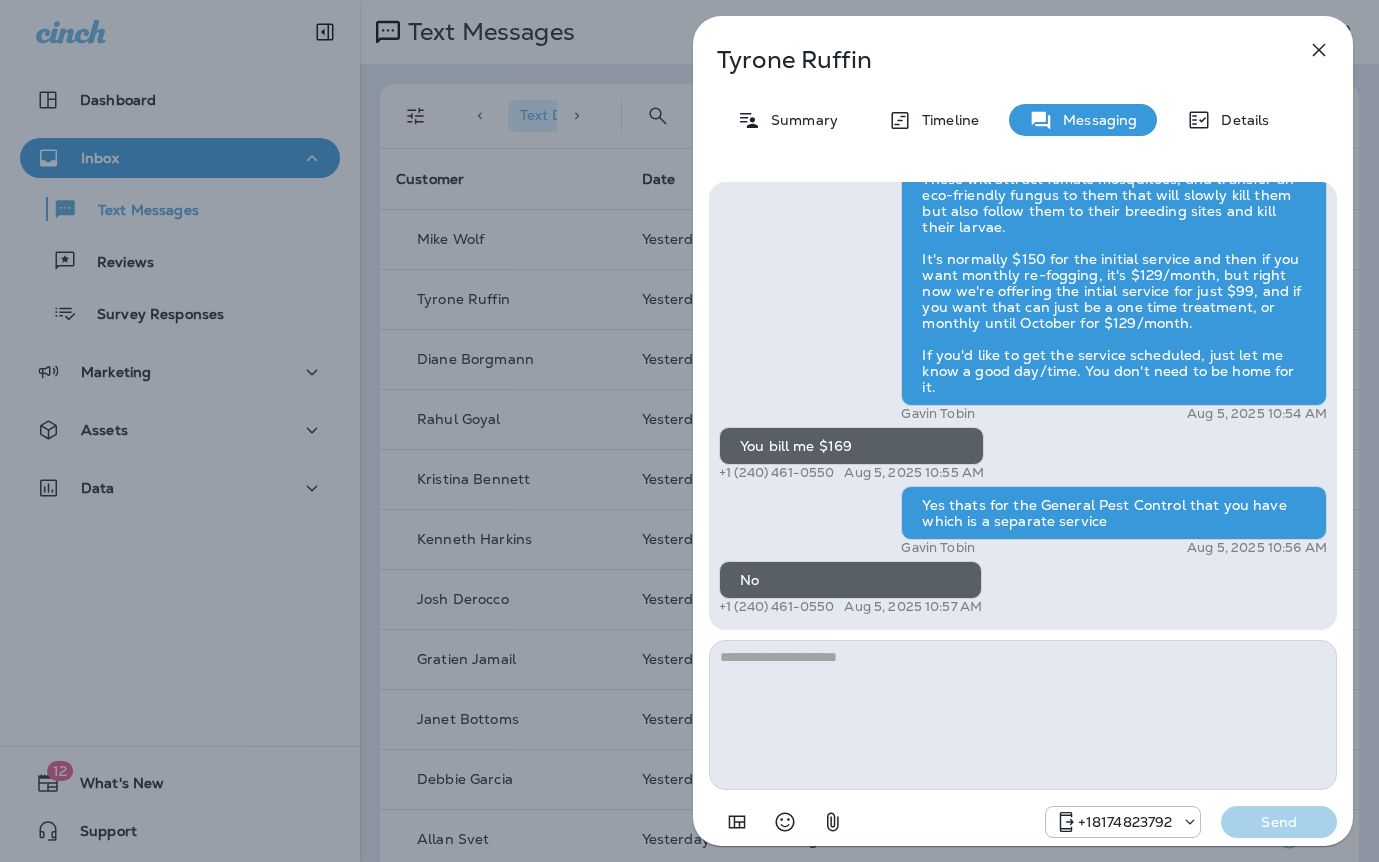 drag, startPoint x: 589, startPoint y: 431, endPoint x: 603, endPoint y: 428, distance: 14.3178215 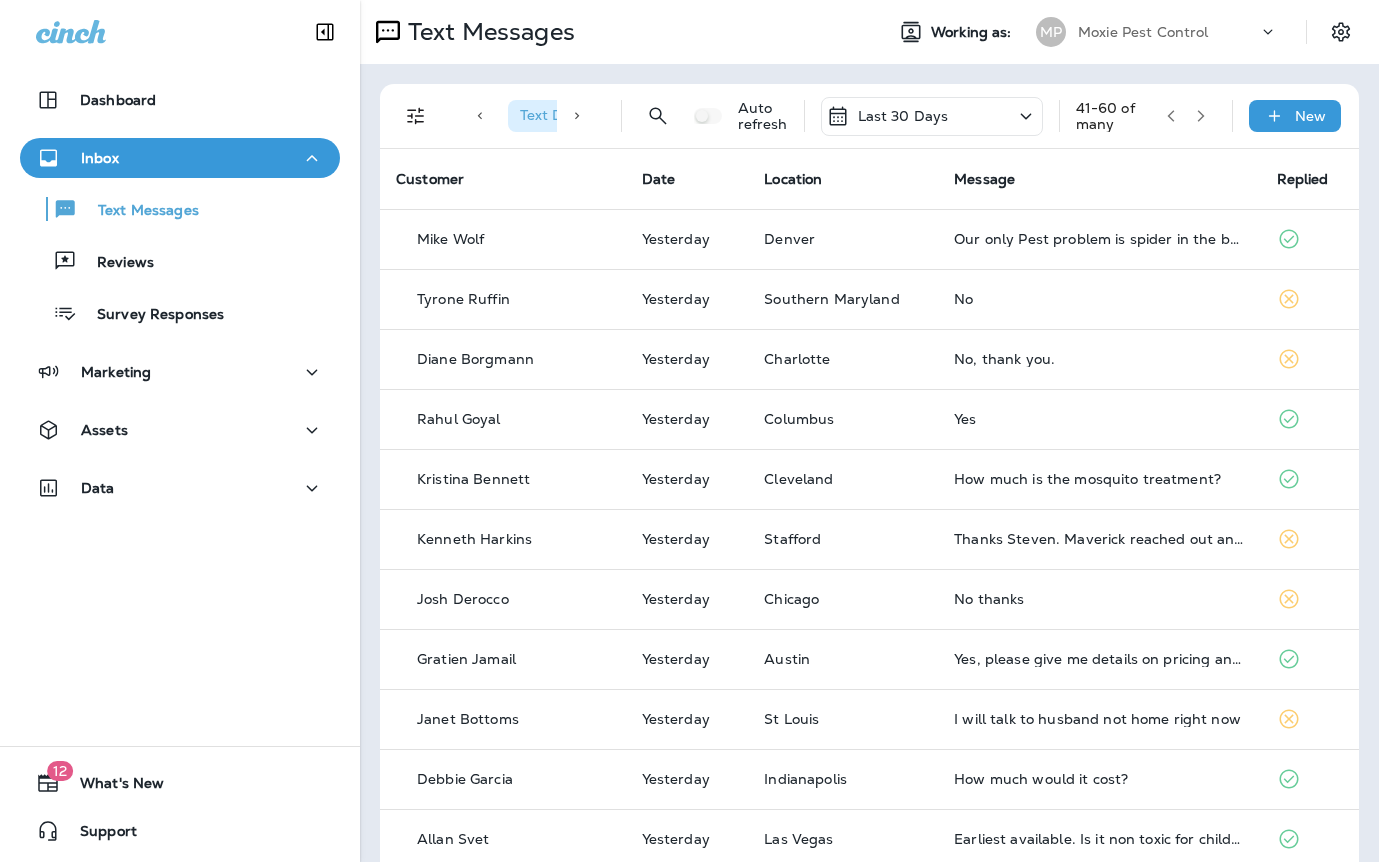 click 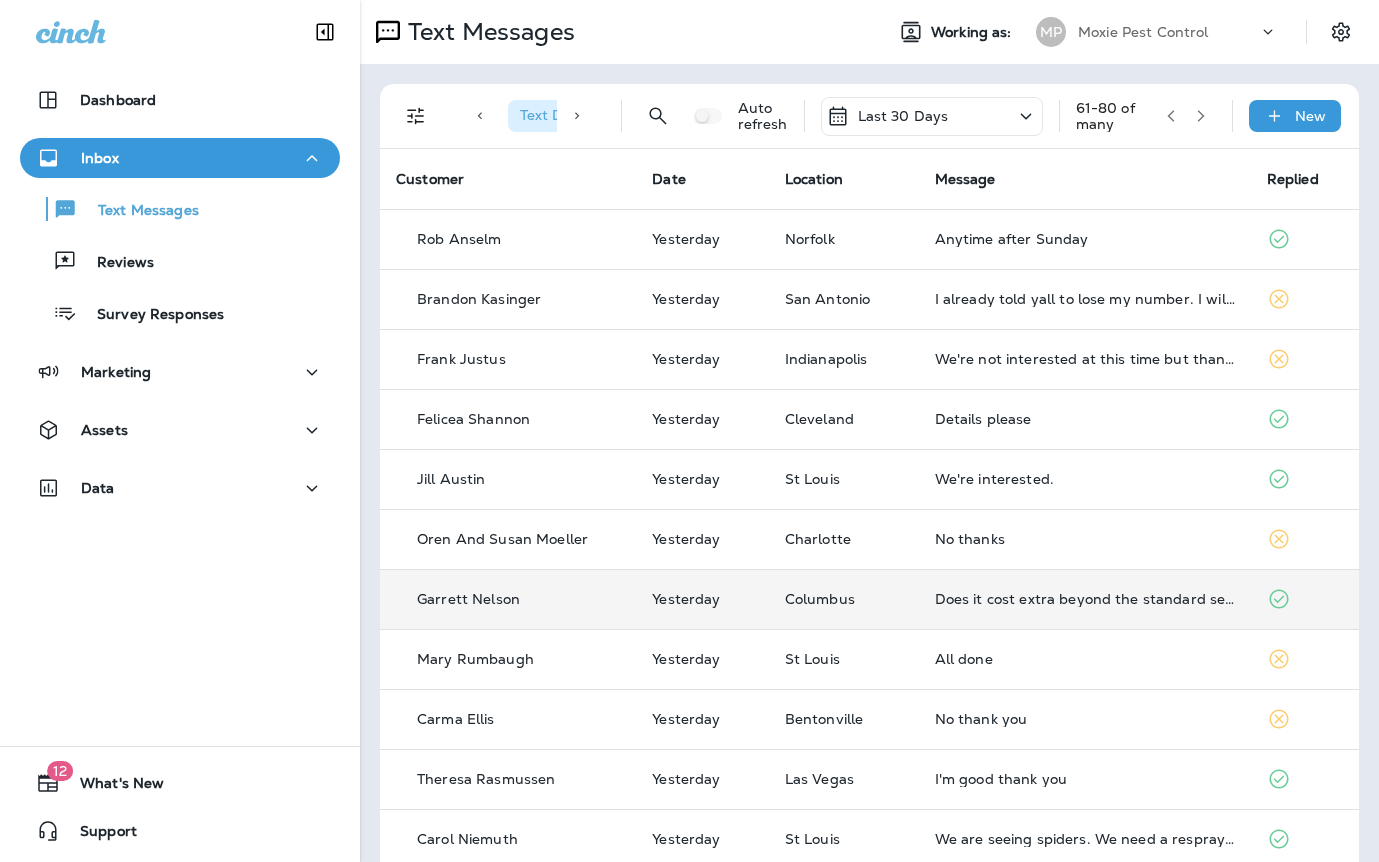 click on "Does it cost extra beyond the standard service?" at bounding box center (1085, 599) 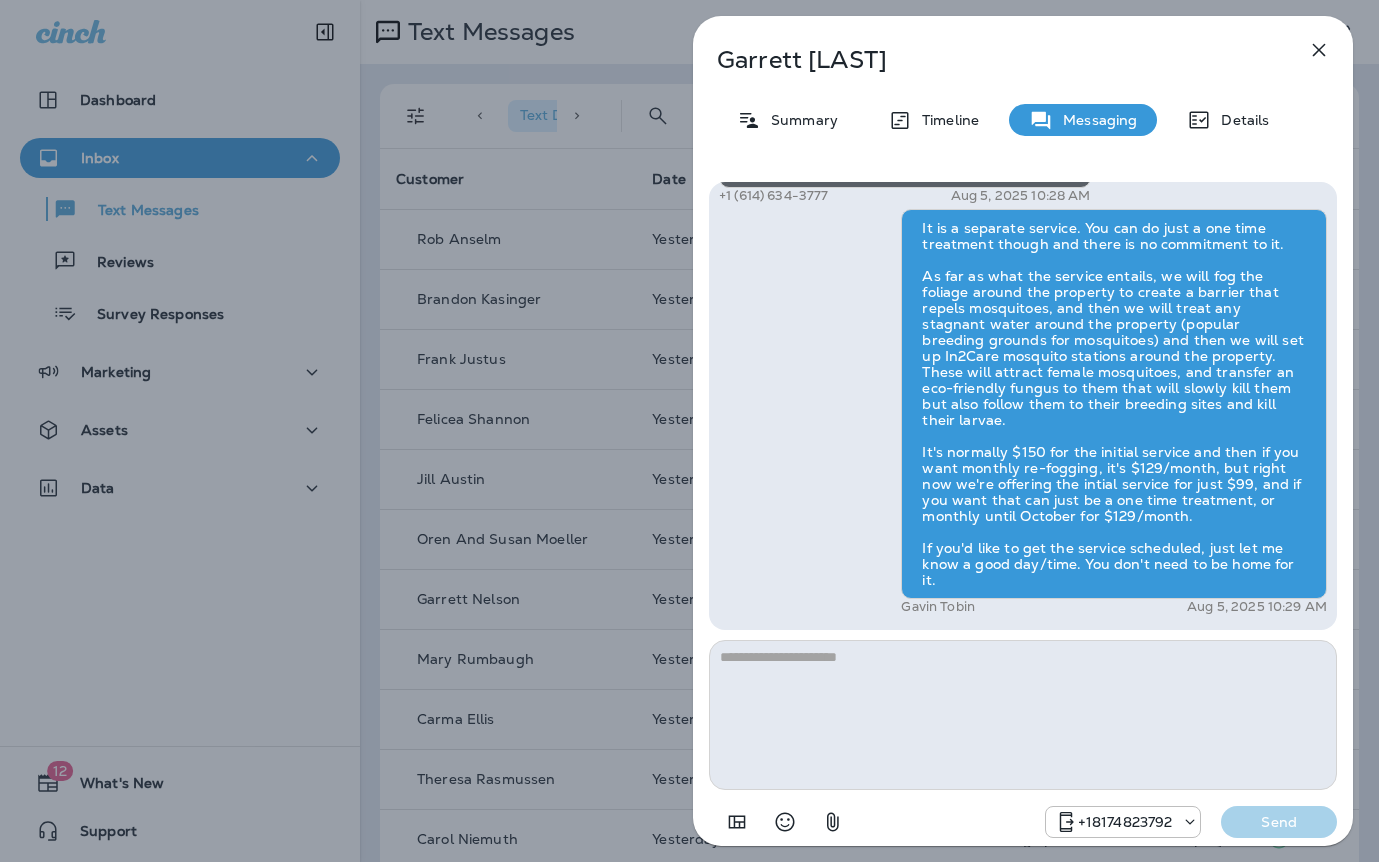 click on "Garrett   Nelson Summary   Timeline   Messaging   Details   Hi Garrett , this is Steven with Moxie Pest Control. We know Summer brings out the mosquitoes—and with the Summer season here, I’d love to get you on our schedule to come help take care of that. Just reply here if you're interested, and I'll let you know the details!
Reply STOP to optout +18174823792 Aug 5, 2025 10:23 AM Does it cost extra beyond the standard service? +1 (614) 634-3777 Aug 5, 2025 10:28 AM Gavin Tobin Aug 5, 2025 10:29 AM +18174823792 Send" at bounding box center [689, 431] 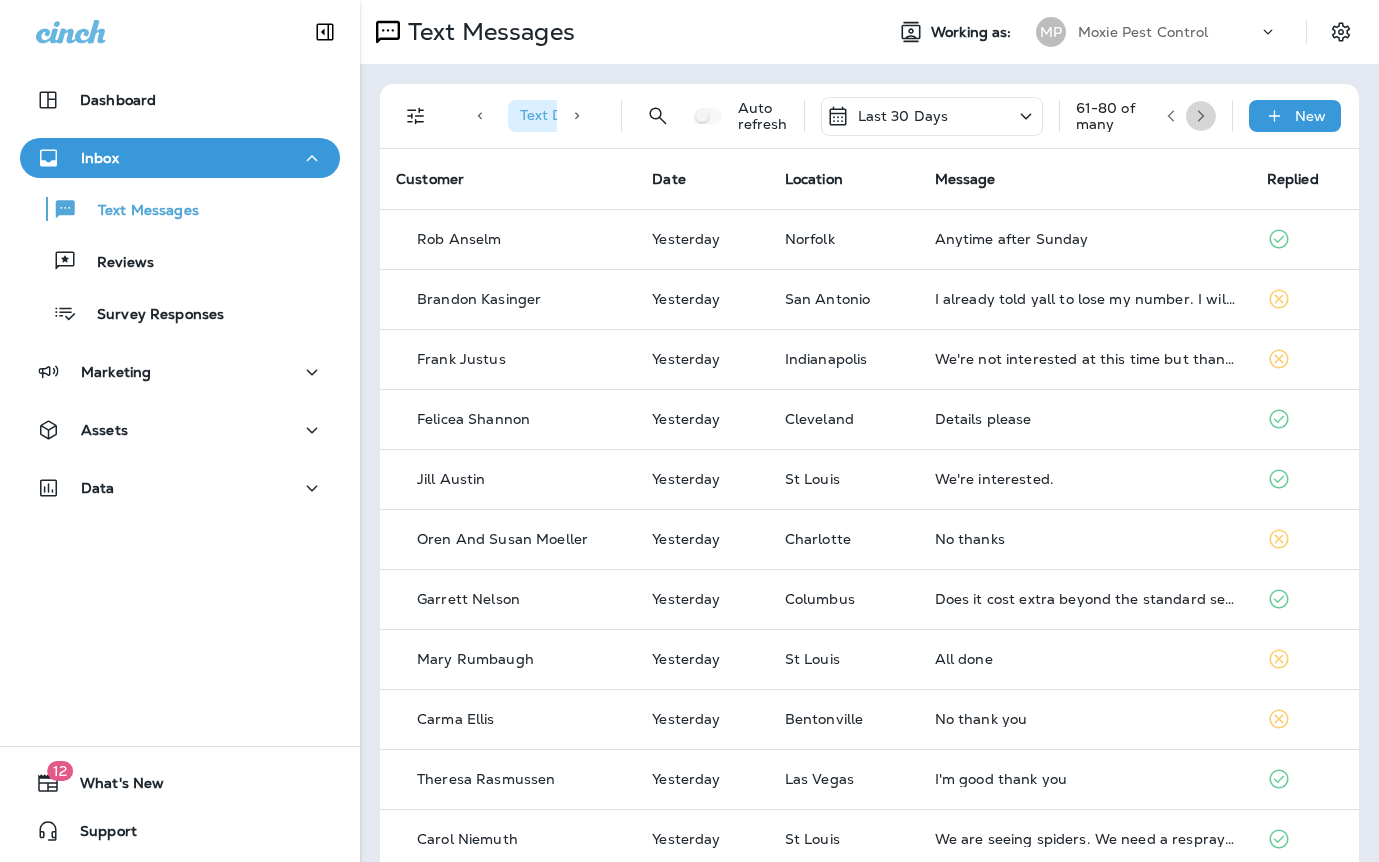 click at bounding box center [1201, 116] 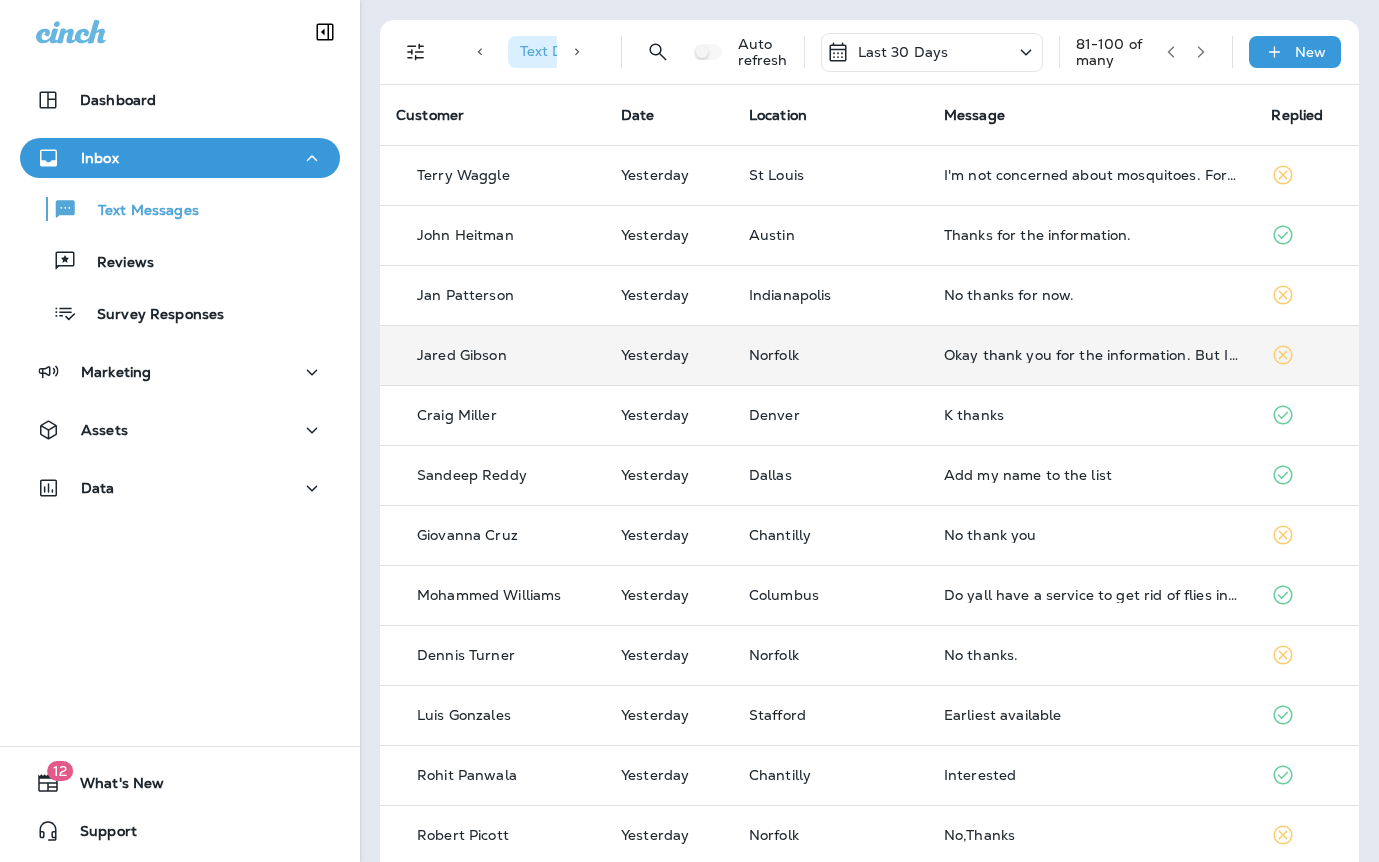 scroll, scrollTop: 65, scrollLeft: 0, axis: vertical 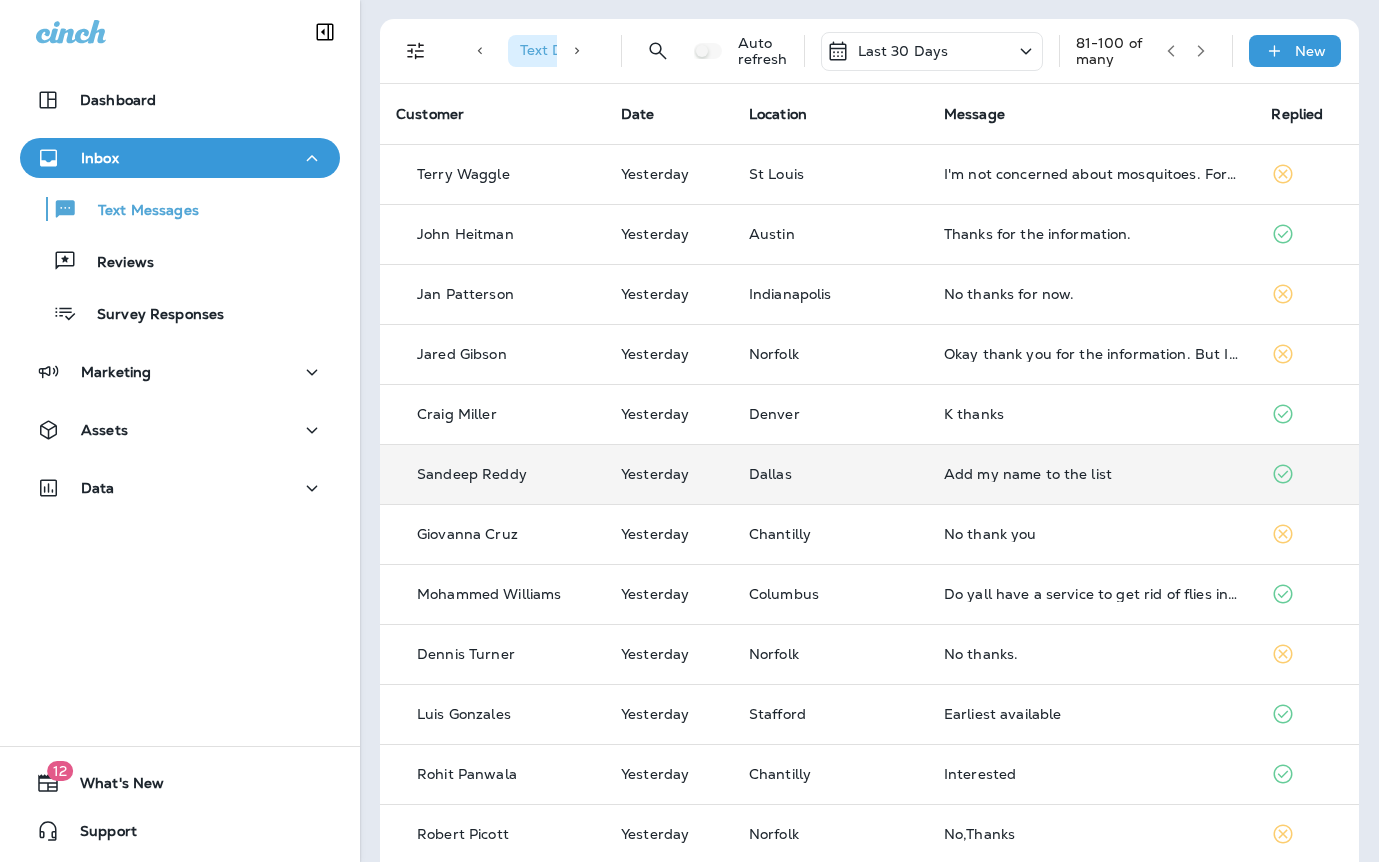 click on "Add my name to the list" at bounding box center [1092, 474] 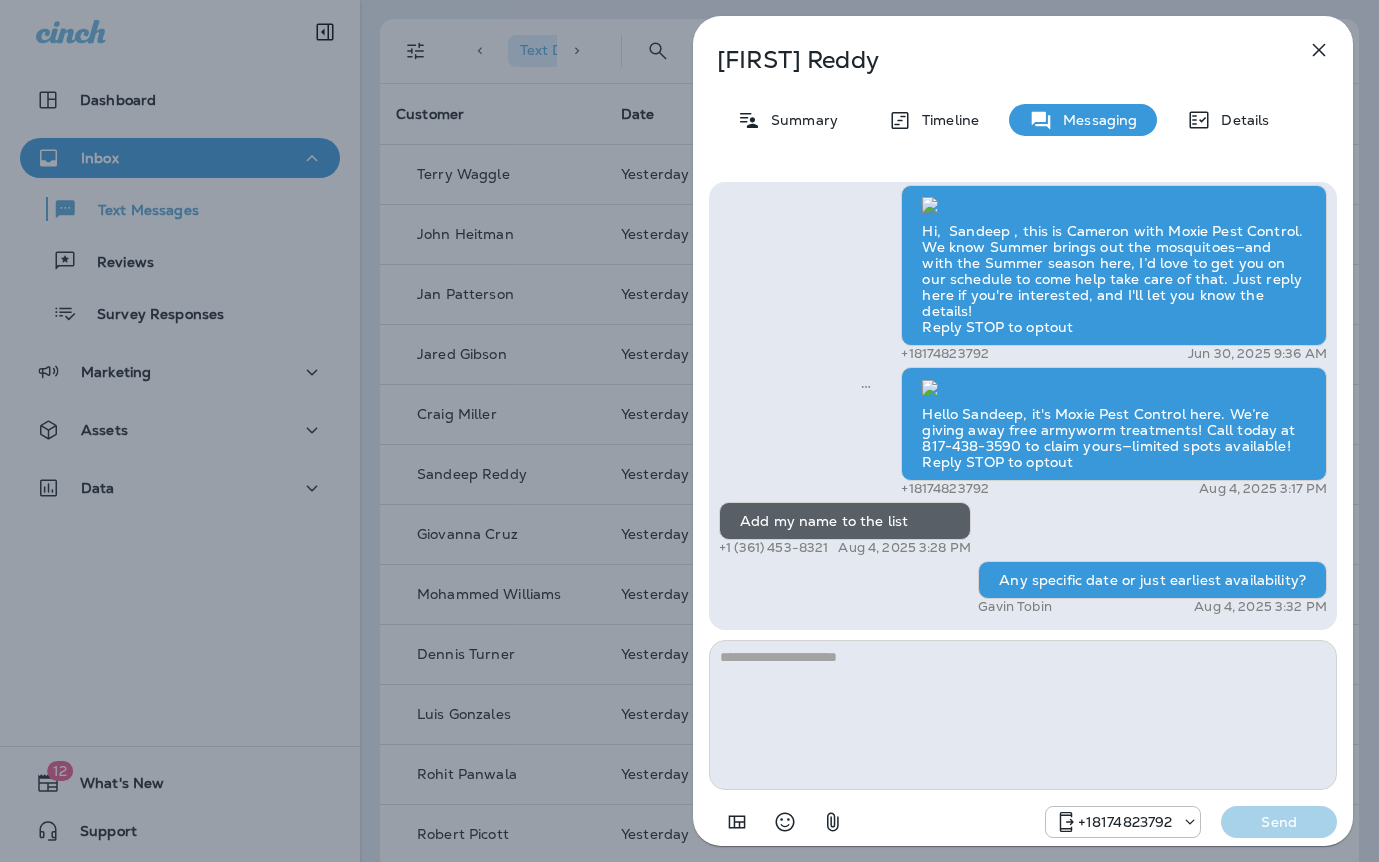 click at bounding box center (1023, 715) 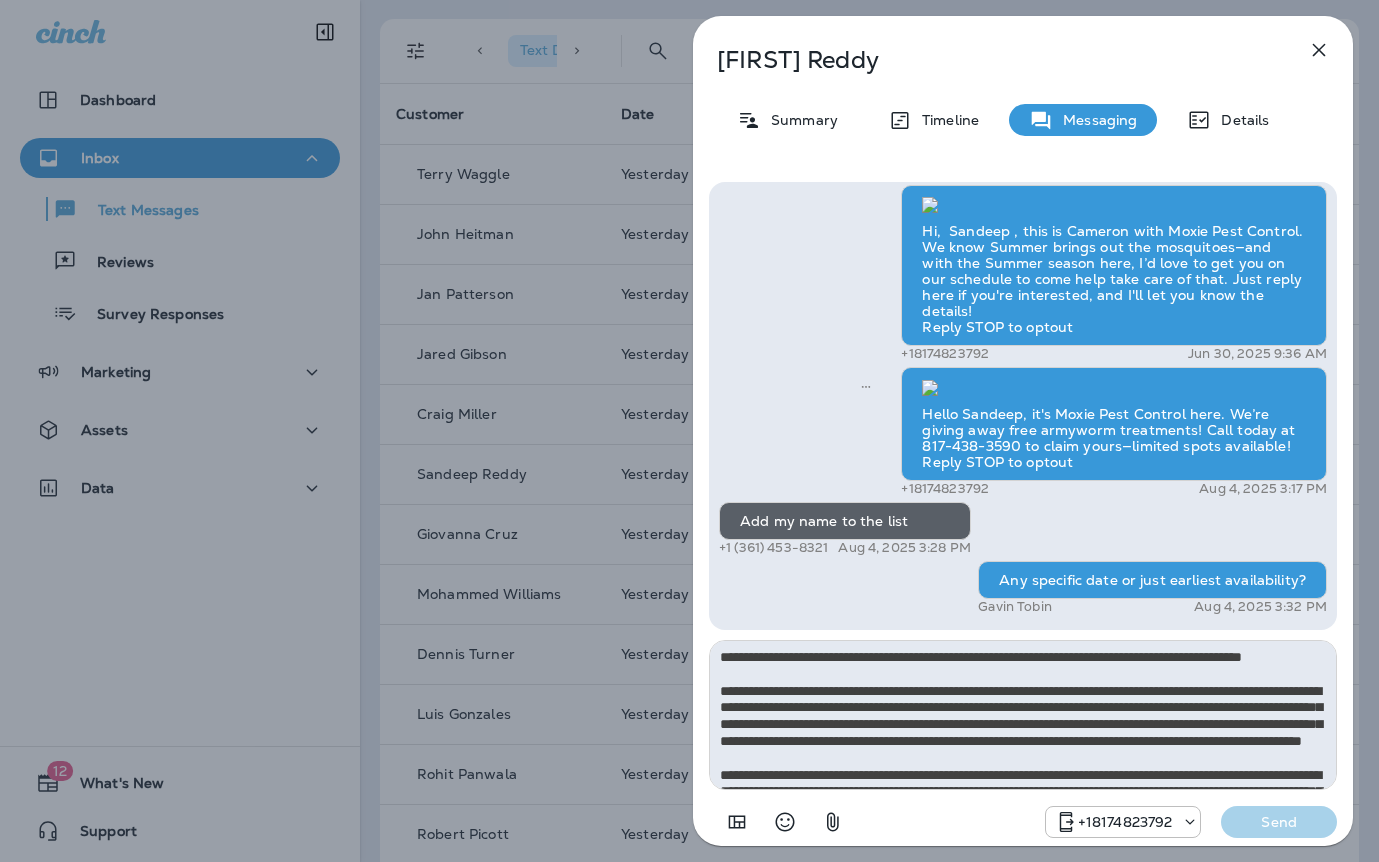scroll, scrollTop: 128, scrollLeft: 0, axis: vertical 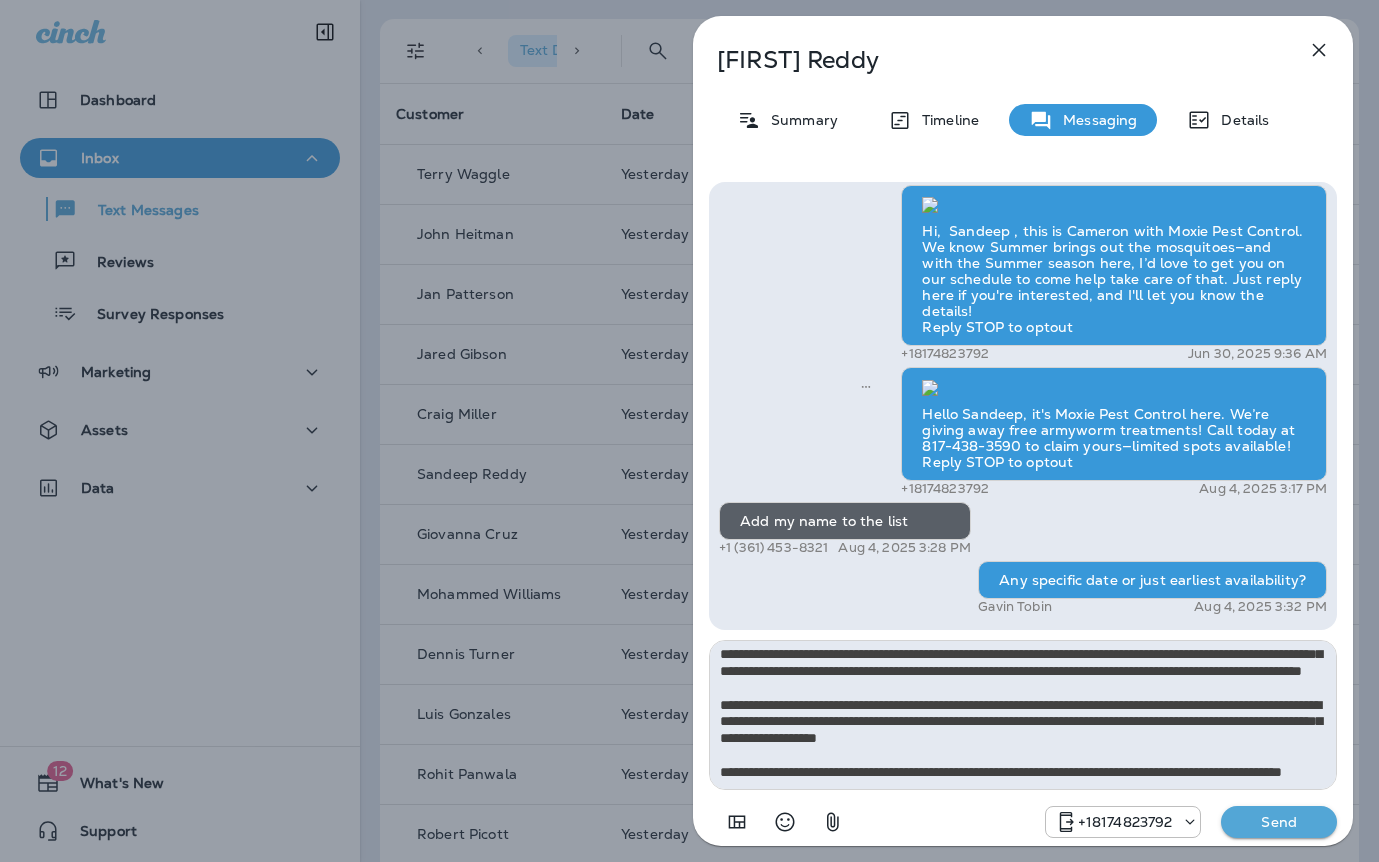drag, startPoint x: 861, startPoint y: 768, endPoint x: 564, endPoint y: 612, distance: 335.47726 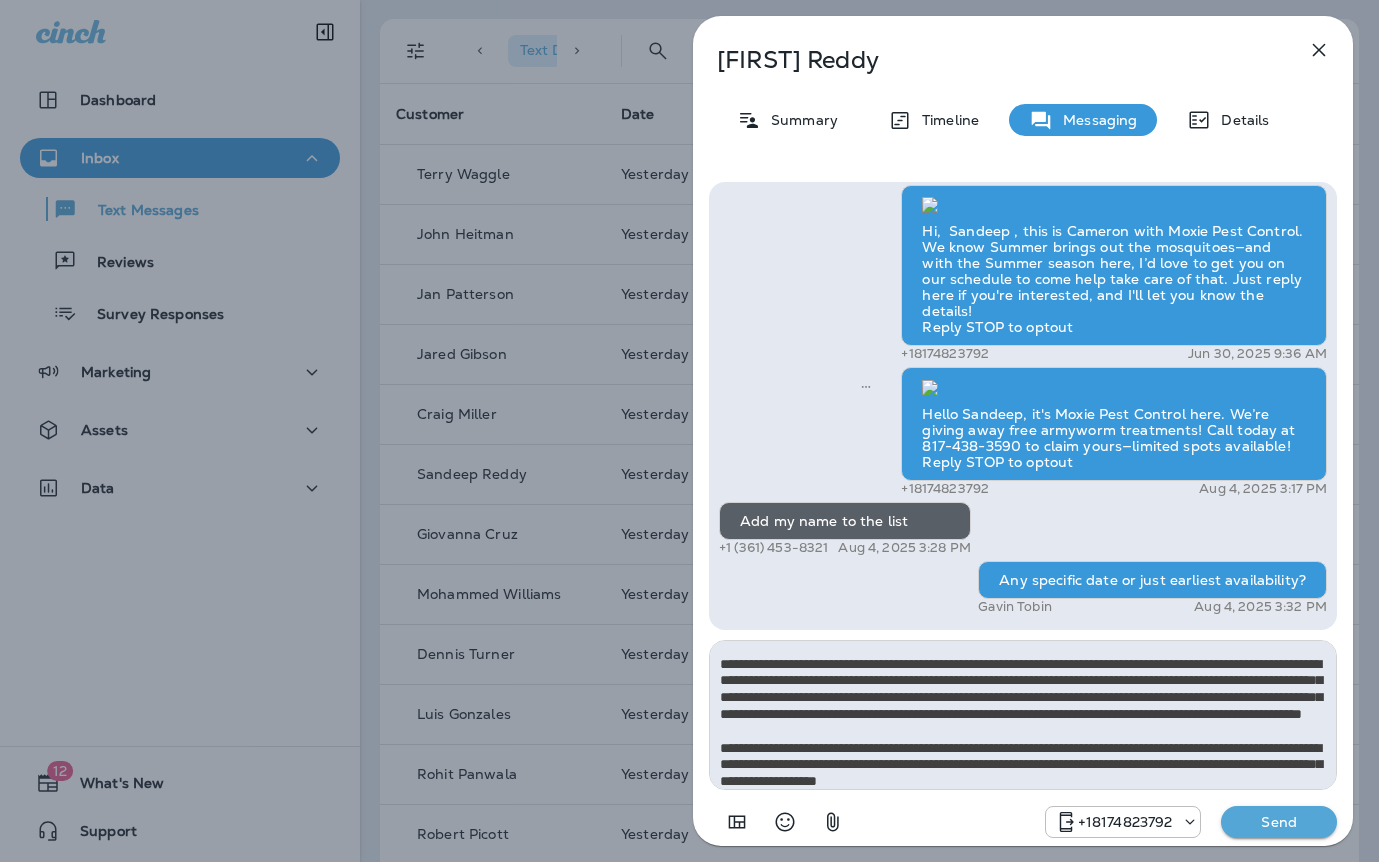 type 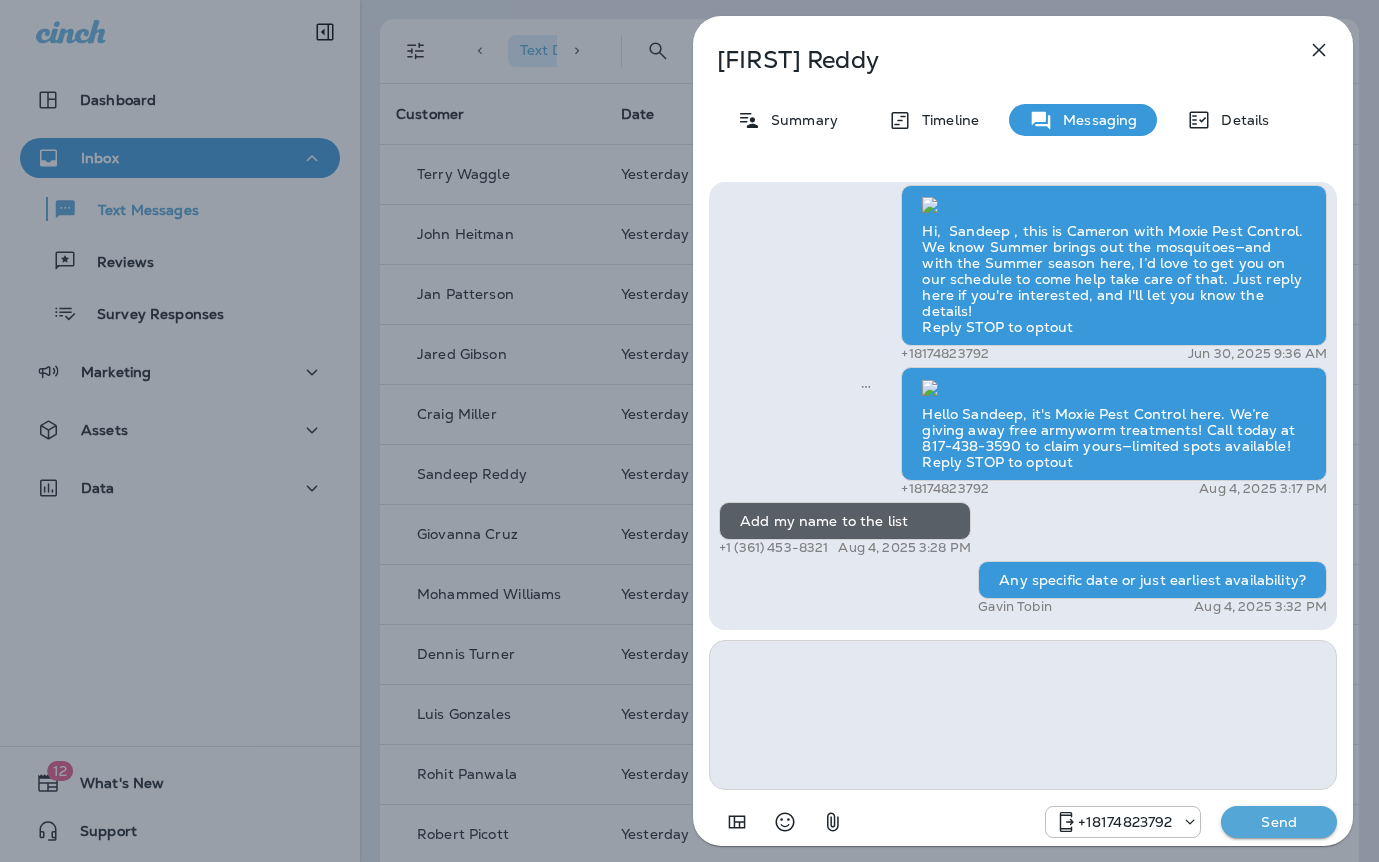 scroll, scrollTop: 0, scrollLeft: 0, axis: both 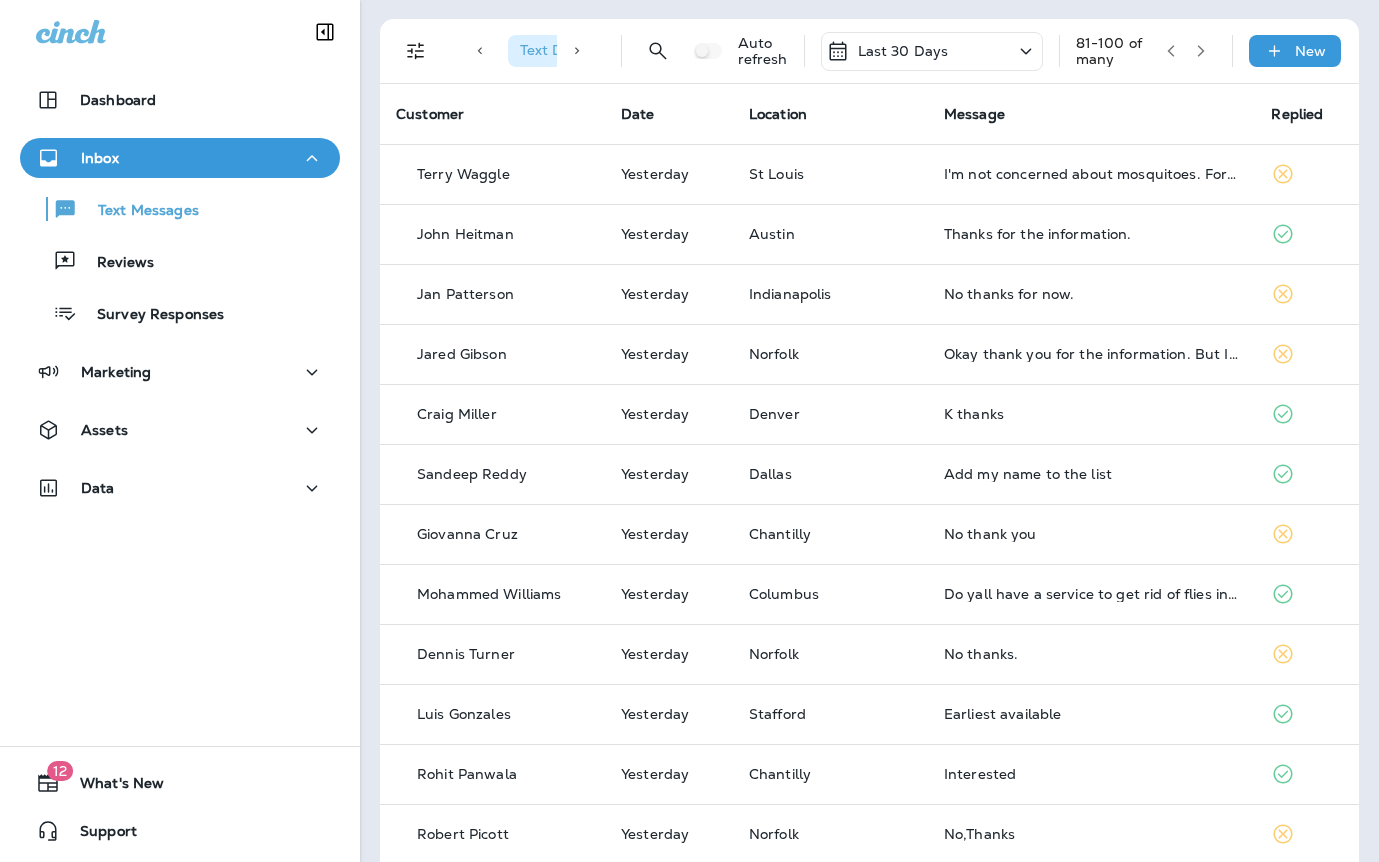 click 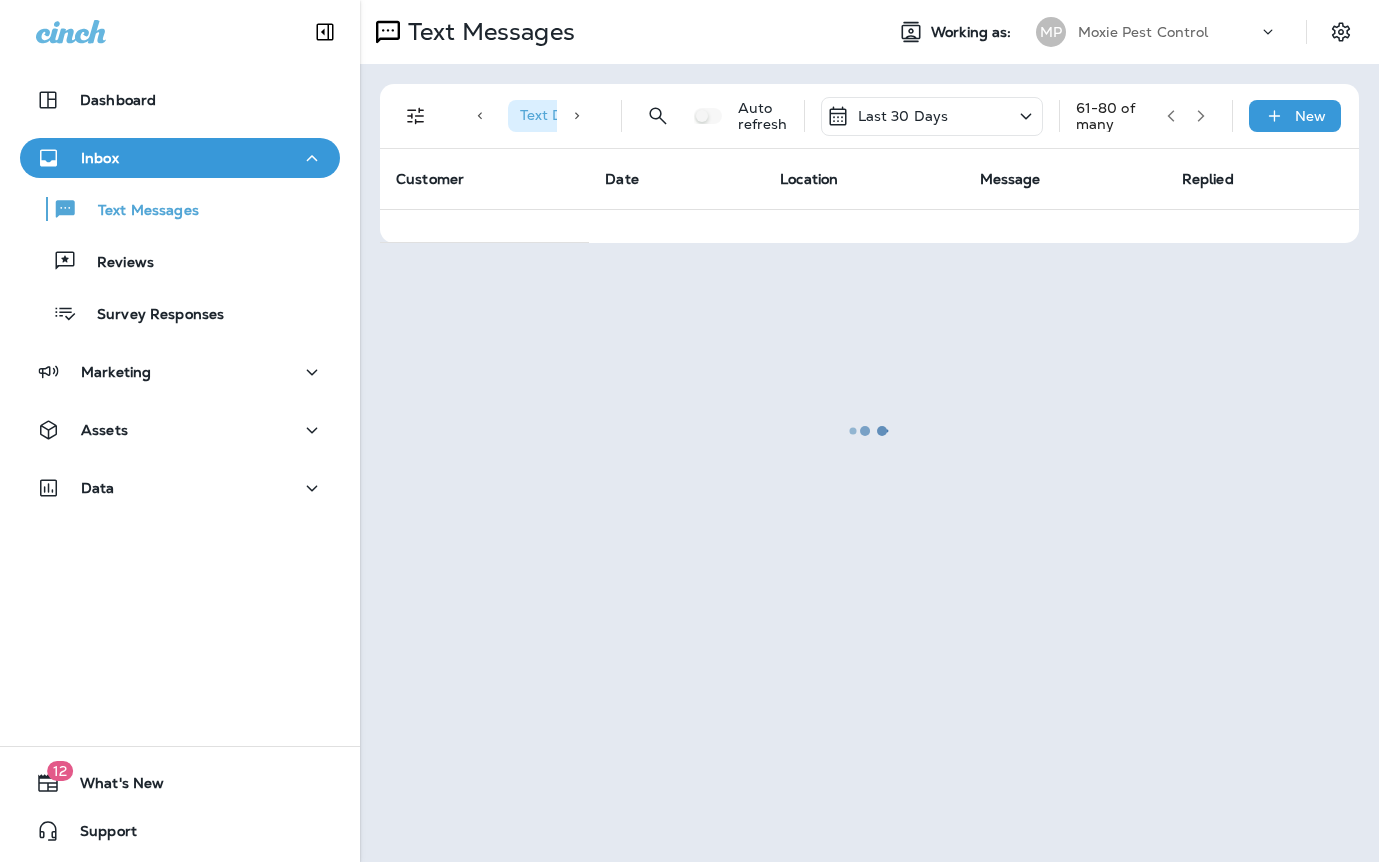 scroll, scrollTop: 0, scrollLeft: 0, axis: both 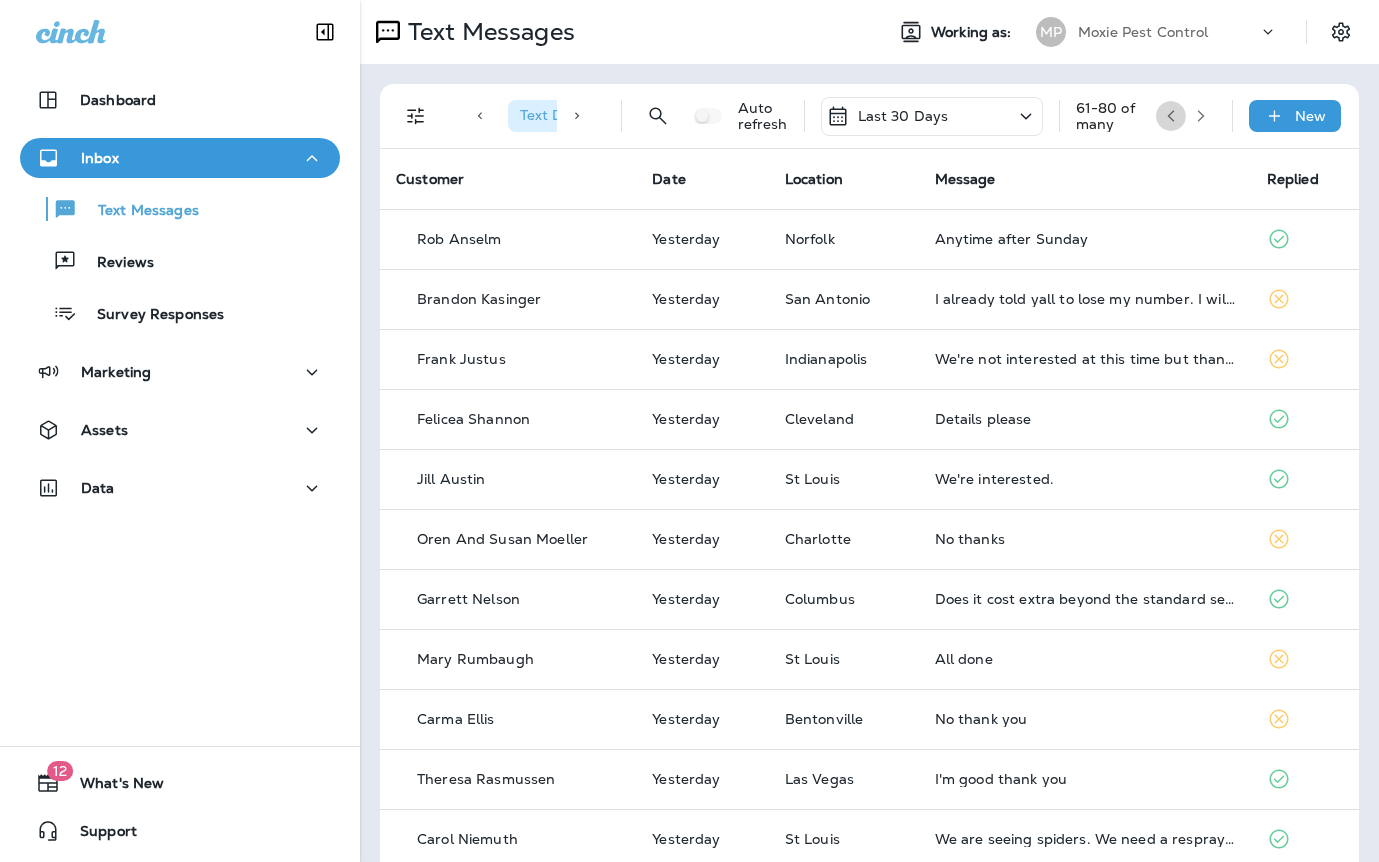 click 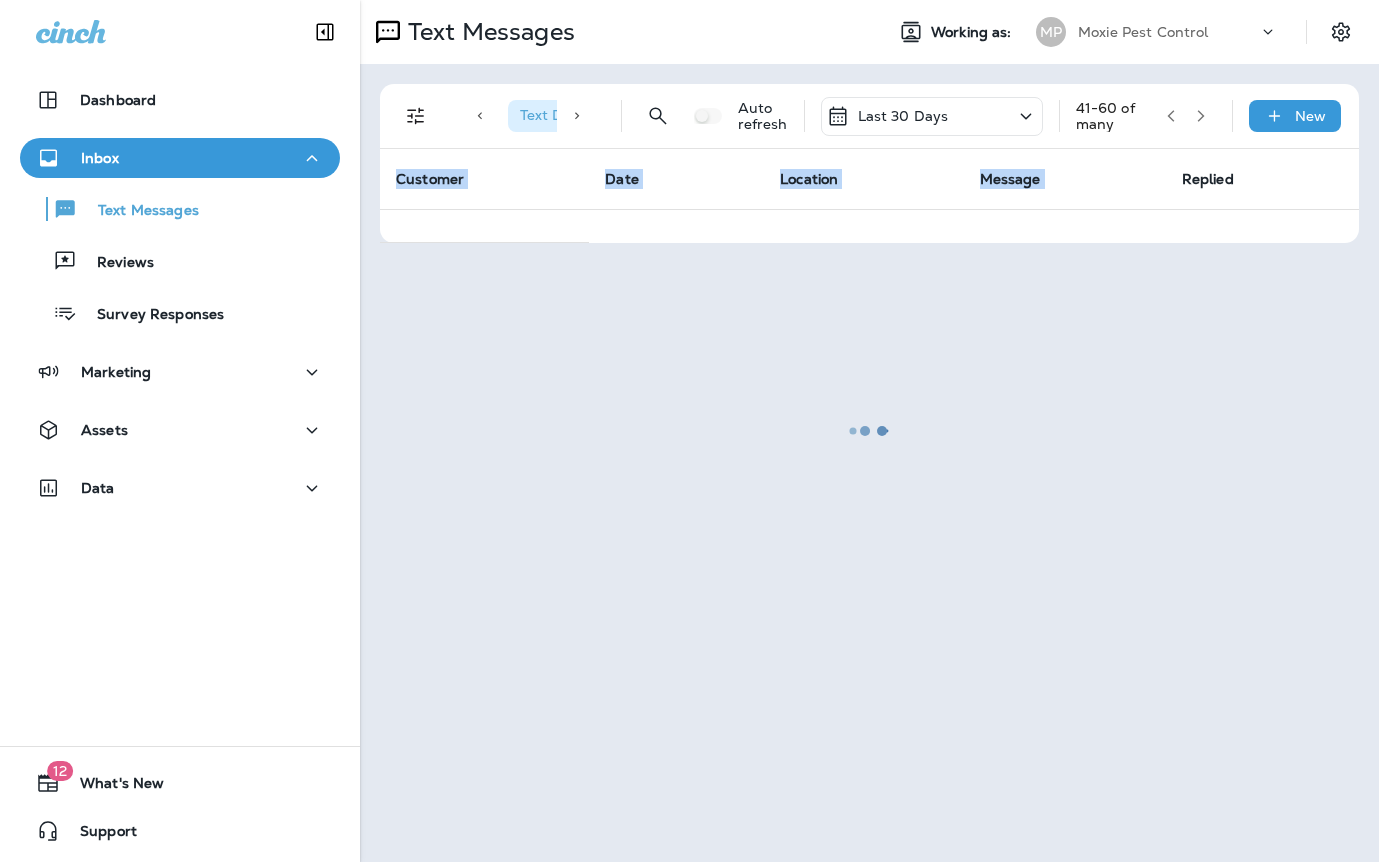 click at bounding box center (869, 431) 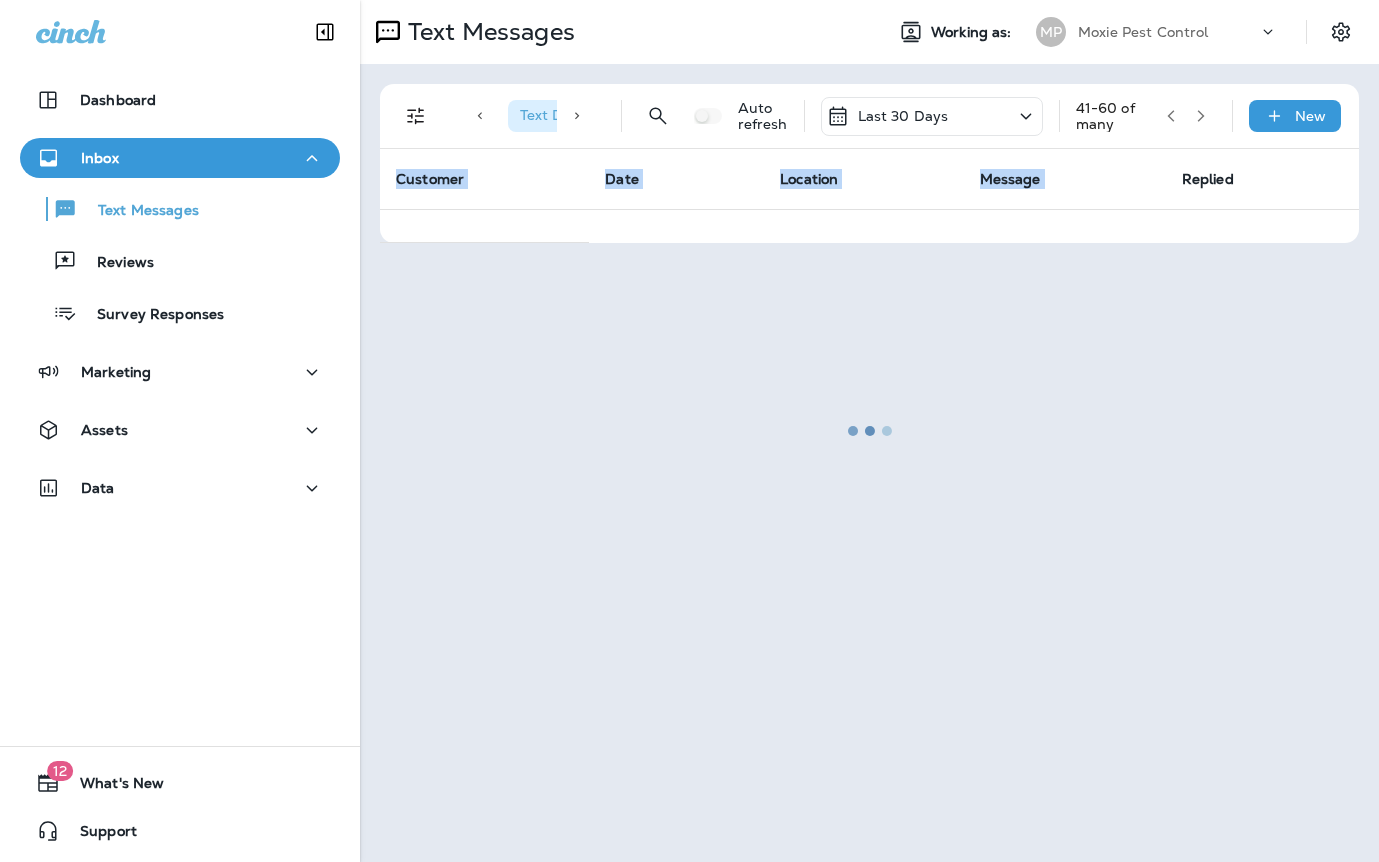 click at bounding box center [869, 431] 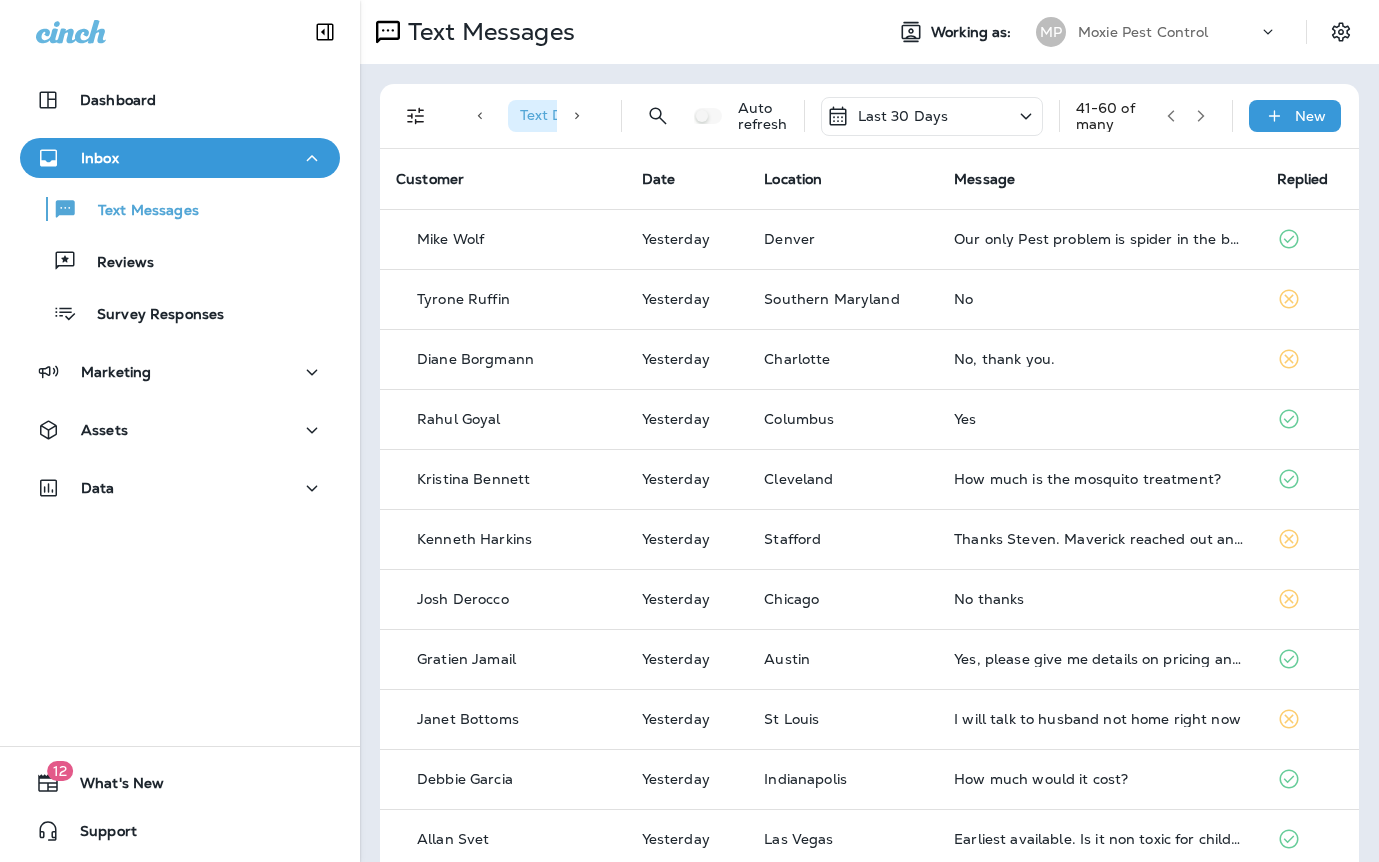 click 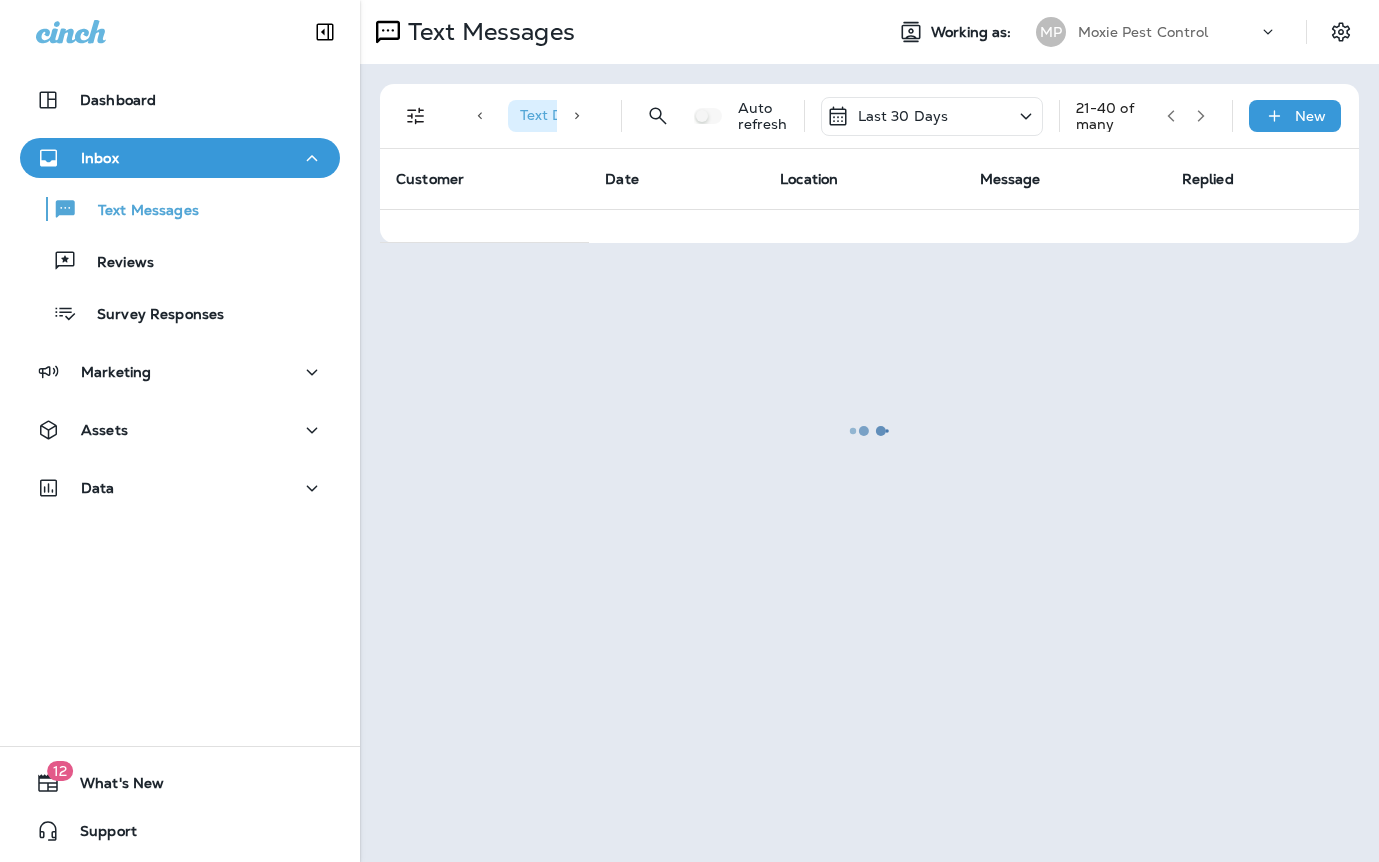 click at bounding box center [869, 431] 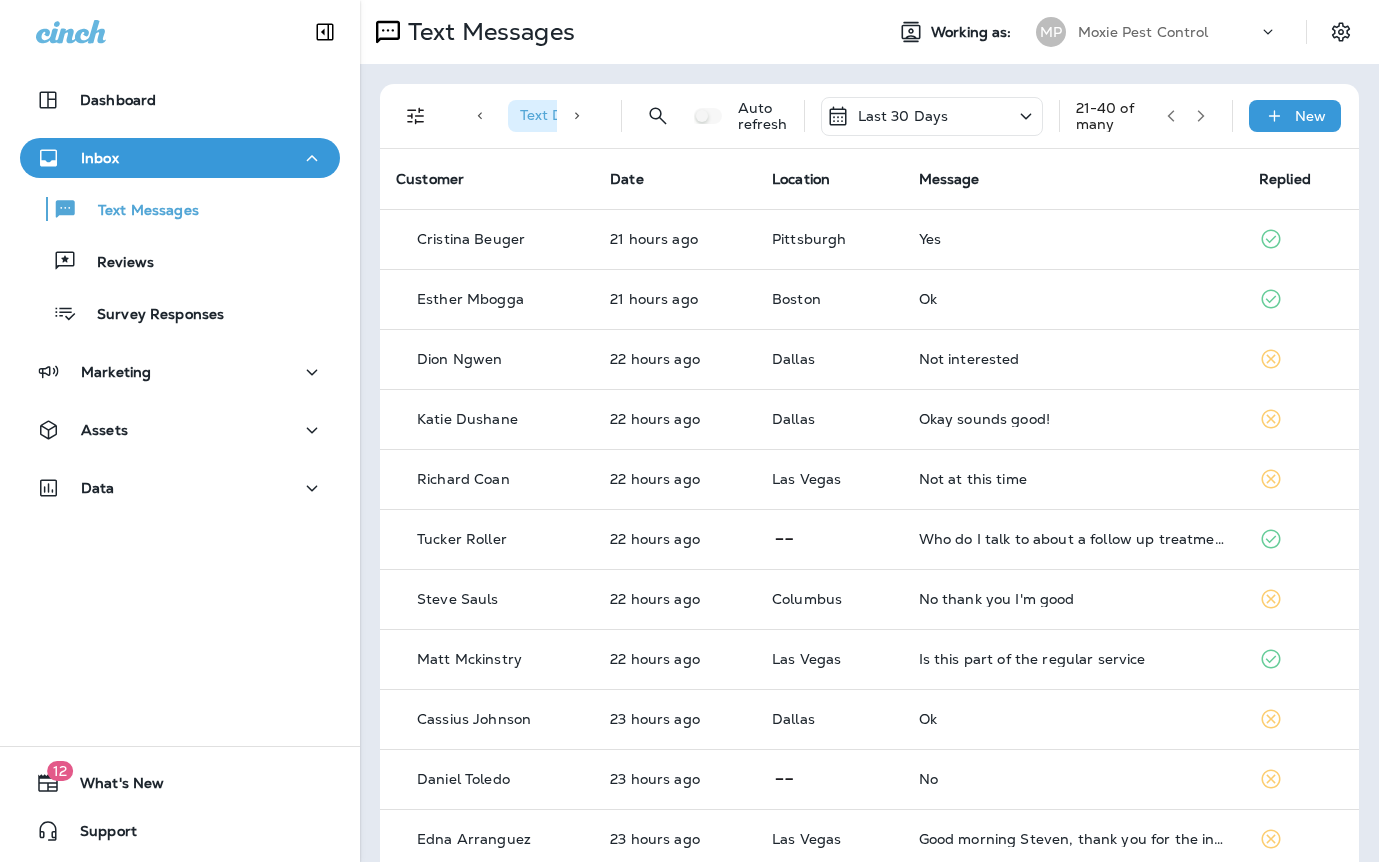 click 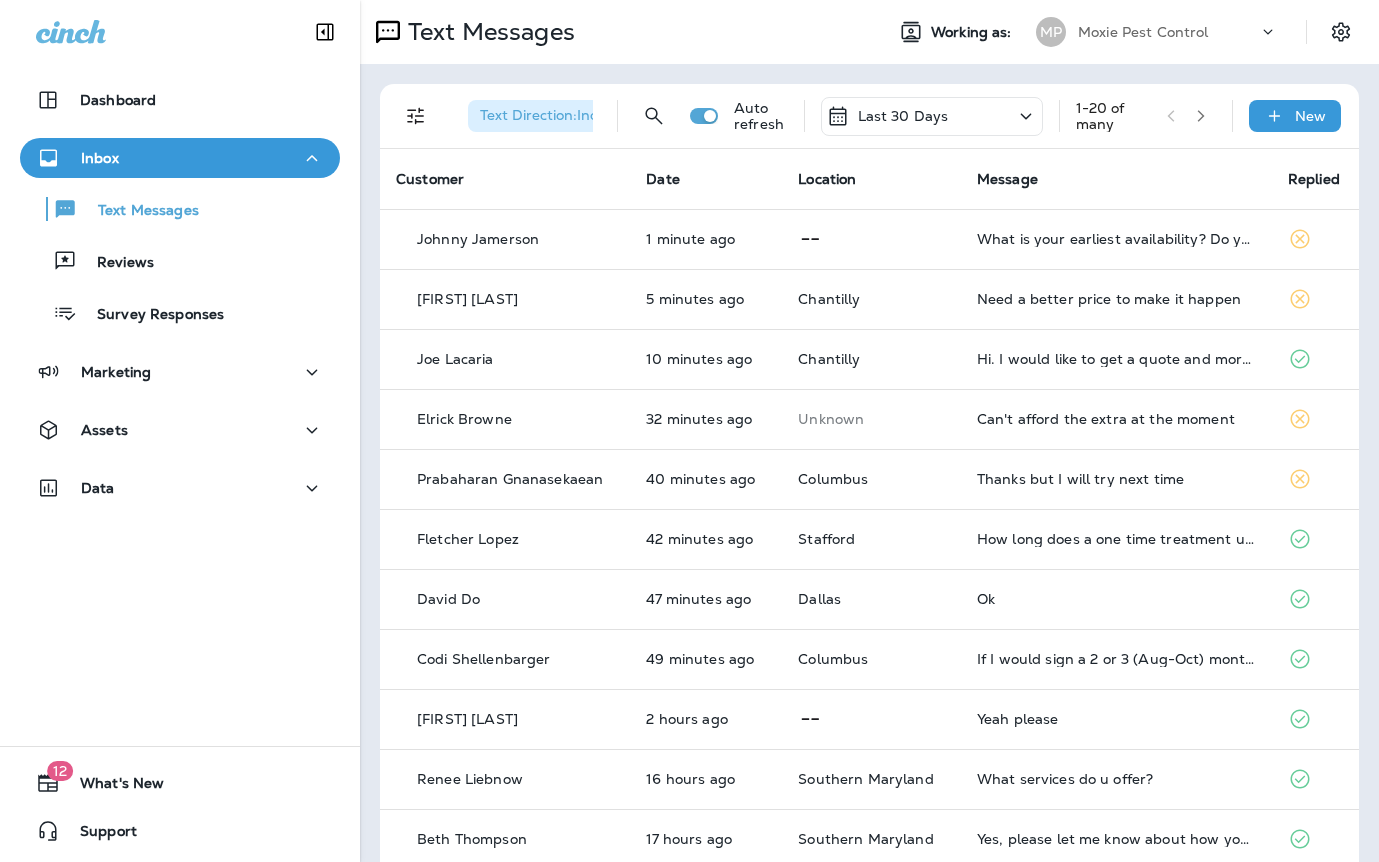 scroll, scrollTop: 0, scrollLeft: 0, axis: both 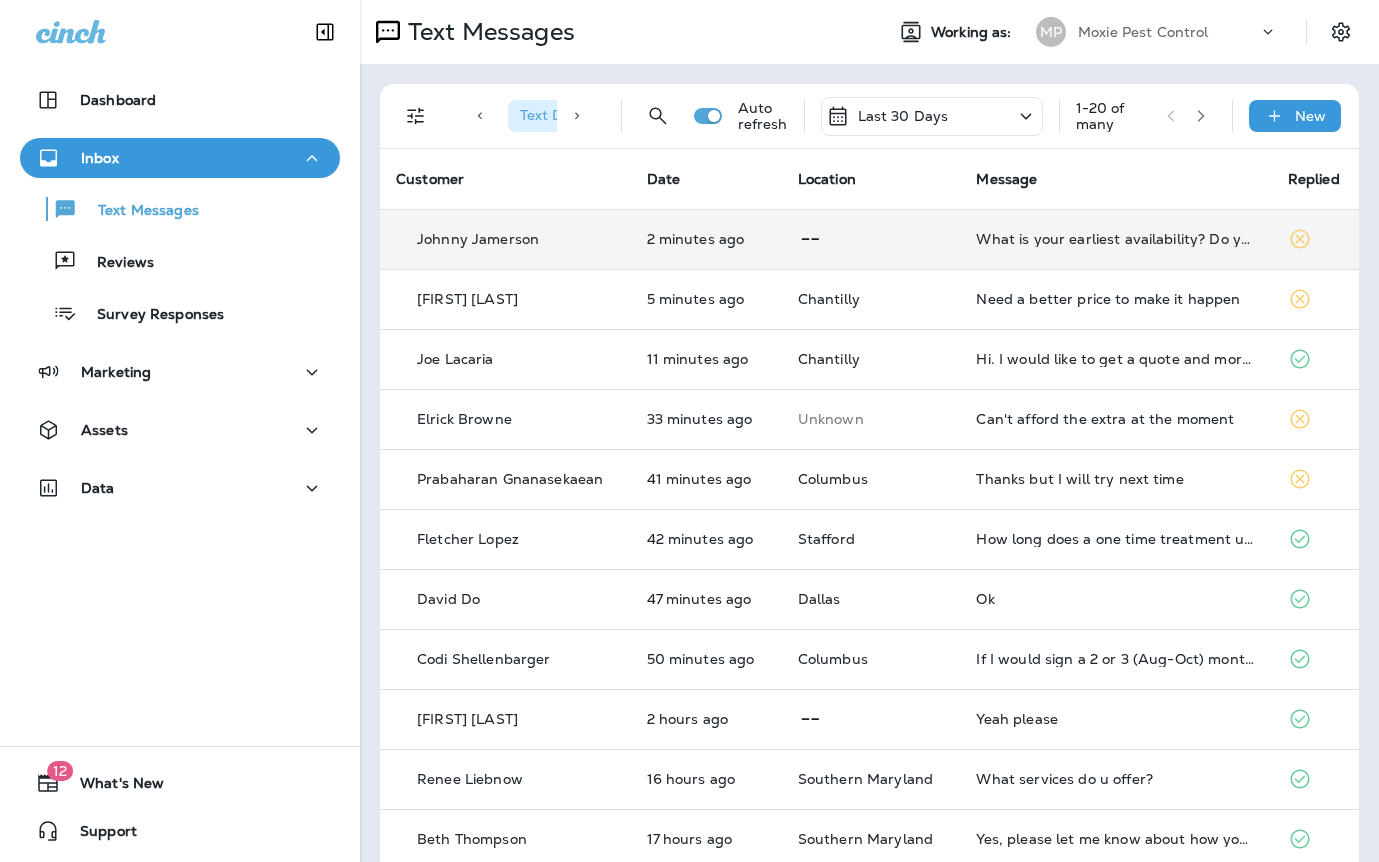 click at bounding box center [871, 239] 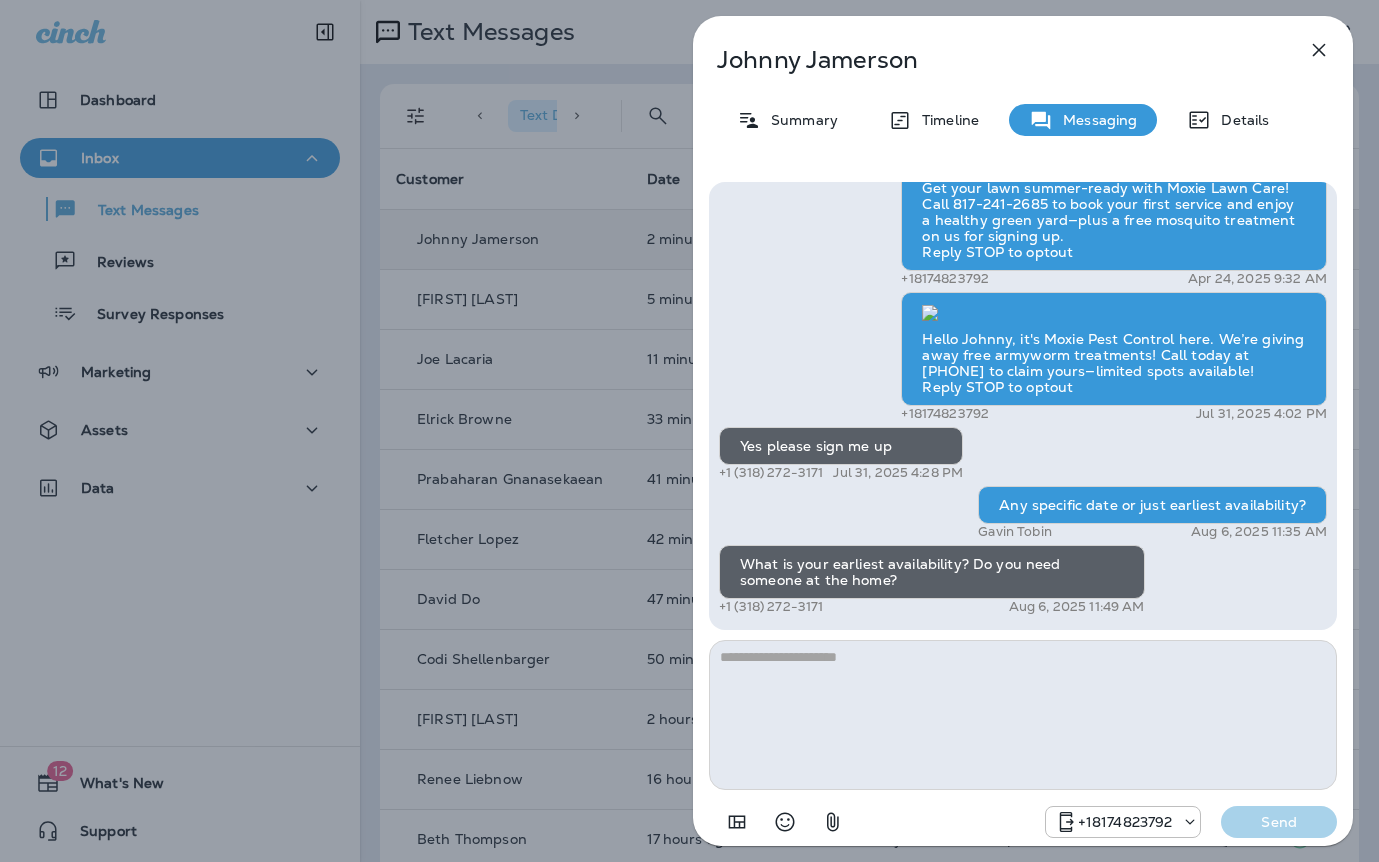 type on "*" 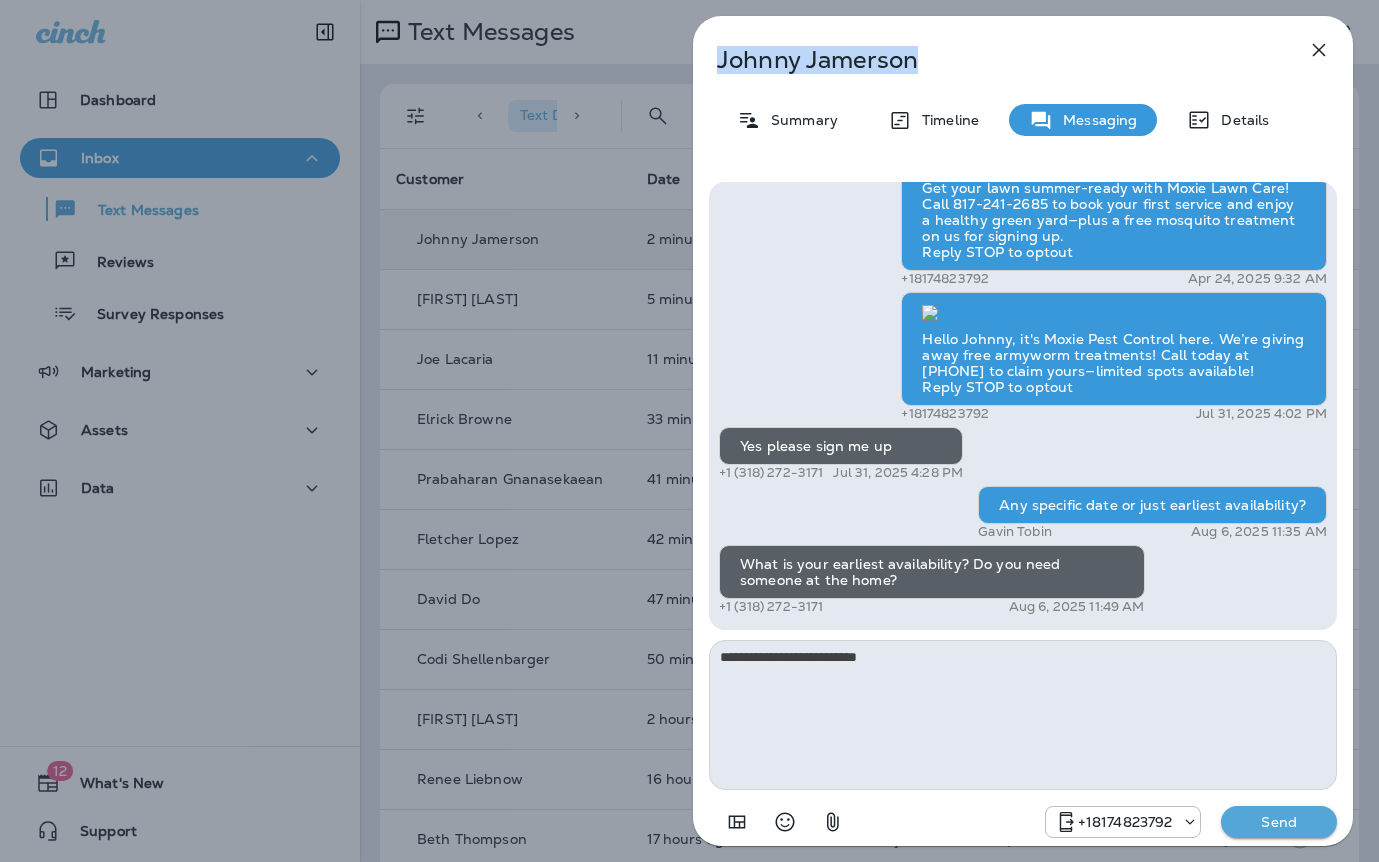 drag, startPoint x: 941, startPoint y: 75, endPoint x: 718, endPoint y: 68, distance: 223.10983 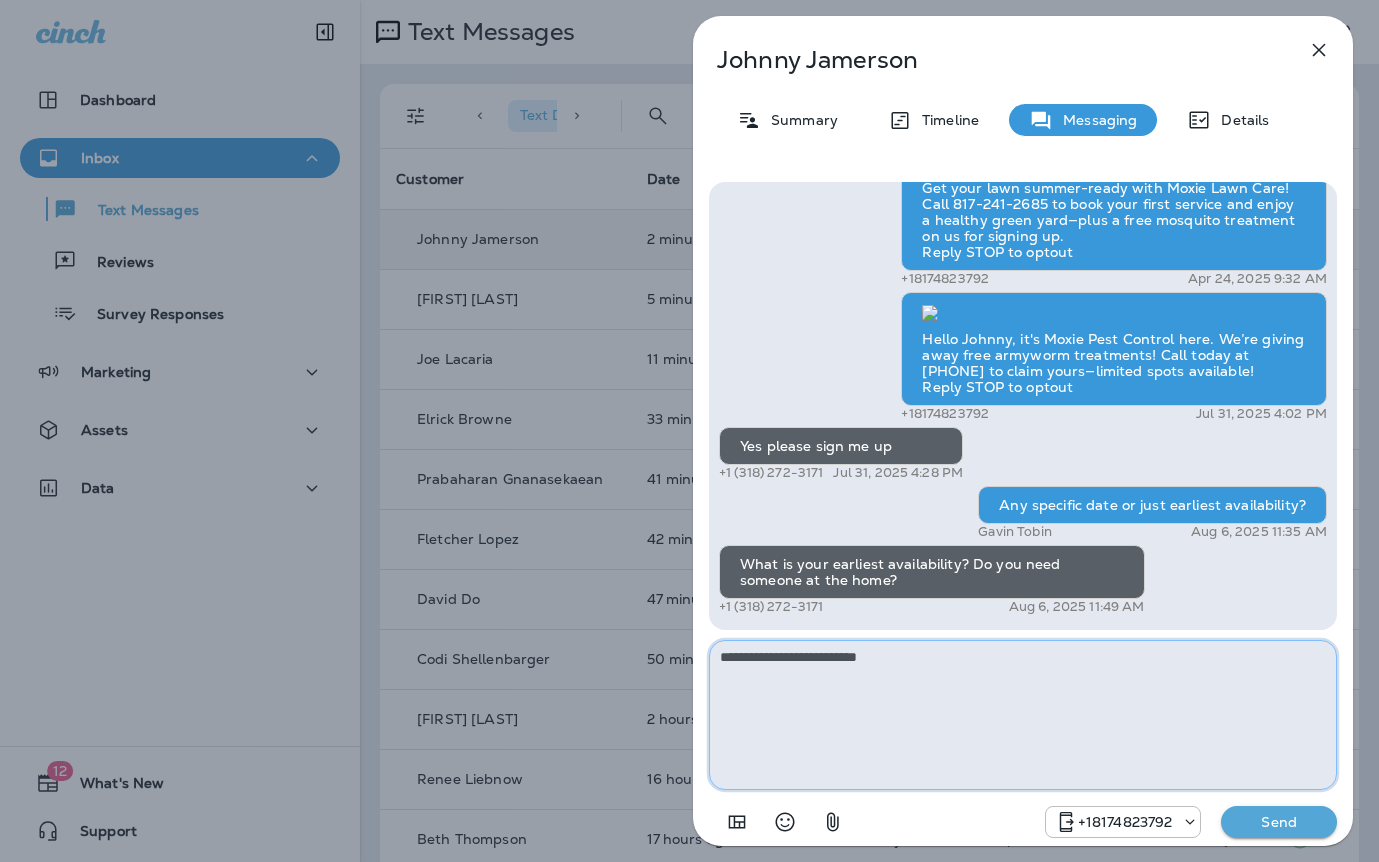 click on "**********" at bounding box center [1023, 715] 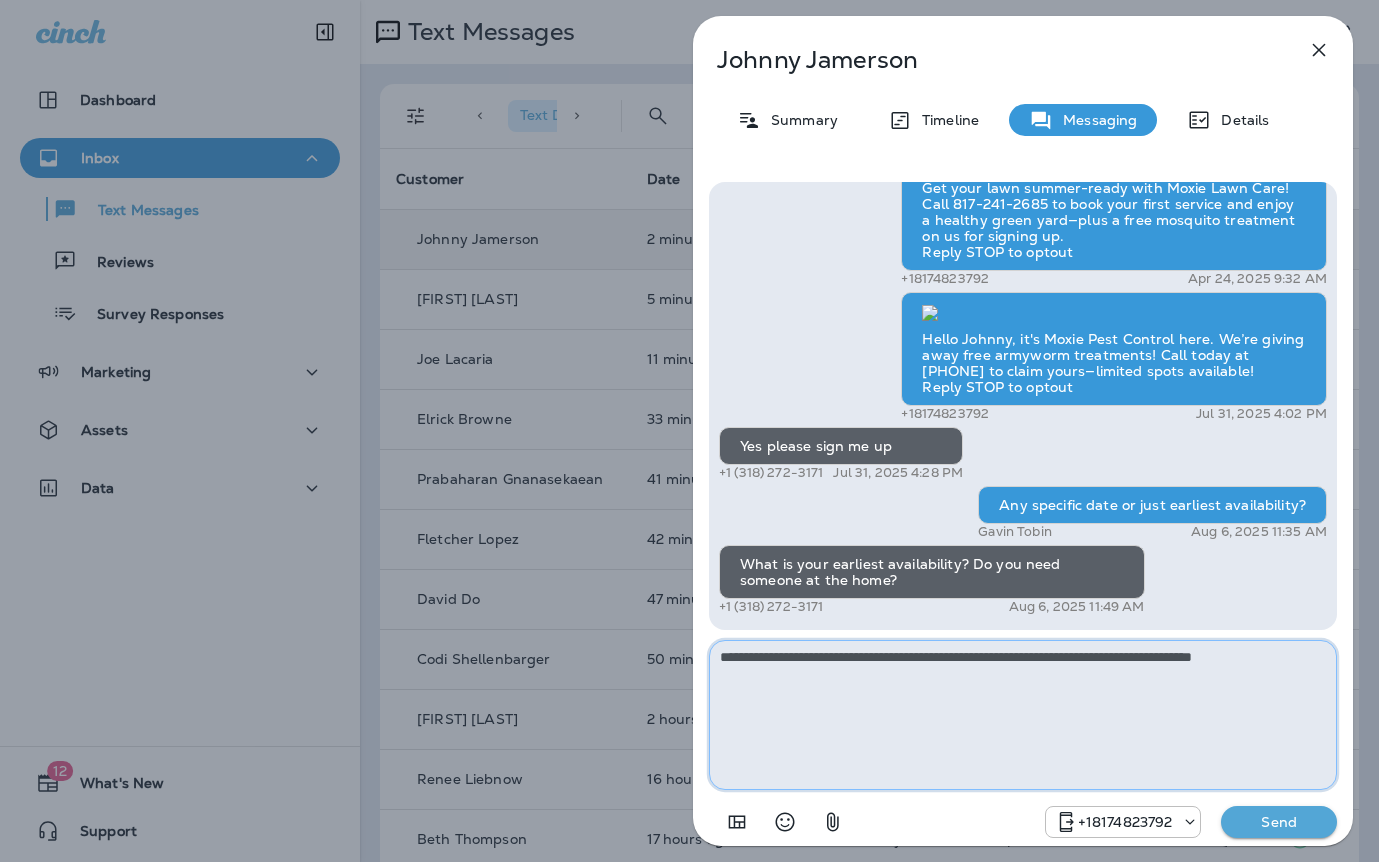 type on "**********" 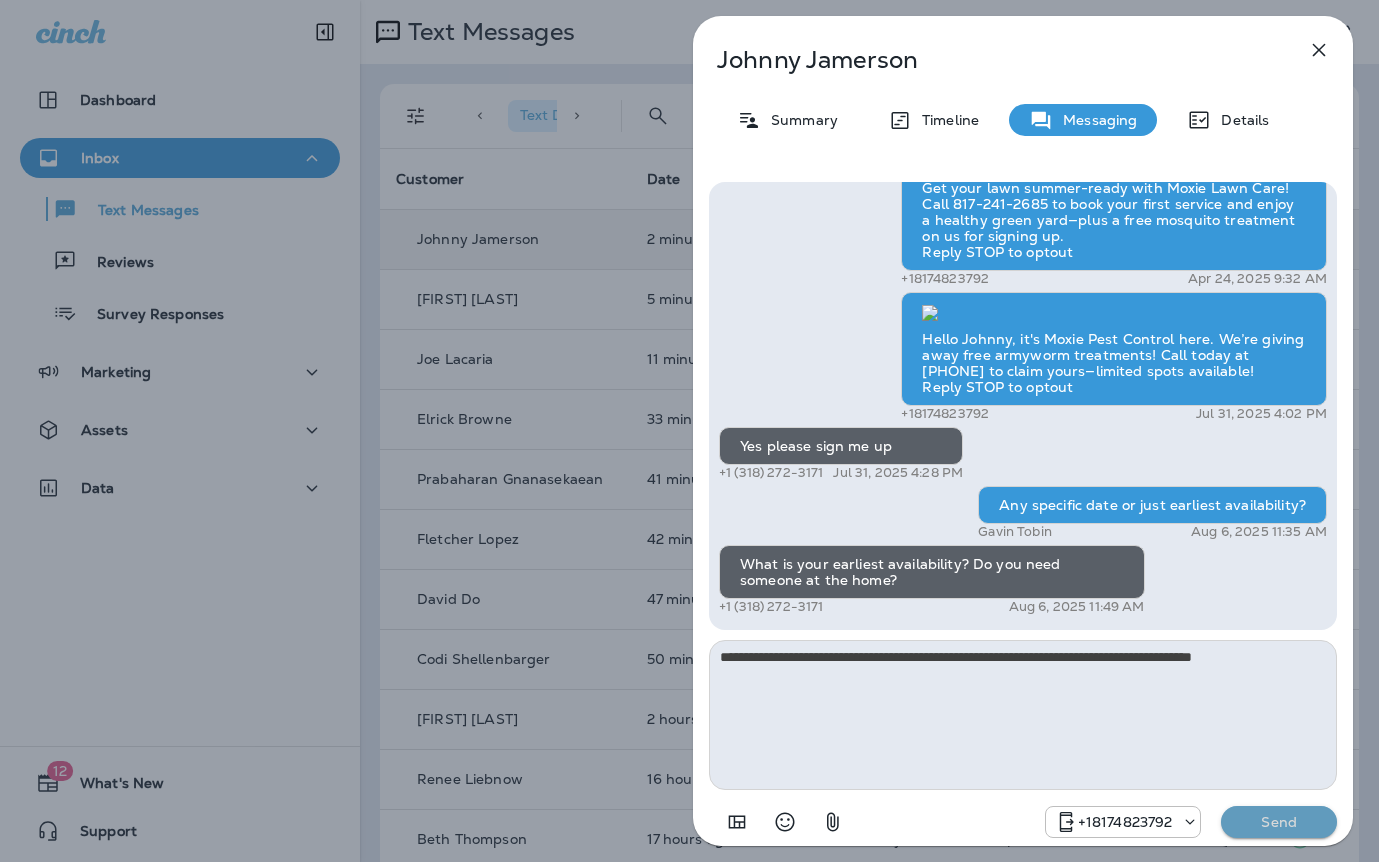 click on "Send" at bounding box center (1279, 822) 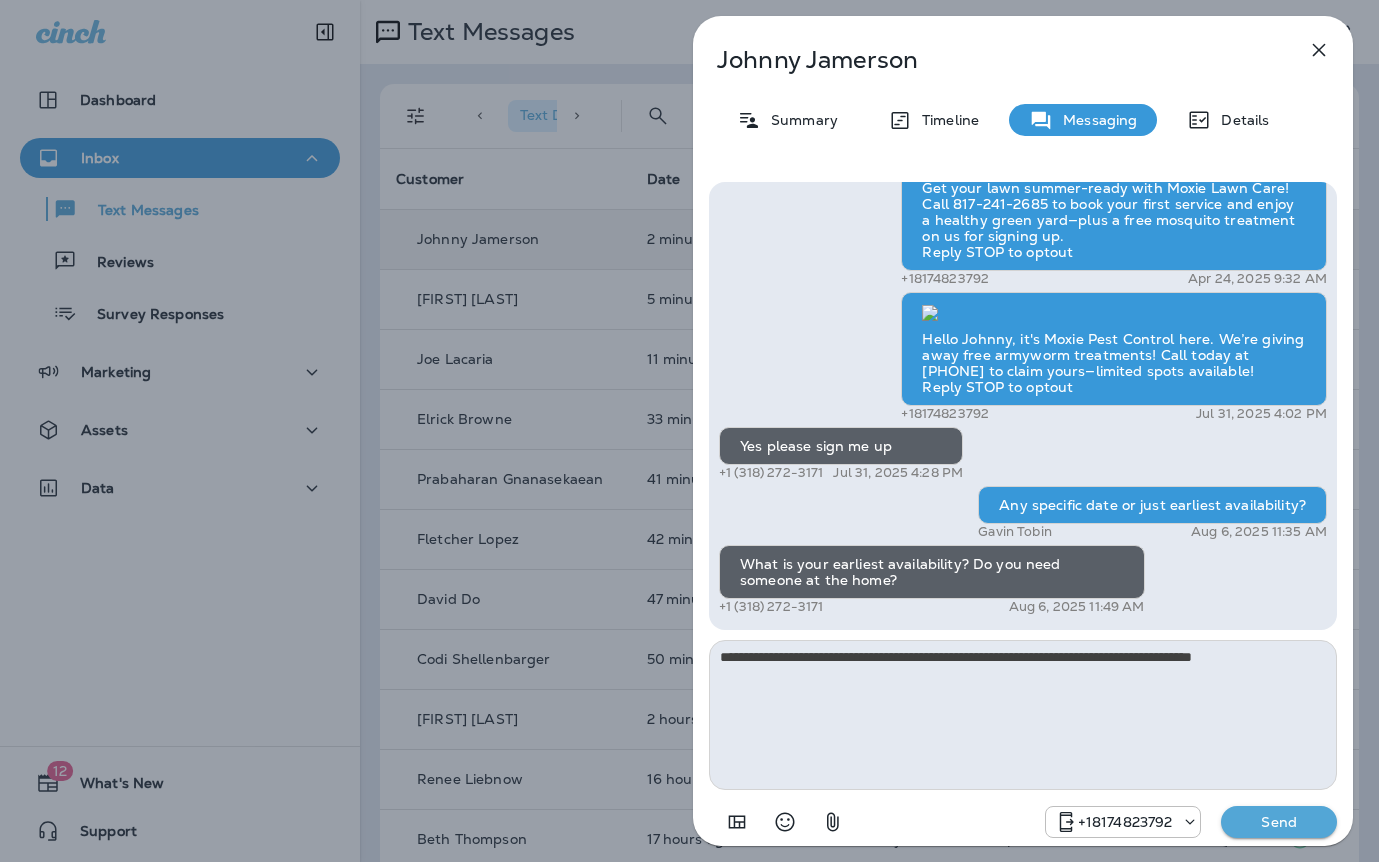 type 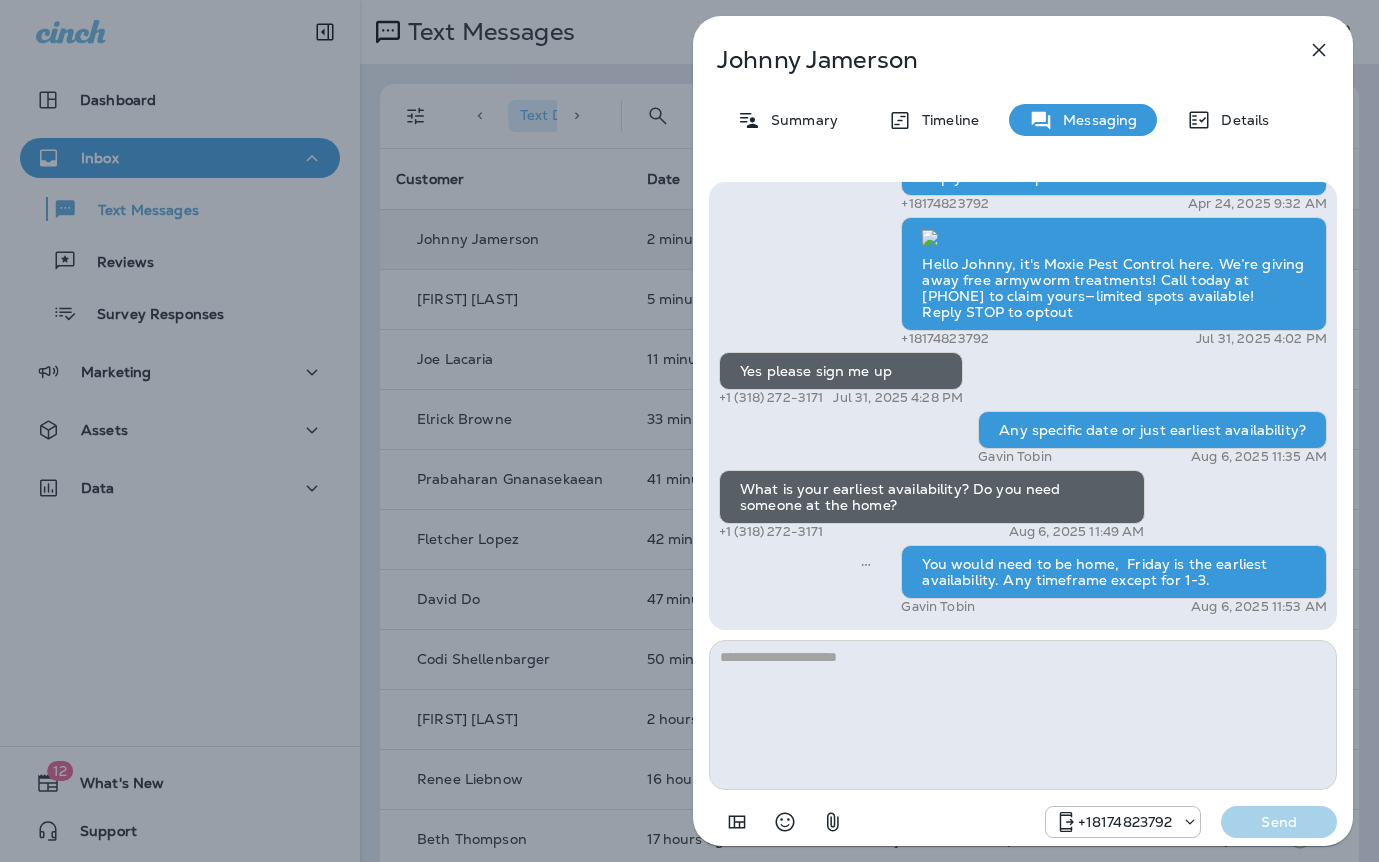 click on "Johnny Jamerson Summary Timeline Messaging Details Prepare for the unpredictable North Texas weather! Start your preparations today with Moxie Sprinkler Maintenance. Be one of the first 50 to schedule a sprinkler inspection and receive a FREE Winterization Service! Don’t wait—get your system ready!
Call [PHONE]
Reply STOP to optout [PHONE] [DATE] [TIME] We’re excited to offer the first 50 sign-ups their first service for only $19! Our experienced team is committed to helping you maintain a beautiful, weed-free lawn. We specialize in nourishing treatments that promote strong growth.
Contact us at today to claim your spot!
Reply STOP to optout [PHONE] [DATE] [TIME] Get your lawn summer-ready with Moxie Lawn Care! Call [PHONE] to book your first service and enjoy a healthy green yard—plus a free mosquito treatment on us for signing up.
Reply STOP to optout [PHONE] [DATE] [TIME] [PHONE] [DATE] [TIME] Yes please sign me up [FIRST] [LAST]" at bounding box center [689, 431] 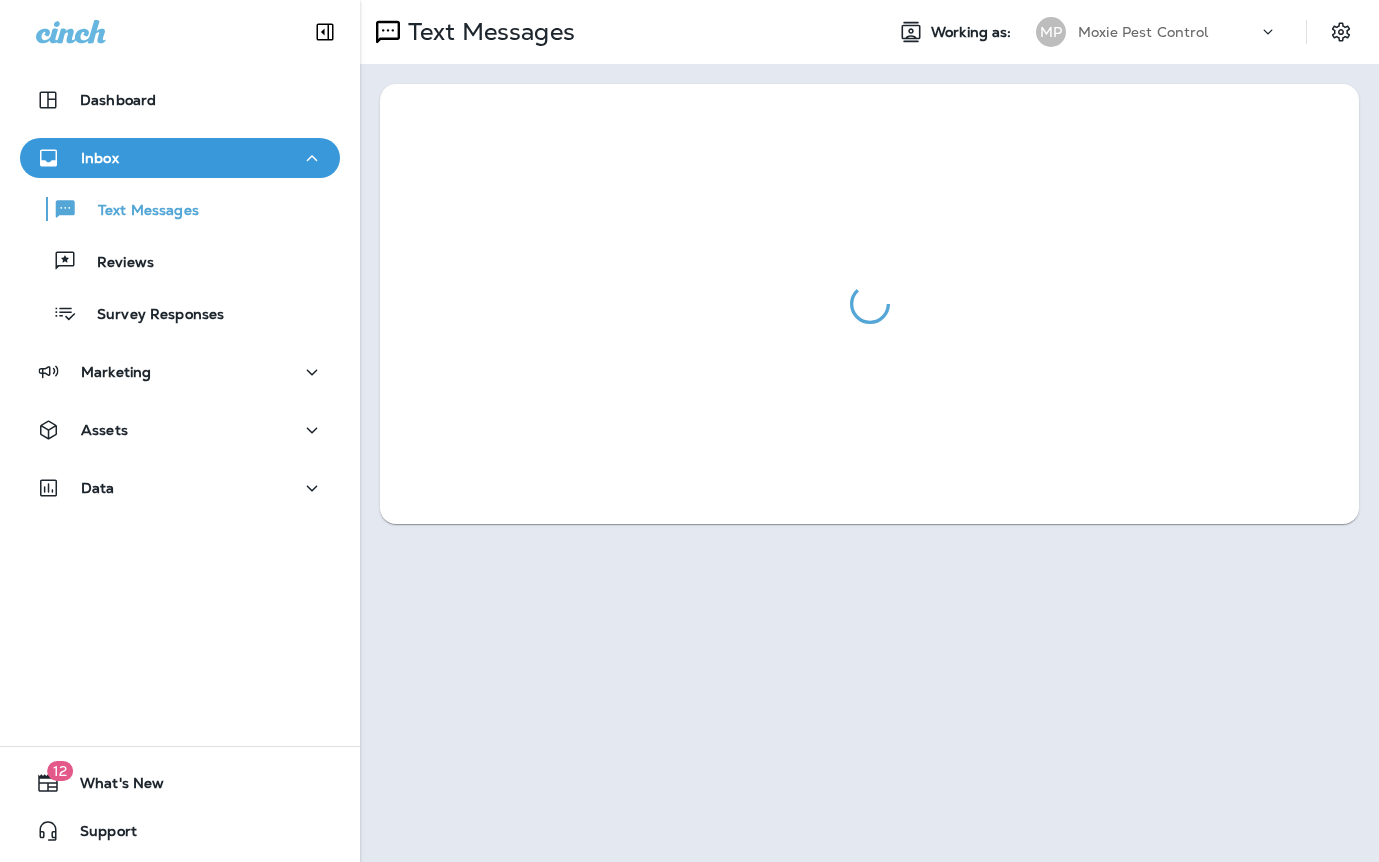 scroll, scrollTop: 0, scrollLeft: 0, axis: both 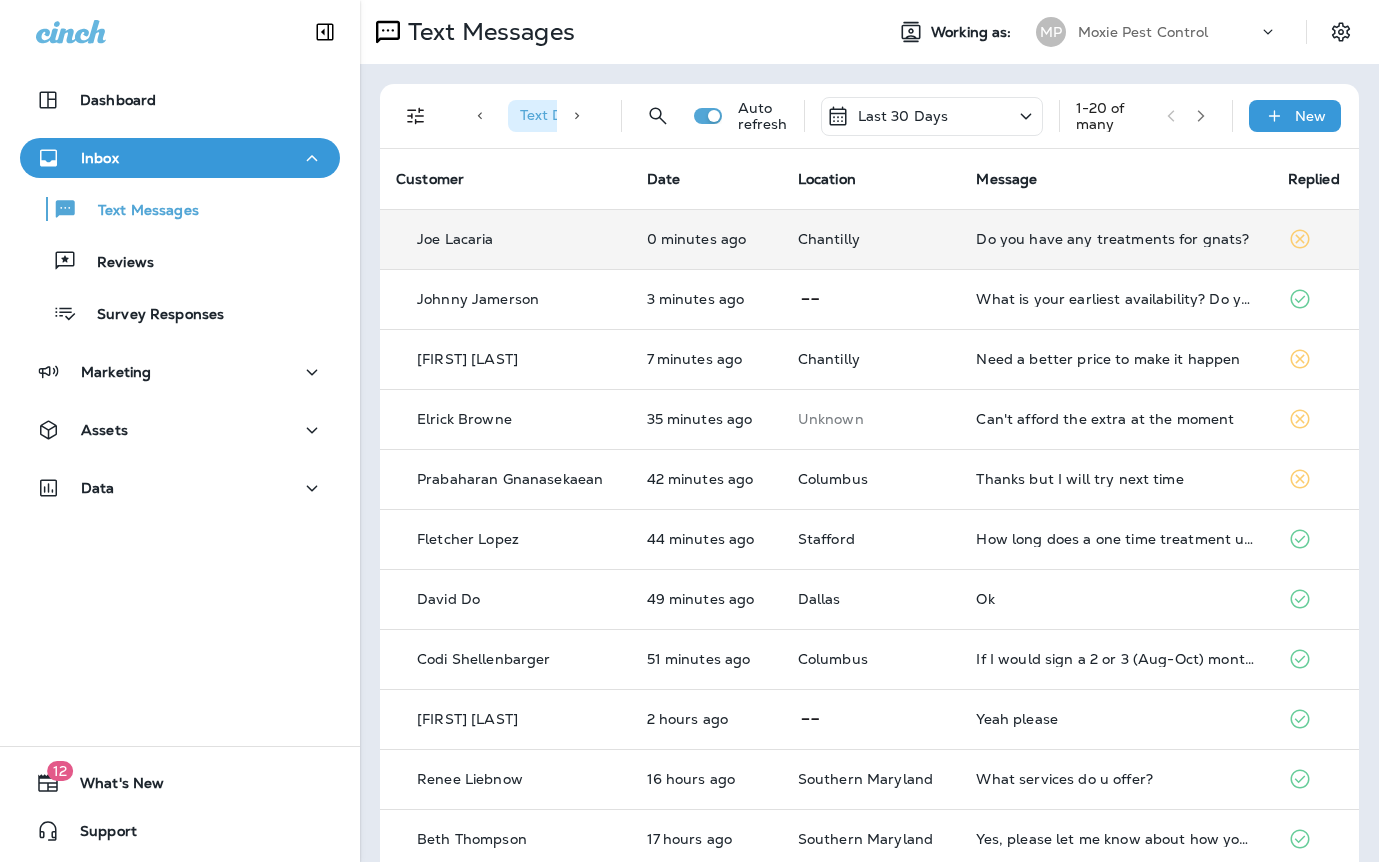 click on "Chantilly" at bounding box center (871, 239) 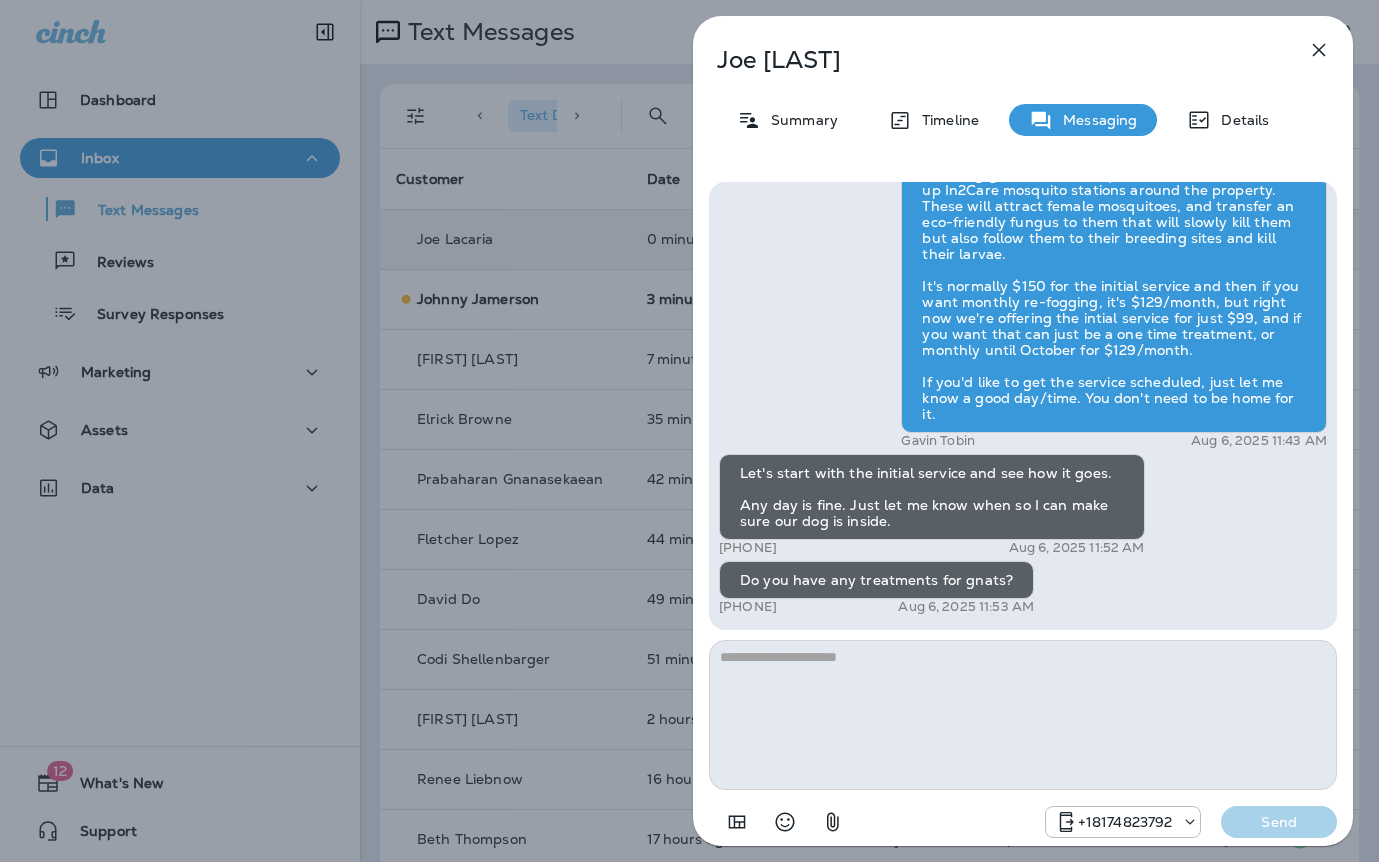 click at bounding box center [1023, 715] 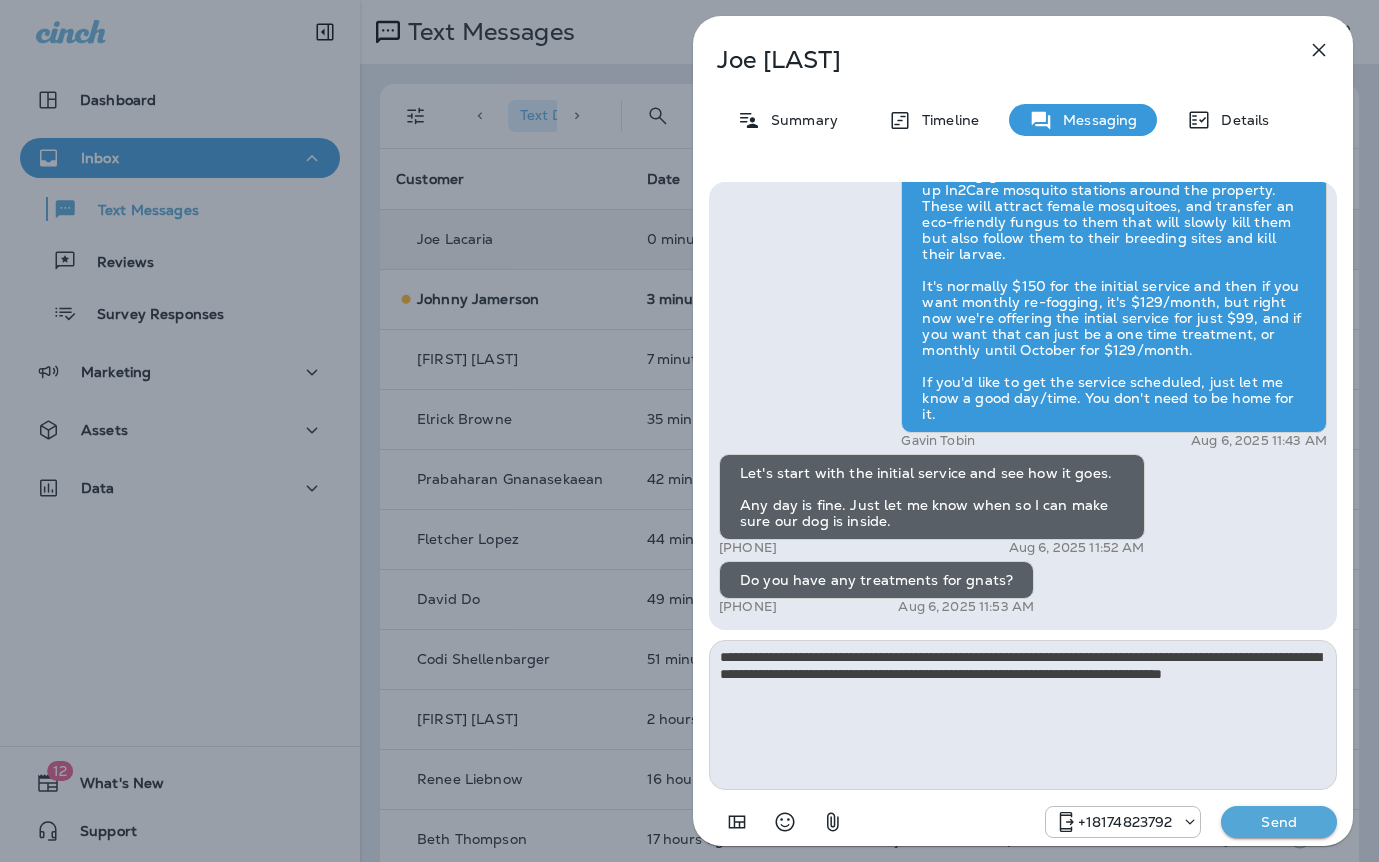 drag, startPoint x: 855, startPoint y: 56, endPoint x: 727, endPoint y: 61, distance: 128.09763 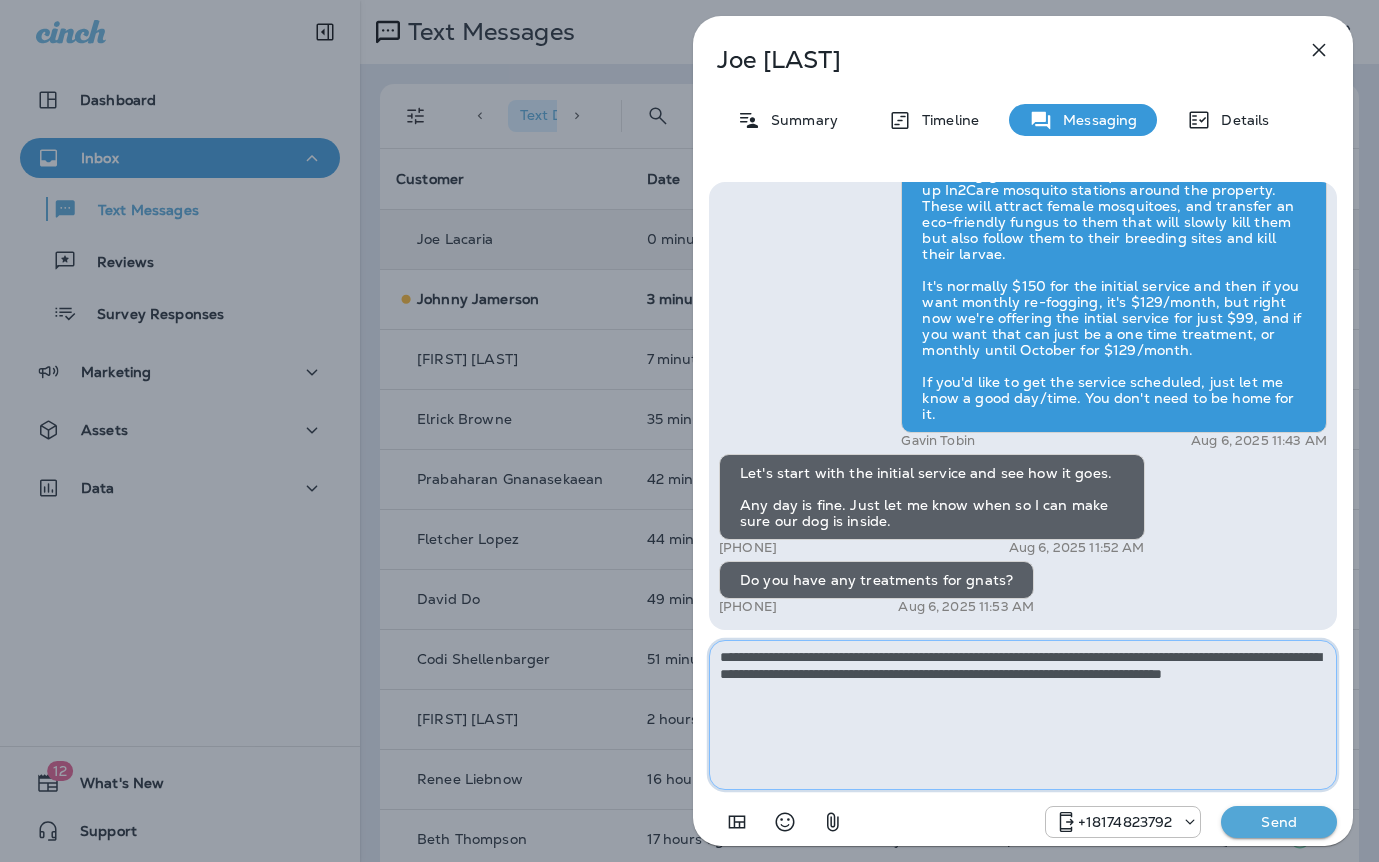click on "**********" at bounding box center [1023, 715] 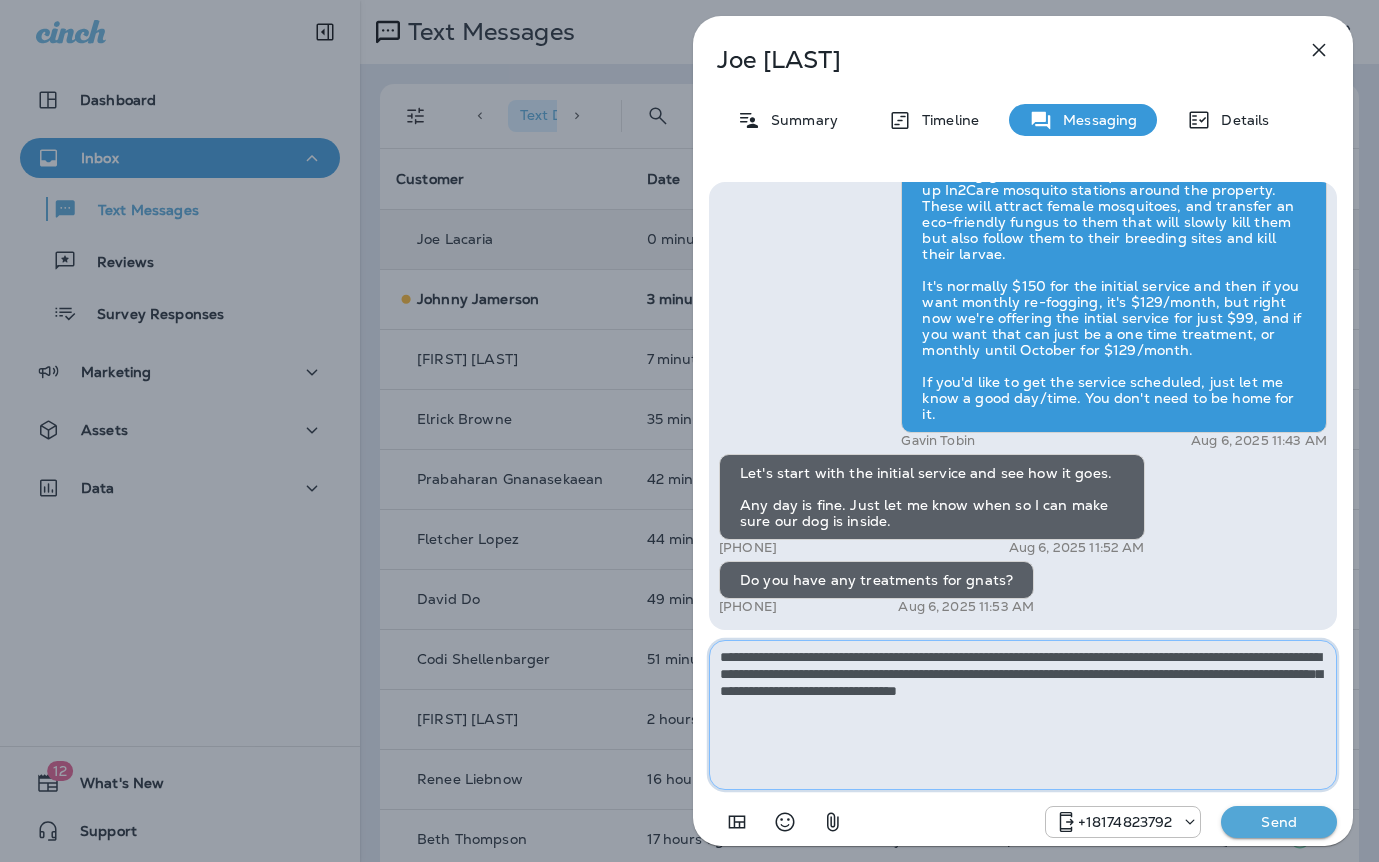 click on "**********" at bounding box center (1023, 715) 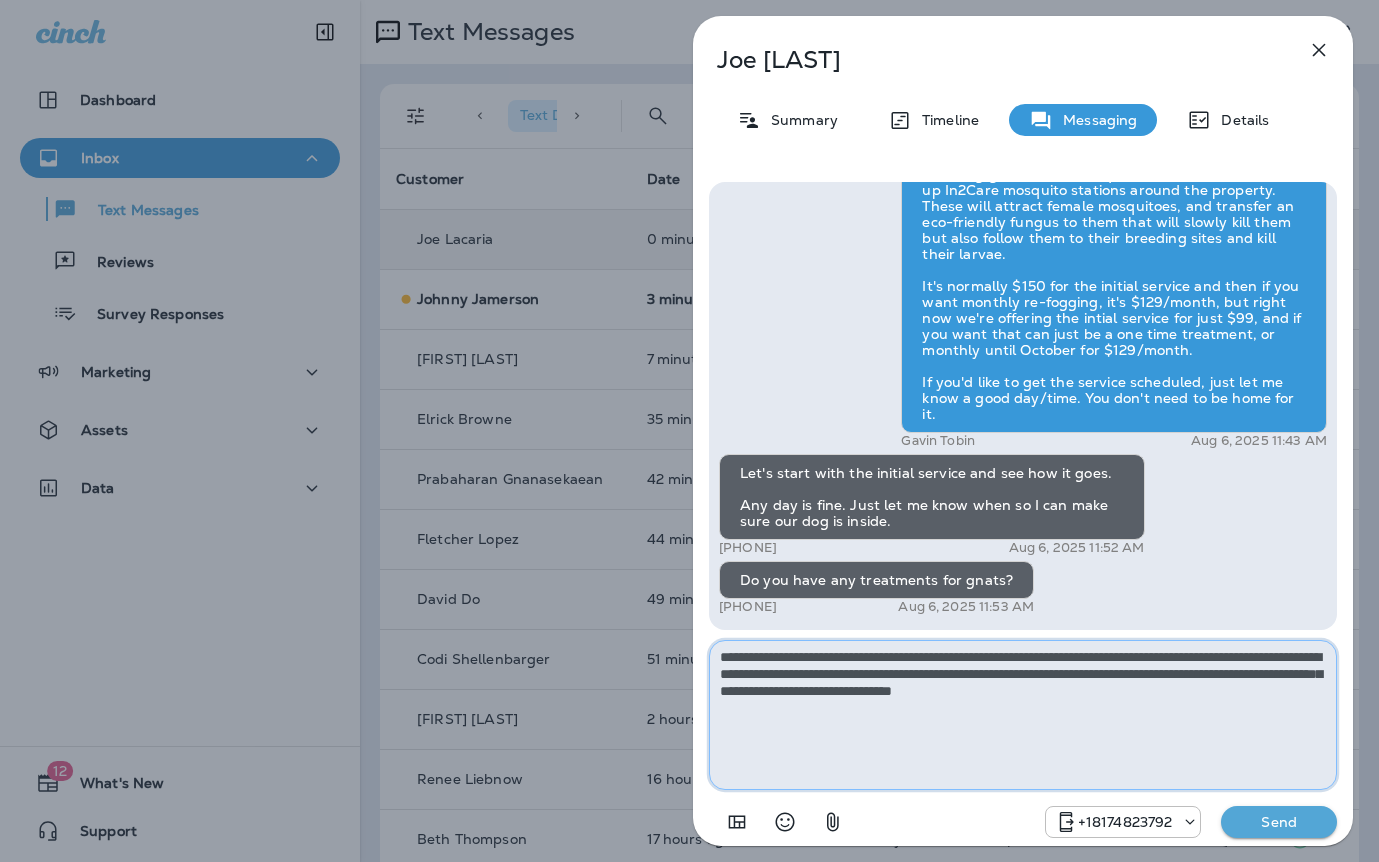 type on "**********" 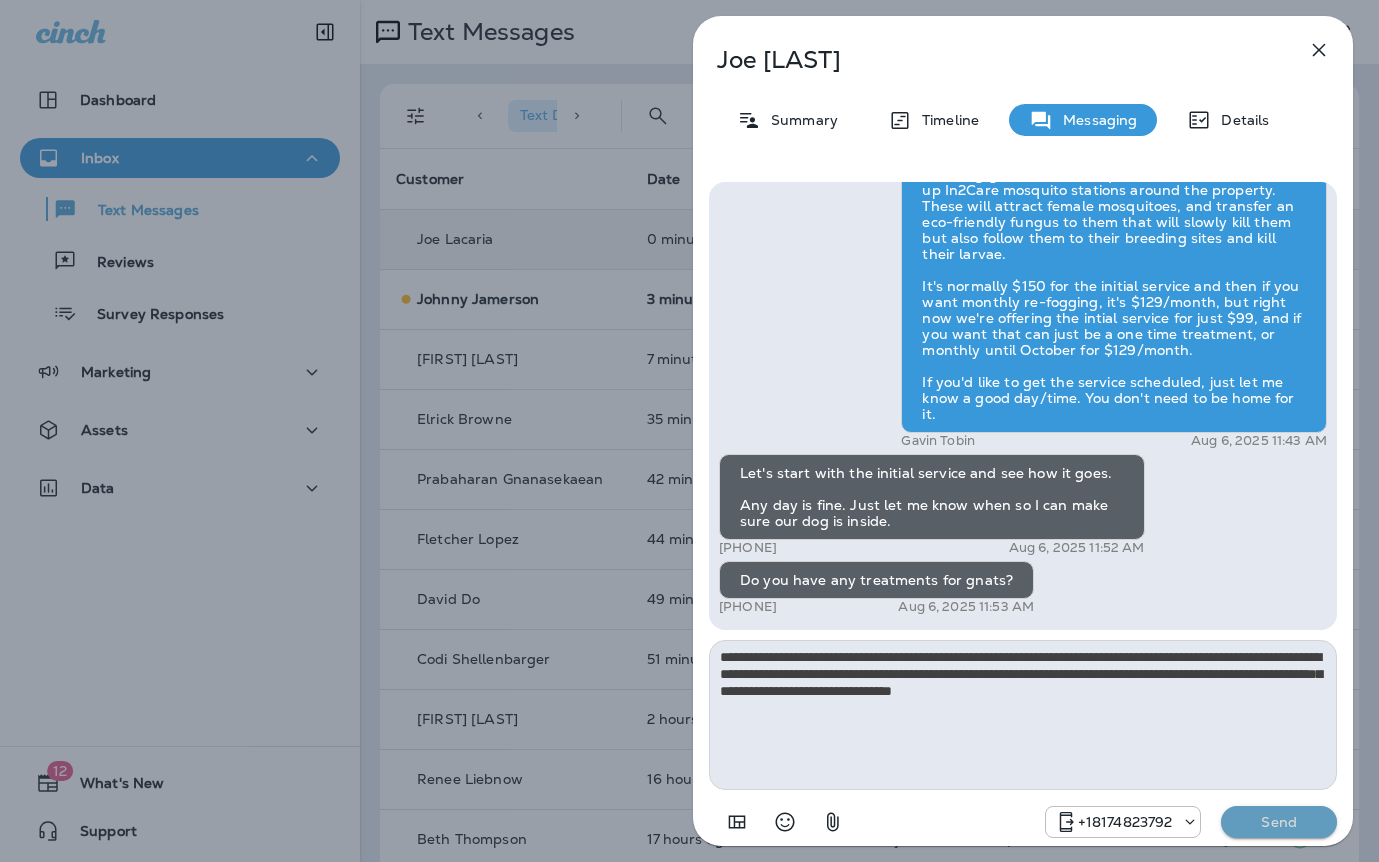 click on "Send" at bounding box center (1279, 822) 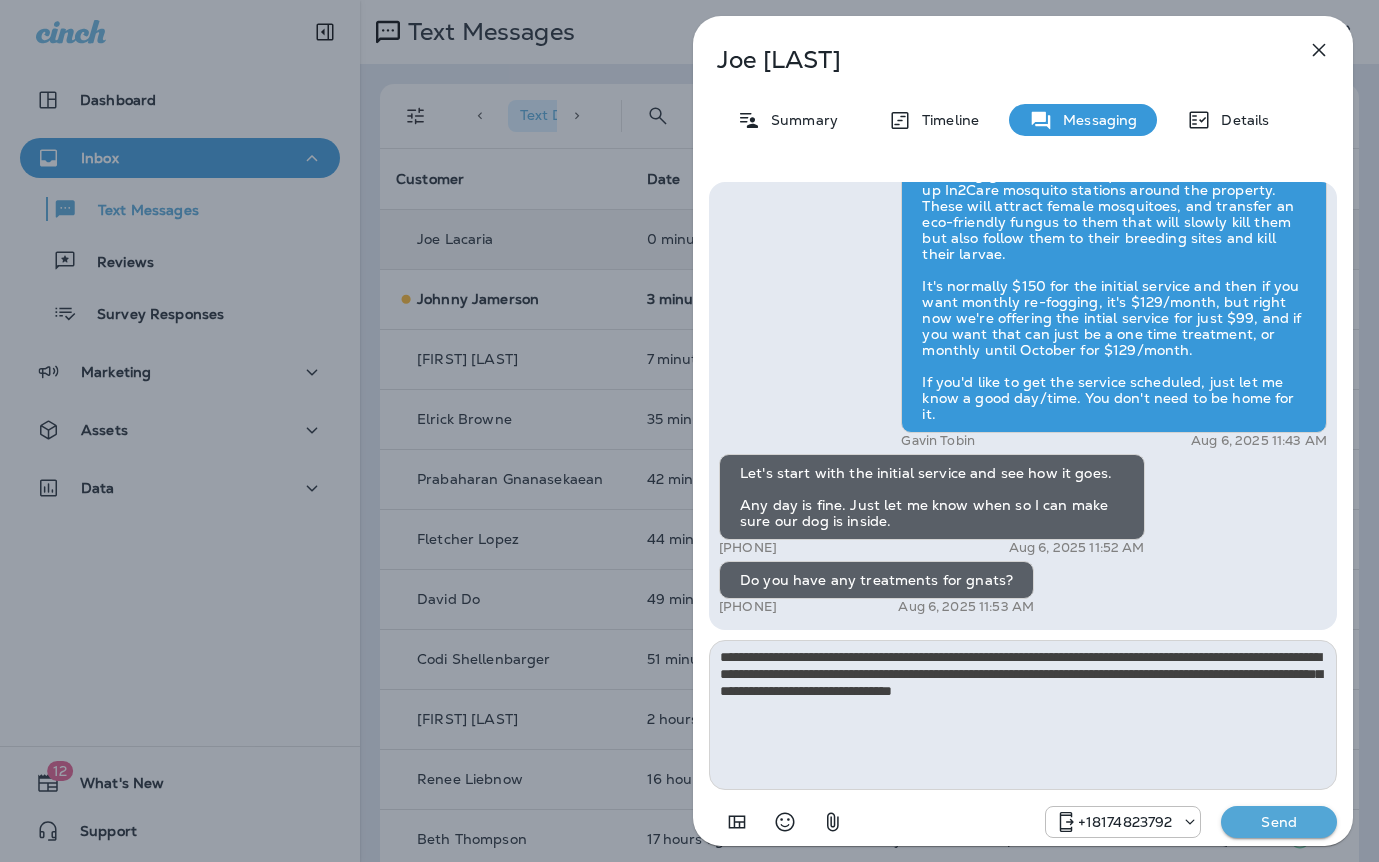 type 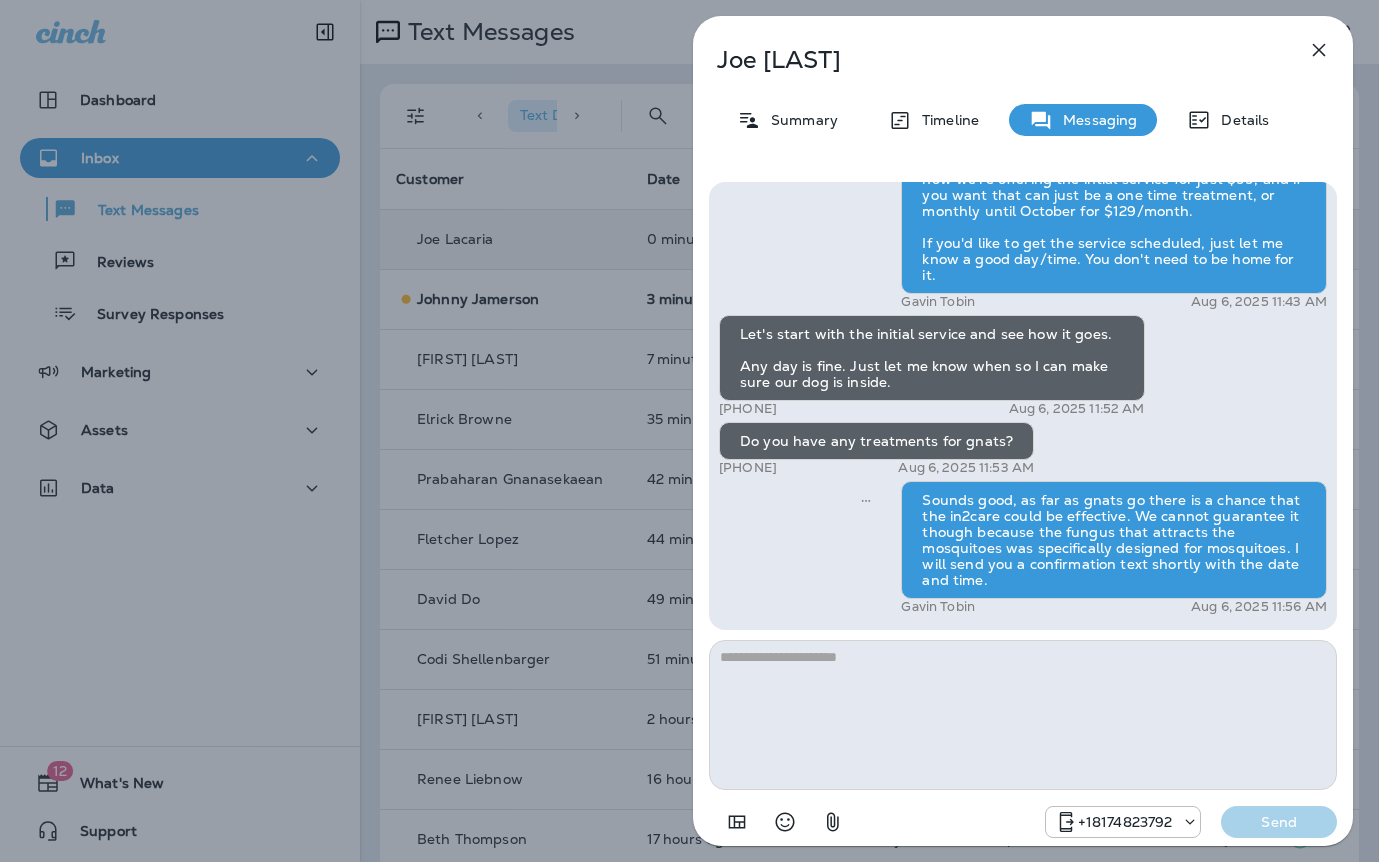 drag, startPoint x: 434, startPoint y: 449, endPoint x: 521, endPoint y: 447, distance: 87.02299 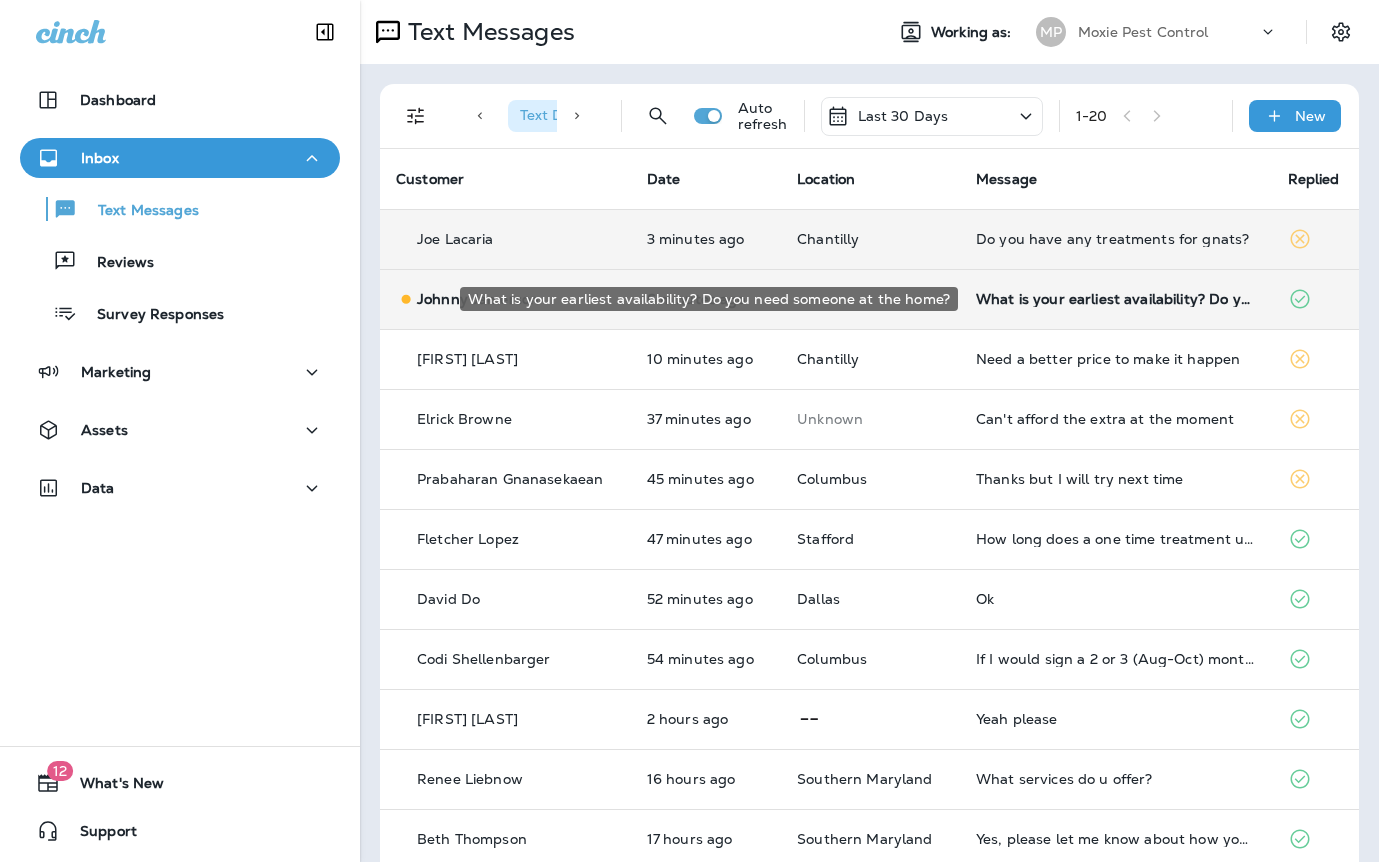 click on "What is your earliest availability? Do you need someone at the home?" at bounding box center [1115, 299] 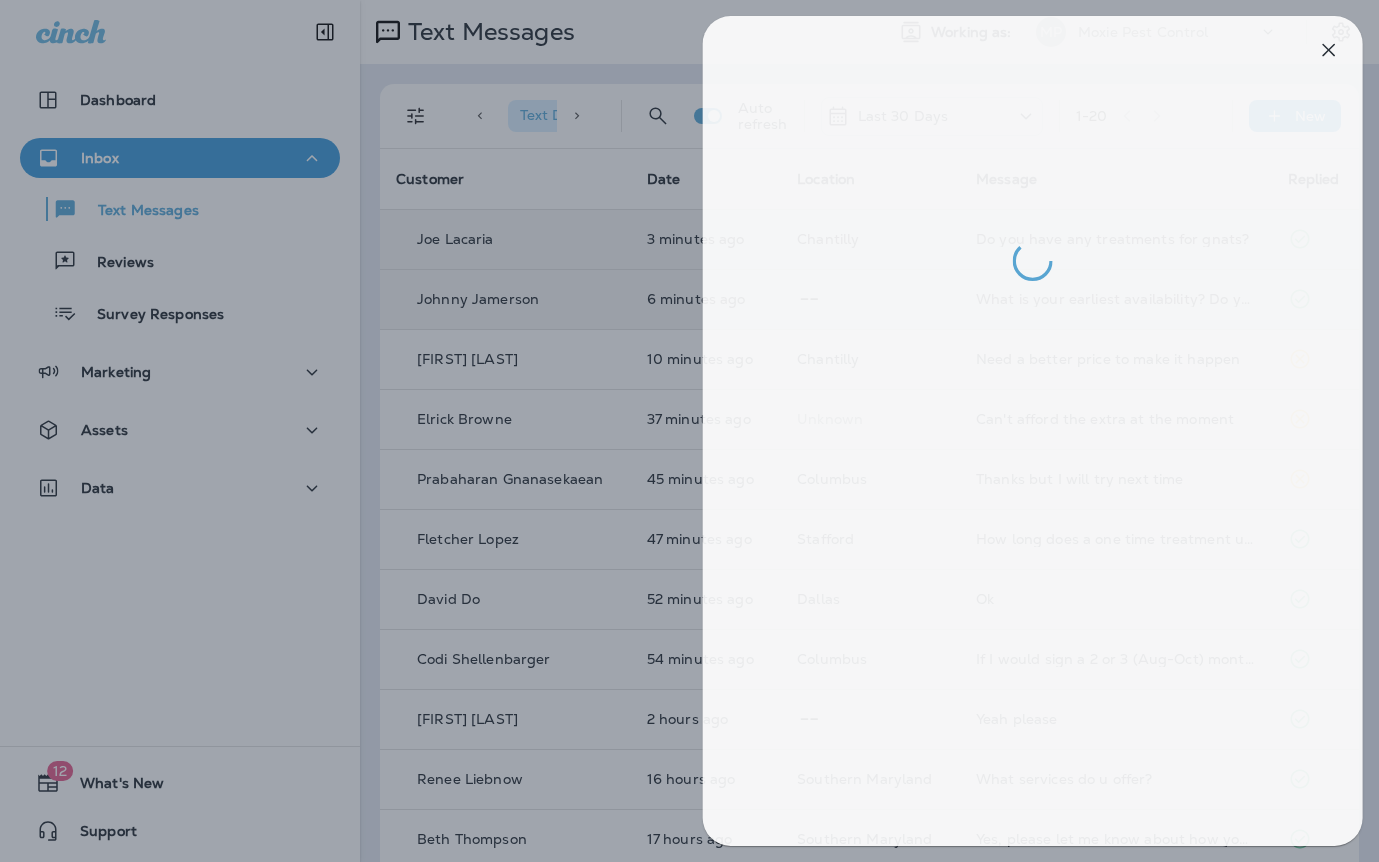 click at bounding box center [699, 431] 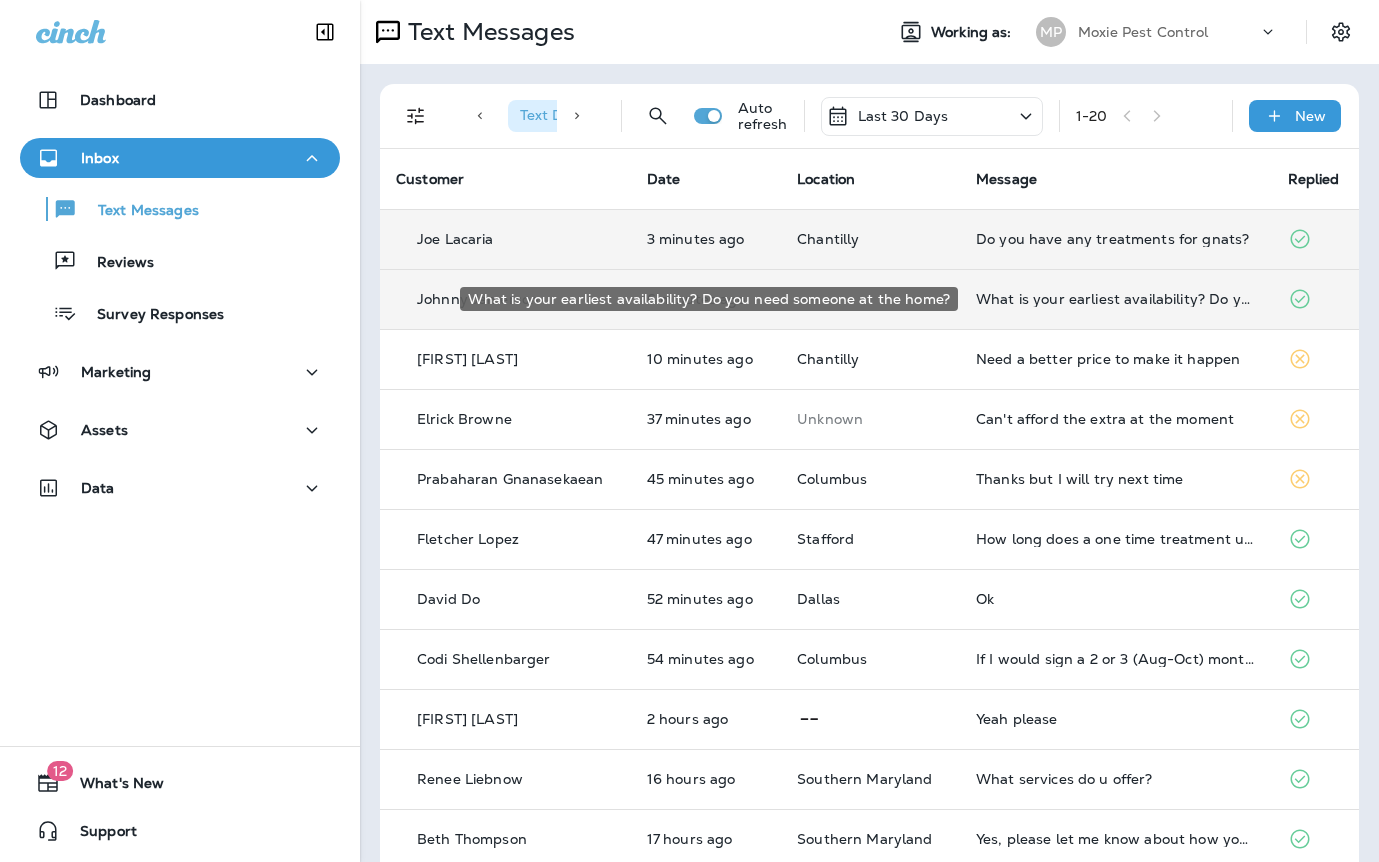 click on "What is your earliest availability? Do you need someone at the home?" at bounding box center (1115, 299) 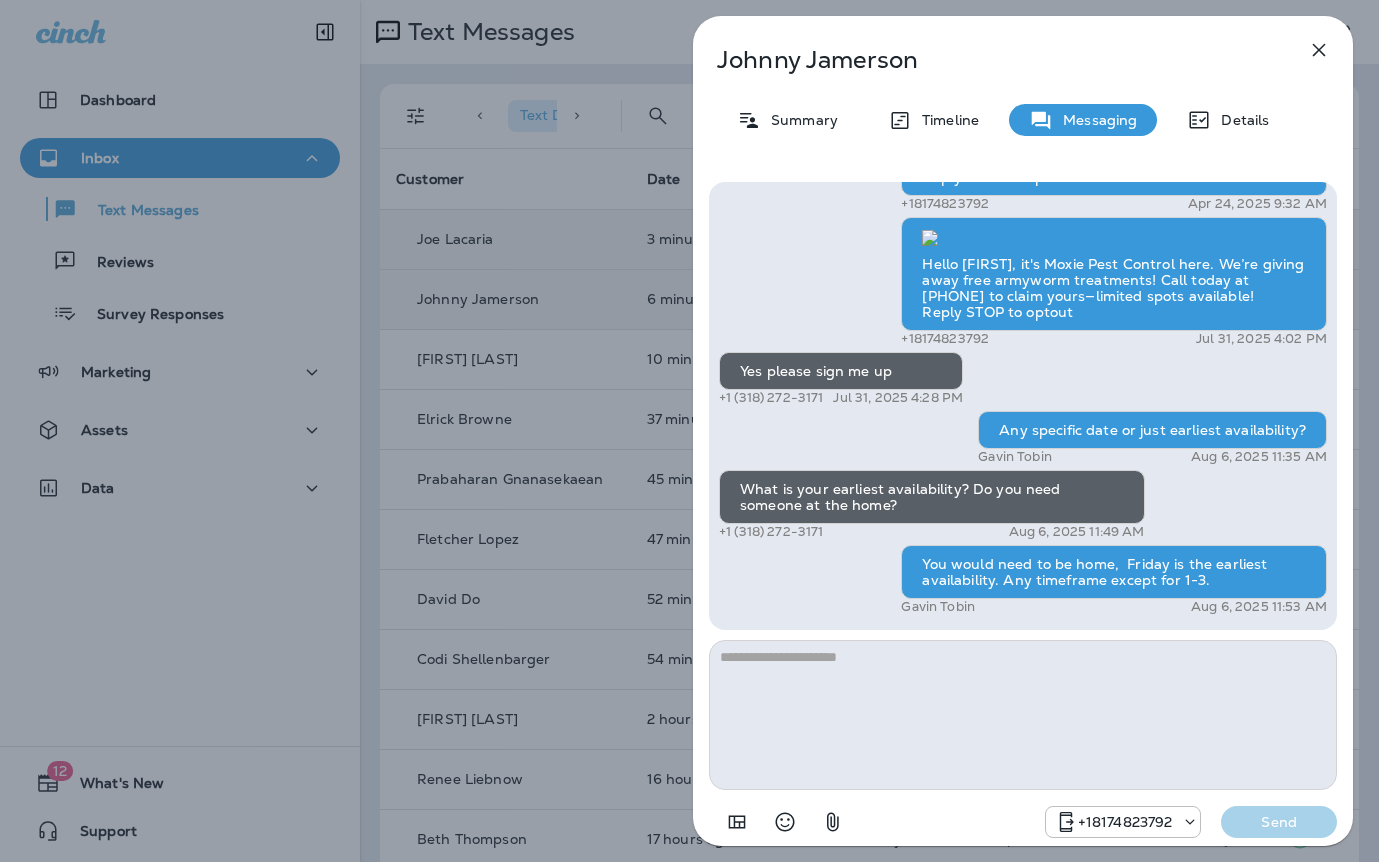click on "[FIRST]   [LAST] Summary   Timeline   Messaging   Details   Prepare for the unpredictable North Texas weather! Start your preparations today with Moxie Sprinkler Maintenance. Be one of the first 50 to schedule a sprinkler inspection and receive a FREE Winterization Service! Don’t wait—get your system ready!
Call [PHONE]
Reply STOP to optout [PHONE] Dec 2, 2024 2:31 PM We’re excited to offer the first 50 sign-ups their first service for only $19! Our experienced team is committed to helping you maintain a beautiful, weed-free lawn. We specialize in nourishing treatments that promote strong growth.
Contact us at today to claim your spot!
Reply STOP to optout [PHONE] Feb 28, 2025 11:26 AM Get your lawn summer-ready with Moxie Lawn Care! Call [PHONE] to book your first service and enjoy a healthy green yard—plus a free mosquito treatment on us for signing up.
Reply STOP to optout [PHONE] Apr 24, 2025 9:32 AM [PHONE] Jul 31, 2025 4:02 PM Yes please sign me up [FIRST] [LAST]" at bounding box center (689, 431) 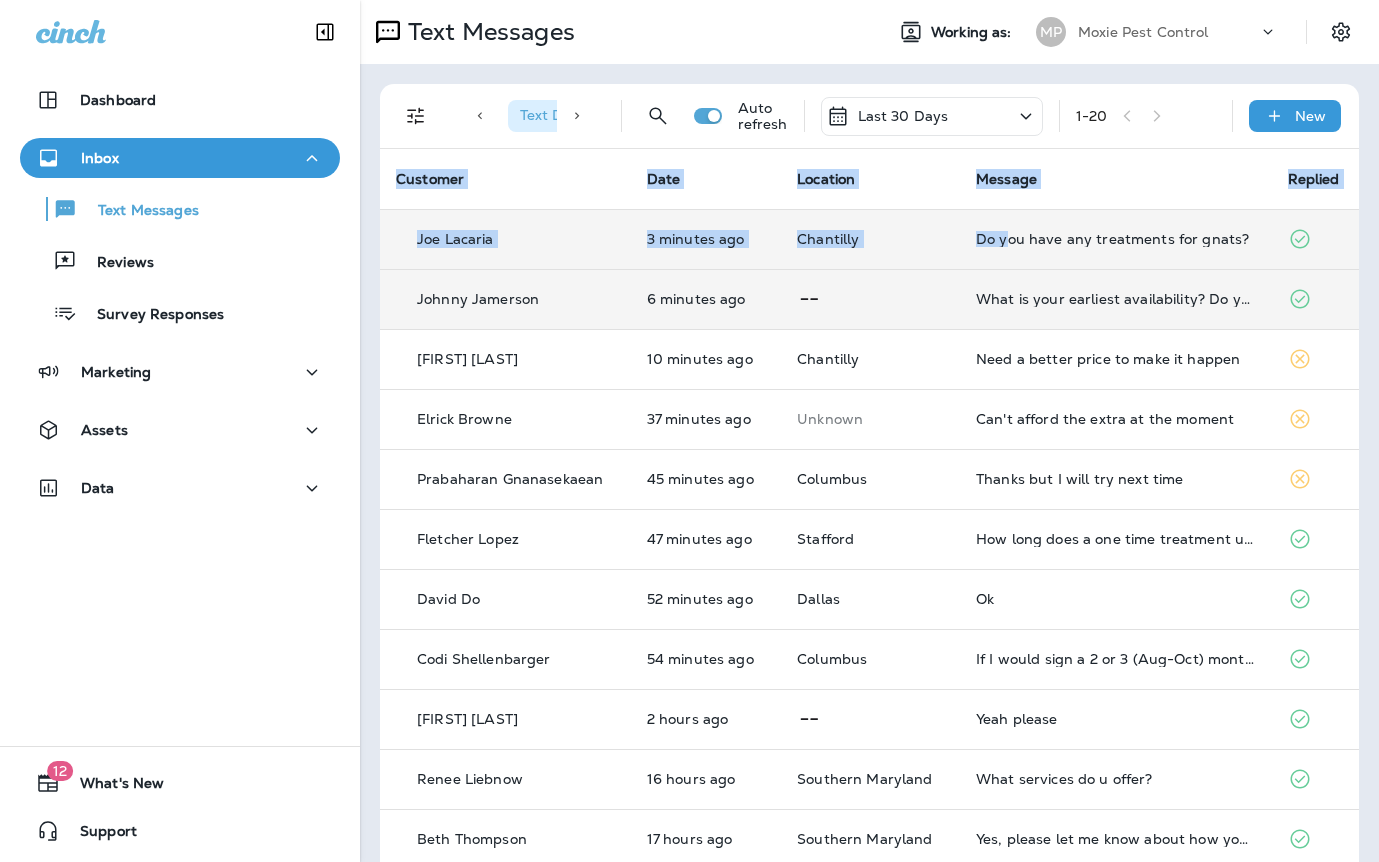 click on "Do you have any treatments for gnats?" at bounding box center [1115, 239] 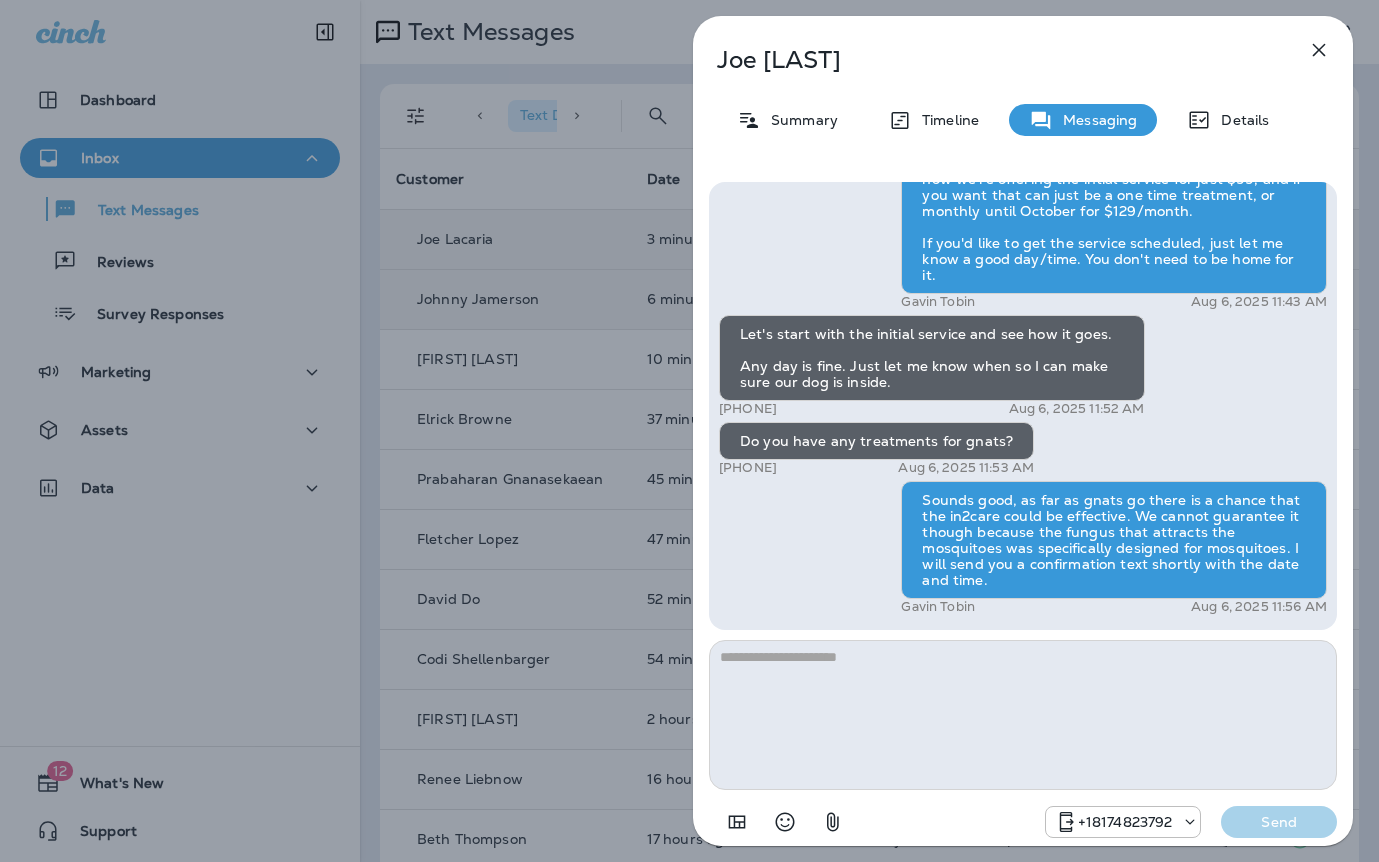drag, startPoint x: 724, startPoint y: 67, endPoint x: 593, endPoint y: 76, distance: 131.30879 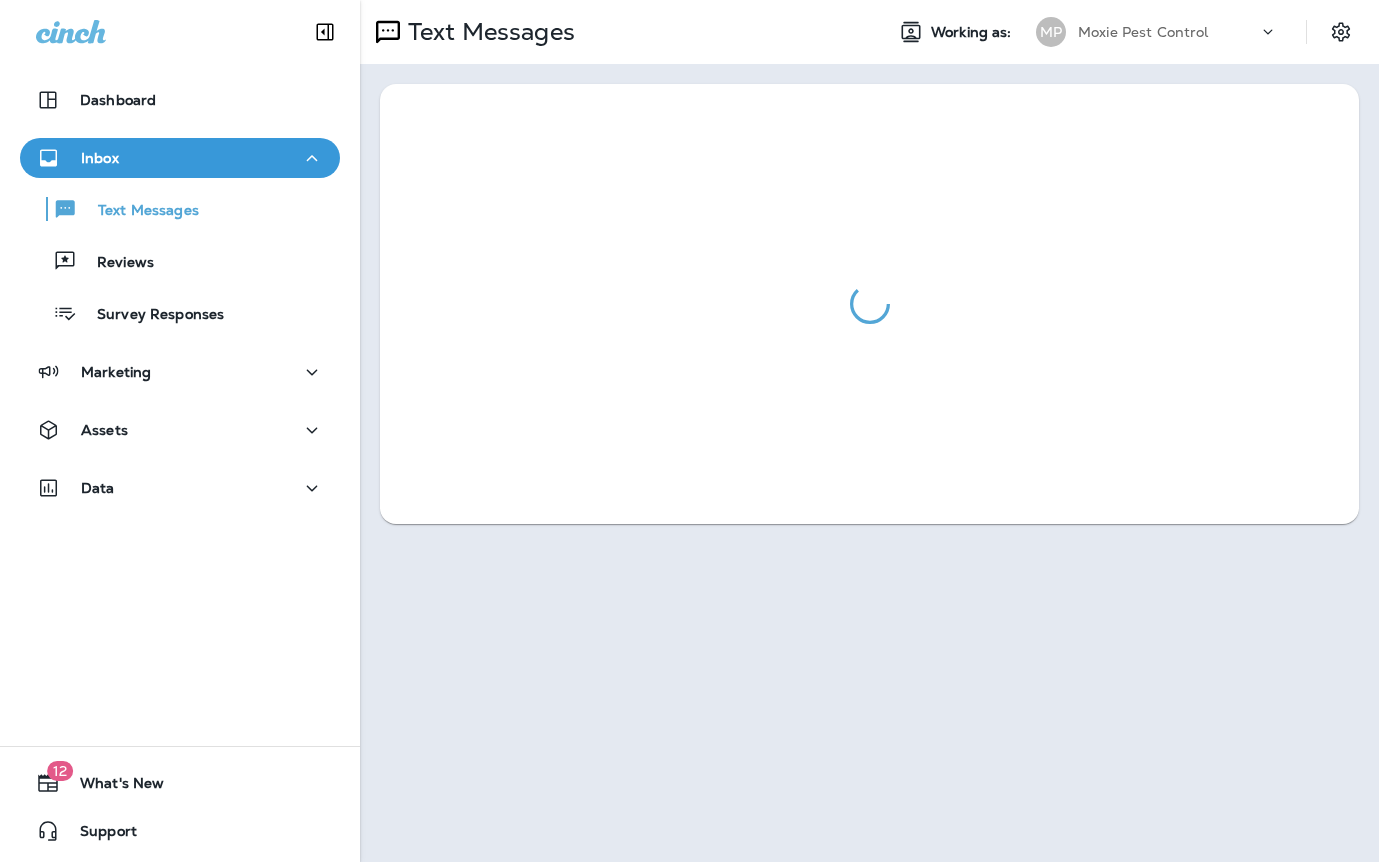 scroll, scrollTop: 0, scrollLeft: 0, axis: both 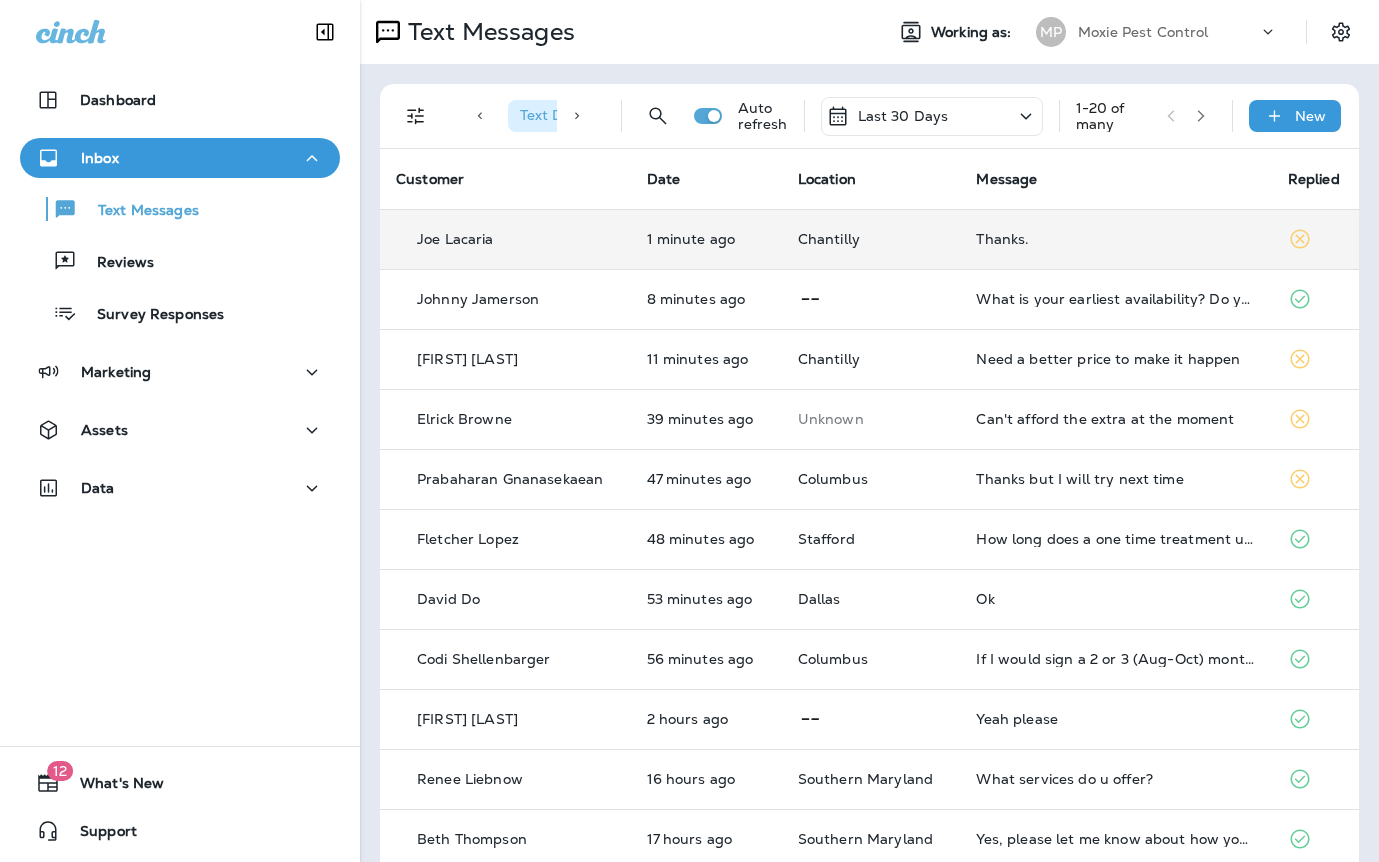 click on "Thanks." at bounding box center [1115, 239] 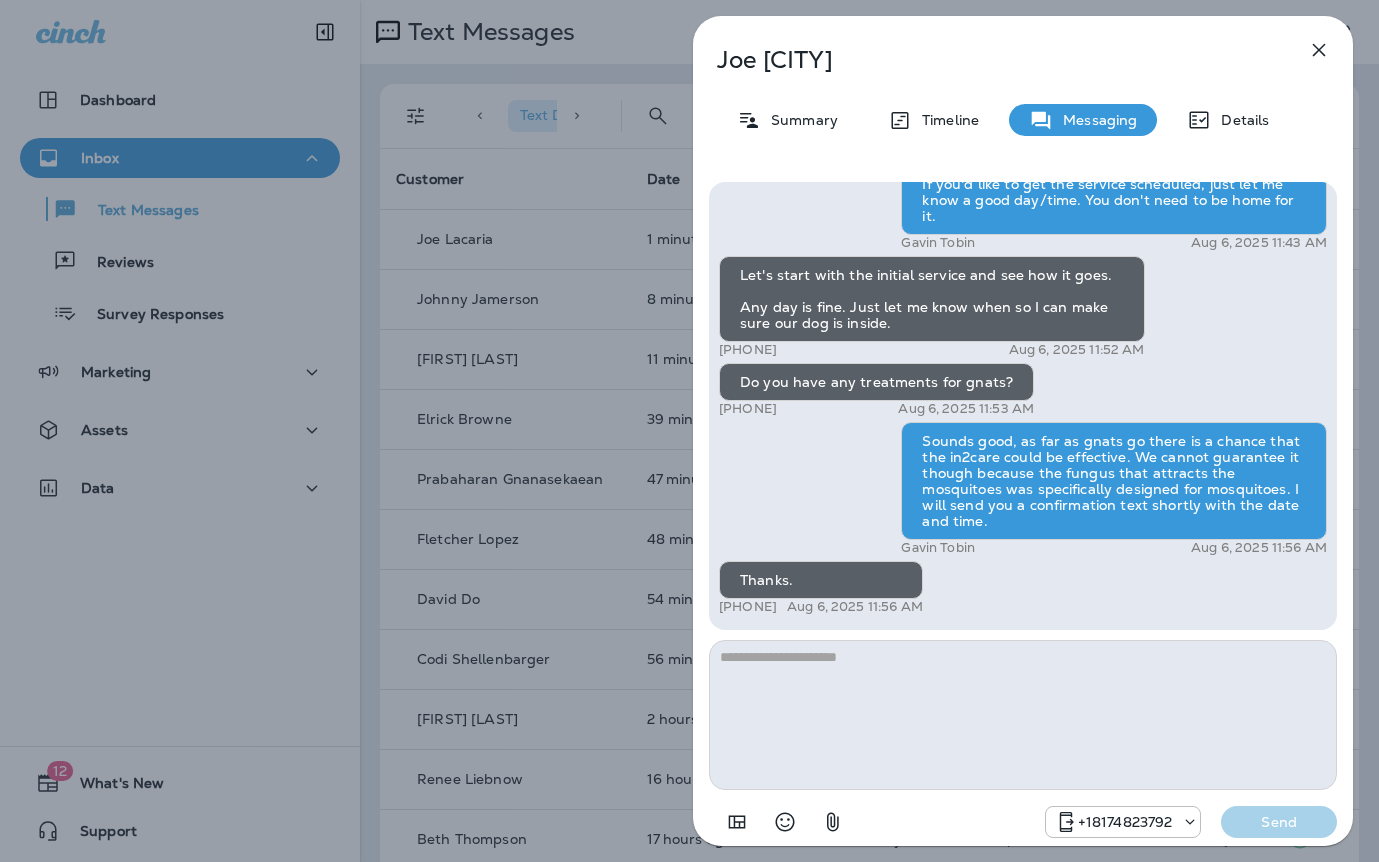 click on "Joe   Lacaria Summary   Timeline   Messaging   Details   Hi Joe , this is Steven with Moxie Pest Control. We know Summer brings out the mosquitoes—and with the Summer season here, I’d love to get you on our schedule to come help take care of that. Just reply here if you're interested, and I'll let you know the details!
Reply STOP to optout +18174823792 Aug 4, 2025 12:58 PM Hi. I would like to get a quote and more info about the service.  +1 (703) 328-9408 Aug 6, 2025 11:40 AM Gavin Tobin Aug 6, 2025 11:43 AM Let's start with the initial service and see how it goes.
Any day is fine. Just let me know when so I can make sure our dog is inside.  +1 (703) 328-9408 Aug 6, 2025 11:52 AM Do you have any treatments for gnats? +1 (703) 328-9408 Aug 6, 2025 11:53 AM Gavin Tobin Aug 6, 2025 11:56 AM Thanks.  +1 (703) 328-9408 Aug 6, 2025 11:56 AM +18174823792 Send" at bounding box center [689, 431] 